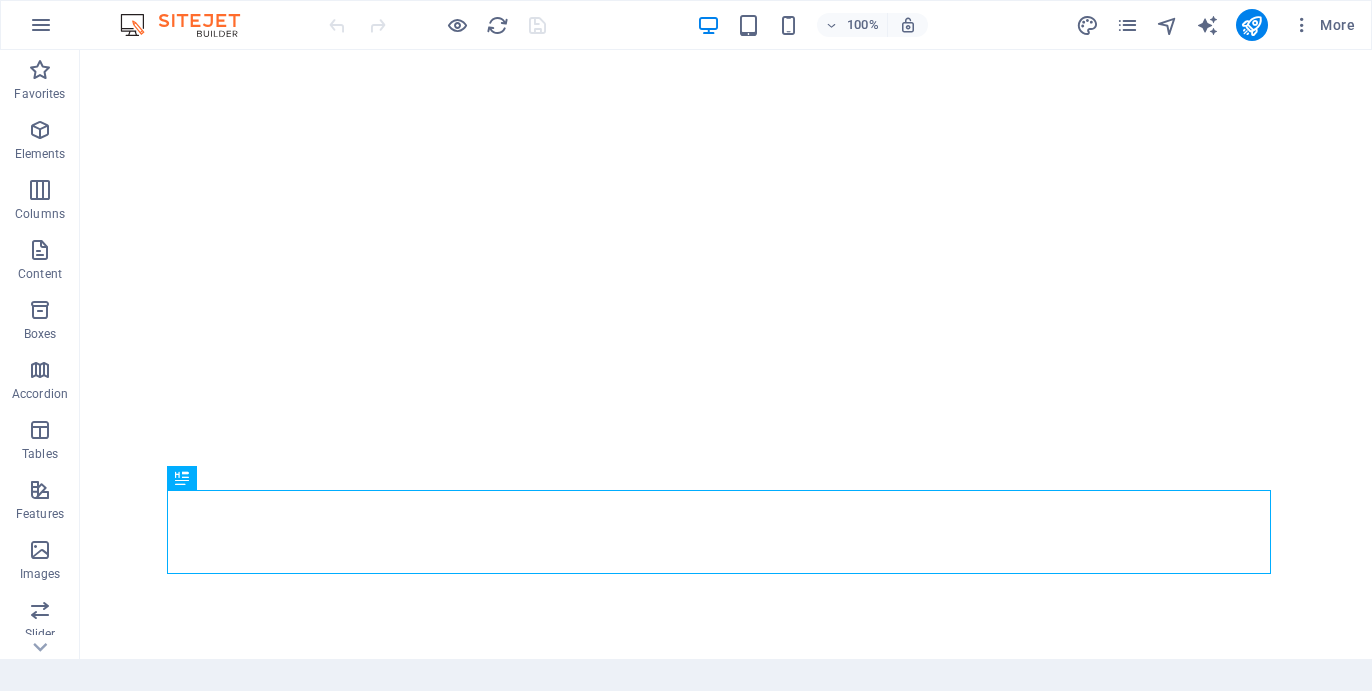 scroll, scrollTop: 0, scrollLeft: 0, axis: both 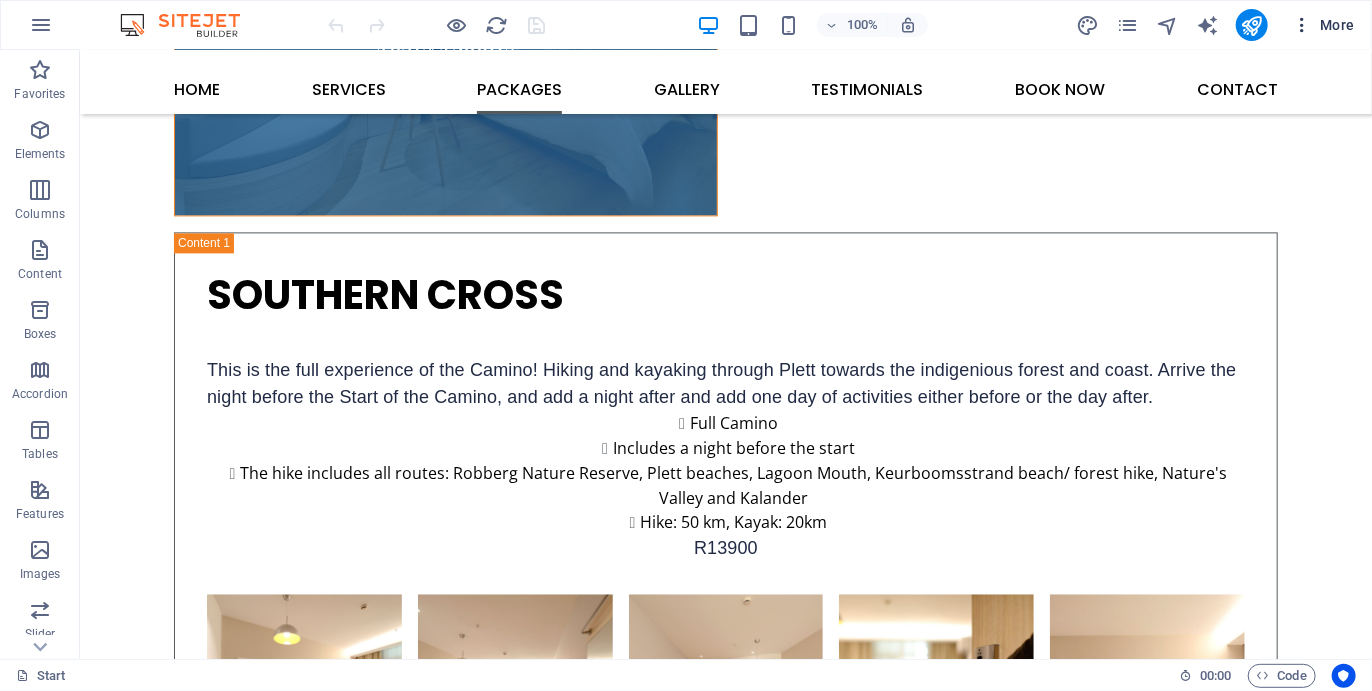 click at bounding box center (1302, 25) 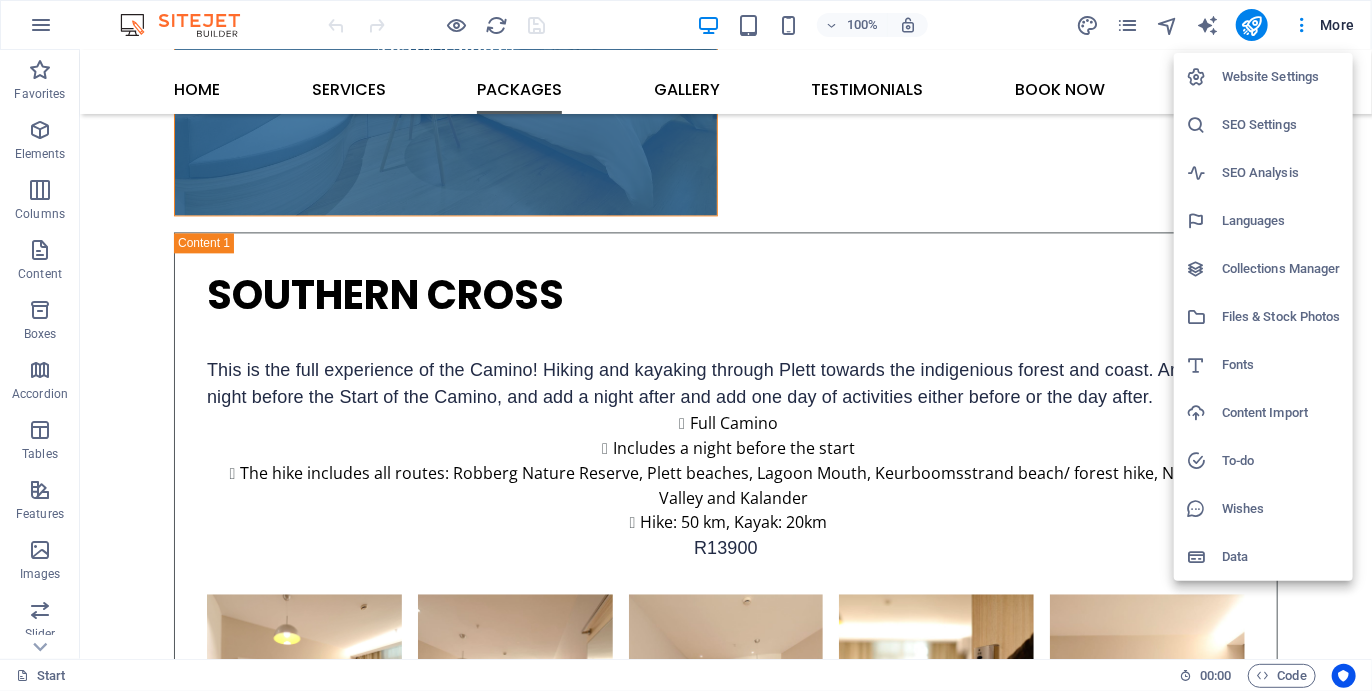 click at bounding box center (686, 345) 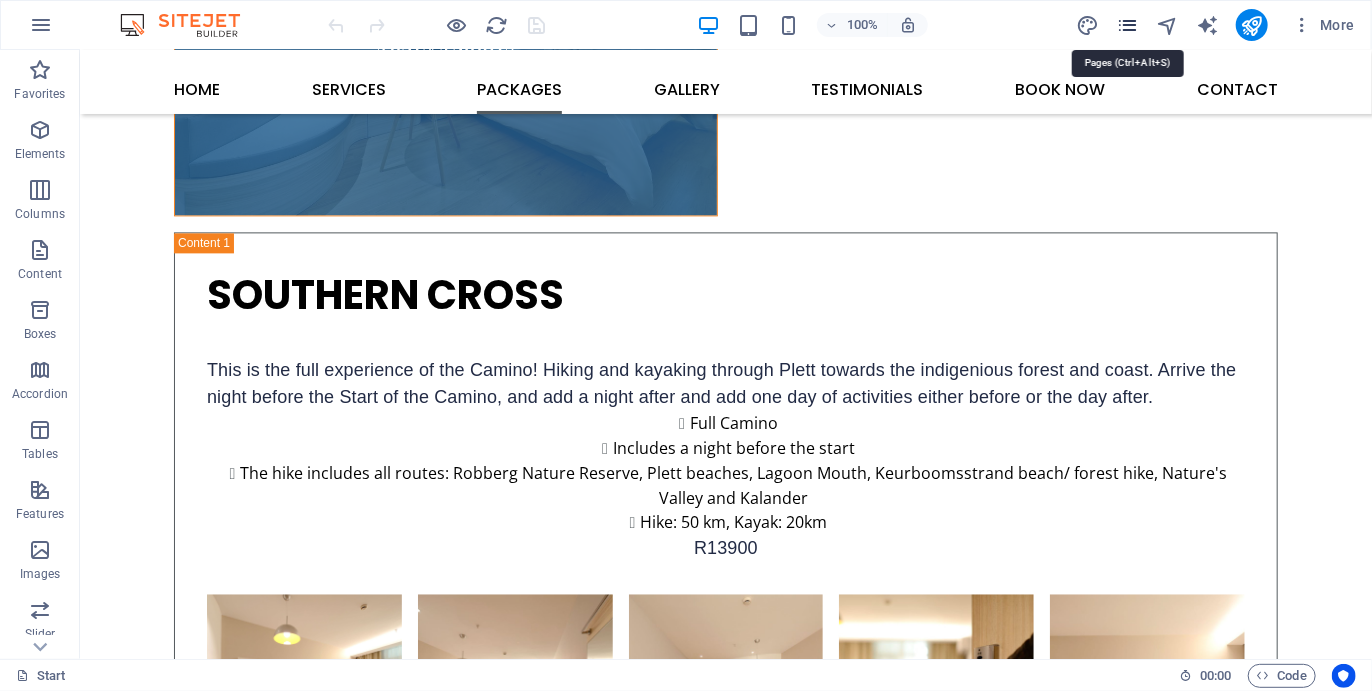 click at bounding box center (1127, 25) 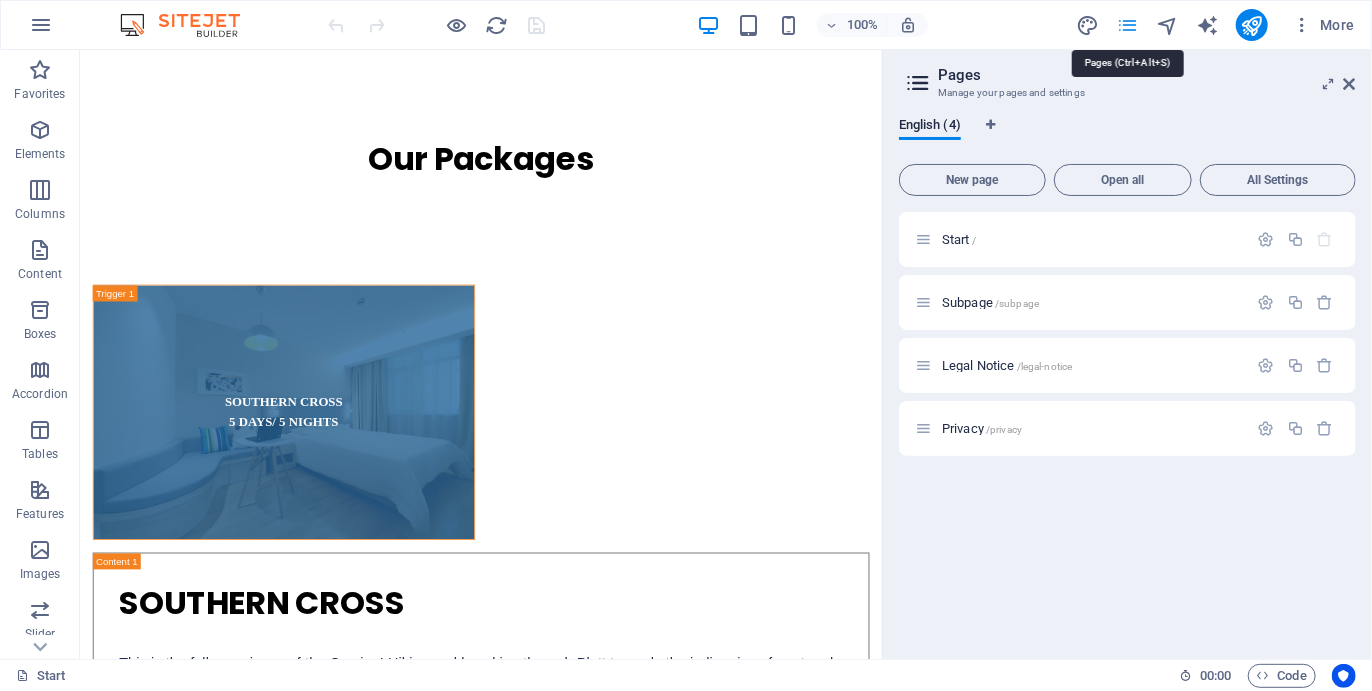 scroll, scrollTop: 5756, scrollLeft: 0, axis: vertical 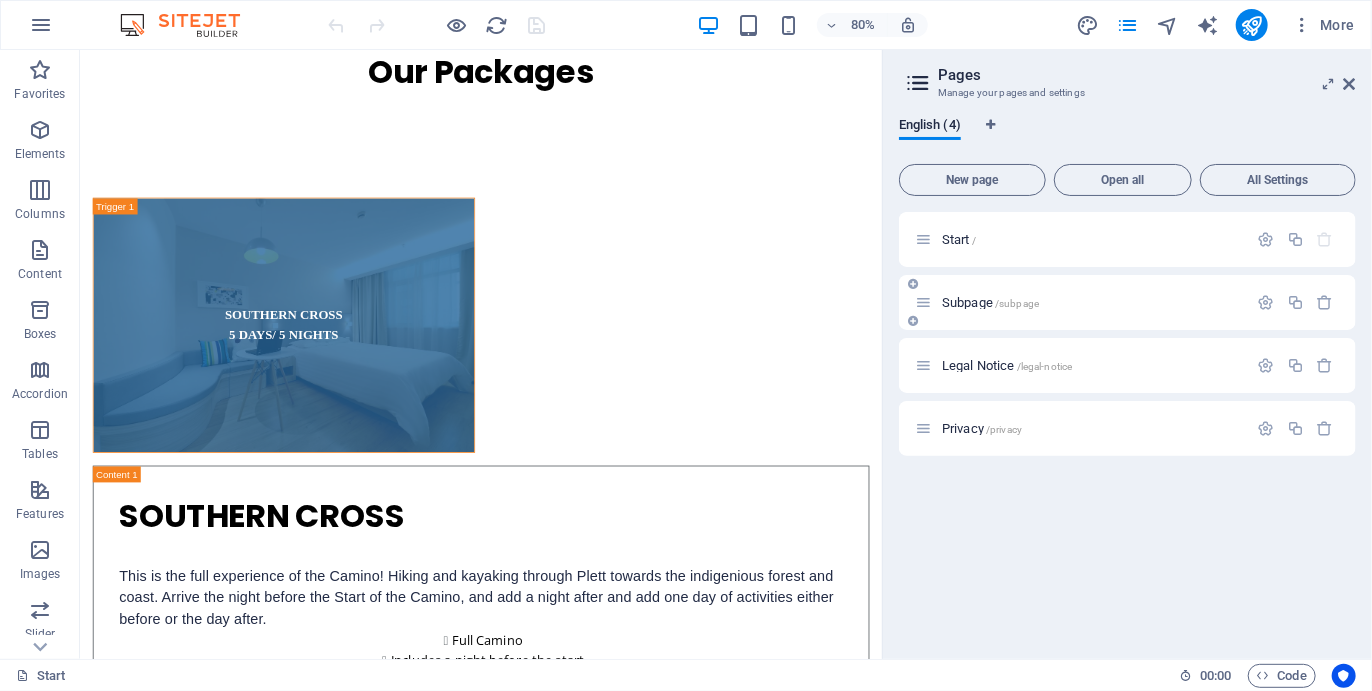 click on "Subpage /subpage" at bounding box center (1081, 302) 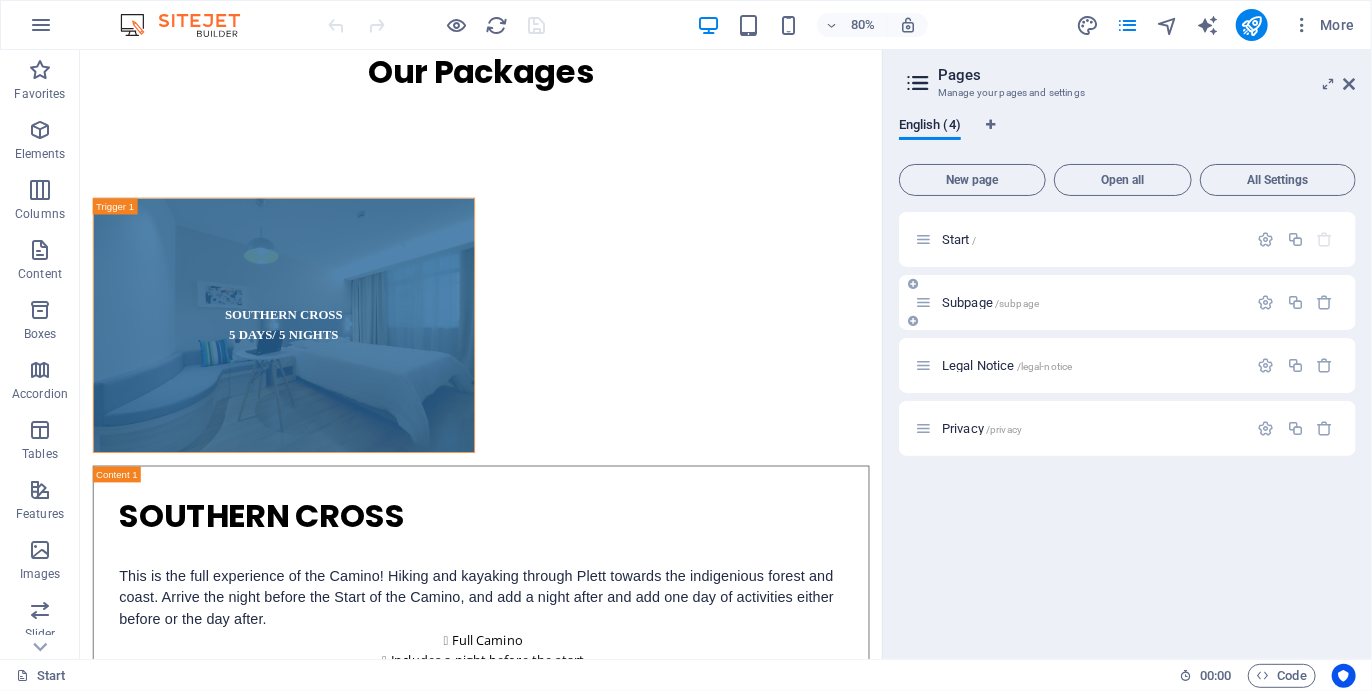 click on "Subpage /subpage" at bounding box center (990, 302) 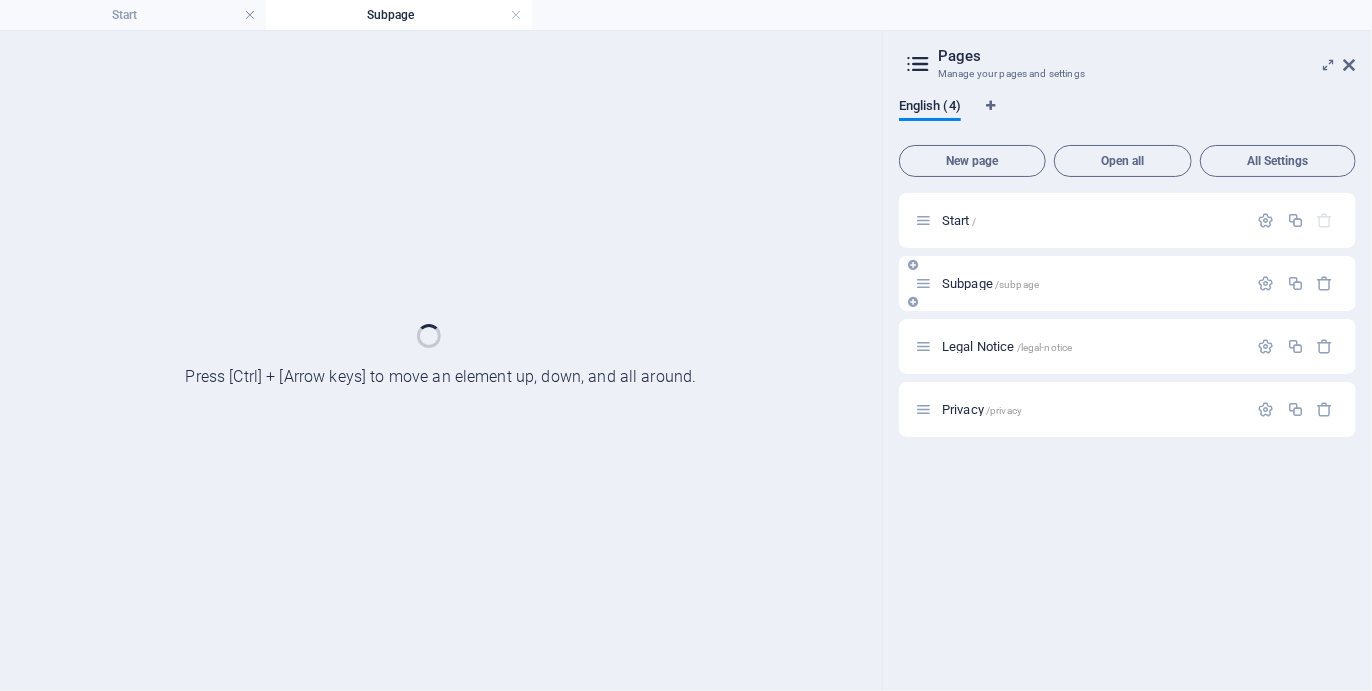 scroll, scrollTop: 0, scrollLeft: 0, axis: both 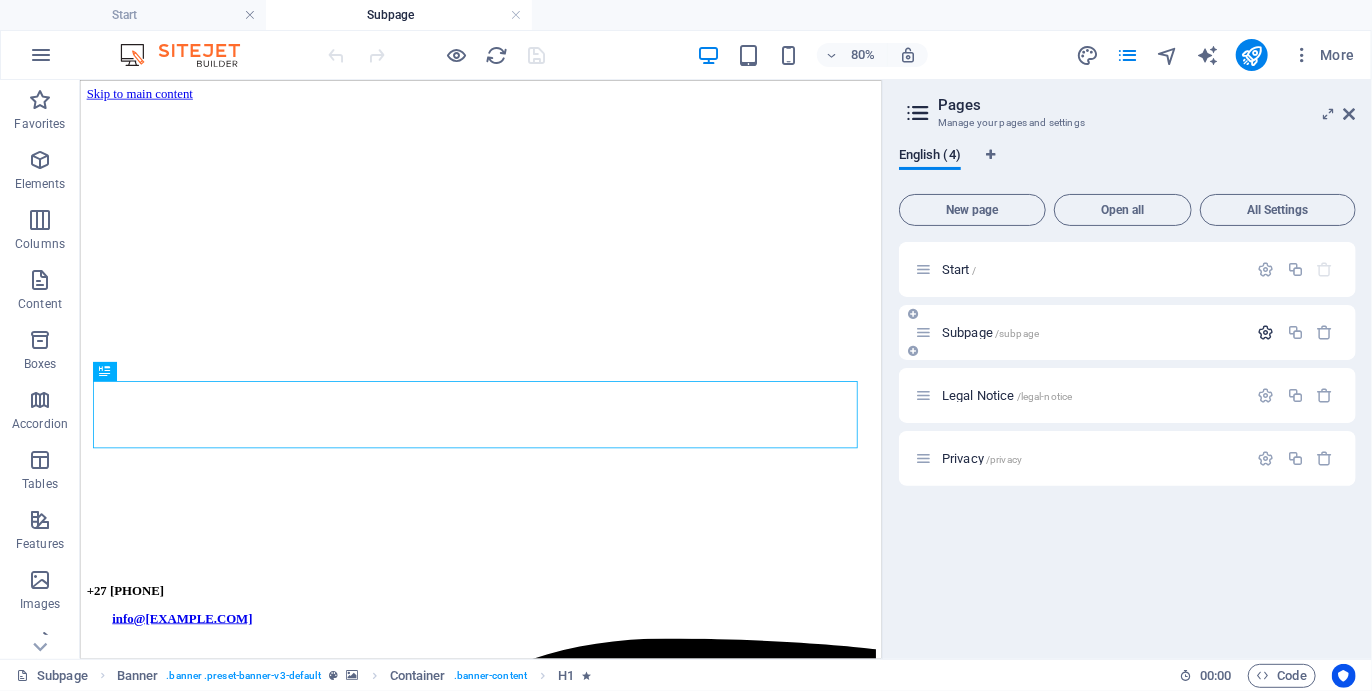 click at bounding box center [1266, 332] 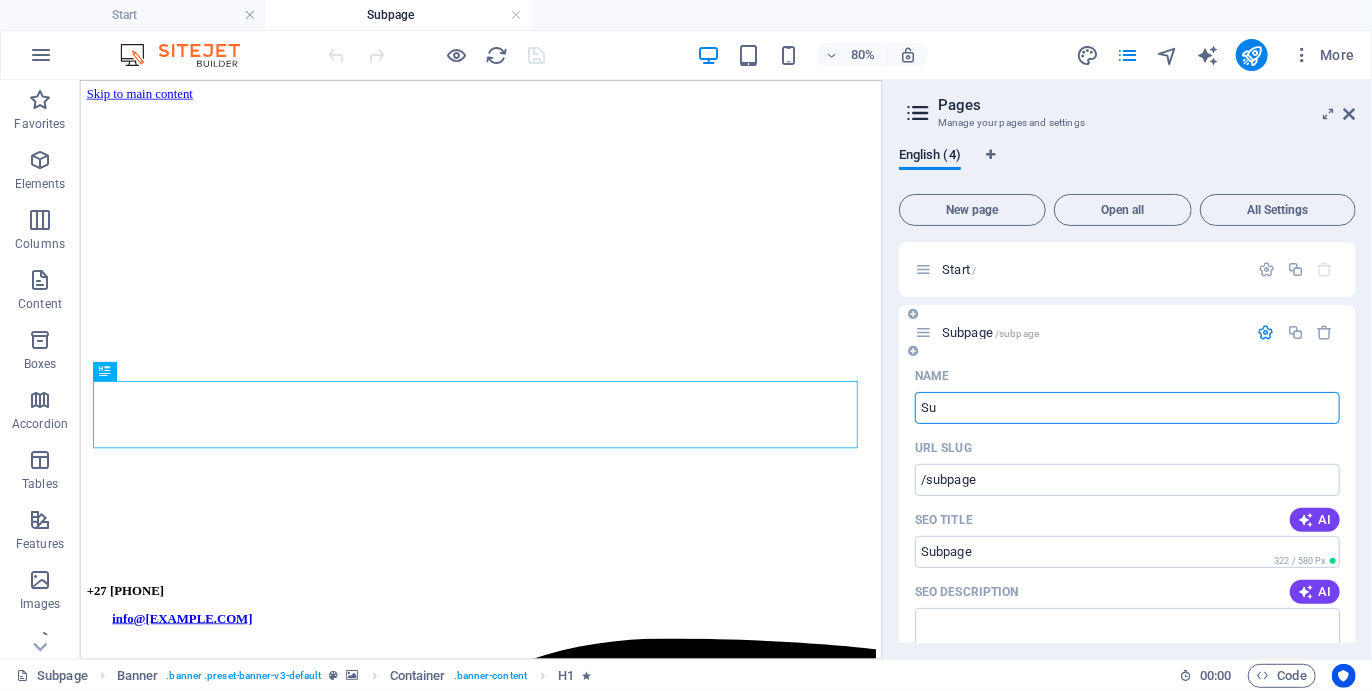 type on "S" 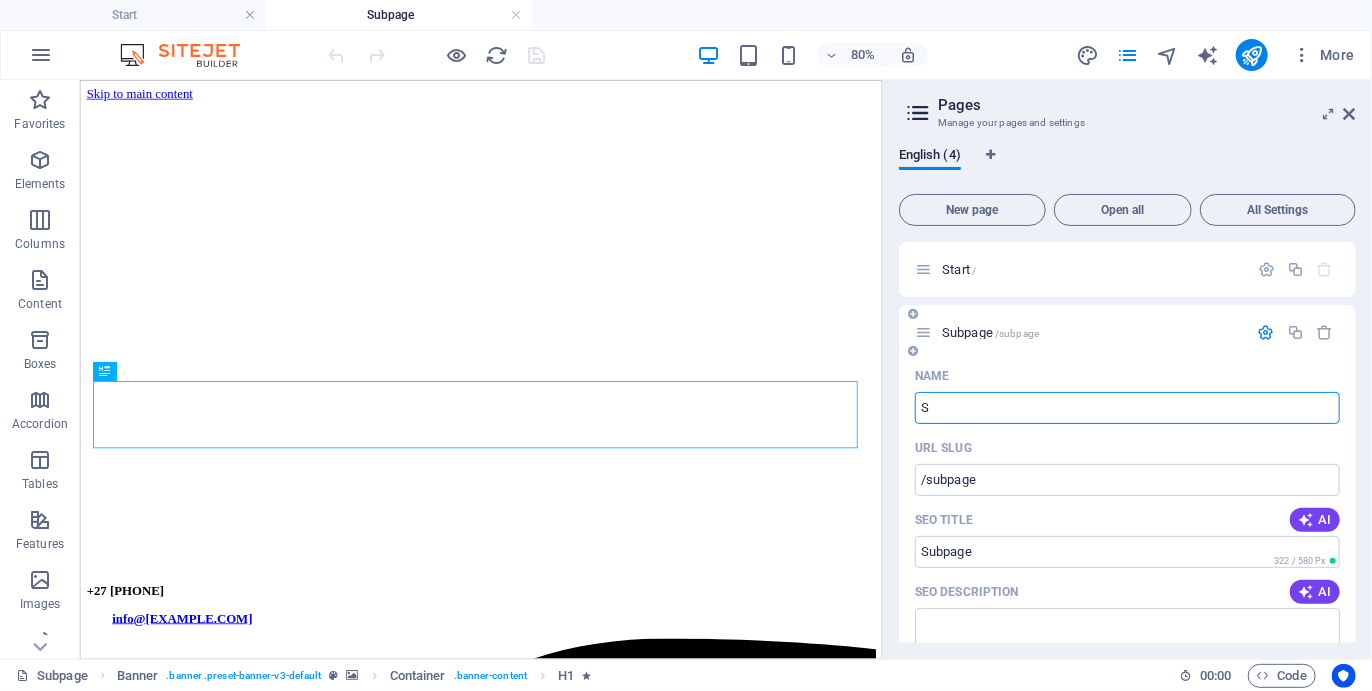 type 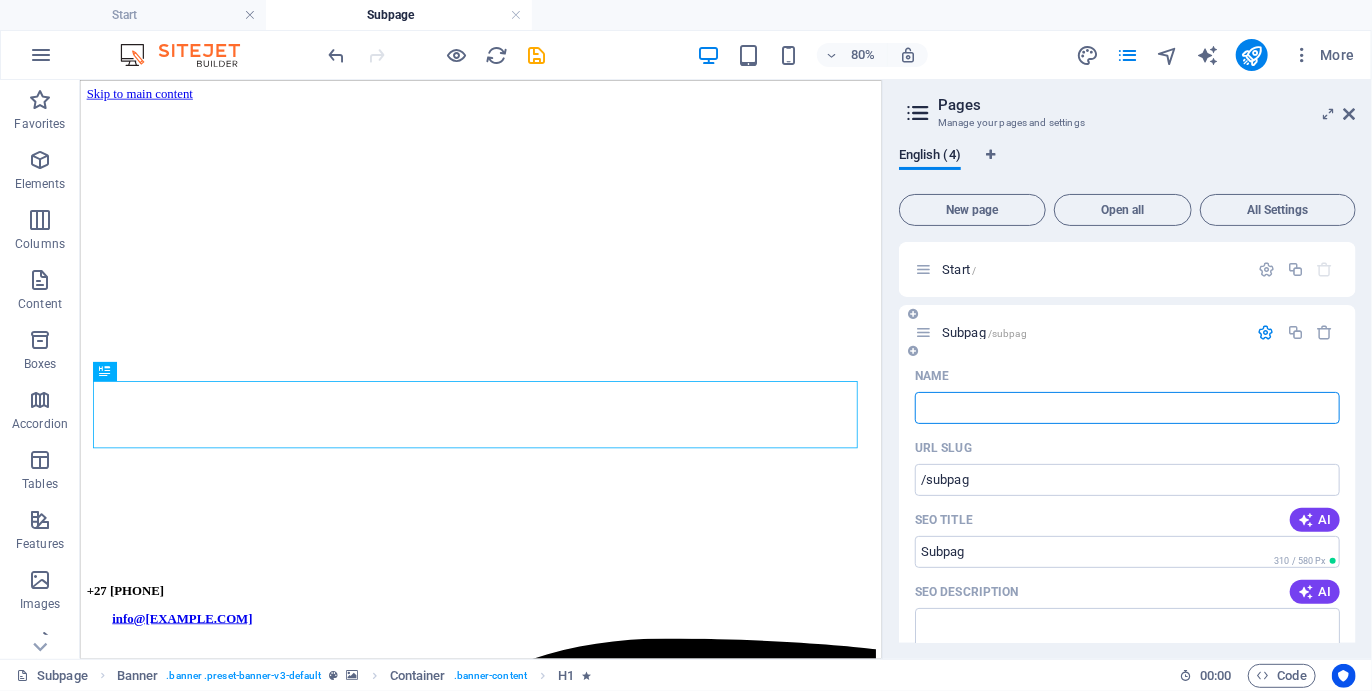 type on "/subpag" 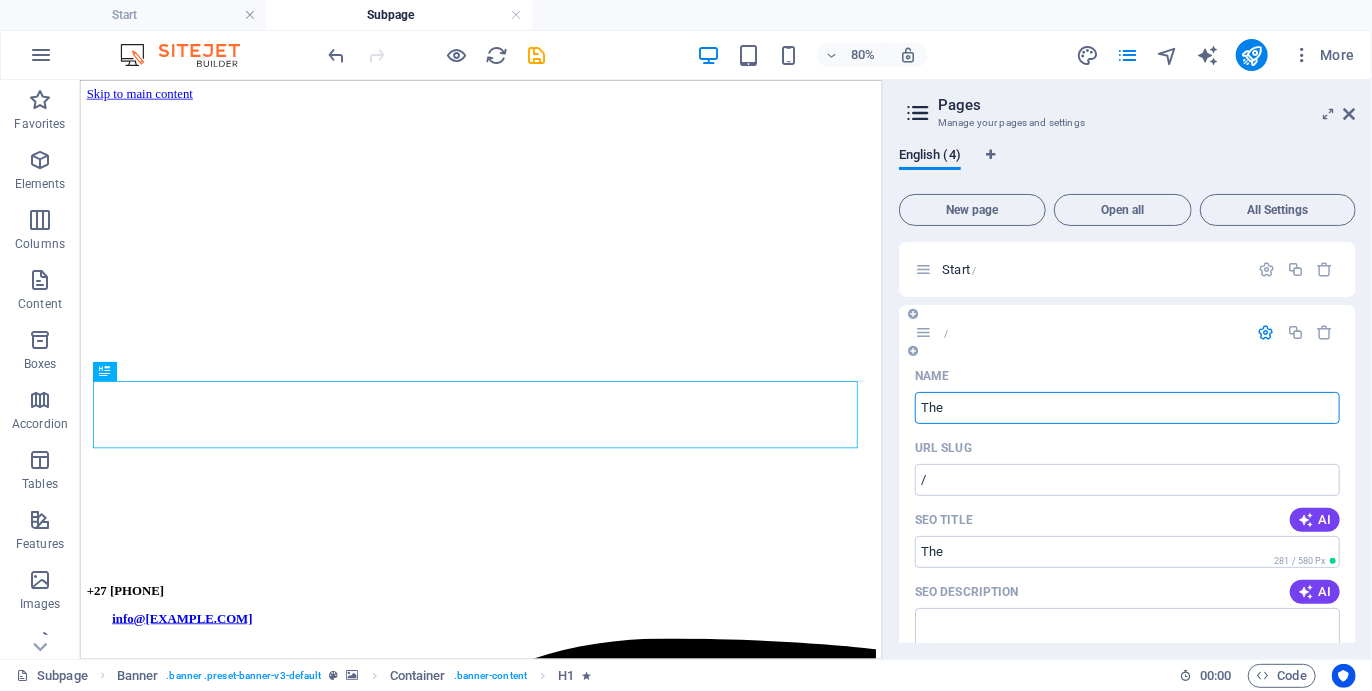 type on "The" 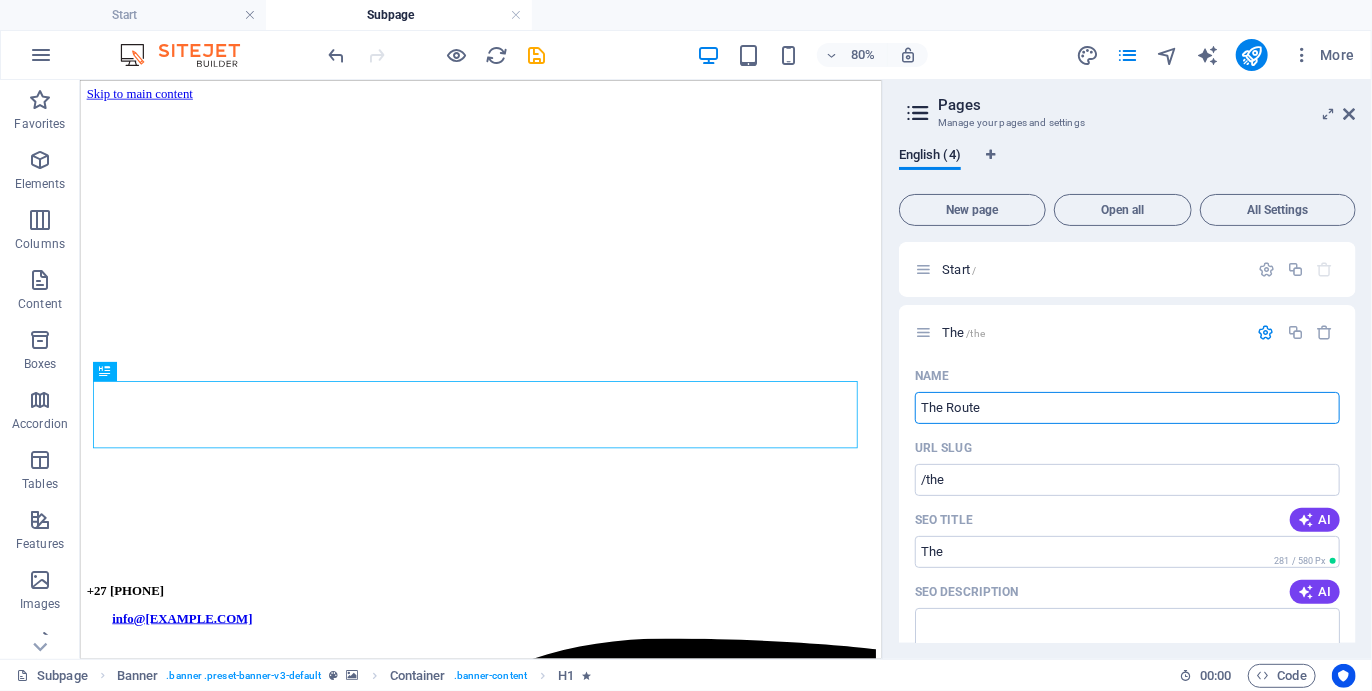 type on "The Route" 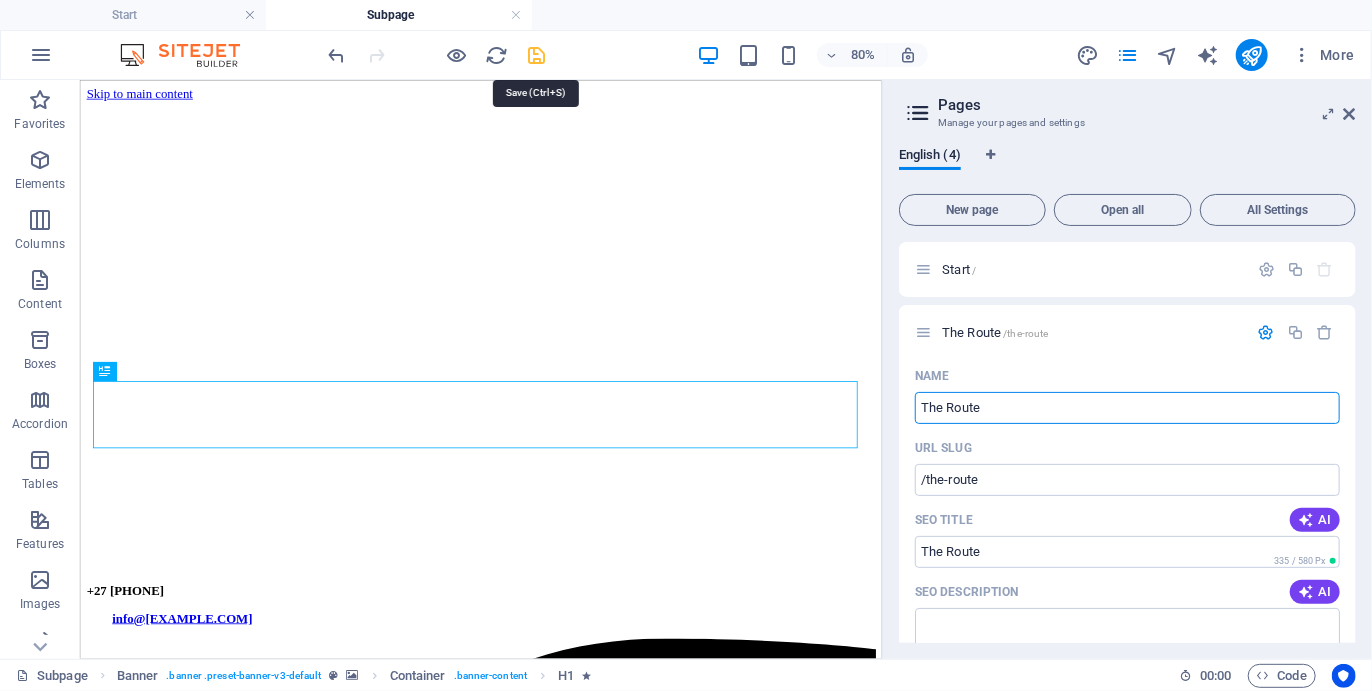 click at bounding box center [537, 55] 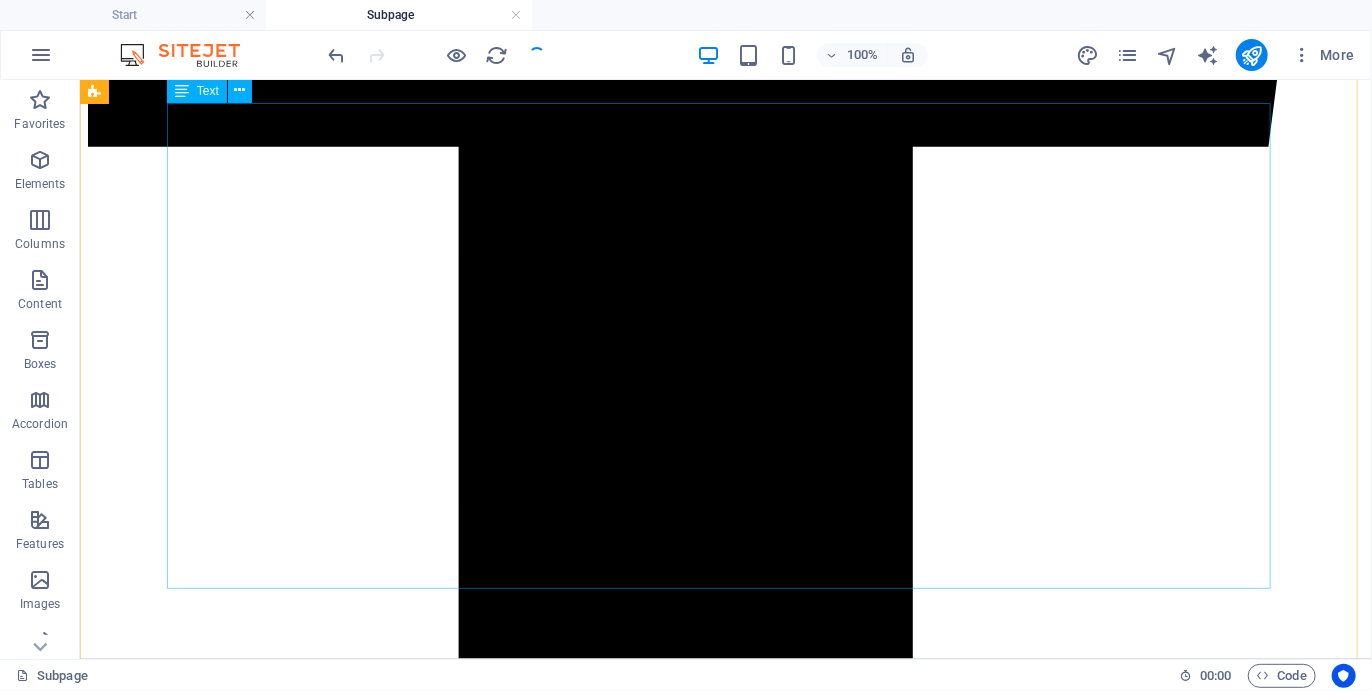 scroll, scrollTop: 2280, scrollLeft: 0, axis: vertical 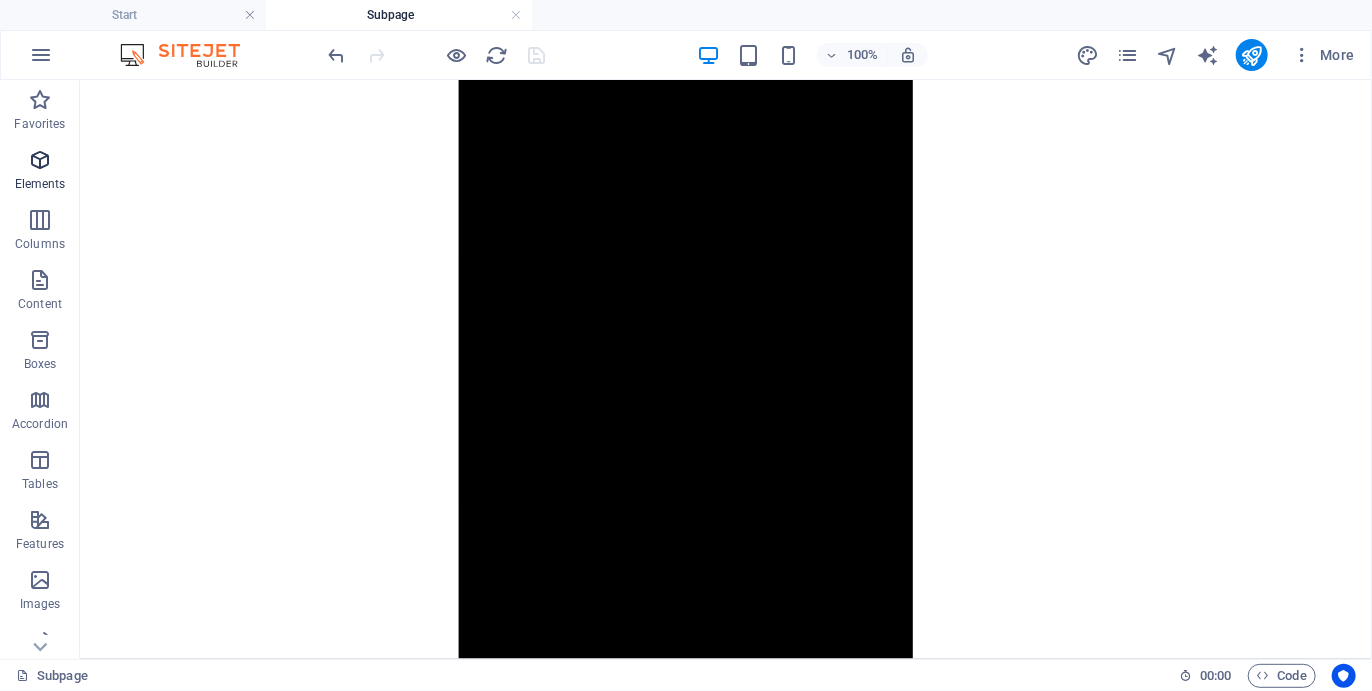 click at bounding box center (40, 160) 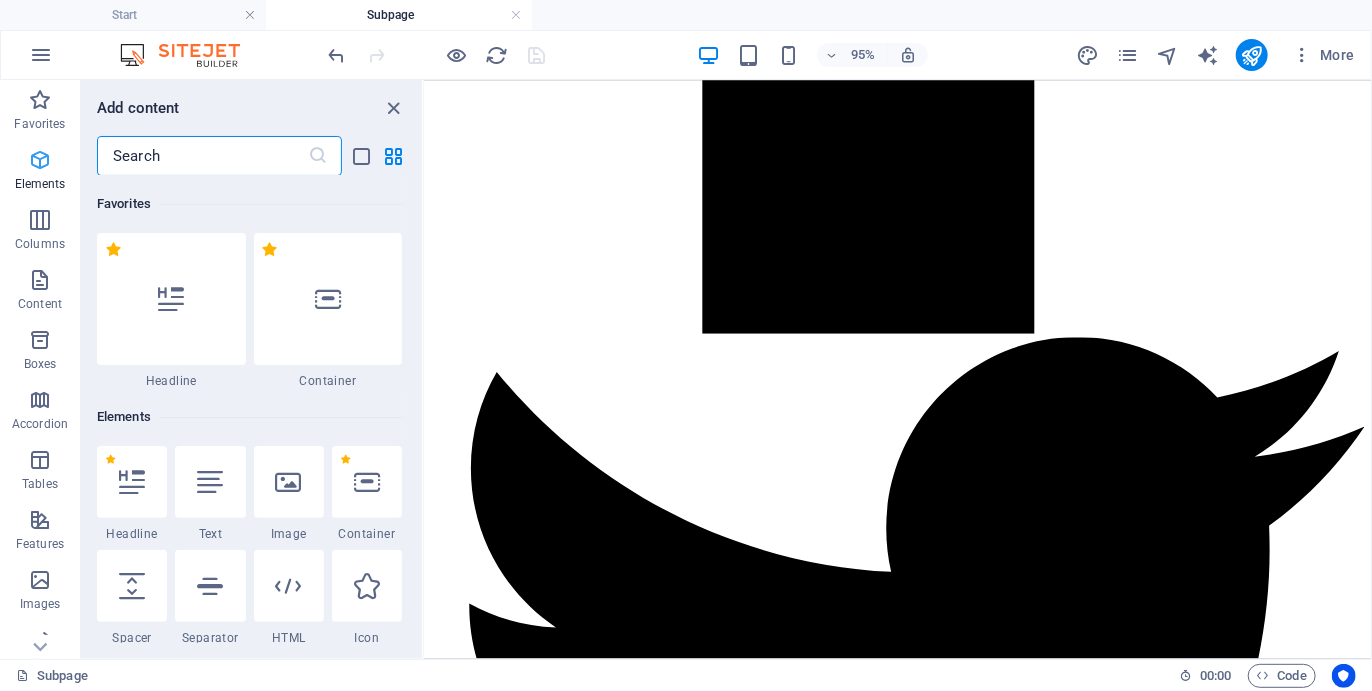 scroll, scrollTop: 2351, scrollLeft: 0, axis: vertical 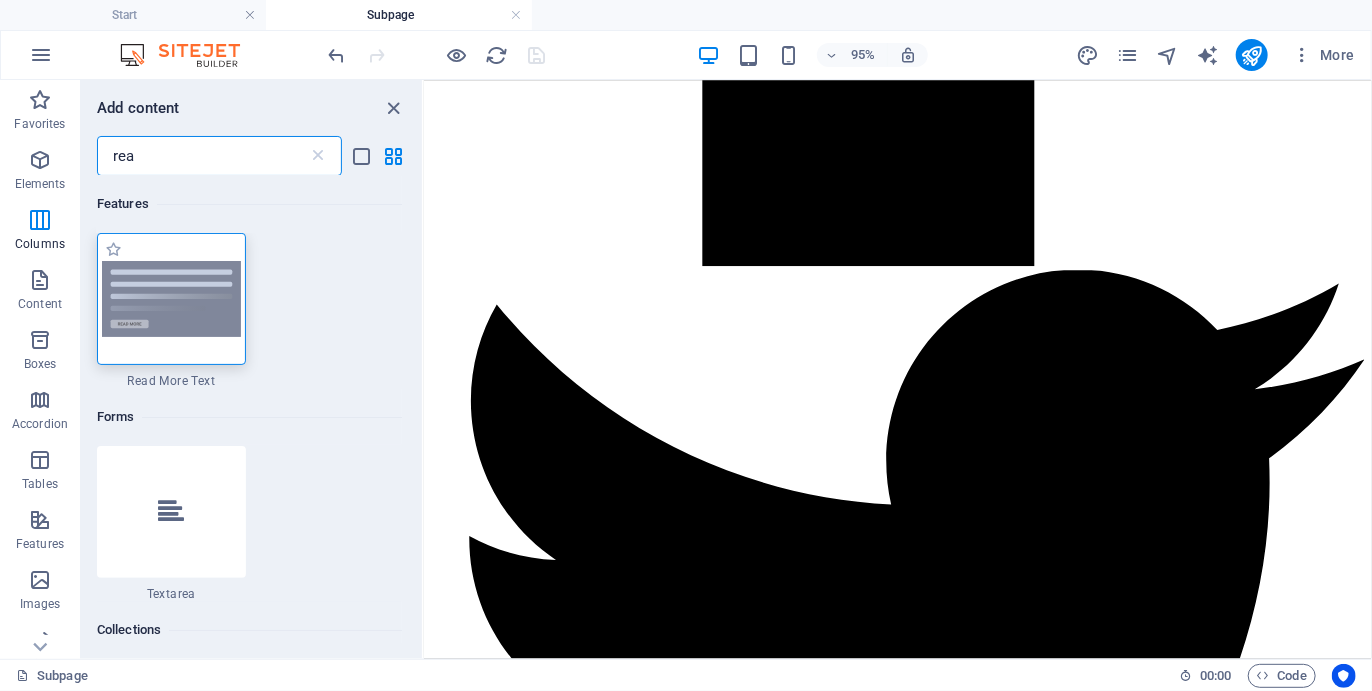 type on "rea" 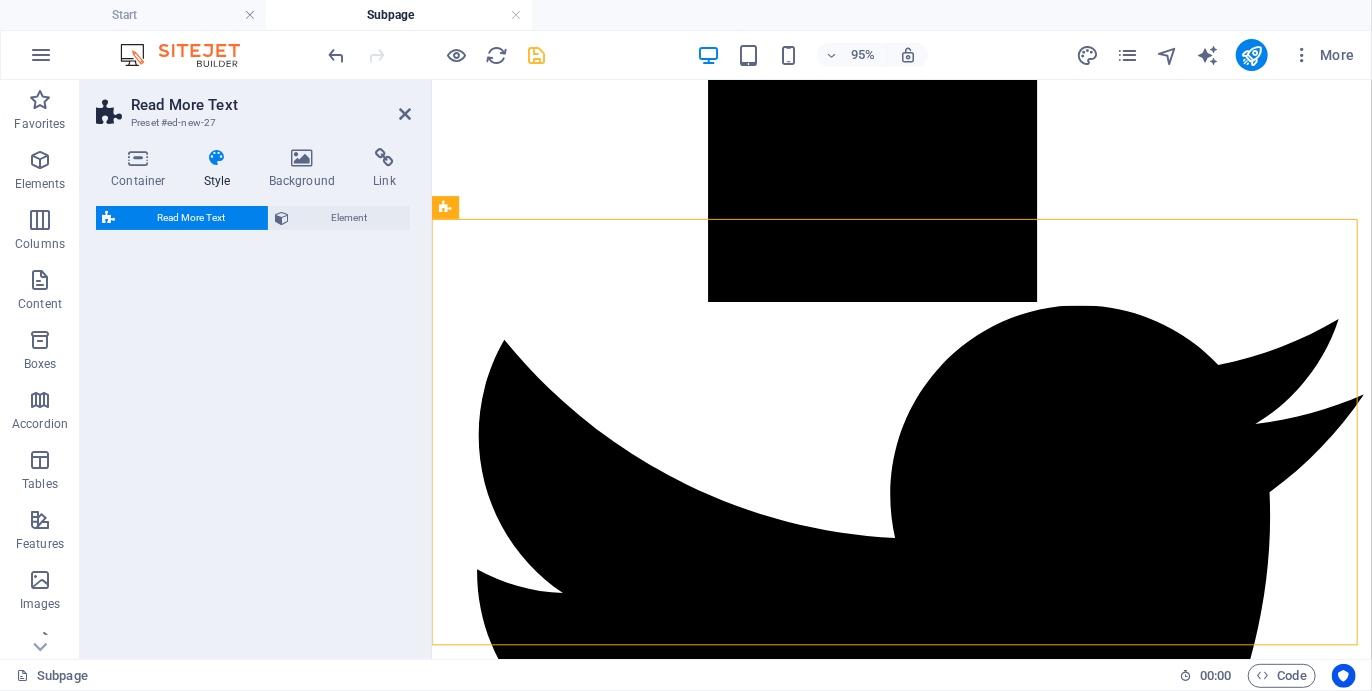 select on "px" 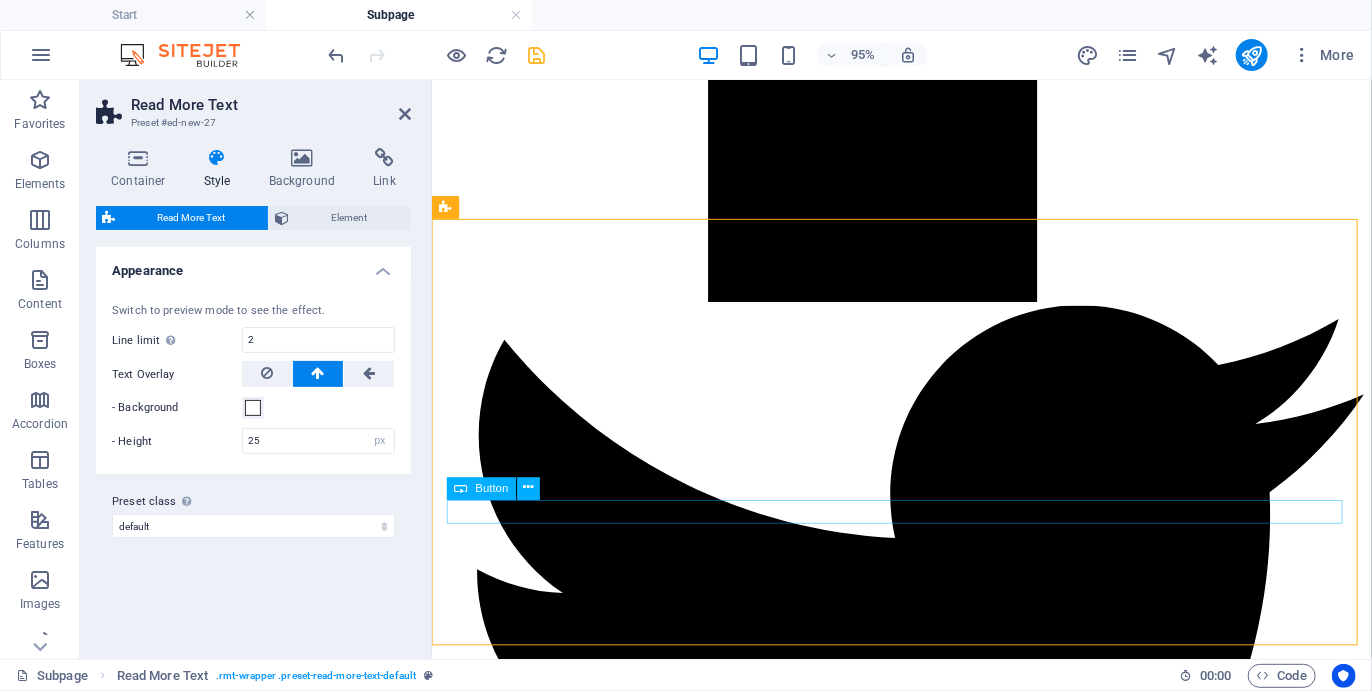 scroll, scrollTop: 2816, scrollLeft: 0, axis: vertical 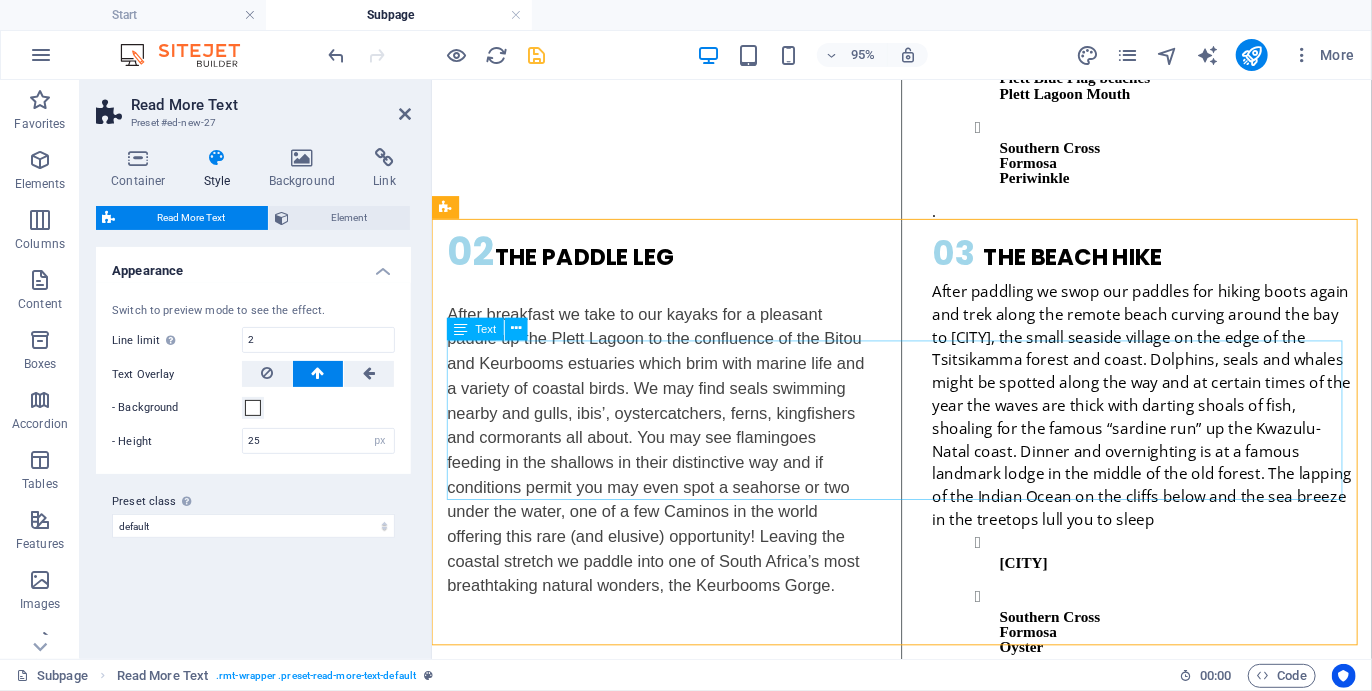 click on "Lorem ipsum dolor sit amet, consectetur adipiscing elit. Vestibulum laoreet, nunc eget laoreet sagittis, quam ligula sodales orci, congue imperdiet eros tortor ac lectus. Duis eget nisl orci. Aliquam mattis purus non mauris blandit id luctus felis convallis. Integer varius egestas vestibulum. Nullam a dolor arcu, ac tempor elit. Donec. Lorem ipsum dolor sit amet, consectetur adipiscing elit. Proin blandit nunc sed sem dictum id feugiat quam blandit. Donec nec sem sed arcu interdum commodo ac ac diam. Donec consequat semper rutrum. Vestibulum et mauris elit. Vestibulum mauris lacus, ultricies. Duis nisl nibh, egestas at fermentum at, viverra et purus. Maecenas lobortis odio id sapien facilisis elementum. Curabitur et magna justo, et gravida augue. Sed tristique pellentesque arcu quis tempo." at bounding box center [925, 1136] 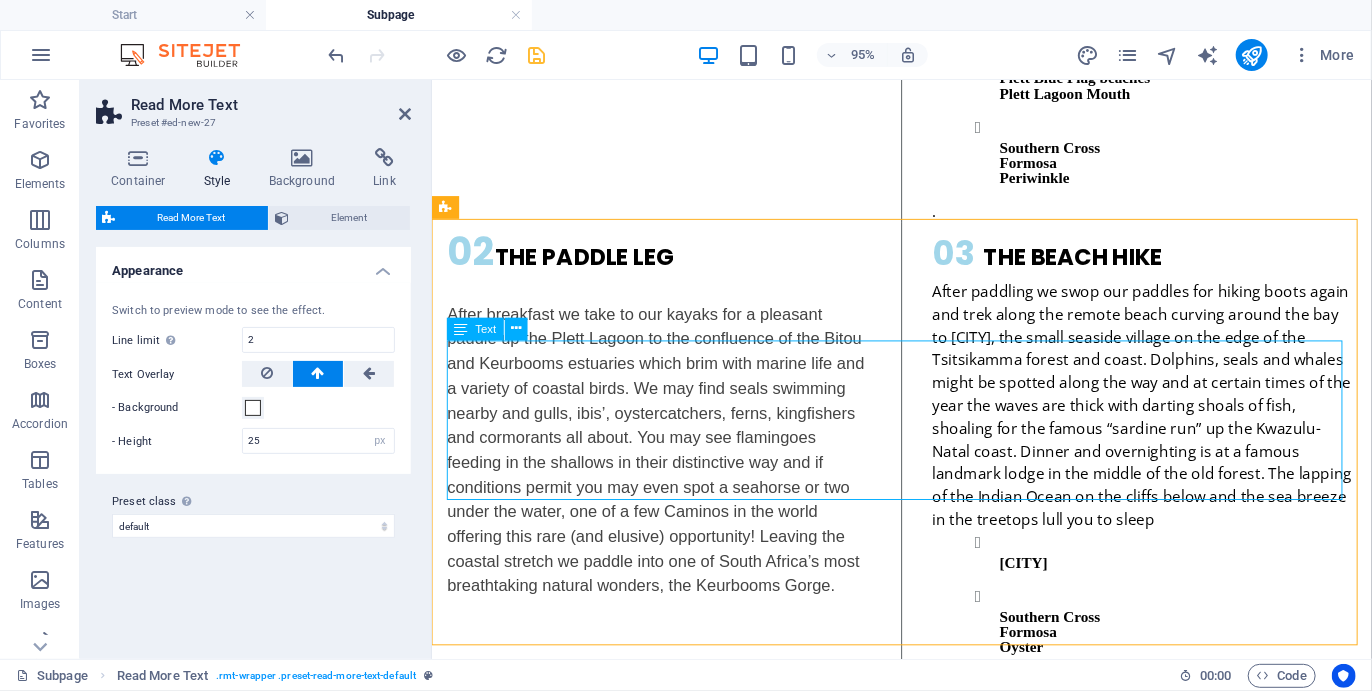 click on "Lorem ipsum dolor sit amet, consectetur adipiscing elit. Vestibulum laoreet, nunc eget laoreet sagittis, quam ligula sodales orci, congue imperdiet eros tortor ac lectus. Duis eget nisl orci. Aliquam mattis purus non mauris blandit id luctus felis convallis. Integer varius egestas vestibulum. Nullam a dolor arcu, ac tempor elit. Donec. Lorem ipsum dolor sit amet, consectetur adipiscing elit. Proin blandit nunc sed sem dictum id feugiat quam blandit. Donec nec sem sed arcu interdum commodo ac ac diam. Donec consequat semper rutrum. Vestibulum et mauris elit. Vestibulum mauris lacus, ultricies. Duis nisl nibh, egestas at fermentum at, viverra et purus. Maecenas lobortis odio id sapien facilisis elementum. Curabitur et magna justo, et gravida augue. Sed tristique pellentesque arcu quis tempo." at bounding box center [925, 1136] 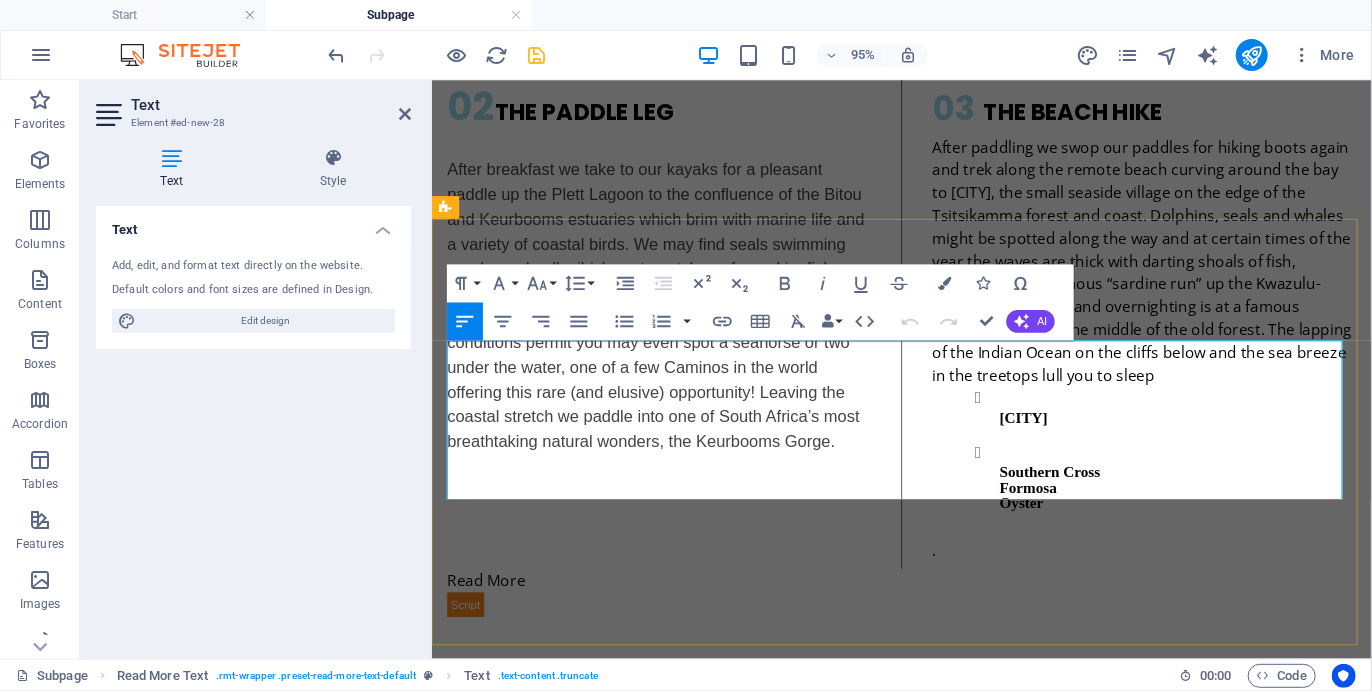 drag, startPoint x: 948, startPoint y: 510, endPoint x: 457, endPoint y: 364, distance: 512.247 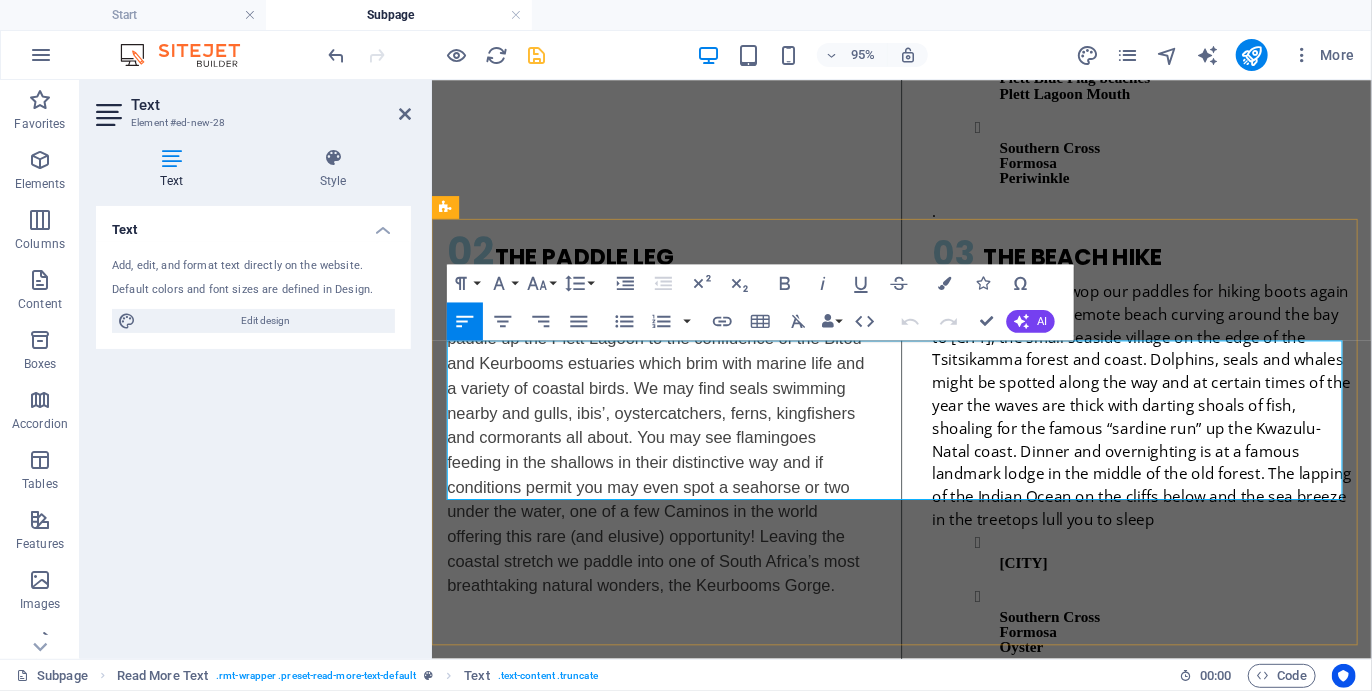 scroll, scrollTop: 2672, scrollLeft: 0, axis: vertical 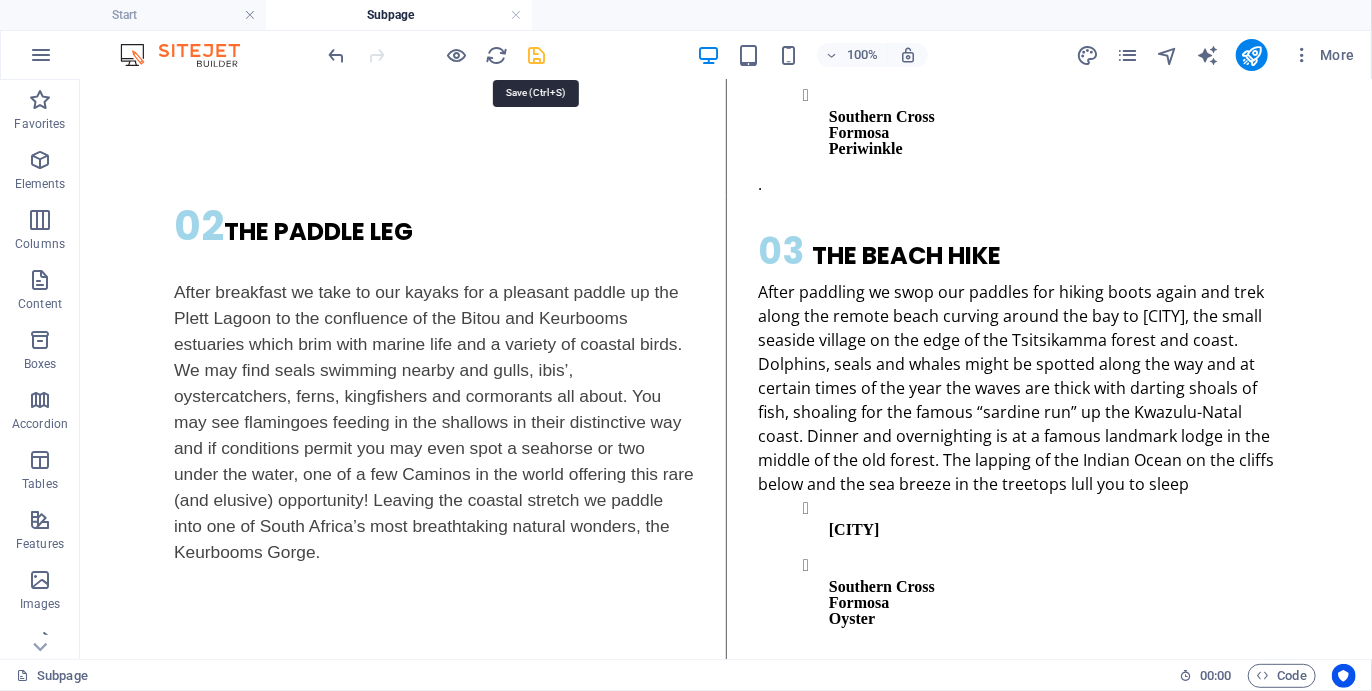 click at bounding box center (537, 55) 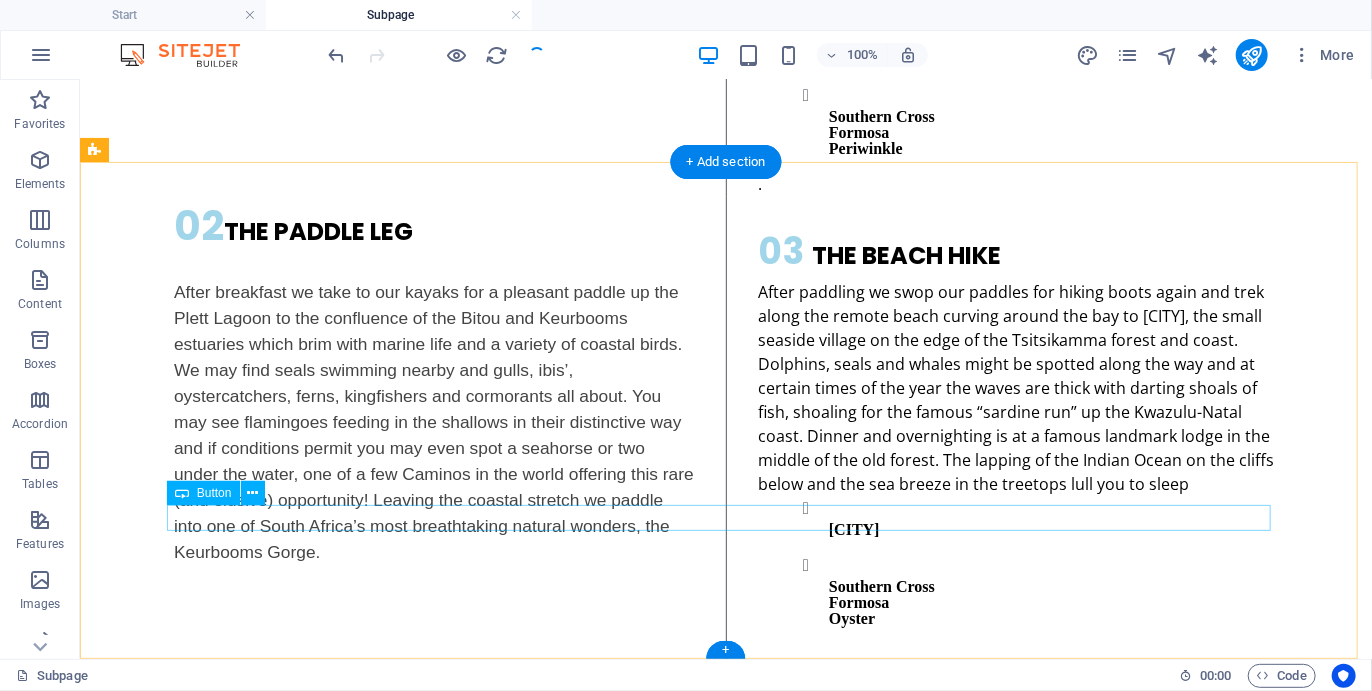 click on "Read more" at bounding box center (725, 1216) 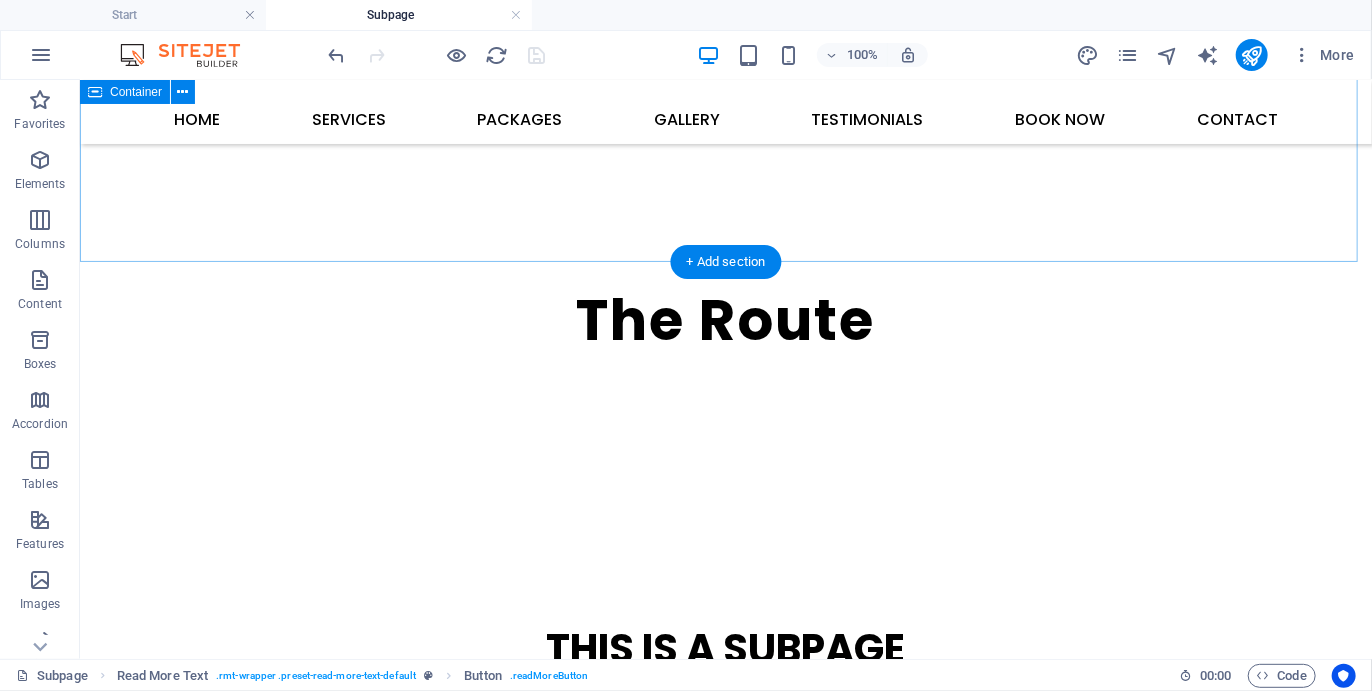 scroll, scrollTop: 873, scrollLeft: 0, axis: vertical 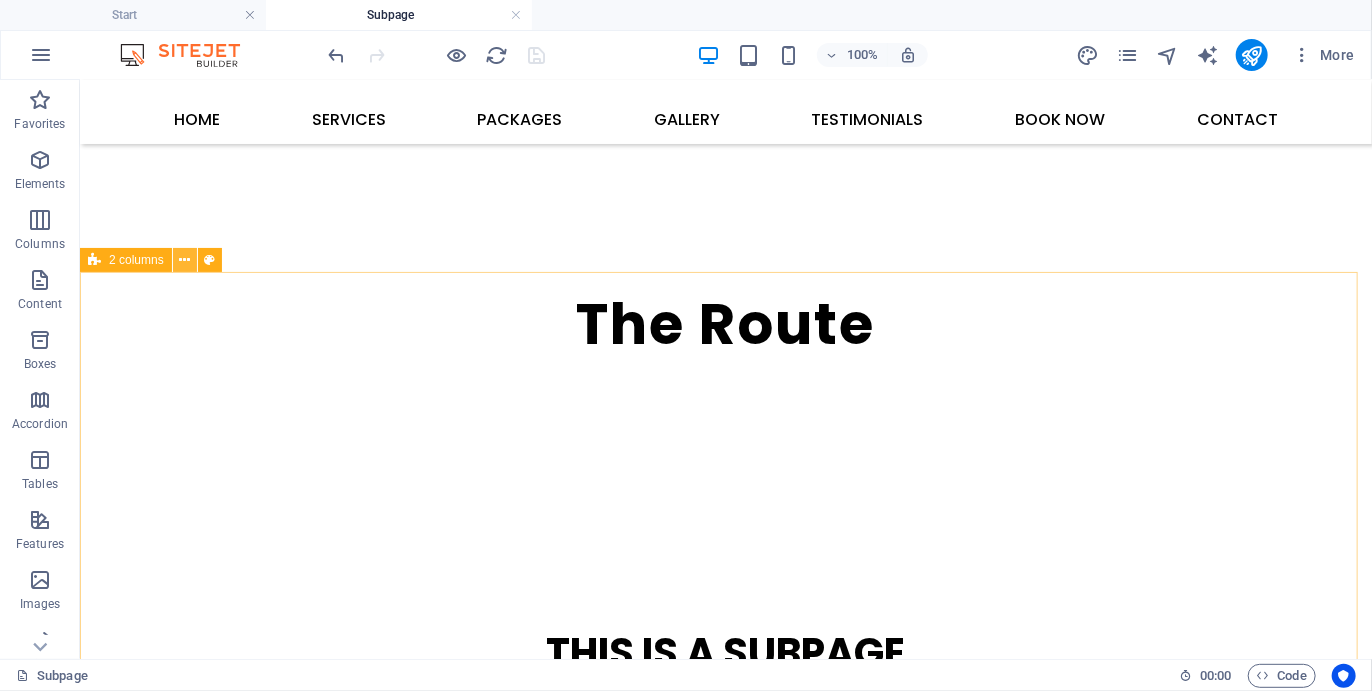 click at bounding box center [184, 260] 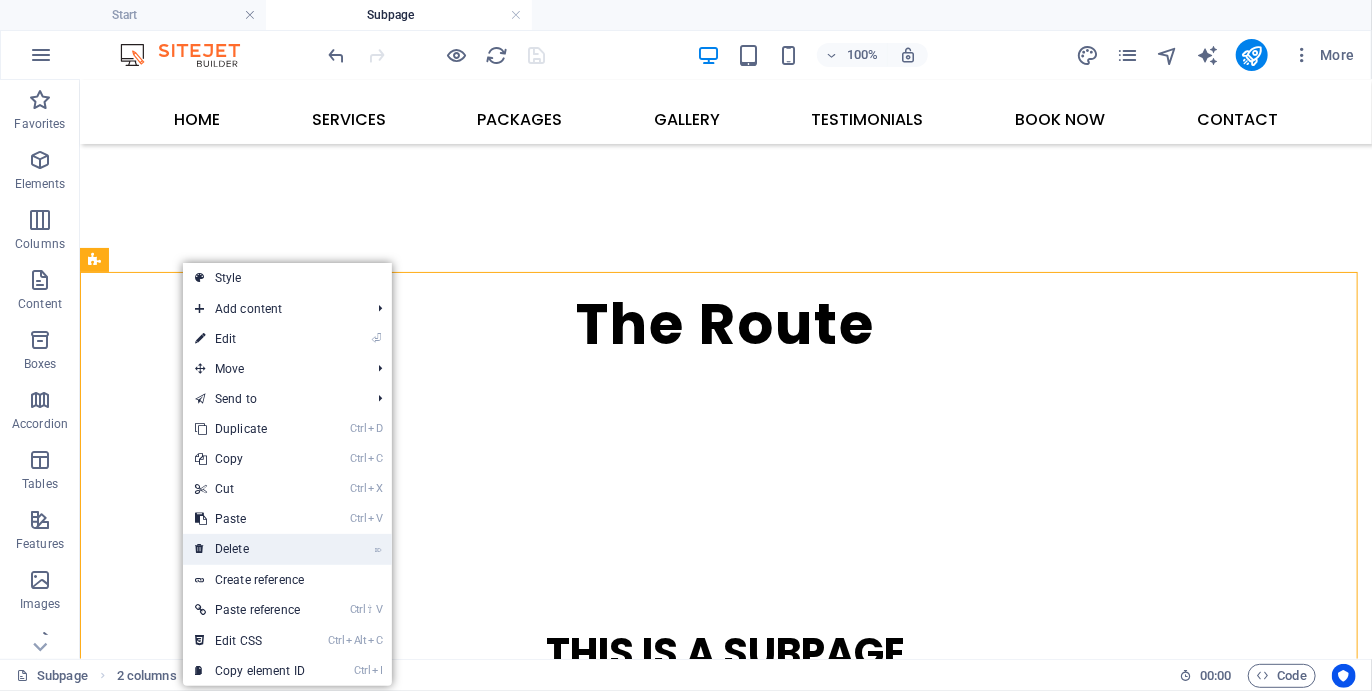 click on "⌦  Delete" at bounding box center [250, 549] 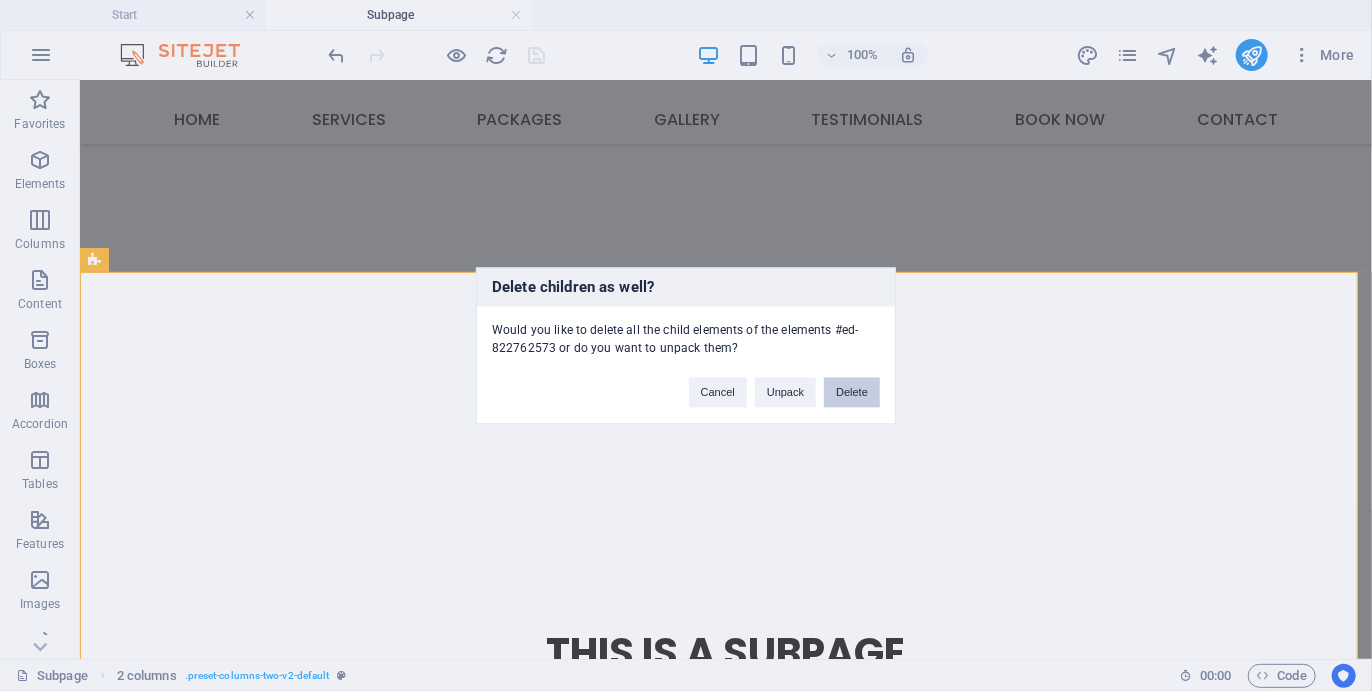 click on "Delete" at bounding box center [852, 392] 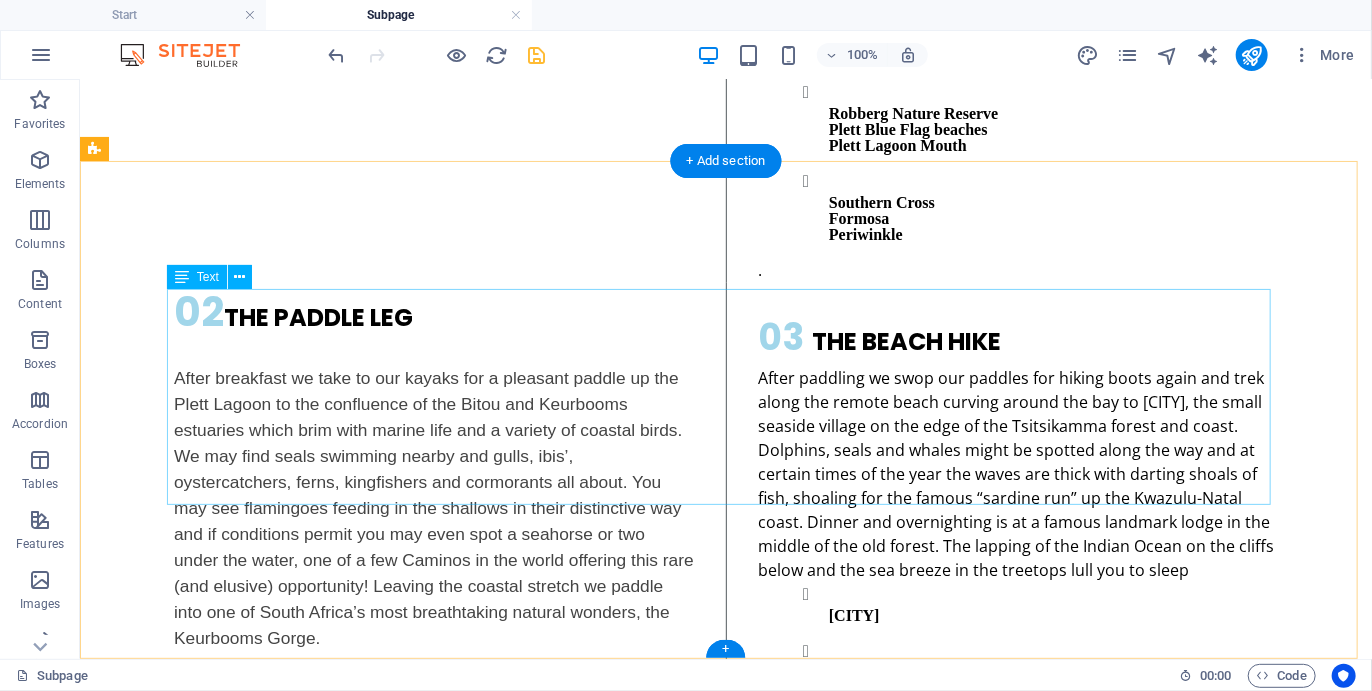 scroll, scrollTop: 2380, scrollLeft: 0, axis: vertical 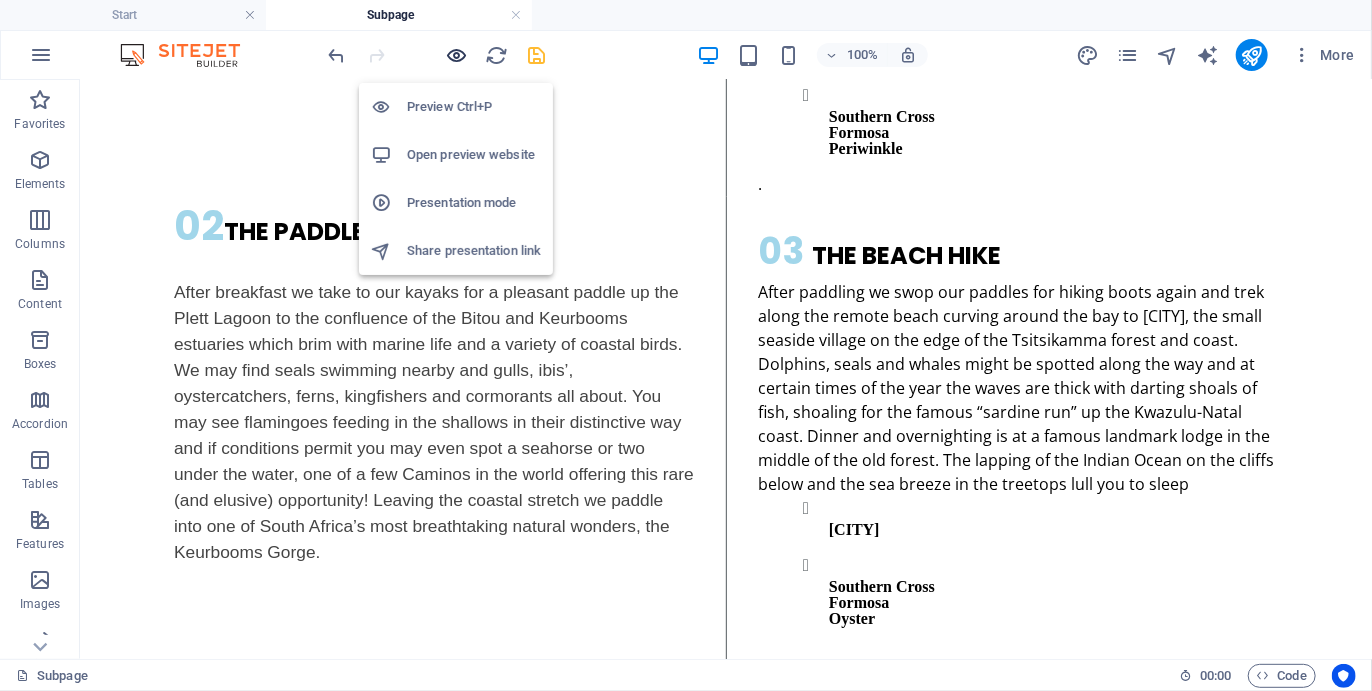 click at bounding box center [457, 55] 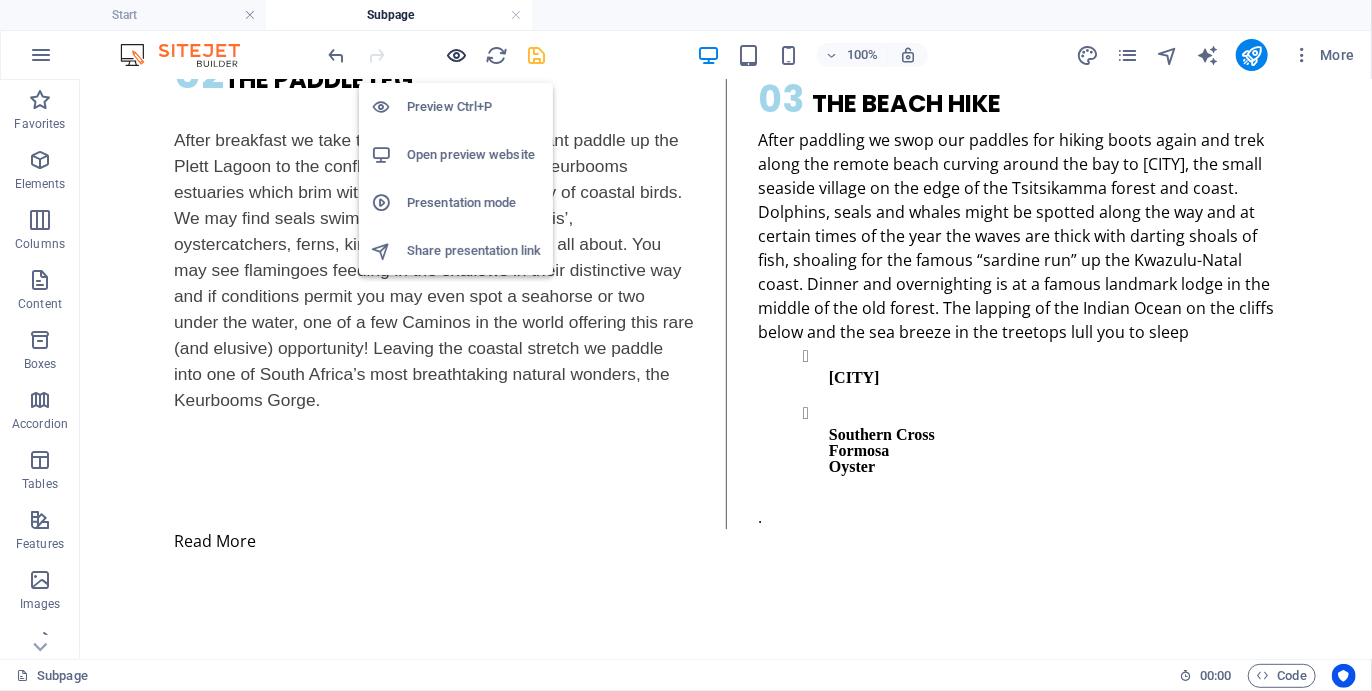 scroll, scrollTop: 2185, scrollLeft: 0, axis: vertical 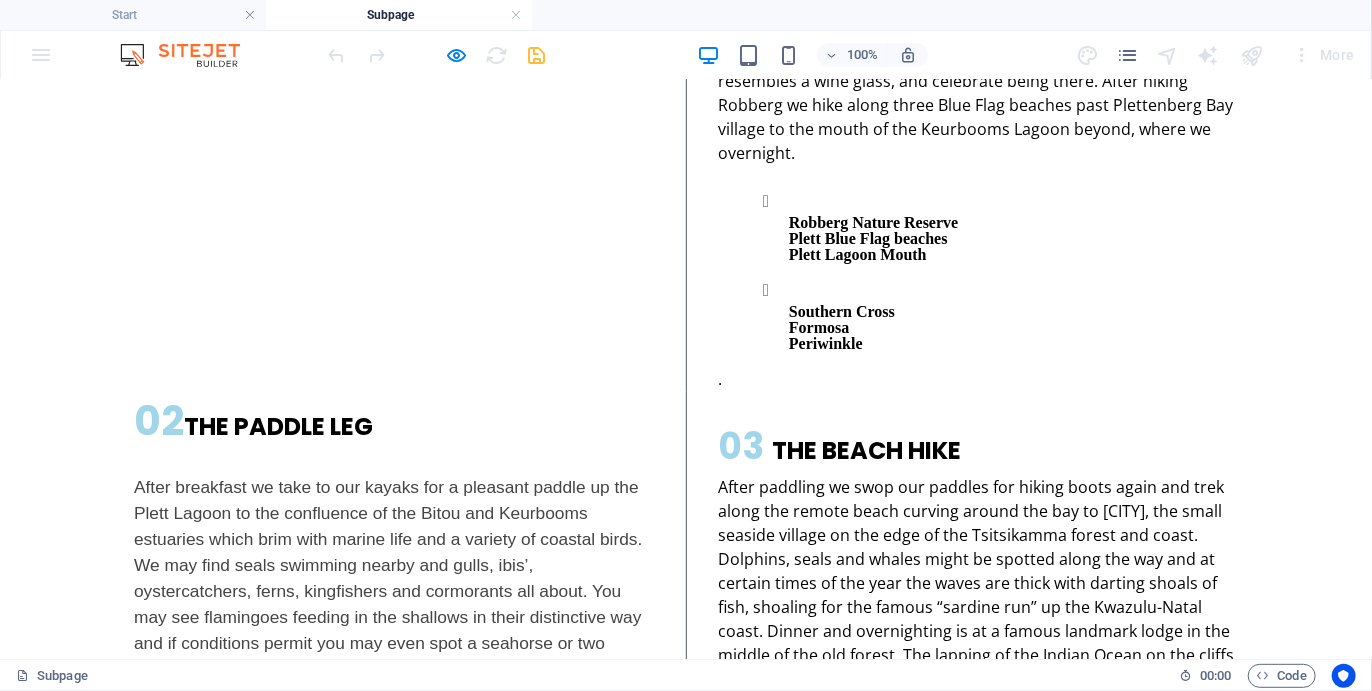 click on "Read more" at bounding box center (182, 1216) 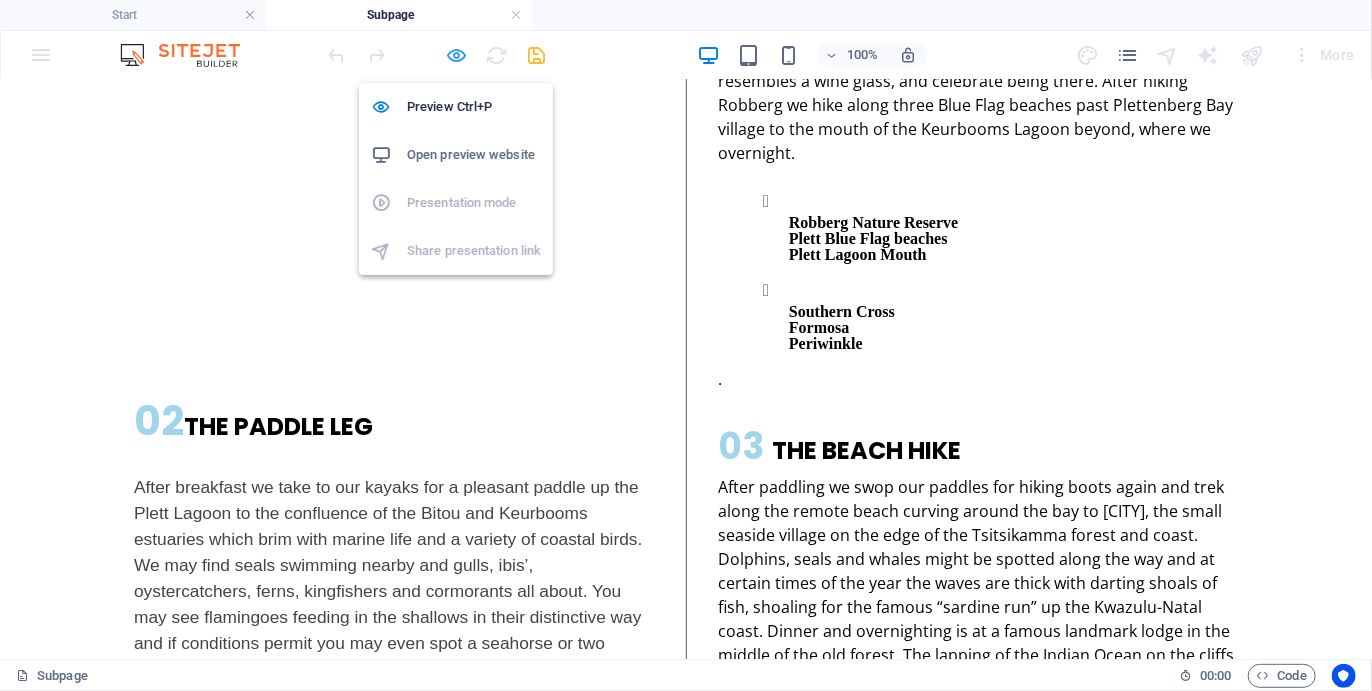 click at bounding box center [457, 55] 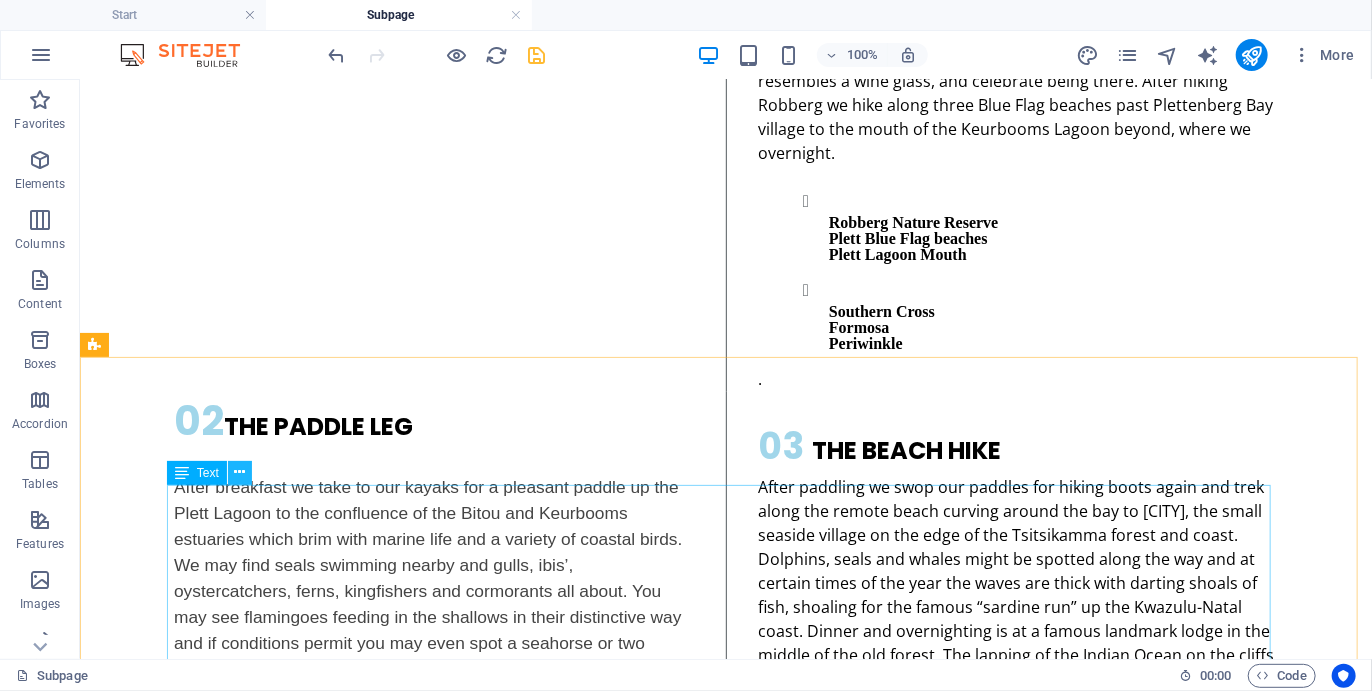 click at bounding box center (239, 472) 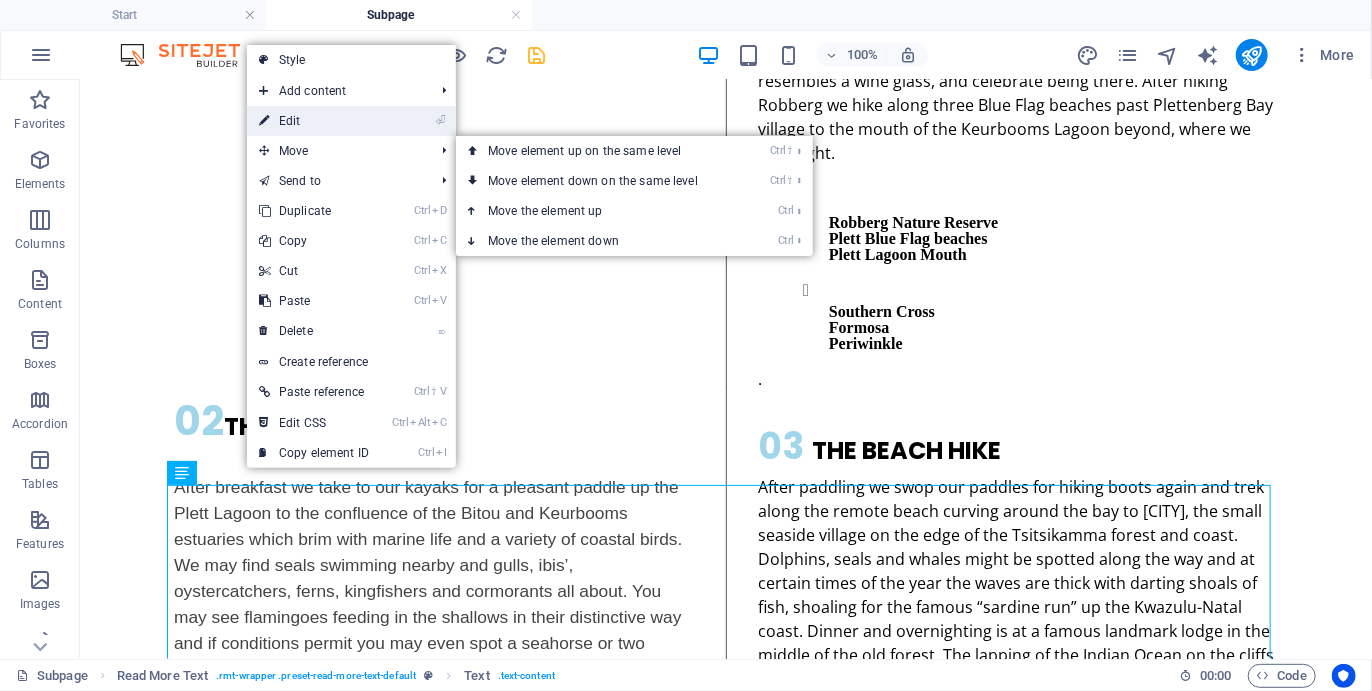 click on "⏎  Edit" at bounding box center (314, 121) 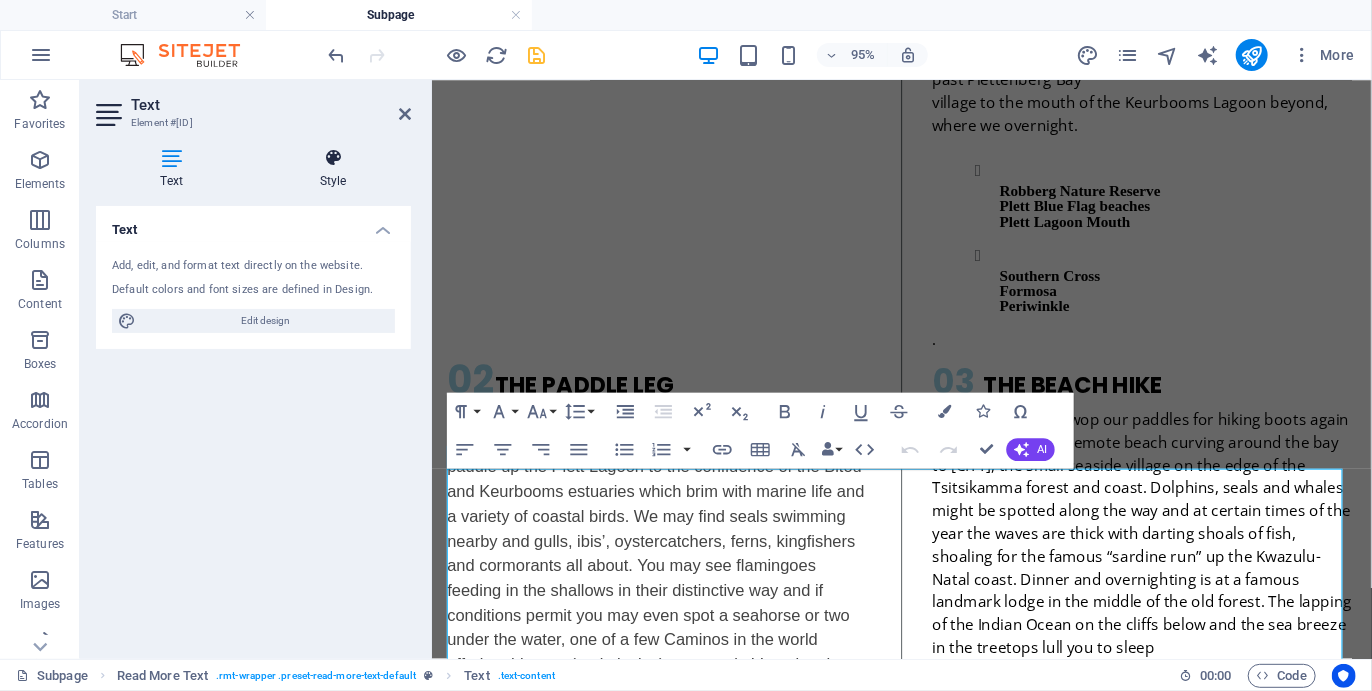 click at bounding box center [333, 158] 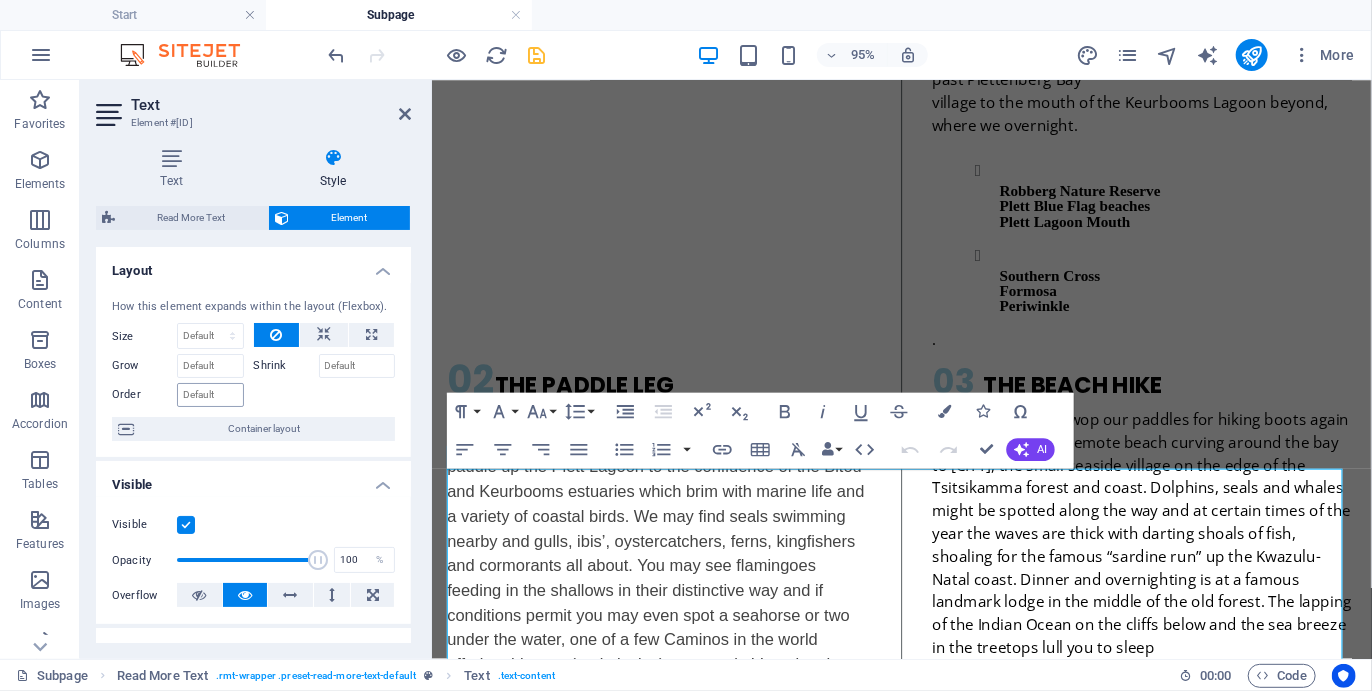 scroll, scrollTop: 0, scrollLeft: 0, axis: both 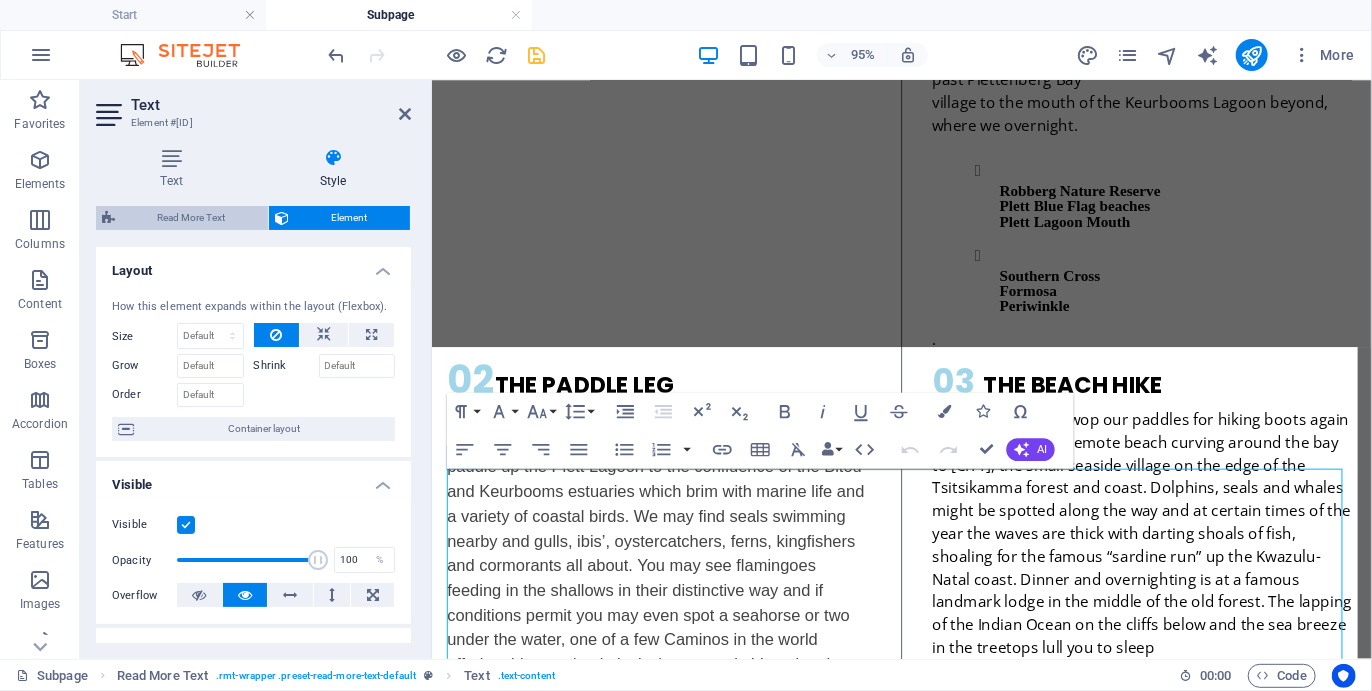 click on "Read More Text" at bounding box center [191, 218] 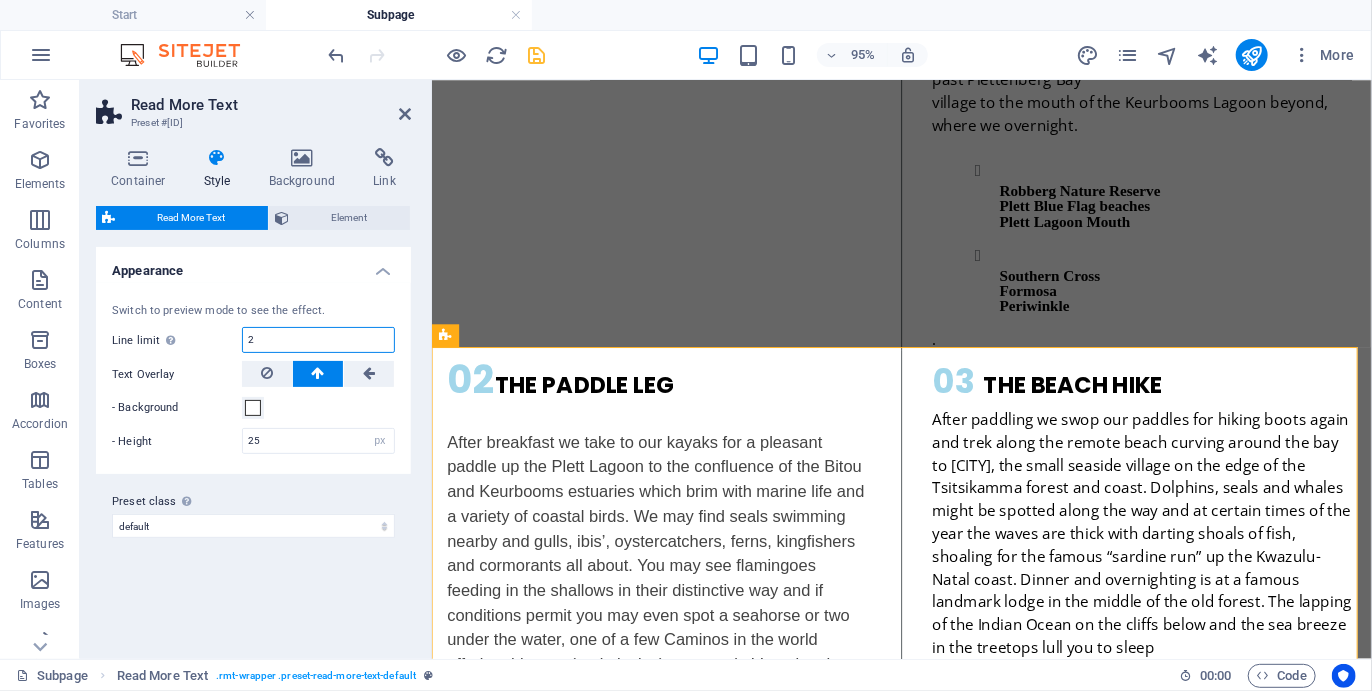 click on "2" at bounding box center [318, 340] 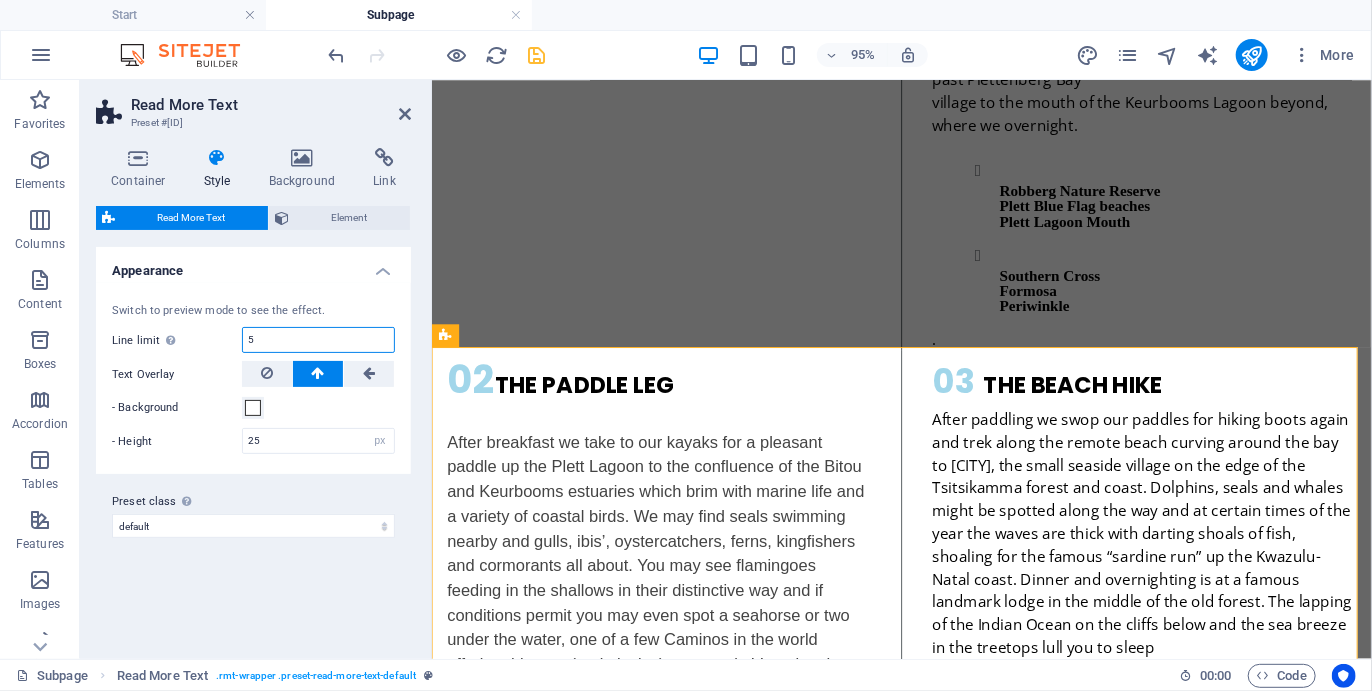 type on "5" 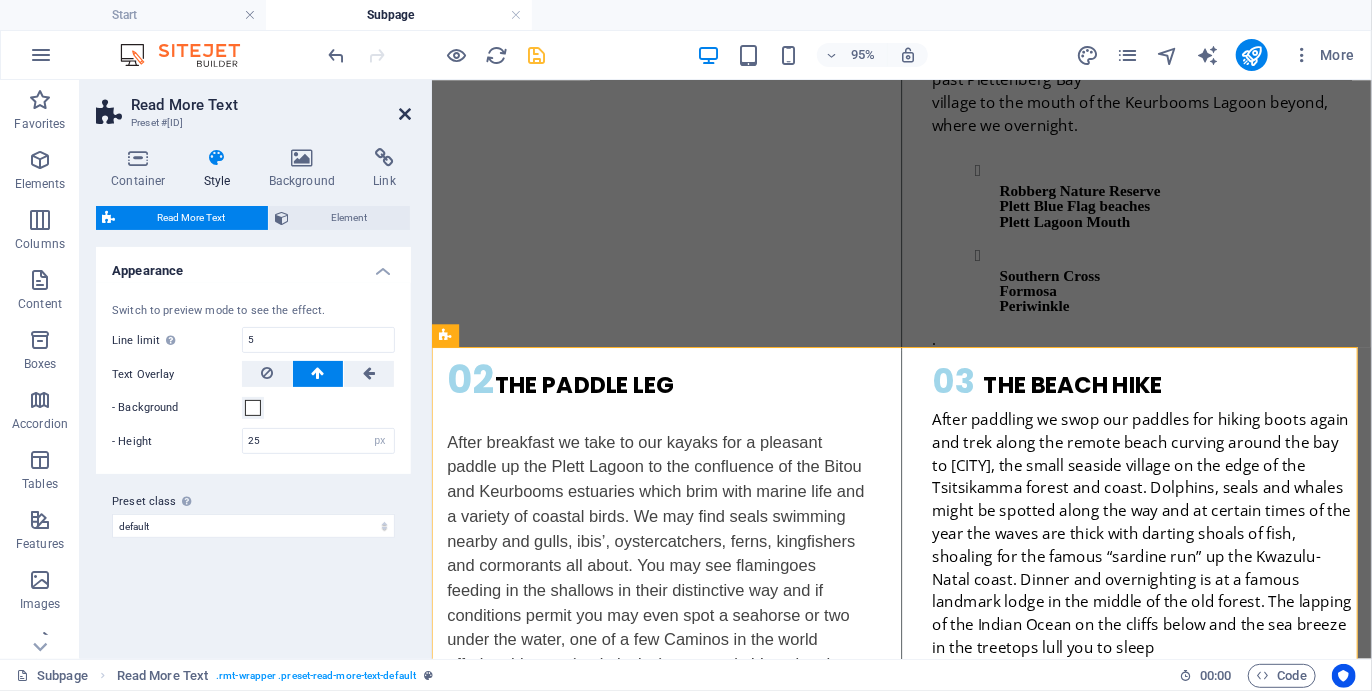 click at bounding box center [405, 114] 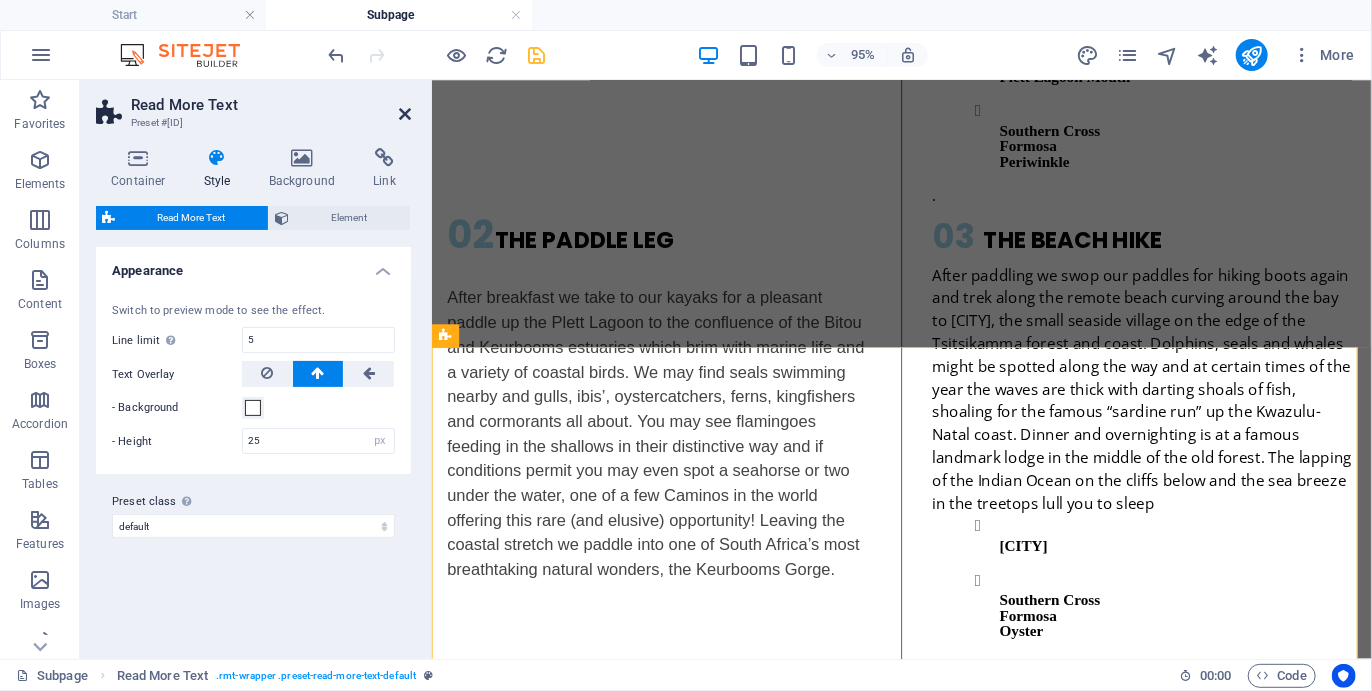 scroll, scrollTop: 2185, scrollLeft: 0, axis: vertical 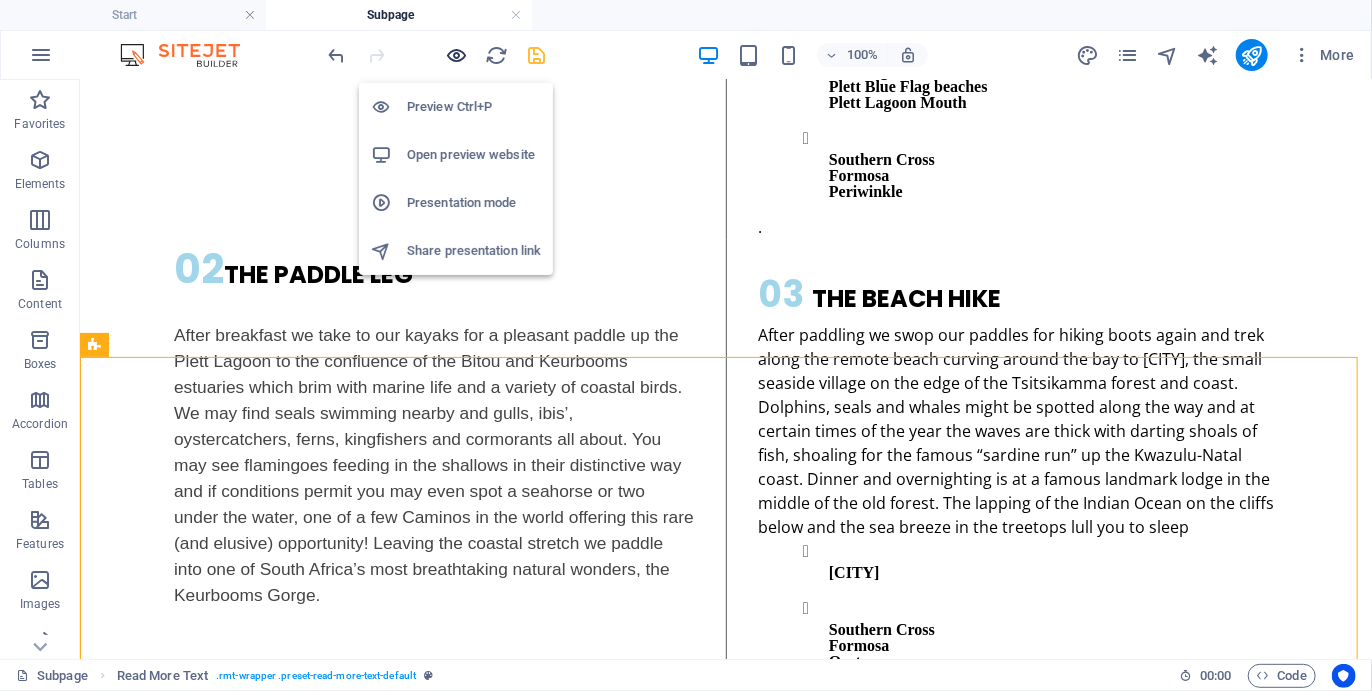 click at bounding box center [457, 55] 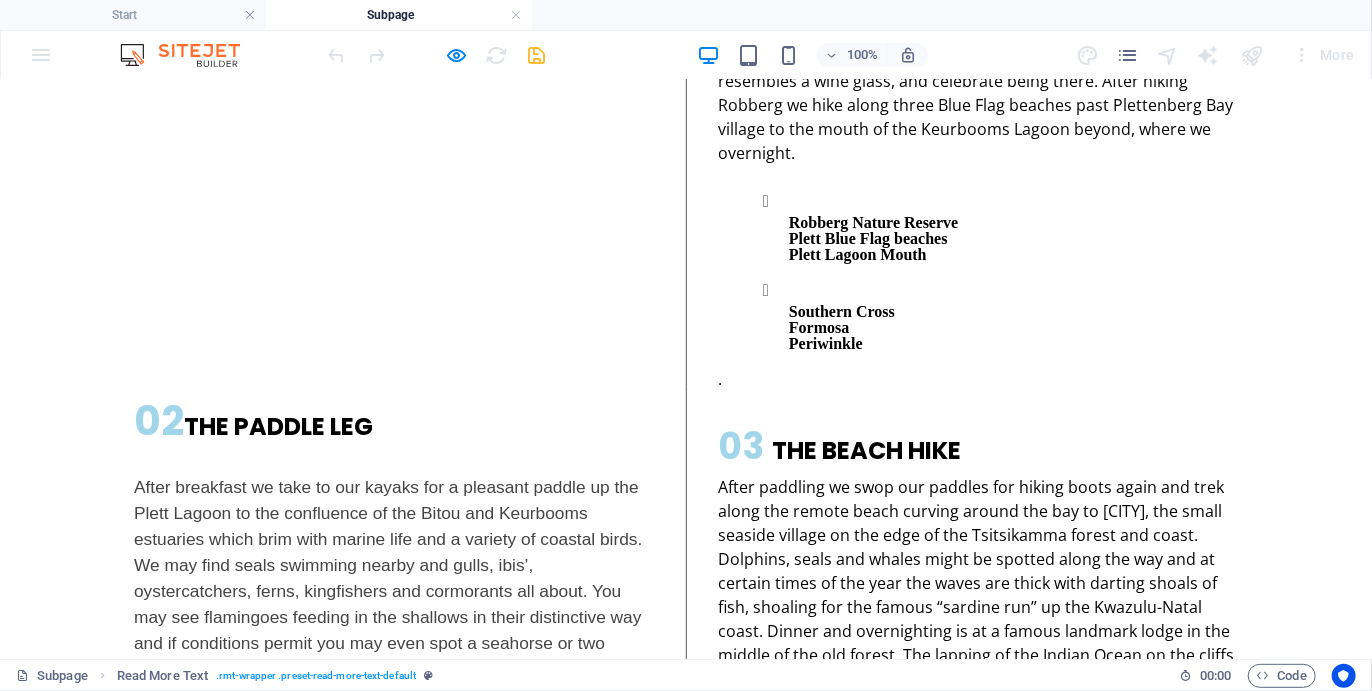 click on "Read more" at bounding box center (182, 1288) 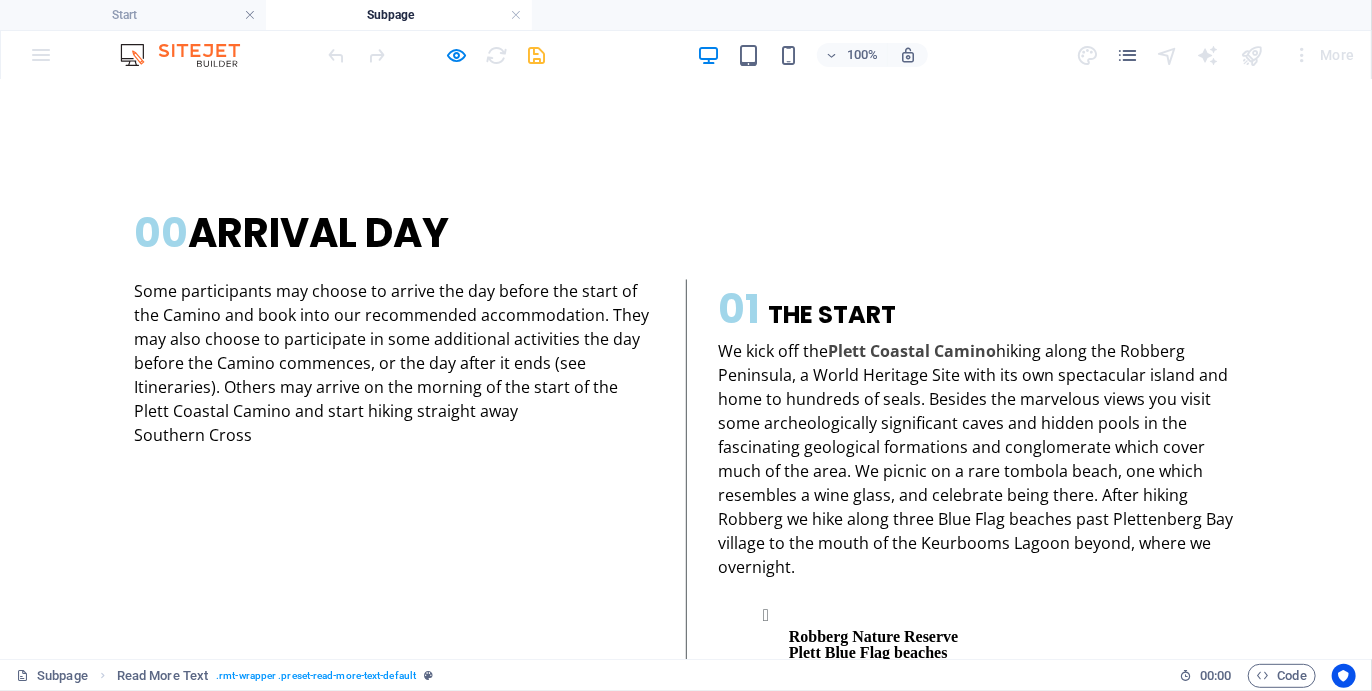 scroll, scrollTop: 1922, scrollLeft: 0, axis: vertical 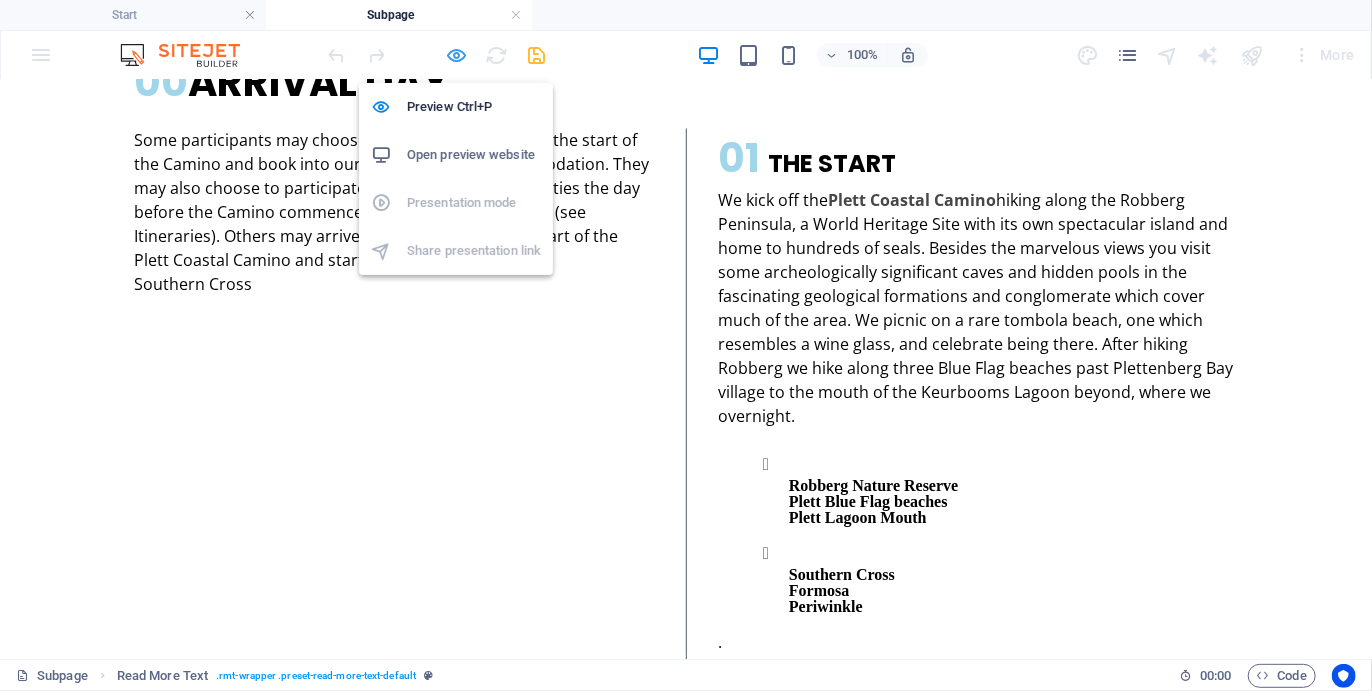 click at bounding box center [457, 55] 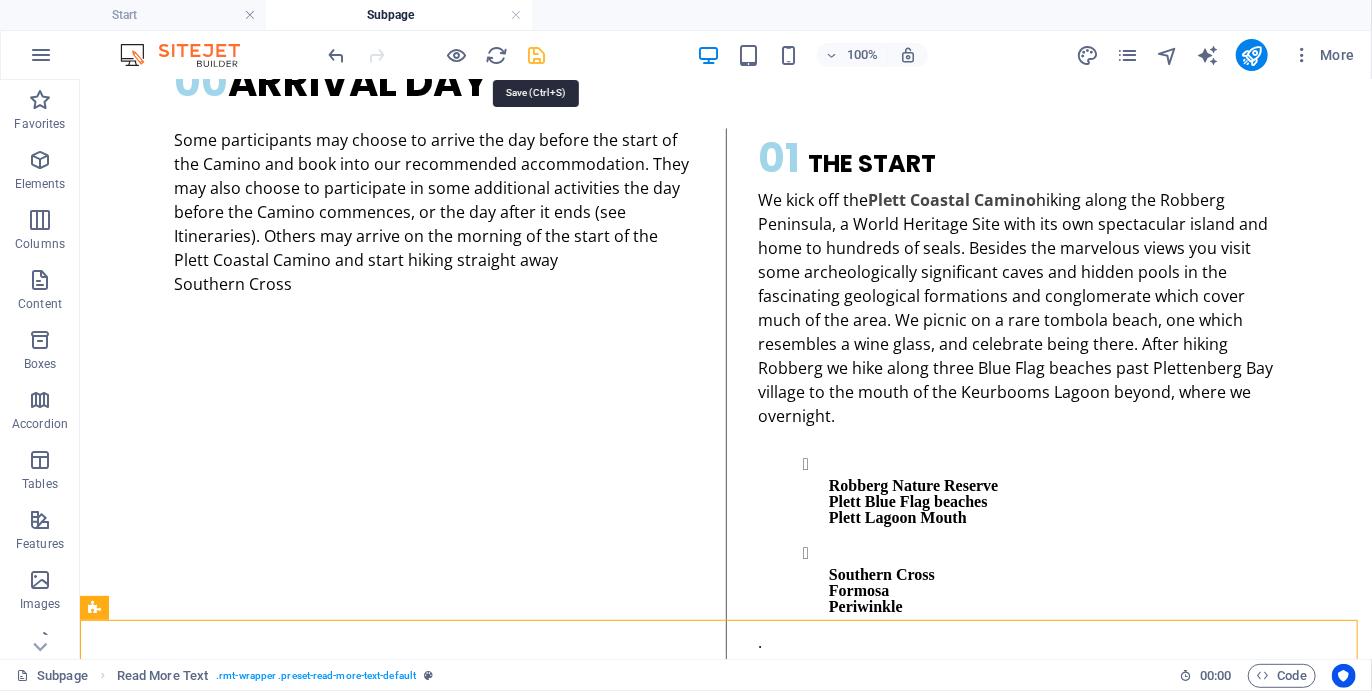 click at bounding box center (537, 55) 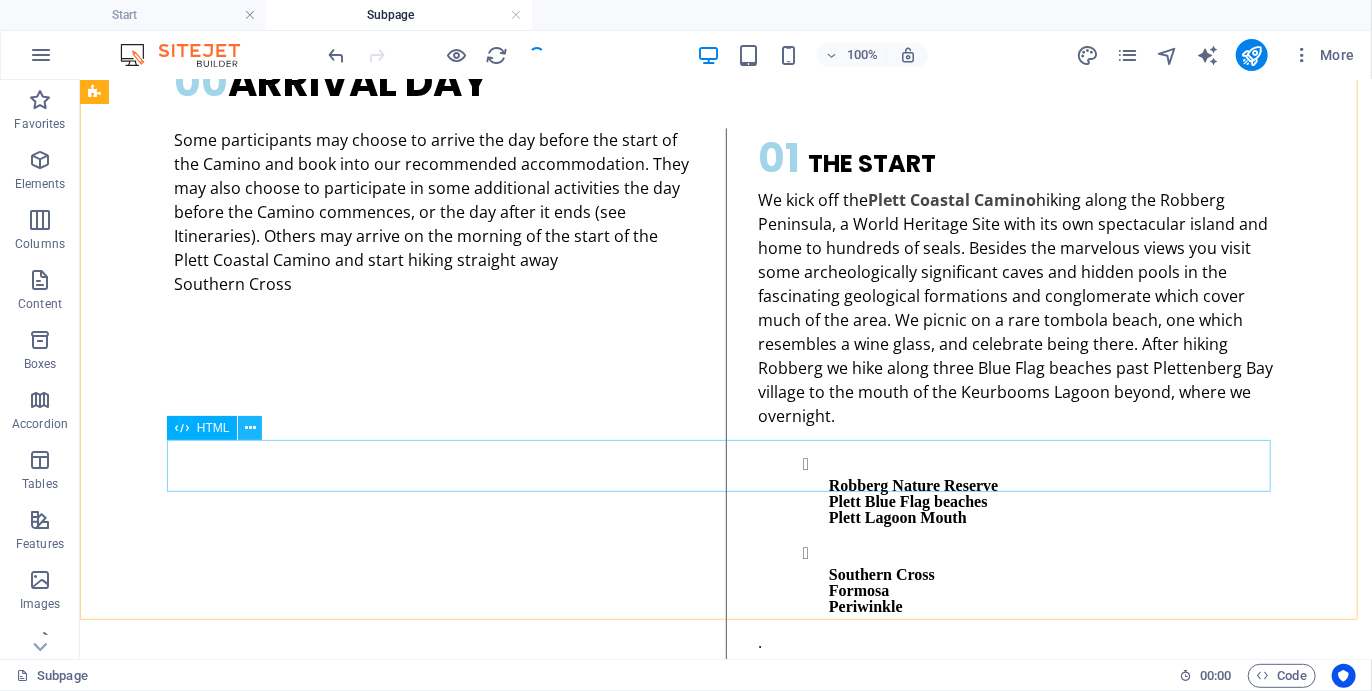 click at bounding box center (250, 428) 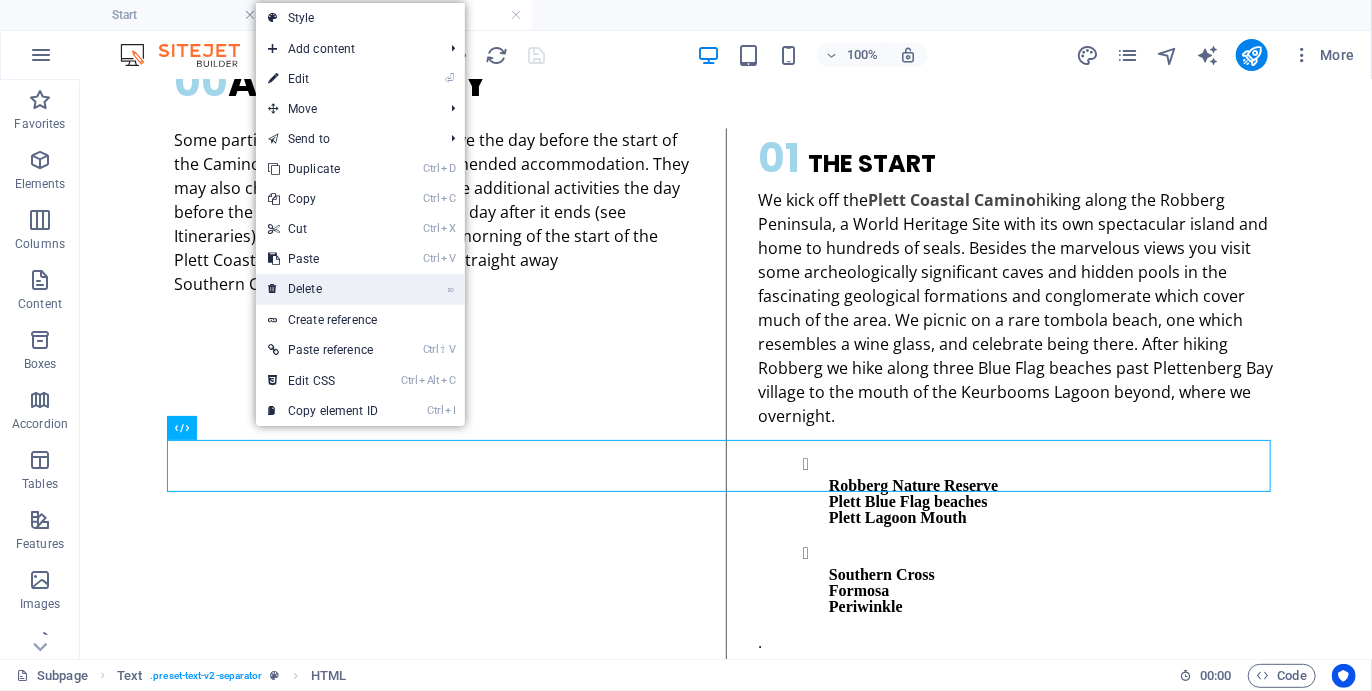 click on "⌦  Delete" at bounding box center (323, 289) 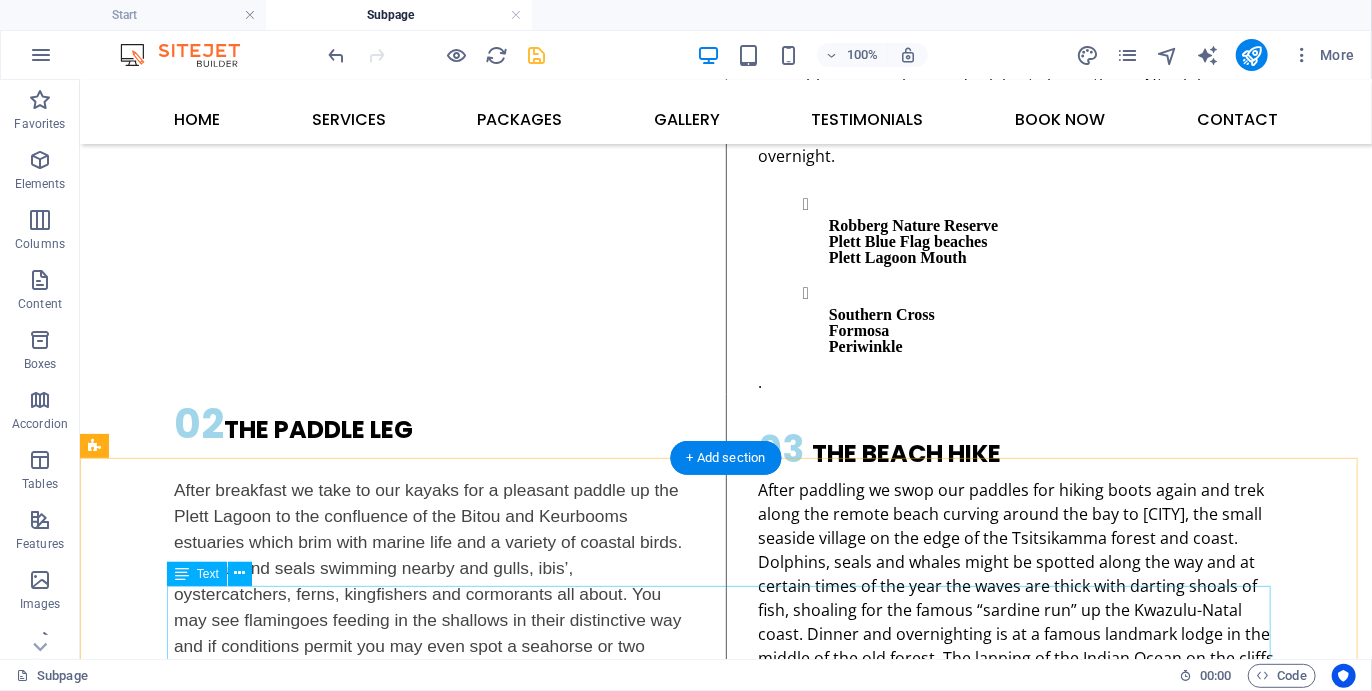 scroll, scrollTop: 2028, scrollLeft: 0, axis: vertical 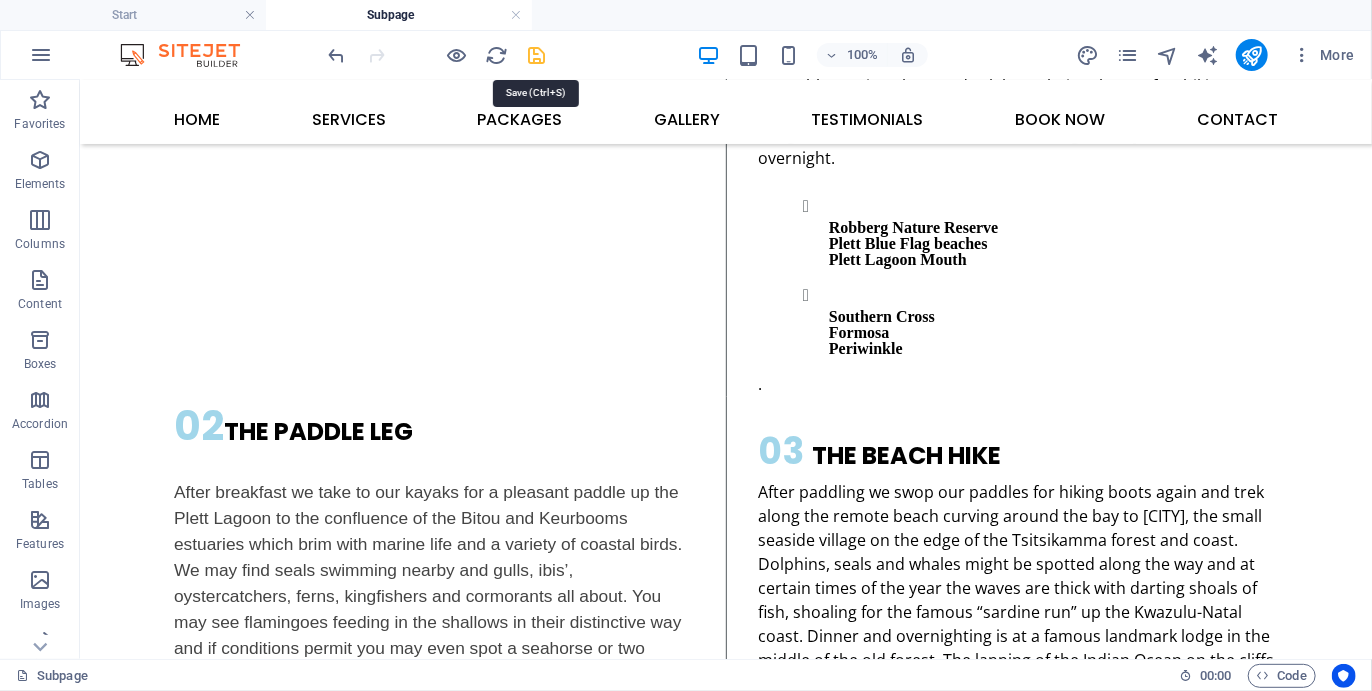 click at bounding box center (537, 55) 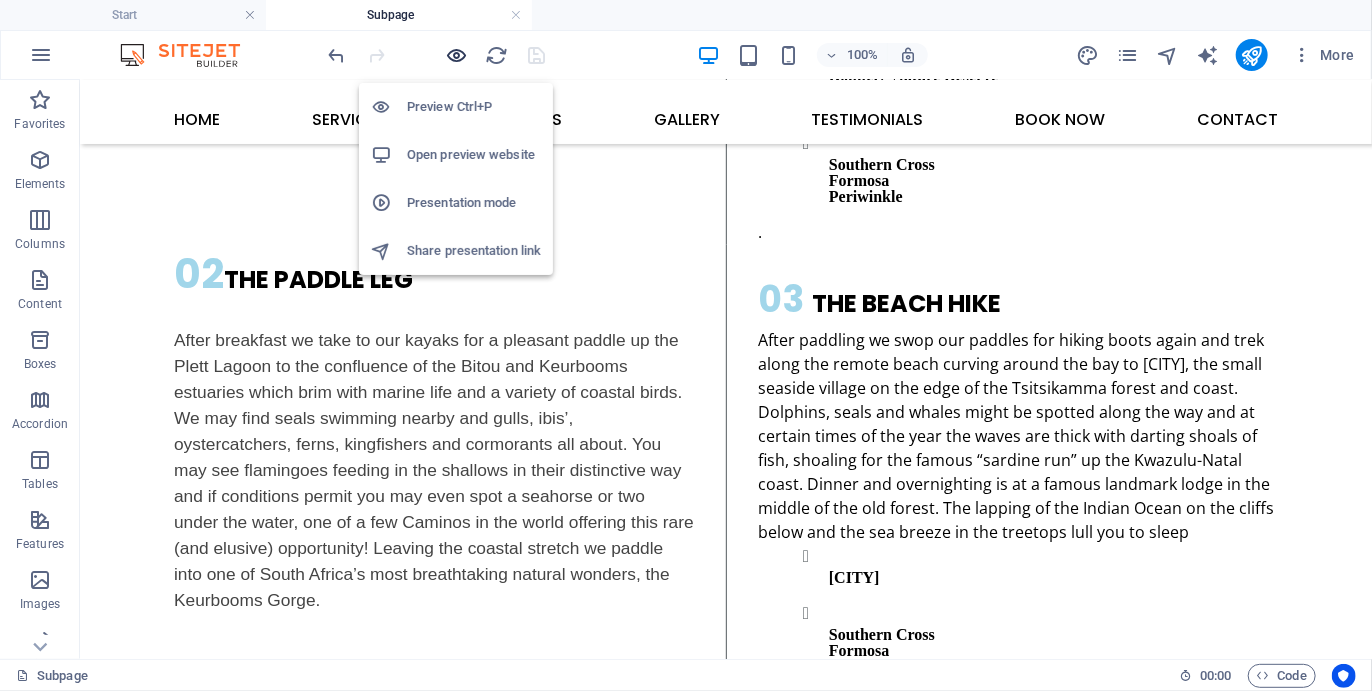 click at bounding box center (457, 55) 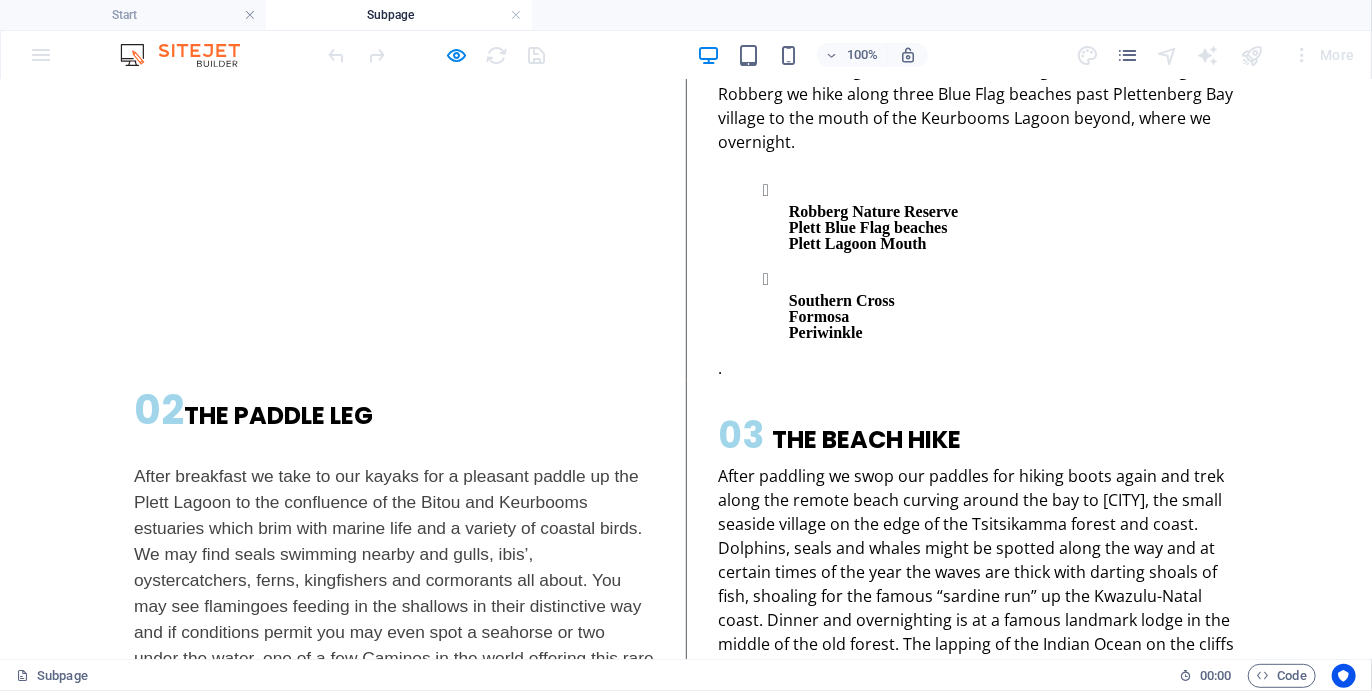 scroll, scrollTop: 2198, scrollLeft: 0, axis: vertical 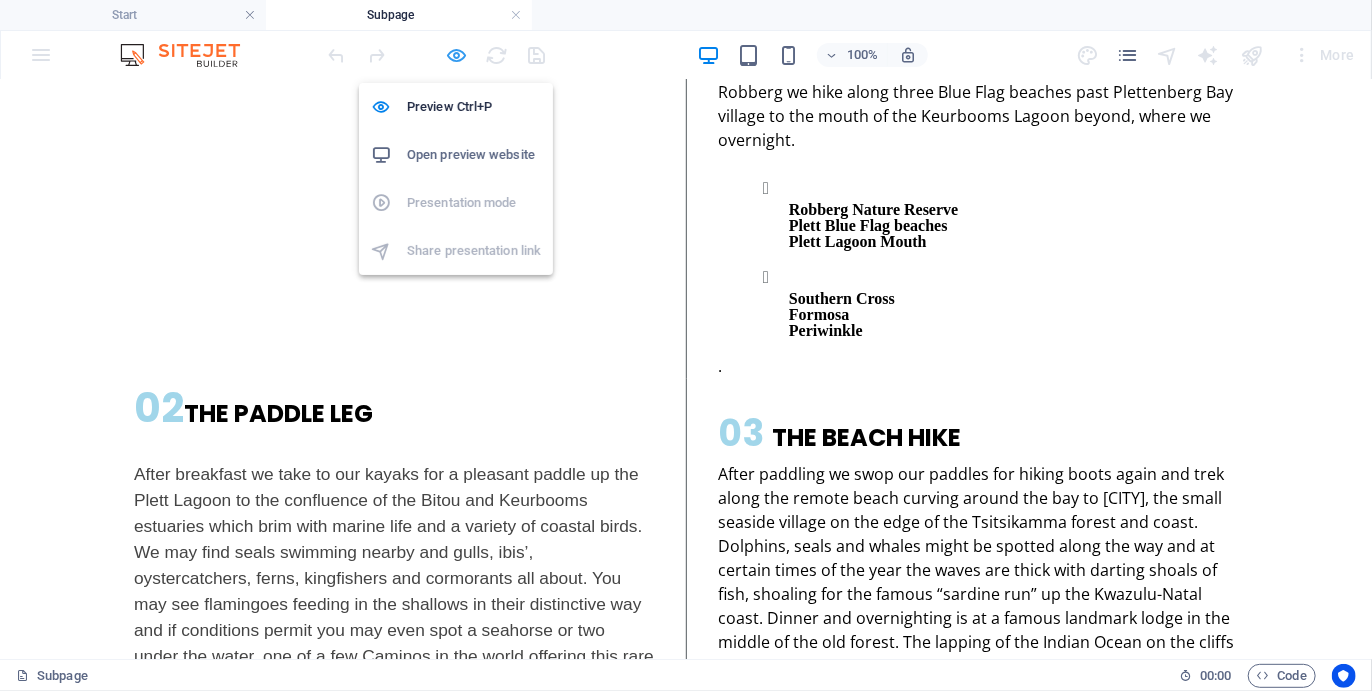 click at bounding box center (457, 55) 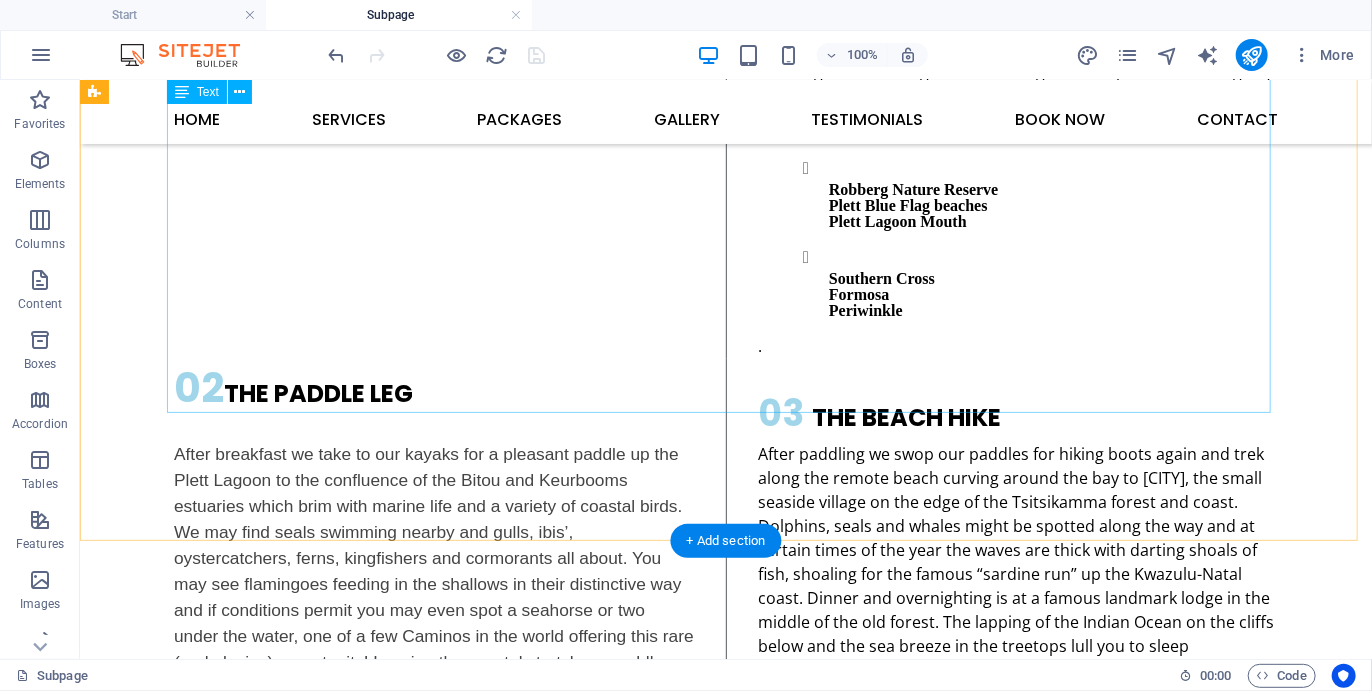 scroll, scrollTop: 1797, scrollLeft: 0, axis: vertical 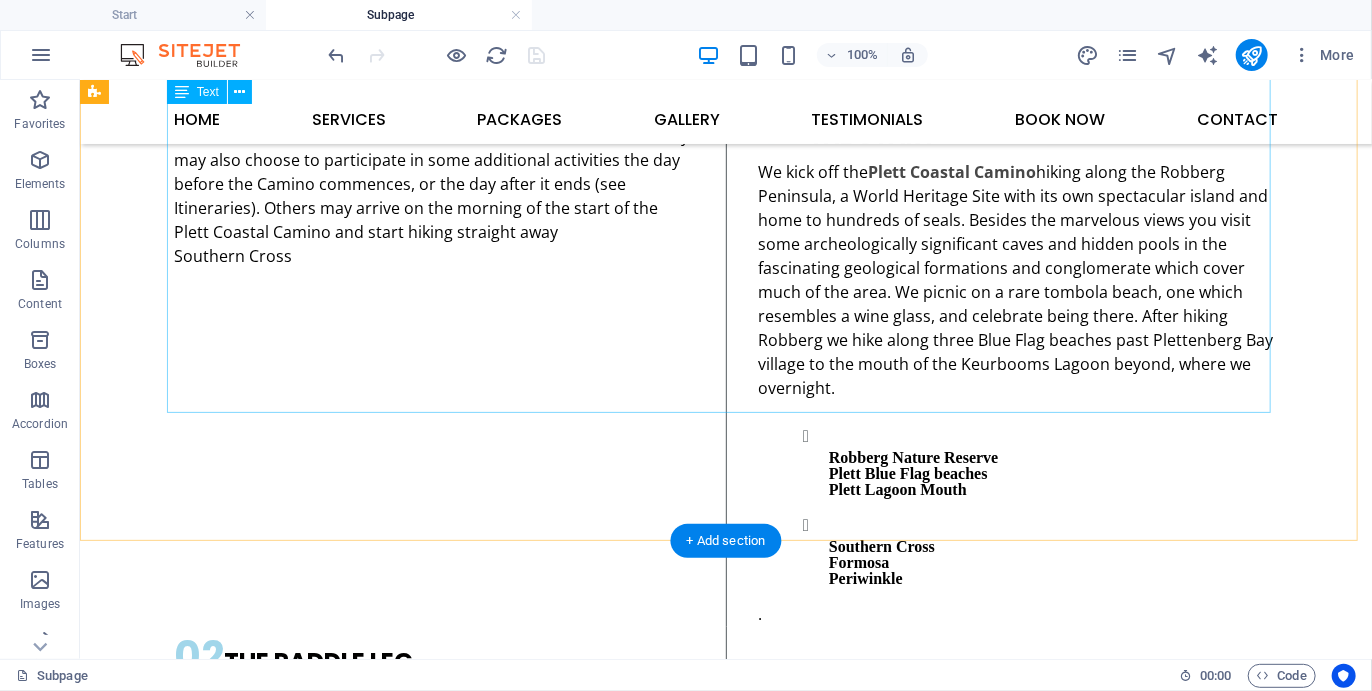 drag, startPoint x: 295, startPoint y: 610, endPoint x: 820, endPoint y: 327, distance: 596.41766 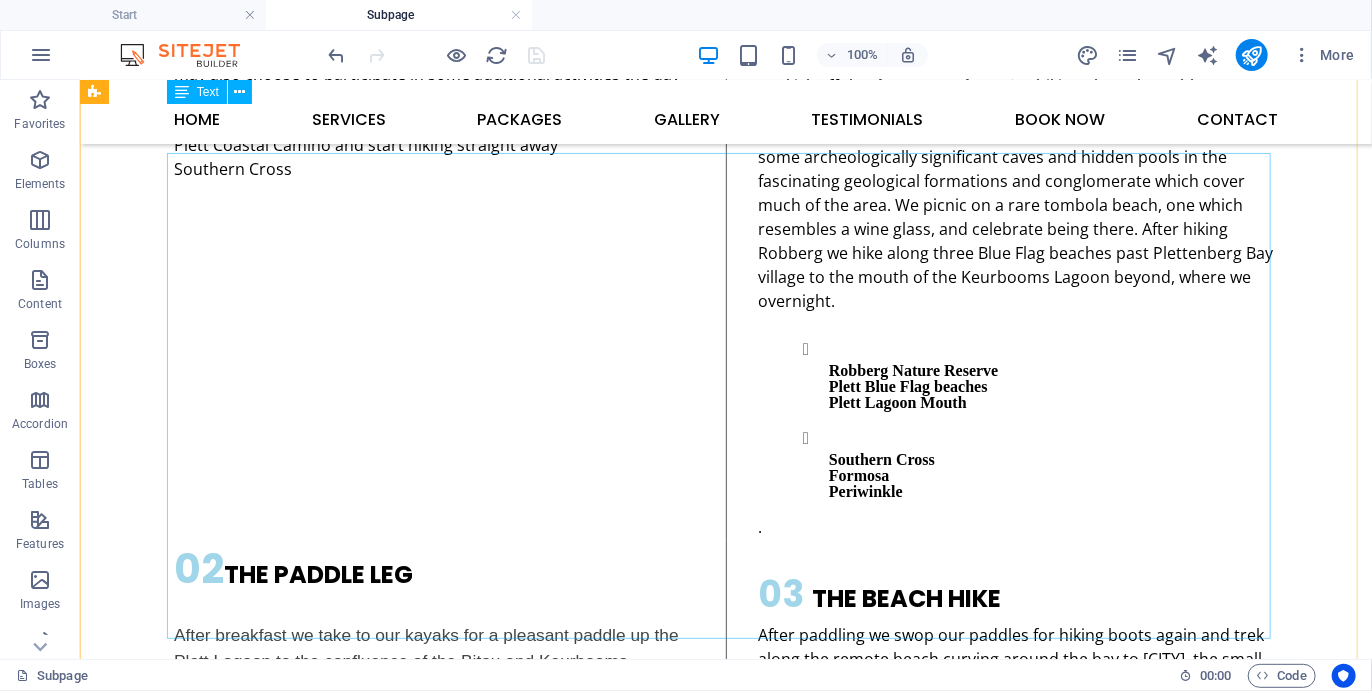 scroll, scrollTop: 1448, scrollLeft: 0, axis: vertical 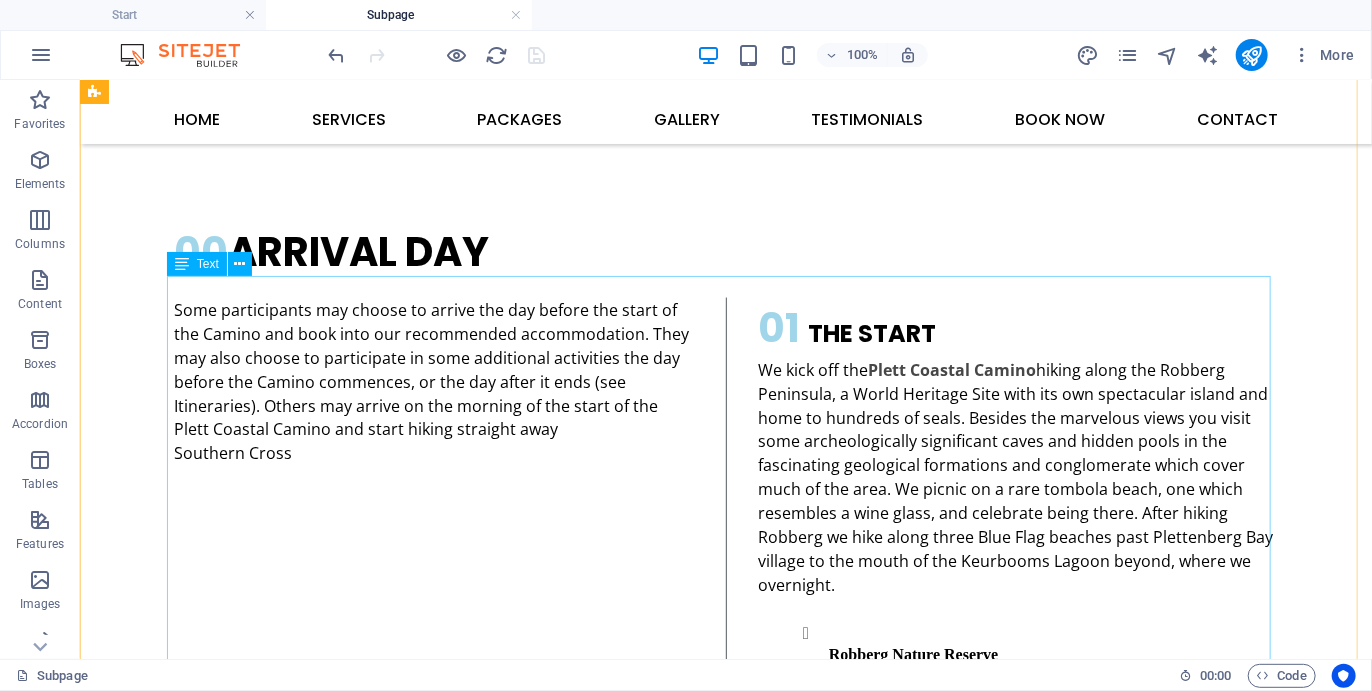 click on "02  THE PADDLE LEG  After breakfast we take to our kayaks for a pleasant paddle up the Plett Lagoon to the confluence of the Bitou and Keurbooms estuaries which brim with marine life and a variety of coastal birds. We may find seals swimming nearby and gulls, ibis’, oystercatchers, ferns, kingfishers and cormorants all about. You may see flamingoes feeding in the shallows in their distinctive way and if conditions permit you may even spot a seahorse or two under the water, one of a few Caminos in the world offering this rare (and elusive) opportunity! Leaving the coastal stretch we paddle into one of South Africa’s most breathtaking natural wonders, the Keurbooms Gorge. 03   THE BEACH HIKE Keurboomsstrand Southern Cross Formosa Oyster ." at bounding box center [725, 1065] 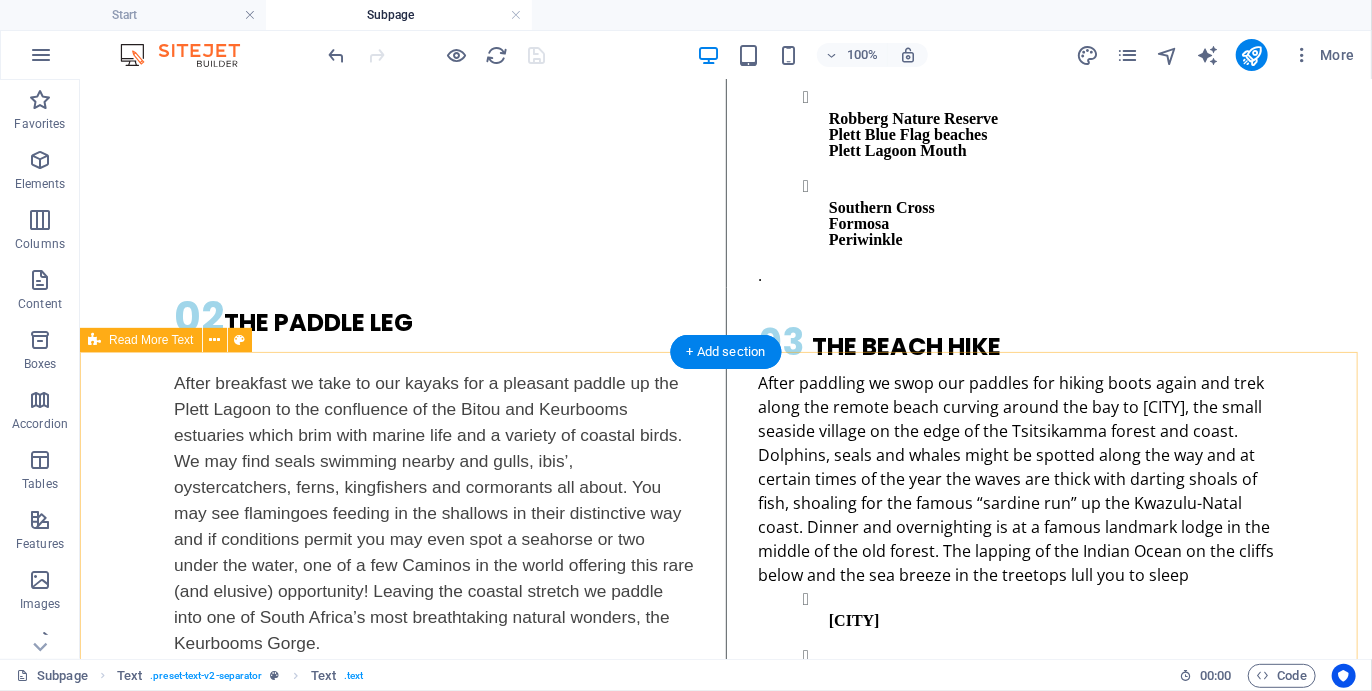 scroll, scrollTop: 2329, scrollLeft: 0, axis: vertical 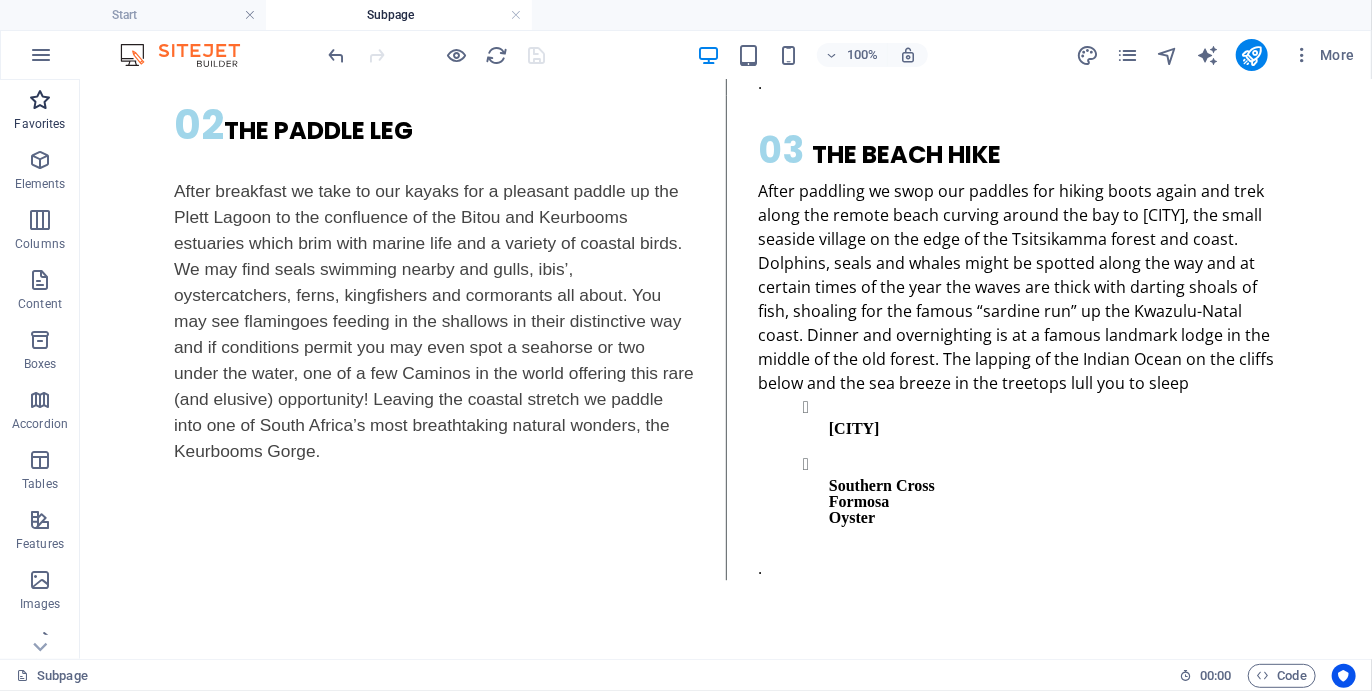 click at bounding box center (40, 100) 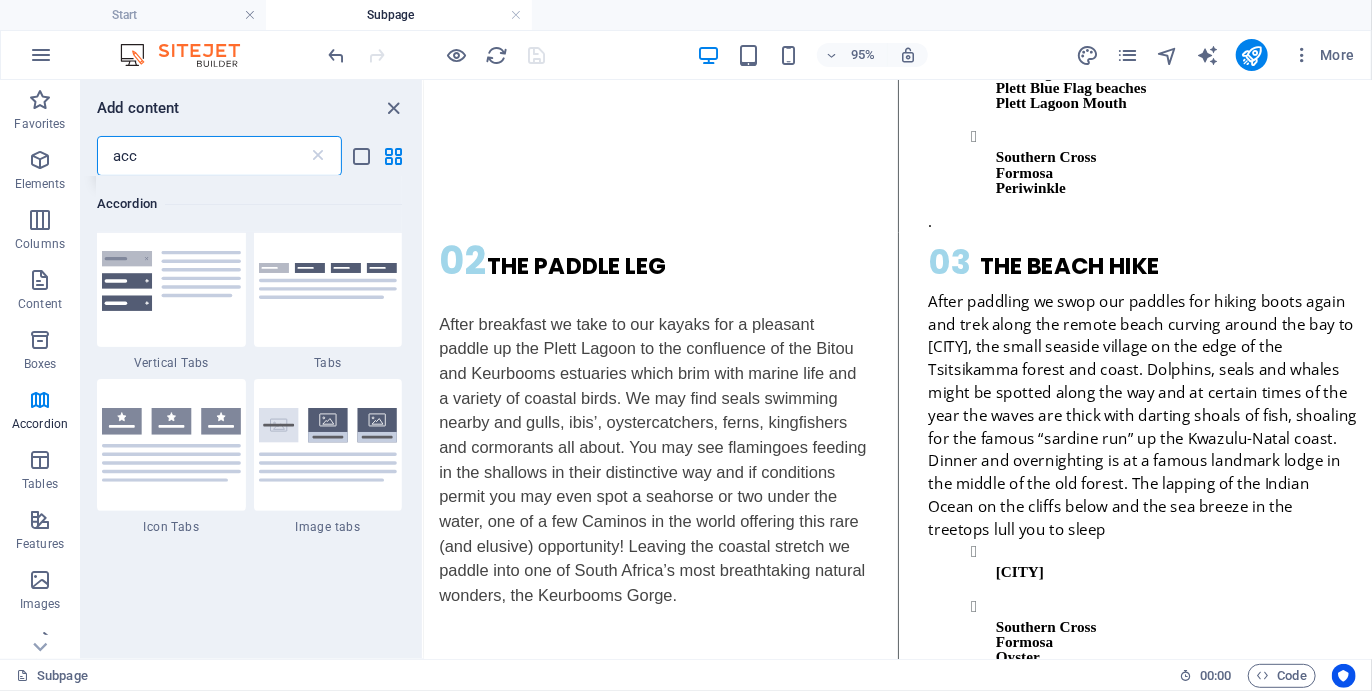 scroll, scrollTop: 0, scrollLeft: 0, axis: both 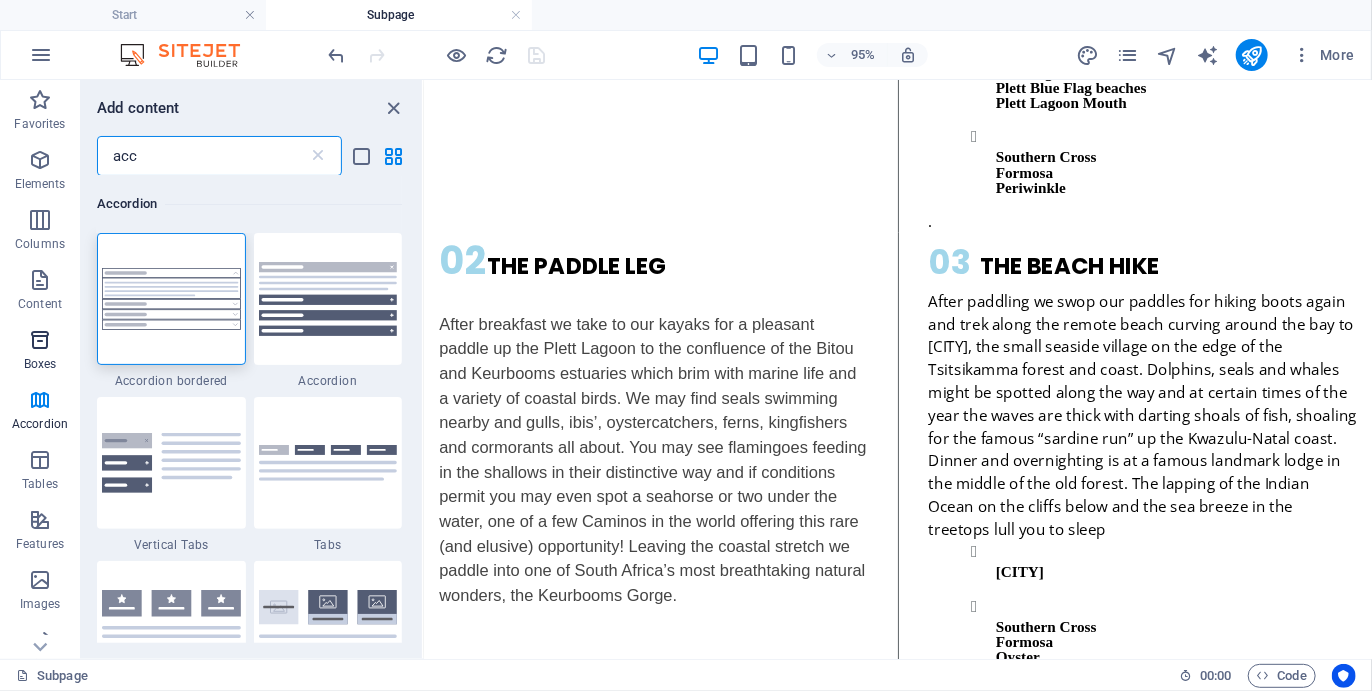 type on "acc" 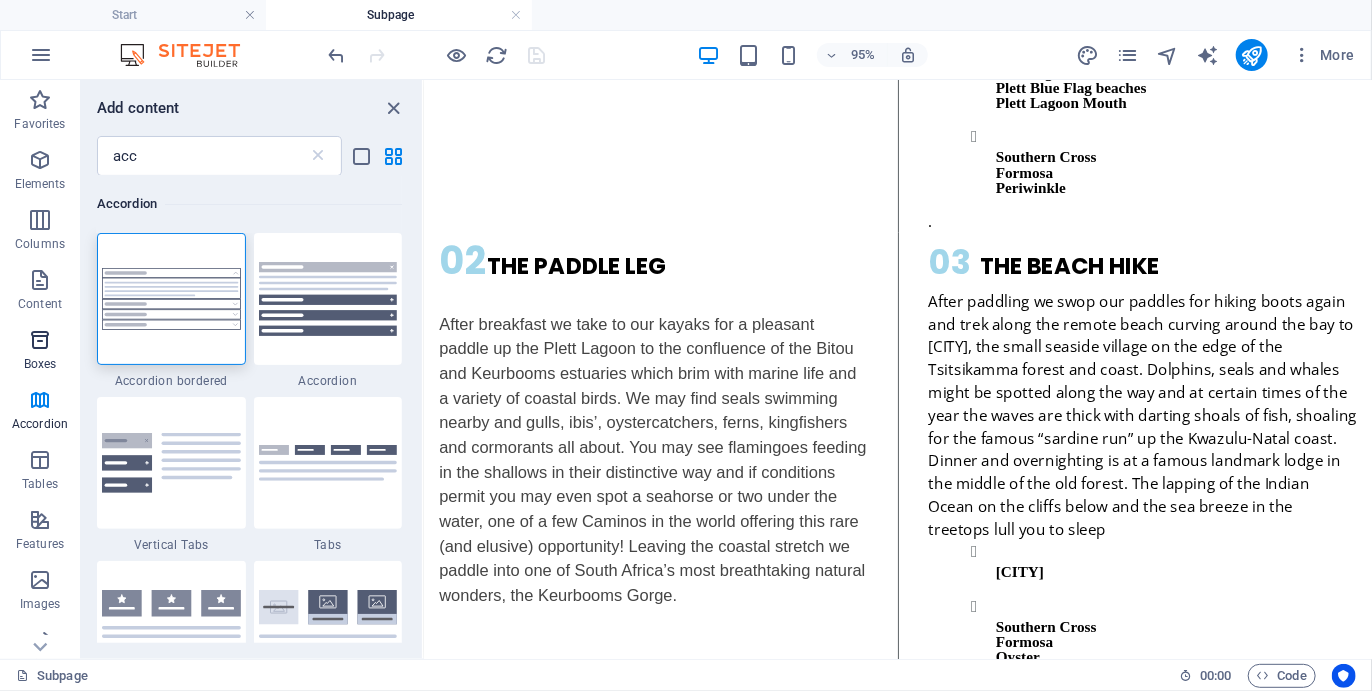 click on "Boxes" at bounding box center (40, 352) 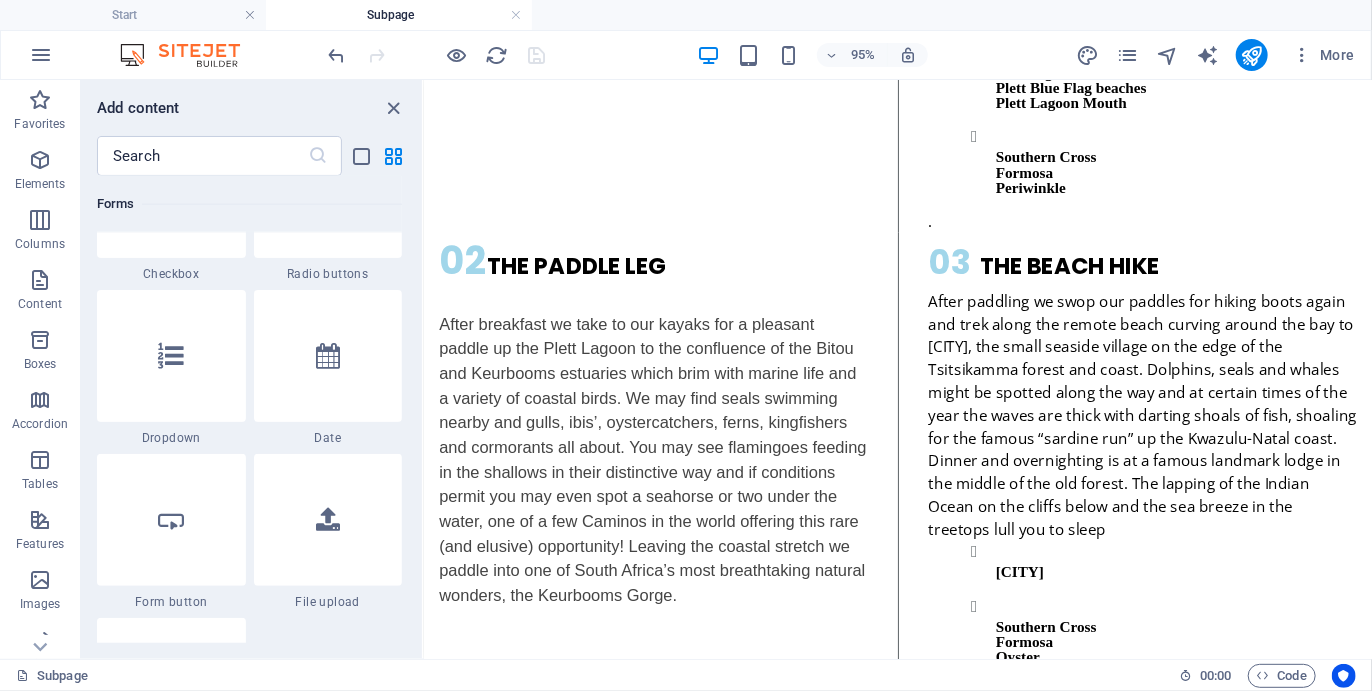 scroll, scrollTop: 15694, scrollLeft: 0, axis: vertical 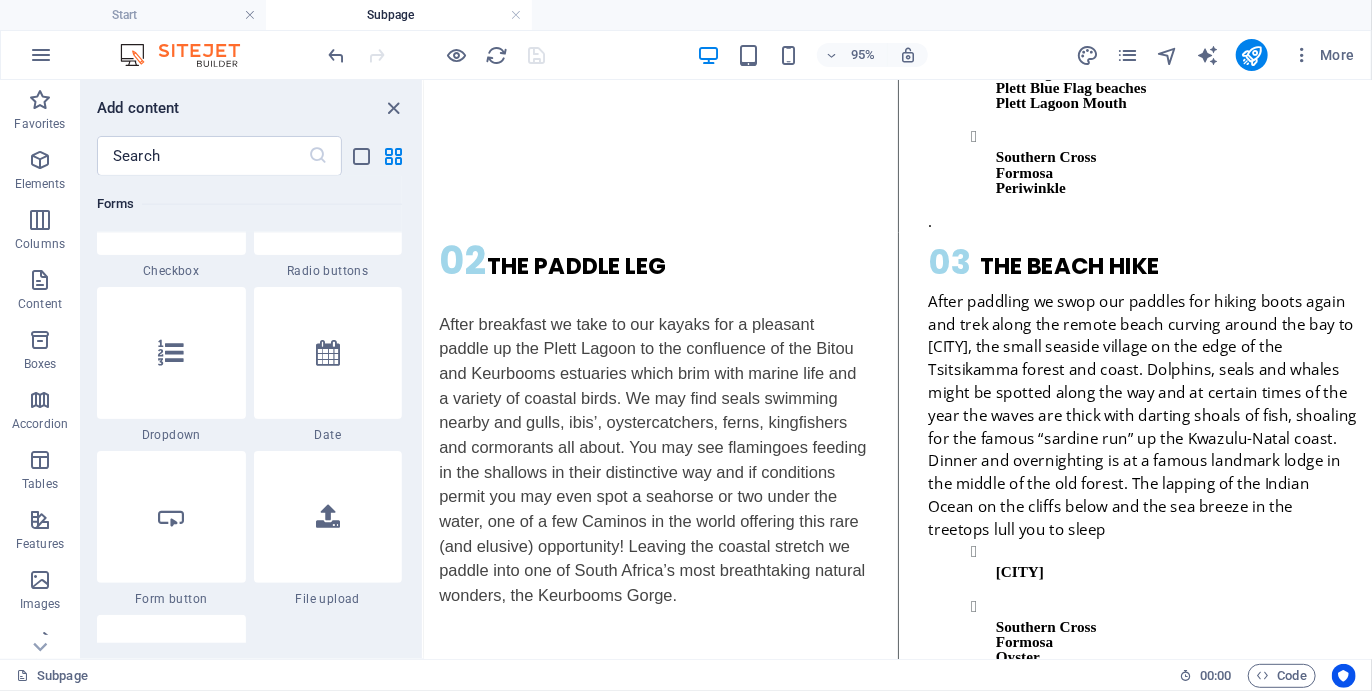click on "Dropdown" at bounding box center [171, 435] 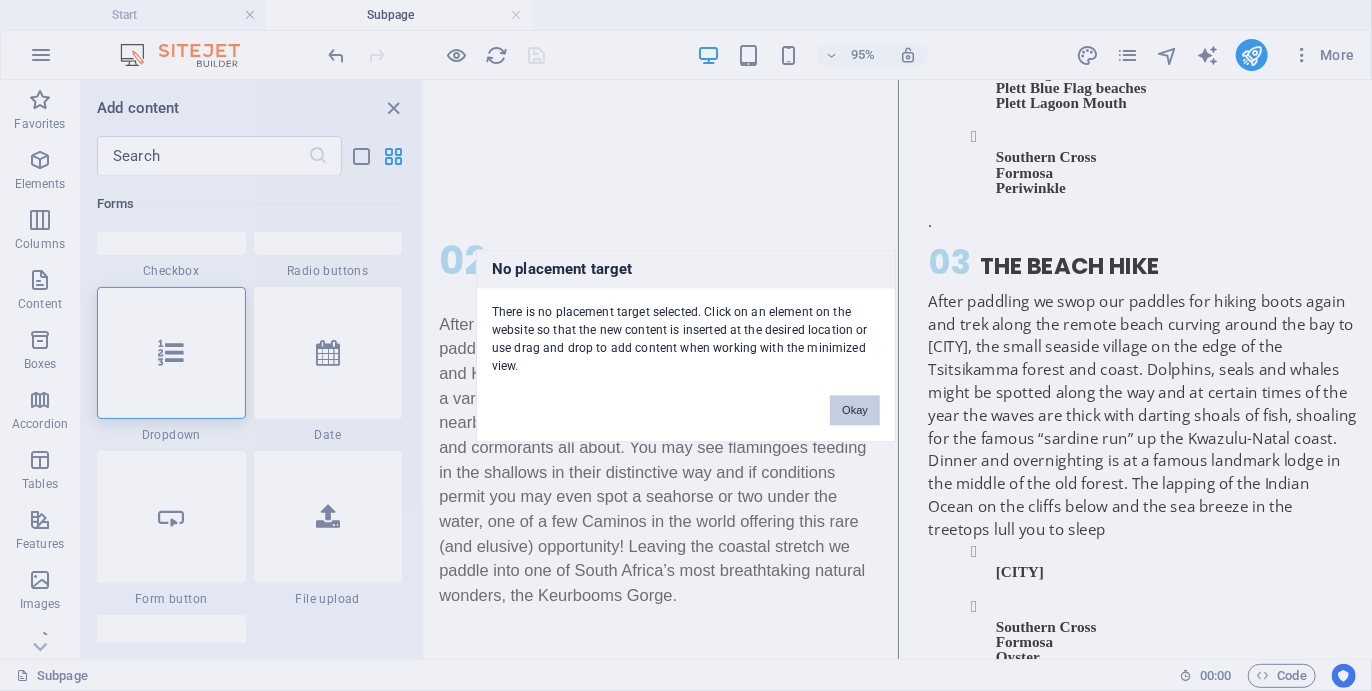 click on "Okay" at bounding box center (855, 410) 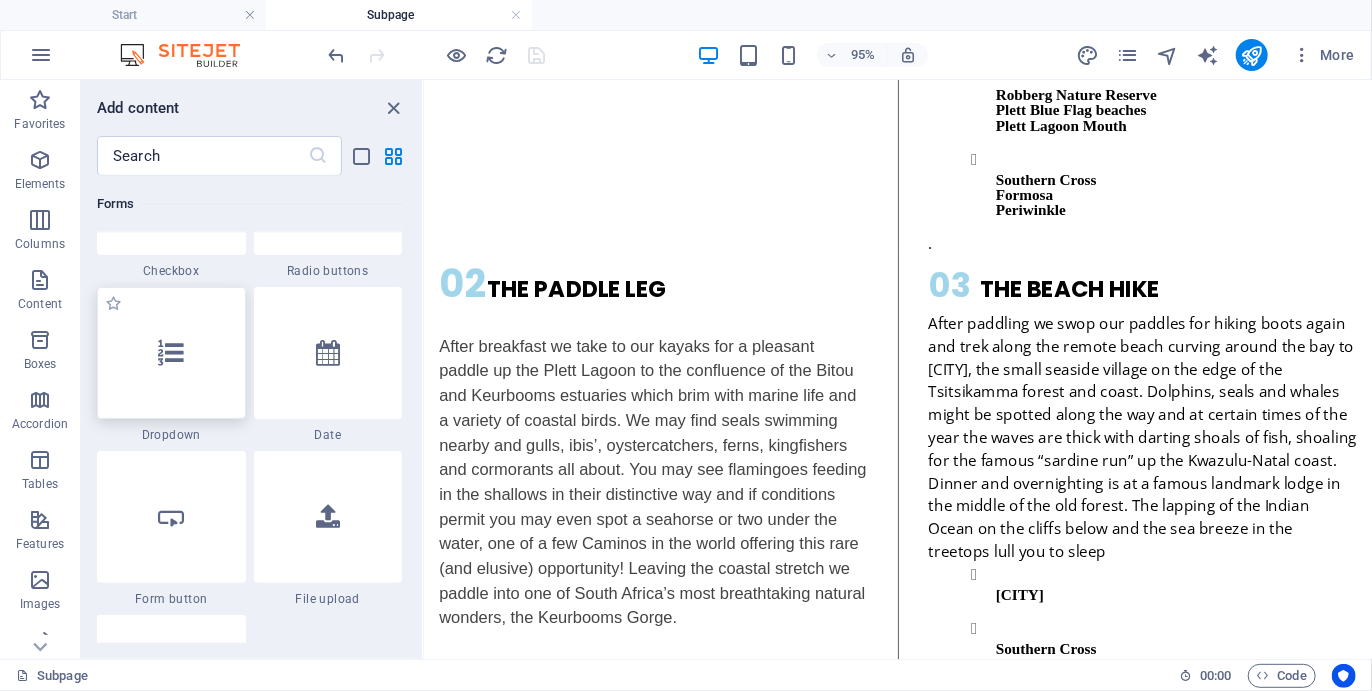 scroll, scrollTop: 2392, scrollLeft: 0, axis: vertical 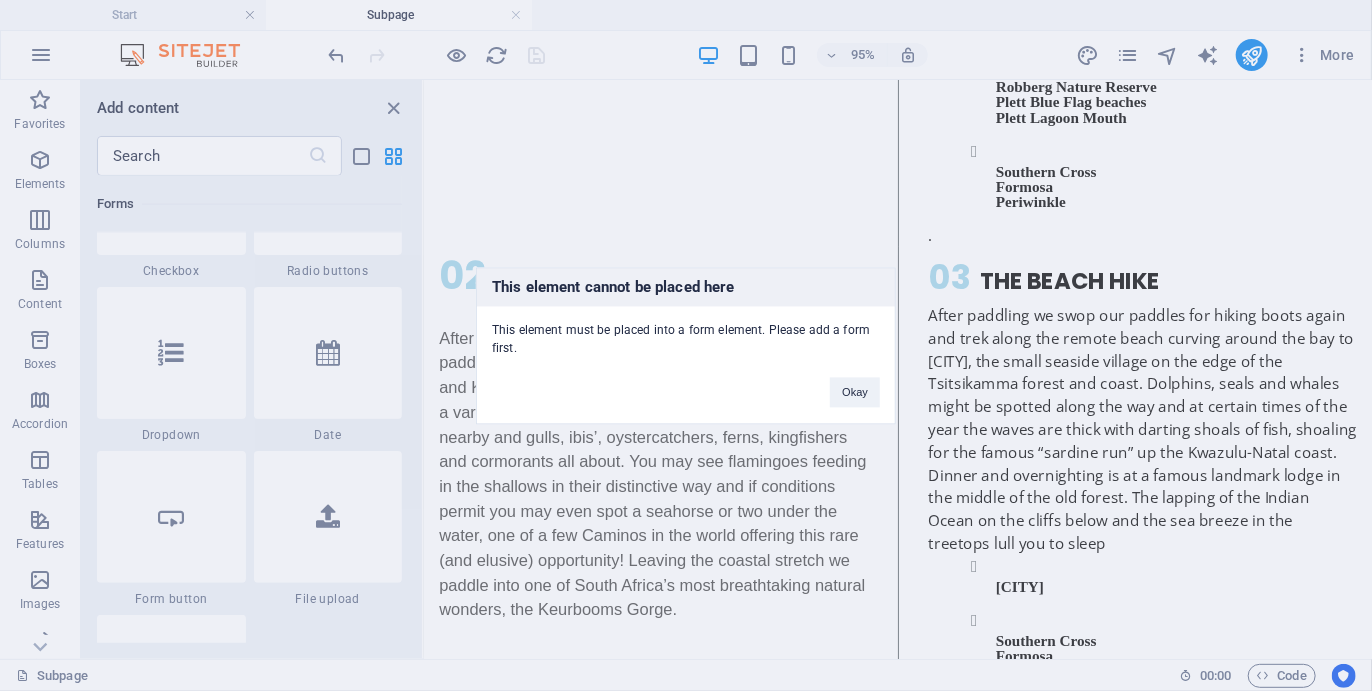 drag, startPoint x: 177, startPoint y: 361, endPoint x: 80, endPoint y: 483, distance: 155.86212 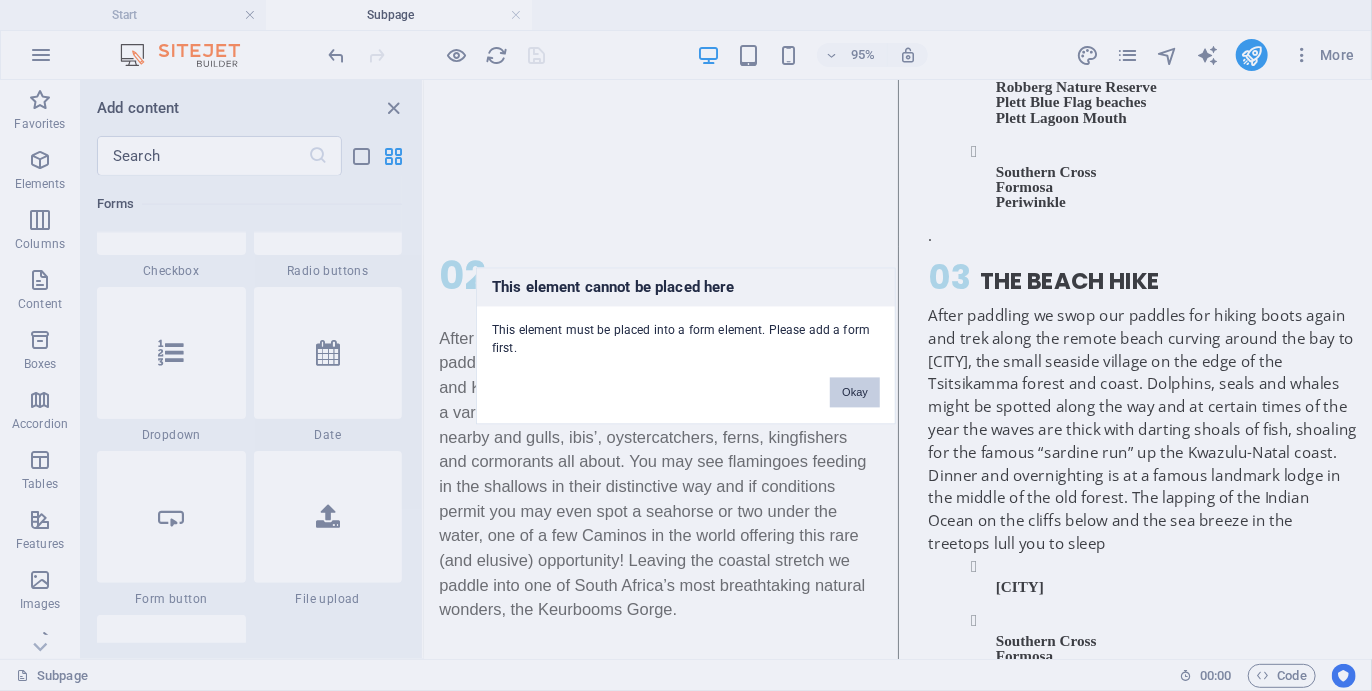 click on "Okay" at bounding box center [855, 392] 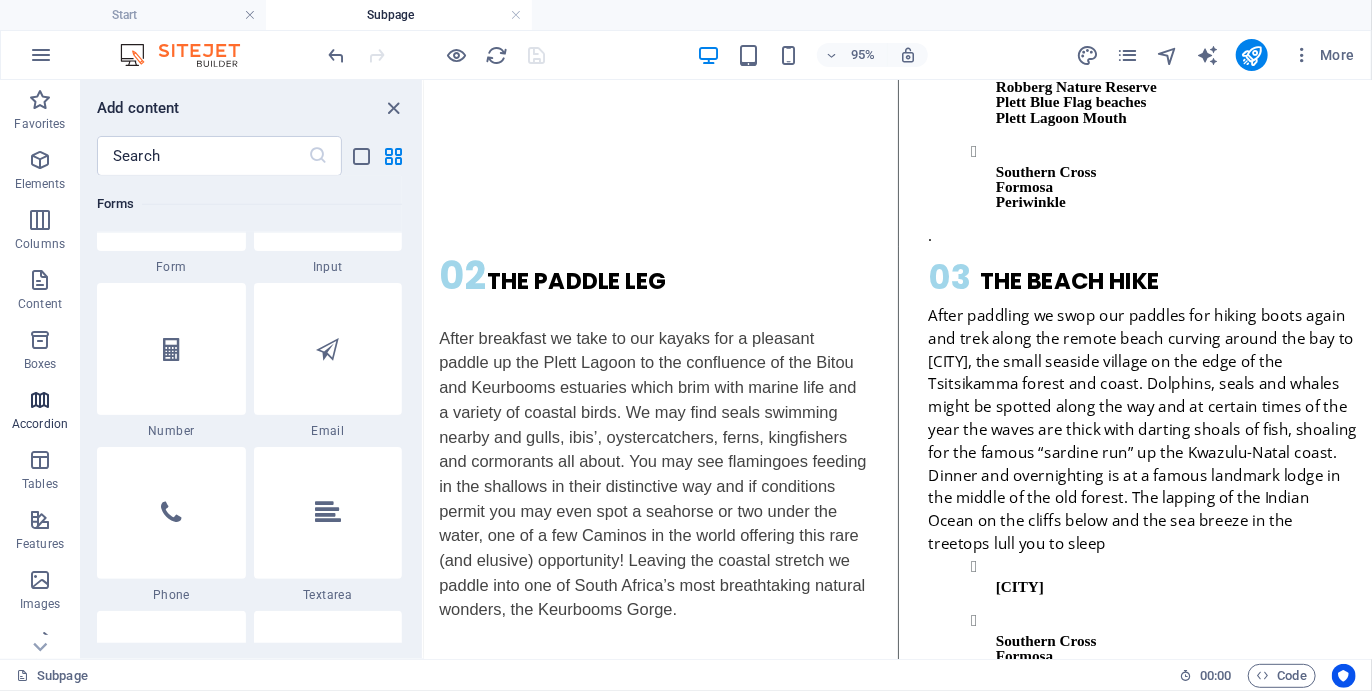click on "Accordion" at bounding box center (40, 424) 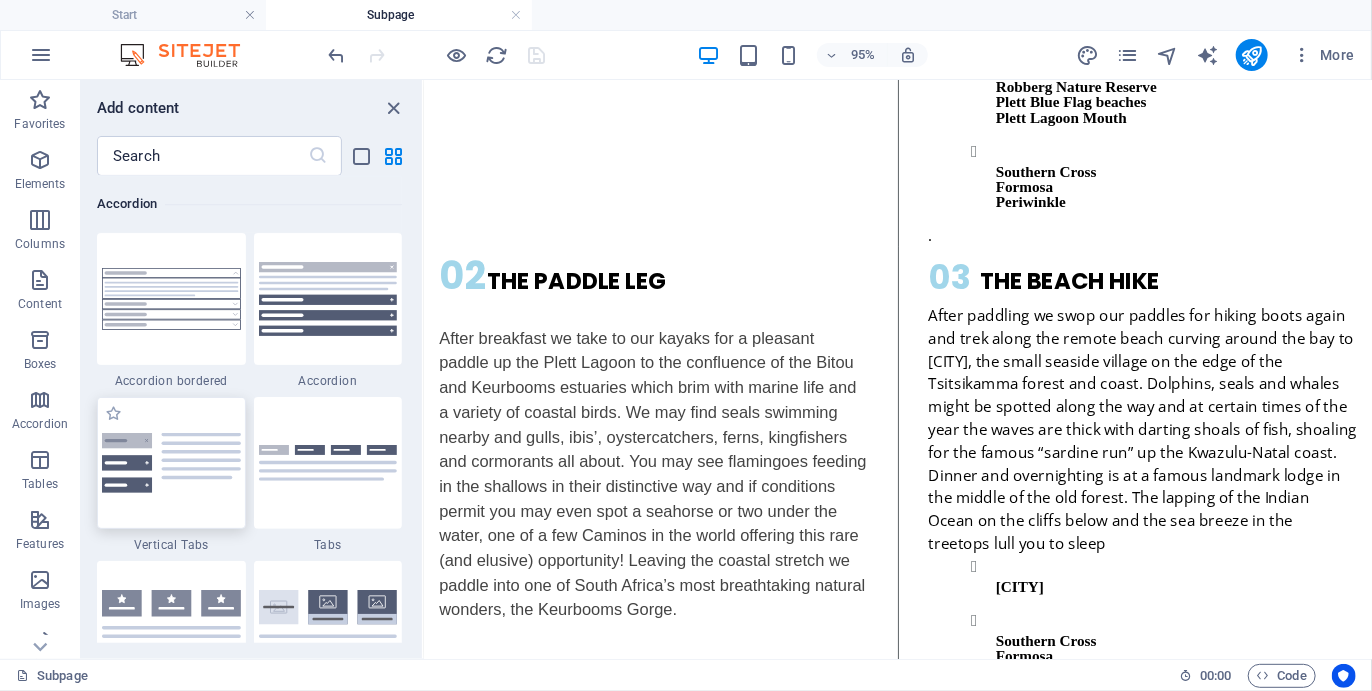 scroll, scrollTop: 6384, scrollLeft: 0, axis: vertical 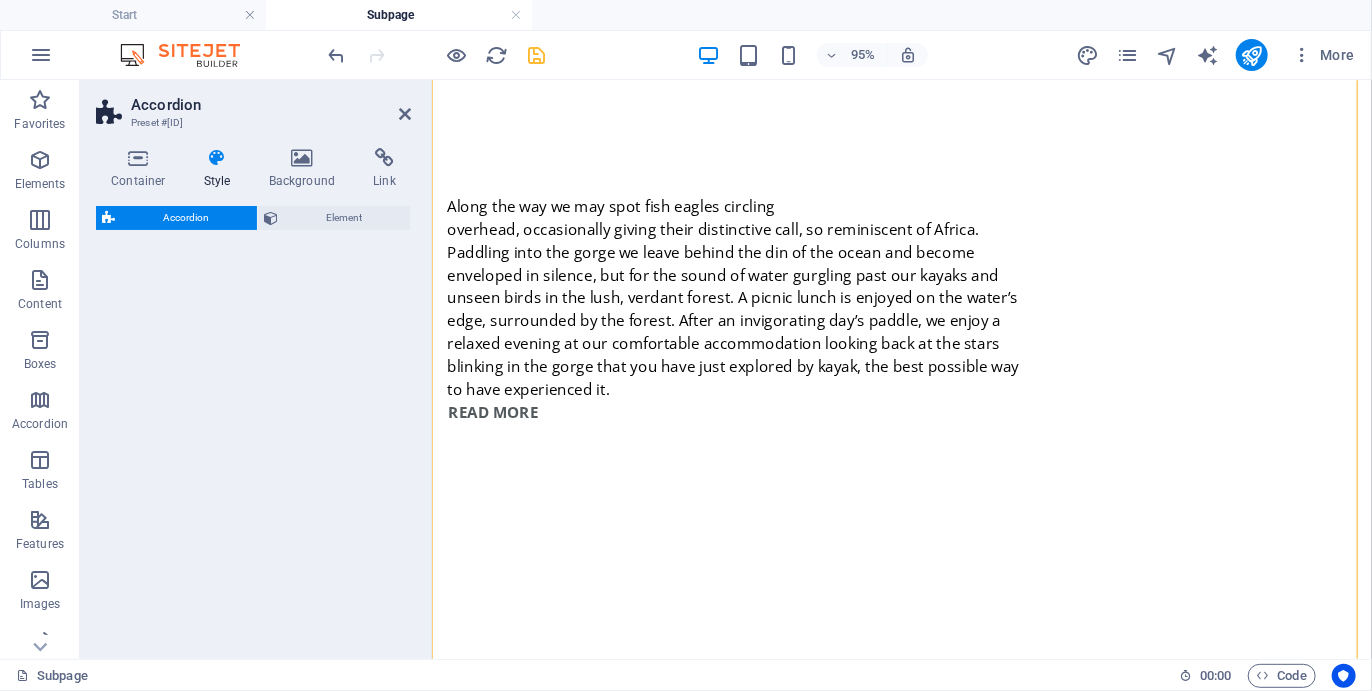 select on "rem" 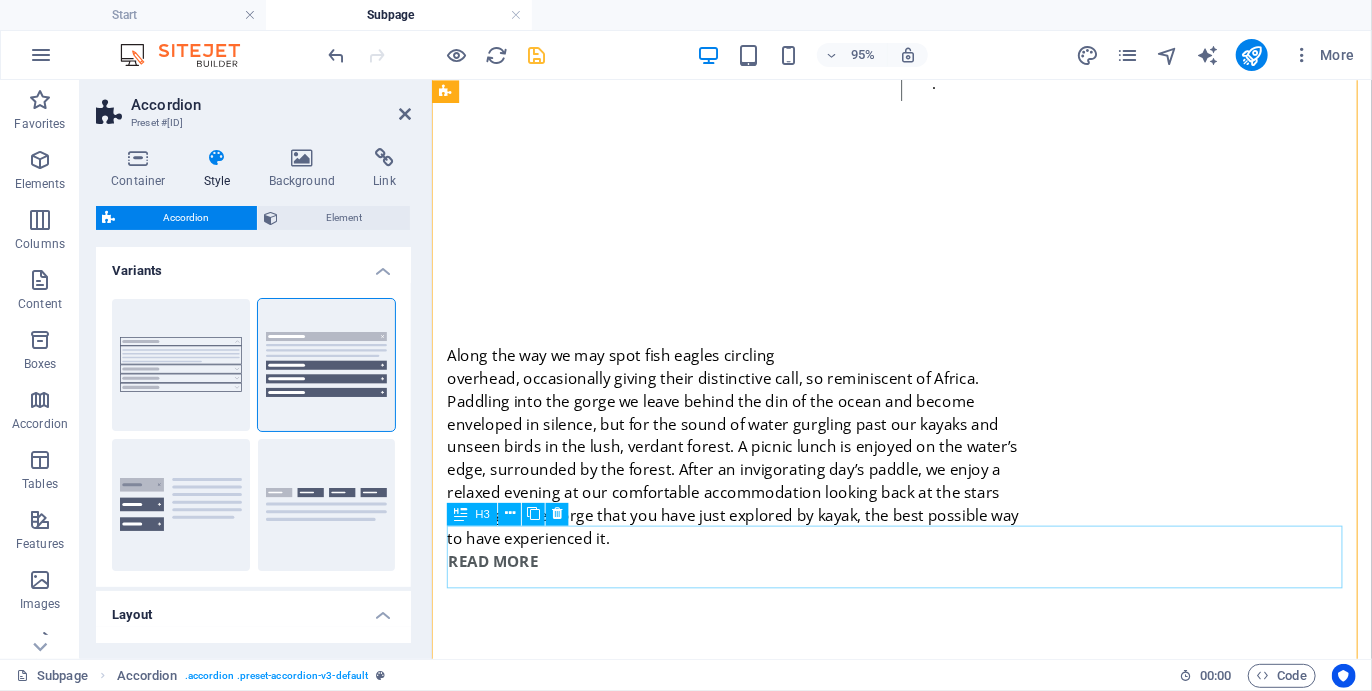 scroll, scrollTop: 3061, scrollLeft: 0, axis: vertical 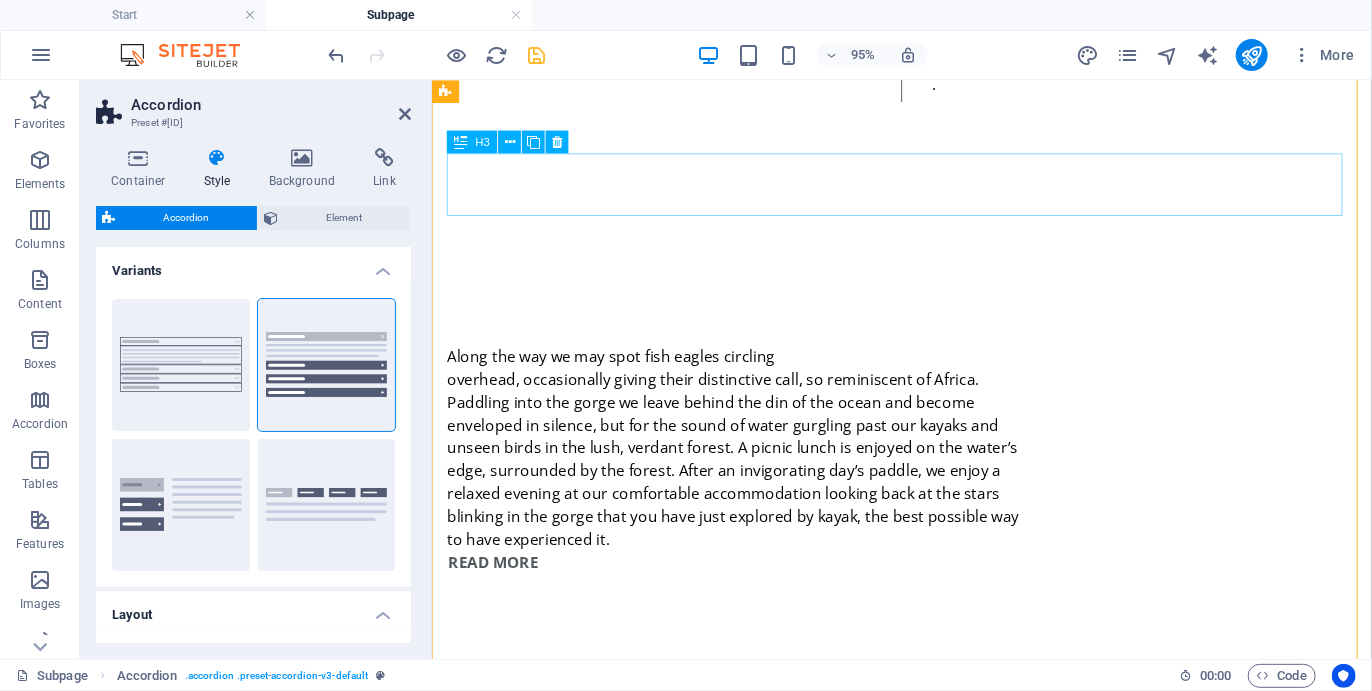 click on "Headline" at bounding box center (925, 889) 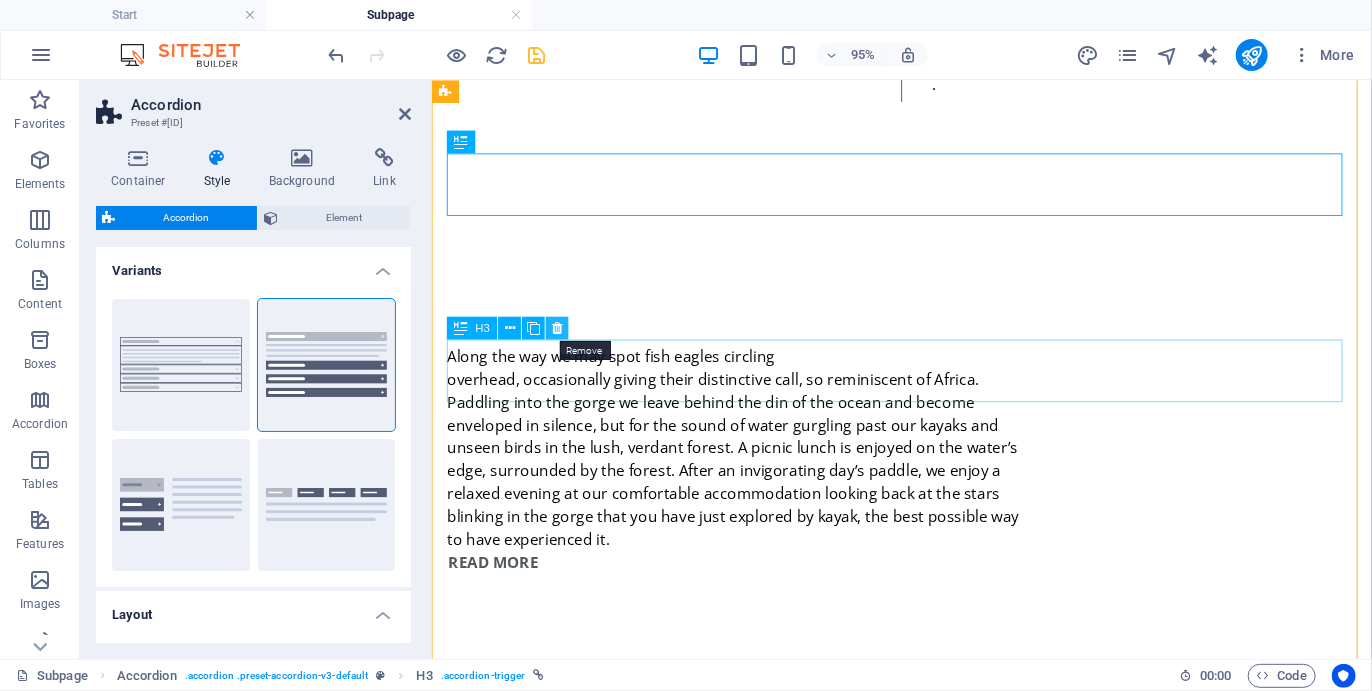 click at bounding box center (557, 328) 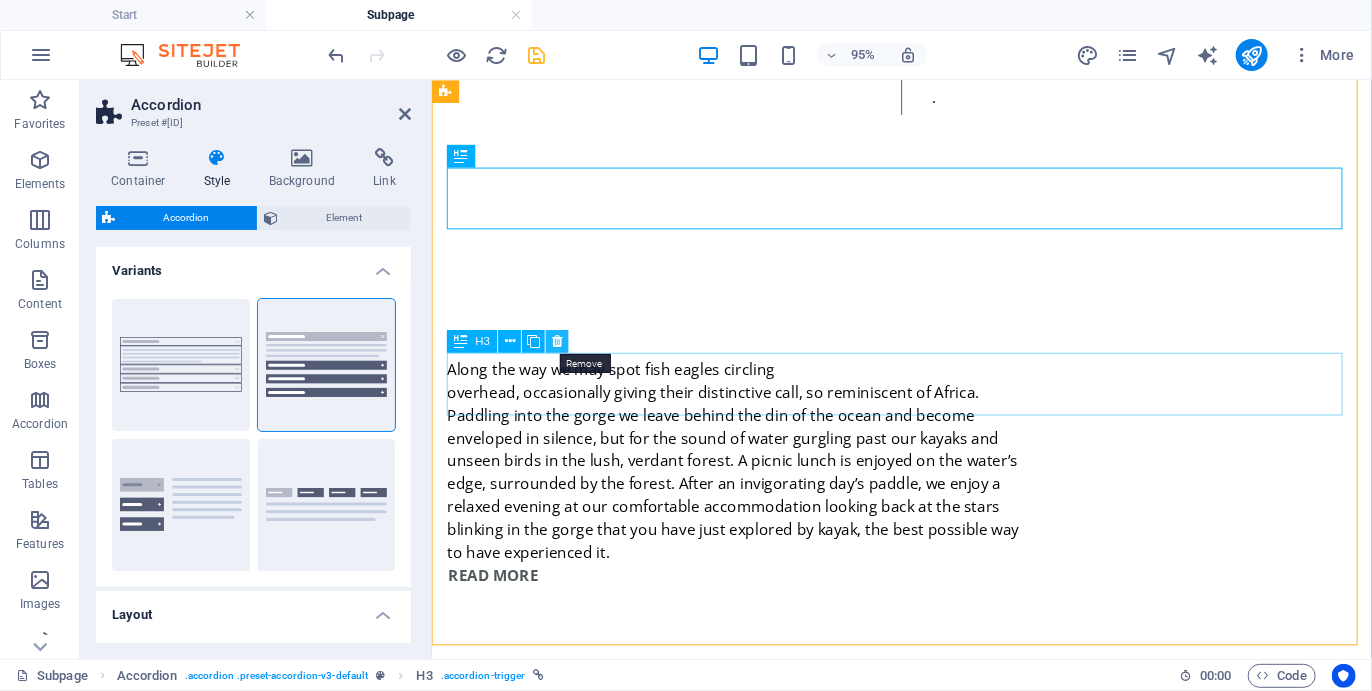 click at bounding box center [557, 342] 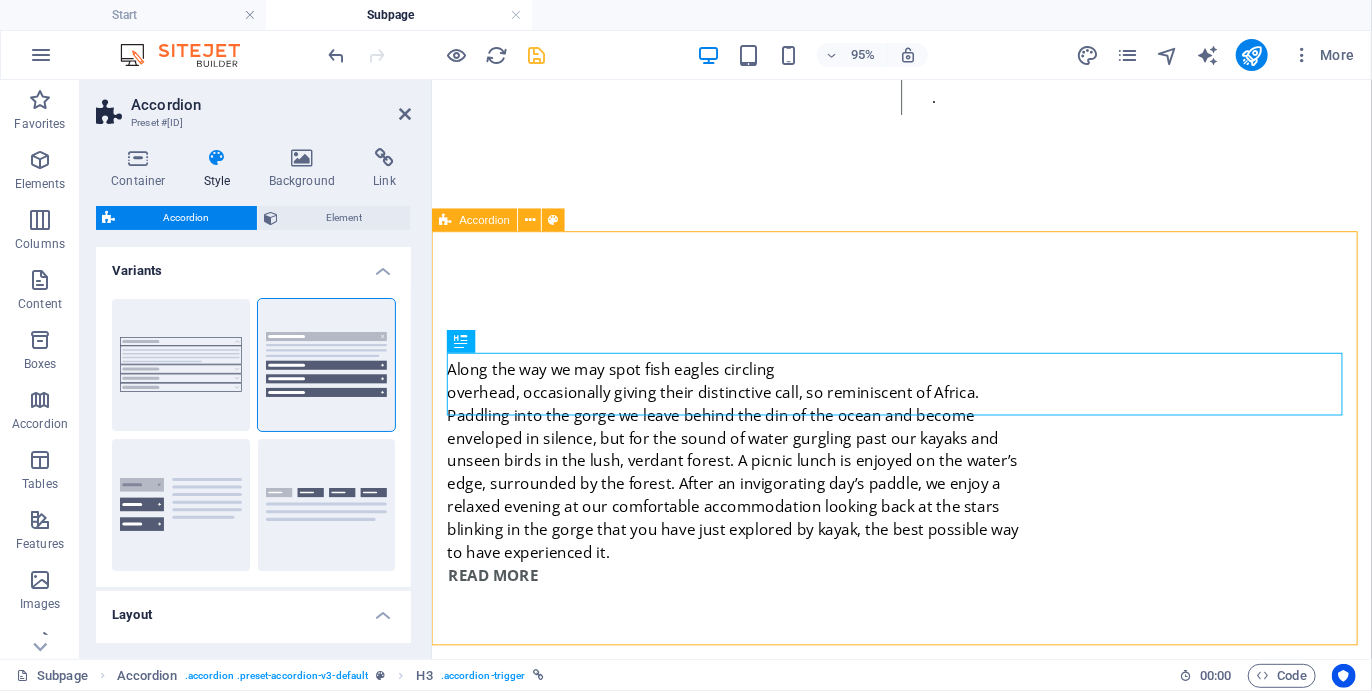 scroll, scrollTop: 2851, scrollLeft: 0, axis: vertical 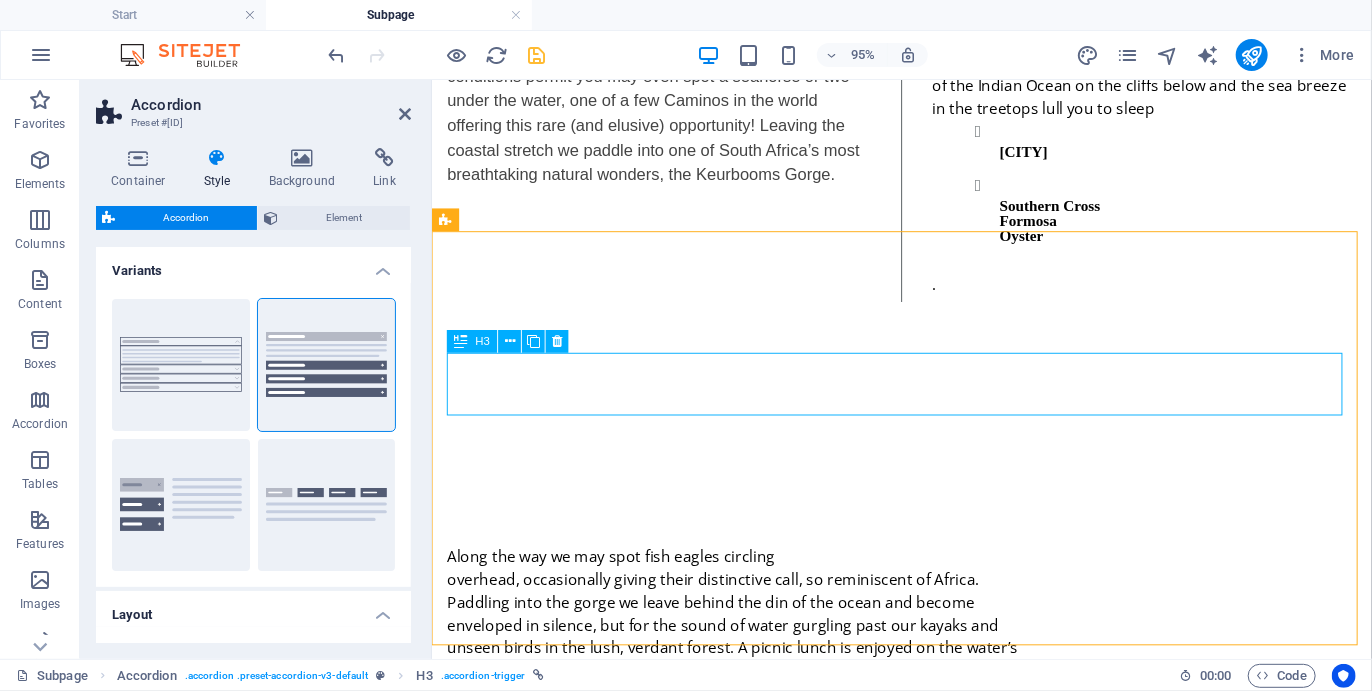 click on "Headline" at bounding box center [925, 1099] 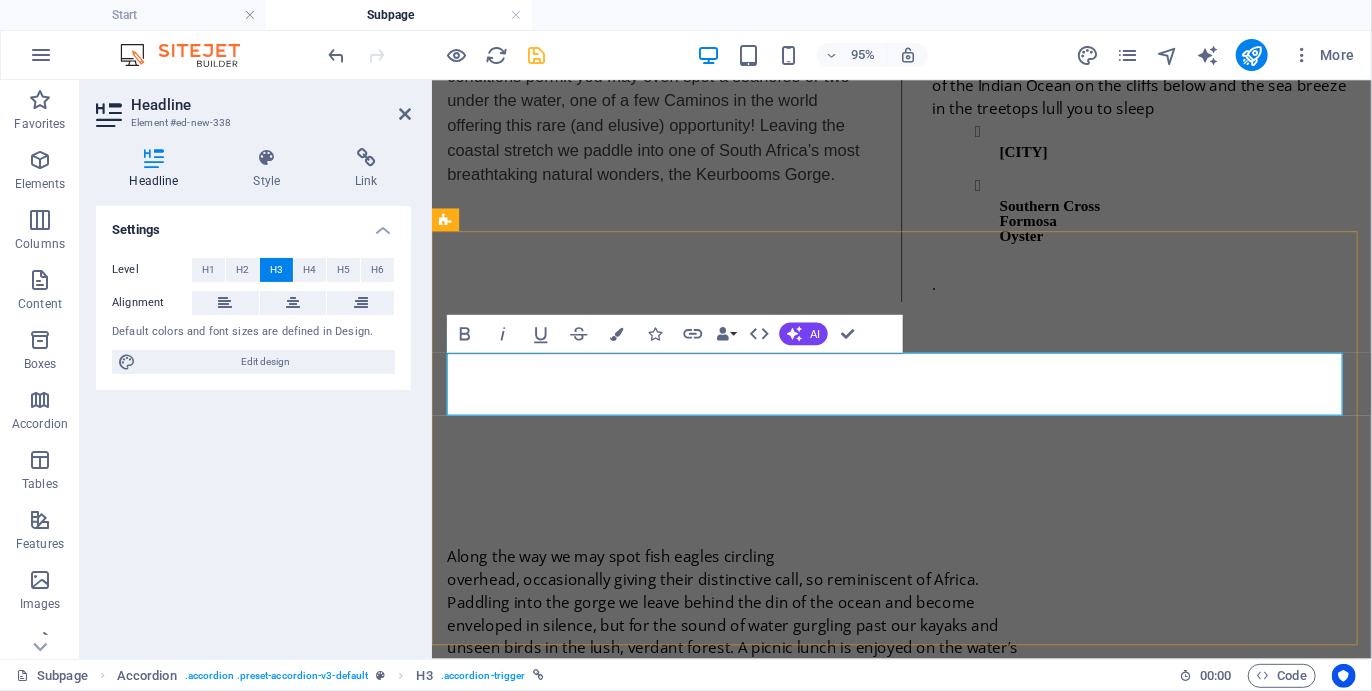 type 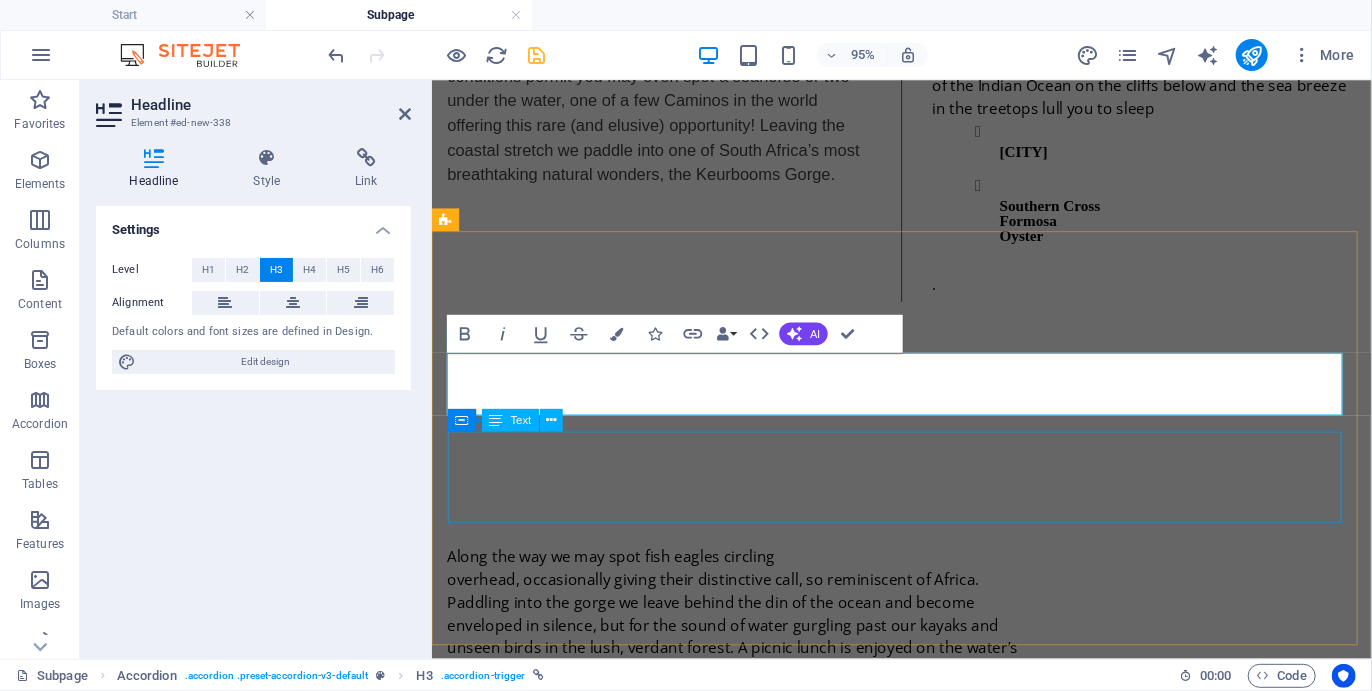 click on "Lorem ipsum dolor sit amet, consectetur adipisicing elit. Maiores ipsum repellat minus nihil. Labore, delectus, nam dignissimos ea repudiandae minima voluptatum magni pariatur possimus quia accusamus harum facilis corporis animi nisi. Enim, pariatur, impedit quia repellat harum ipsam laboriosam voluptas dicta illum nisi obcaecati reprehenderit quis placeat recusandae tenetur aperiam." at bounding box center [925, 1189] 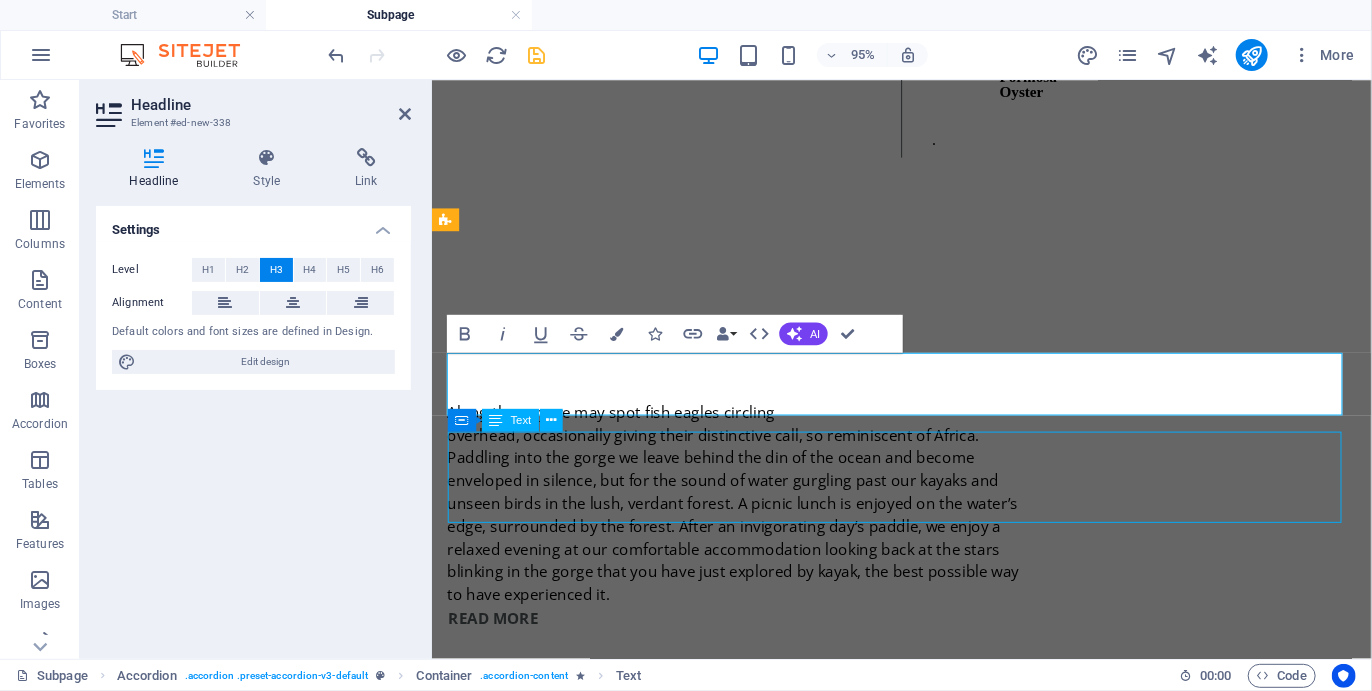 scroll, scrollTop: 2740, scrollLeft: 0, axis: vertical 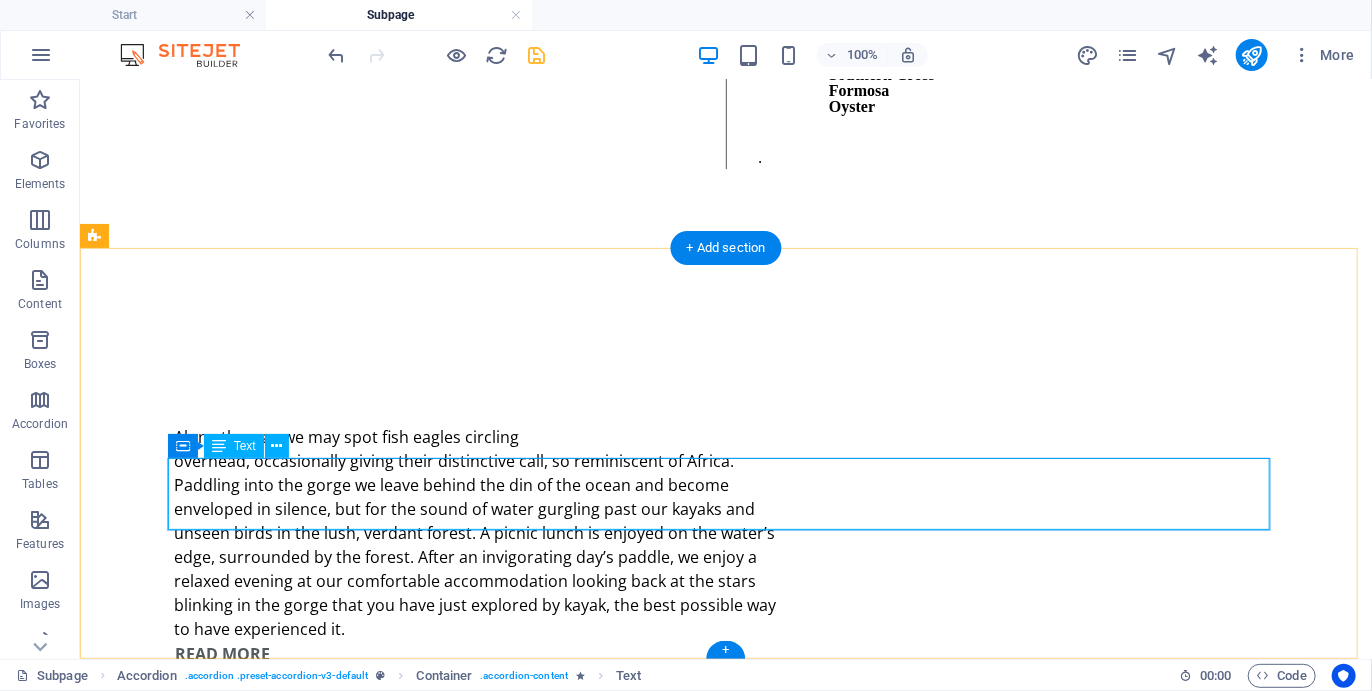 click on "Lorem ipsum dolor sit amet, consectetur adipisicing elit. Maiores ipsum repellat minus nihil. Labore, delectus, nam dignissimos ea repudiandae minima voluptatum magni pariatur possimus quia accusamus harum facilis corporis animi nisi. Enim, pariatur, impedit quia repellat harum ipsam laboriosam voluptas dicta illum nisi obcaecati reprehenderit quis placeat recusandae tenetur aperiam." at bounding box center [647, 1033] 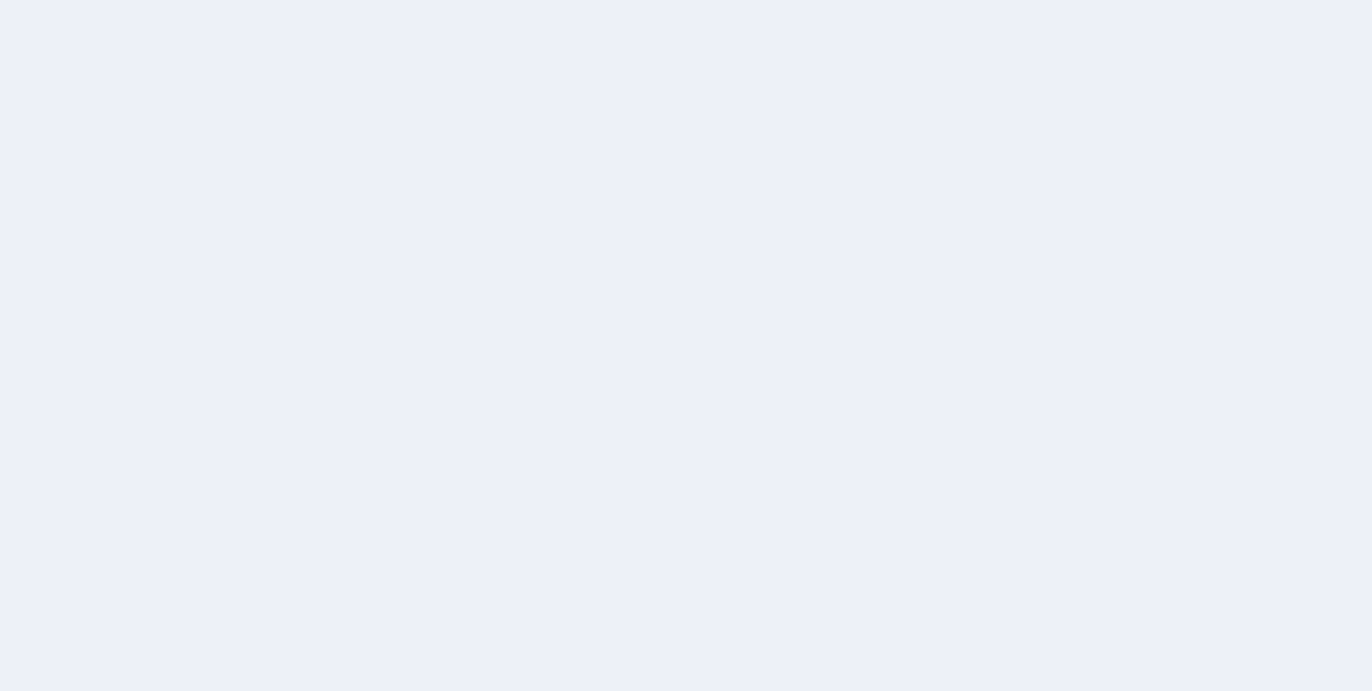 scroll, scrollTop: 0, scrollLeft: 0, axis: both 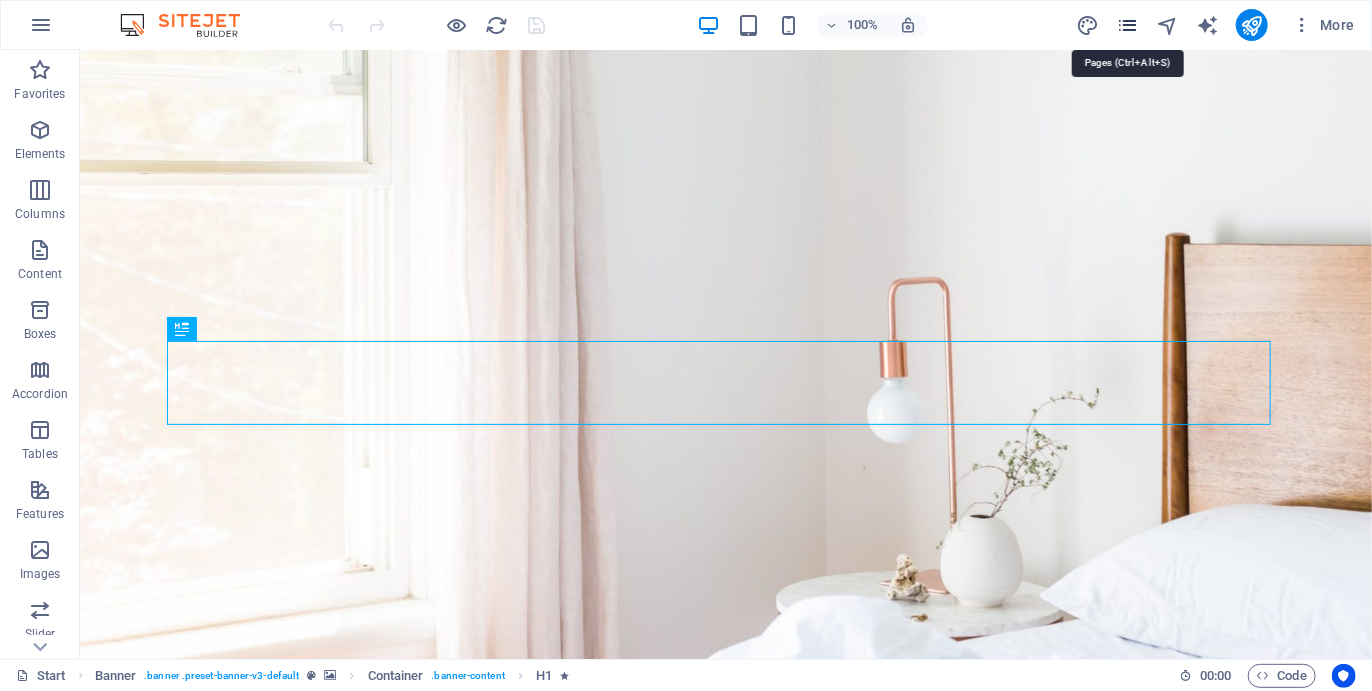 click at bounding box center (1127, 25) 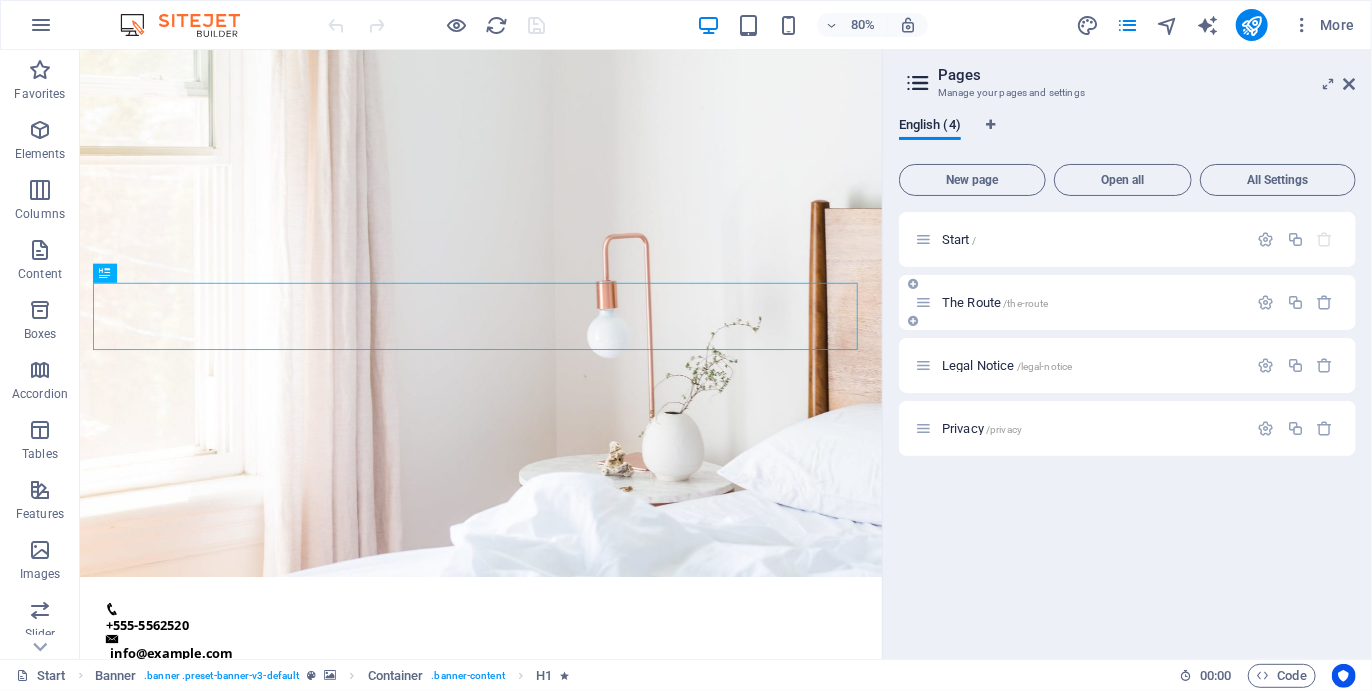 click on "/the-route" at bounding box center [1025, 303] 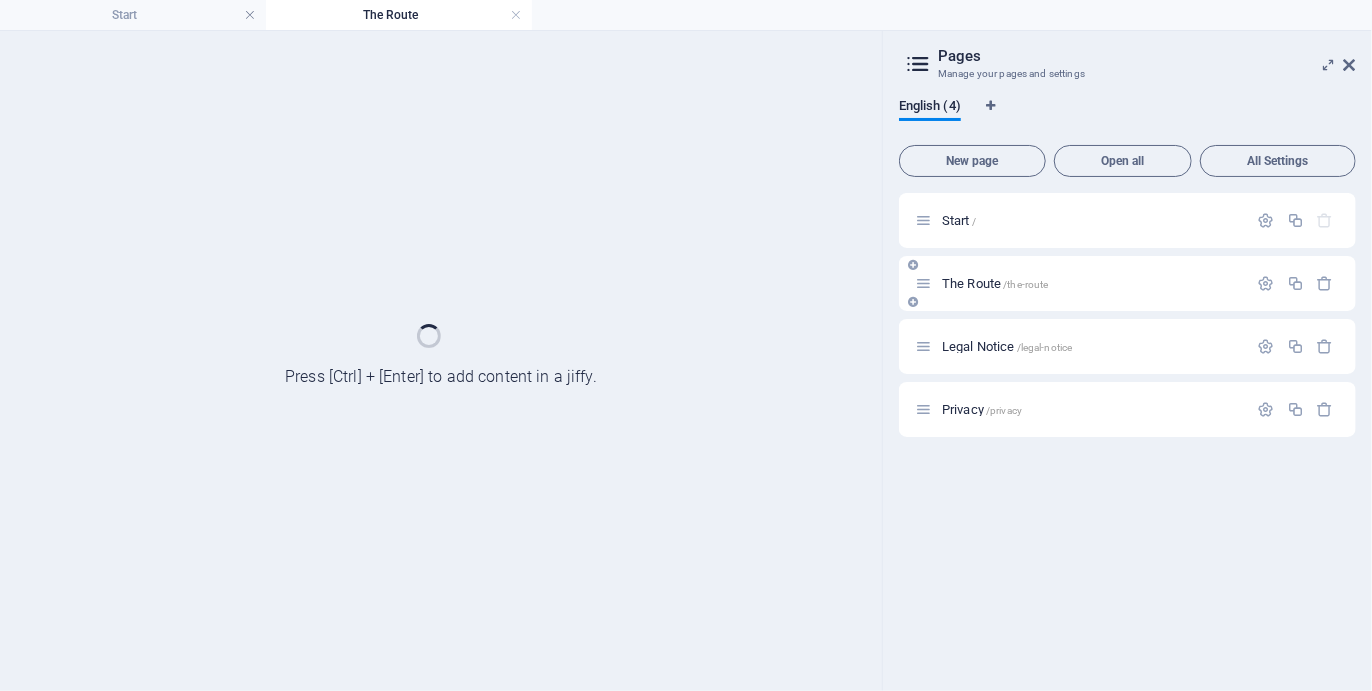 scroll, scrollTop: 0, scrollLeft: 0, axis: both 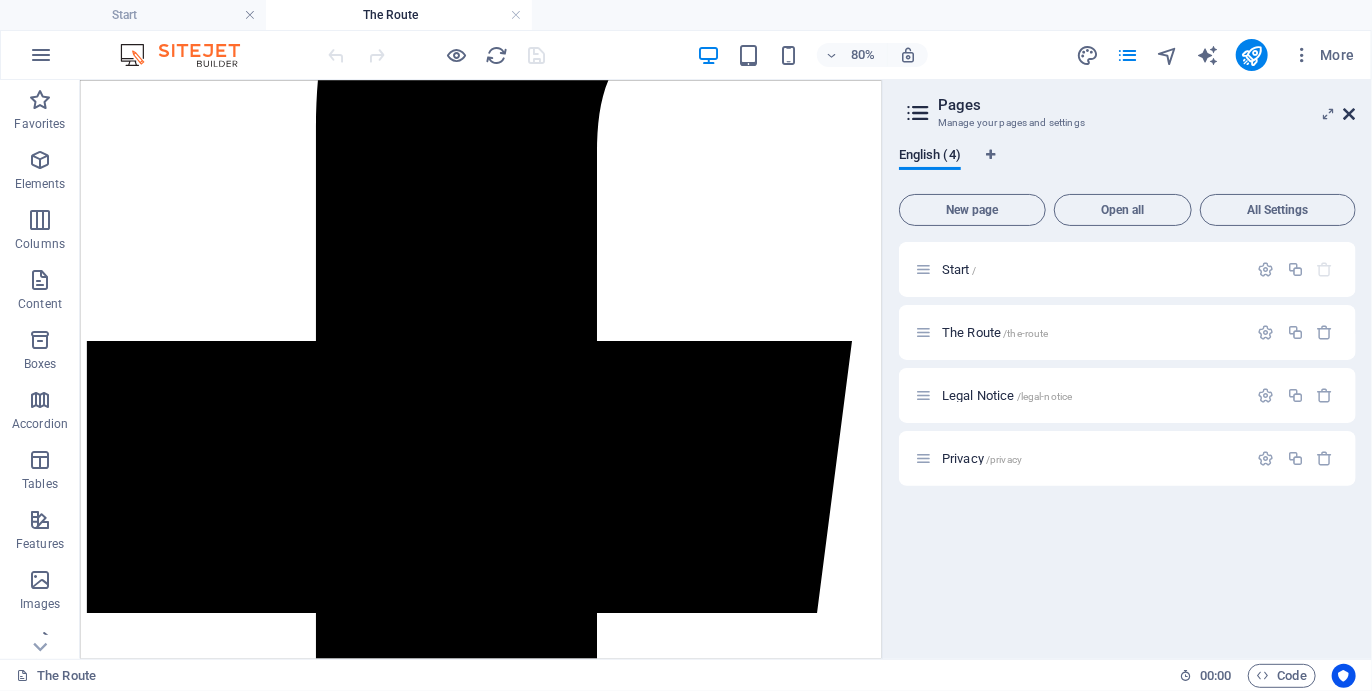 click at bounding box center [1350, 114] 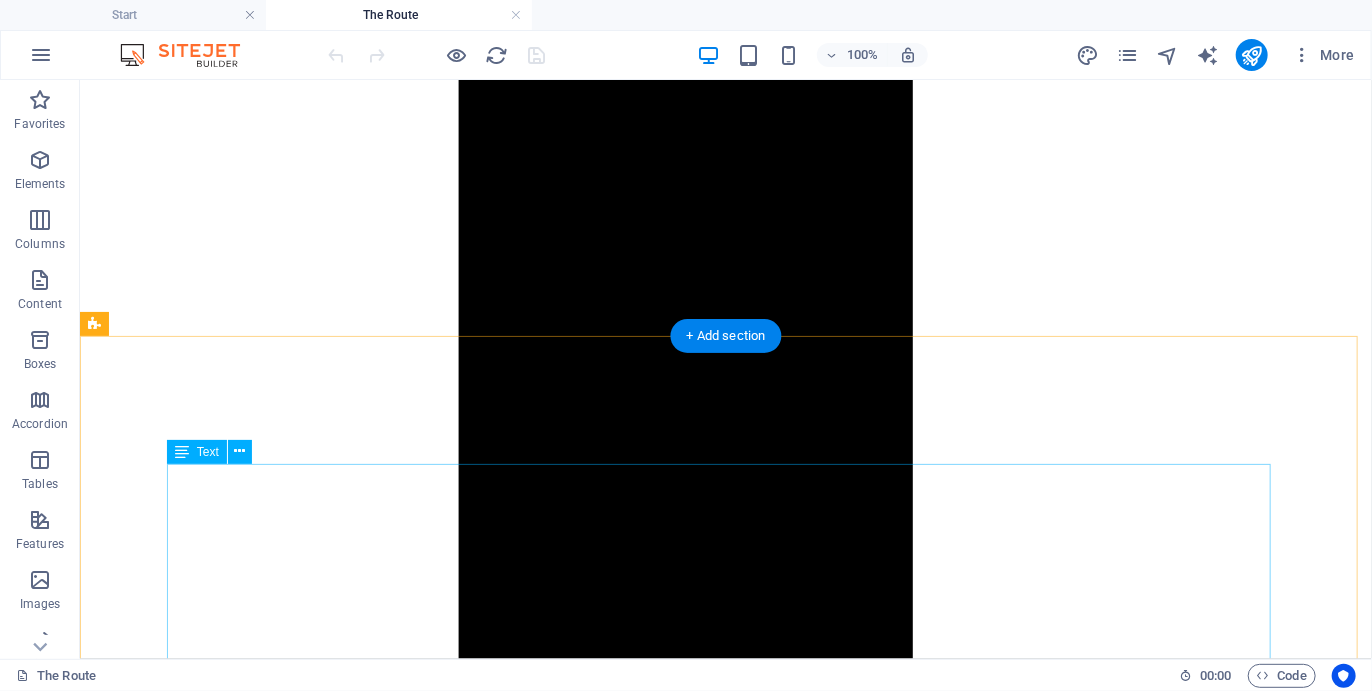 scroll, scrollTop: 2329, scrollLeft: 0, axis: vertical 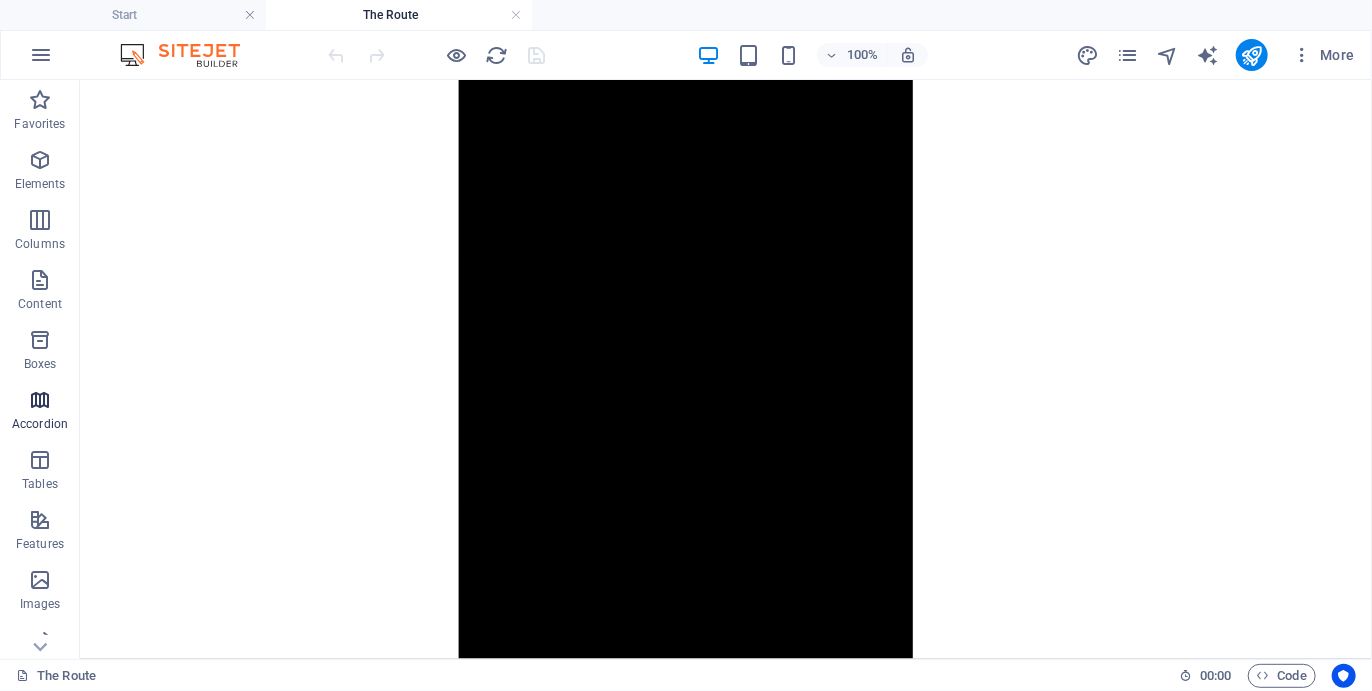 click on "Accordion" at bounding box center (40, 412) 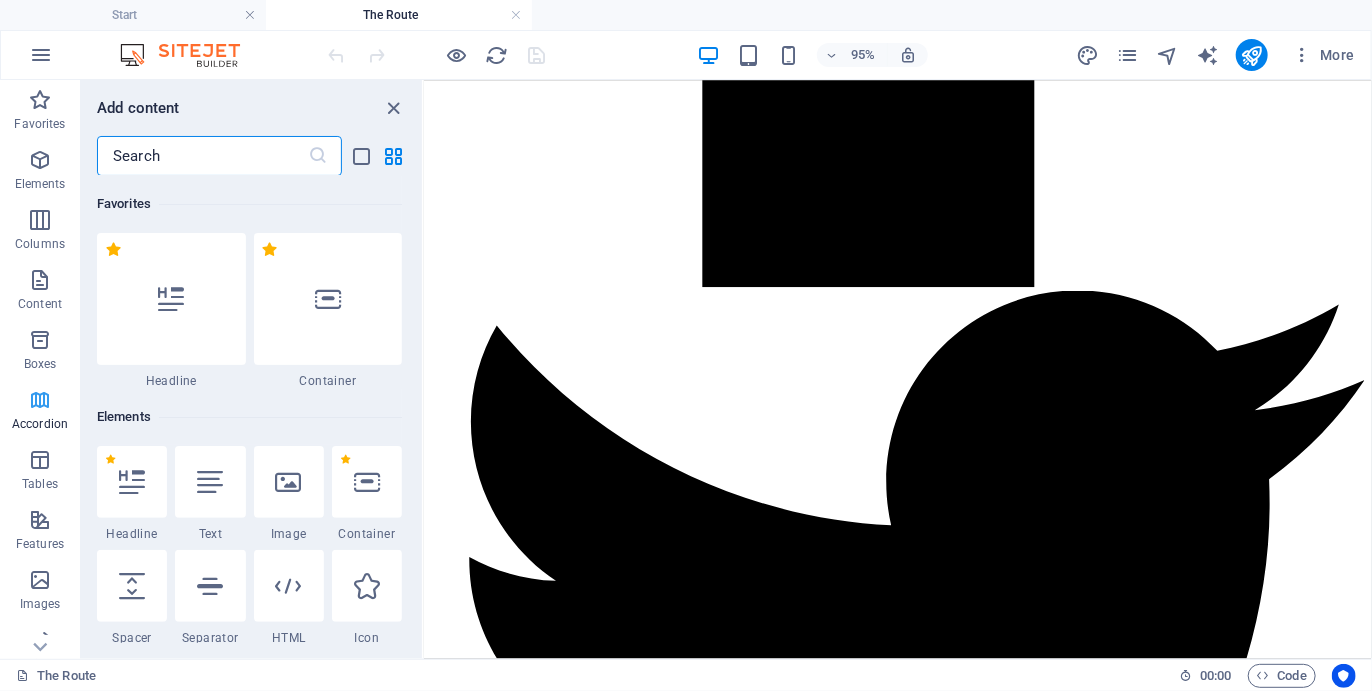 scroll, scrollTop: 2352, scrollLeft: 0, axis: vertical 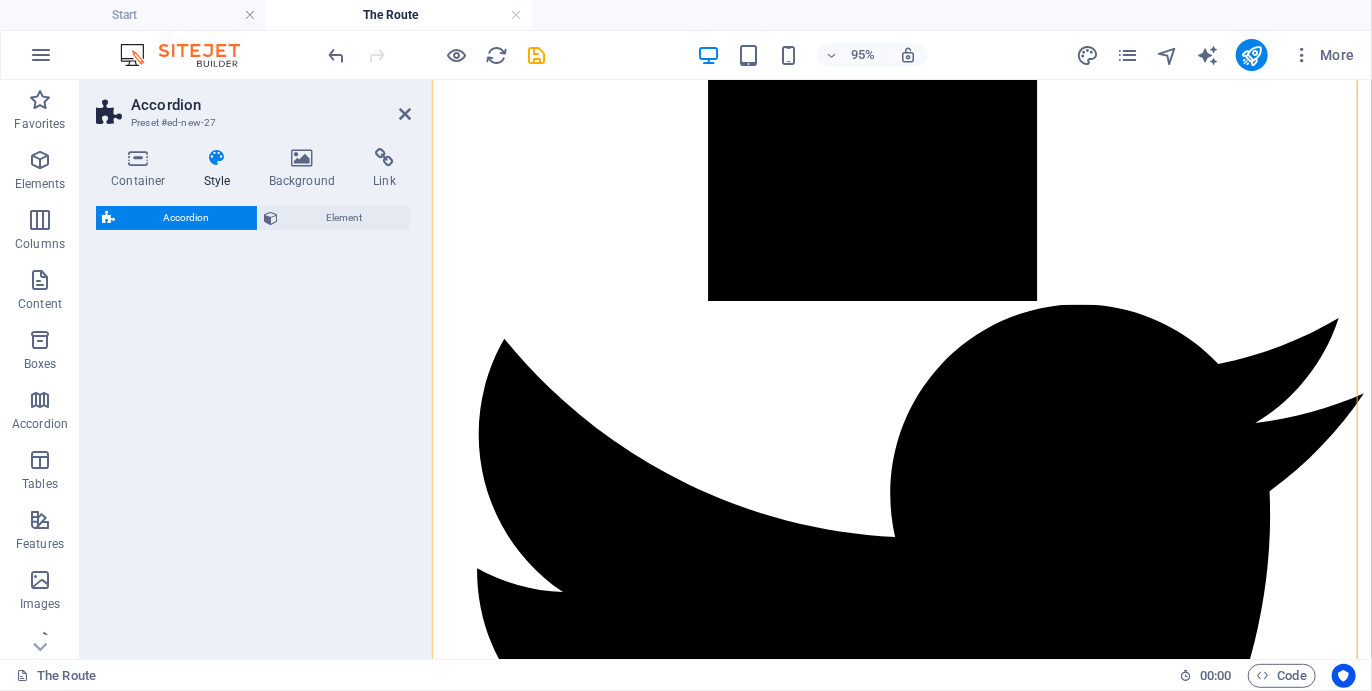 select on "rem" 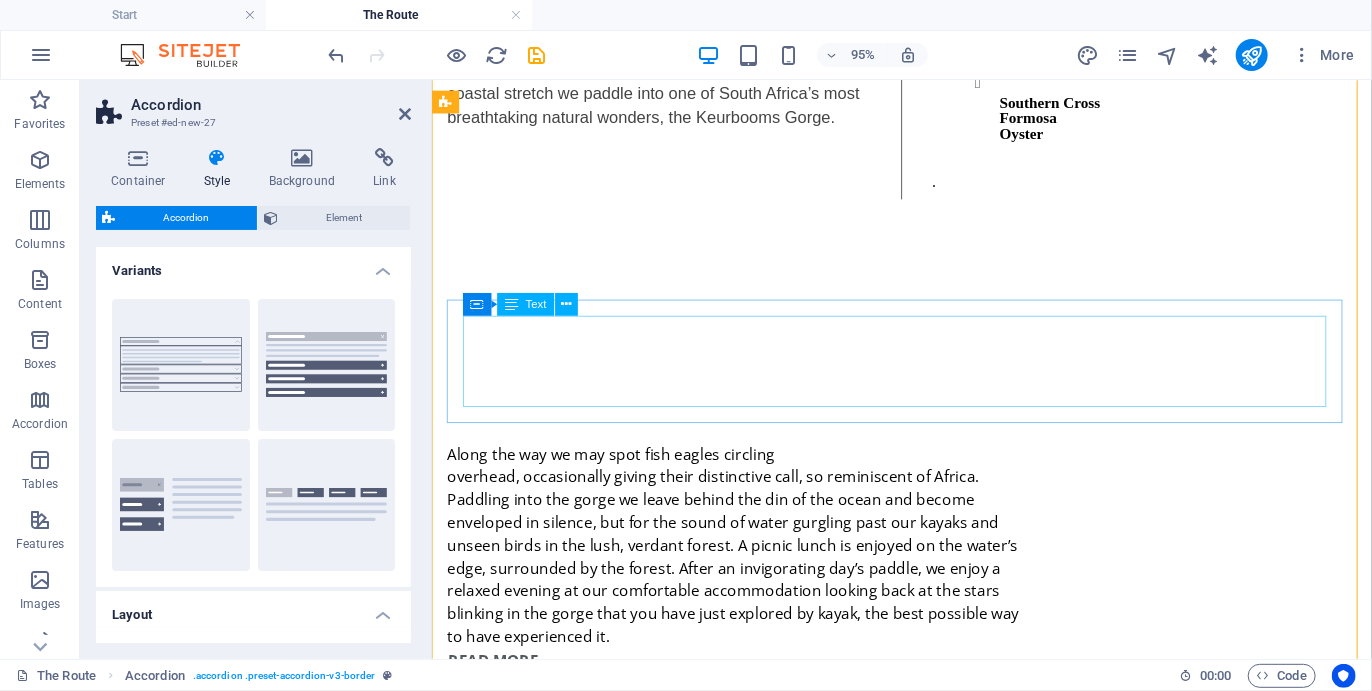 scroll, scrollTop: 2977, scrollLeft: 0, axis: vertical 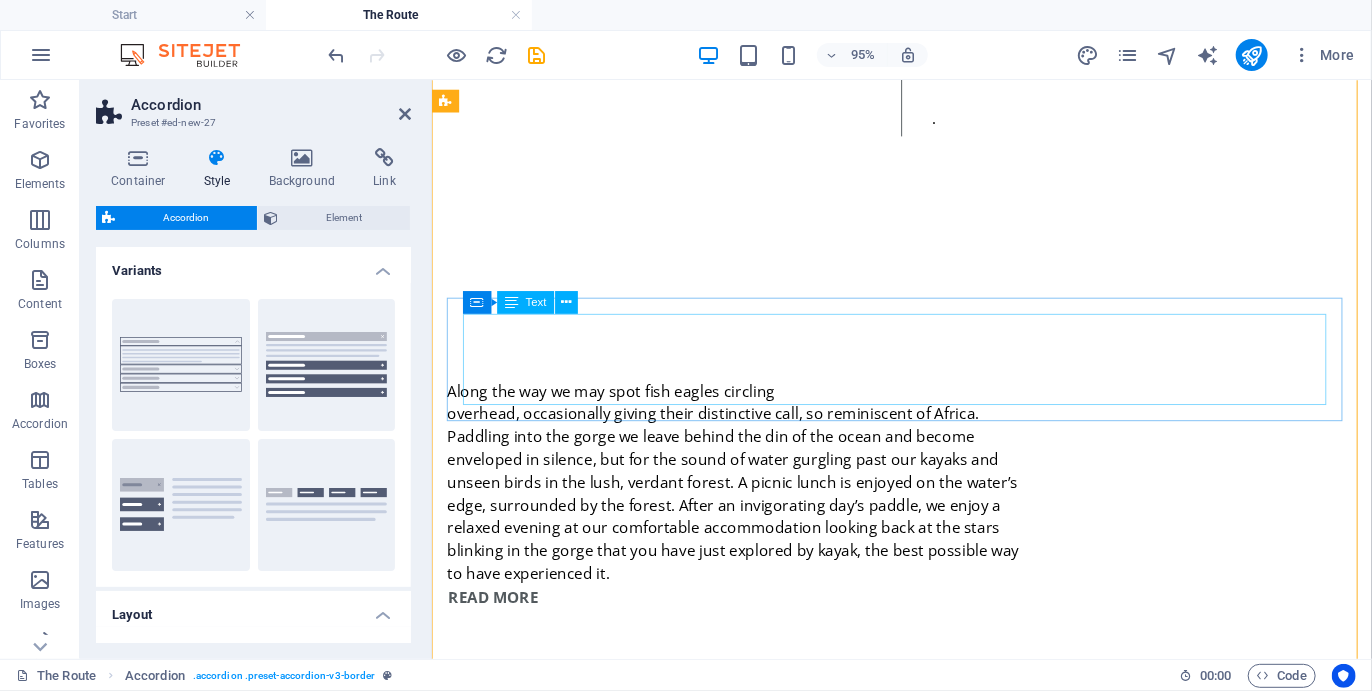click on "Lorem ipsum dolor sit amet, consectetur adipisicing elit. Maiores ipsum repellat minus nihil. Labore, delectus, nam dignissimos ea repudiandae minima voluptatum magni pariatur possimus quia accusamus harum facilis corporis animi nisi. Enim, pariatur, impedit quia repellat harum ipsam laboriosam voluptas dicta illum nisi obcaecati reprehenderit quis placeat recusandae tenetur aperiam." at bounding box center (925, 1025) 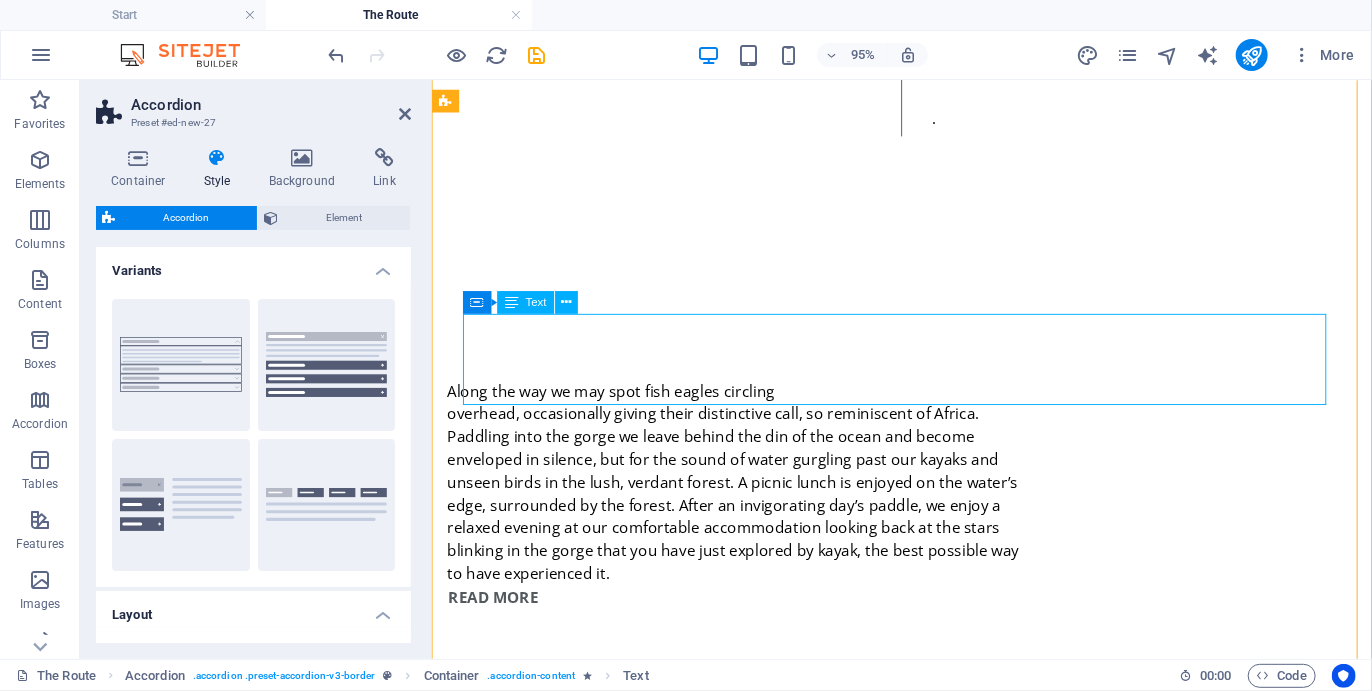 click on "Lorem ipsum dolor sit amet, consectetur adipisicing elit. Maiores ipsum repellat minus nihil. Labore, delectus, nam dignissimos ea repudiandae minima voluptatum magni pariatur possimus quia accusamus harum facilis corporis animi nisi. Enim, pariatur, impedit quia repellat harum ipsam laboriosam voluptas dicta illum nisi obcaecati reprehenderit quis placeat recusandae tenetur aperiam." at bounding box center (925, 1025) 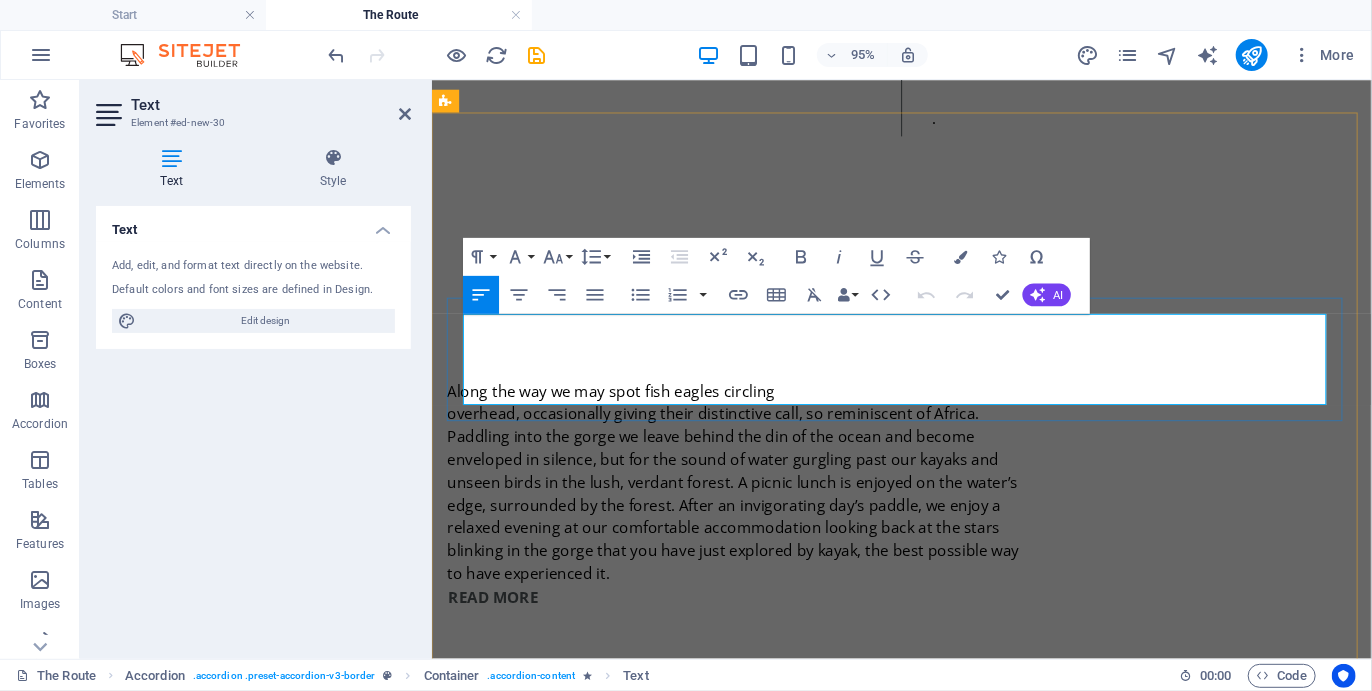 drag, startPoint x: 747, startPoint y: 406, endPoint x: 478, endPoint y: 342, distance: 276.50858 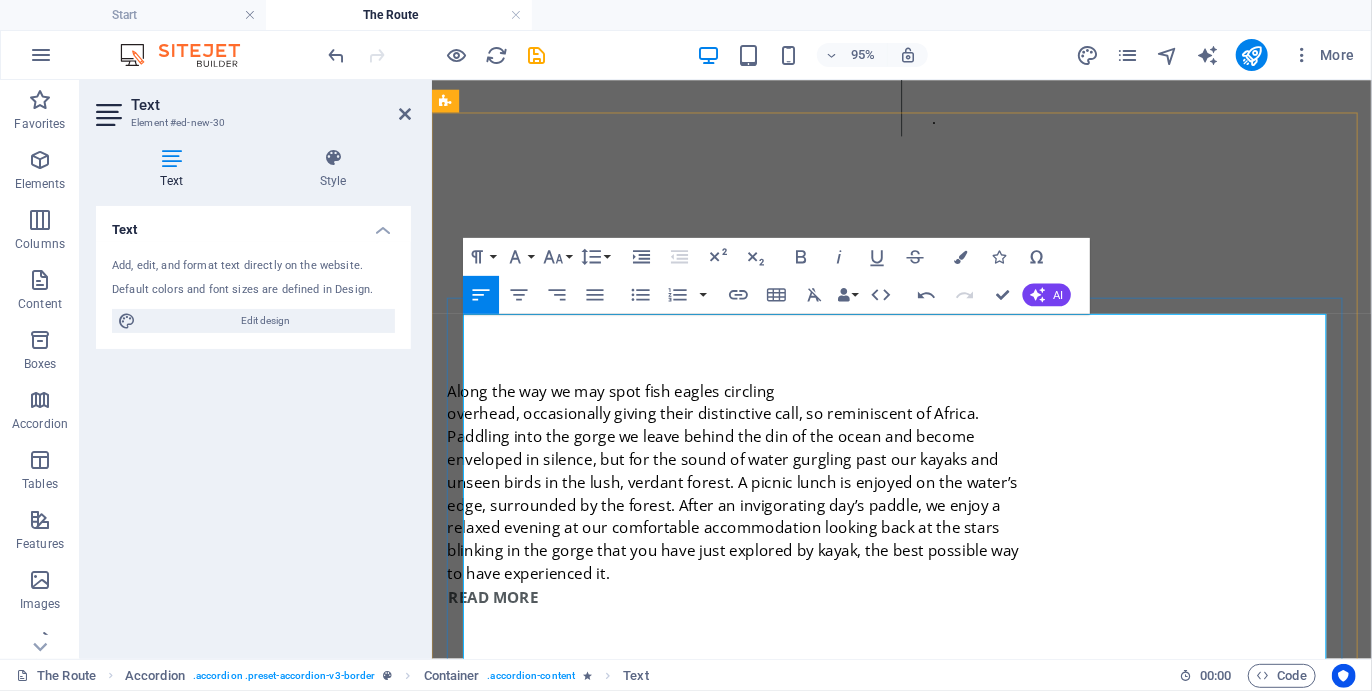 scroll, scrollTop: 18424, scrollLeft: 2, axis: both 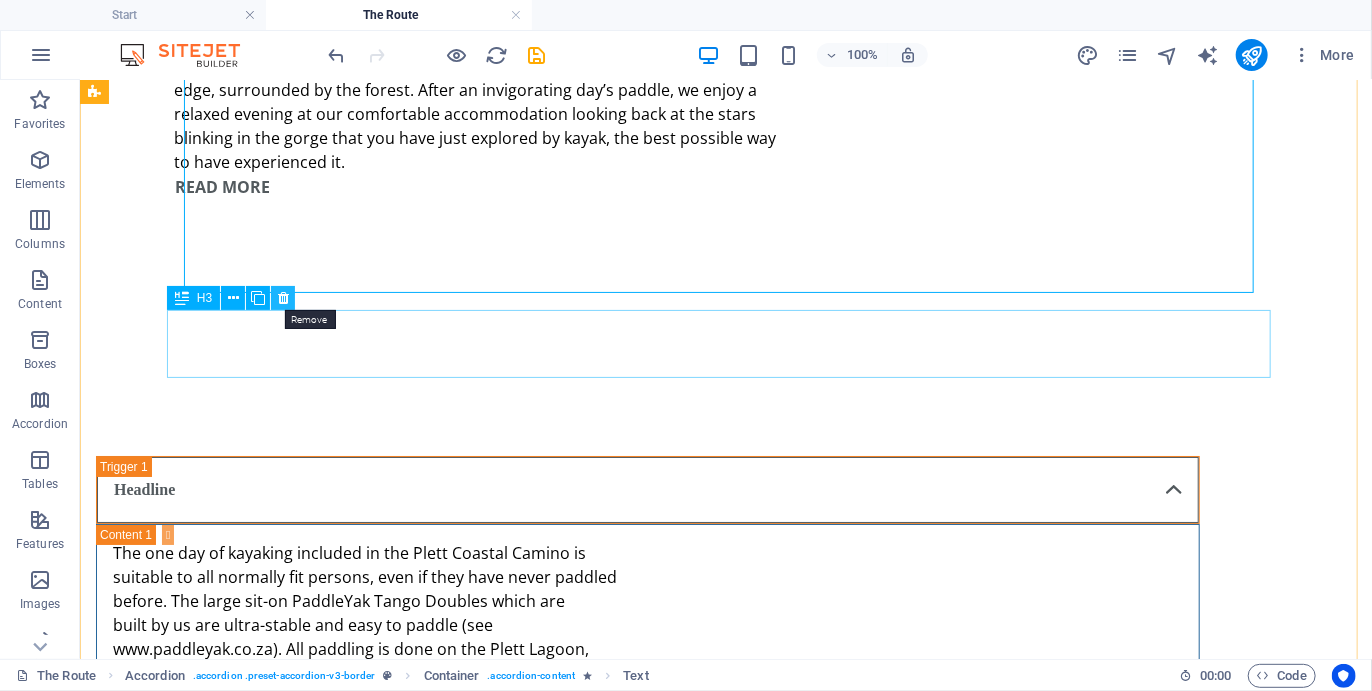 click at bounding box center [283, 298] 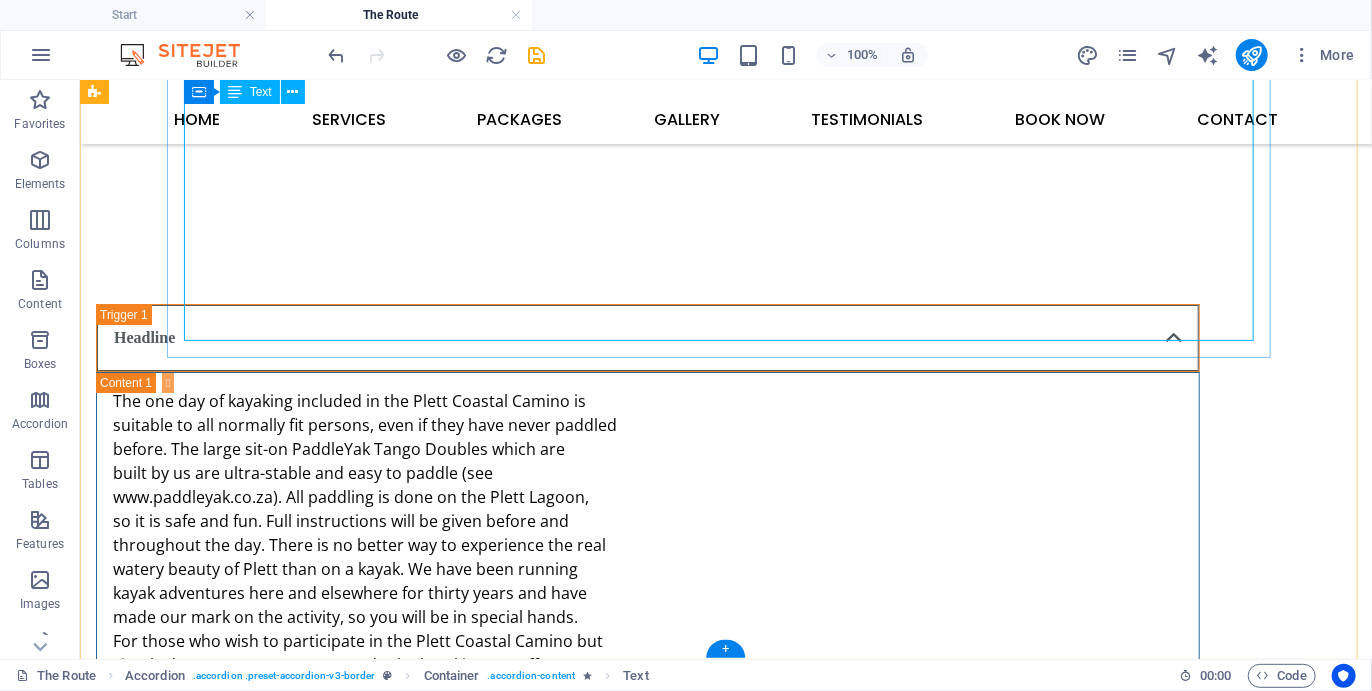 scroll, scrollTop: 3116, scrollLeft: 0, axis: vertical 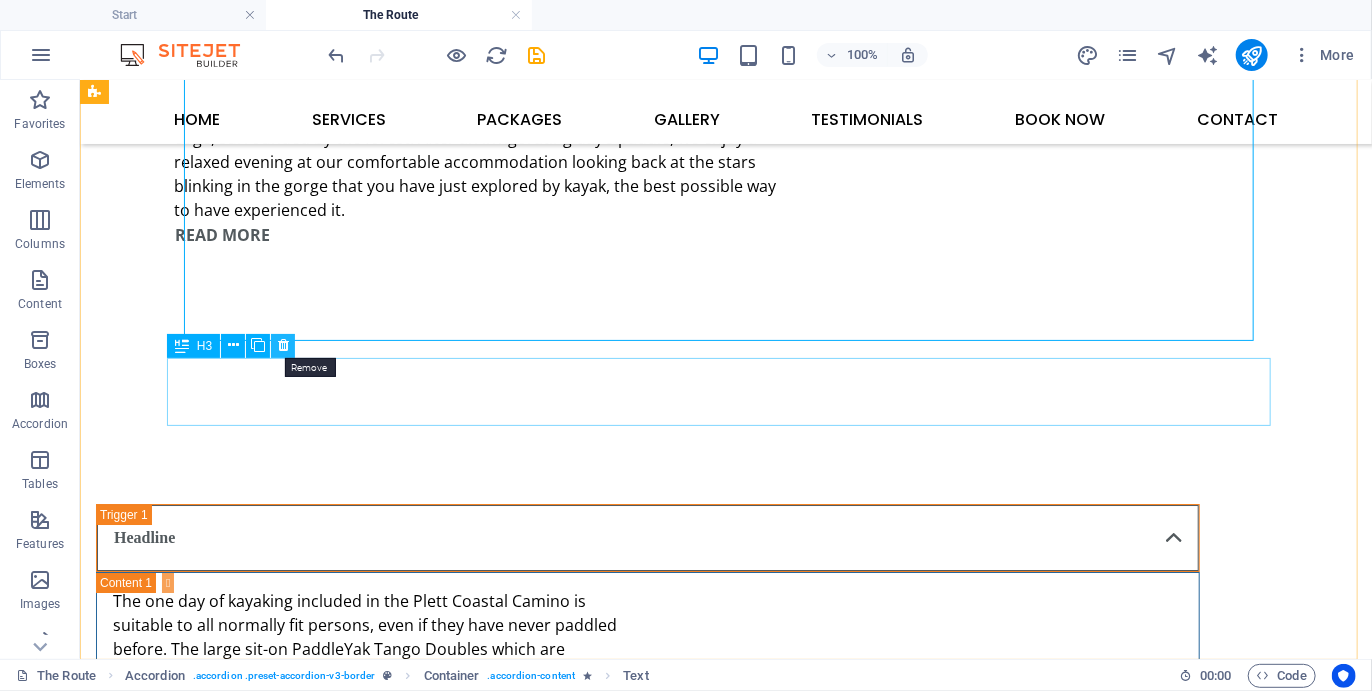 click at bounding box center [283, 345] 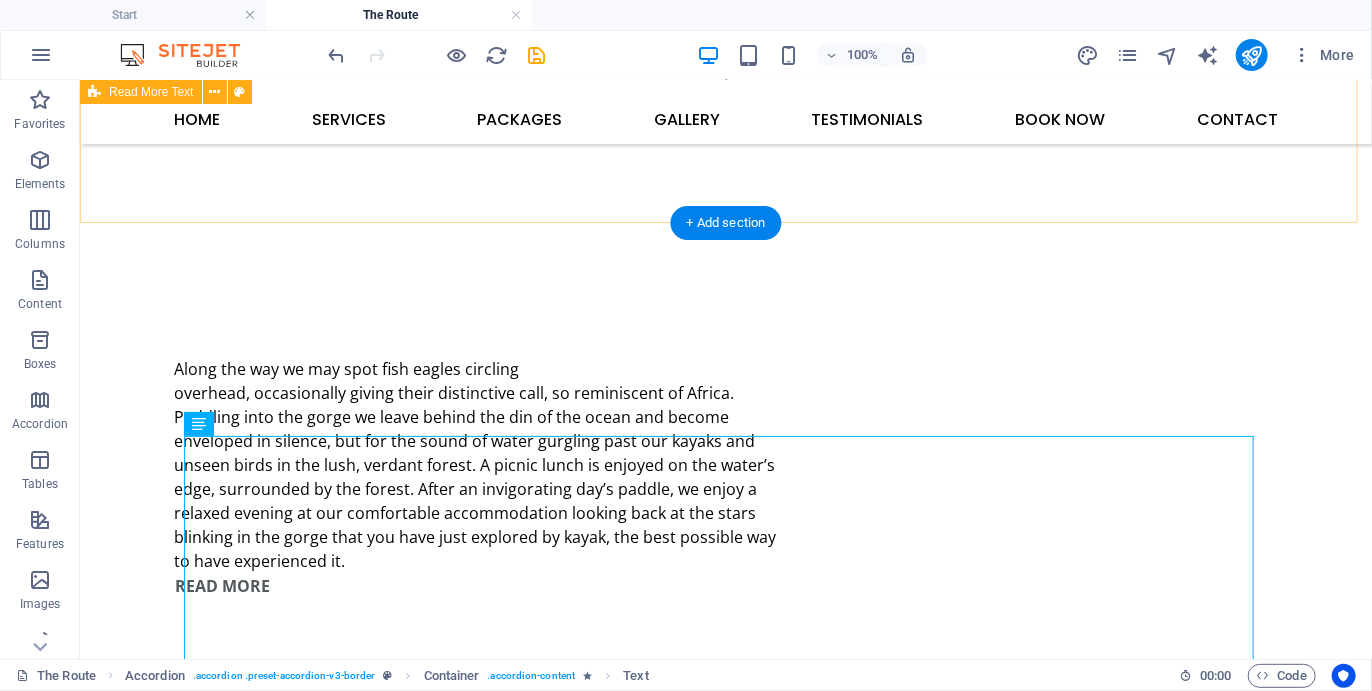 scroll, scrollTop: 2611, scrollLeft: 0, axis: vertical 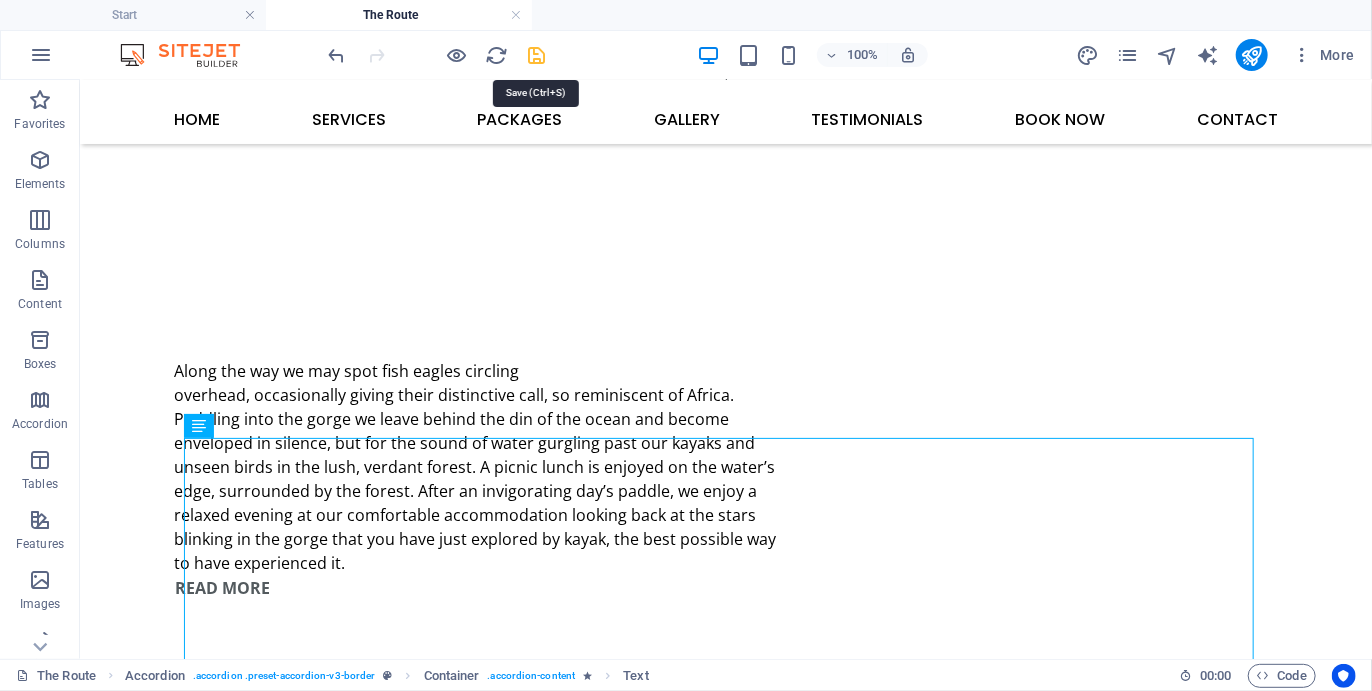 click at bounding box center [537, 55] 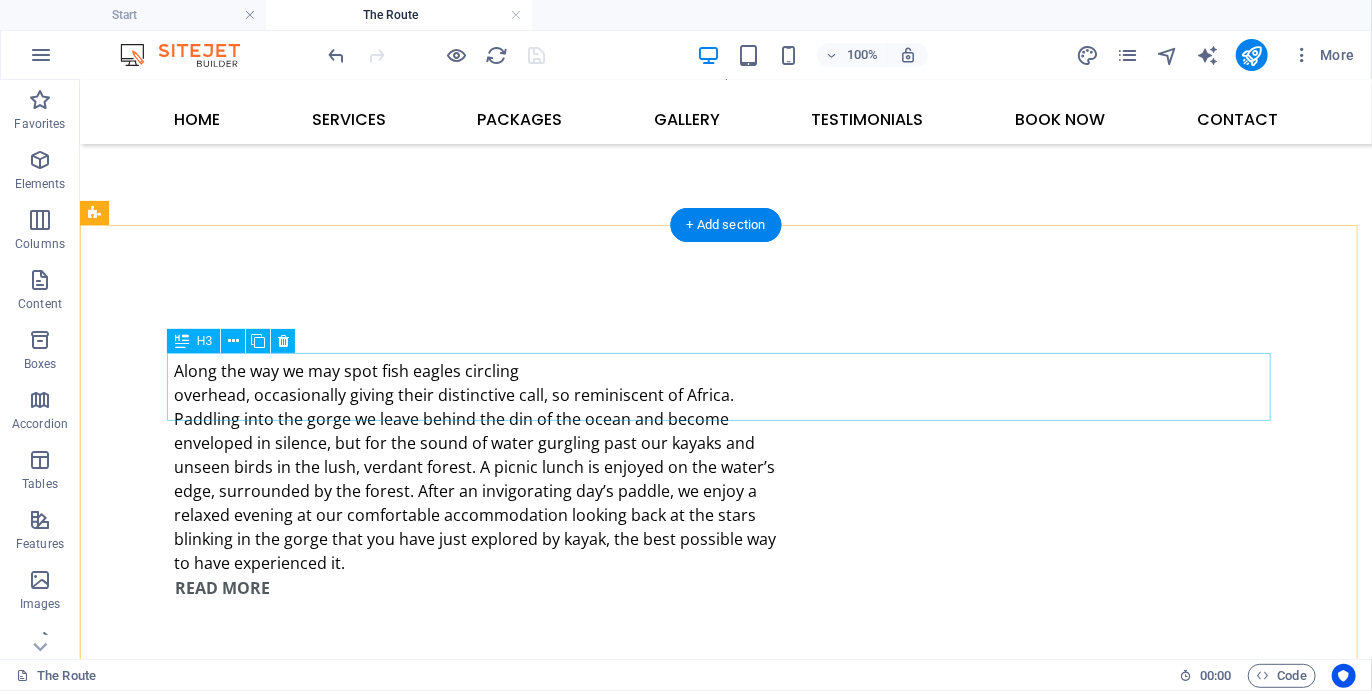 click on "Headline" at bounding box center [647, 890] 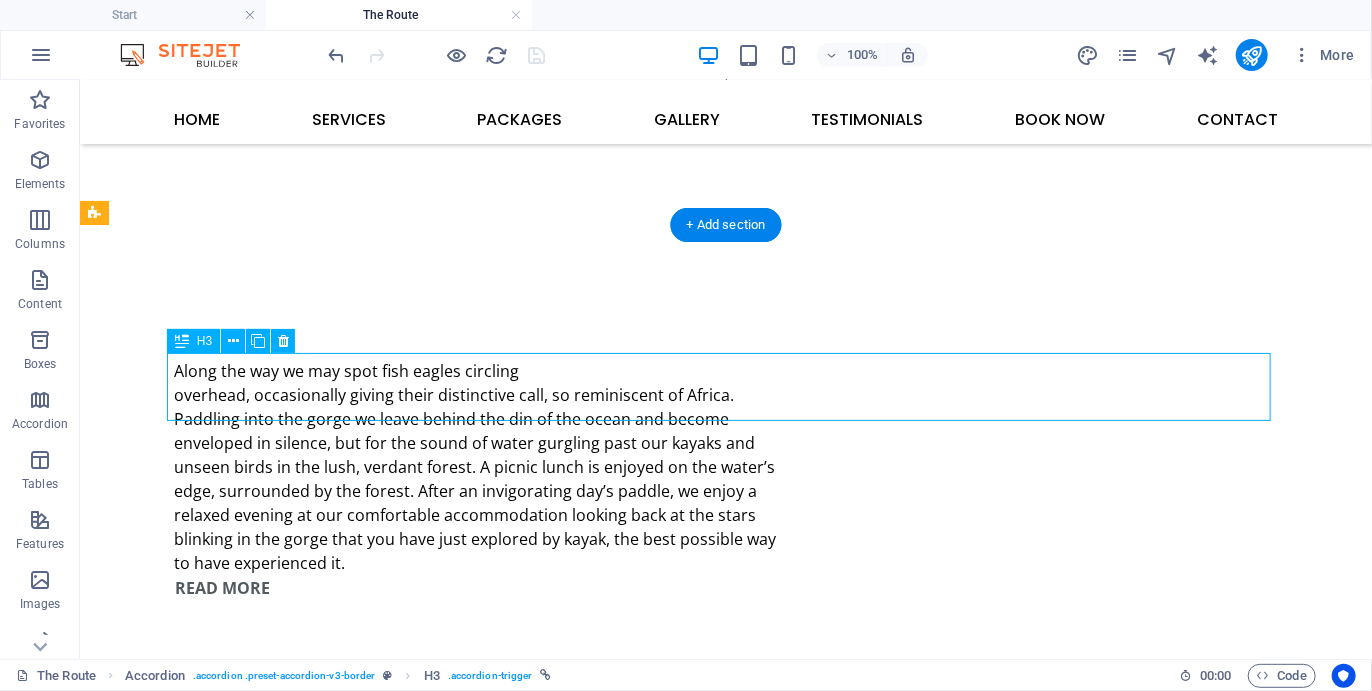 click on "Headline" at bounding box center (647, 890) 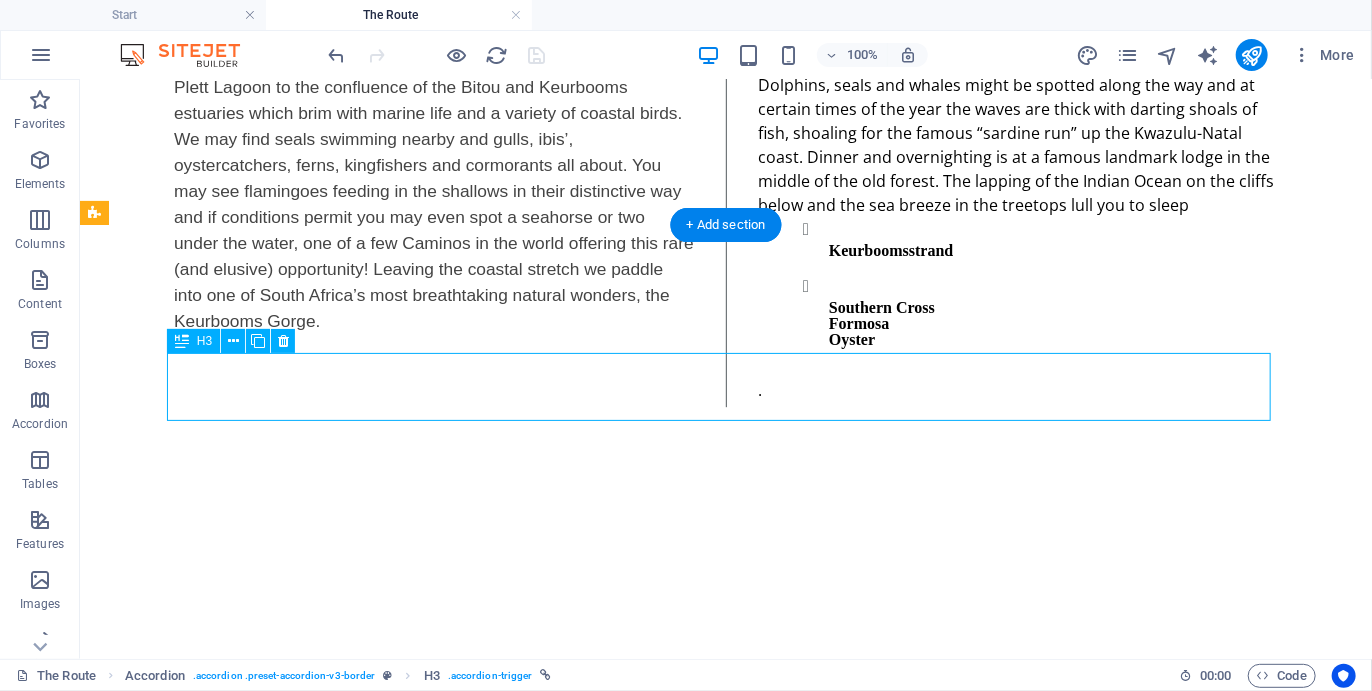 scroll, scrollTop: 2865, scrollLeft: 0, axis: vertical 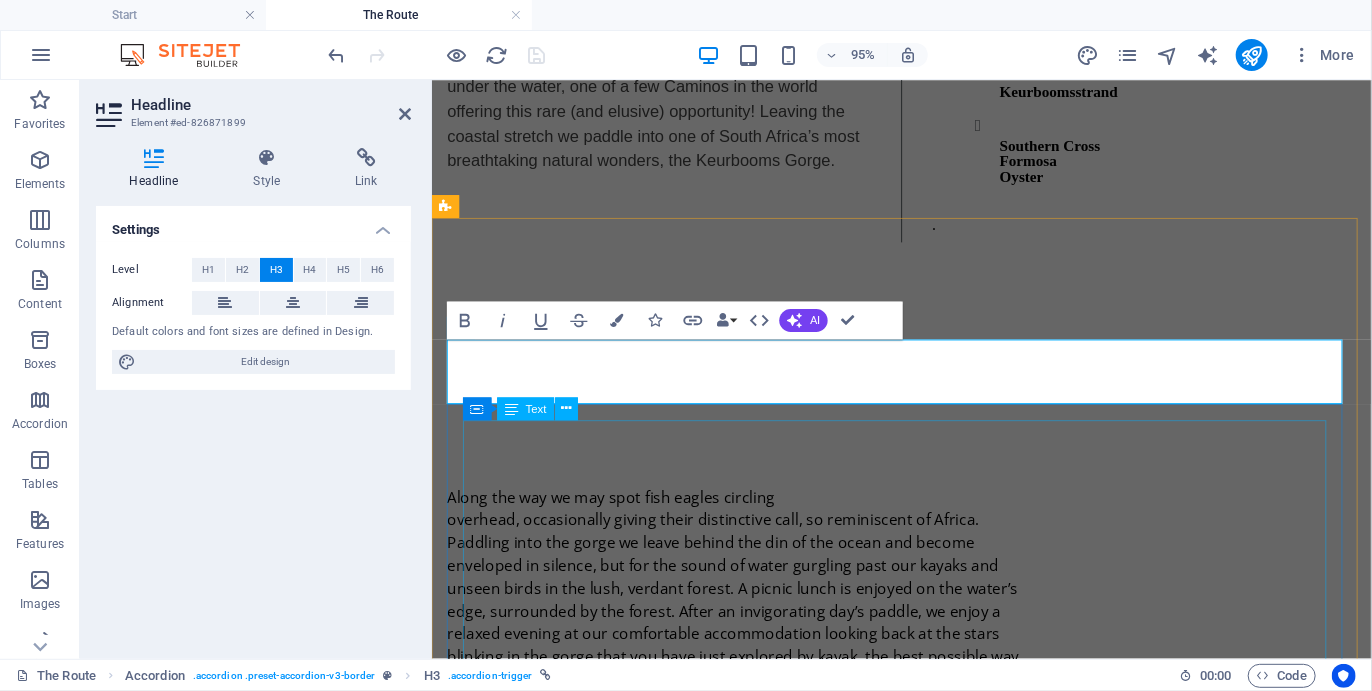 type 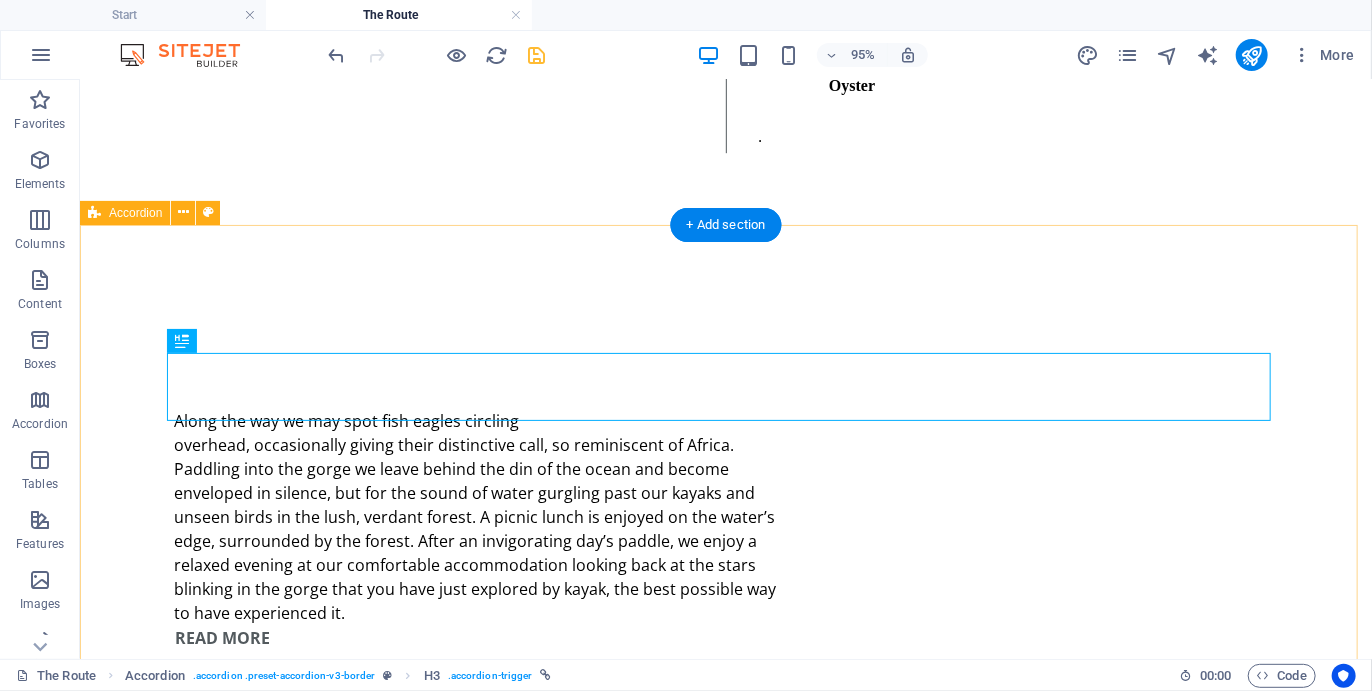 scroll, scrollTop: 2763, scrollLeft: 0, axis: vertical 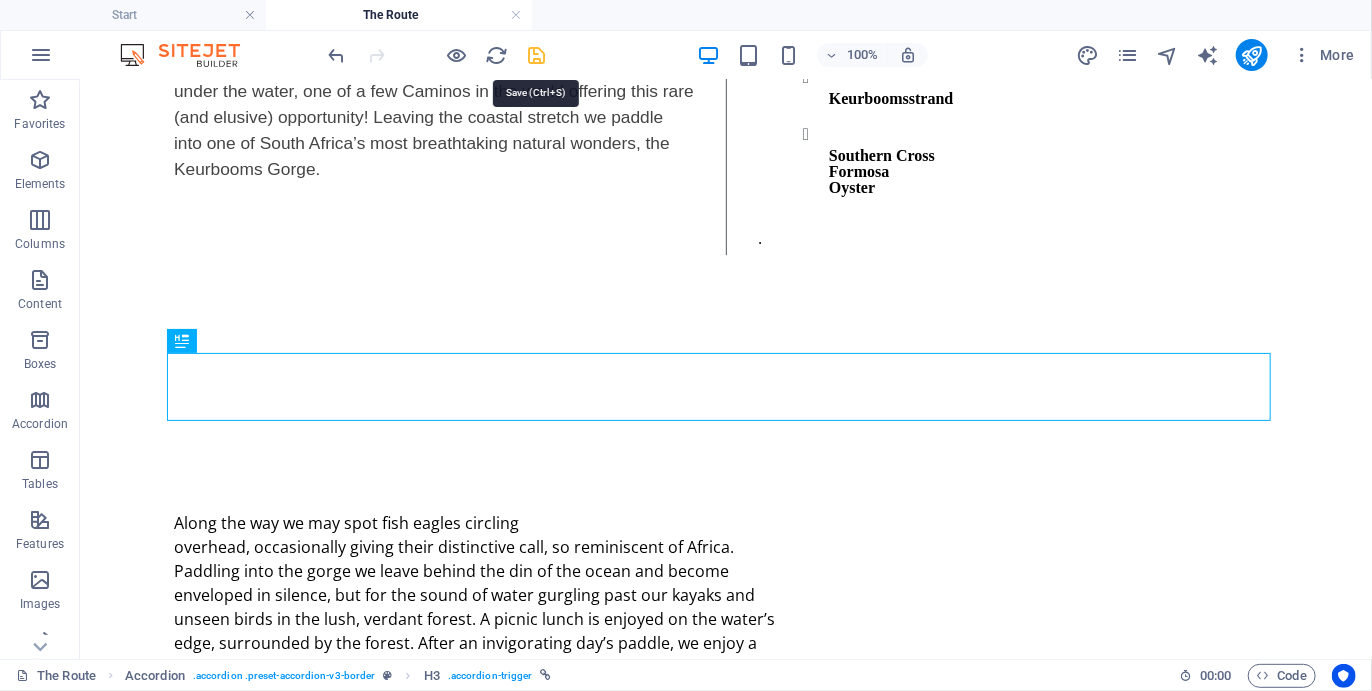 click at bounding box center (537, 55) 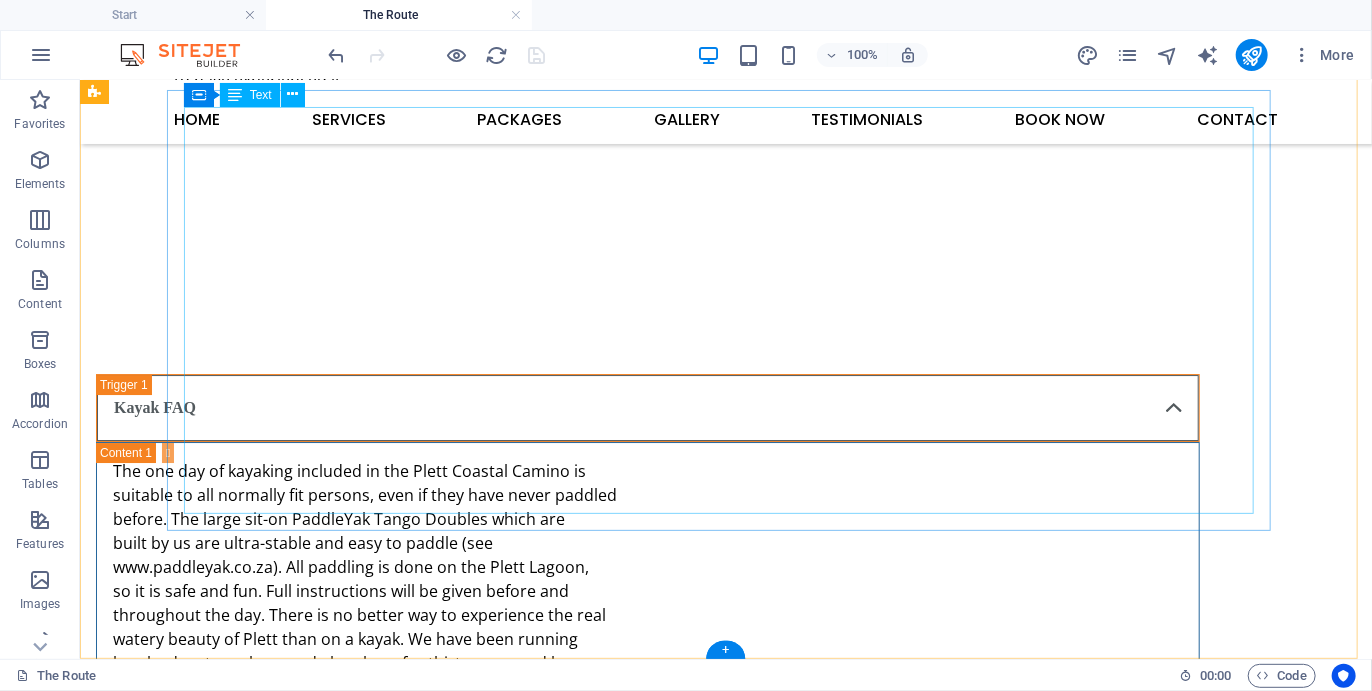 scroll, scrollTop: 2576, scrollLeft: 0, axis: vertical 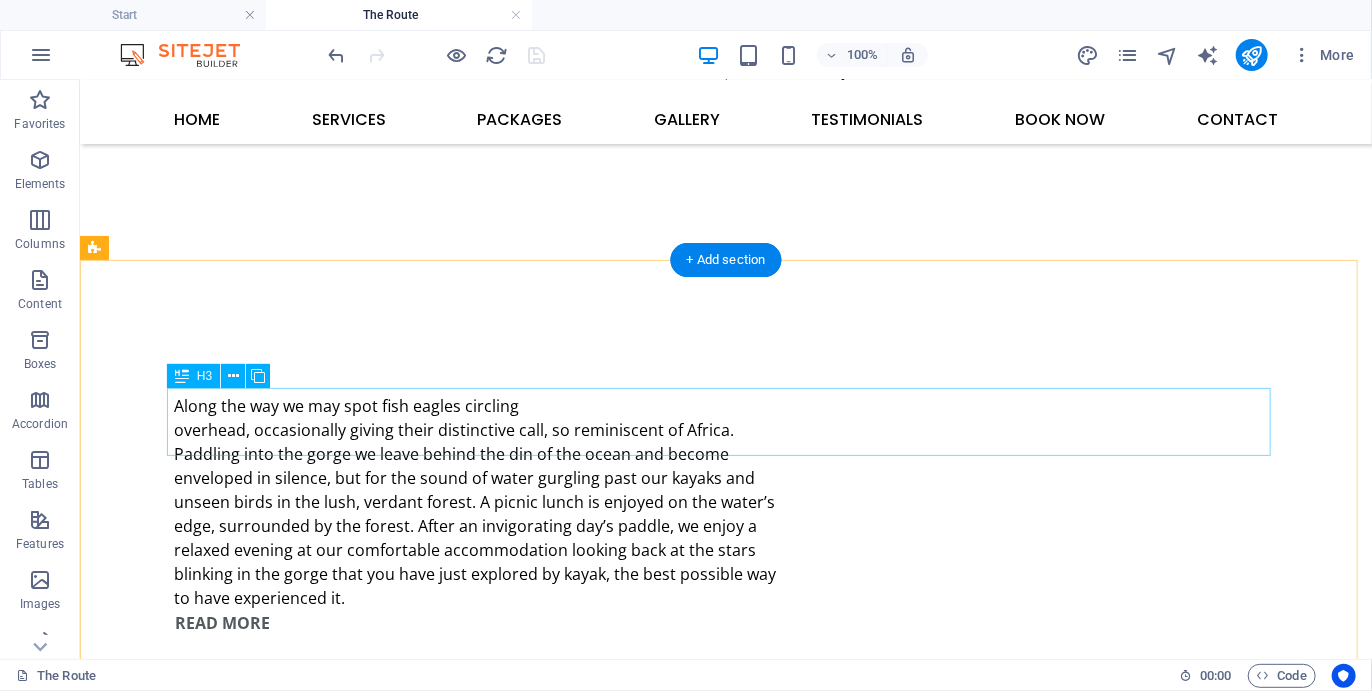 click on "Kayak FAQ" at bounding box center [647, 925] 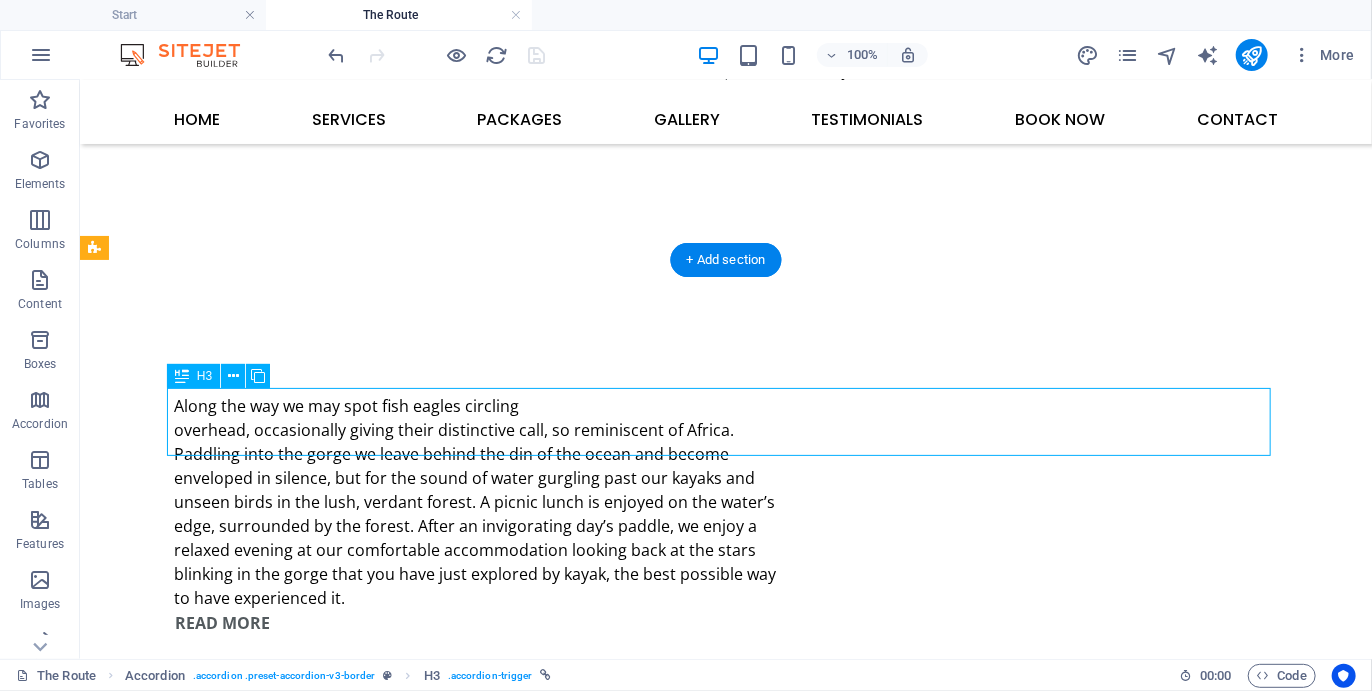 click on "Kayak FAQ" at bounding box center [647, 925] 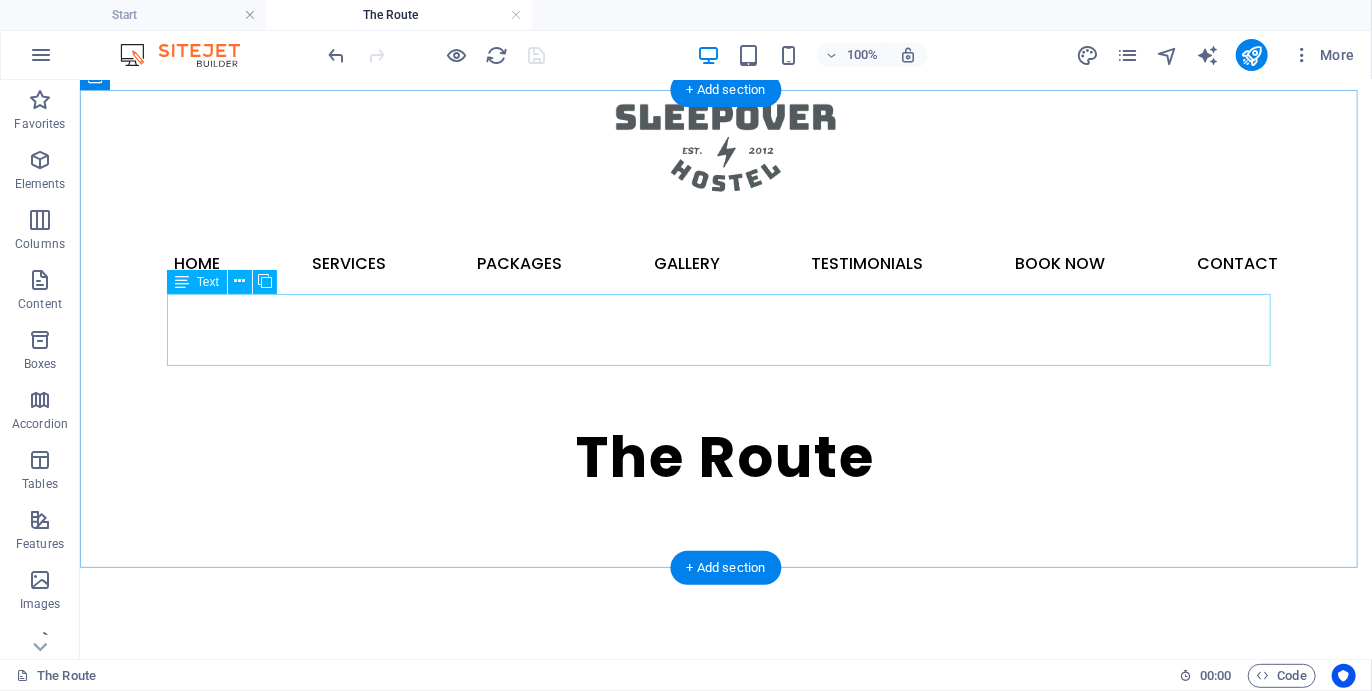 scroll, scrollTop: 603, scrollLeft: 0, axis: vertical 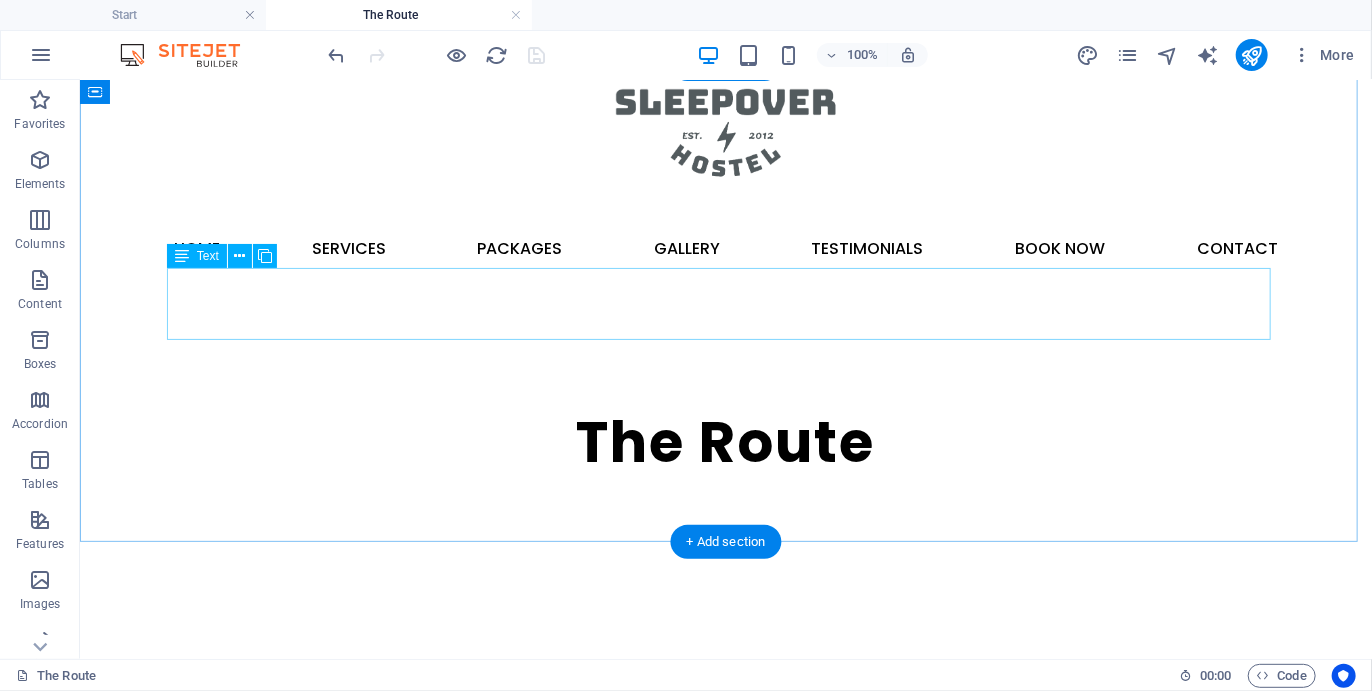 click on "This subpage can be used as a base for adding more pages. You can duplicate this page in your page manager to maintain this basic structure of  header-reference ,  footer-reference  and this editable  section . Referenced elements are copies of their original element and cannot be edited. But they change according to their original element, so you only have to make changes once and they apply to all related references." at bounding box center (725, 852) 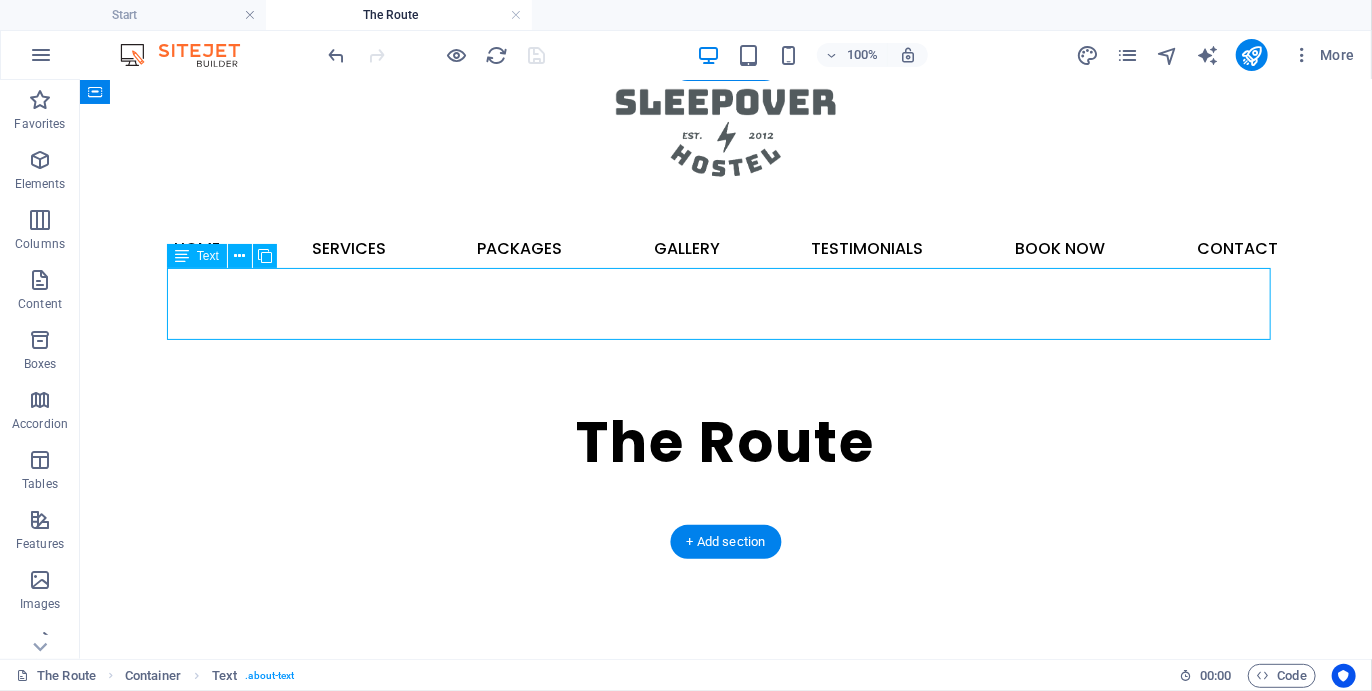 click on "This subpage can be used as a base for adding more pages. You can duplicate this page in your page manager to maintain this basic structure of  header-reference ,  footer-reference  and this editable  section . Referenced elements are copies of their original element and cannot be edited. But they change according to their original element, so you only have to make changes once and they apply to all related references." at bounding box center (725, 852) 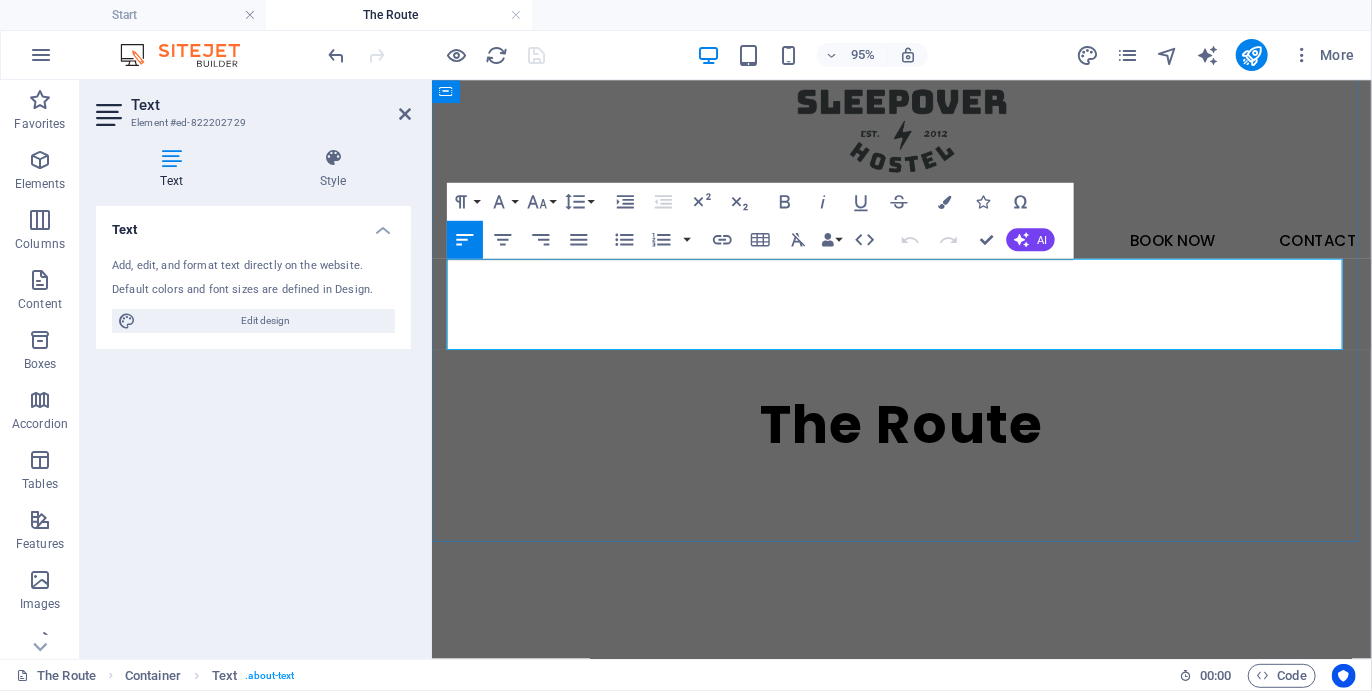 drag, startPoint x: 802, startPoint y: 351, endPoint x: 470, endPoint y: 271, distance: 341.50256 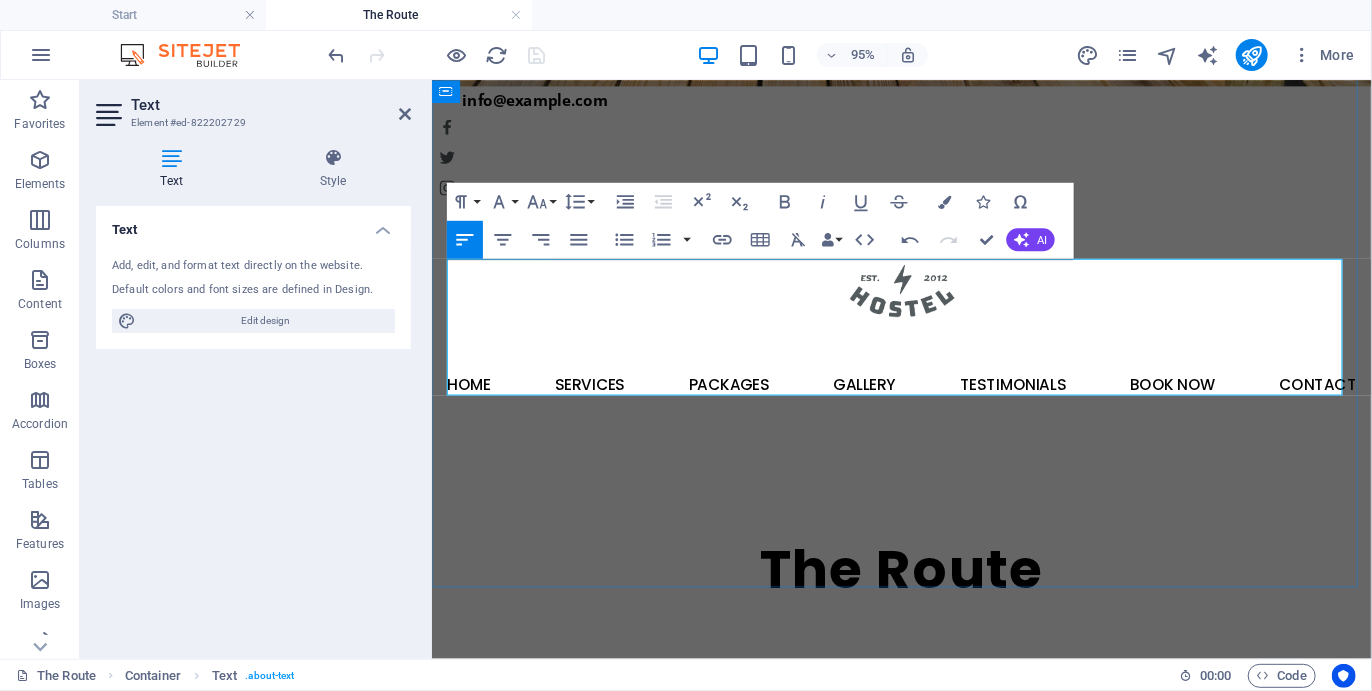 scroll, scrollTop: 7021, scrollLeft: 2, axis: both 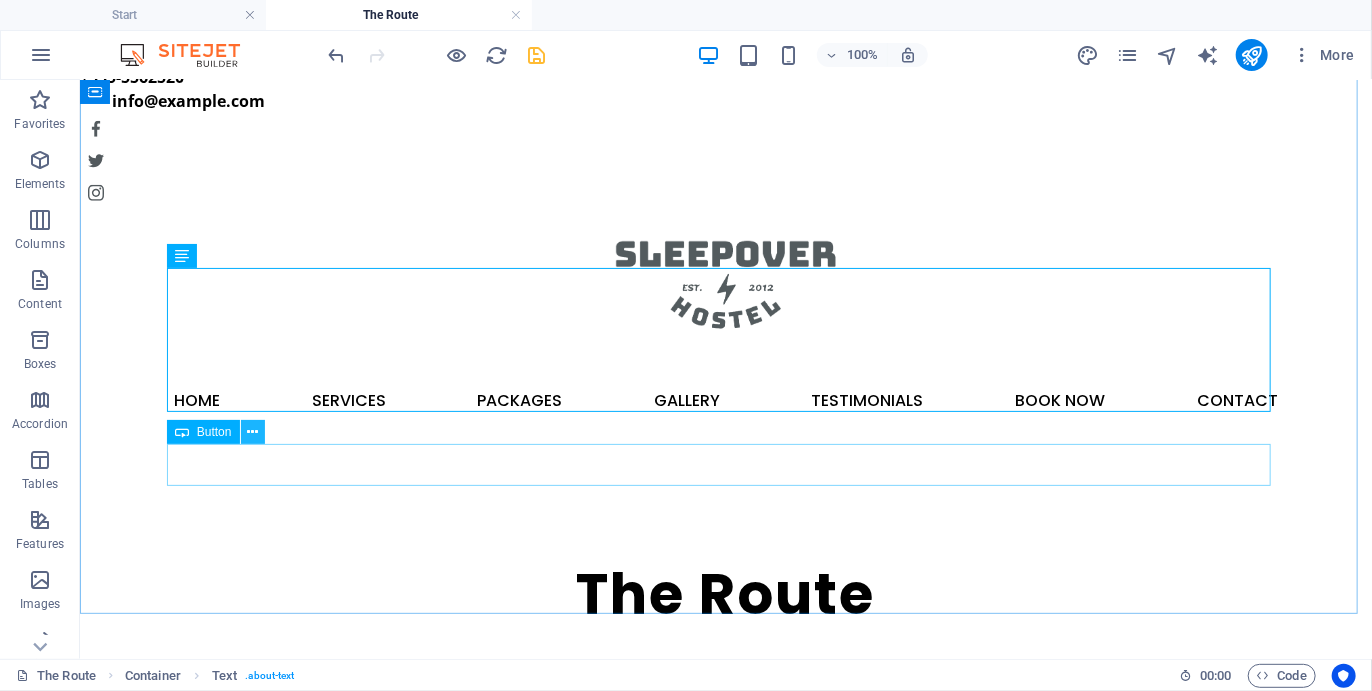 click at bounding box center (252, 432) 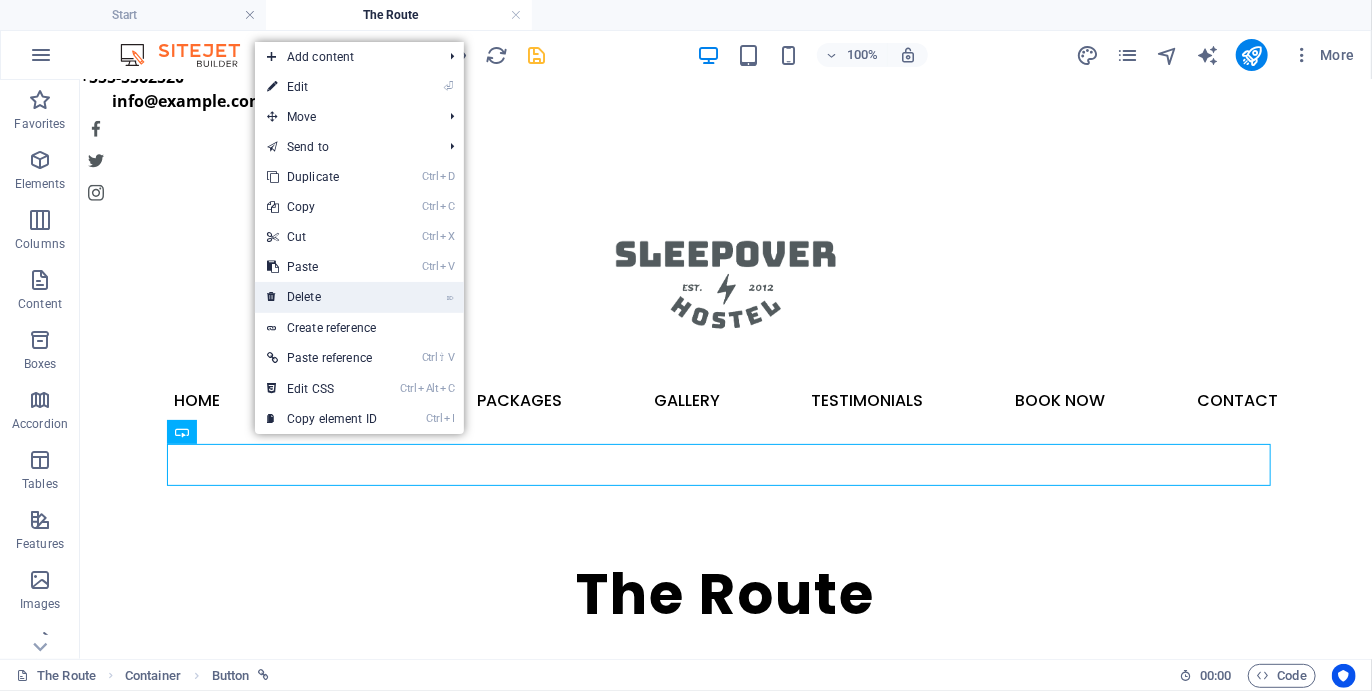 click on "⌦  Delete" at bounding box center (322, 297) 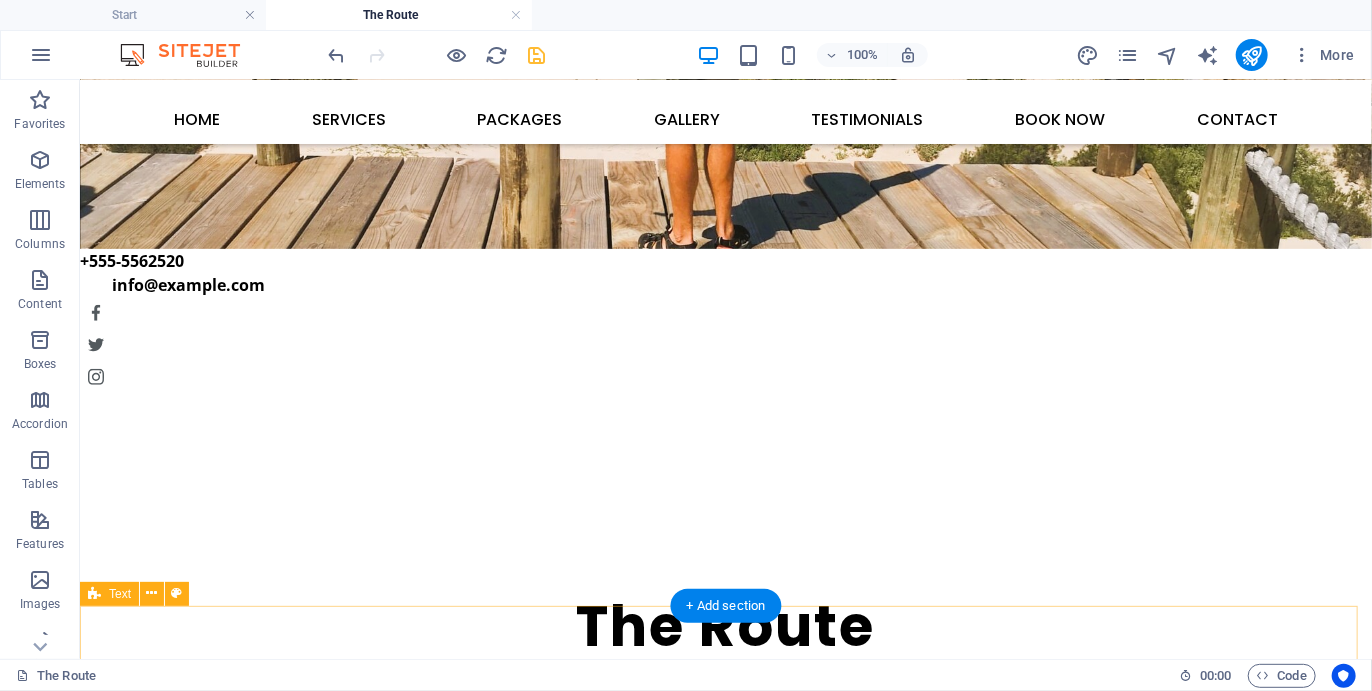 scroll, scrollTop: 418, scrollLeft: 0, axis: vertical 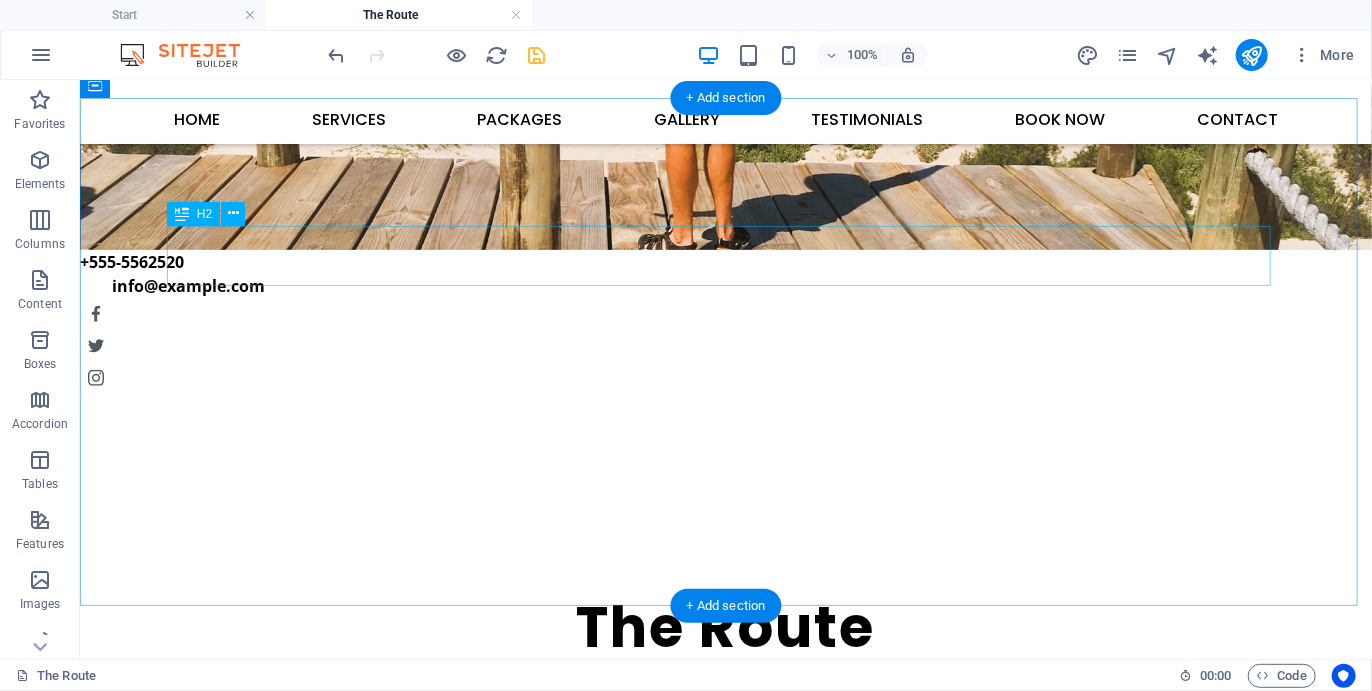 click on "THIS IS A SUBPAGE" at bounding box center [725, 955] 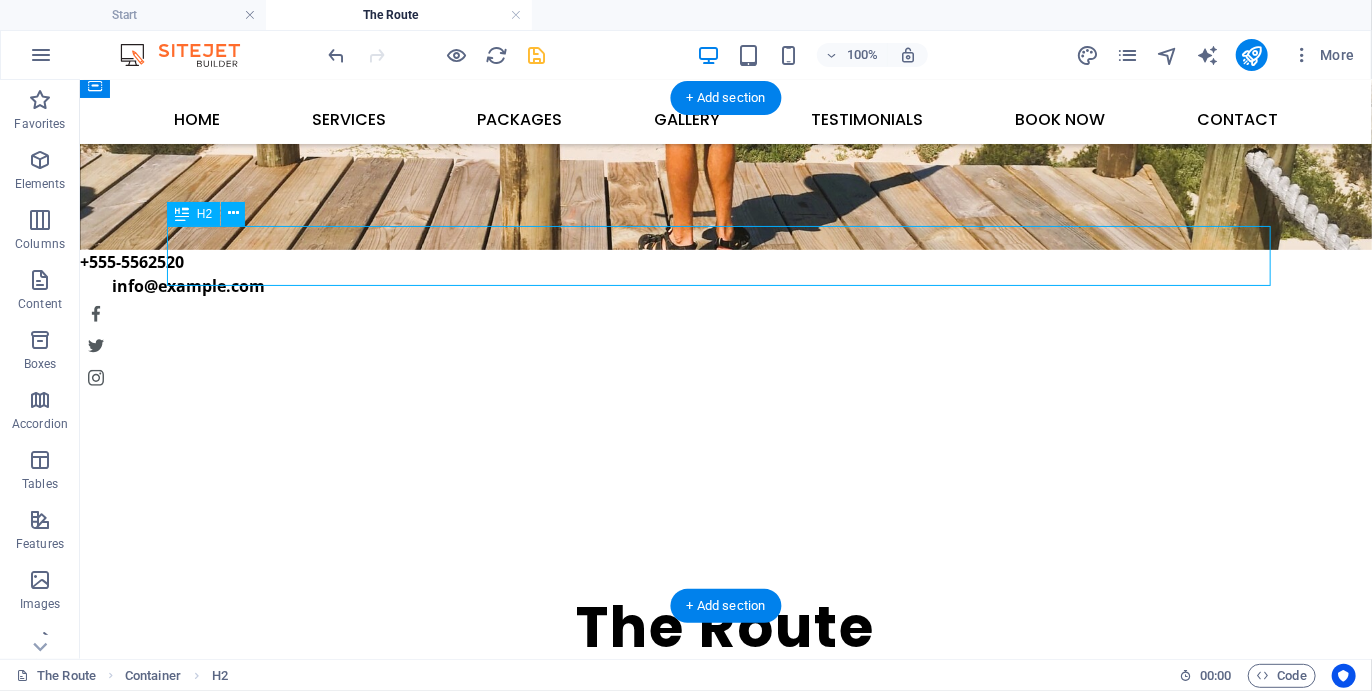 click on "THIS IS A SUBPAGE" at bounding box center (725, 955) 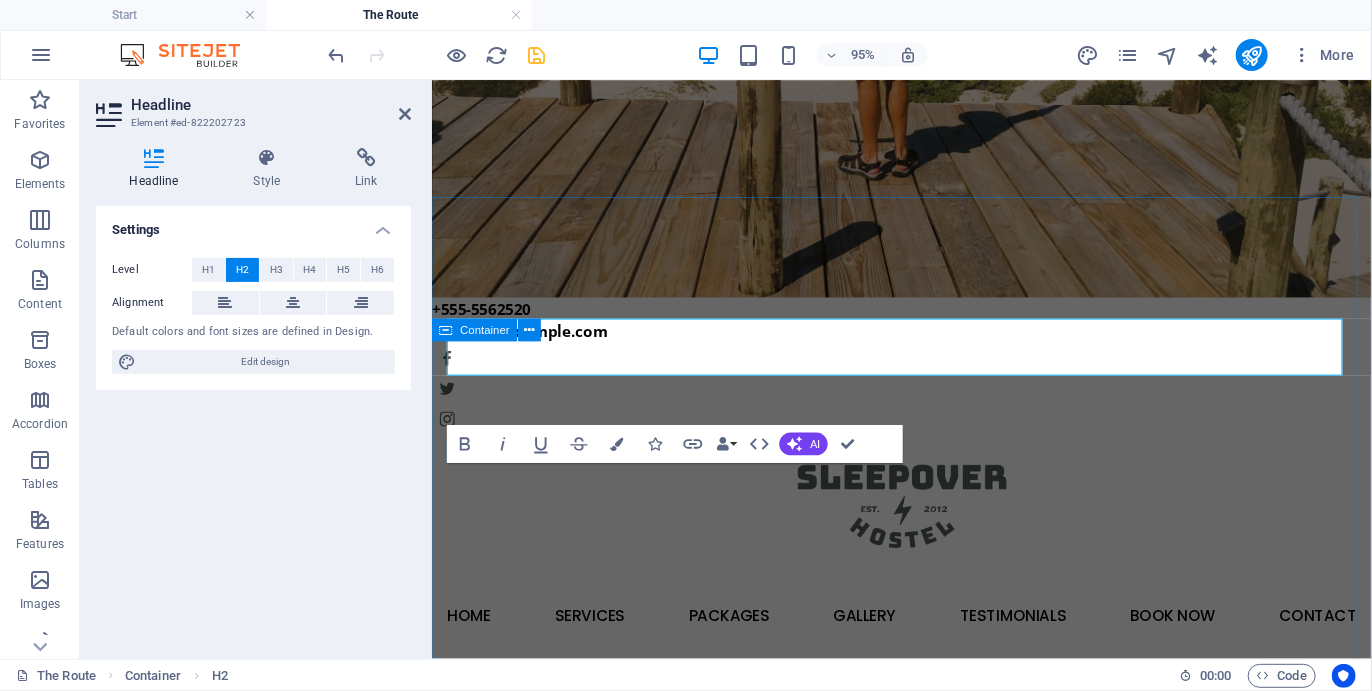 scroll, scrollTop: 408, scrollLeft: 0, axis: vertical 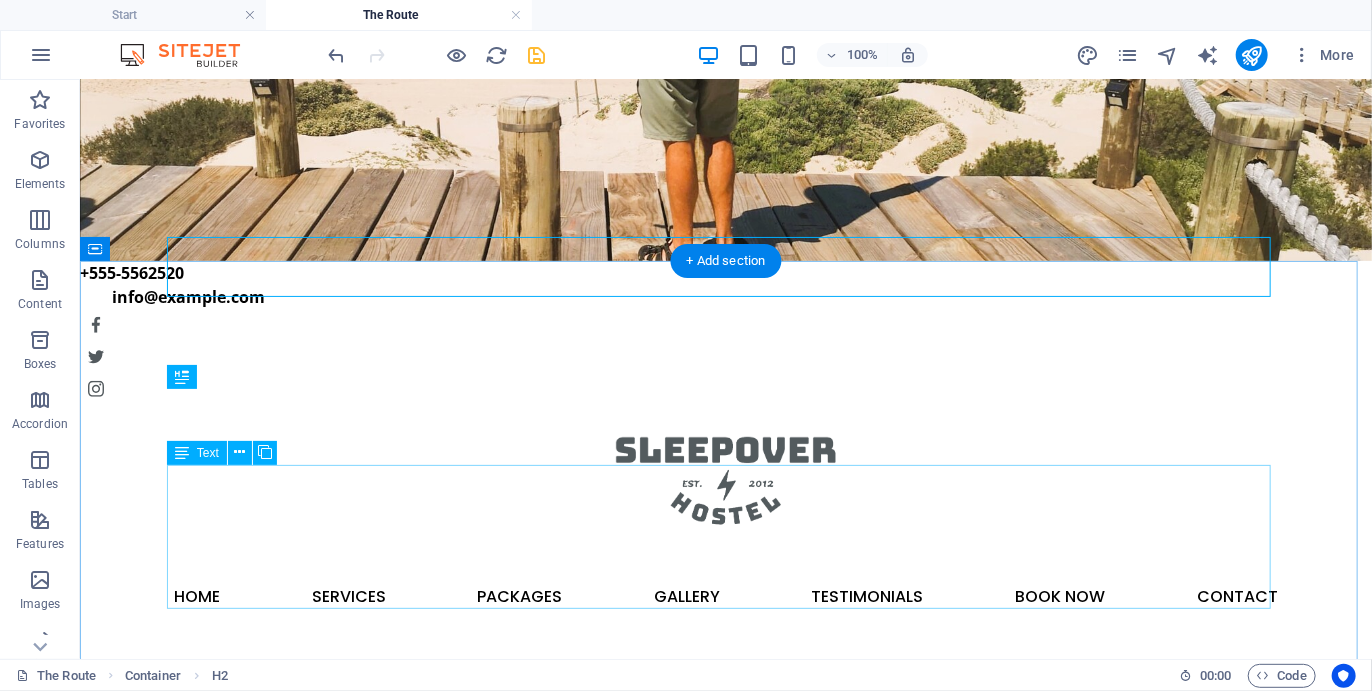click on "The Plett Coastal Camino highlights Plett’s remarkable diversity and universal appeal over two to five days. The route includes a meander around the incomparable Robberg Peninsula, rated one of the best one-day walks in the world, Plett’s famous Blue Flag Beaches, it’s placid lagoon and majestic Keurbooms Gorge, a magnificent coastal forest and a hidden cove in Natures Valley, the jewel in the crown." at bounding box center [725, 1236] 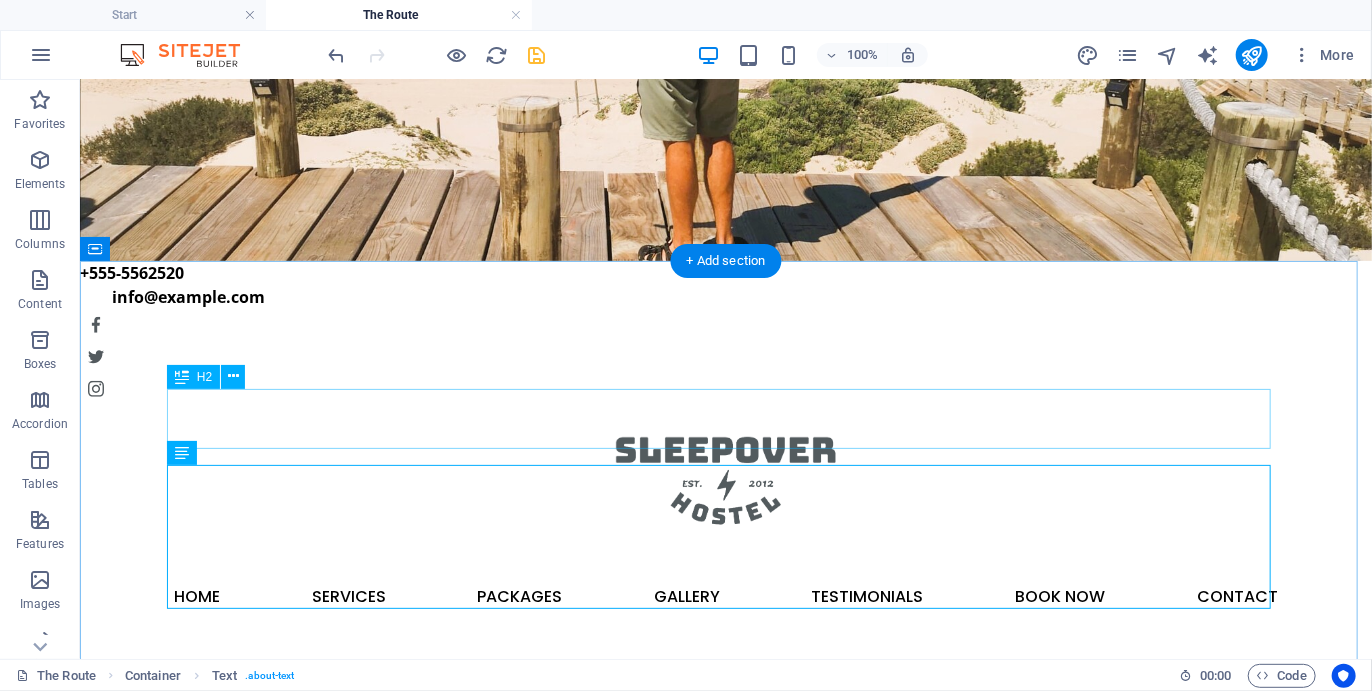 click on "THIS IS A SUBPAGE" at bounding box center (725, 1118) 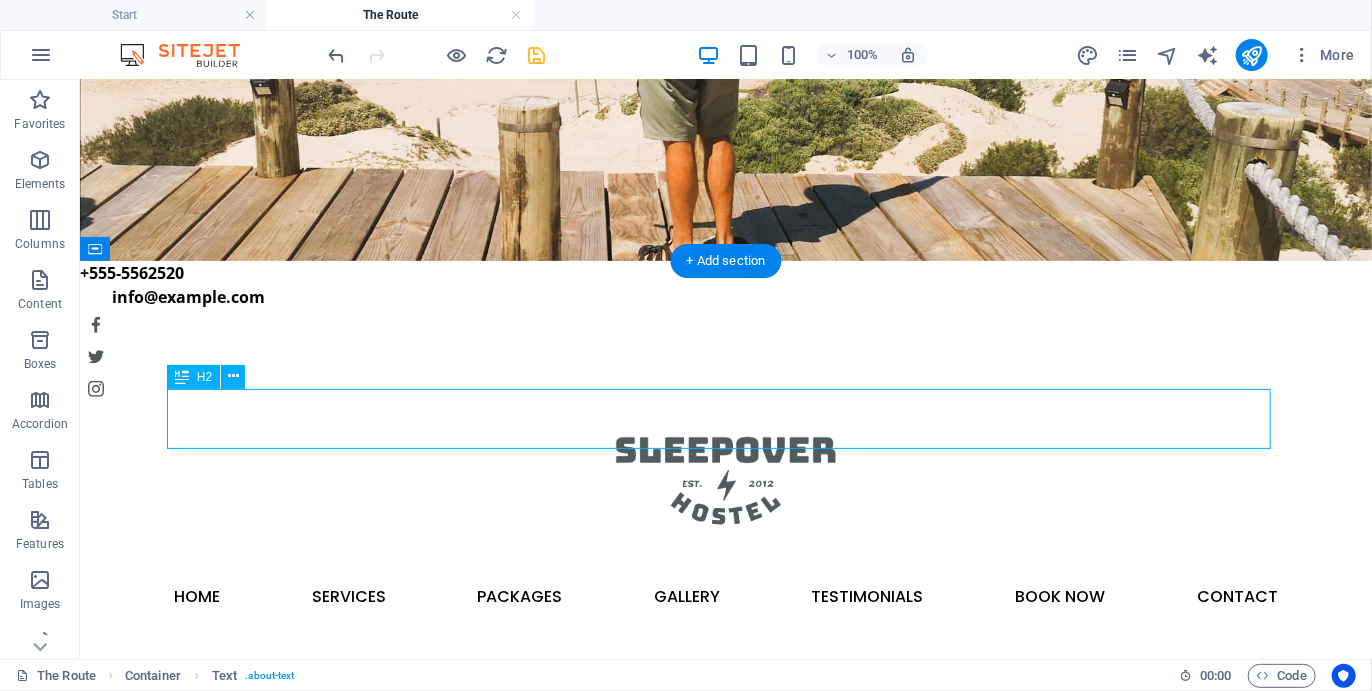 click on "THIS IS A SUBPAGE" at bounding box center (725, 1118) 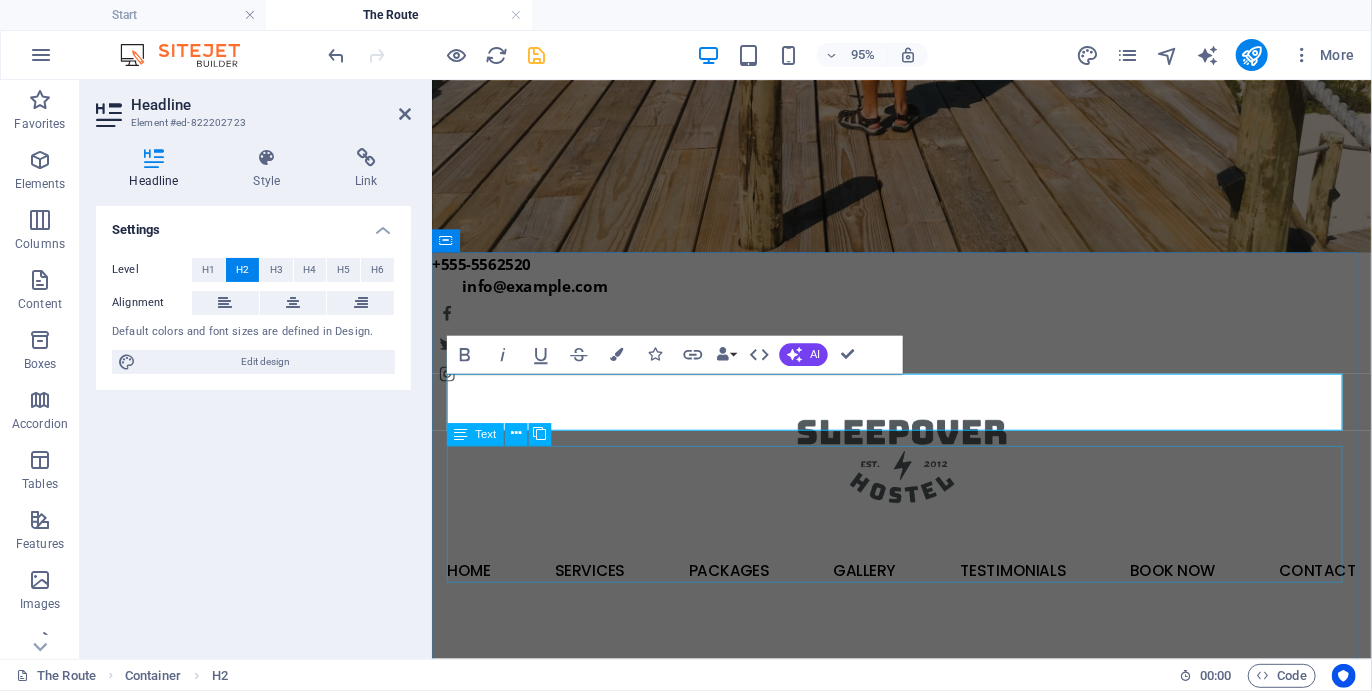 type 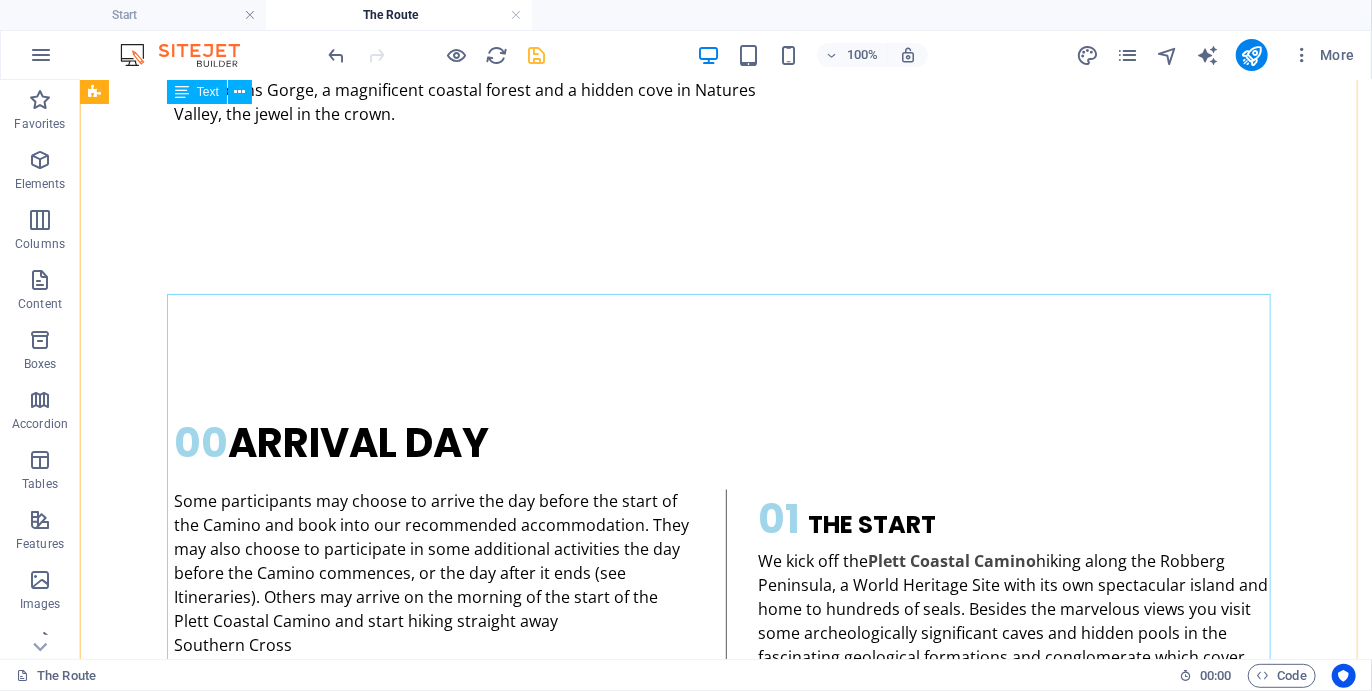 scroll, scrollTop: 1743, scrollLeft: 0, axis: vertical 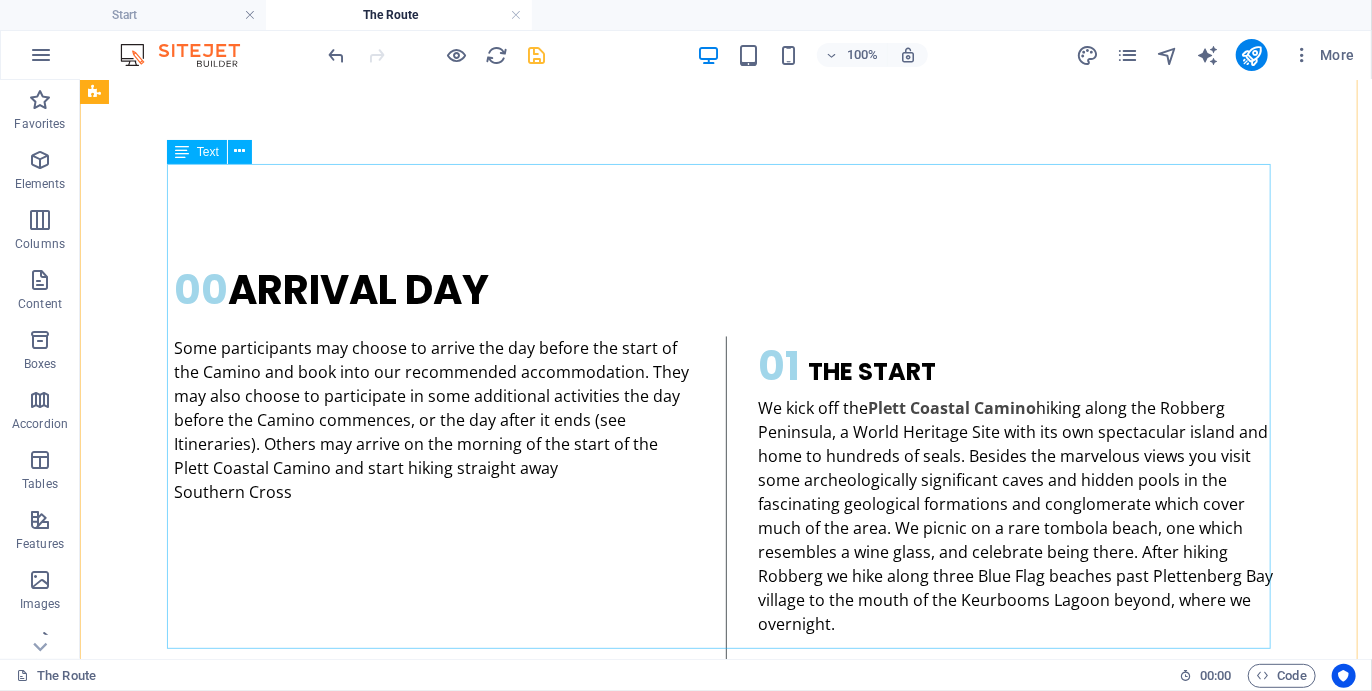 click on "02  THE PADDLE LEG  After breakfast we take to our kayaks for a pleasant paddle up the Plett Lagoon to the confluence of the Bitou and Keurbooms estuaries which brim with marine life and a variety of coastal birds. We may find seals swimming nearby and gulls, ibis’, oystercatchers, ferns, kingfishers and cormorants all about. You may see flamingoes feeding in the shallows in their distinctive way and if conditions permit you may even spot a seahorse or two under the water, one of a few Caminos in the world offering this rare (and elusive) opportunity! Leaving the coastal stretch we paddle into one of South Africa’s most breathtaking natural wonders, the Keurbooms Gorge. 03   THE BEACH HIKE Keurboomsstrand Southern Cross Formosa Oyster ." at bounding box center (725, 1083) 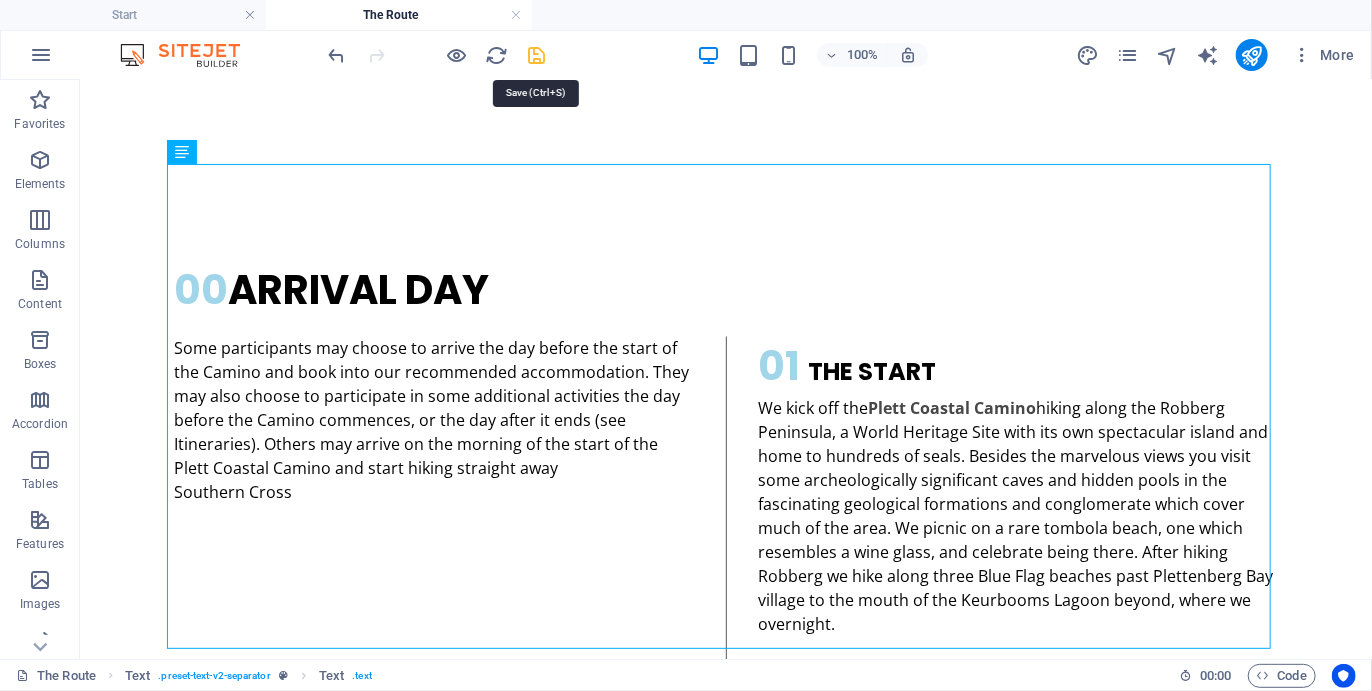 click at bounding box center [537, 55] 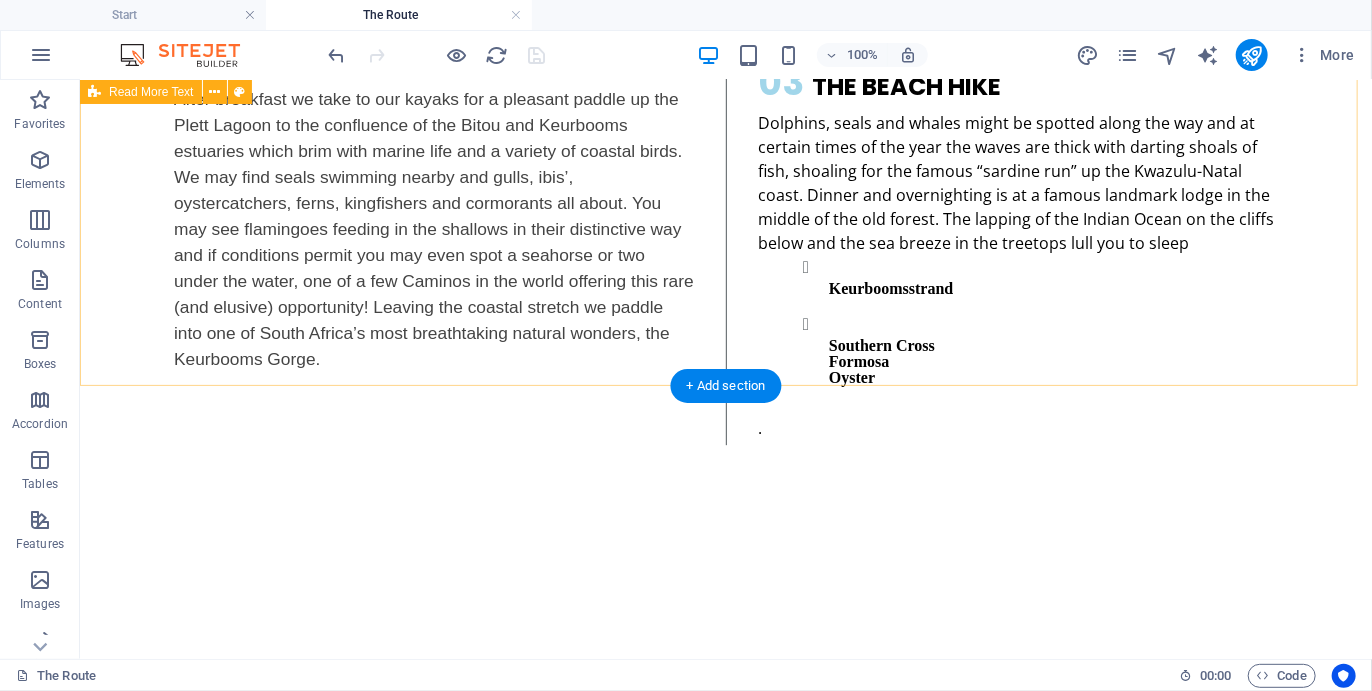 scroll, scrollTop: 2674, scrollLeft: 0, axis: vertical 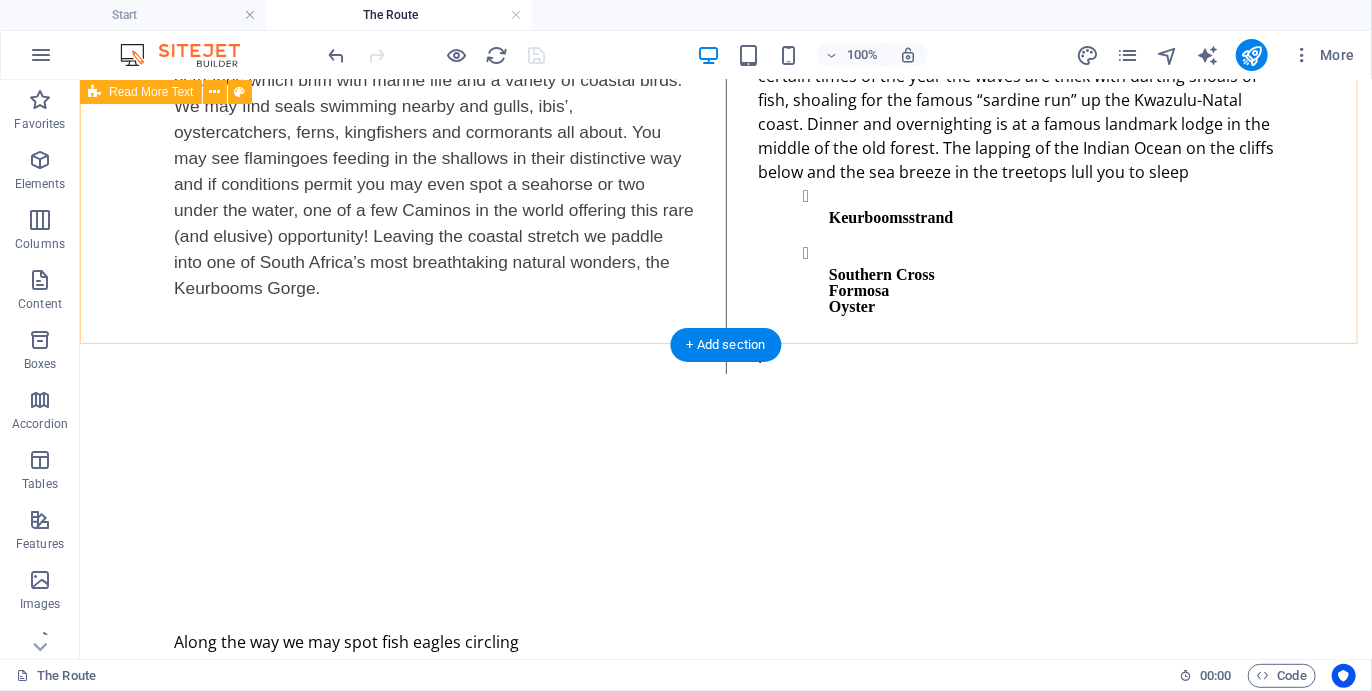 drag, startPoint x: 312, startPoint y: 538, endPoint x: 233, endPoint y: 232, distance: 316.03323 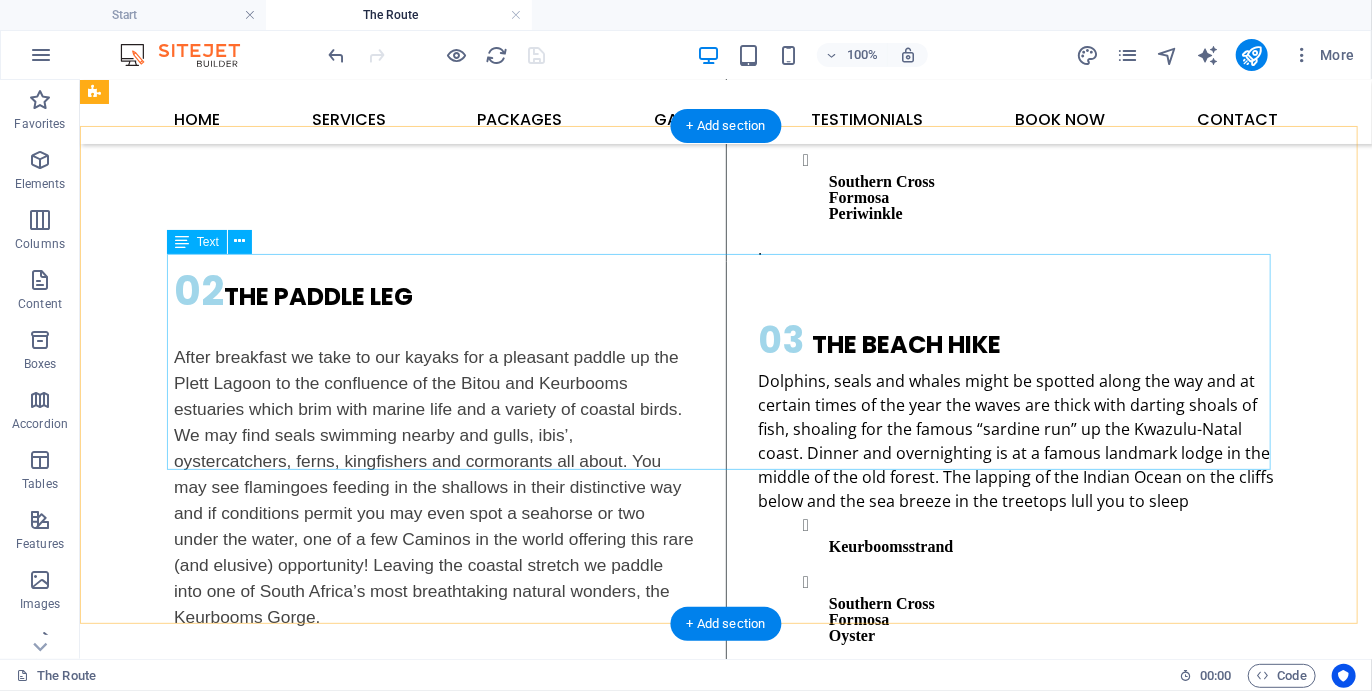 scroll, scrollTop: 2192, scrollLeft: 0, axis: vertical 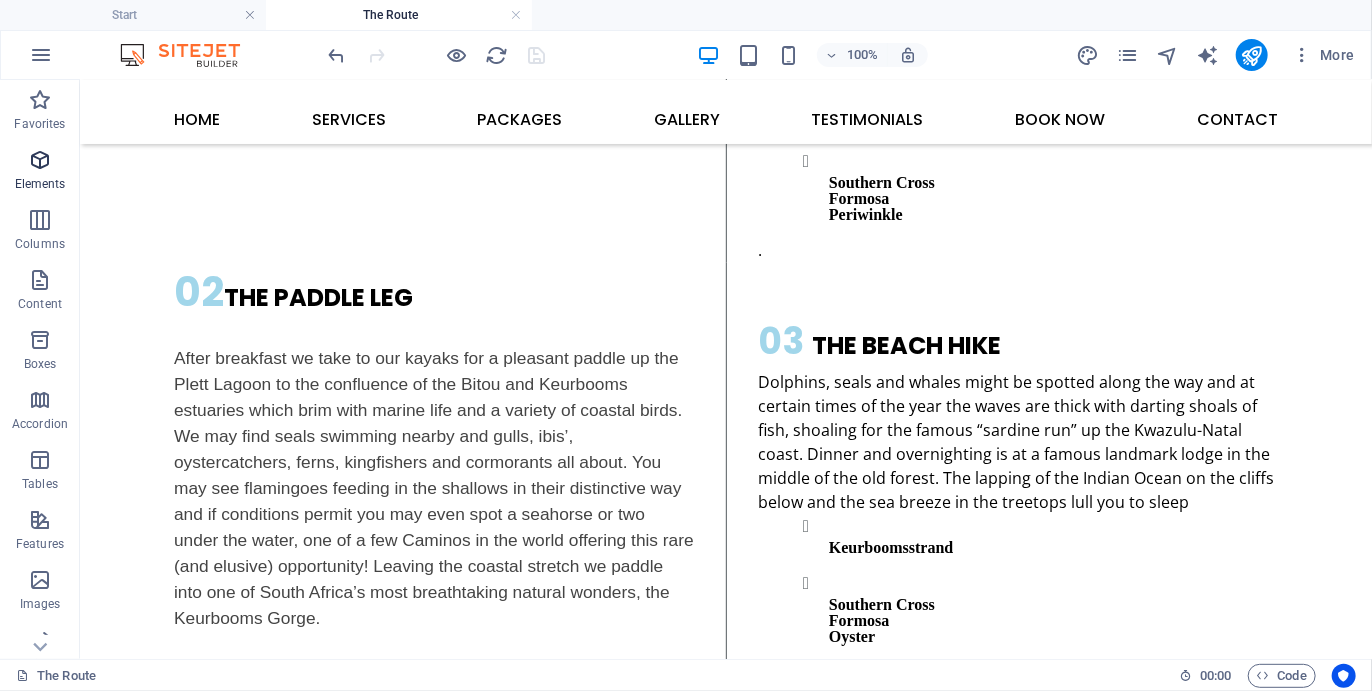 click on "Elements" at bounding box center (40, 184) 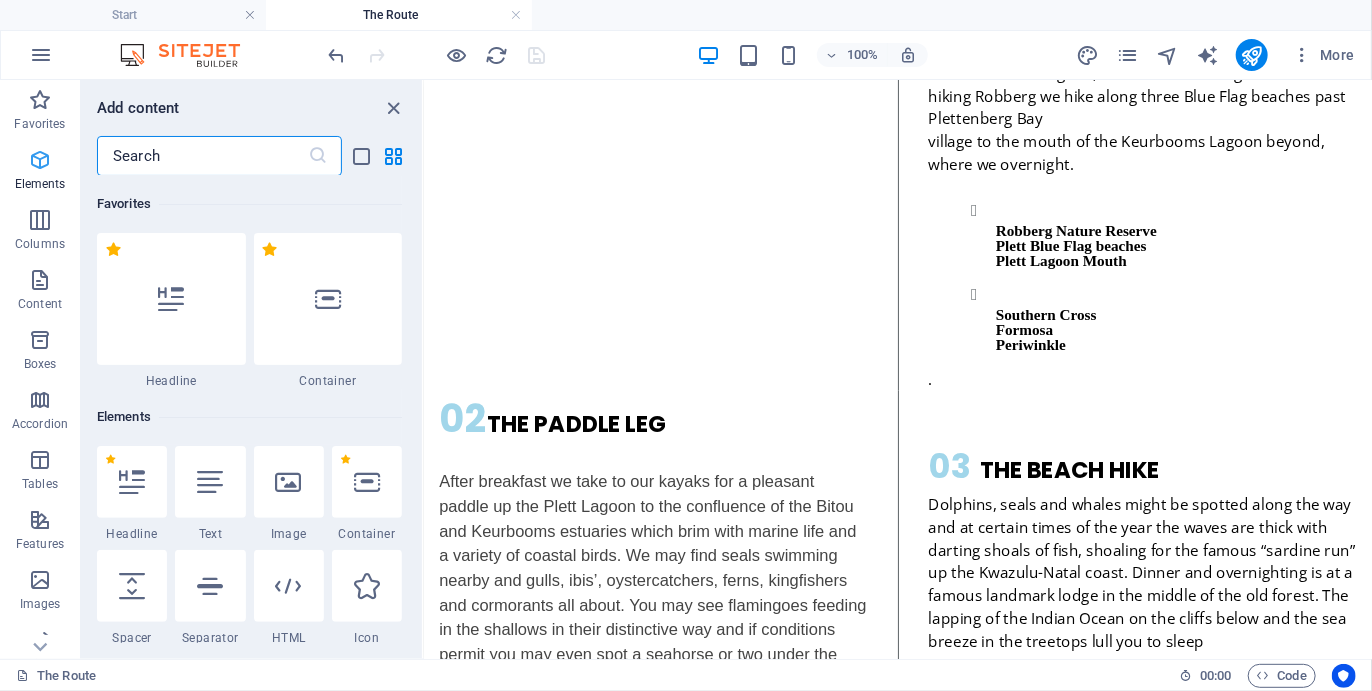 scroll, scrollTop: 2345, scrollLeft: 0, axis: vertical 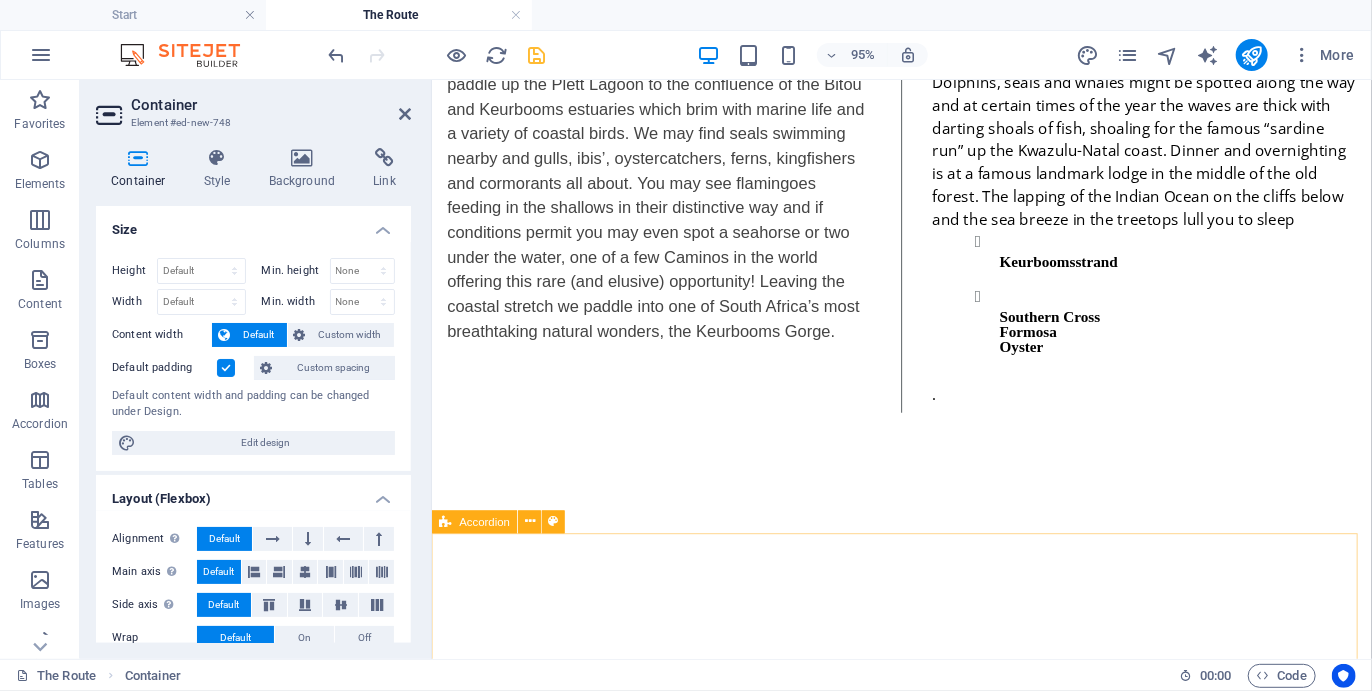 drag, startPoint x: 946, startPoint y: 243, endPoint x: 592, endPoint y: 656, distance: 543.9531 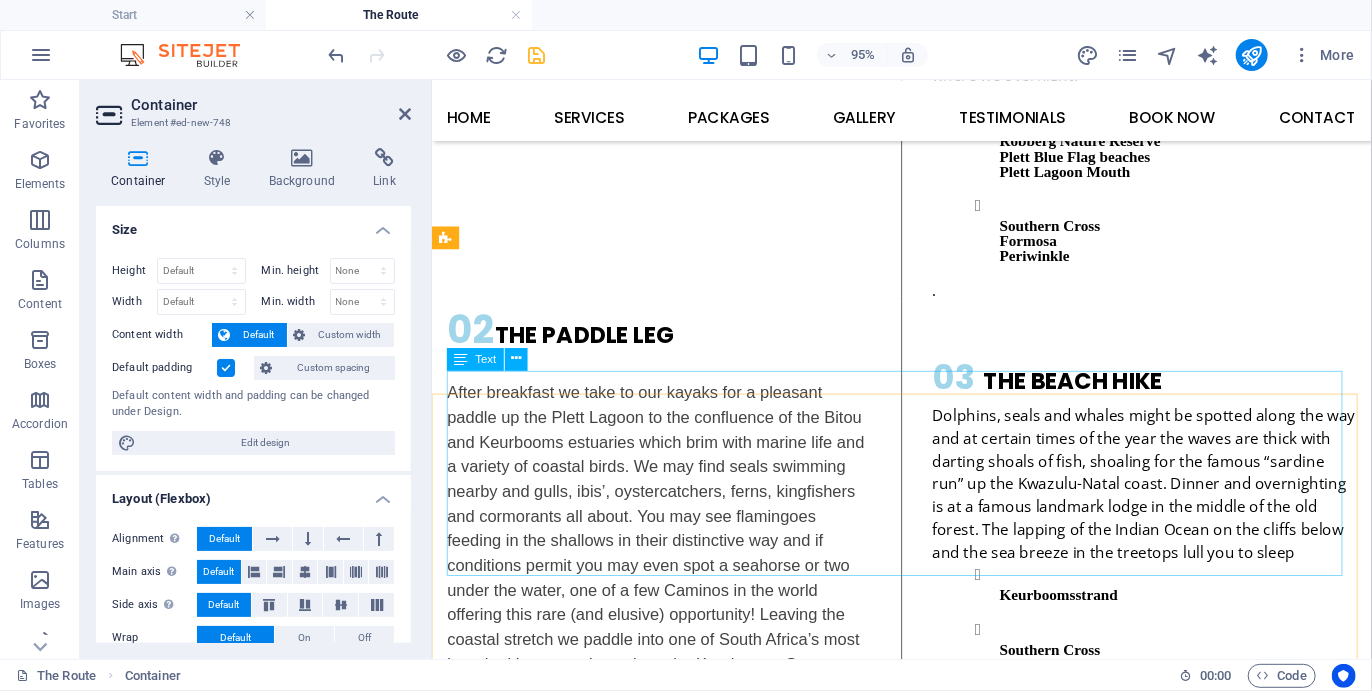 scroll, scrollTop: 2137, scrollLeft: 0, axis: vertical 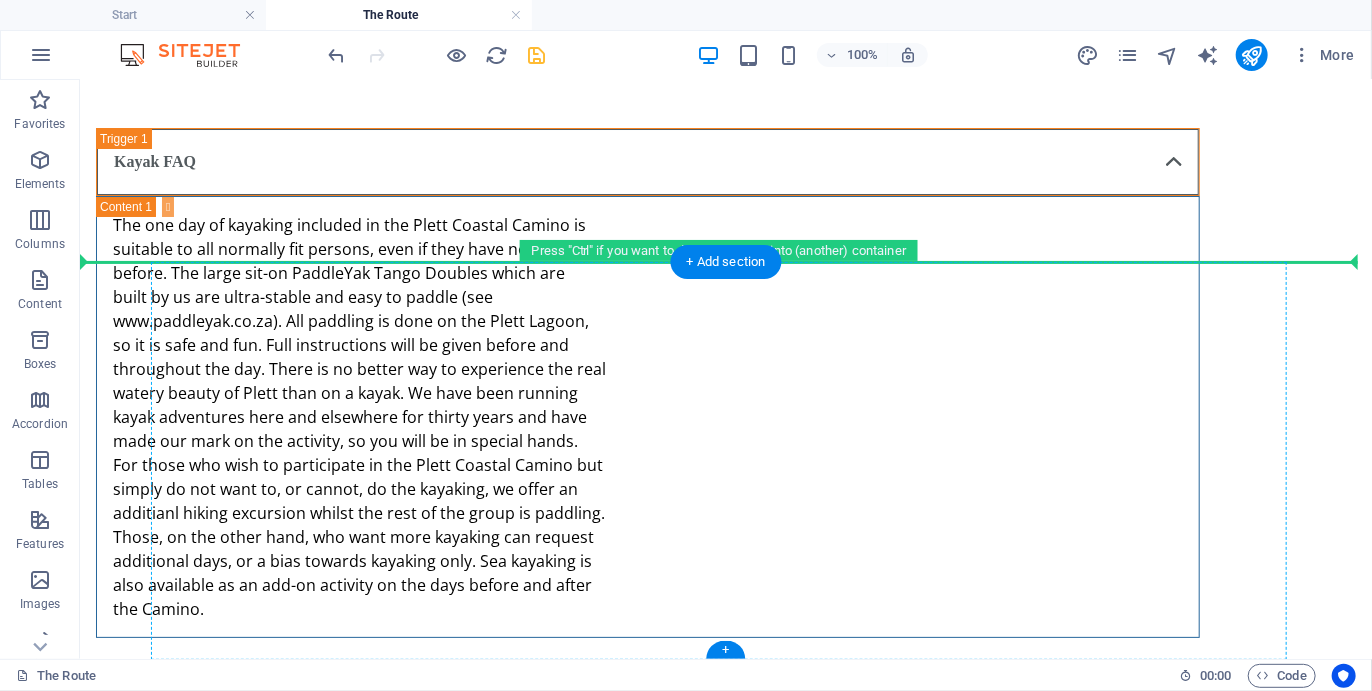 drag, startPoint x: 576, startPoint y: 367, endPoint x: 426, endPoint y: 458, distance: 175.44514 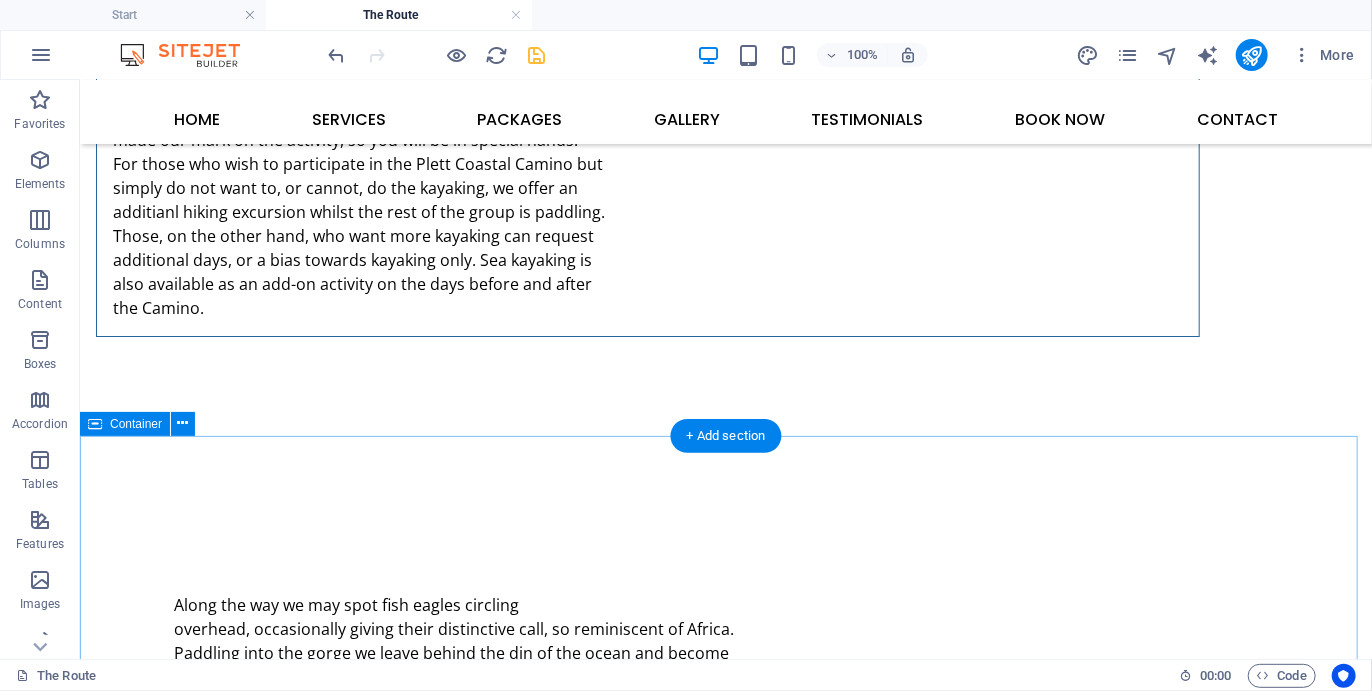 scroll, scrollTop: 3236, scrollLeft: 0, axis: vertical 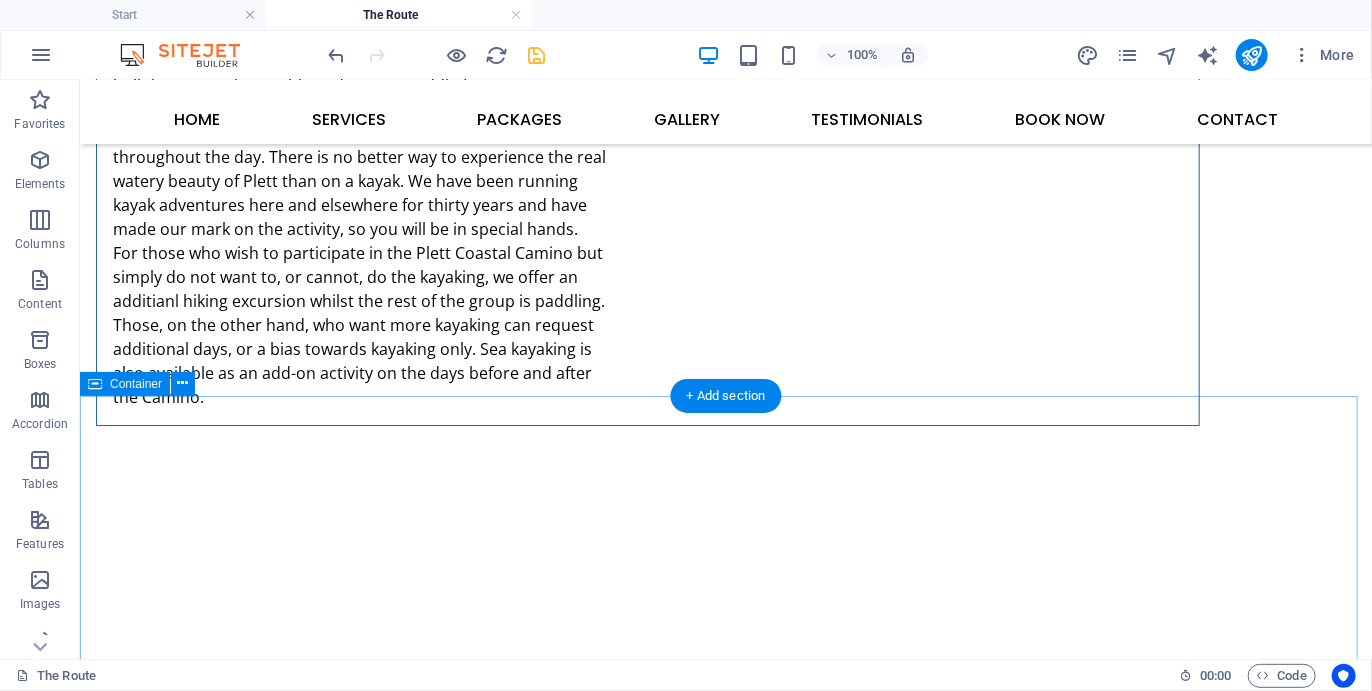 drag, startPoint x: 360, startPoint y: 220, endPoint x: 425, endPoint y: 597, distance: 382.5624 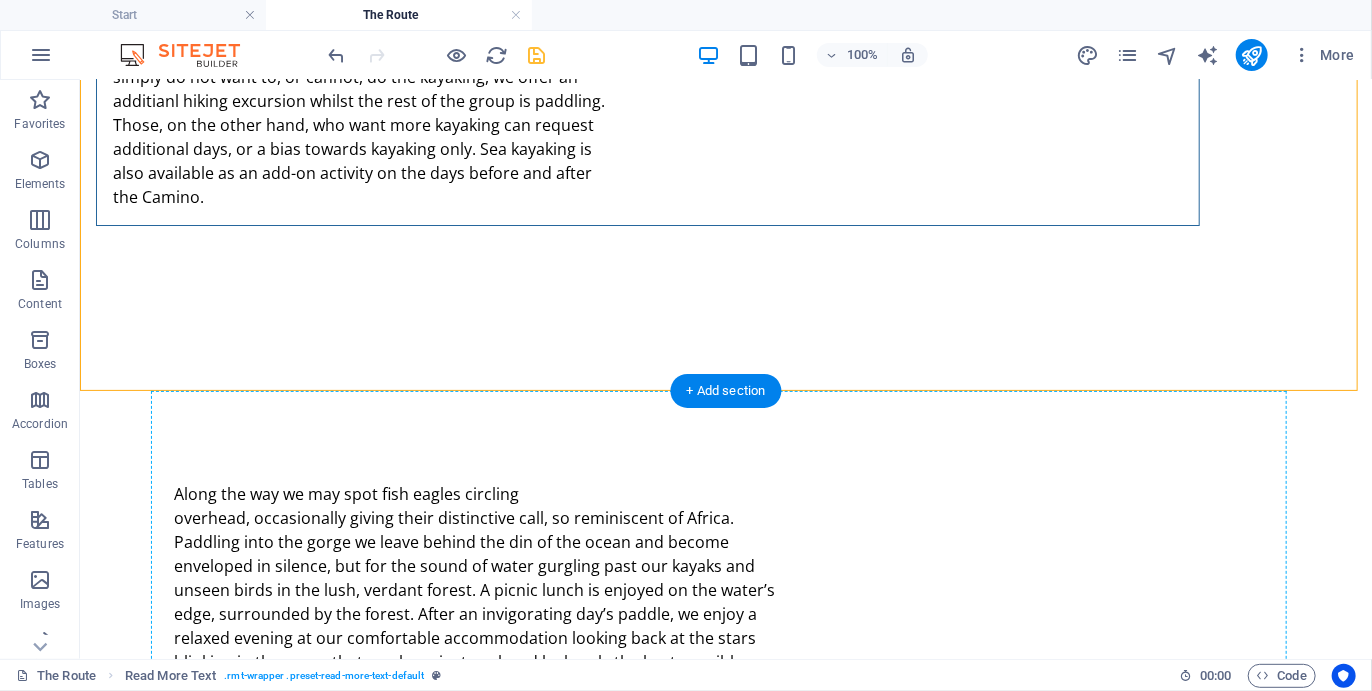 scroll, scrollTop: 3456, scrollLeft: 0, axis: vertical 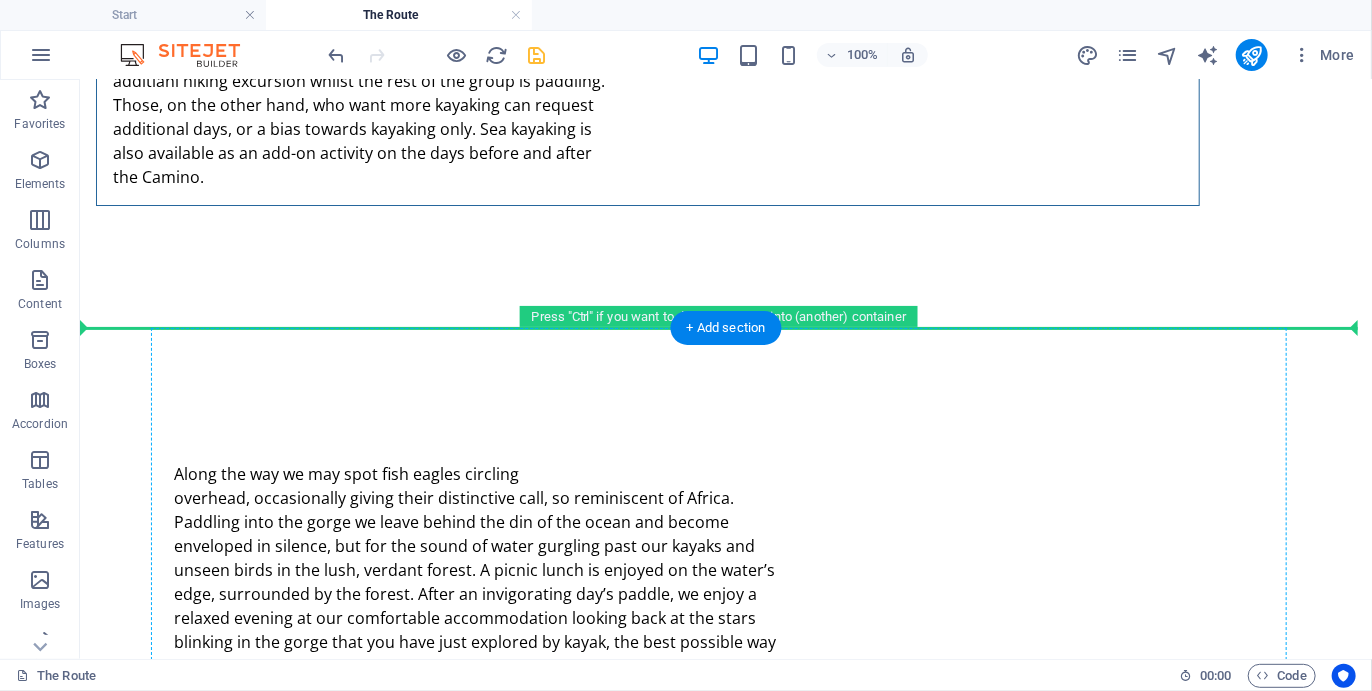 drag, startPoint x: 289, startPoint y: 211, endPoint x: 334, endPoint y: 493, distance: 285.56784 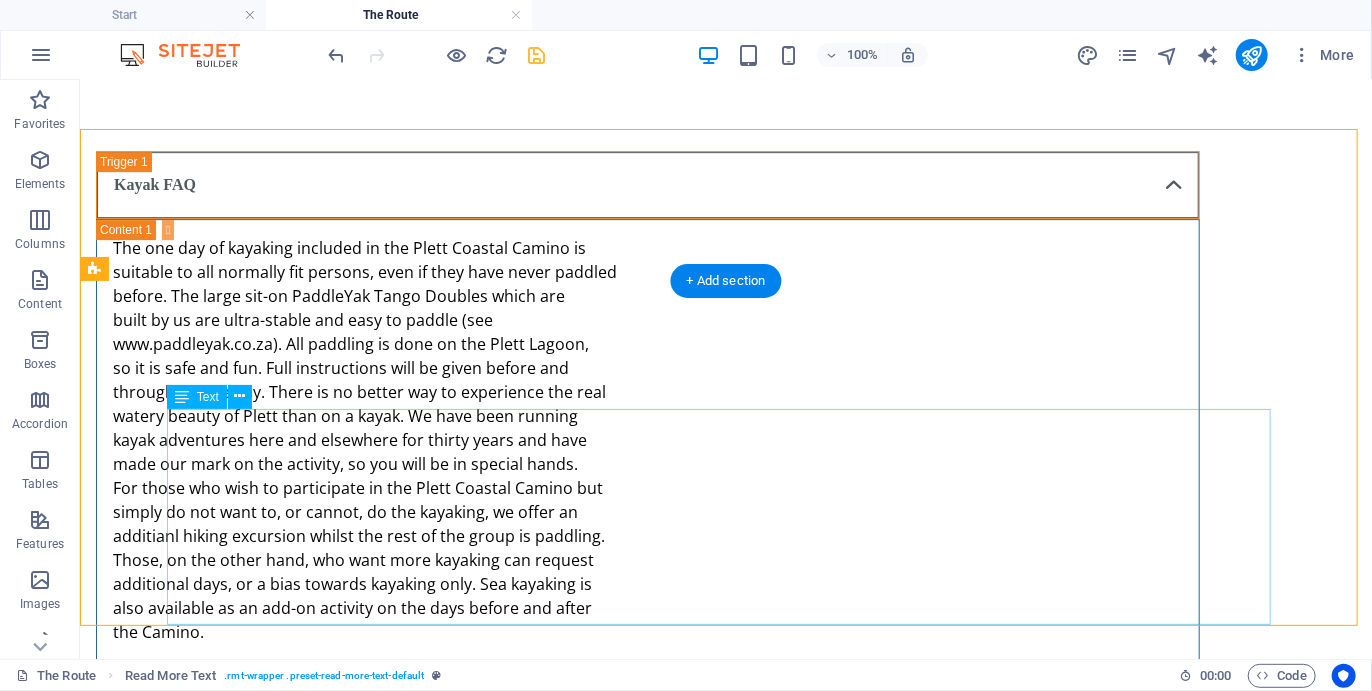 scroll, scrollTop: 3006, scrollLeft: 0, axis: vertical 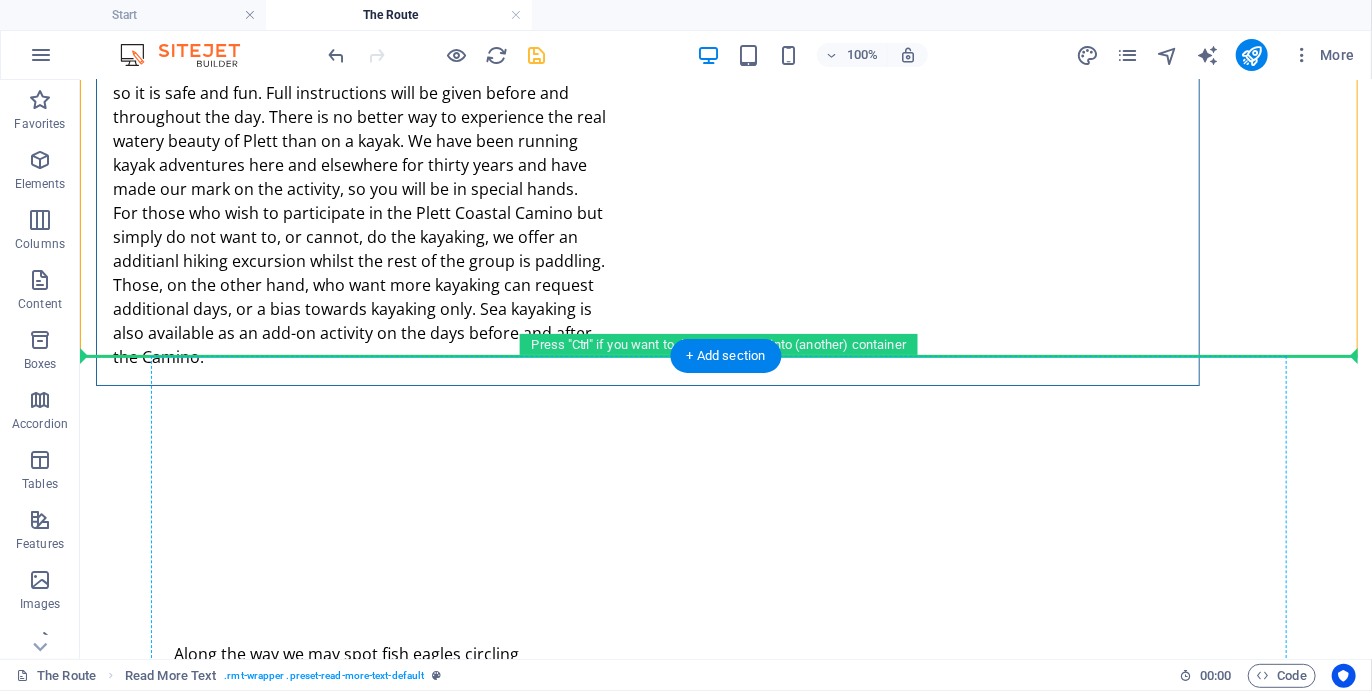 drag, startPoint x: 243, startPoint y: 344, endPoint x: 386, endPoint y: 541, distance: 243.42966 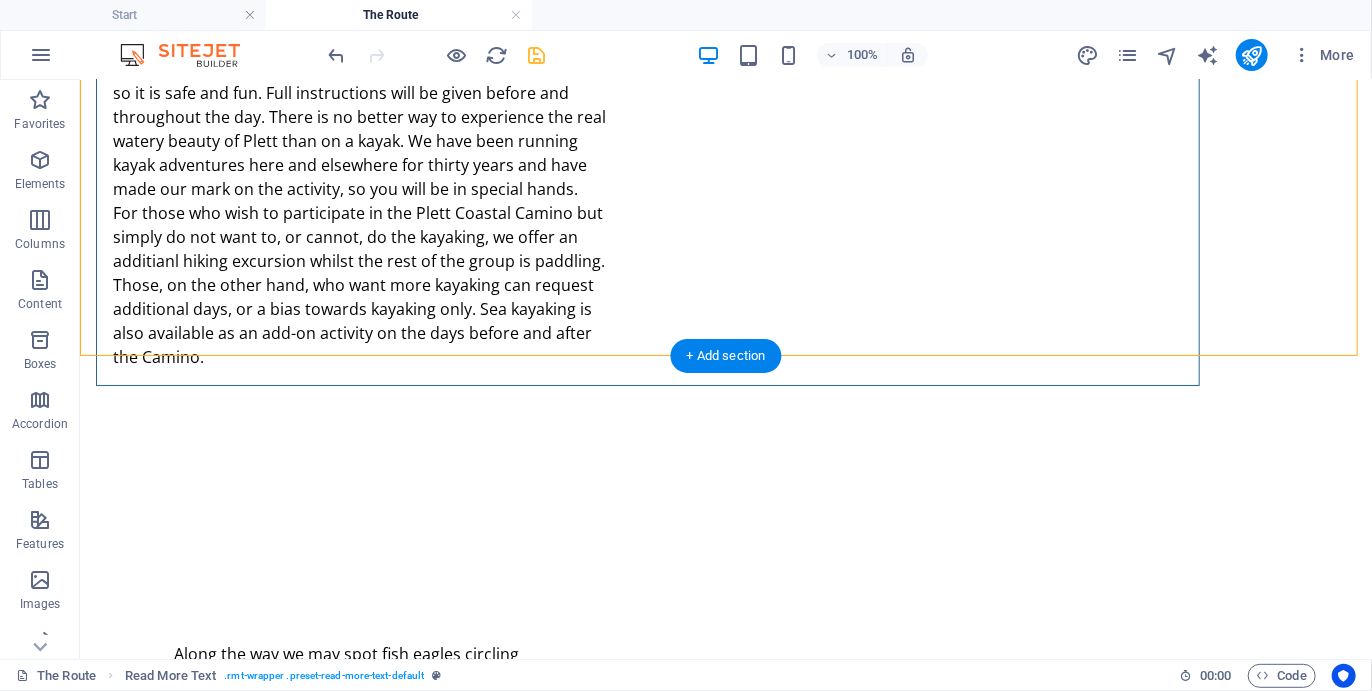 click on "Add elements" at bounding box center (666, 1240) 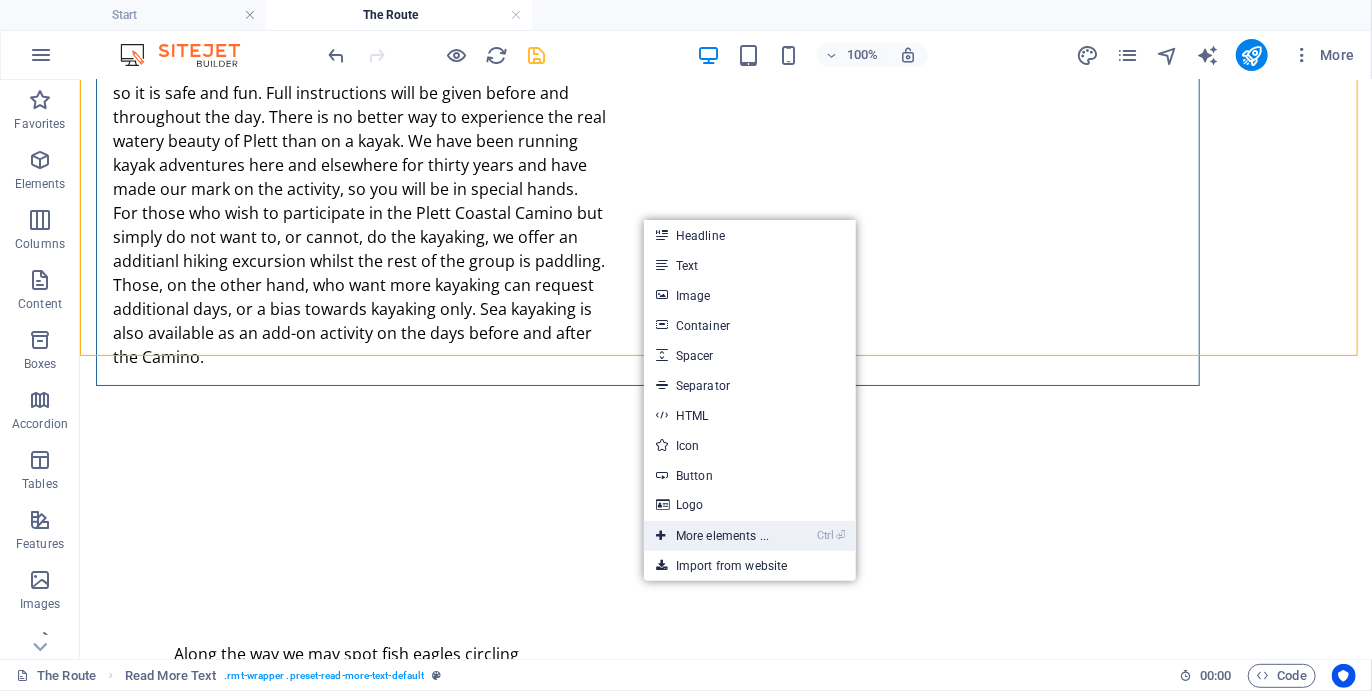 click on "Ctrl ⏎  More elements ..." at bounding box center (712, 536) 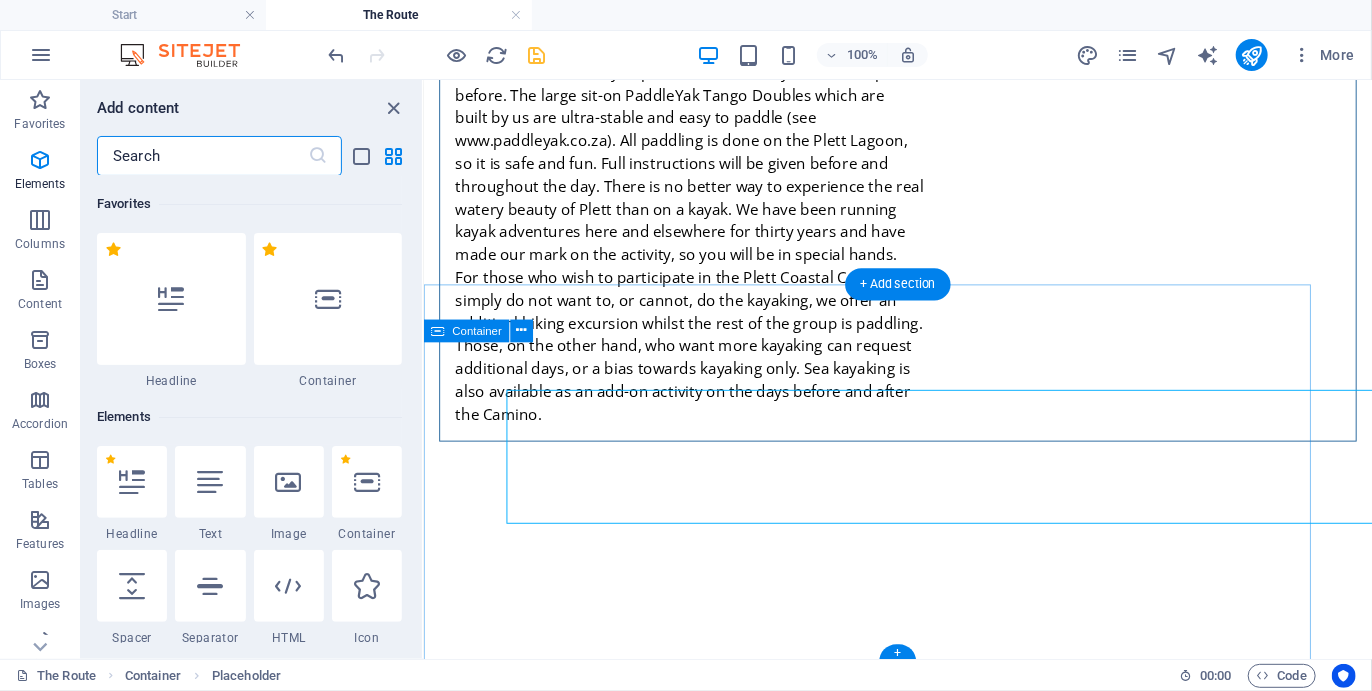 scroll, scrollTop: 3506, scrollLeft: 0, axis: vertical 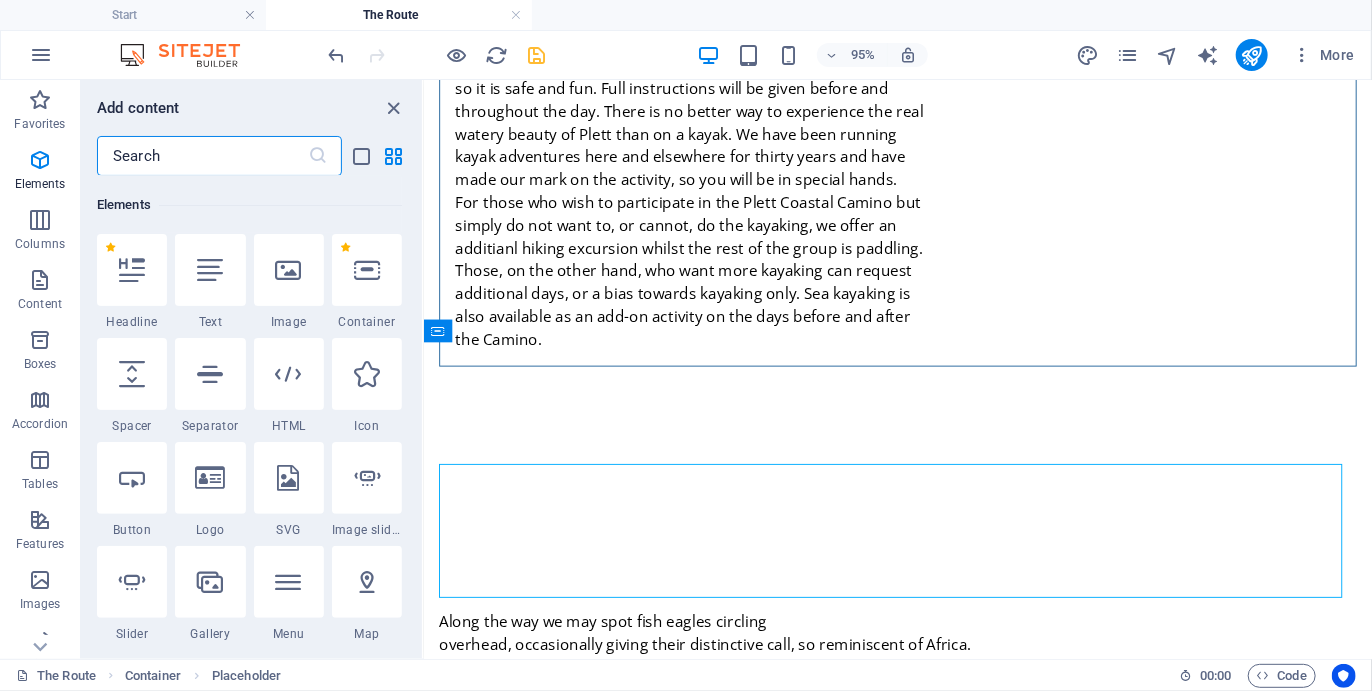 click at bounding box center (202, 156) 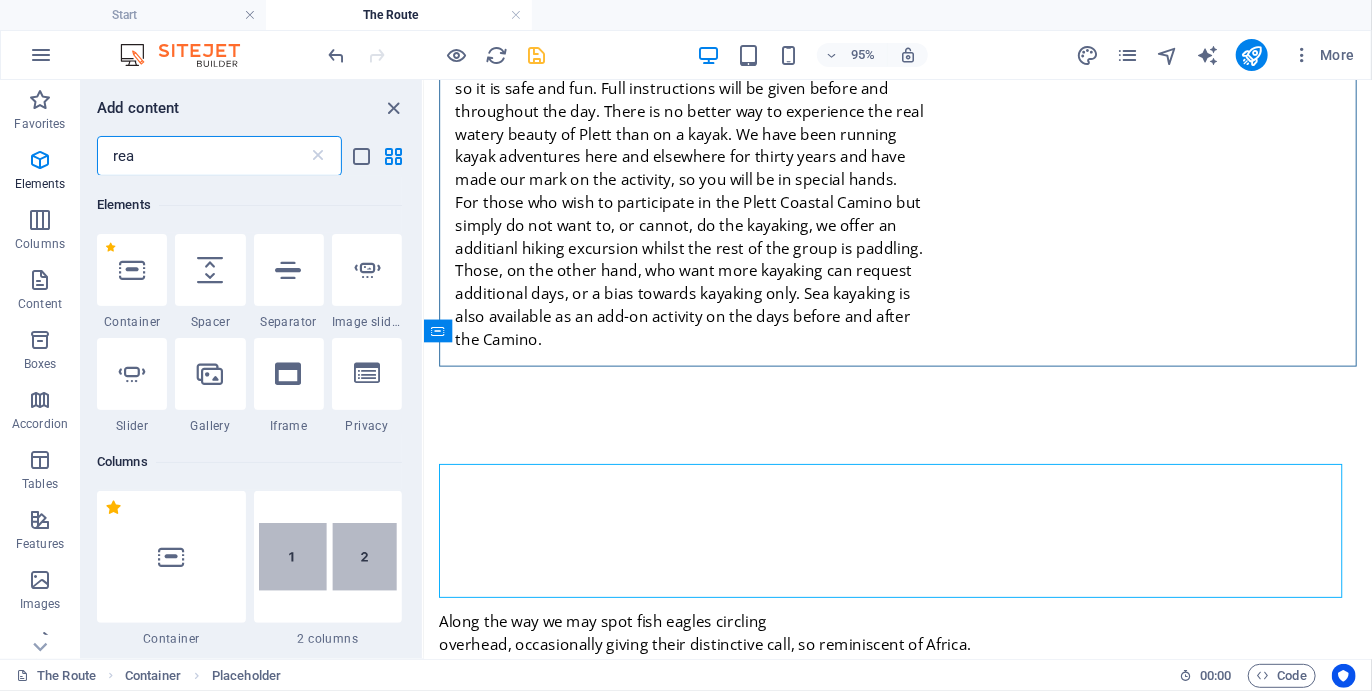 scroll, scrollTop: 0, scrollLeft: 0, axis: both 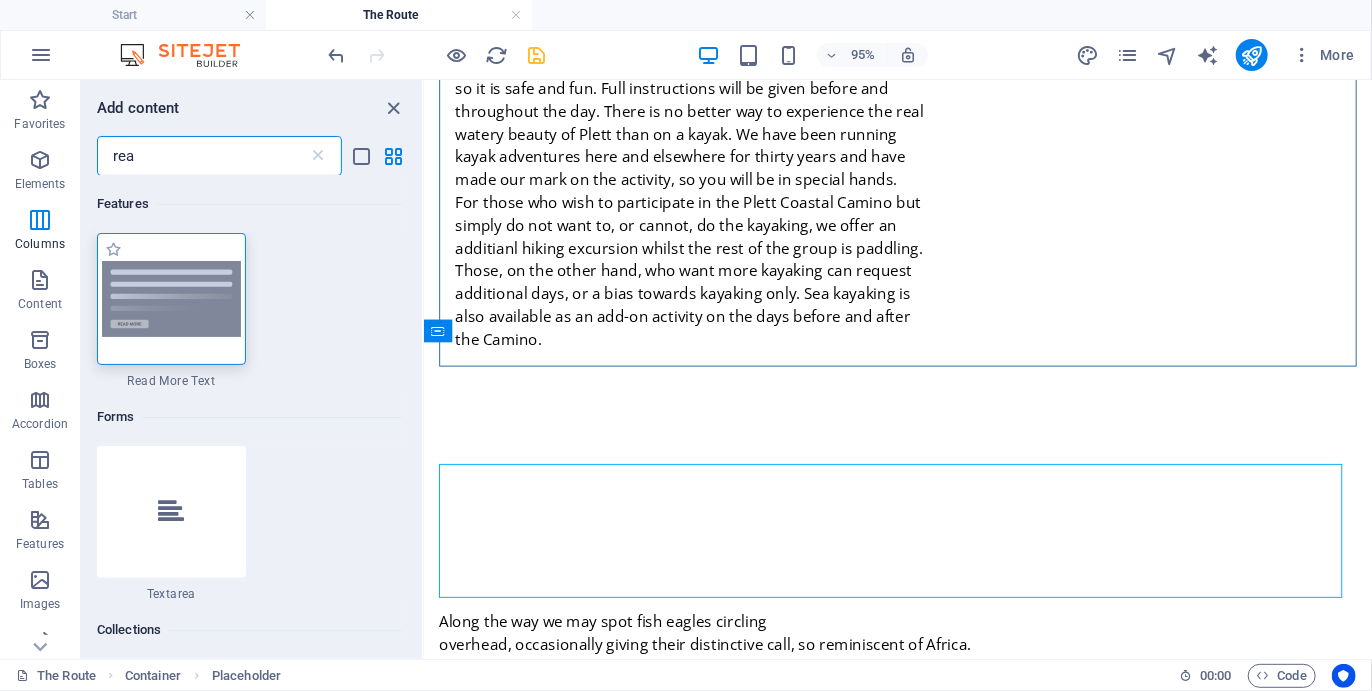 type on "rea" 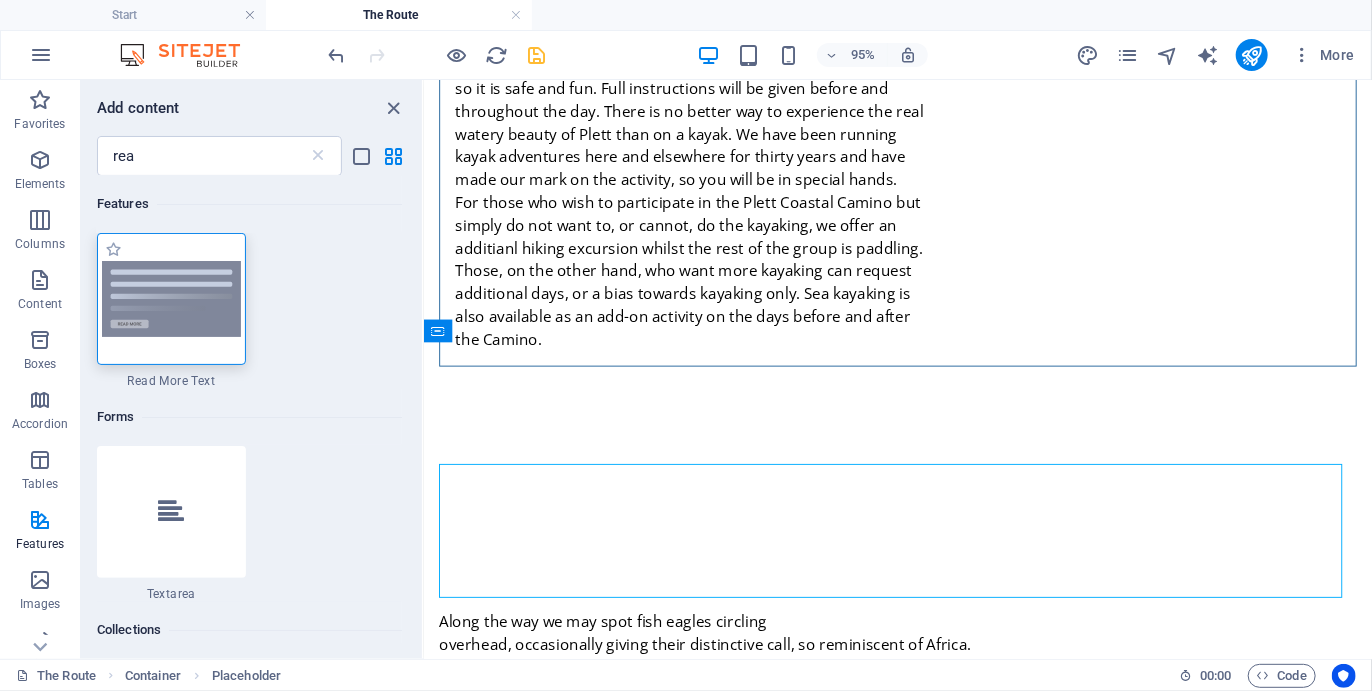 click at bounding box center [171, 299] 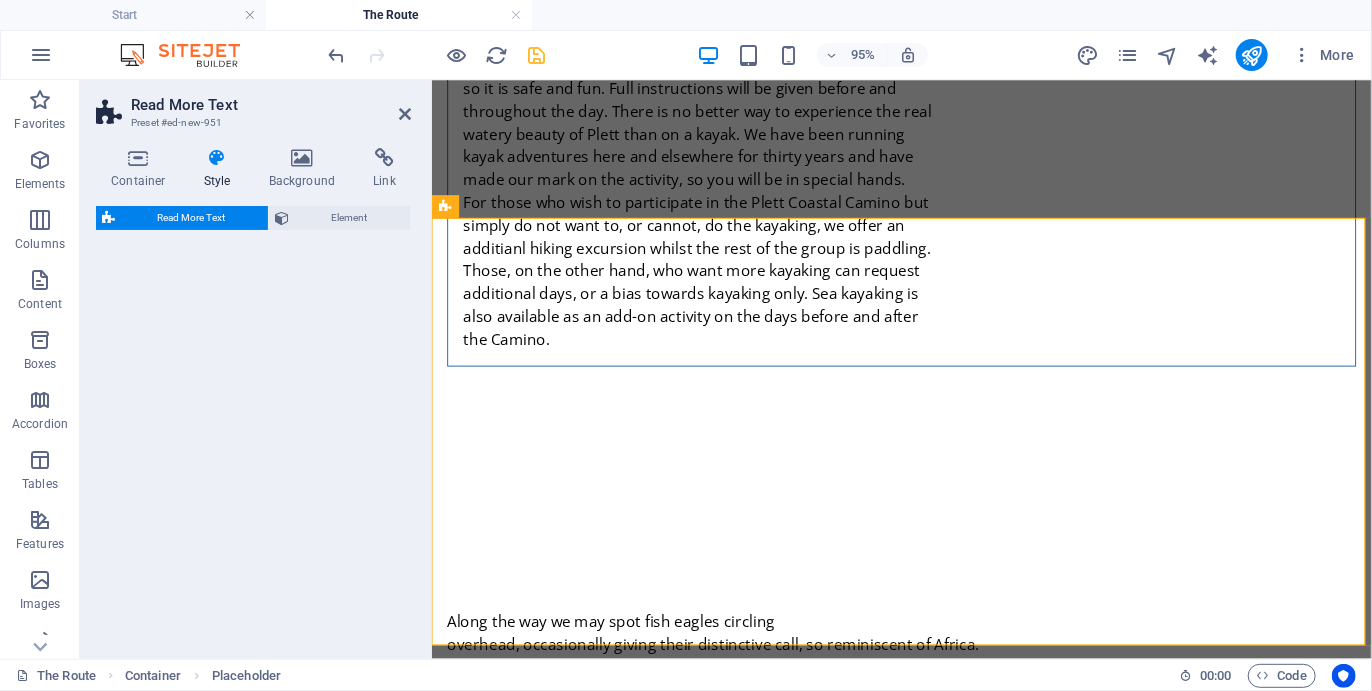 scroll, scrollTop: 4034, scrollLeft: 0, axis: vertical 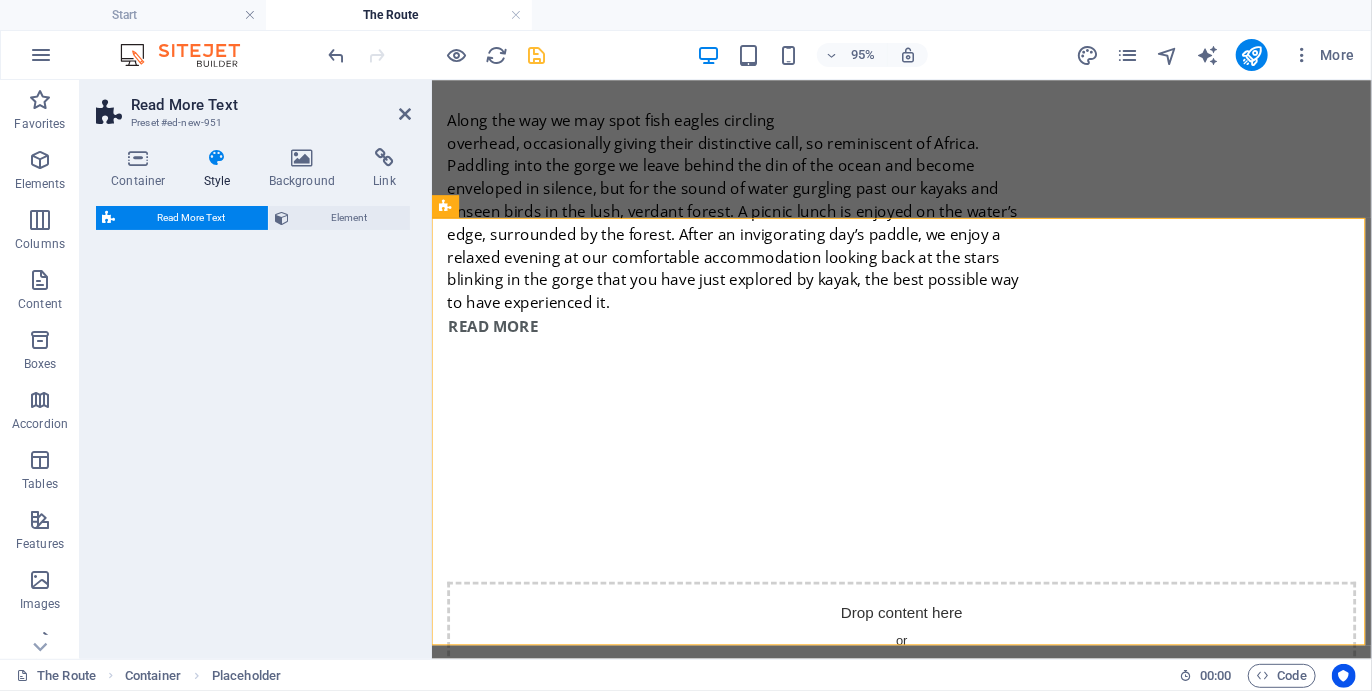 select on "px" 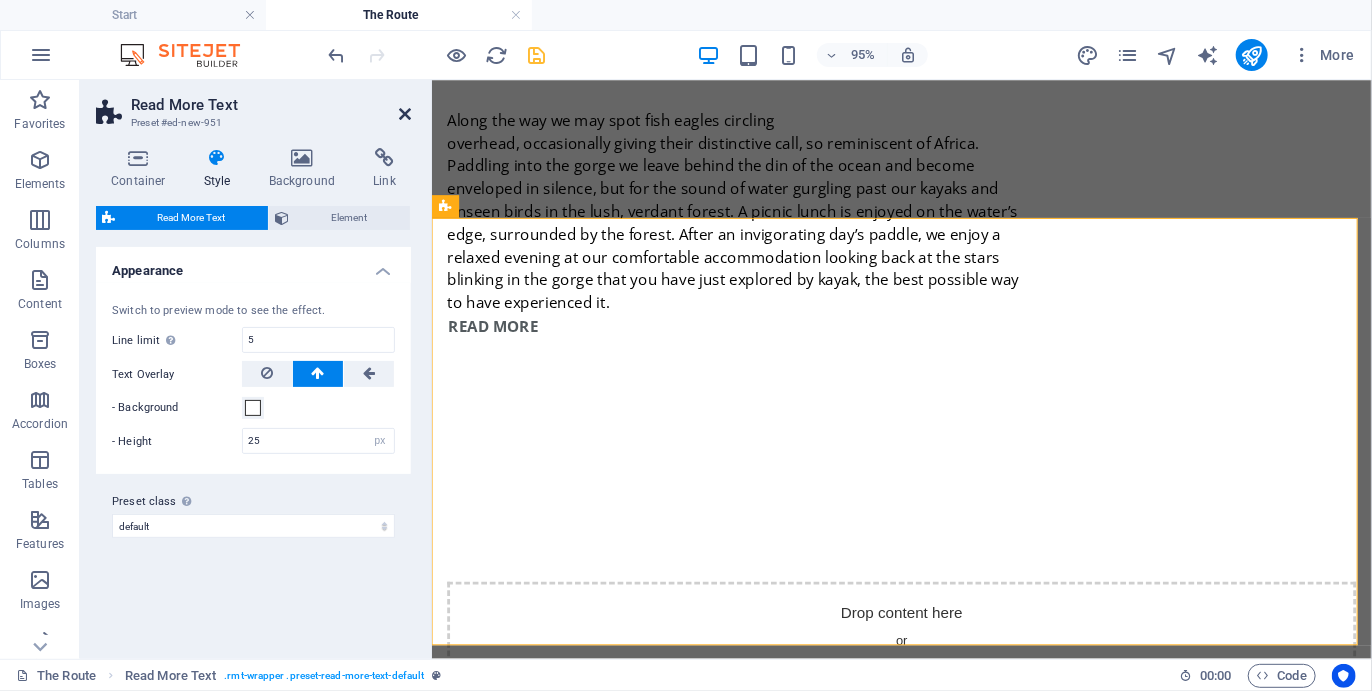 click at bounding box center [405, 114] 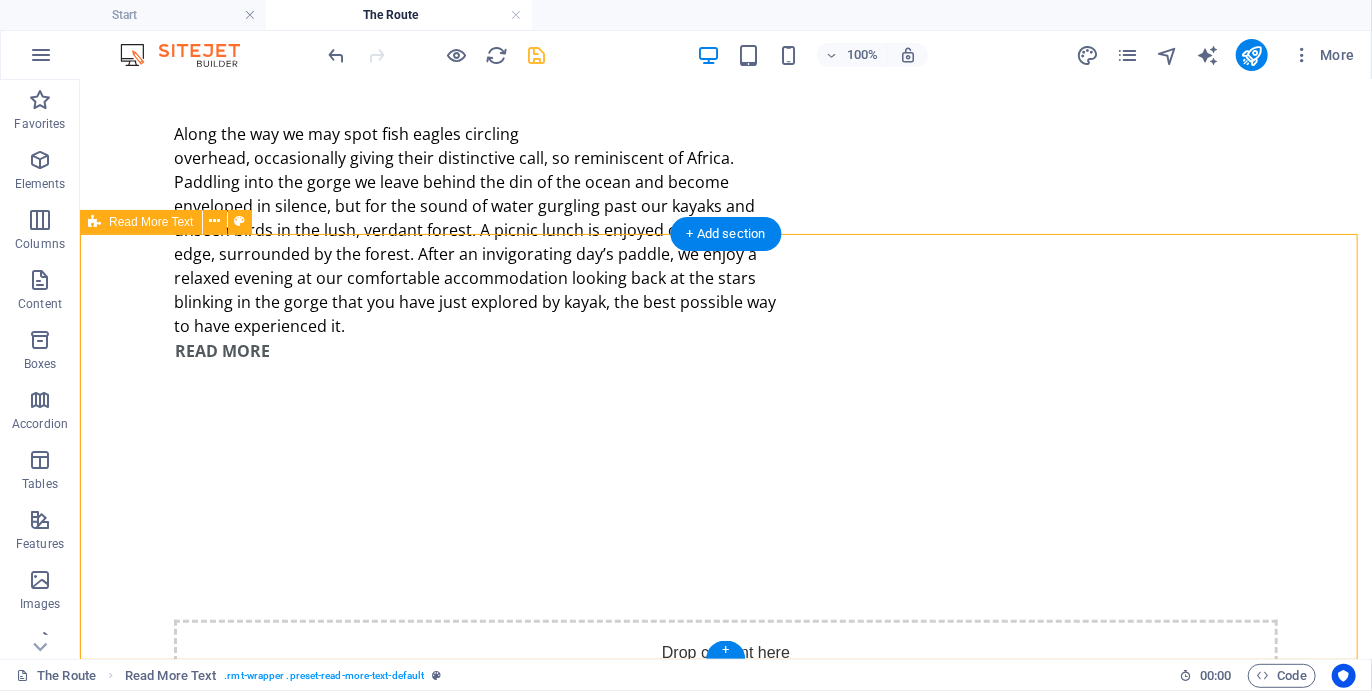 scroll, scrollTop: 3522, scrollLeft: 0, axis: vertical 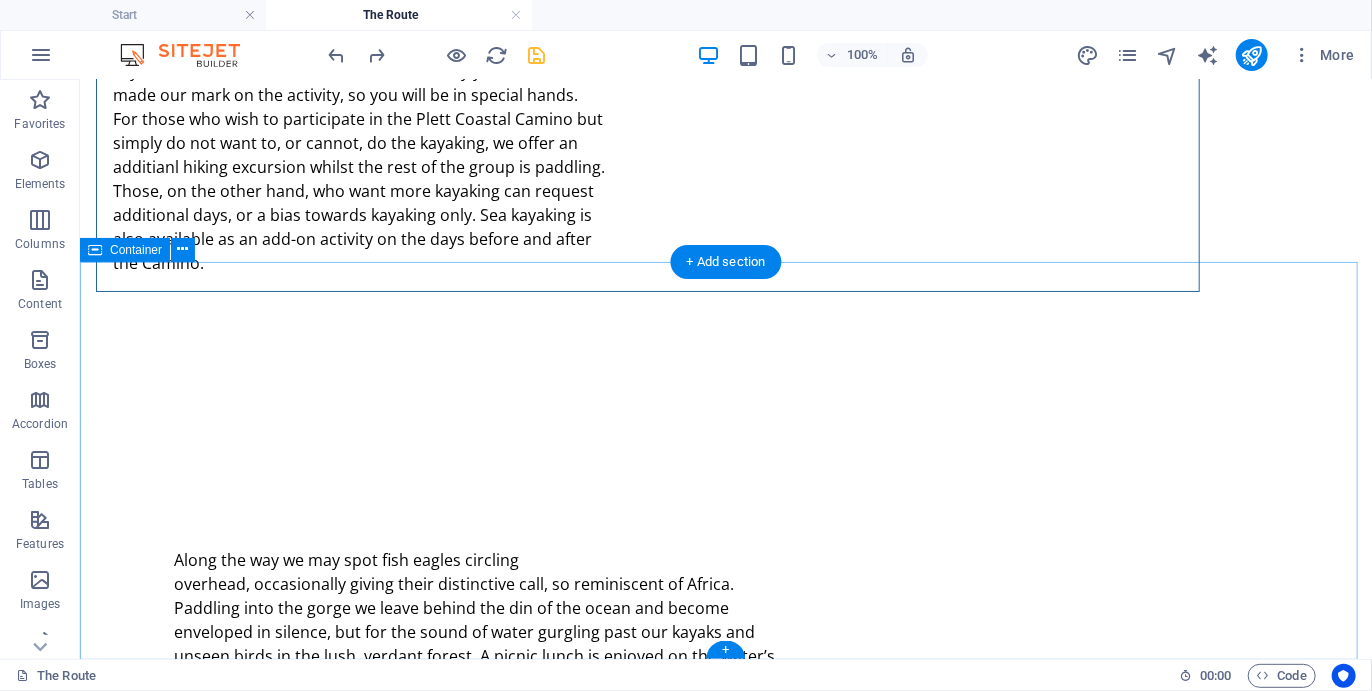 click on "Add elements" at bounding box center (666, 1146) 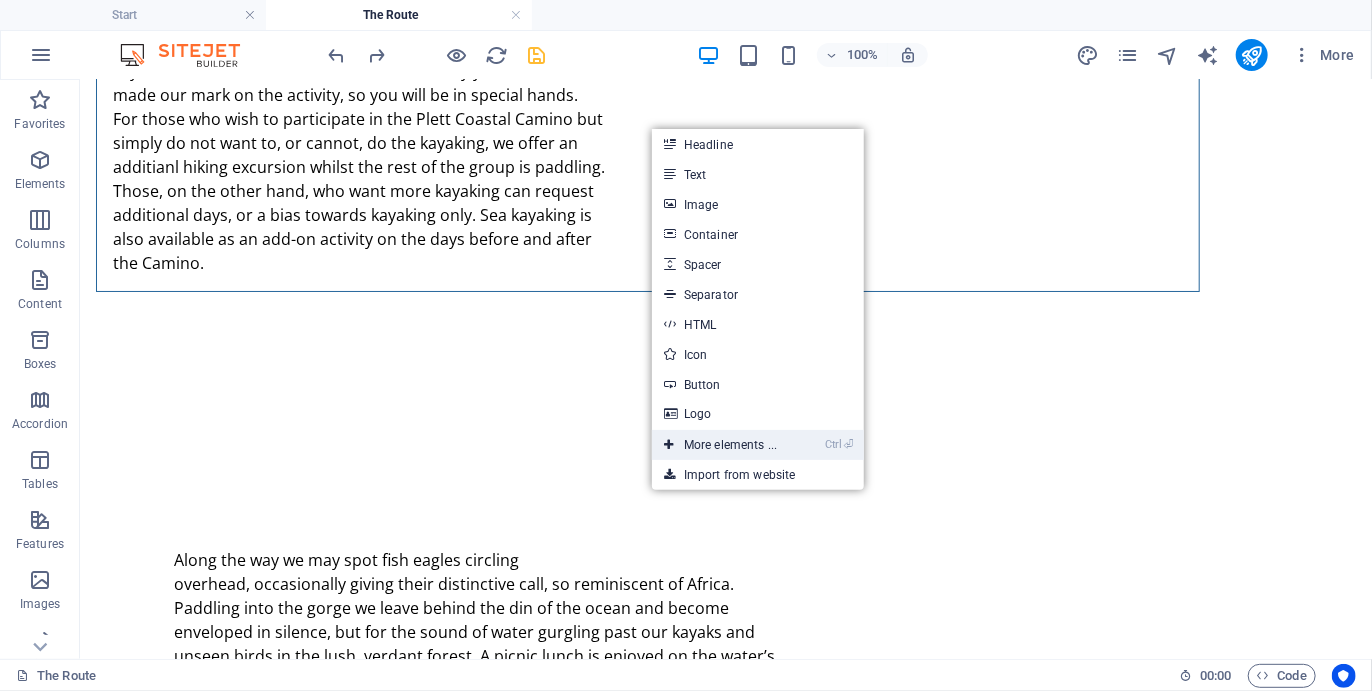 click on "Ctrl ⏎  More elements ..." at bounding box center [720, 445] 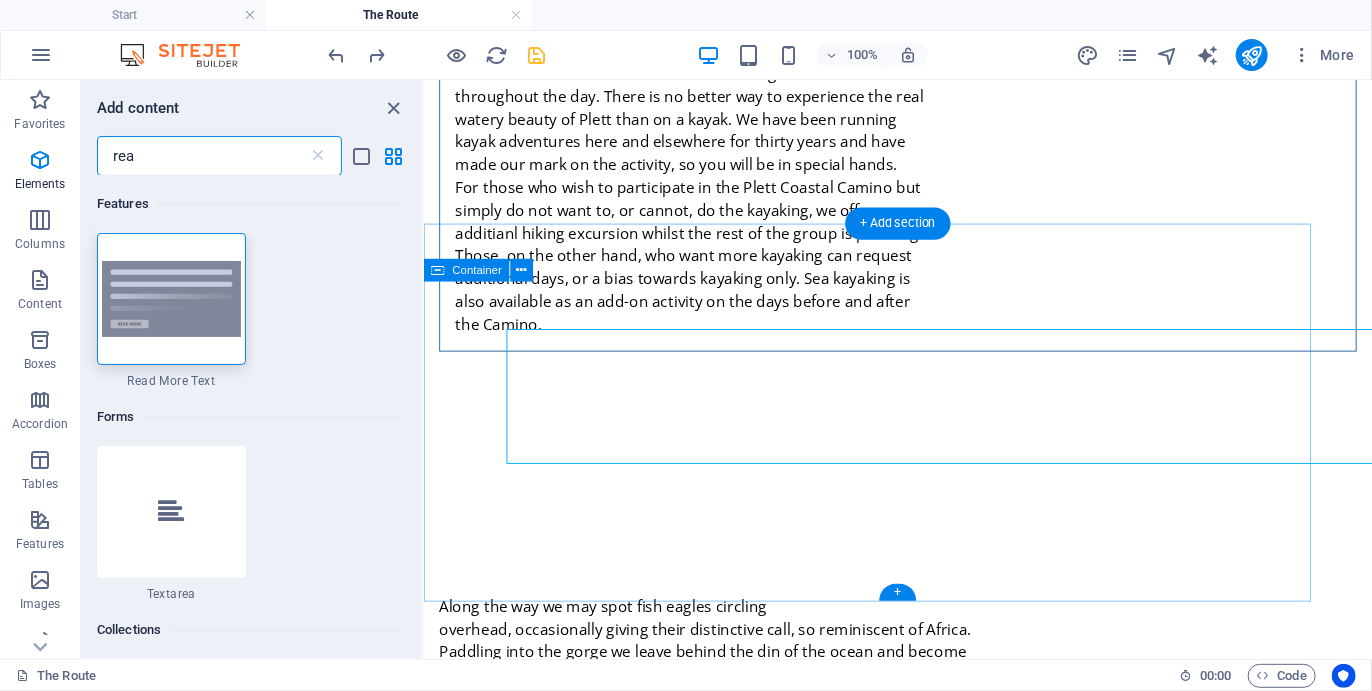 scroll, scrollTop: 3570, scrollLeft: 0, axis: vertical 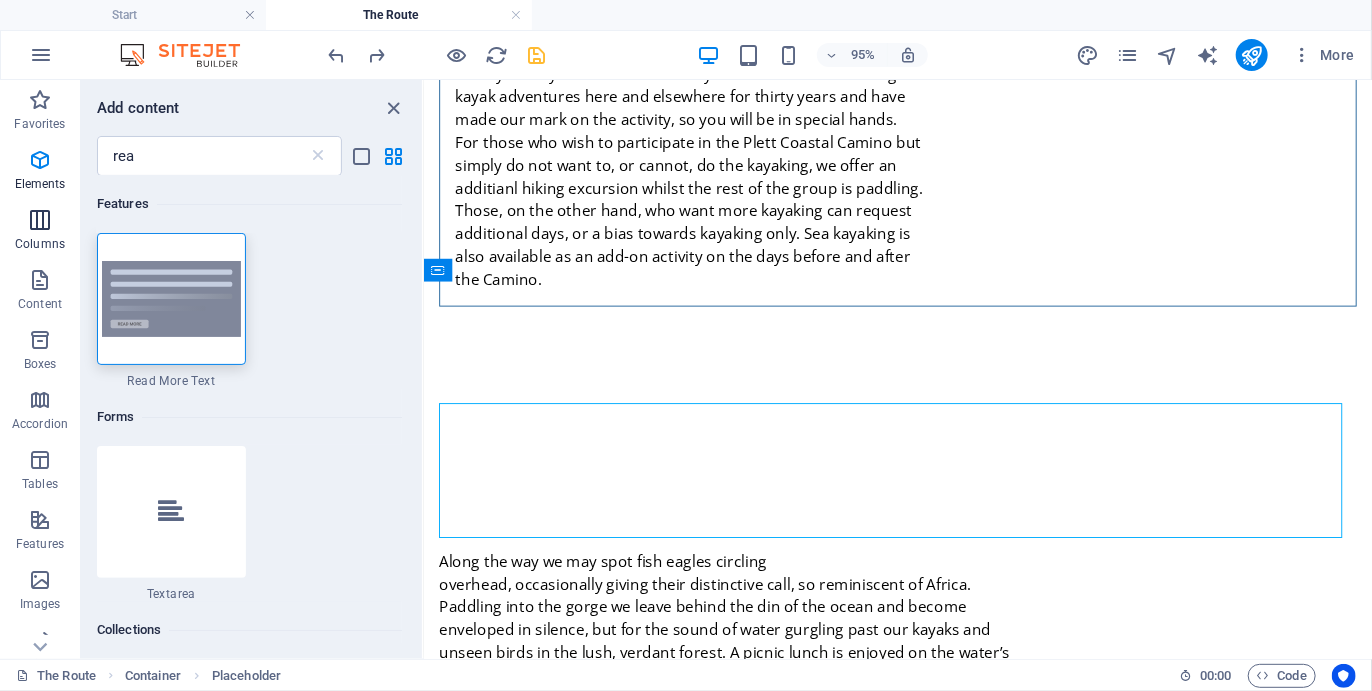click on "Columns" at bounding box center [40, 232] 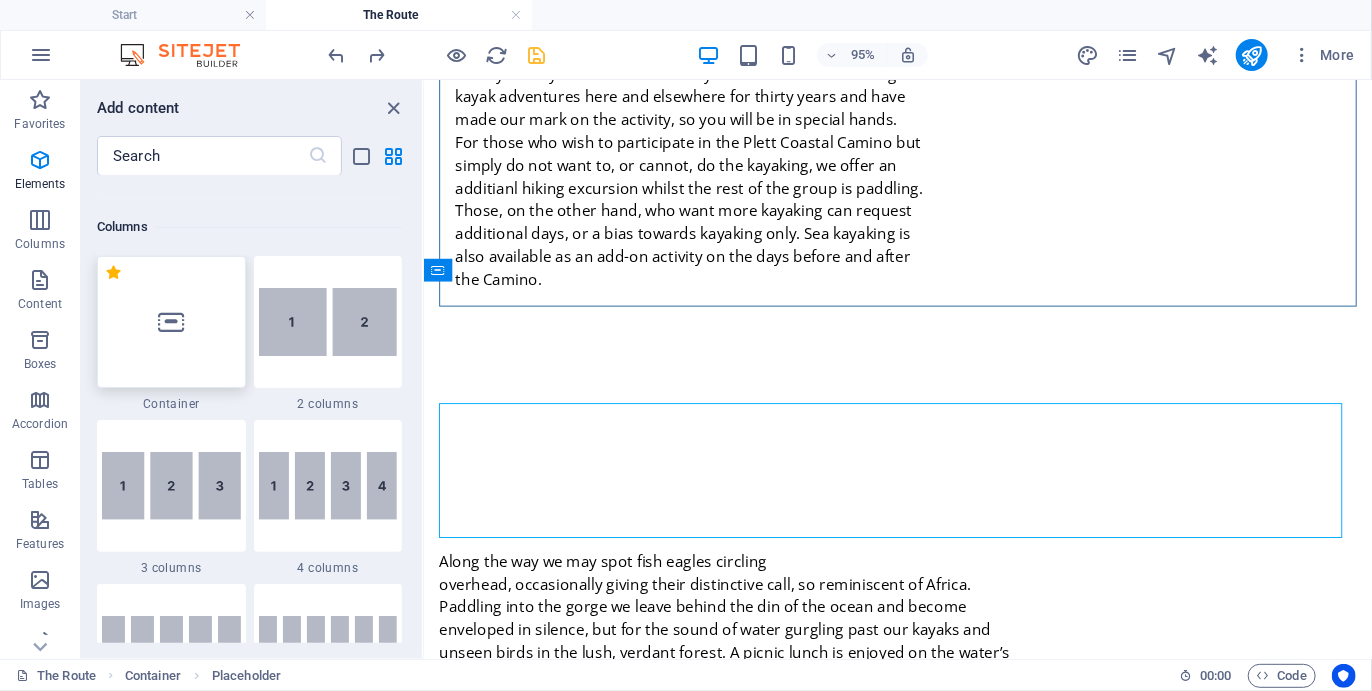 scroll, scrollTop: 990, scrollLeft: 0, axis: vertical 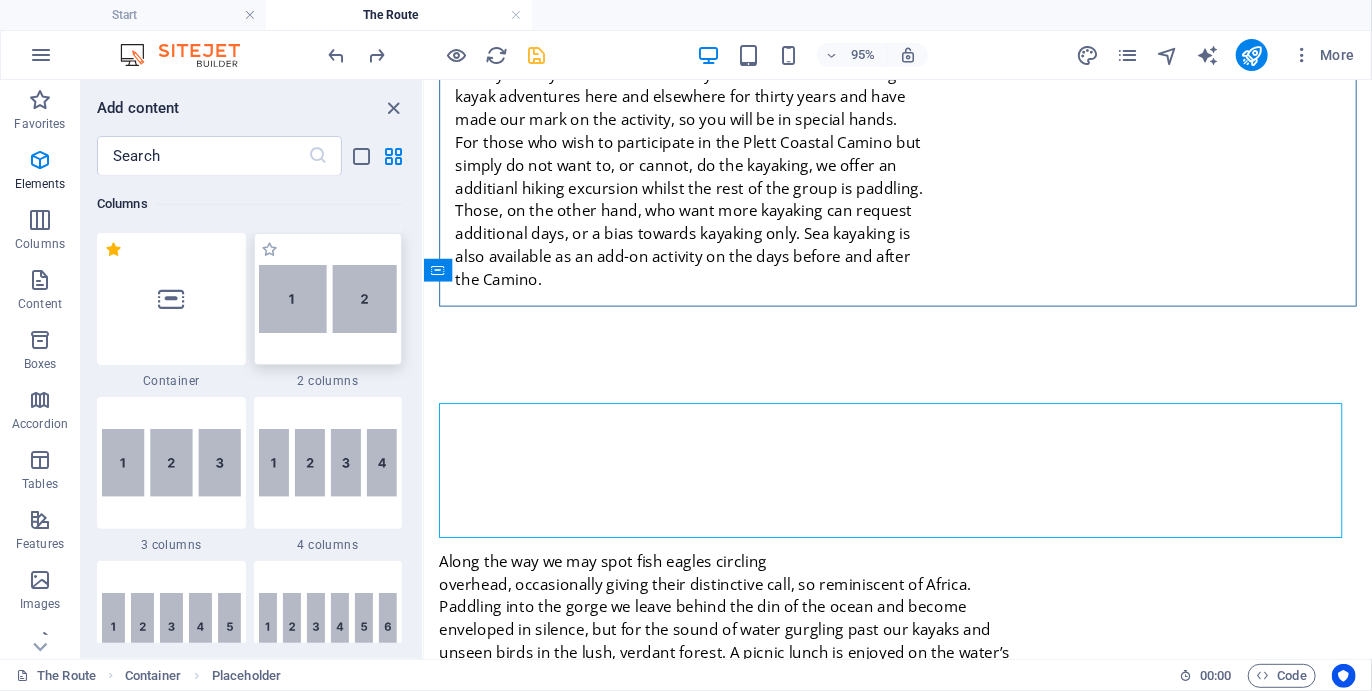 click at bounding box center [328, 299] 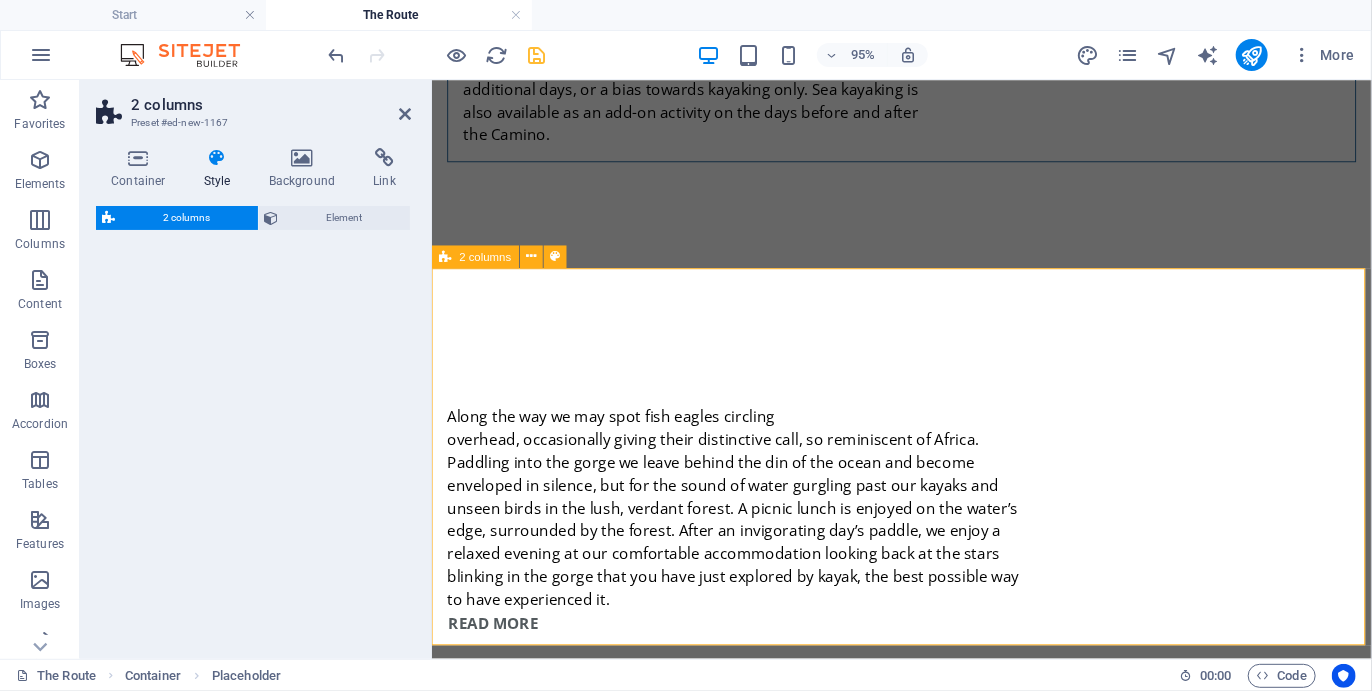 scroll, scrollTop: 3982, scrollLeft: 0, axis: vertical 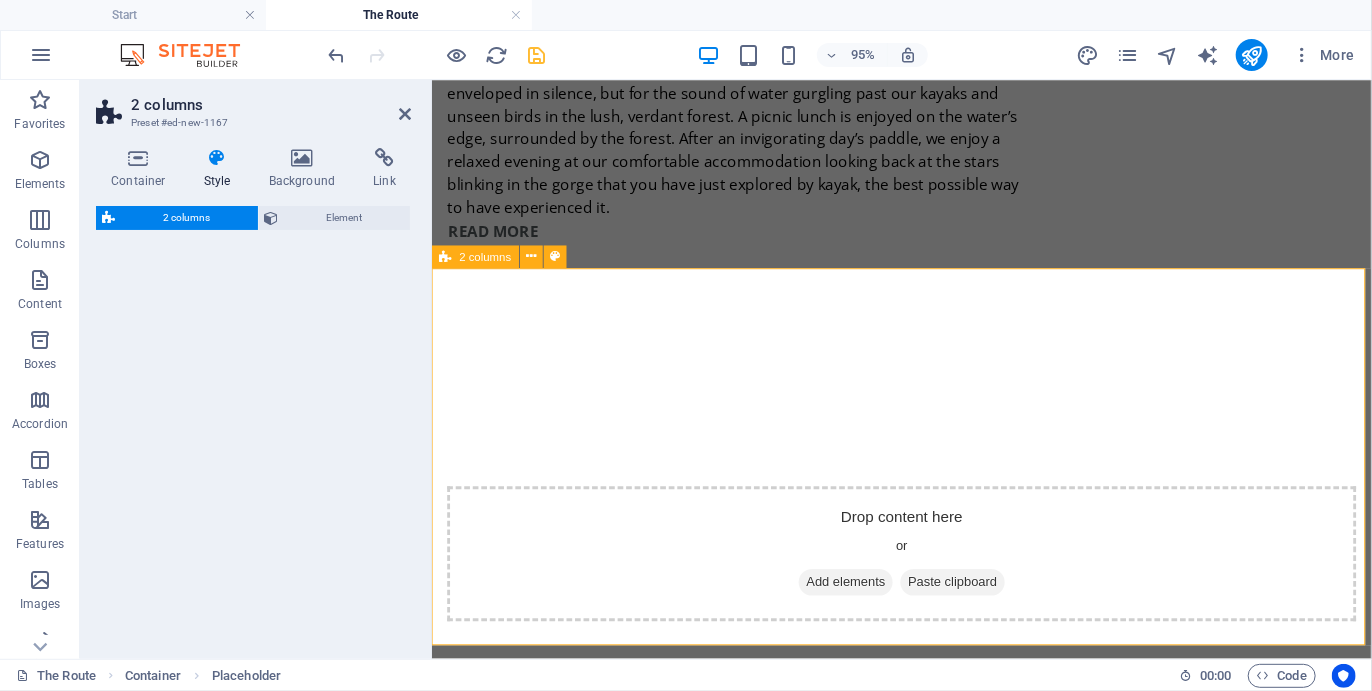 select on "rem" 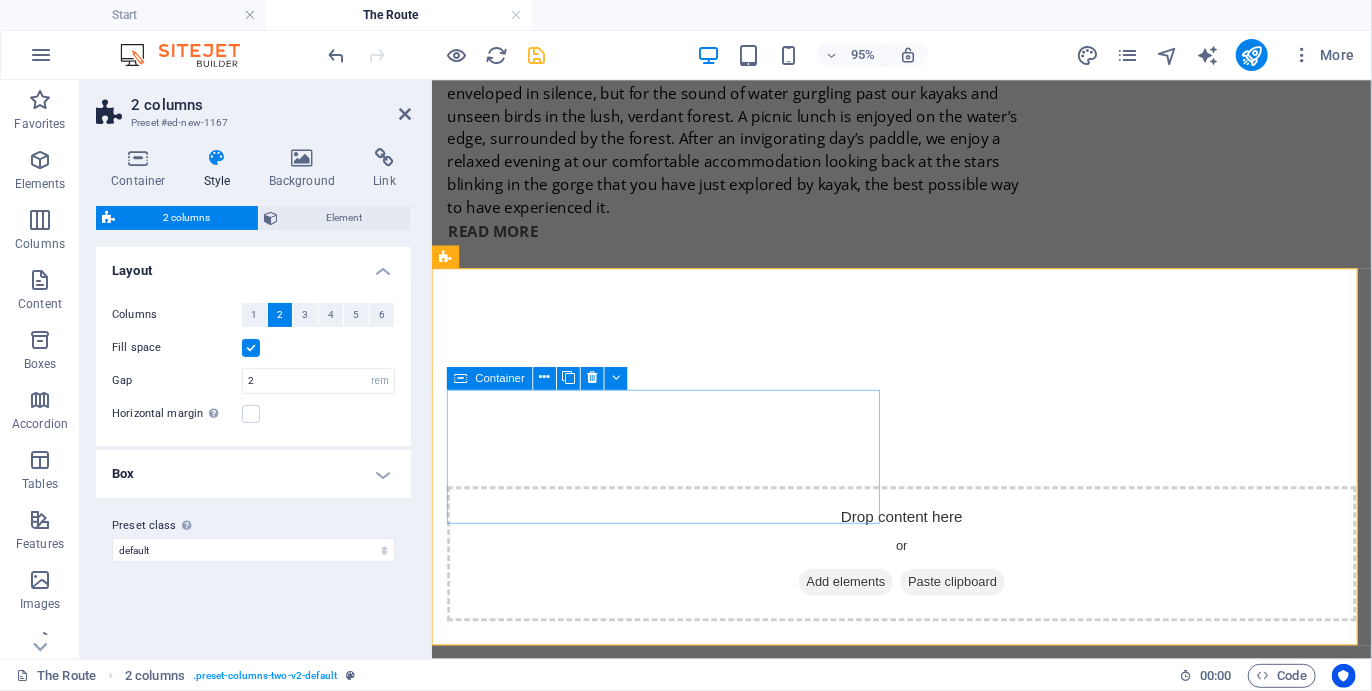 drag, startPoint x: 744, startPoint y: 385, endPoint x: 561, endPoint y: 439, distance: 190.80095 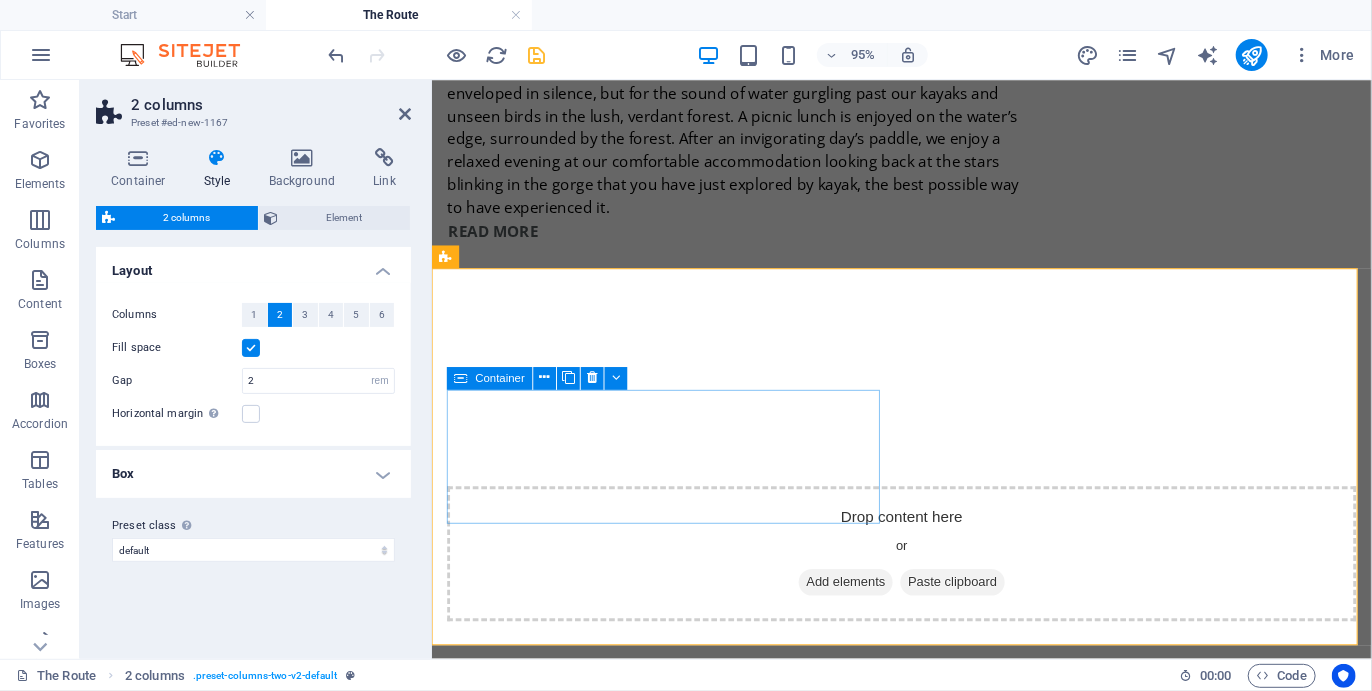 click on "Add elements" at bounding box center [866, 1006] 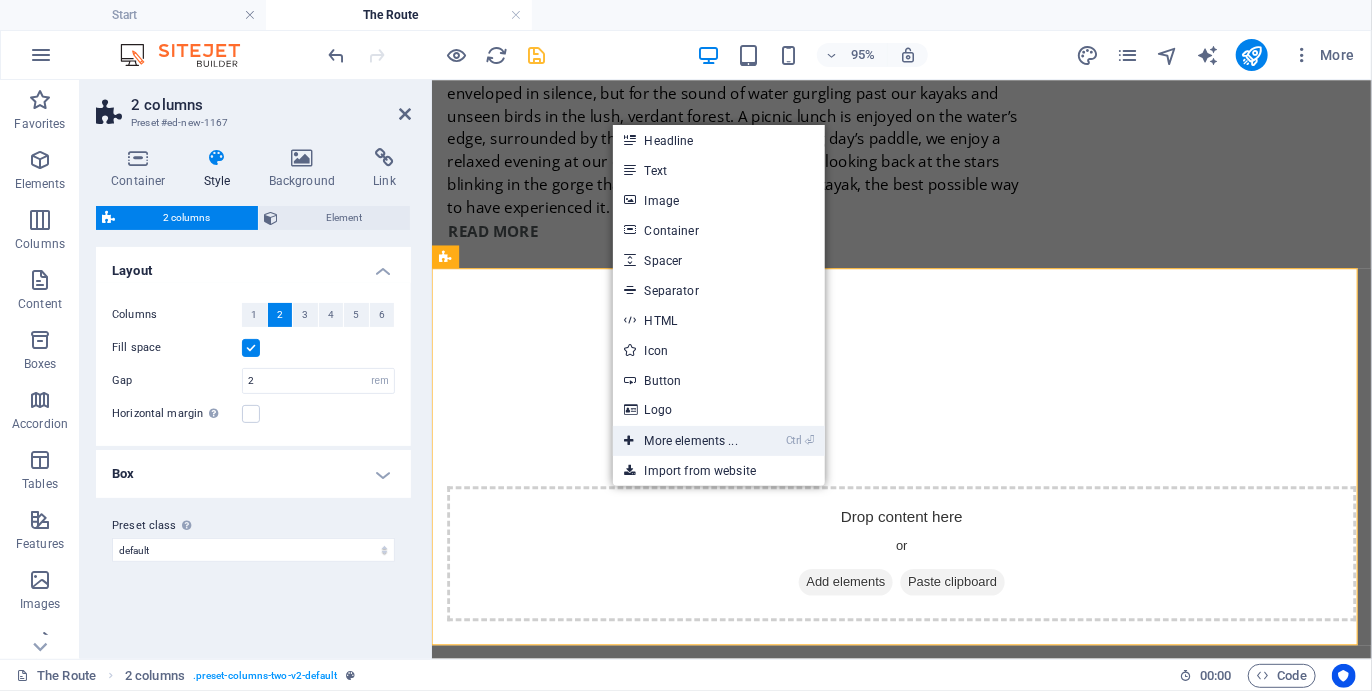 click on "Ctrl ⏎  More elements ..." at bounding box center [681, 441] 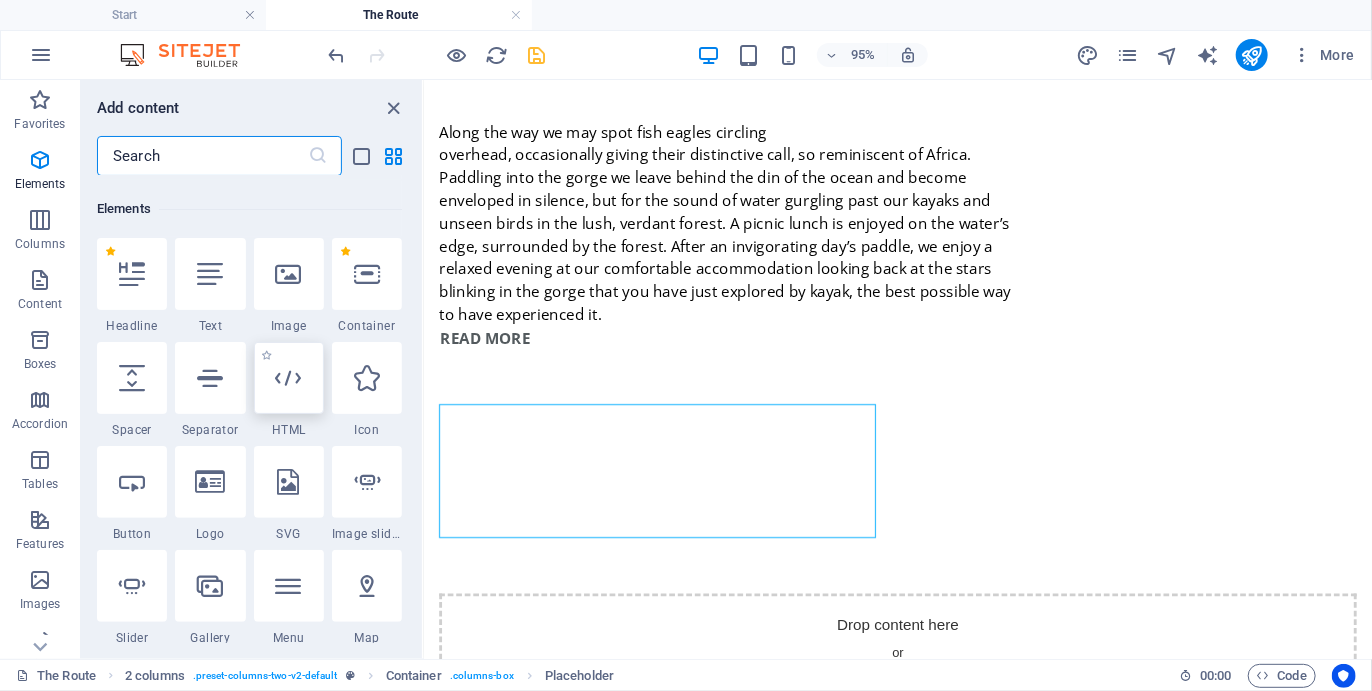 scroll, scrollTop: 212, scrollLeft: 0, axis: vertical 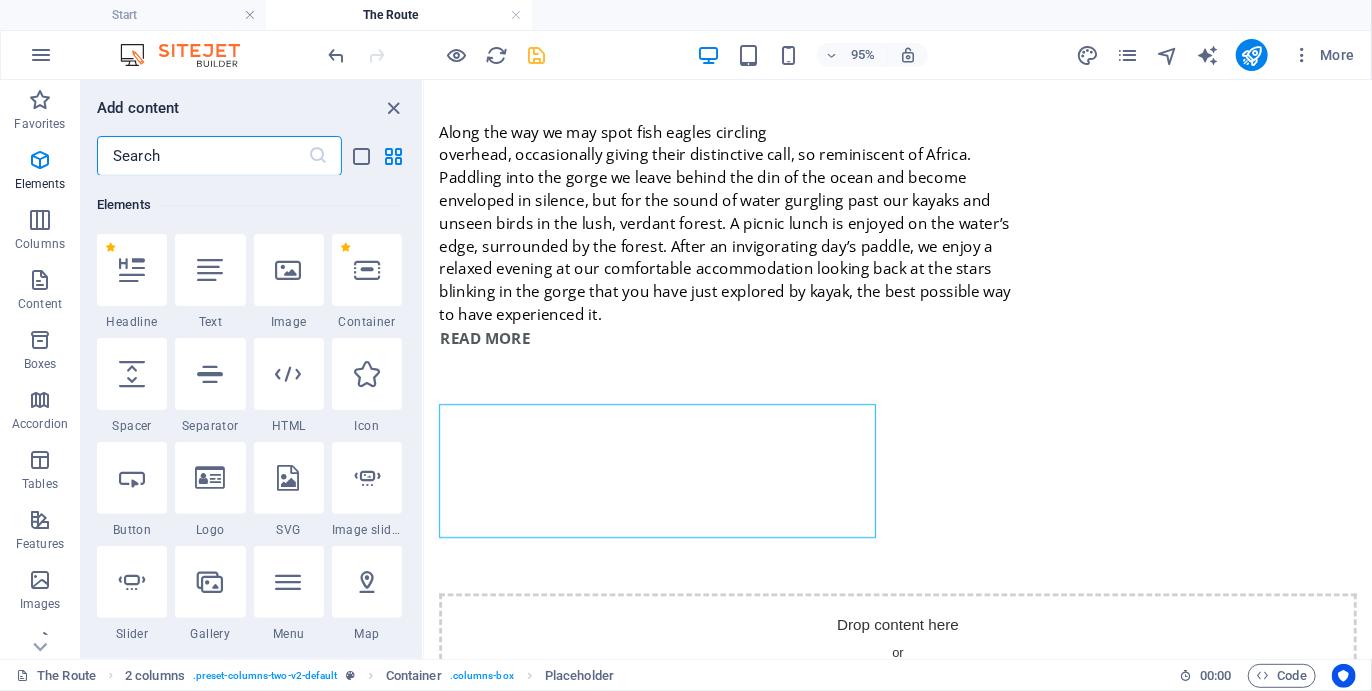 click at bounding box center [202, 156] 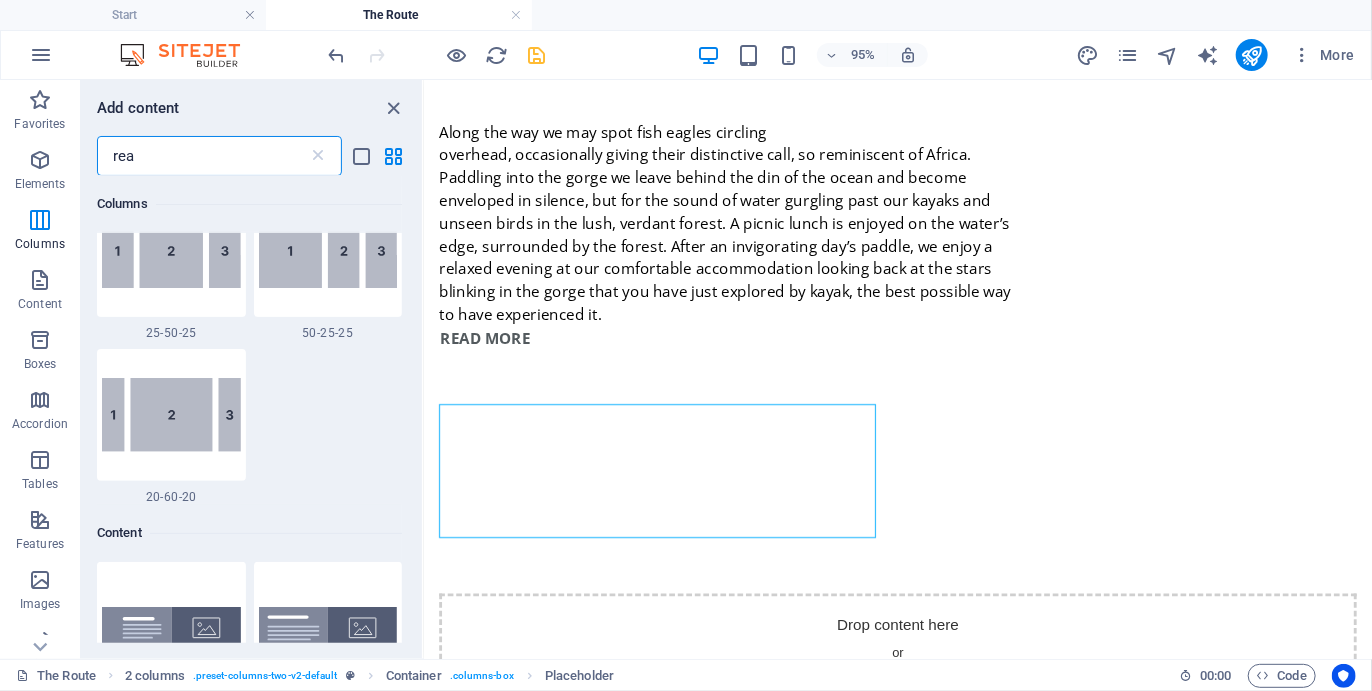 scroll, scrollTop: 0, scrollLeft: 0, axis: both 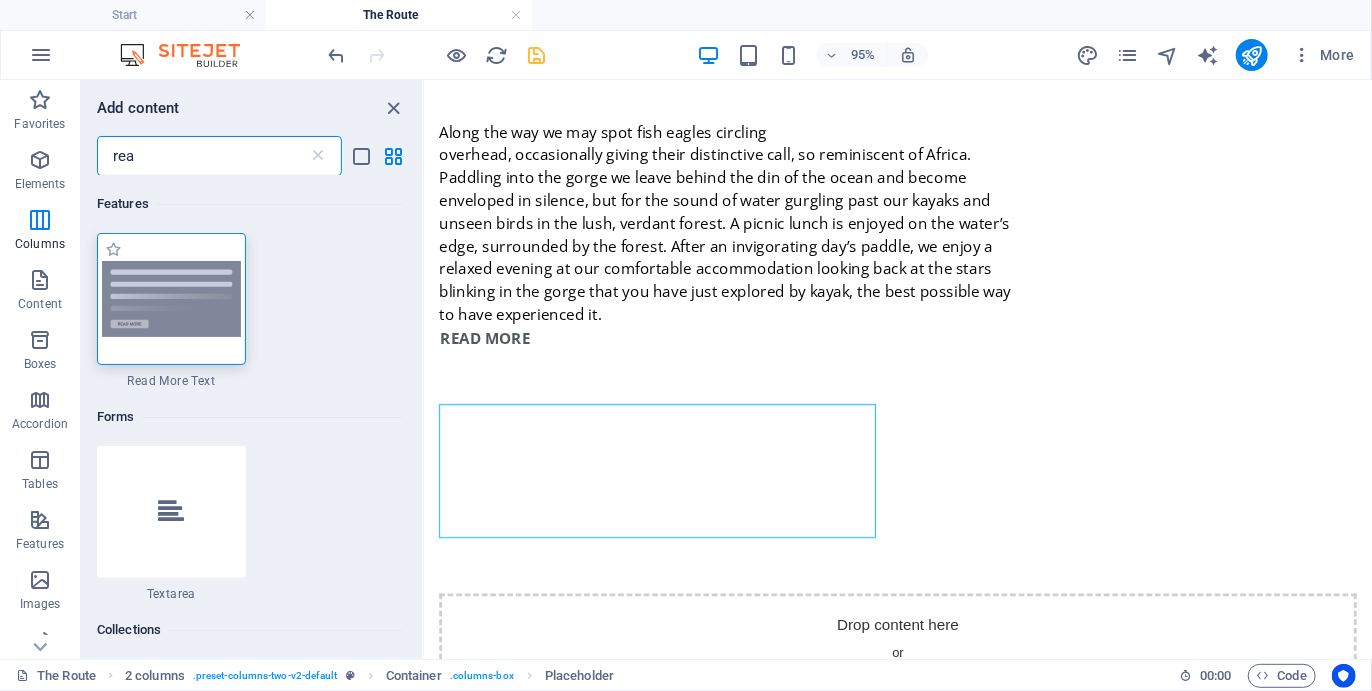 type on "rea" 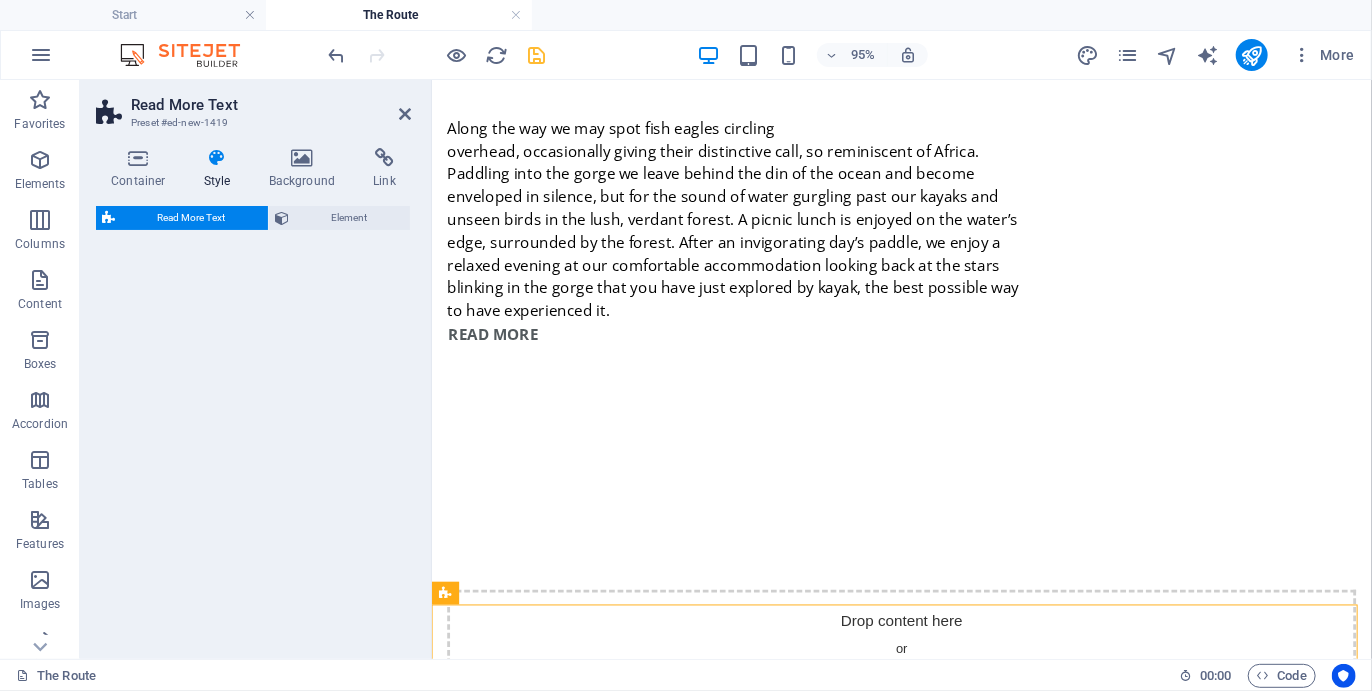 select on "px" 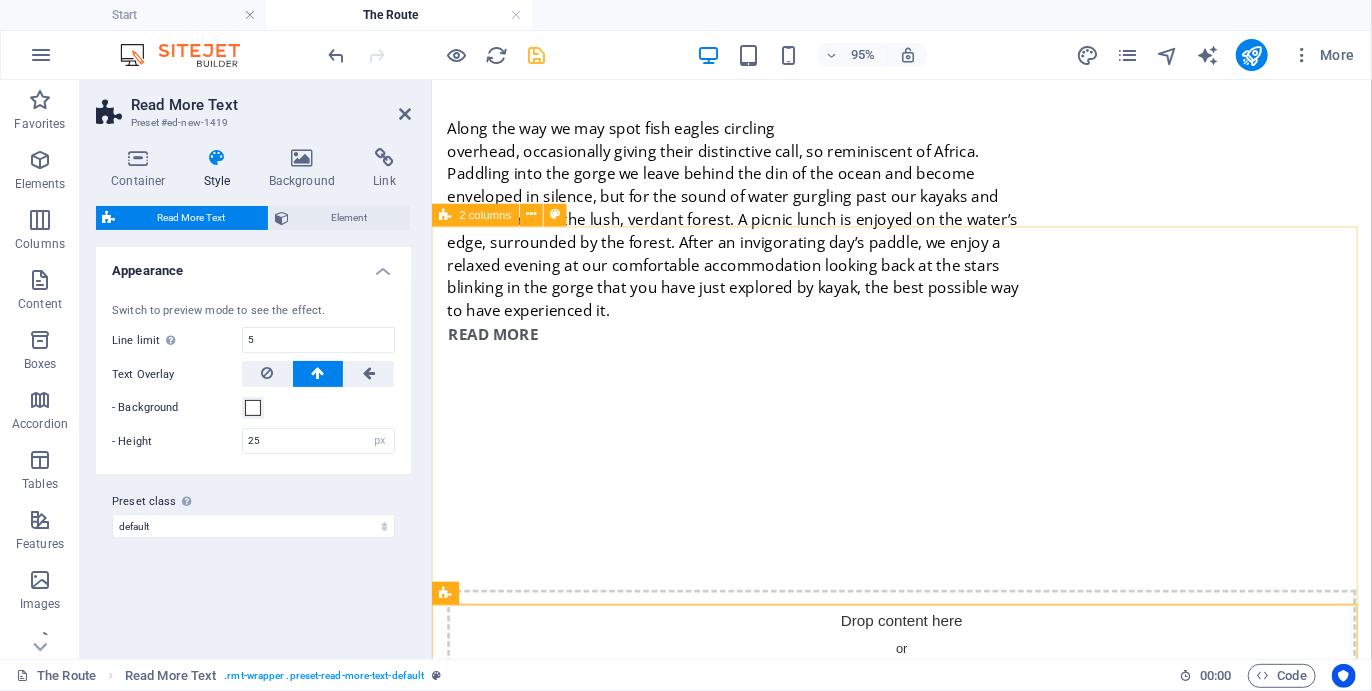 scroll, scrollTop: 4256, scrollLeft: 0, axis: vertical 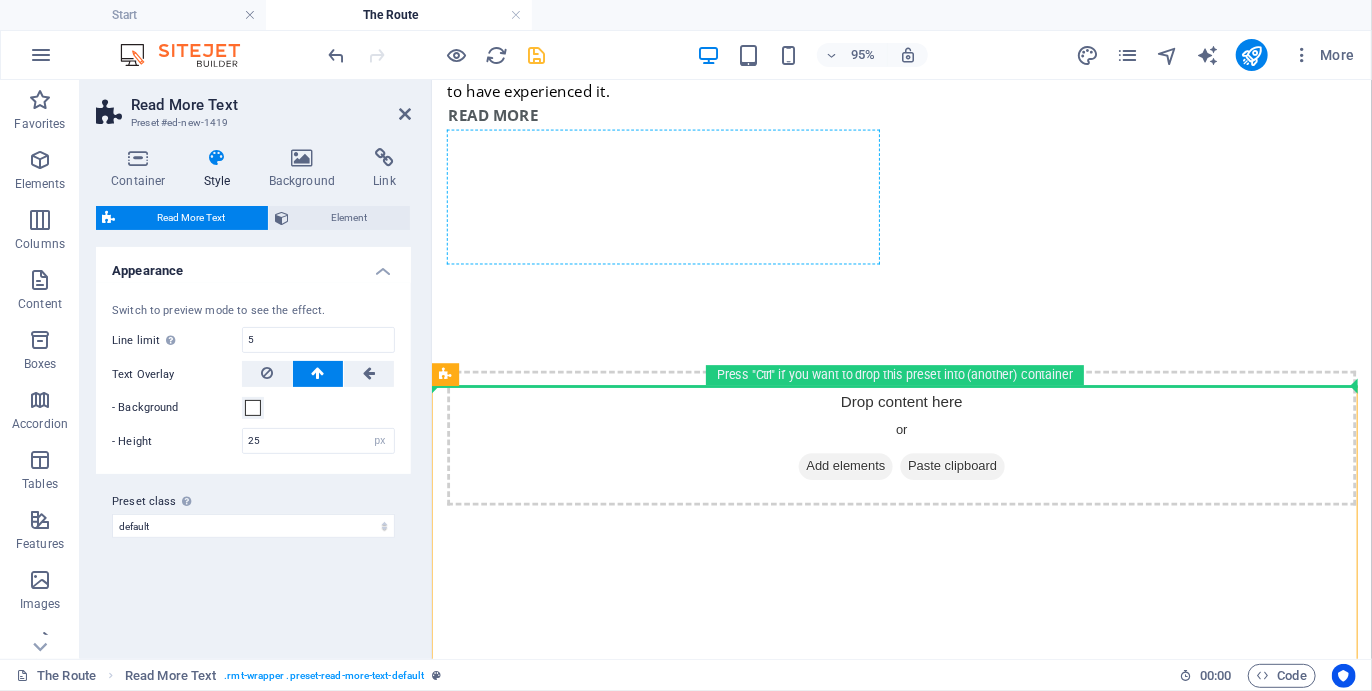 drag, startPoint x: 882, startPoint y: 456, endPoint x: 521, endPoint y: 214, distance: 434.609 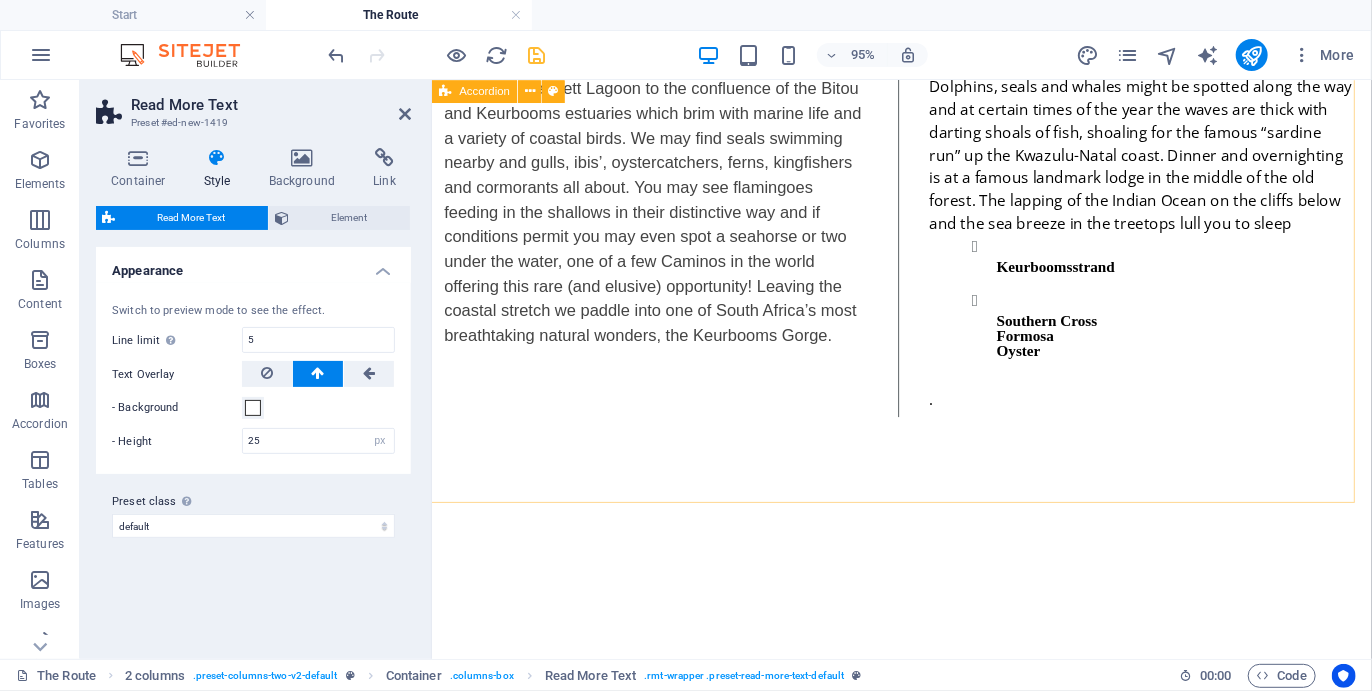 scroll, scrollTop: 3115, scrollLeft: 3, axis: both 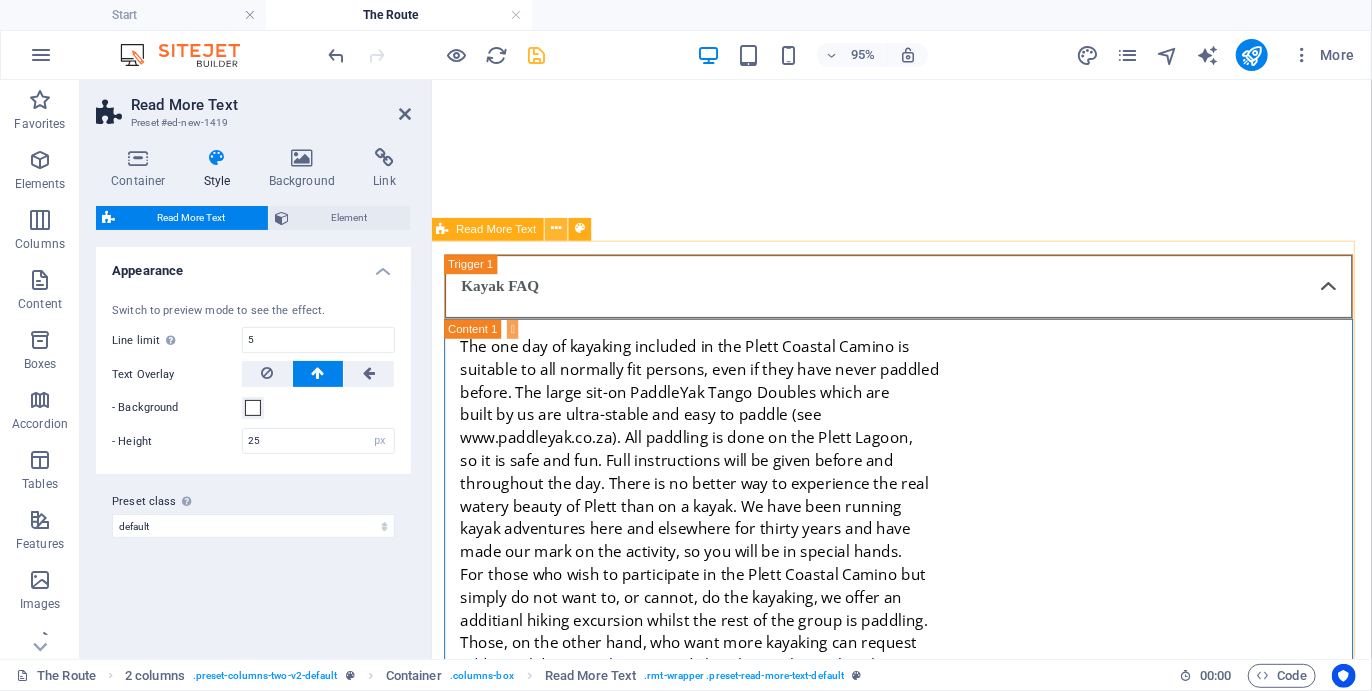 click at bounding box center (556, 229) 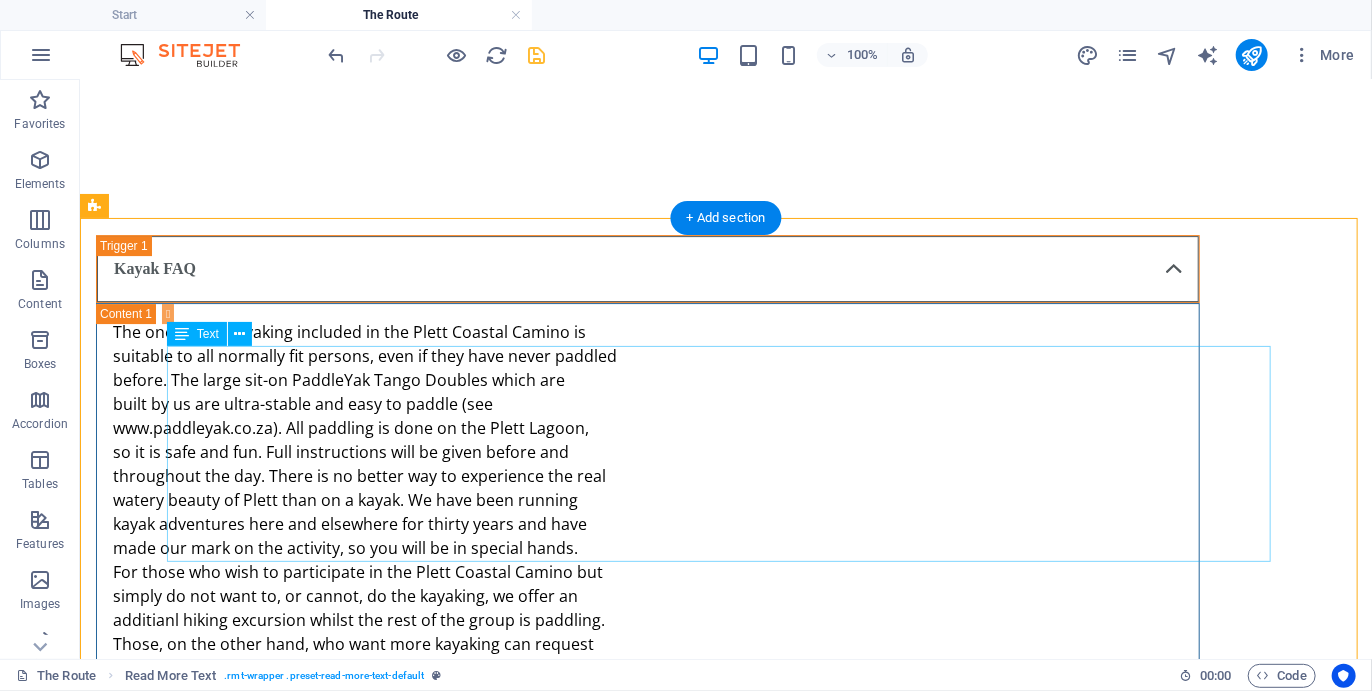 scroll, scrollTop: 3068, scrollLeft: 0, axis: vertical 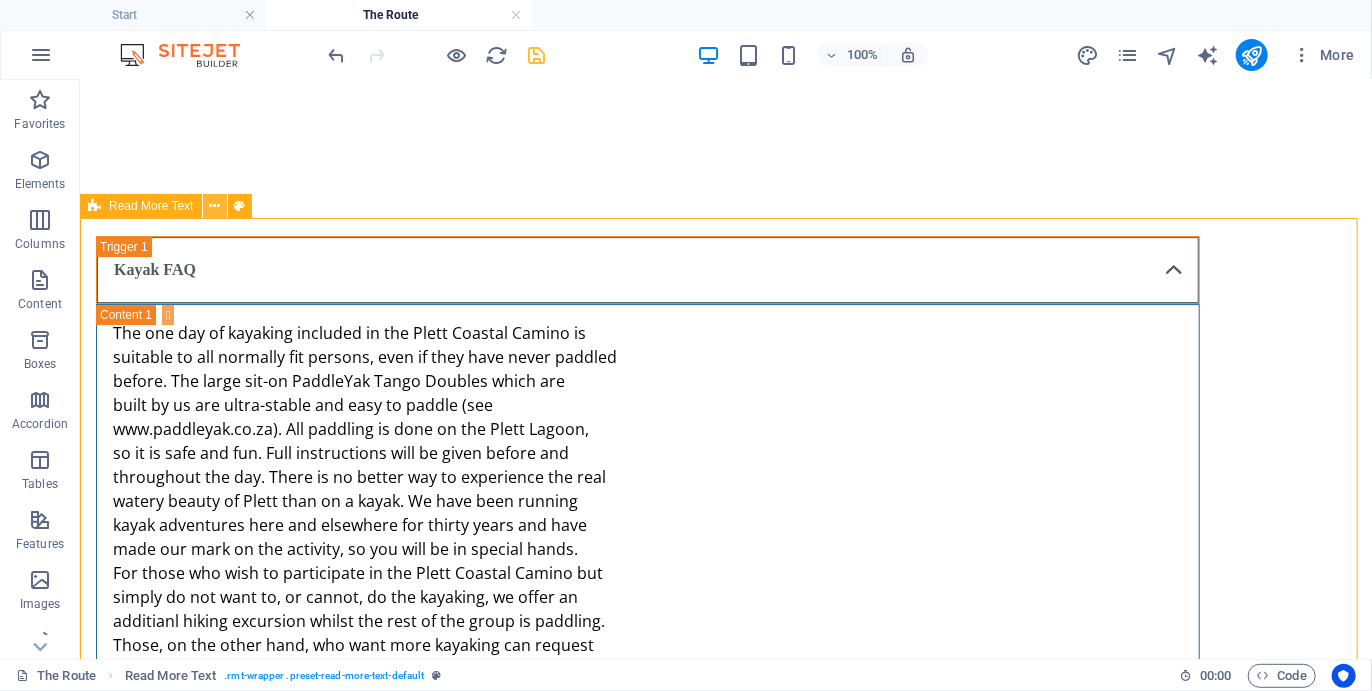 click at bounding box center (214, 206) 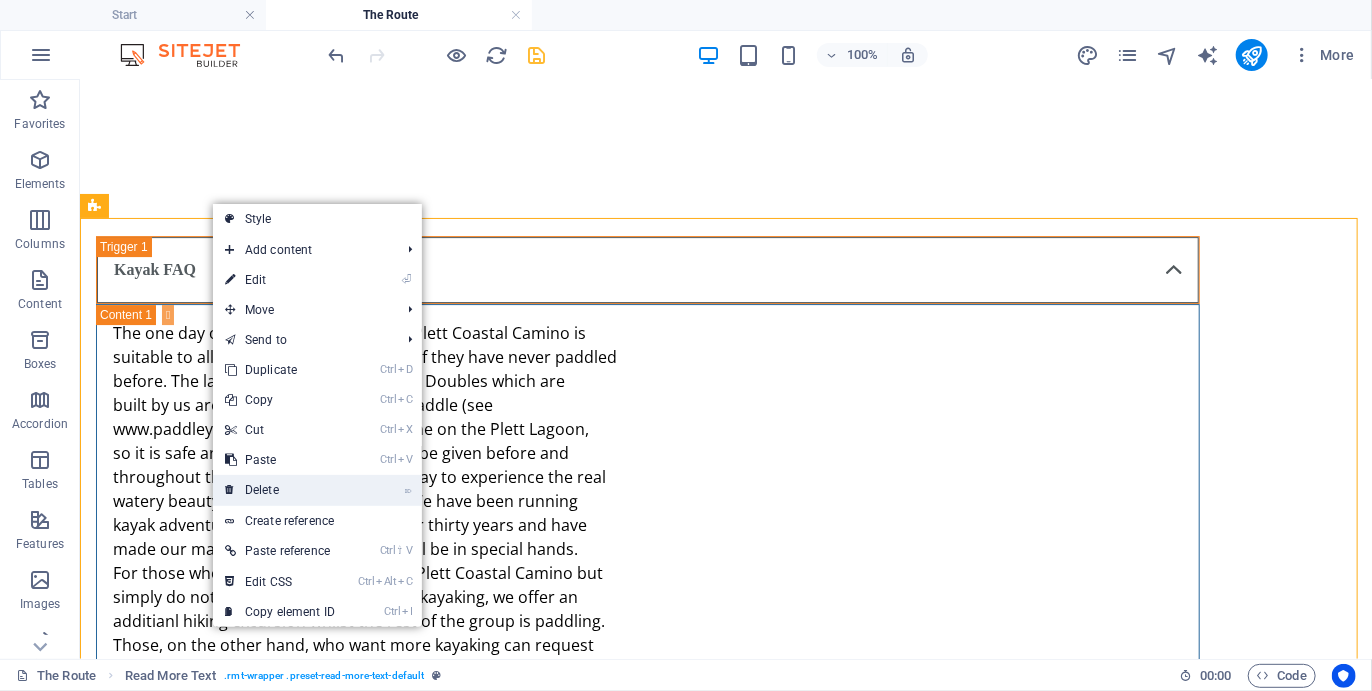 click on "⌦  Delete" at bounding box center [280, 490] 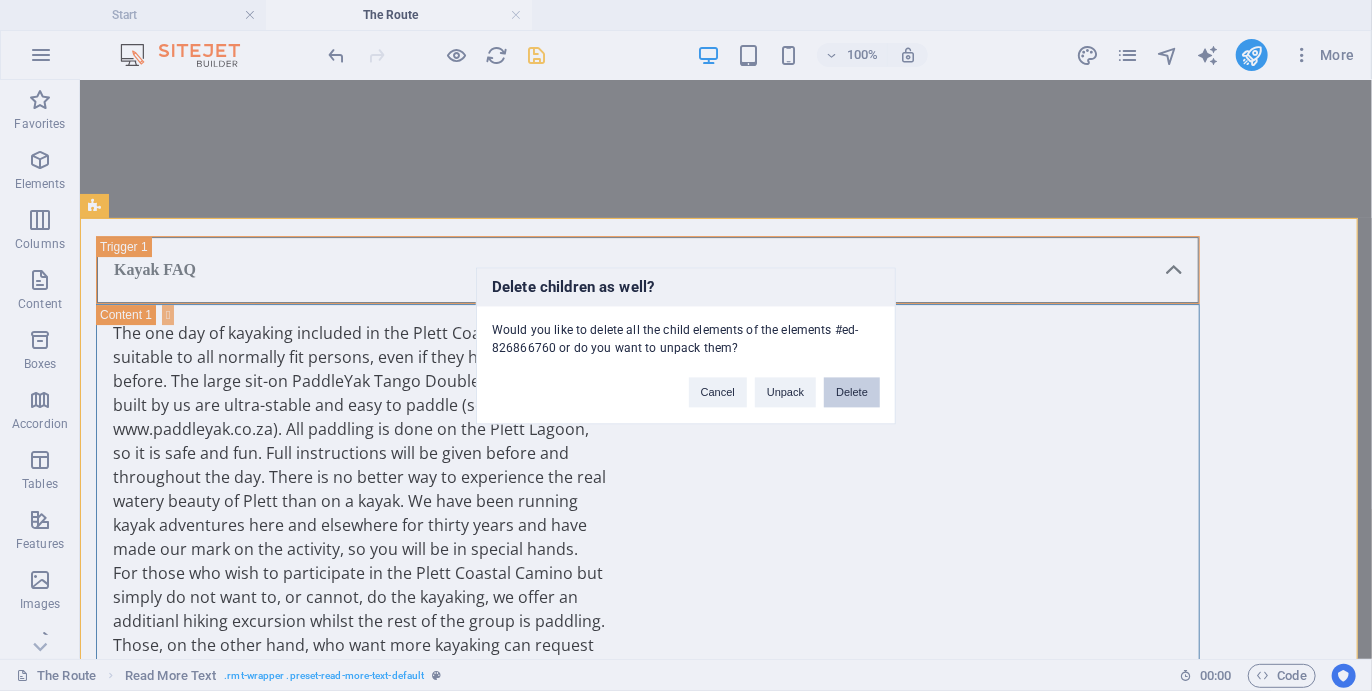 click on "Delete" at bounding box center [852, 392] 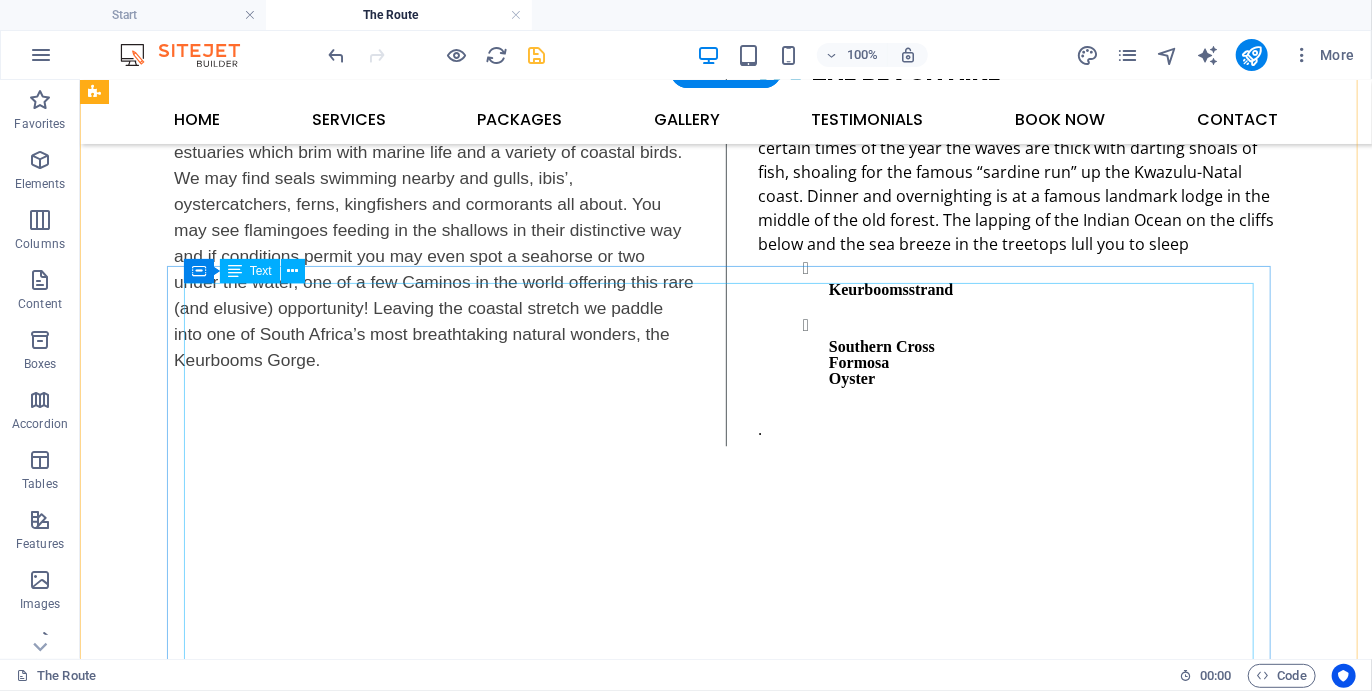 scroll, scrollTop: 2165, scrollLeft: 0, axis: vertical 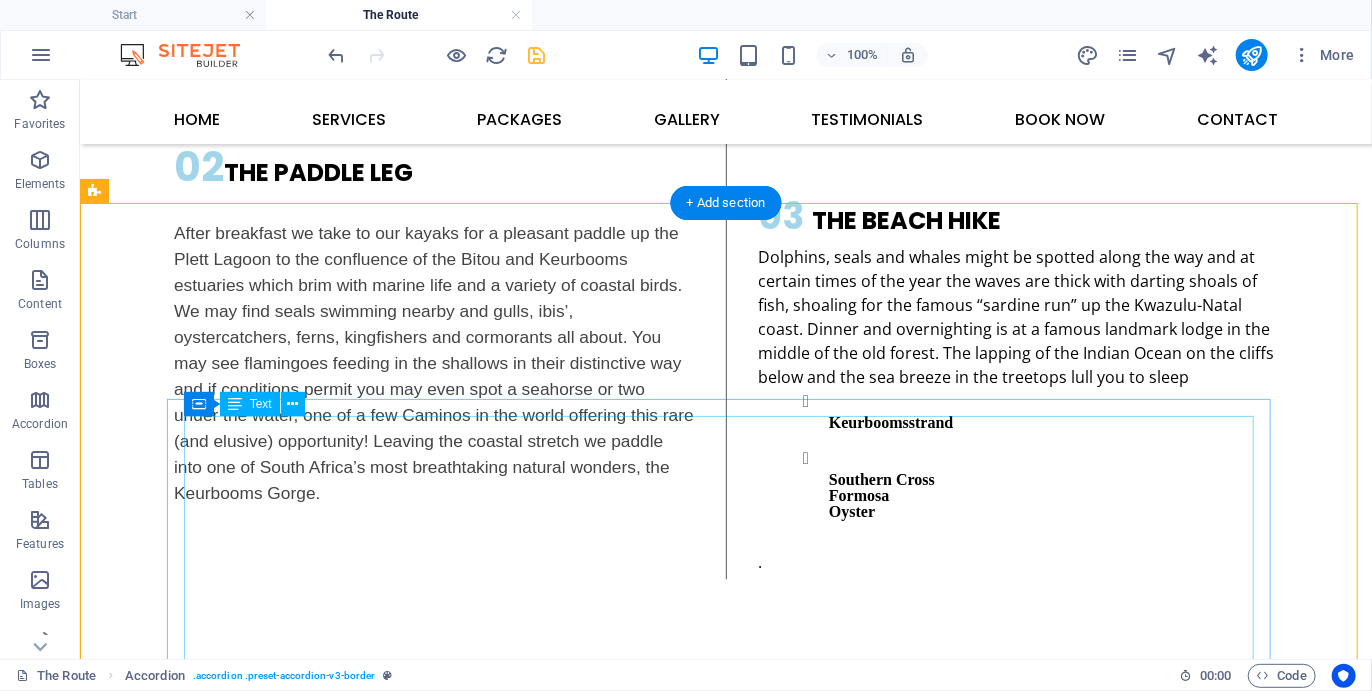 drag, startPoint x: 197, startPoint y: 271, endPoint x: 631, endPoint y: 630, distance: 563.238 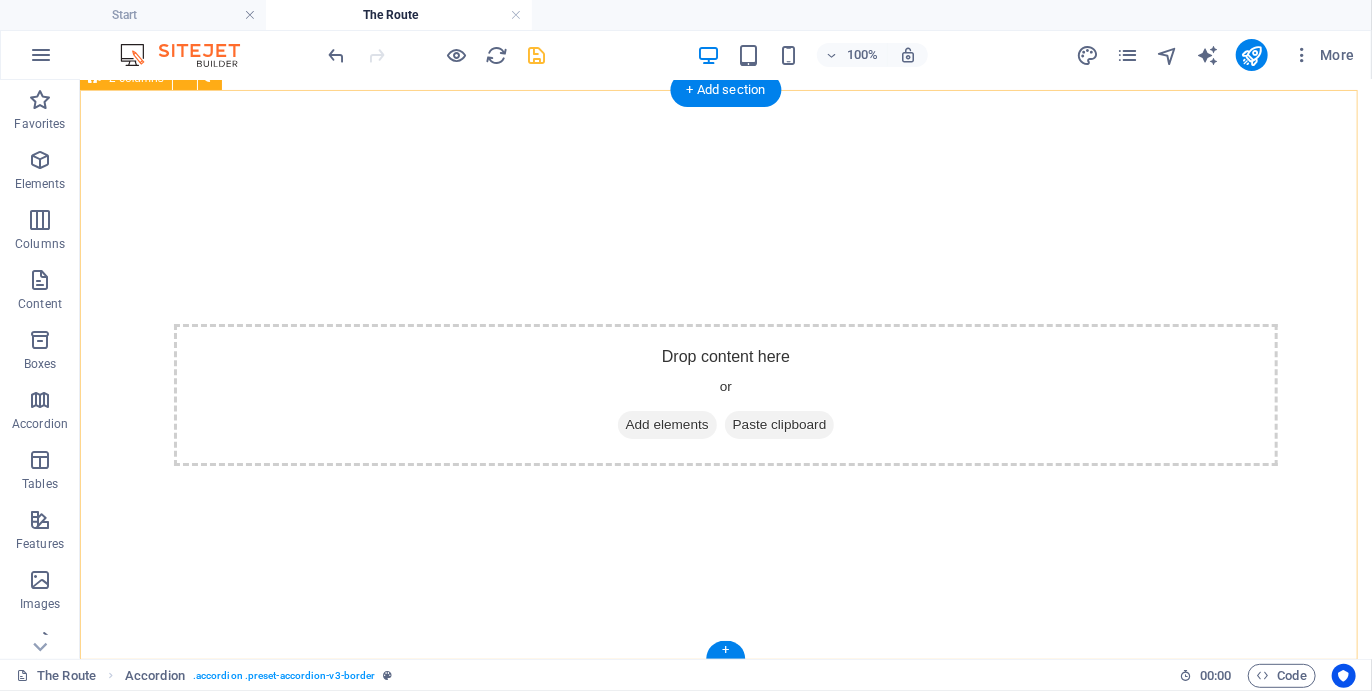 scroll, scrollTop: 3593, scrollLeft: 0, axis: vertical 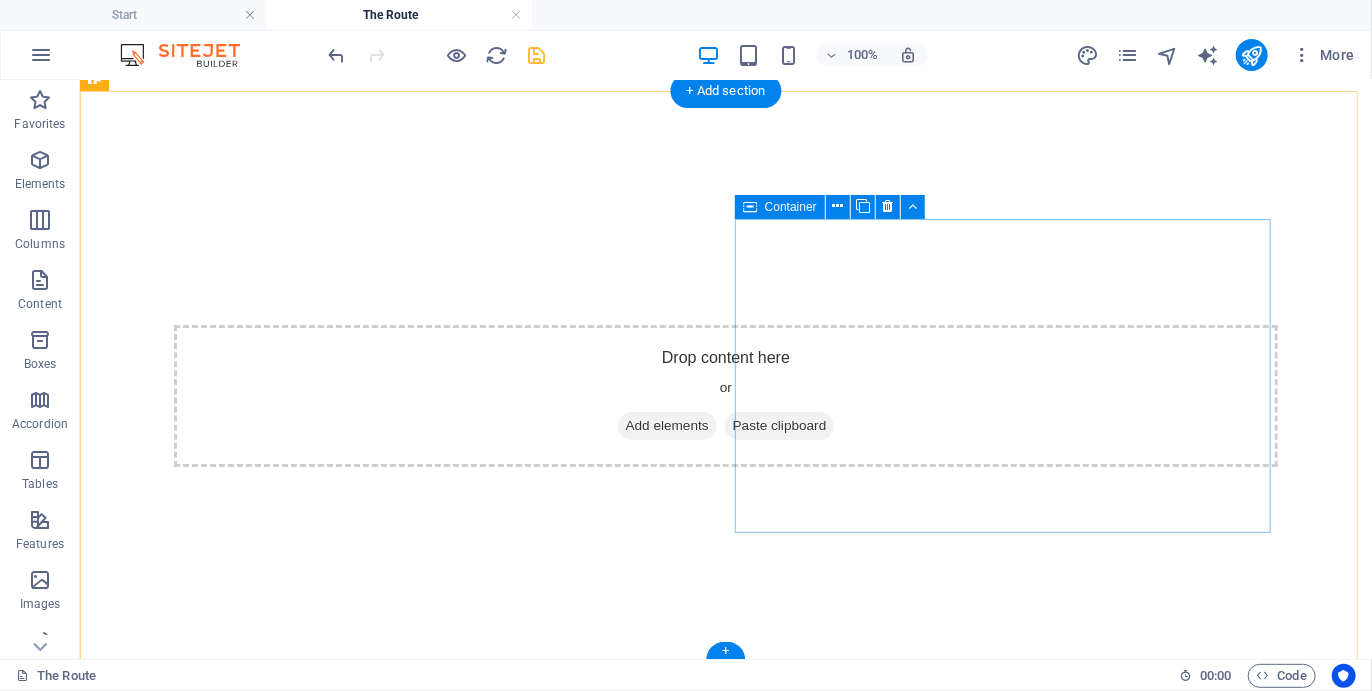 click on "Add elements" at bounding box center (588, 1009) 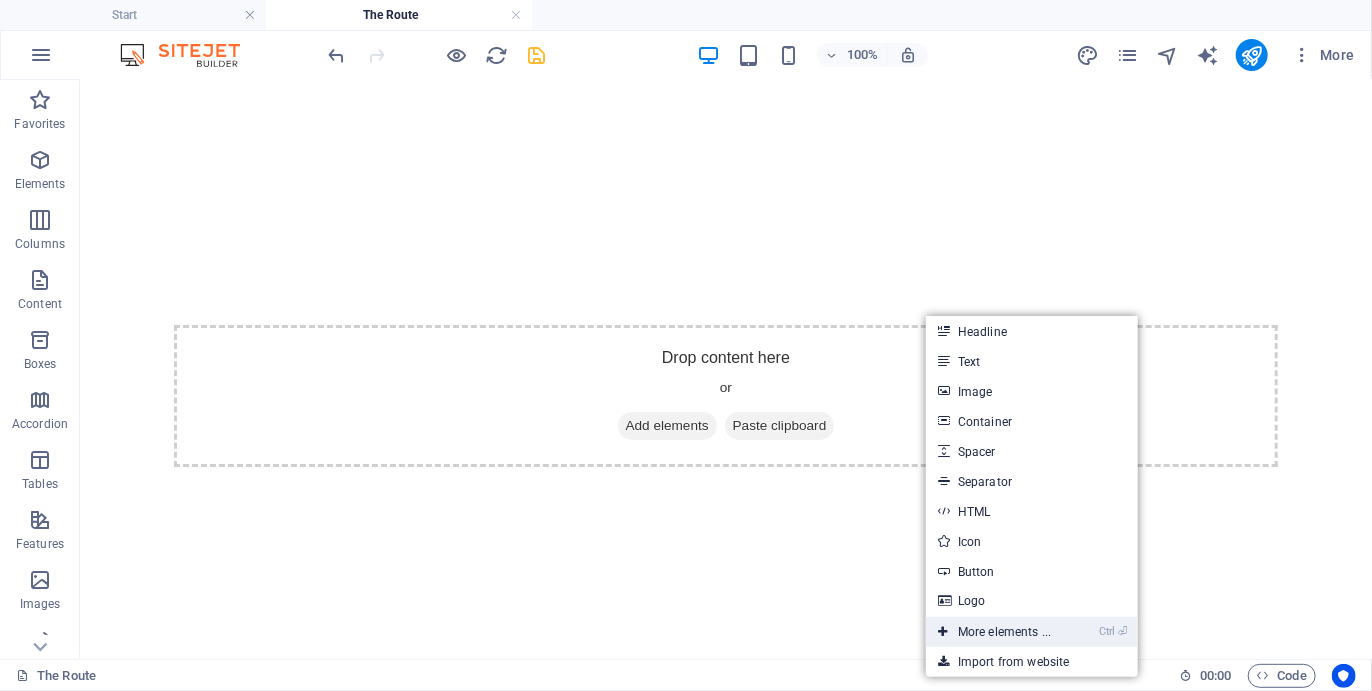 click on "Ctrl ⏎  More elements ..." at bounding box center [994, 632] 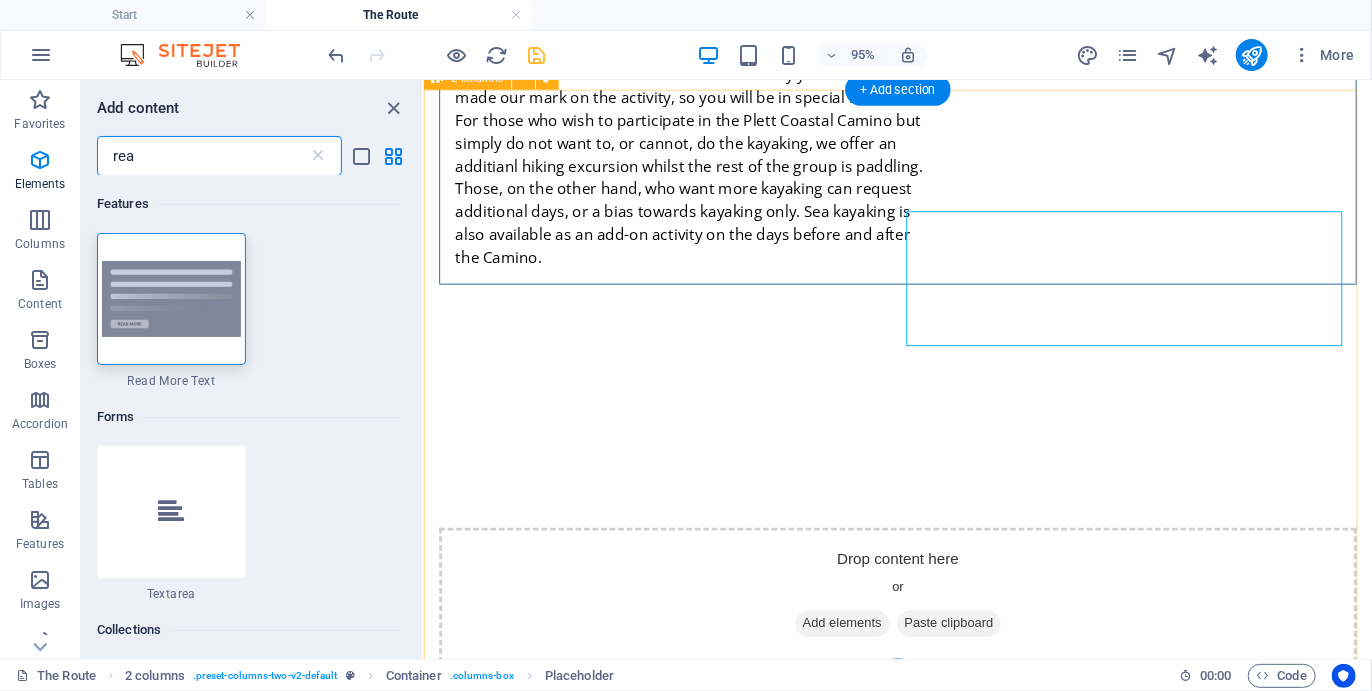 scroll, scrollTop: 3671, scrollLeft: 0, axis: vertical 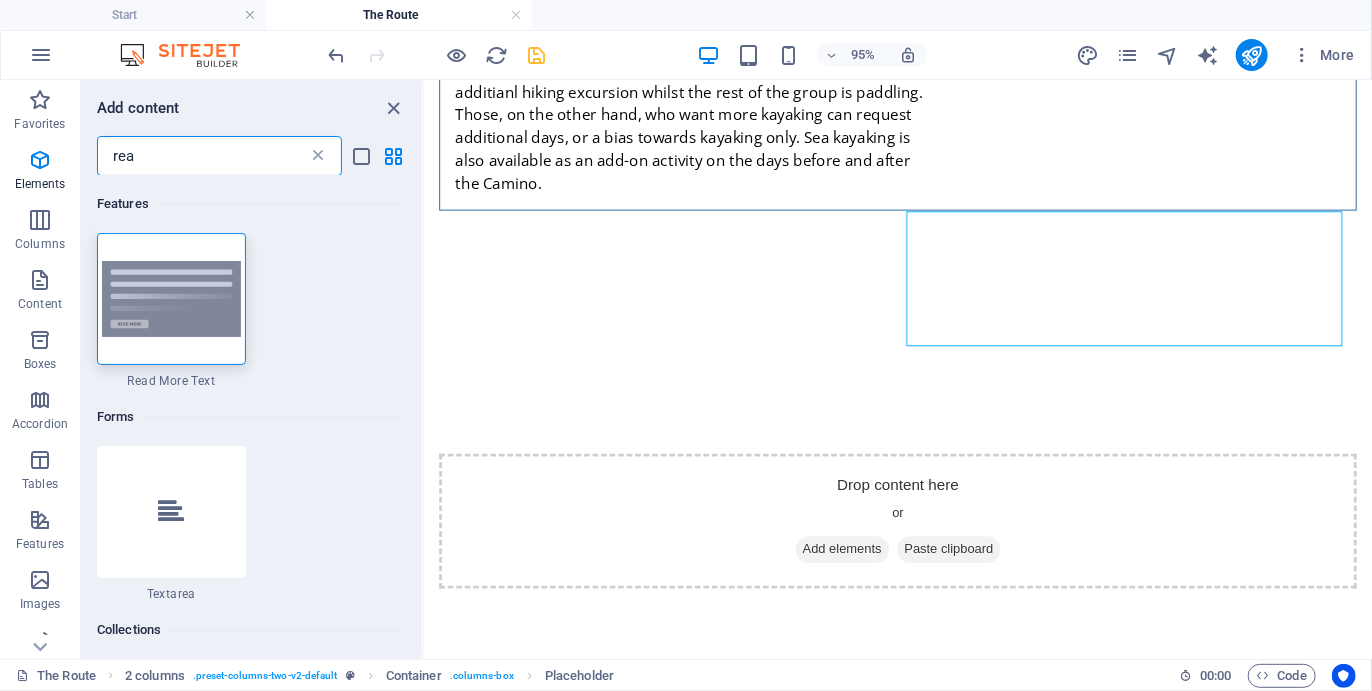 click at bounding box center [318, 156] 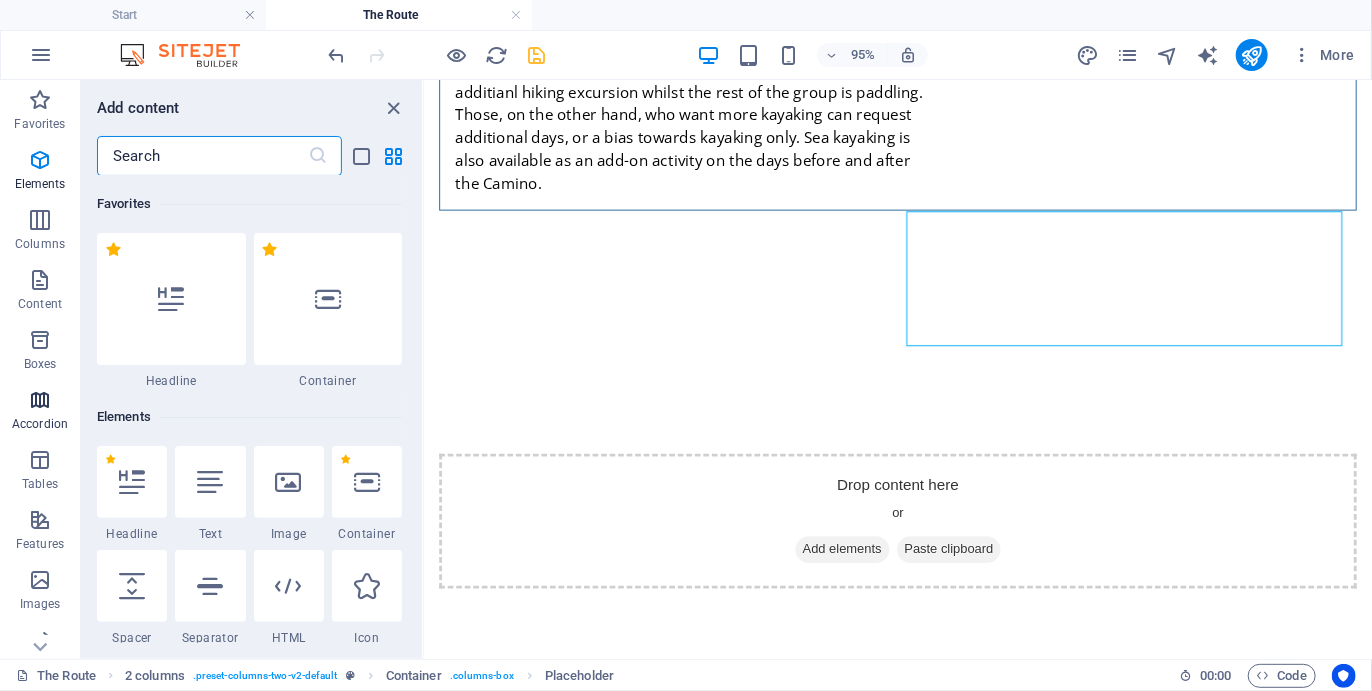click on "Accordion" at bounding box center (40, 412) 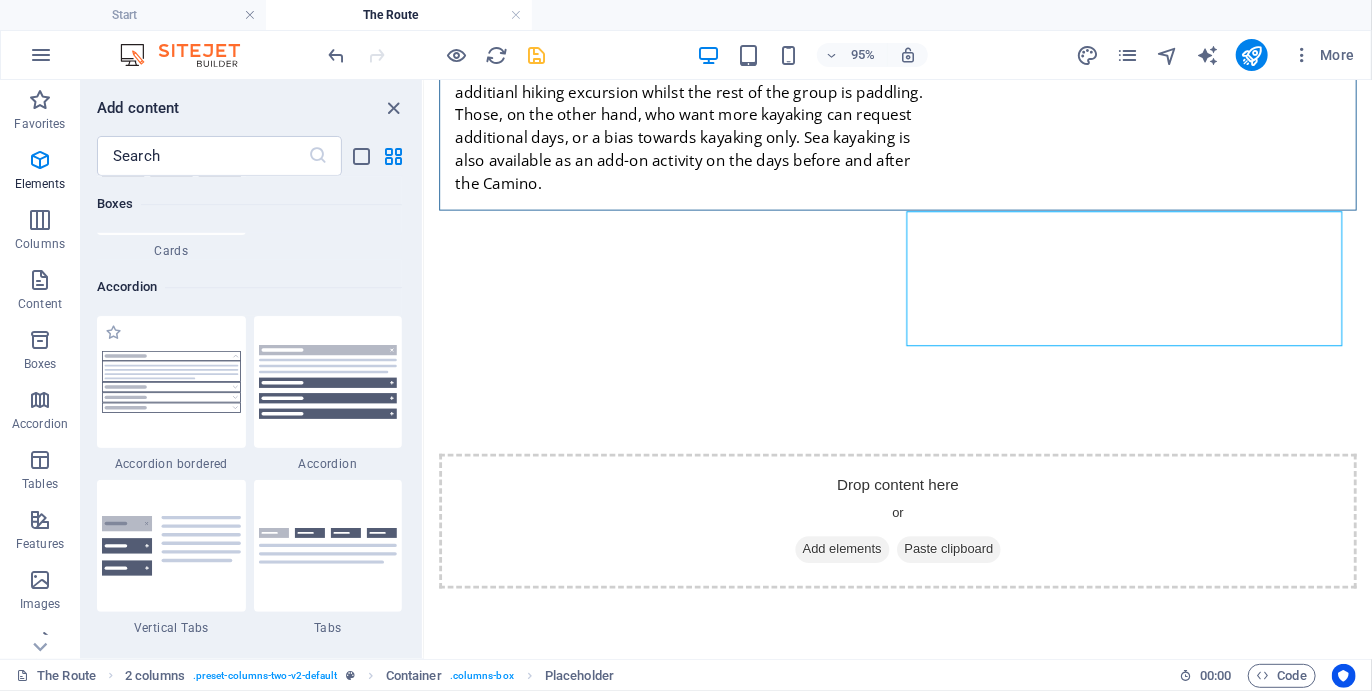 scroll, scrollTop: 6383, scrollLeft: 0, axis: vertical 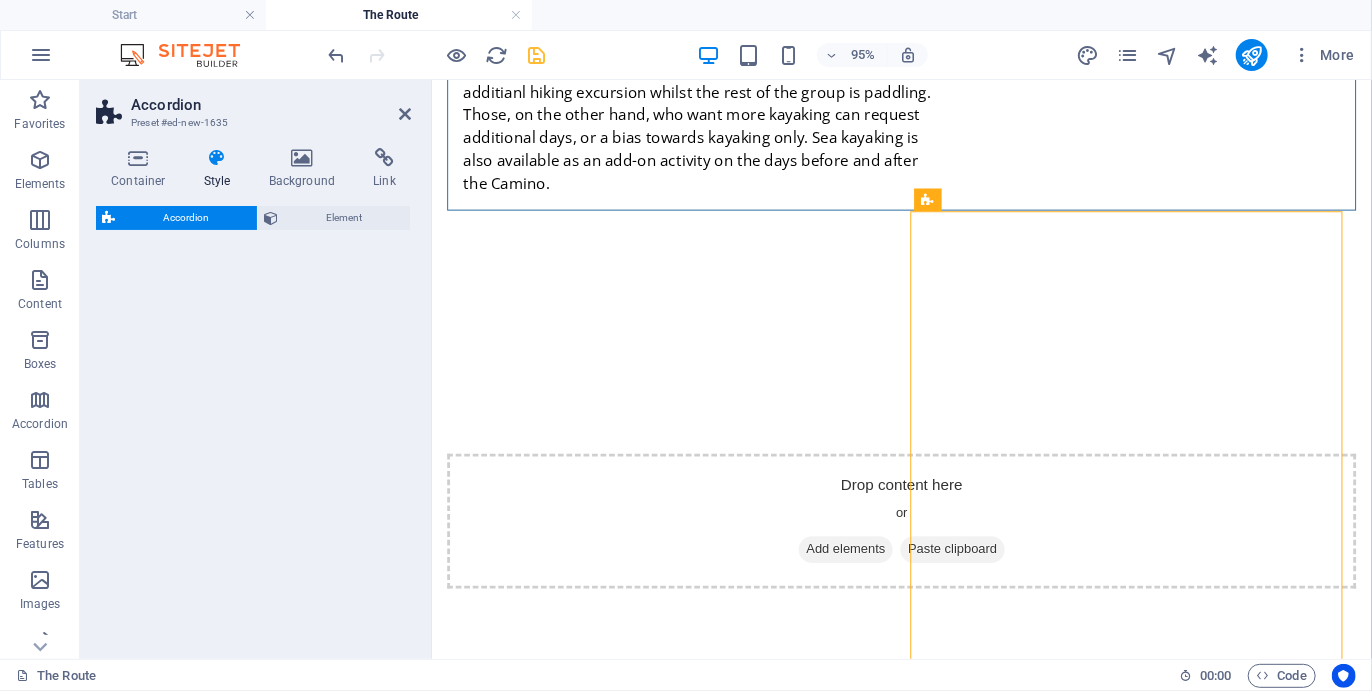 select on "rem" 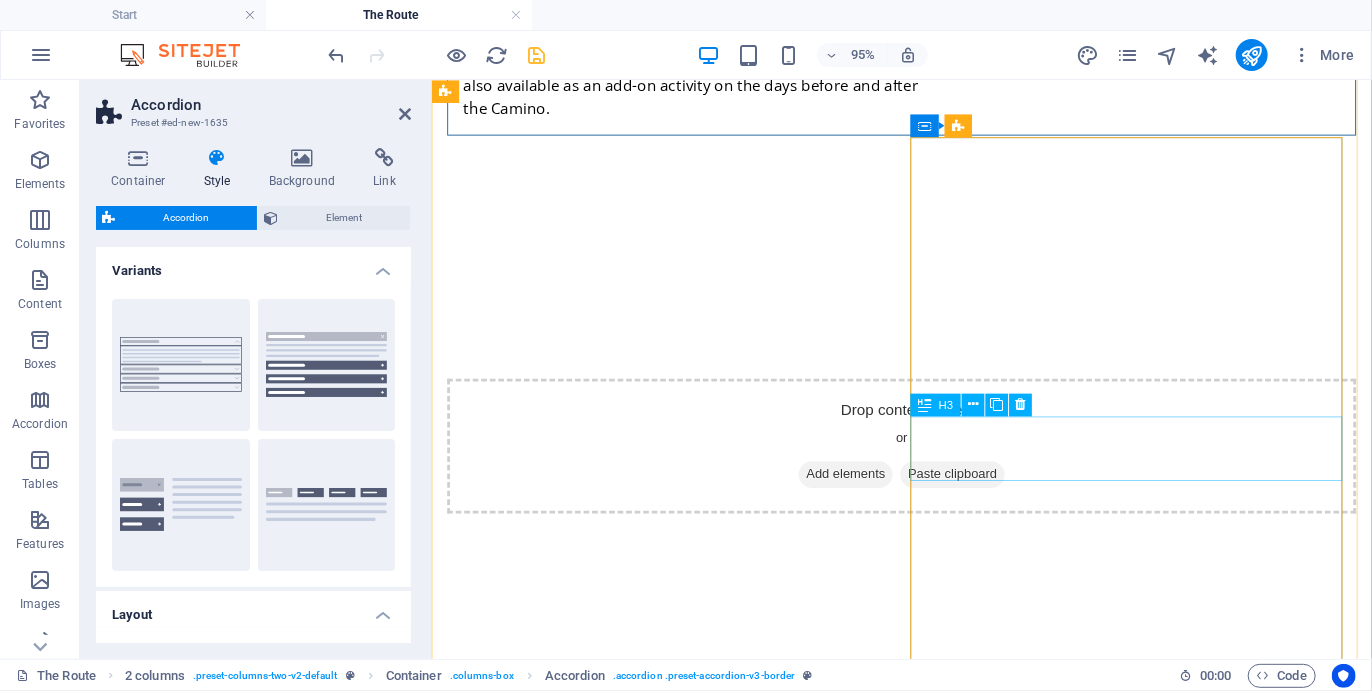 scroll, scrollTop: 3750, scrollLeft: 0, axis: vertical 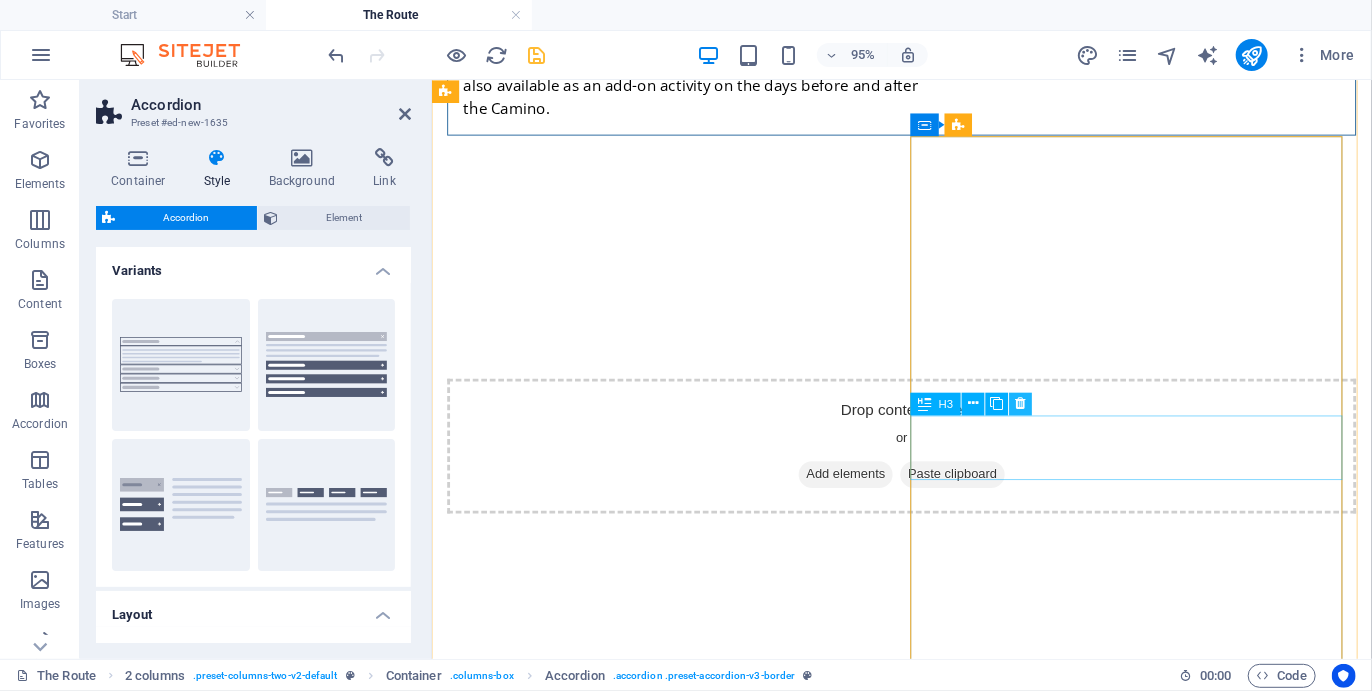 click at bounding box center [1021, 404] 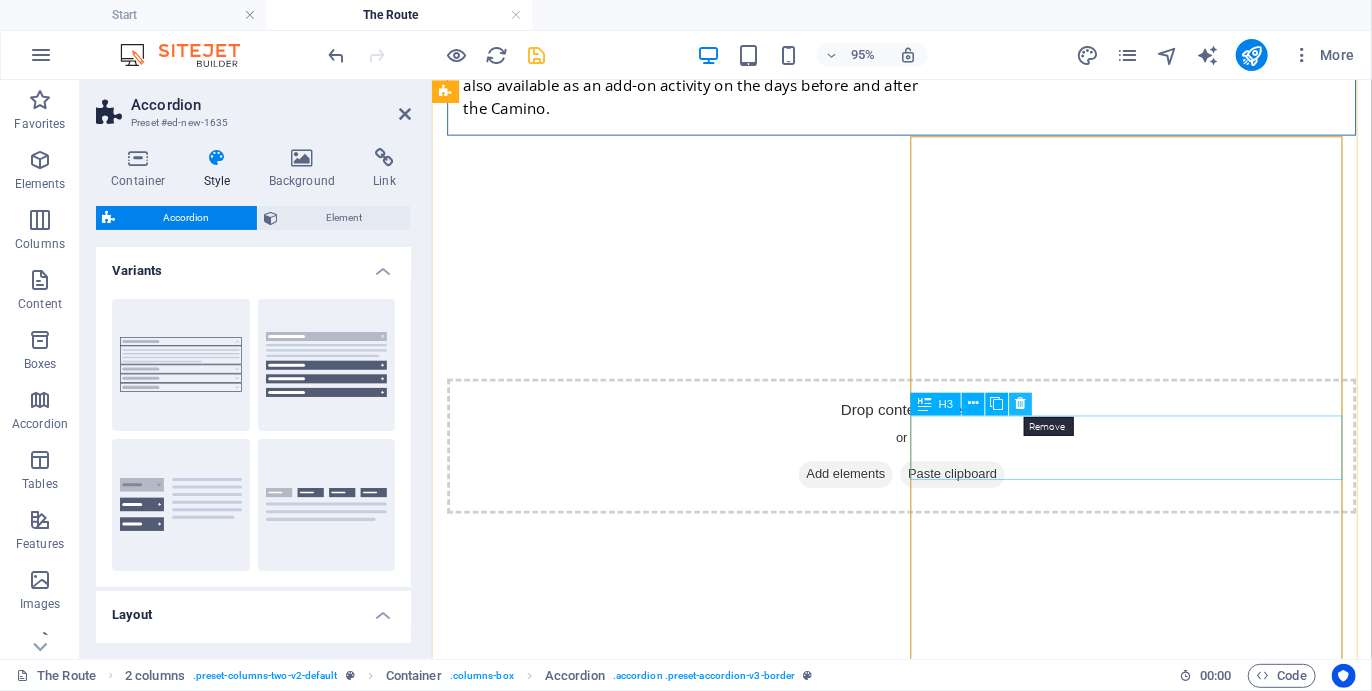 click at bounding box center [1021, 404] 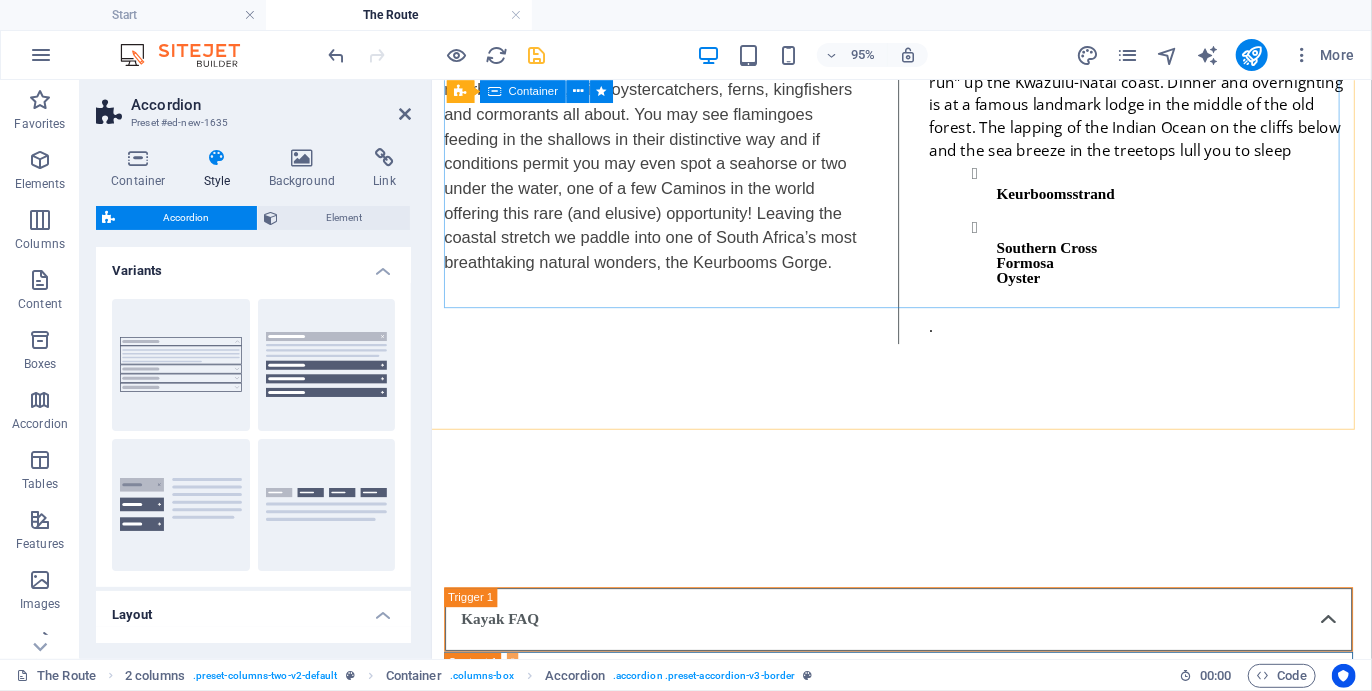 scroll, scrollTop: 3110, scrollLeft: 3, axis: both 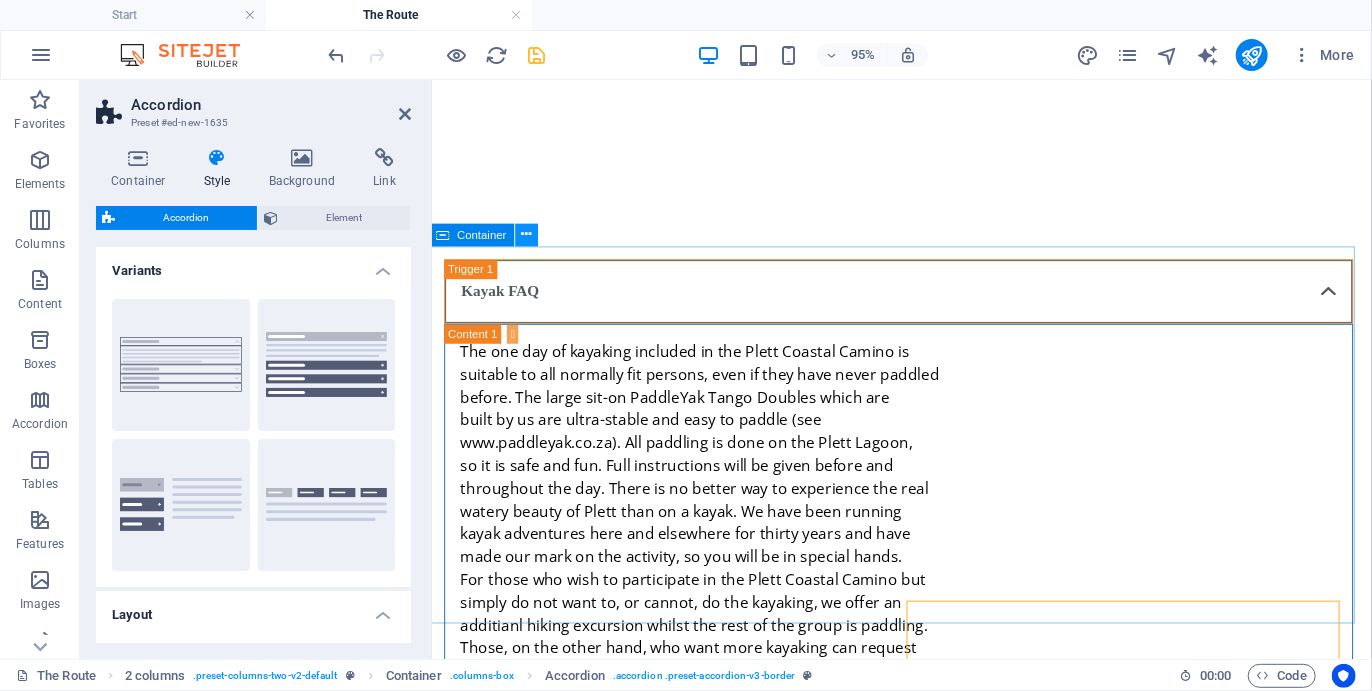 click at bounding box center [526, 234] 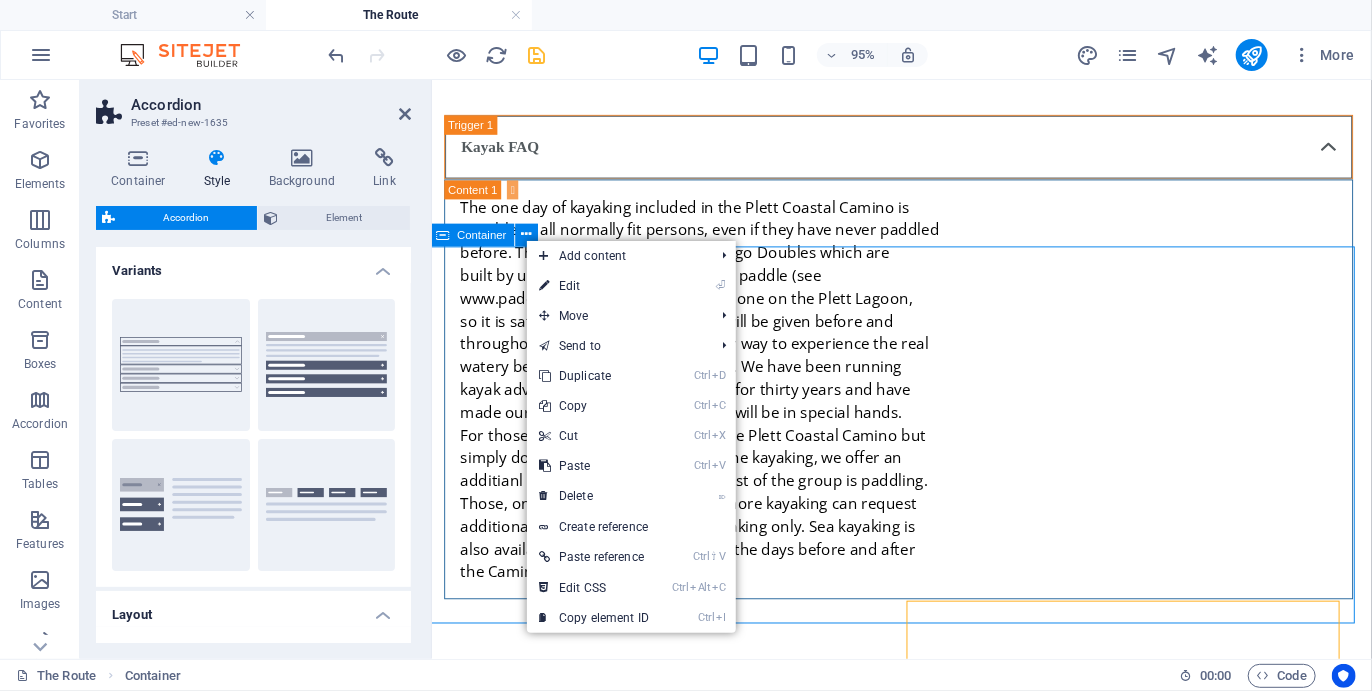 scroll, scrollTop: 3031, scrollLeft: 0, axis: vertical 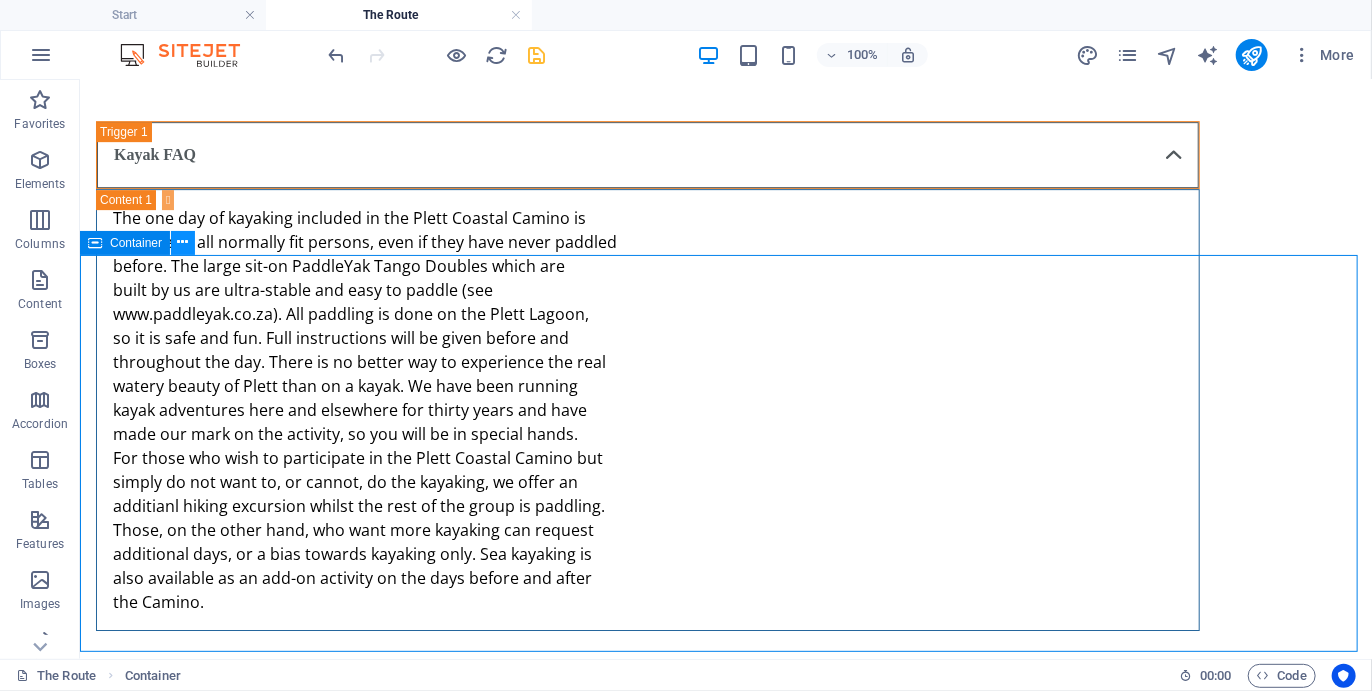 click at bounding box center [183, 242] 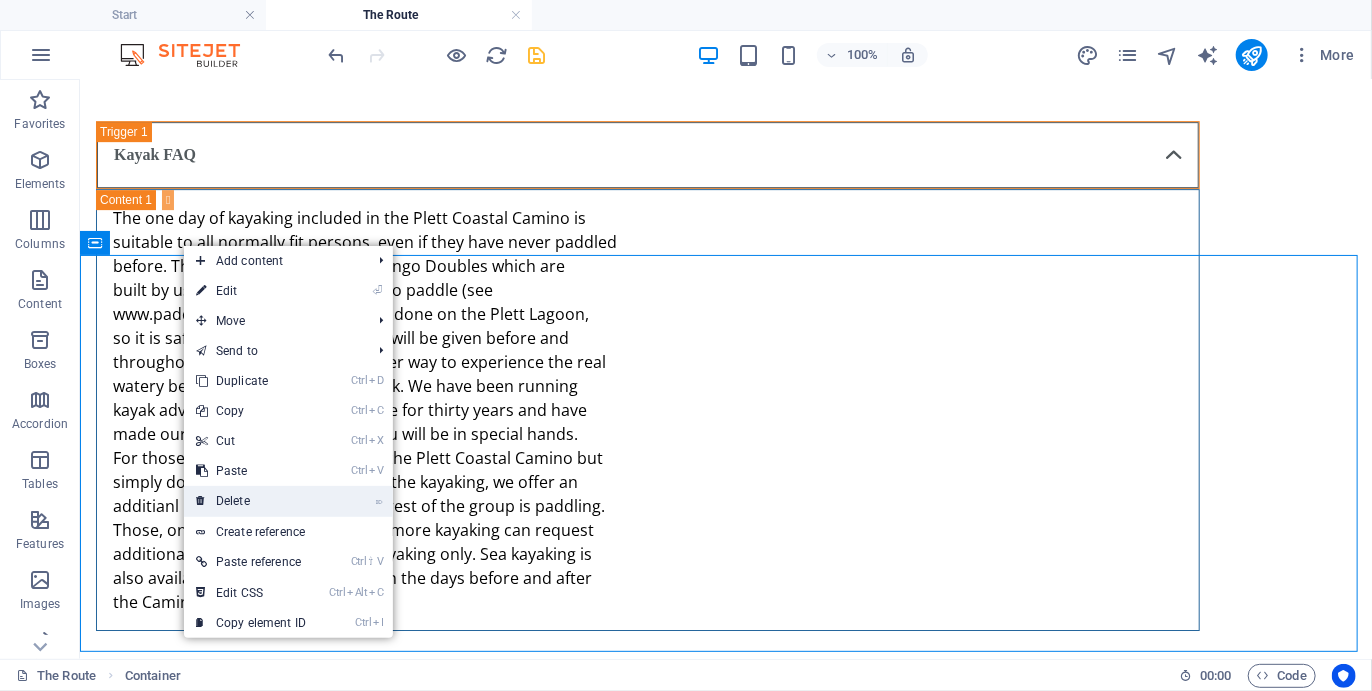 click on "⌦  Delete" at bounding box center (251, 501) 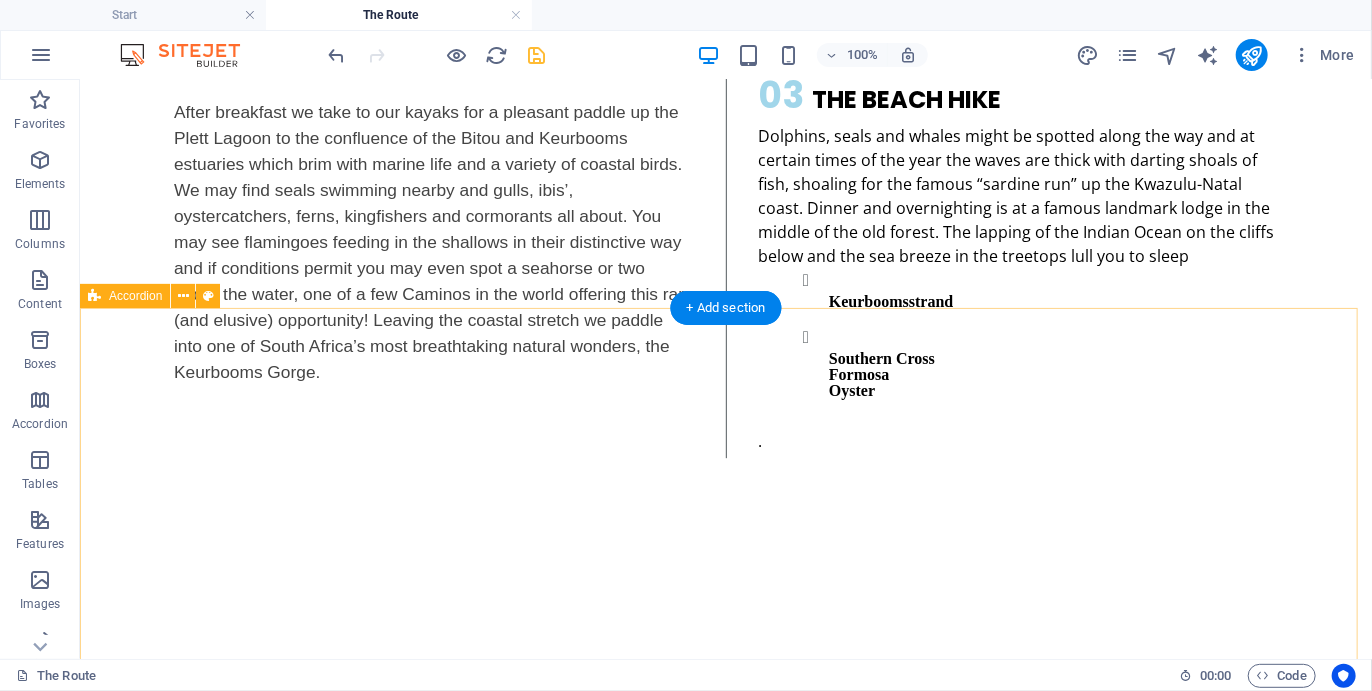scroll, scrollTop: 2054, scrollLeft: 0, axis: vertical 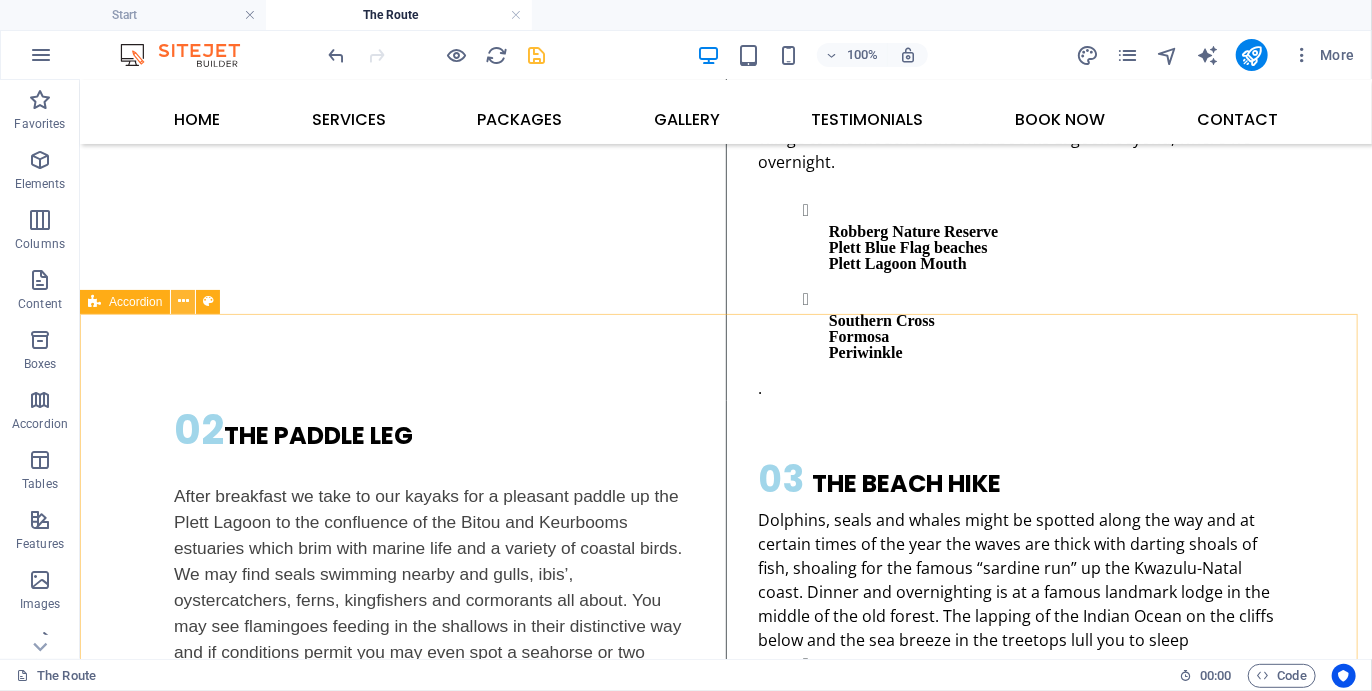 click at bounding box center [183, 301] 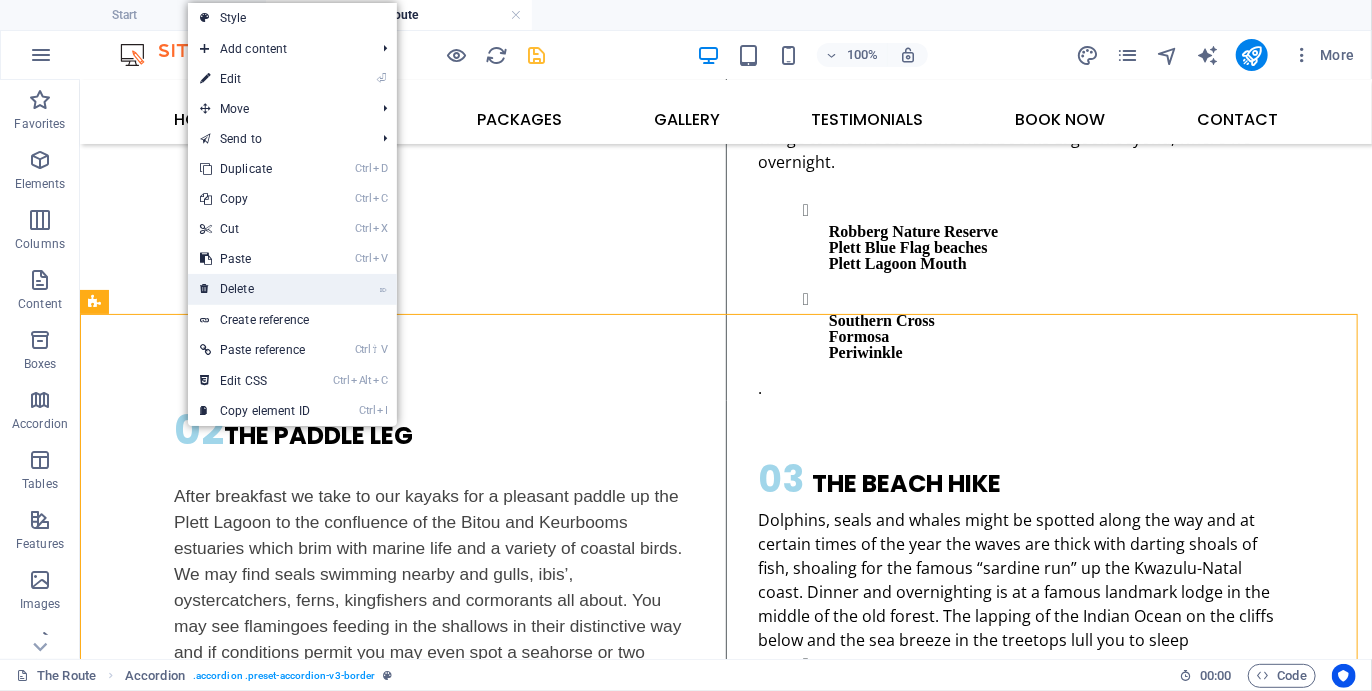 click on "⌦  Delete" at bounding box center [255, 289] 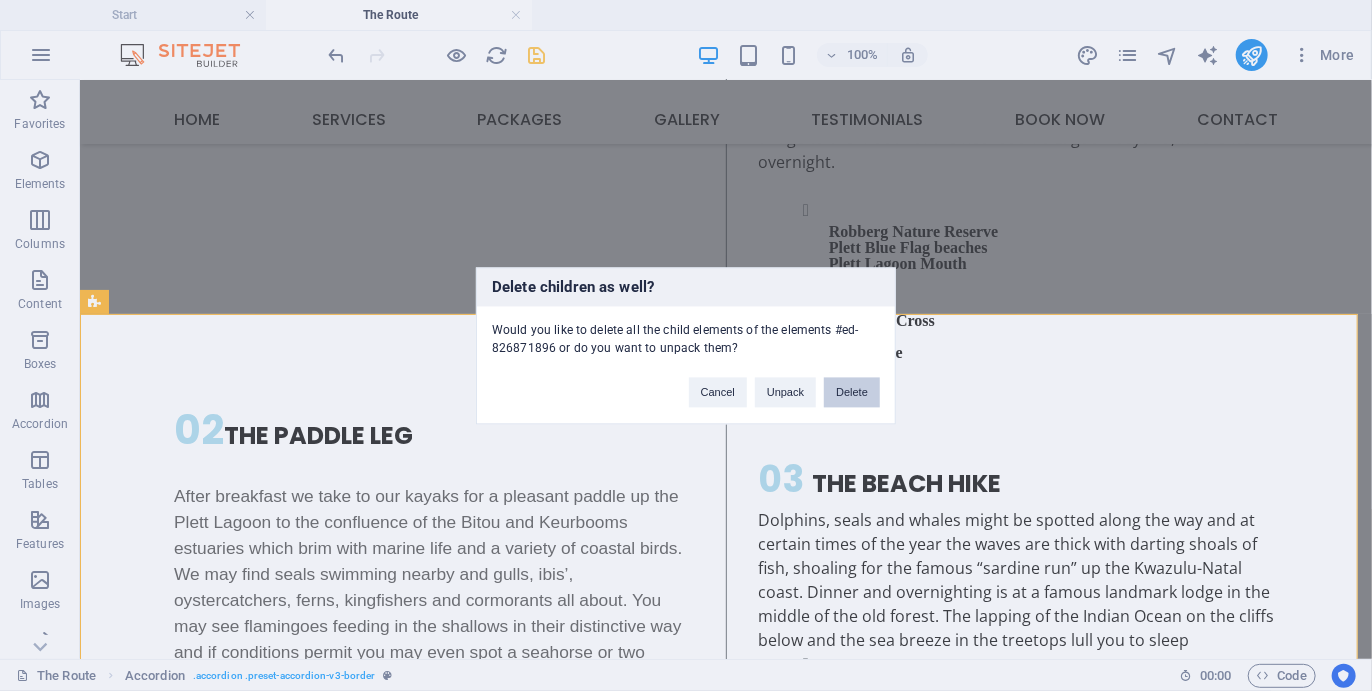 click on "Delete" at bounding box center [852, 392] 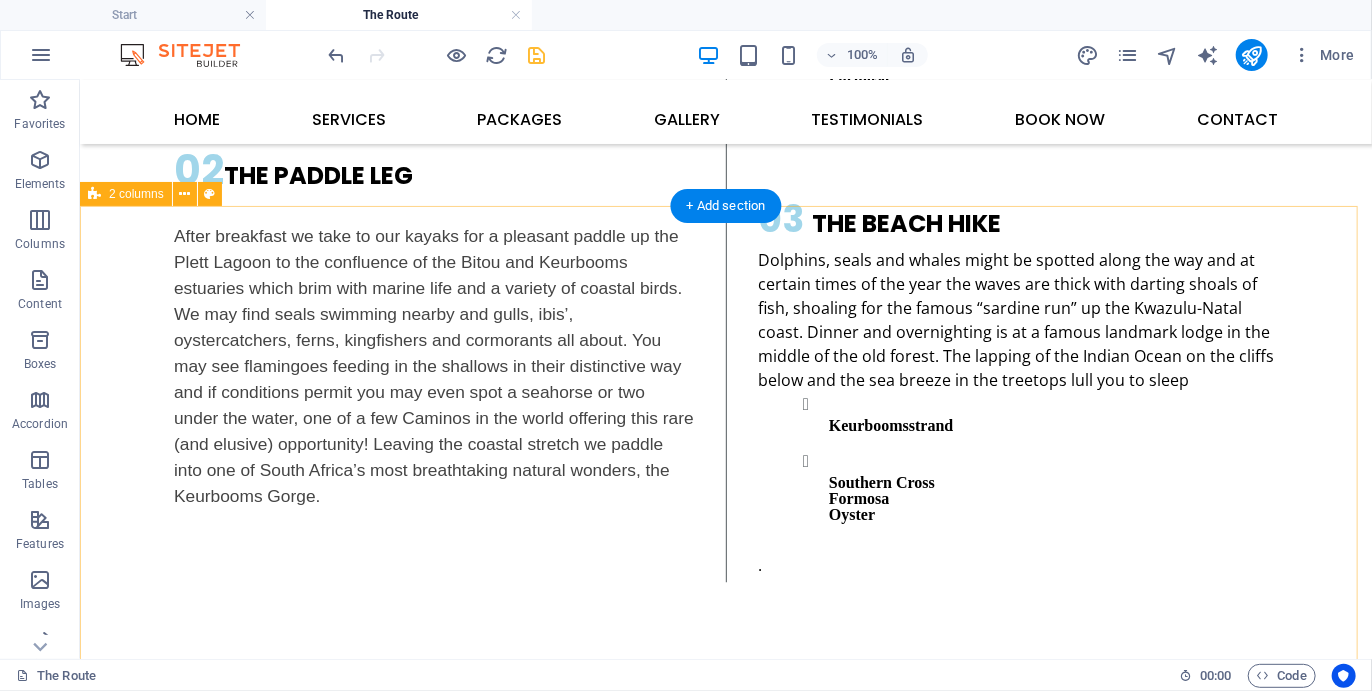 scroll, scrollTop: 2160, scrollLeft: 0, axis: vertical 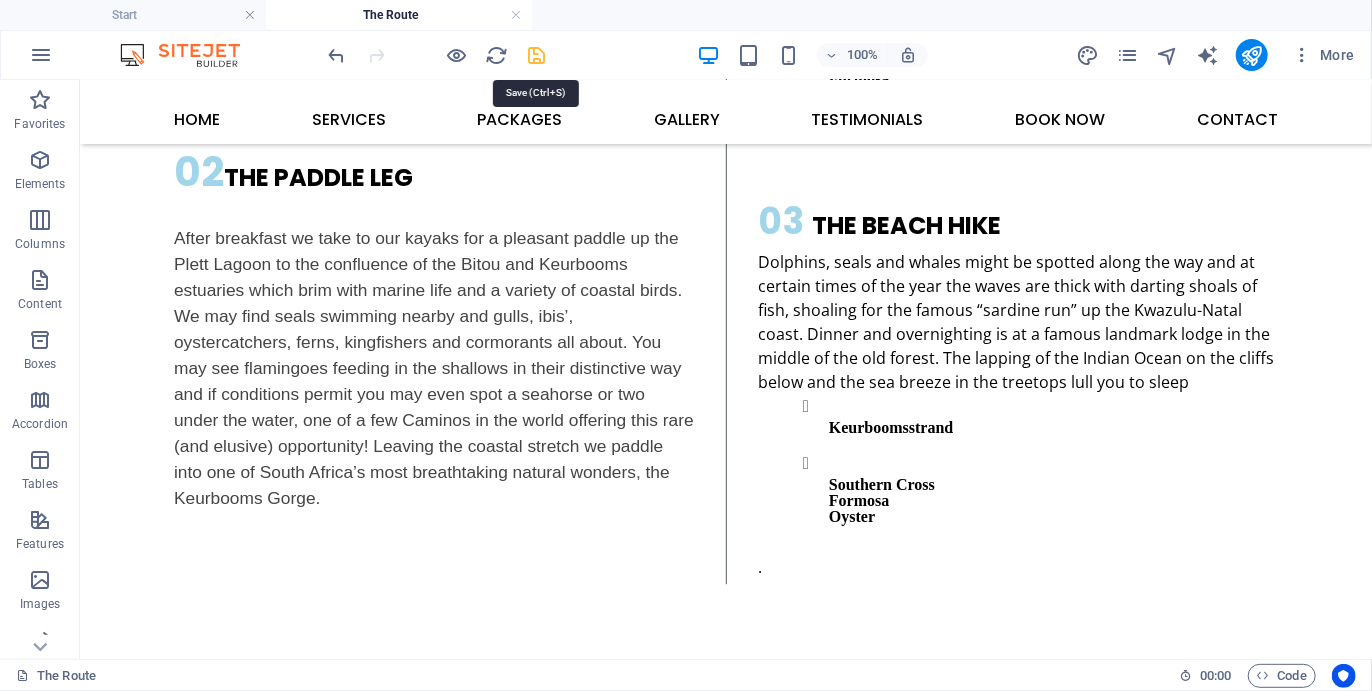 click at bounding box center (537, 55) 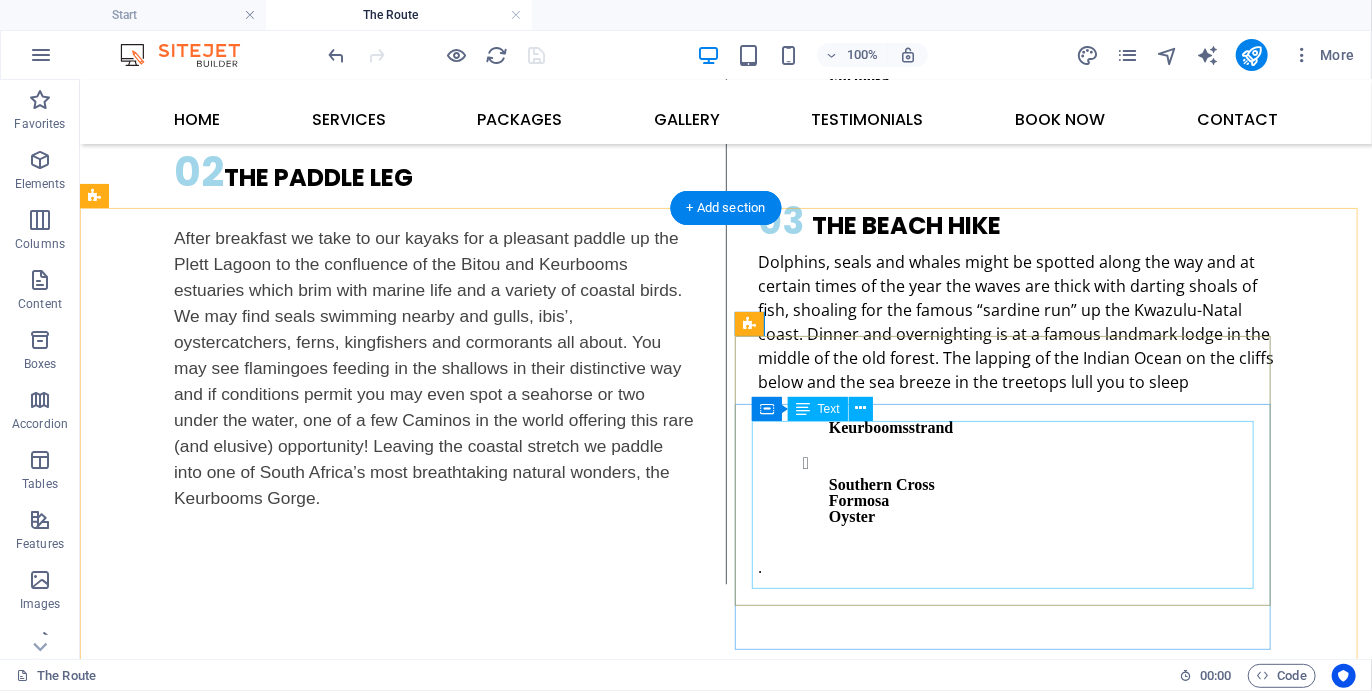 click on "Lorem ipsum dolor sit amet, consectetur adipisicing elit. Maiores ipsum repellat minus nihil. Labore, delectus, nam dignissimos ea repudiandae minima voluptatum magni pariatur possimus quia accusamus harum facilis corporis animi nisi. Enim, pariatur, impedit quia repellat harum ipsam laboriosam voluptas dicta illum nisi obcaecati reprehenderit quis placeat recusandae tenetur aperiam." at bounding box center [647, 1146] 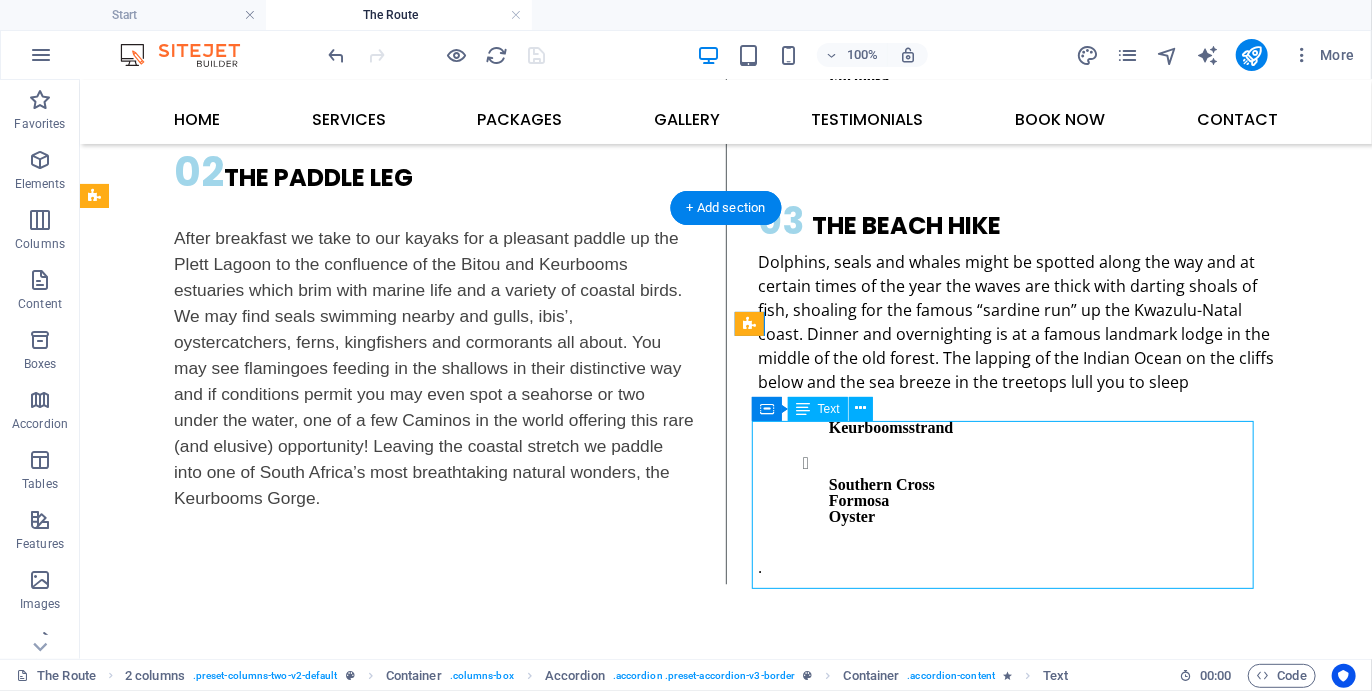 click on "Lorem ipsum dolor sit amet, consectetur adipisicing elit. Maiores ipsum repellat minus nihil. Labore, delectus, nam dignissimos ea repudiandae minima voluptatum magni pariatur possimus quia accusamus harum facilis corporis animi nisi. Enim, pariatur, impedit quia repellat harum ipsam laboriosam voluptas dicta illum nisi obcaecati reprehenderit quis placeat recusandae tenetur aperiam." at bounding box center [647, 1146] 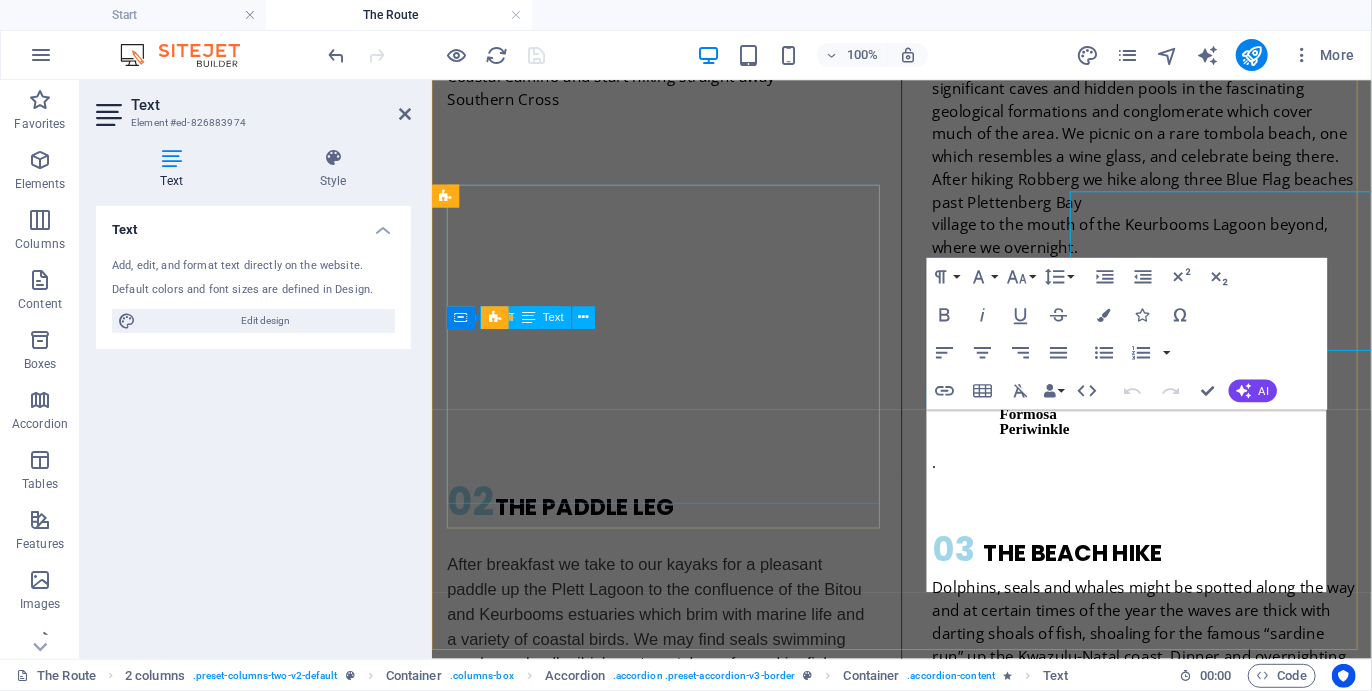 scroll, scrollTop: 2384, scrollLeft: 0, axis: vertical 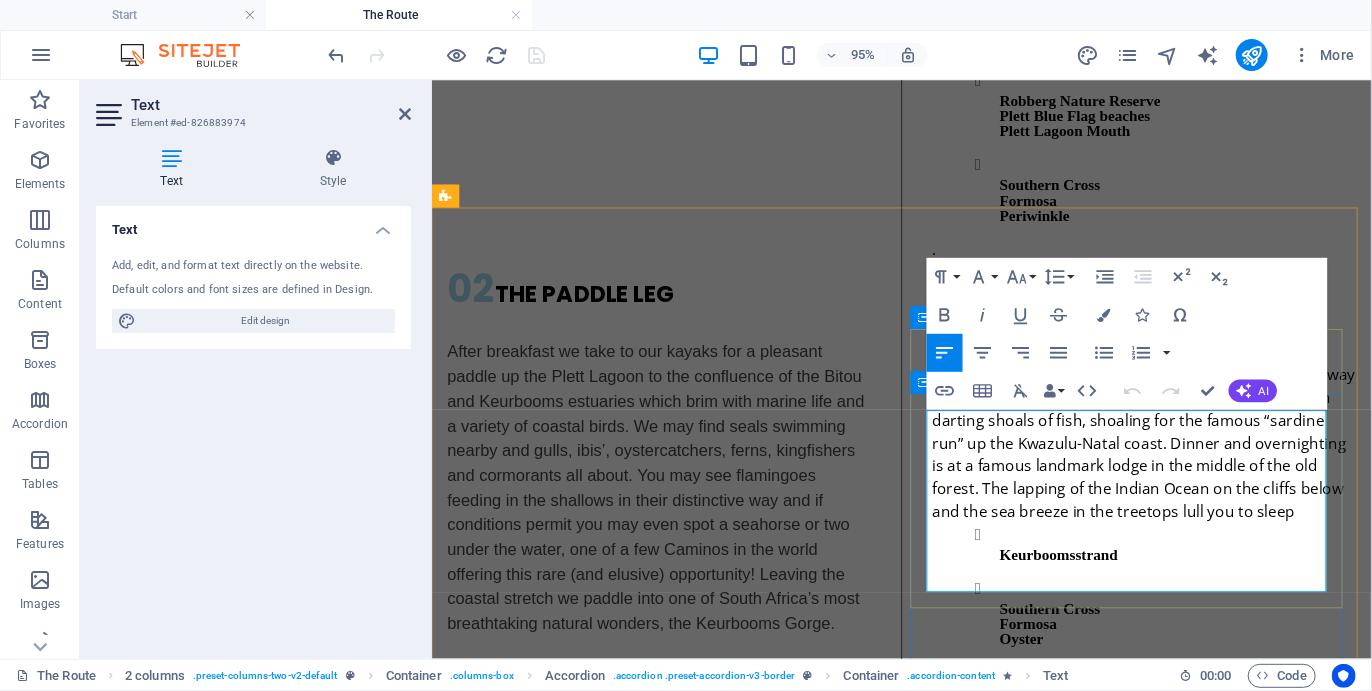 click on "Lorem ipsum dolor sit amet, consectetur adipisicing elit. Maiores ipsum repellat minus nihil. Labore, delectus, nam dignissimos ea repudiandae minima voluptatum magni pariatur possimus quia accusamus harum facilis corporis animi nisi. Enim, pariatur, impedit quia repellat harum ipsam laboriosam voluptas dicta illum nisi obcaecati reprehenderit quis placeat recusandae tenetur aperiam." at bounding box center [925, 1336] 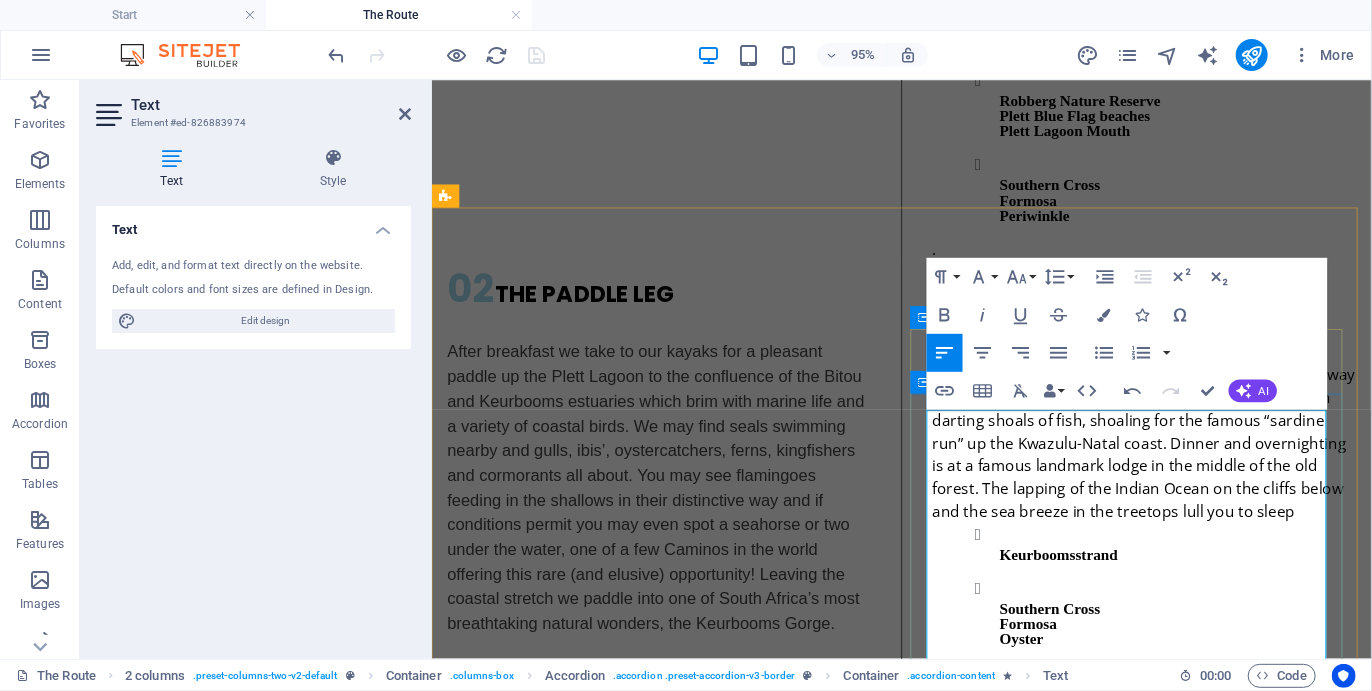 scroll, scrollTop: 18424, scrollLeft: 2, axis: both 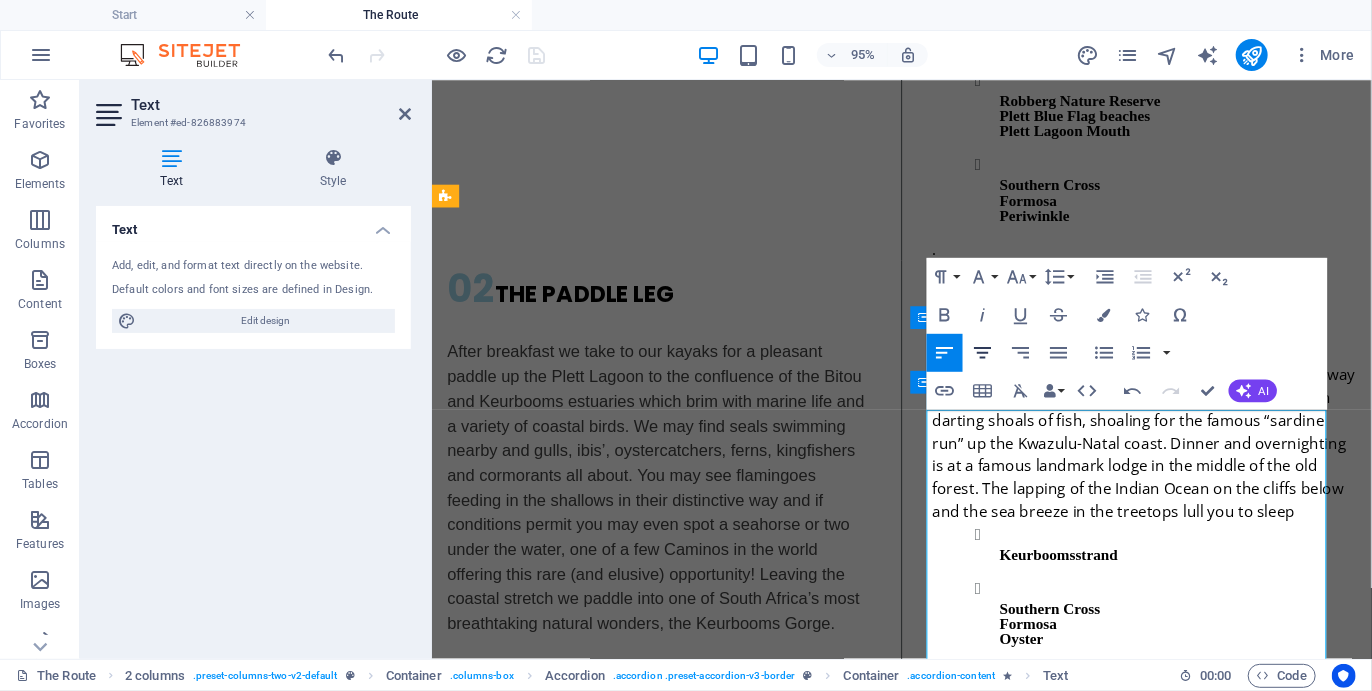 click 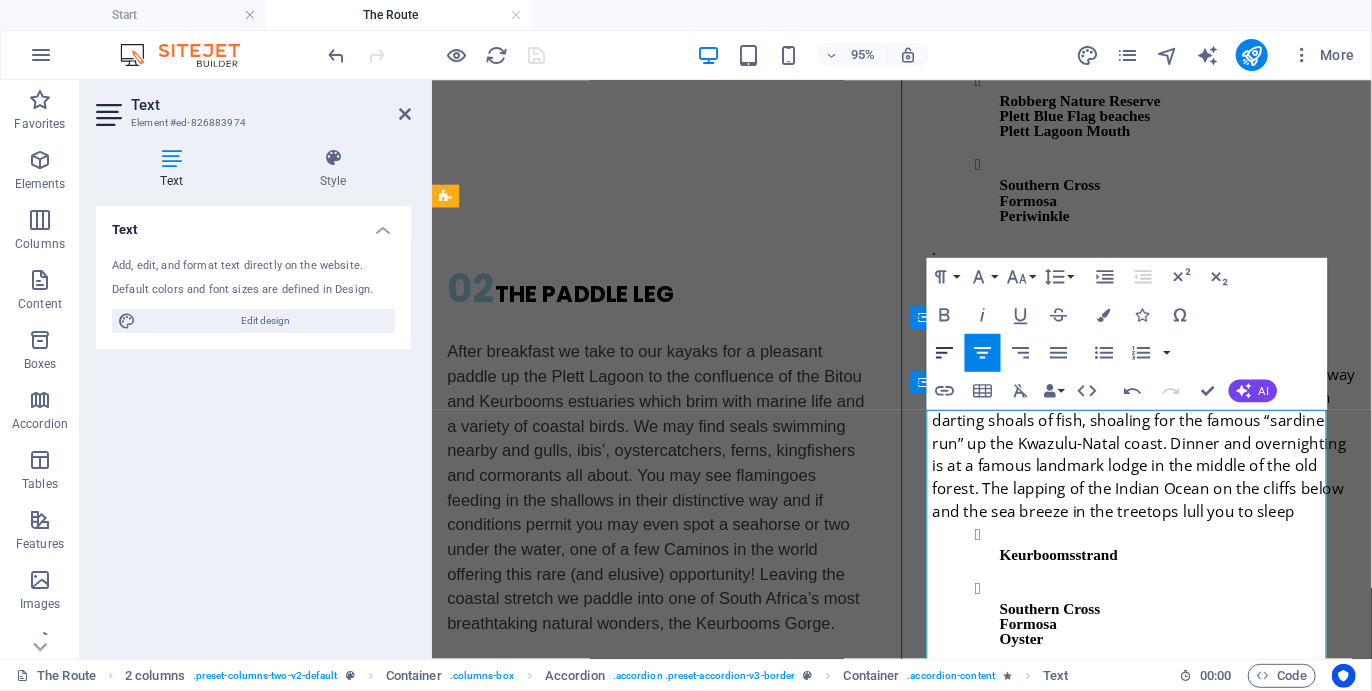 click 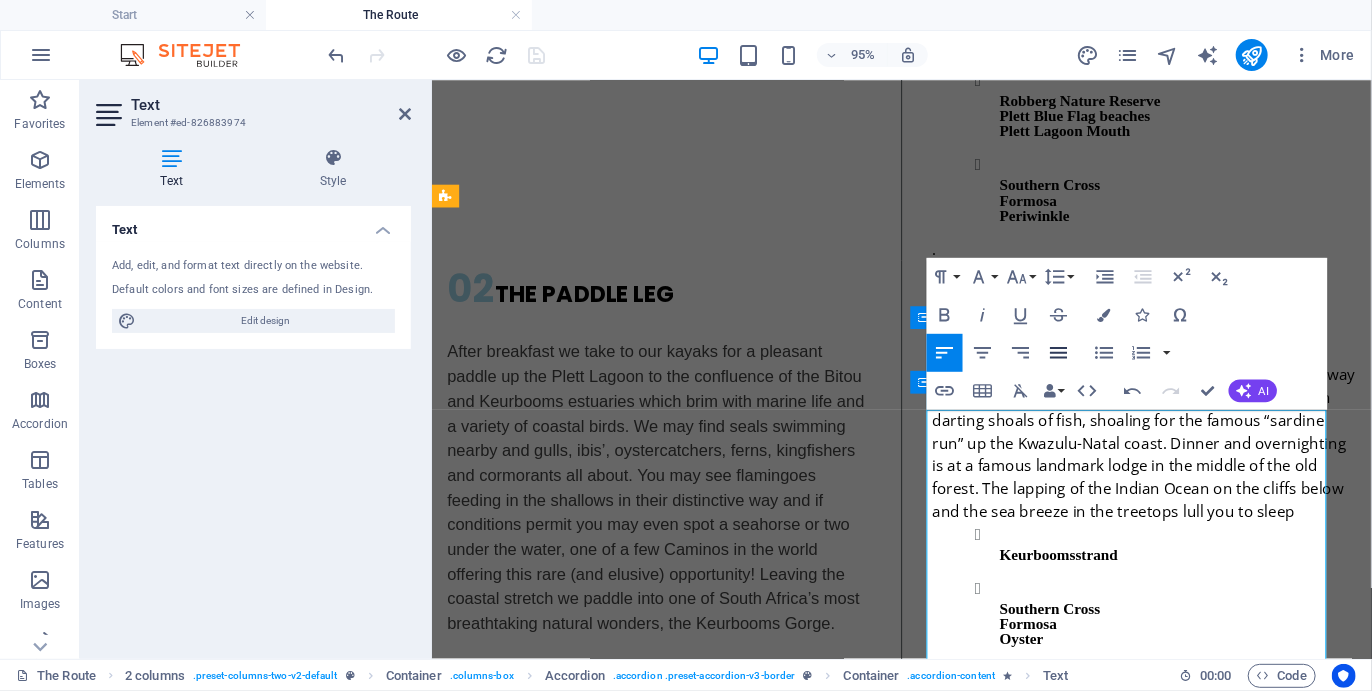 click 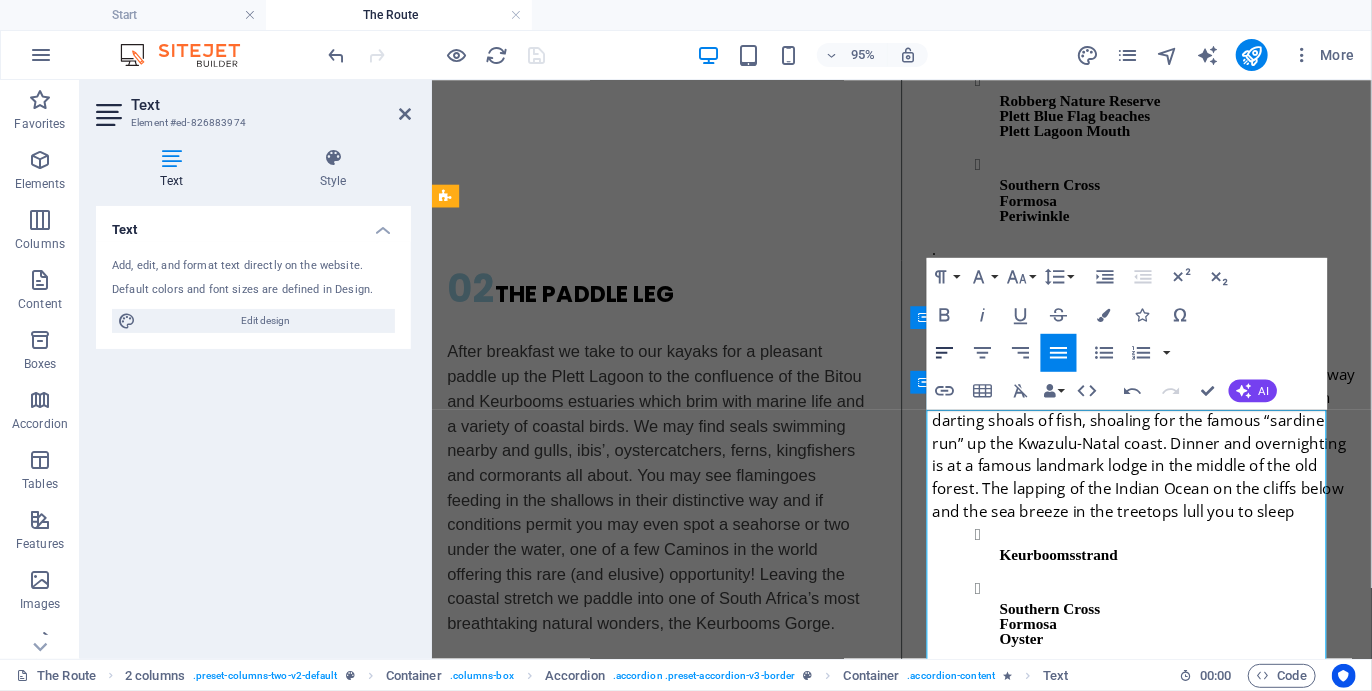 click 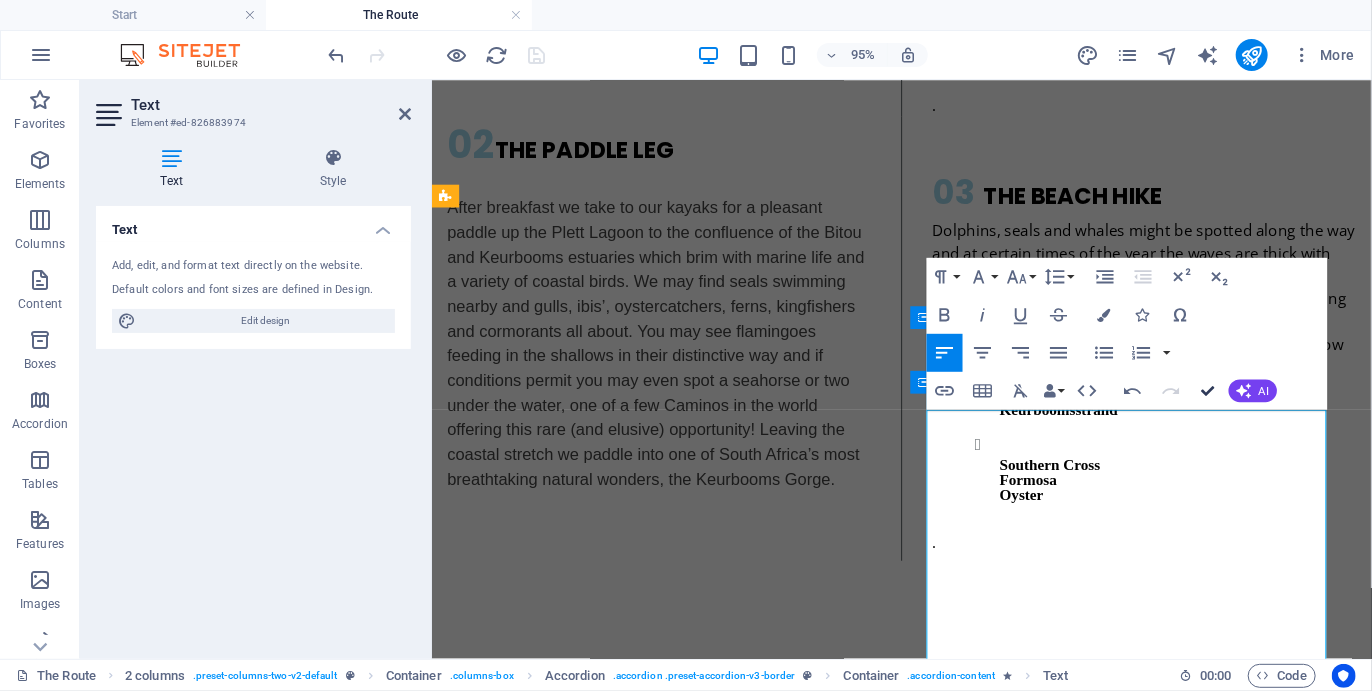 scroll, scrollTop: 2306, scrollLeft: 0, axis: vertical 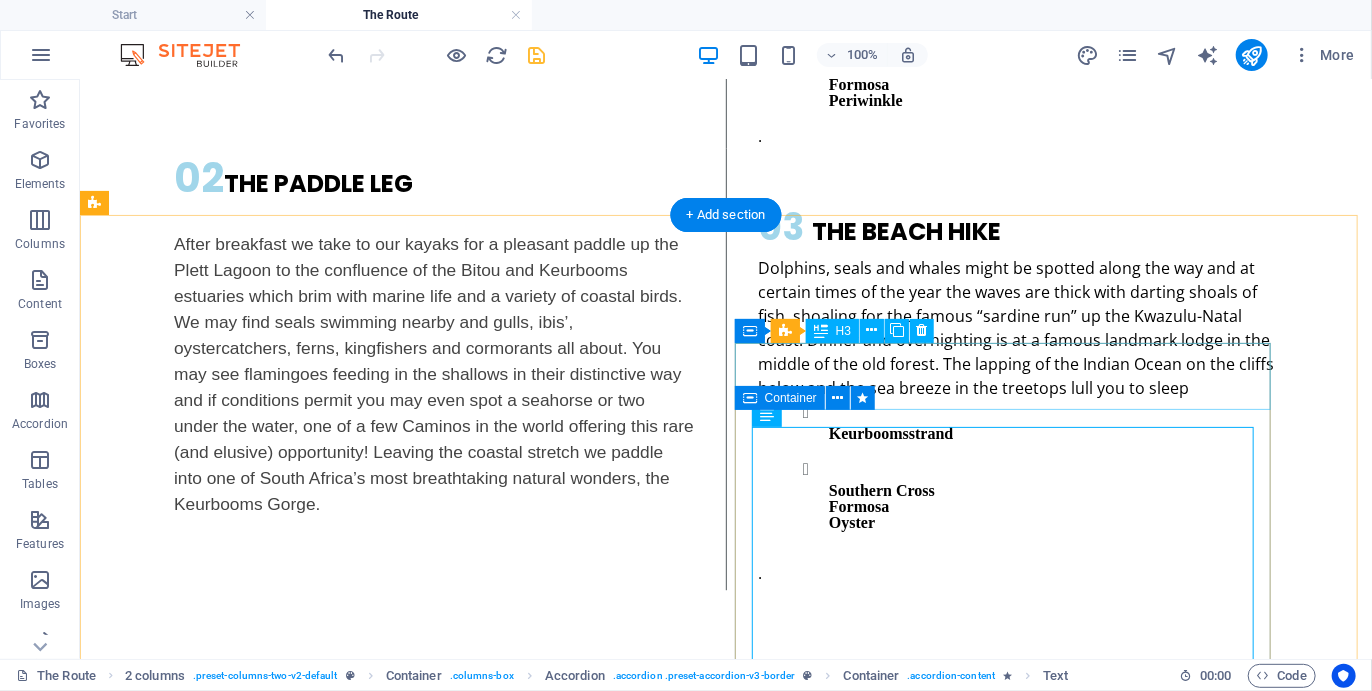 click on "Headline" at bounding box center (647, 1065) 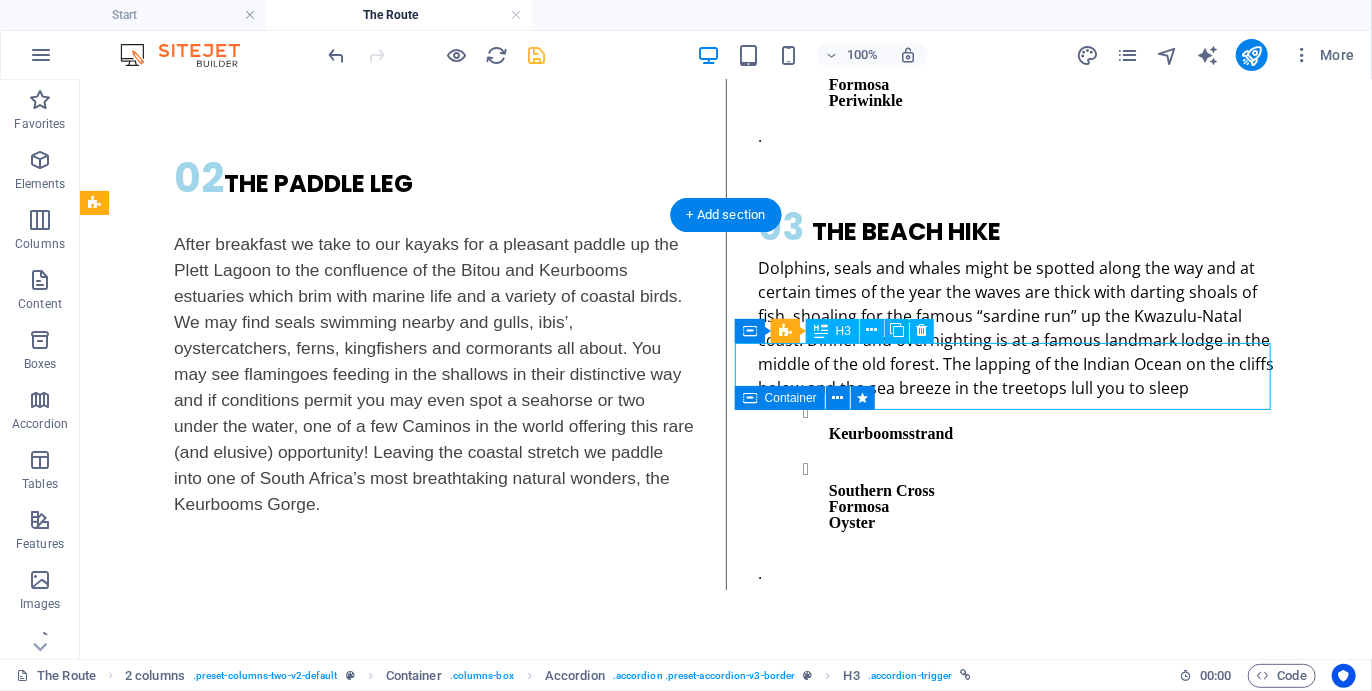 click on "Headline" at bounding box center [647, 1065] 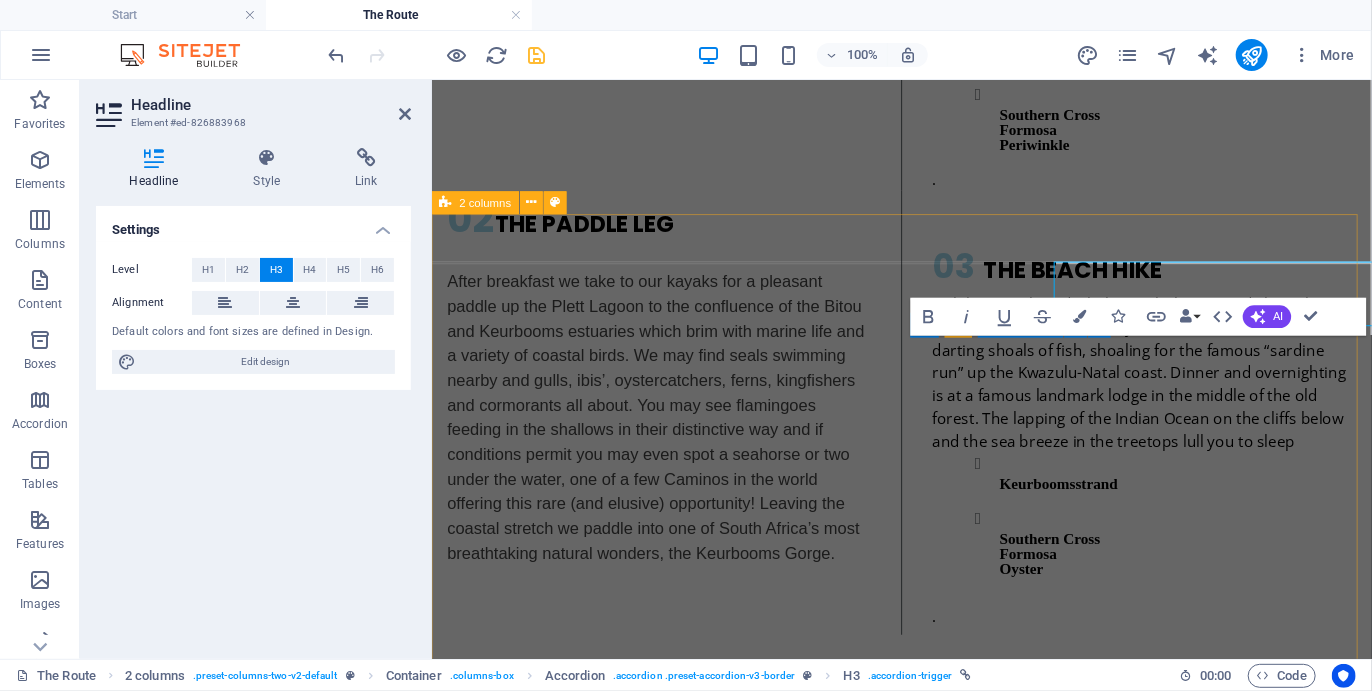 click on "Lorem ipsum dolor sit amet, consectetur adipiscing elit. Vestibulum laoreet, nunc eget laoreet sagittis, quam ligula sodales orci, congue imperdiet eros tortor ac lectus. Duis eget nisl orci. Aliquam mattis purus non mauris blandit id luctus felis convallis. Integer varius egestas vestibulum. Nullam a dolor arcu, ac tempor elit. Donec. Lorem ipsum dolor sit amet, consectetur adipiscing elit. Proin blandit nunc sed sem dictum id feugiat quam blandit. Donec nec sem sed arcu interdum commodo ac ac diam. Donec consequat semper rutrum. Vestibulum et mauris elit. Vestibulum mauris lacus, ultricies. Duis nisl nibh, egestas at fermentum at, viverra et purus. Maecenas lobortis odio id sapien facilisis elementum. Curabitur et magna justo, et gravida augue. Sed tristique pellentesque arcu quis tempo. Read more Headline The one day of kayaking included in the Plett Coastal Camino is suitable to all normally fit persons, even if they have never paddled before. The large sit-on PaddleYak Tango Doubles which are the Camino." at bounding box center [925, 1291] 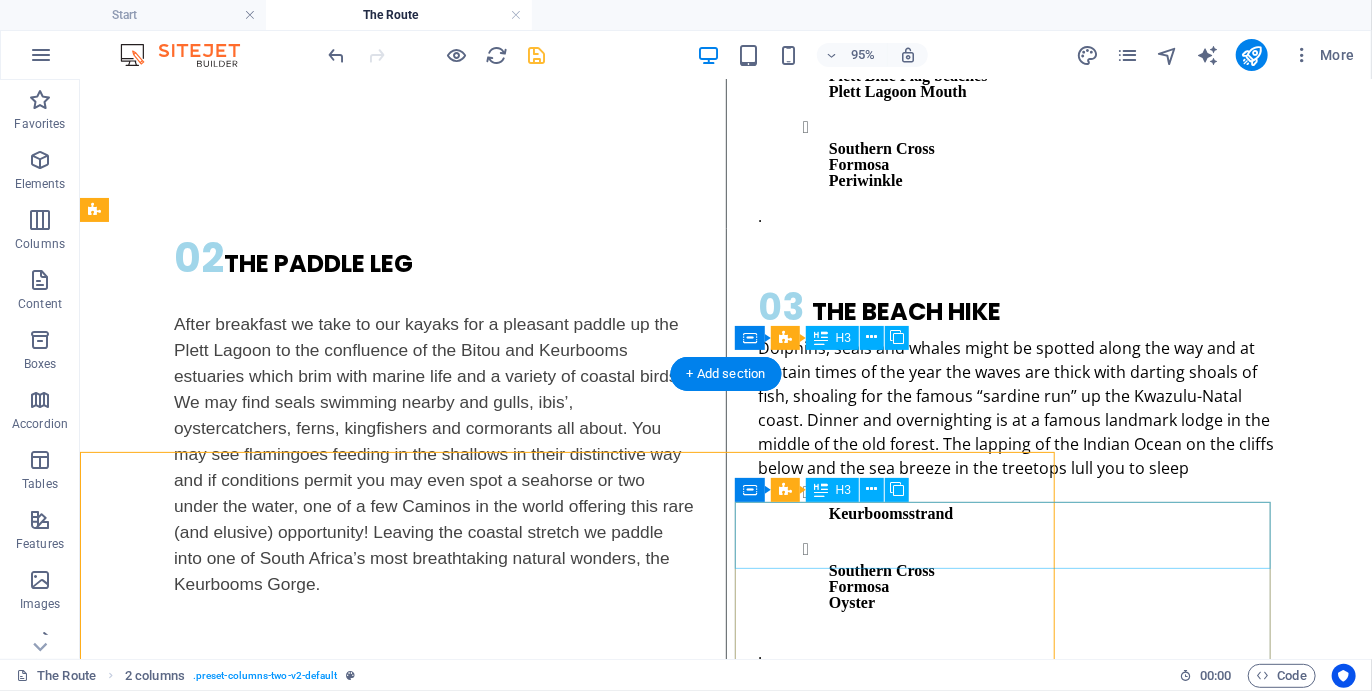 scroll, scrollTop: 2299, scrollLeft: 0, axis: vertical 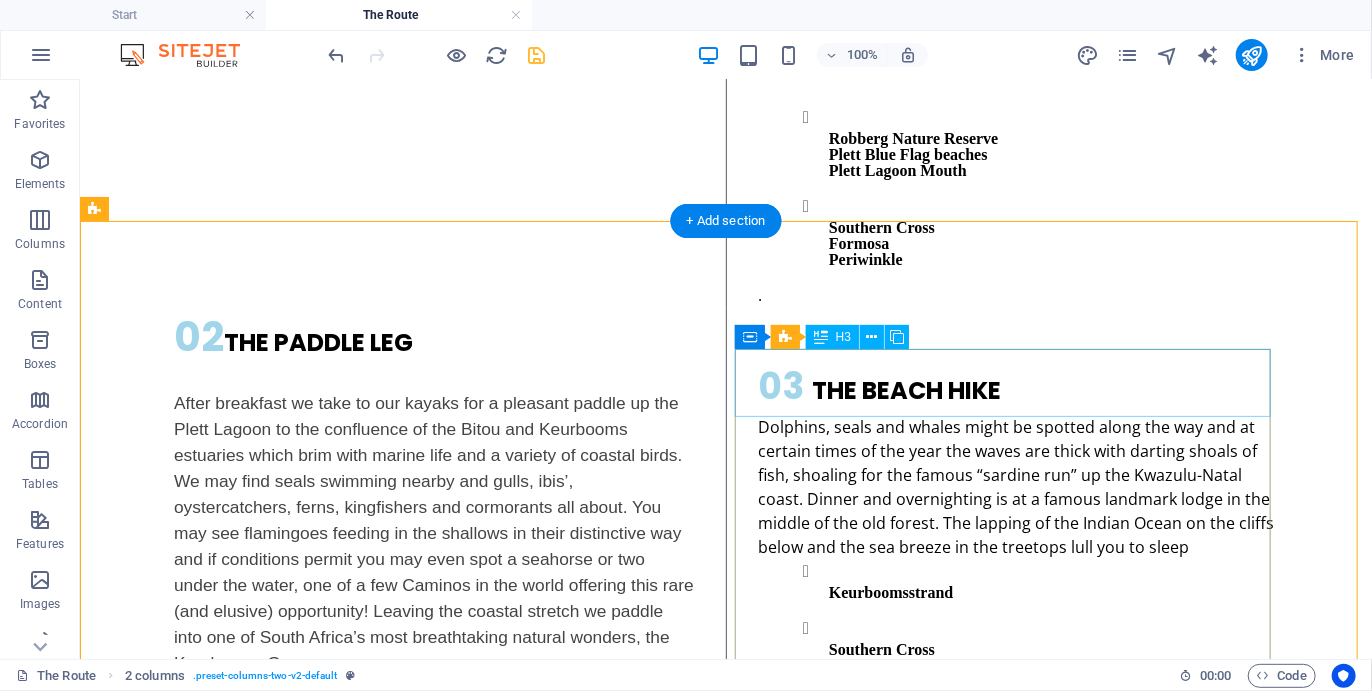 click on "Headline" at bounding box center [647, 1224] 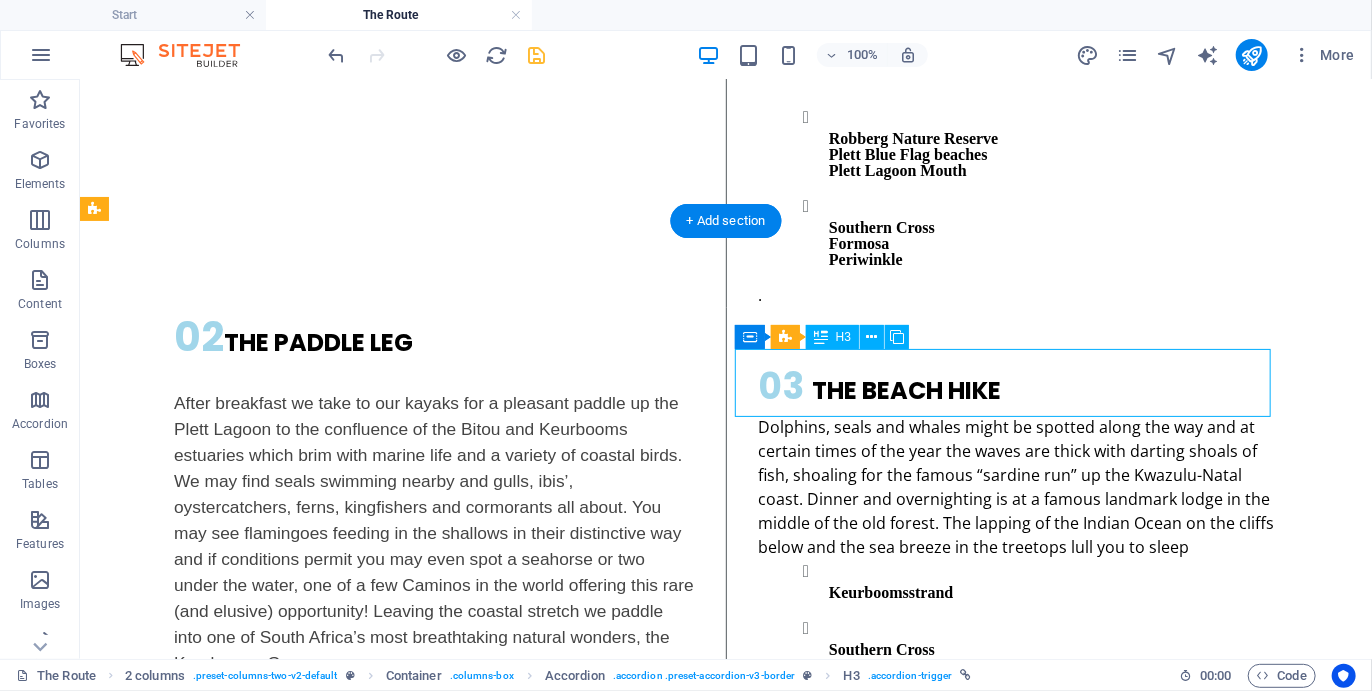 click on "Headline" at bounding box center [647, 1224] 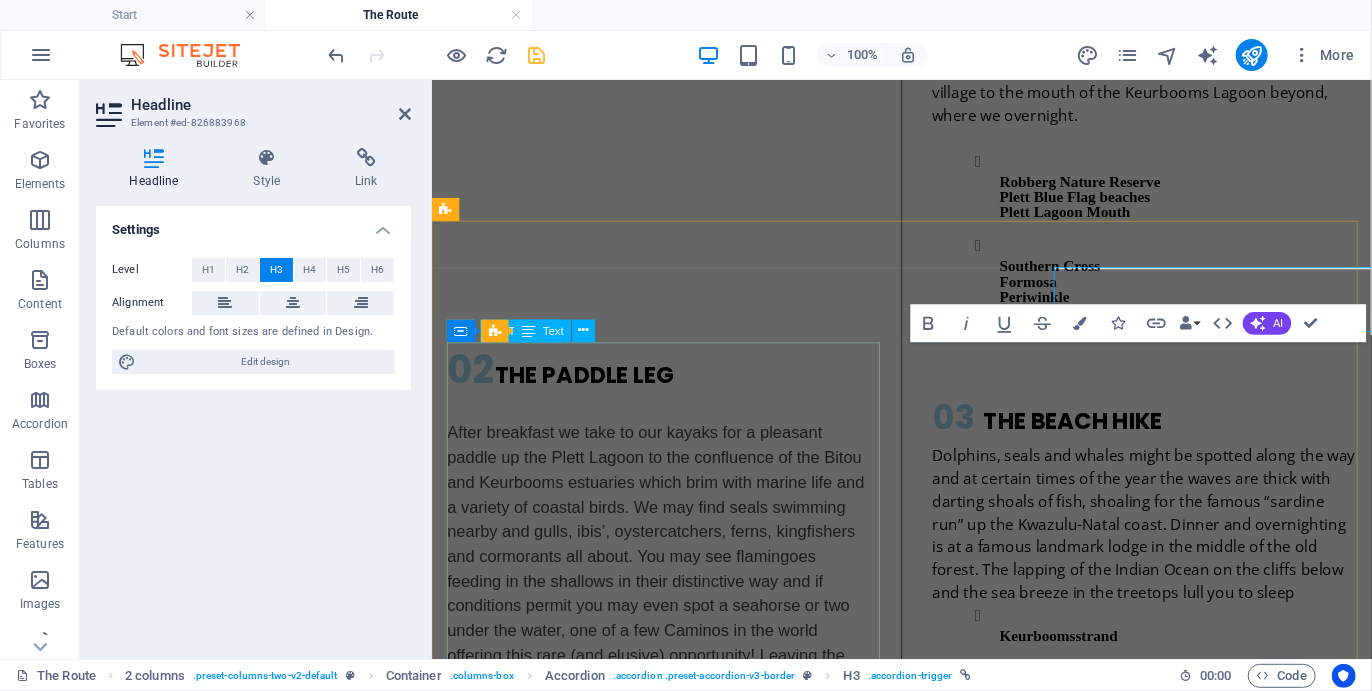 scroll, scrollTop: 2371, scrollLeft: 0, axis: vertical 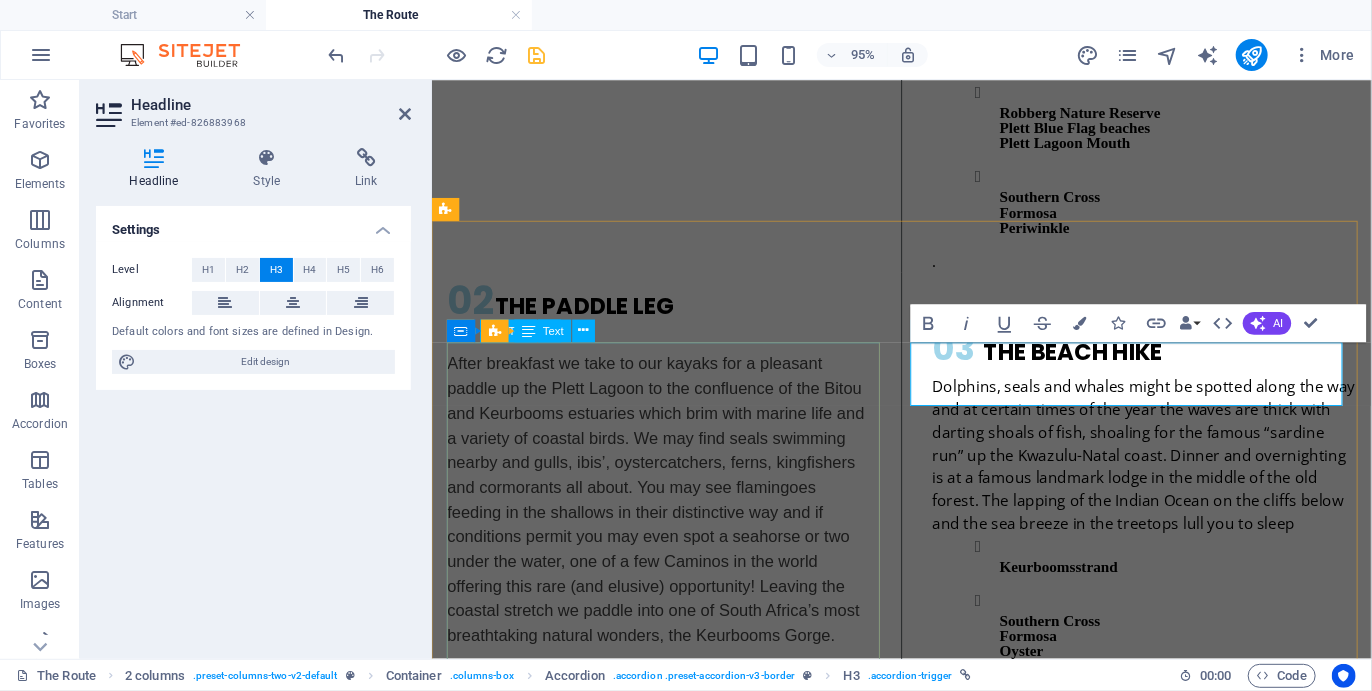 type 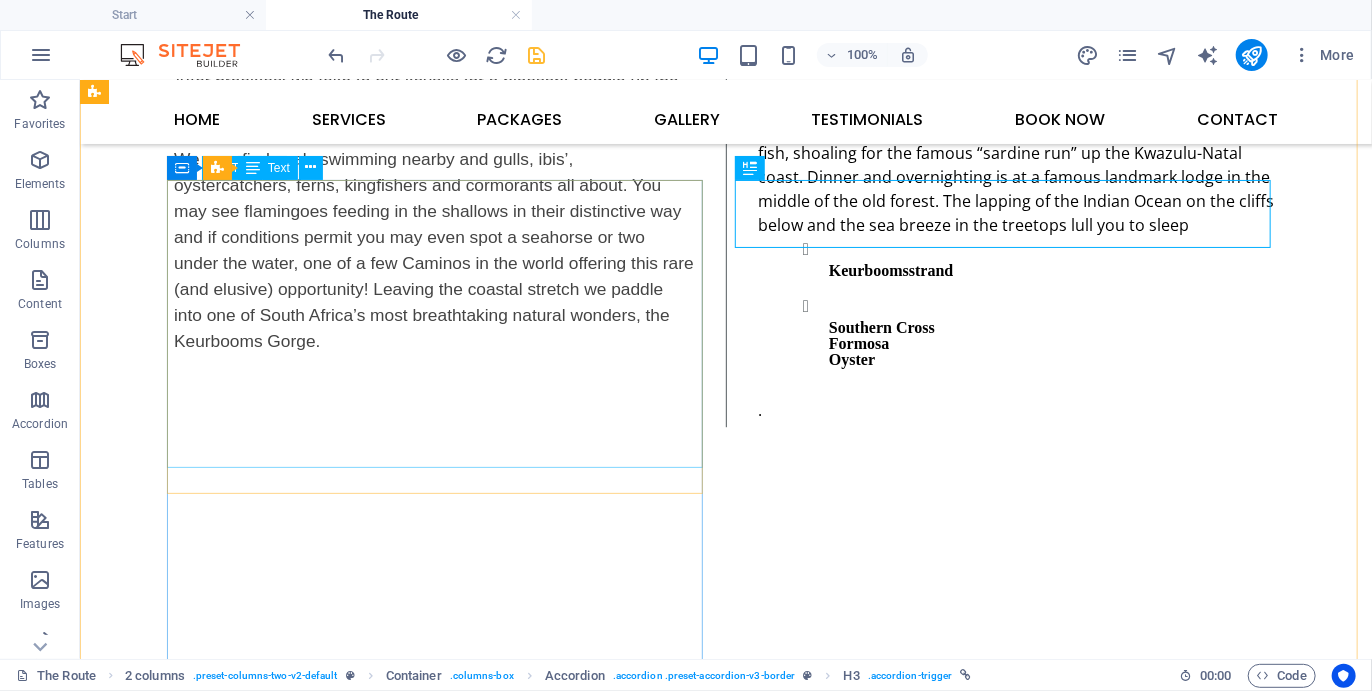 scroll, scrollTop: 2143, scrollLeft: 0, axis: vertical 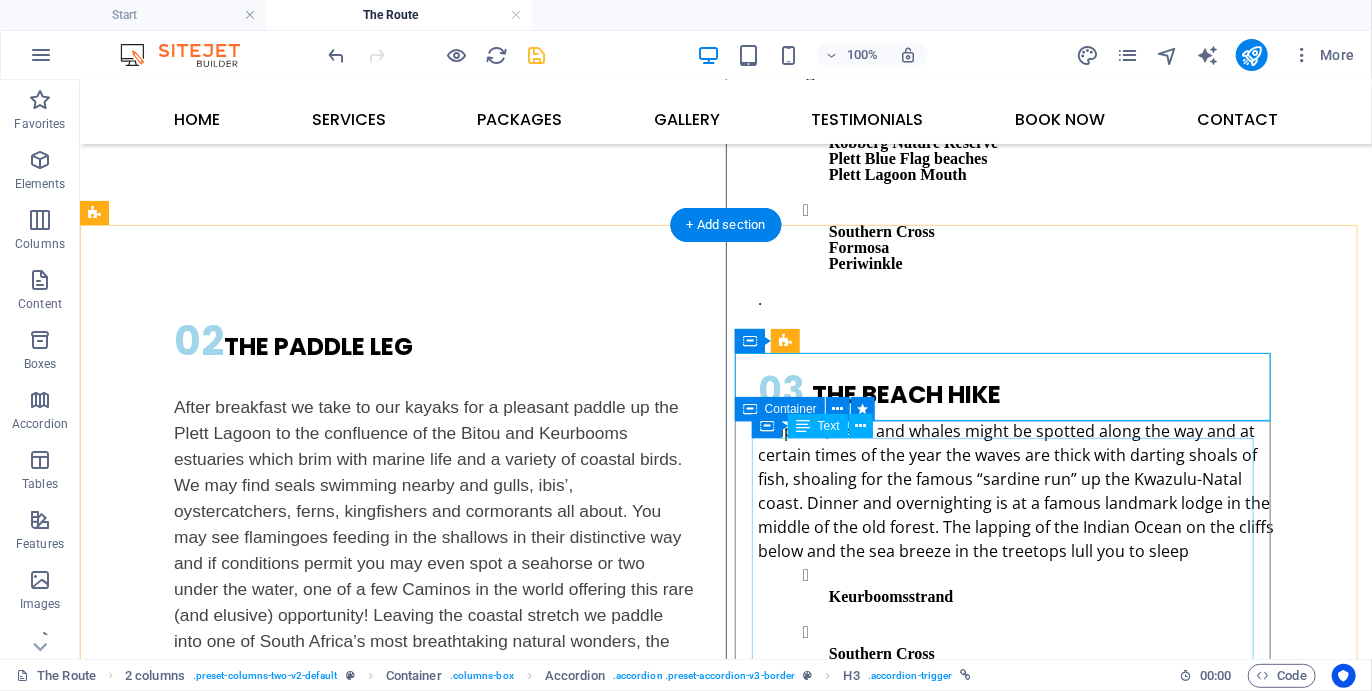 click on "The one day of kayaking included in the Plett Coastal Camino is suitable to all normally fit persons, even if they have never paddled before. The large sit-on PaddleYak Tango Doubles which are built by us are ultra-stable and easy to paddle (see www.paddleyak.co.za ). All paddling is done on the Plett Lagoon, so it is safe and fun. Full instructions will be given before and throughout the day. There is no better way to experience the real watery beauty of Plett than on a kayak. We have been running kayak adventures here and elsewhere for thirty years and have made our mark on the activity, so you will be in special hands. For those who wish to participate in the Plett Coastal Camino but simply do not want to, or cannot, do the kayaking, we offer an additianl hiking excursion whilst the rest of the group is paddling. Those, on the other hand, who want more kayaking can request additional days, or a bias towards kayaking only. Sea kayaking is also available as an add-on activity on the days before and after" at bounding box center (647, 1495) 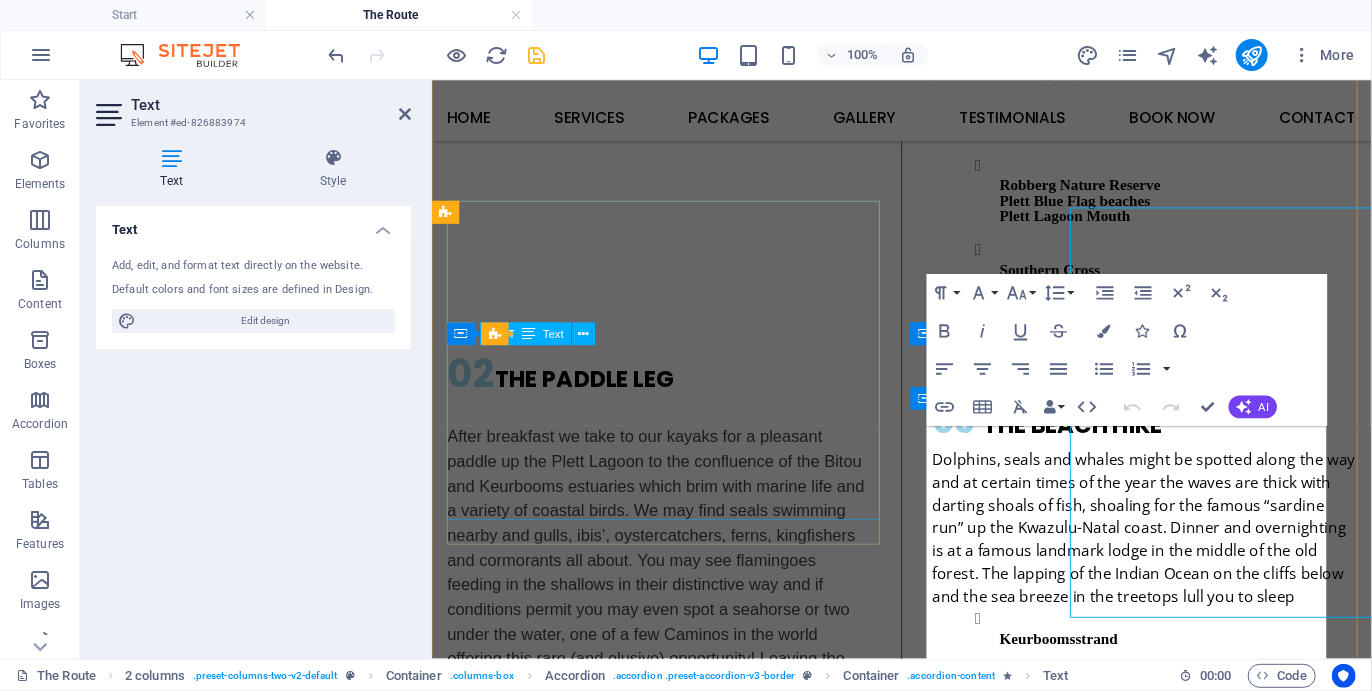 scroll, scrollTop: 2367, scrollLeft: 0, axis: vertical 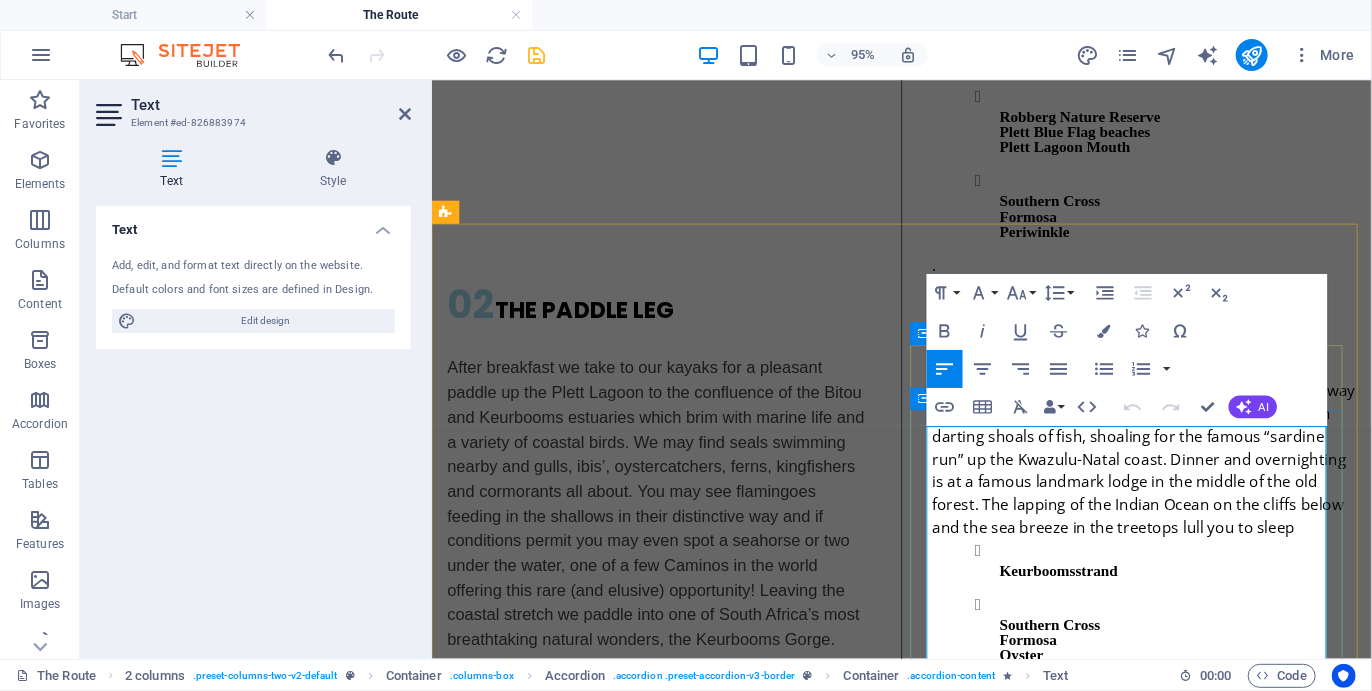 click on "suitable to all normally fit persons, even if they have never paddled" at bounding box center [925, 1341] 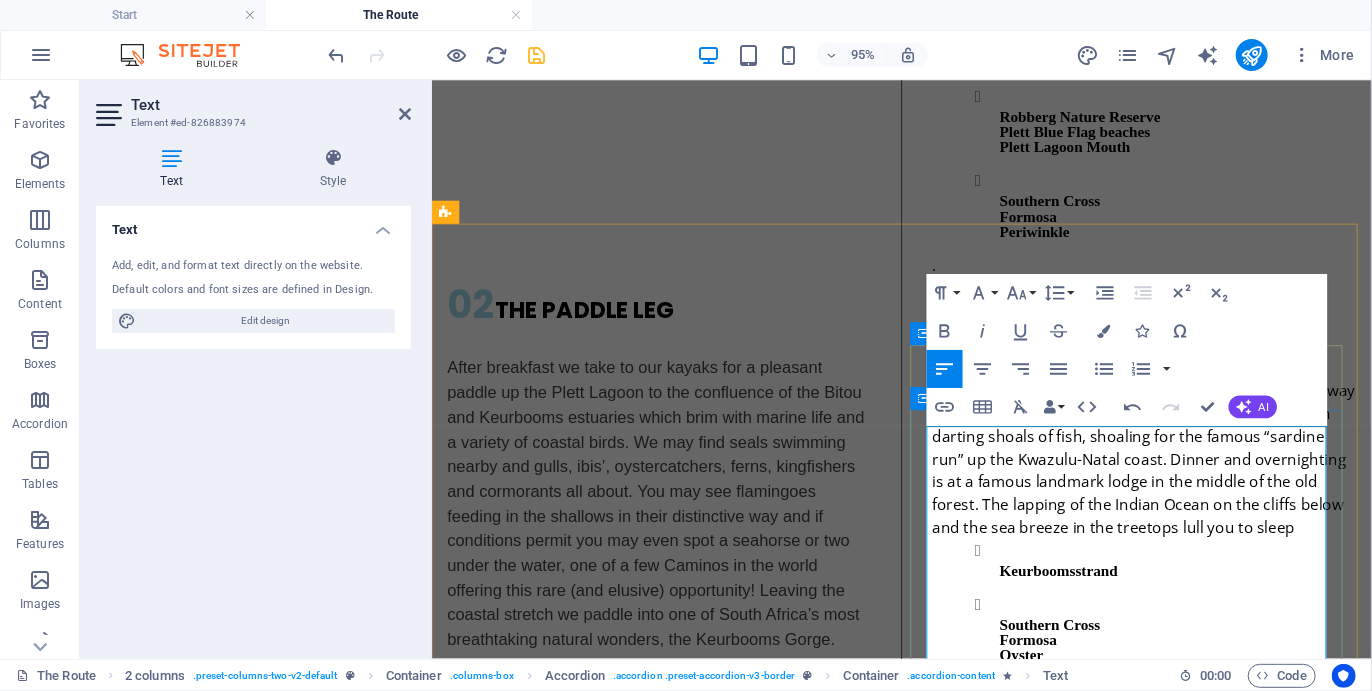 click on "before. The large sit-on PaddleYak Tango Doubles which are" at bounding box center [925, 1365] 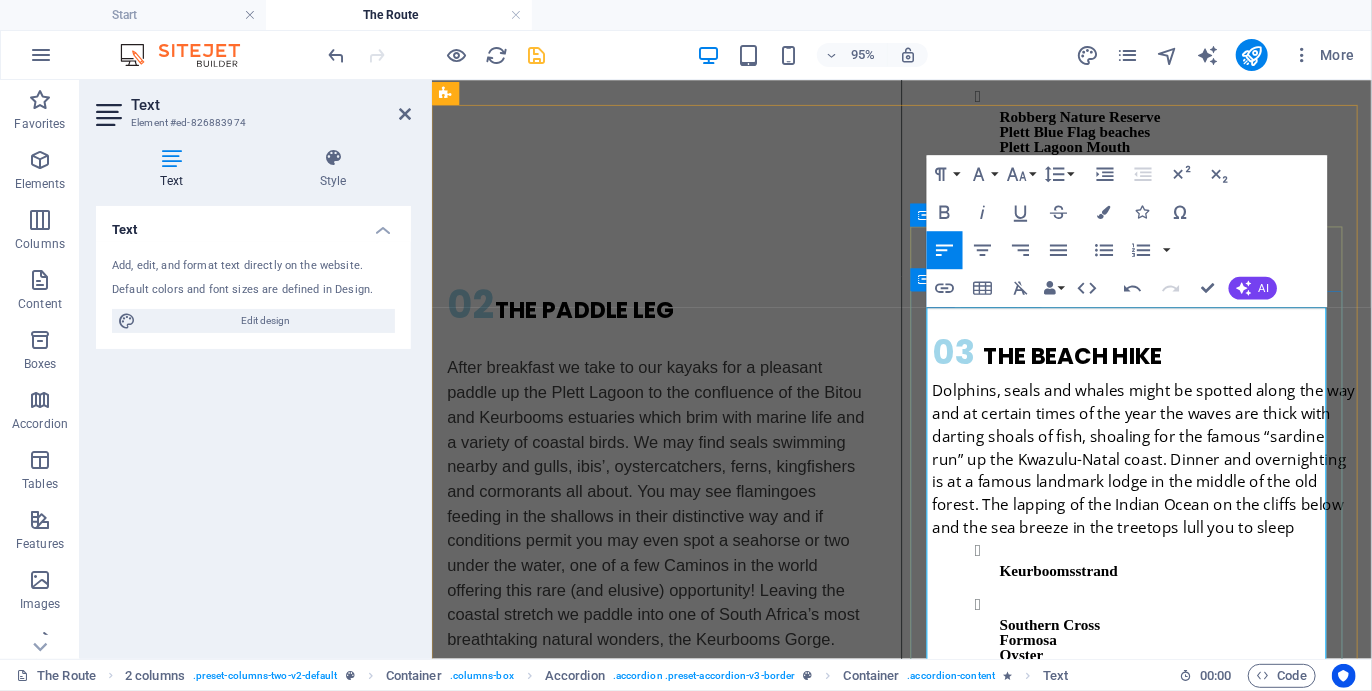 scroll, scrollTop: 2493, scrollLeft: 0, axis: vertical 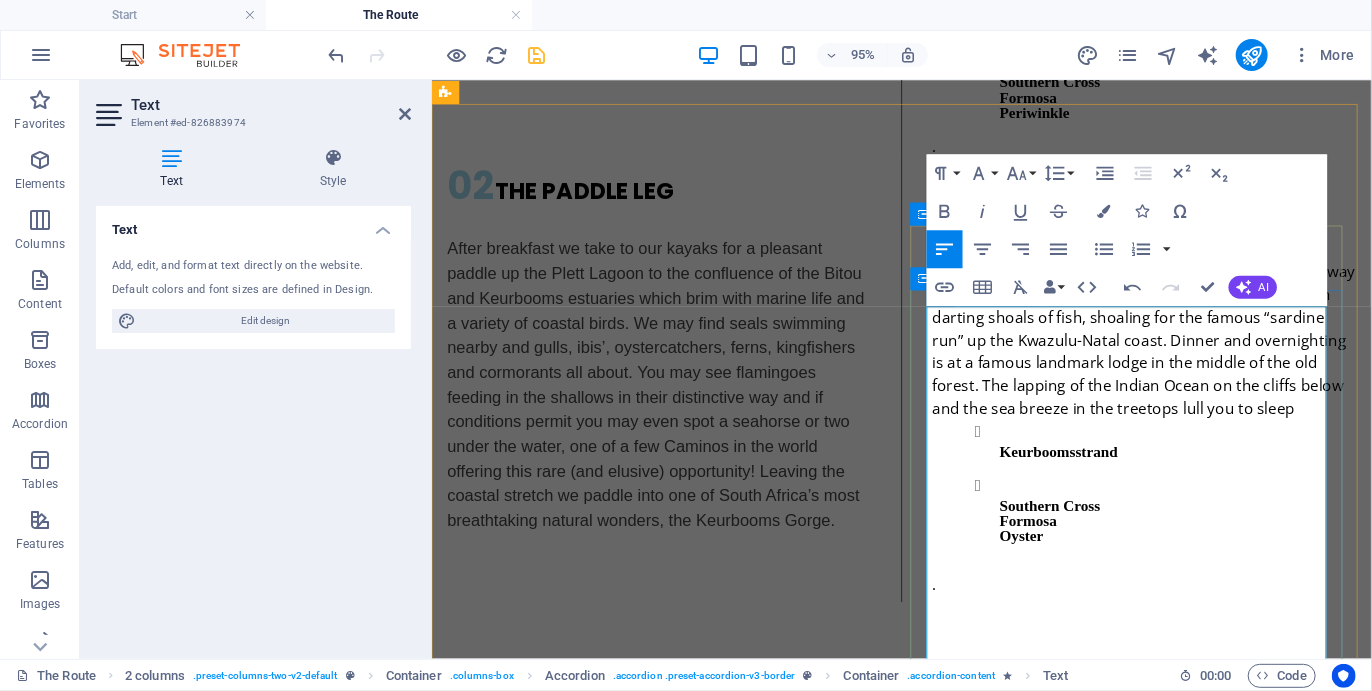 click on "watery beauty of Plett than on a kayak. We have been running" at bounding box center [925, 1335] 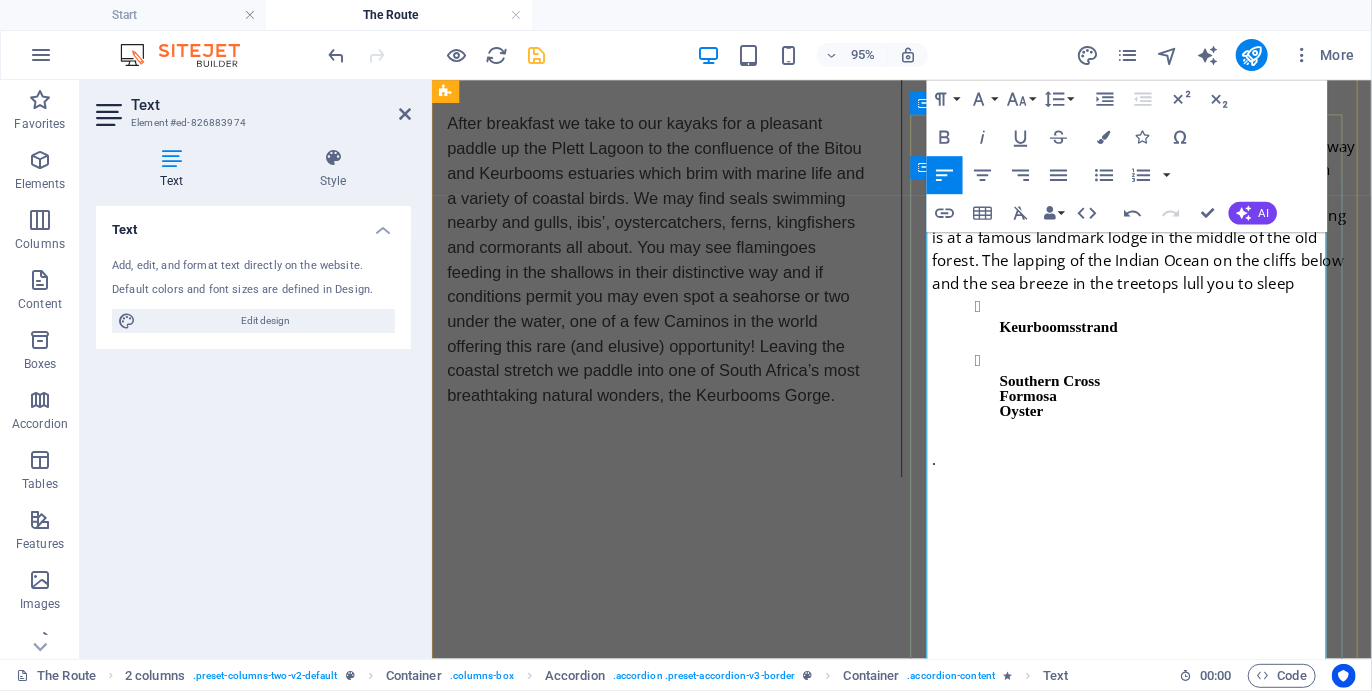 scroll, scrollTop: 2627, scrollLeft: 0, axis: vertical 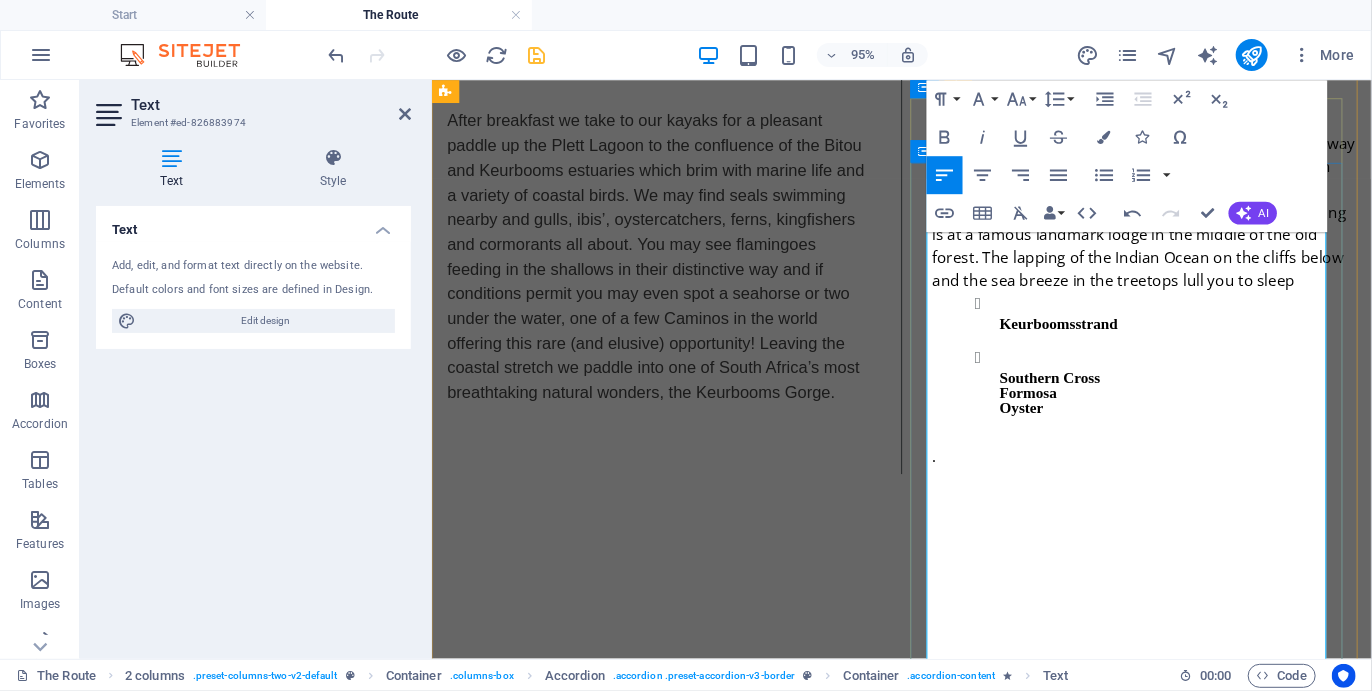click on "additianl hiking excursion whilst the rest of the group is paddling." at bounding box center [925, 1249] 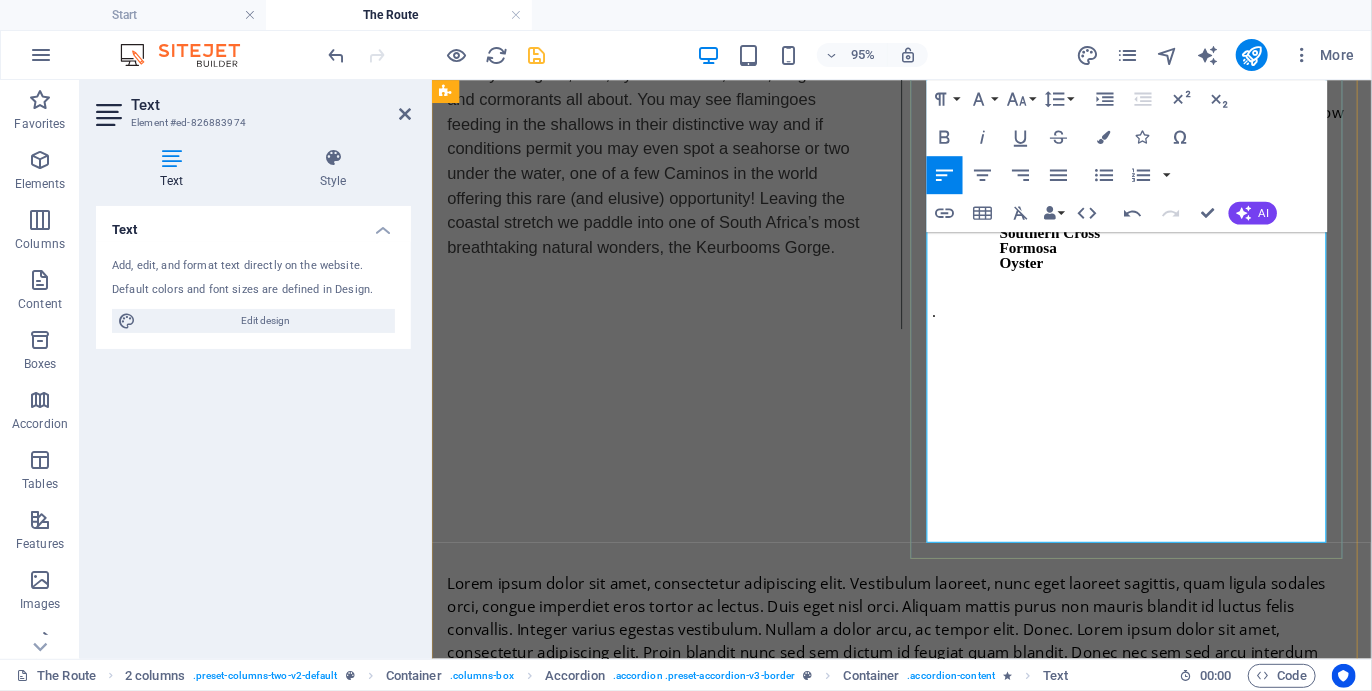 scroll, scrollTop: 2781, scrollLeft: 0, axis: vertical 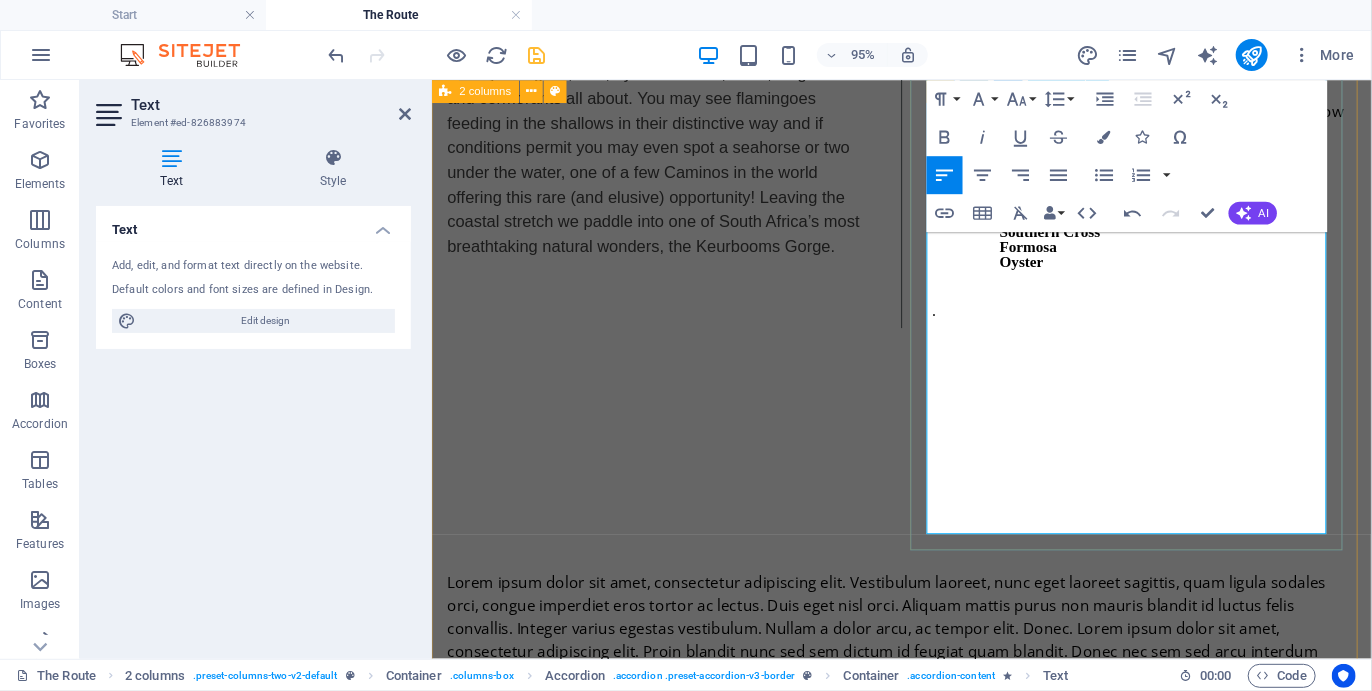 click on "also available as an add-on activity on the days before and after" at bounding box center [925, 1167] 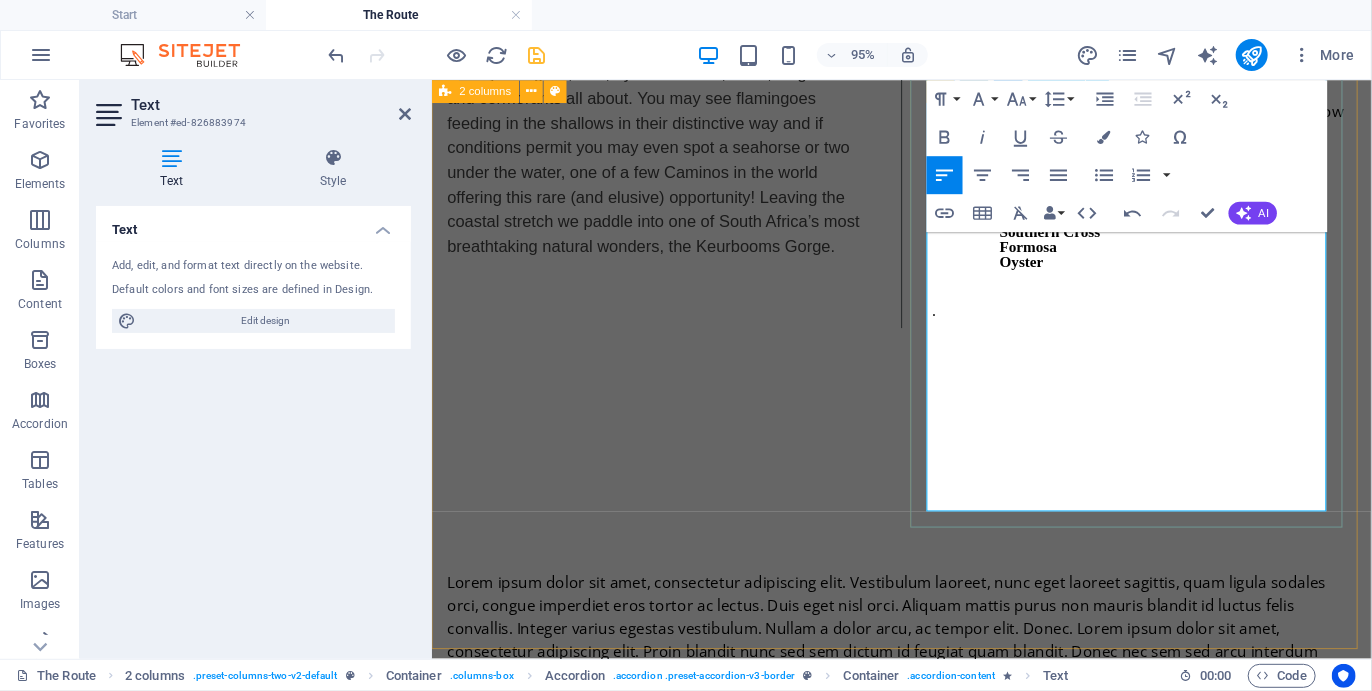 click on "the Camino." at bounding box center (925, 1167) 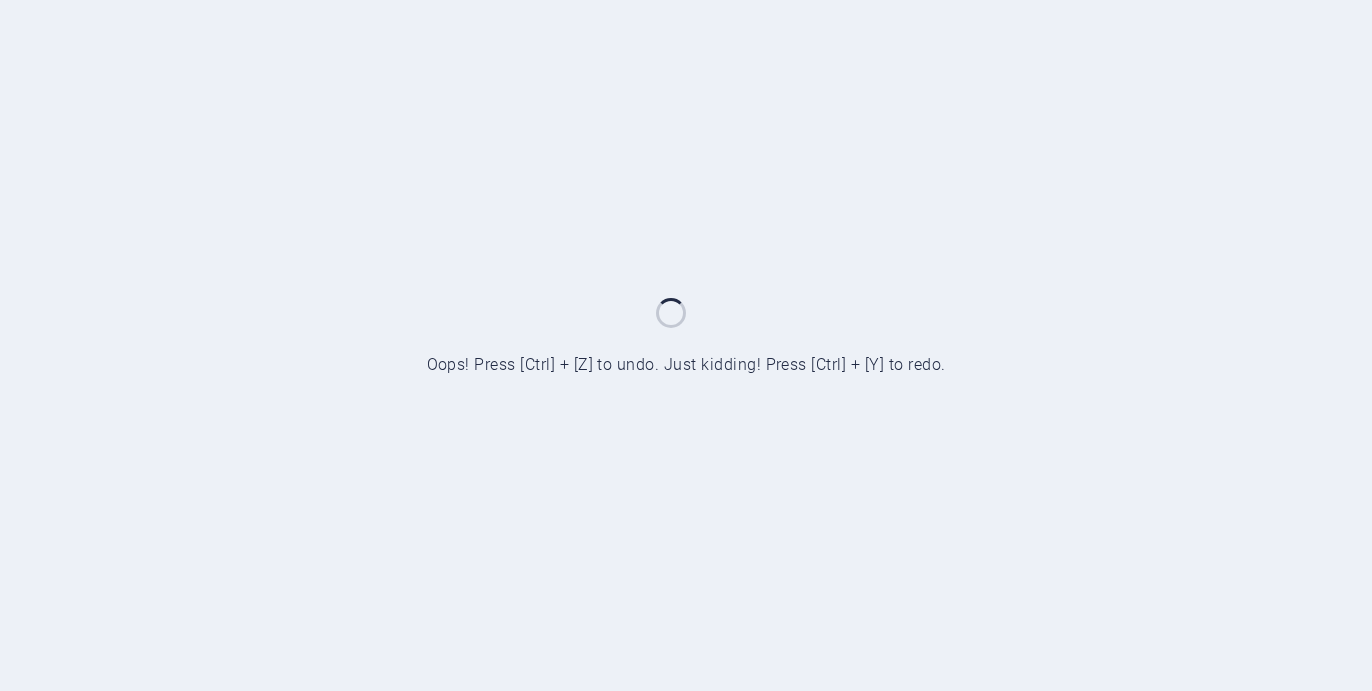 scroll, scrollTop: 0, scrollLeft: 0, axis: both 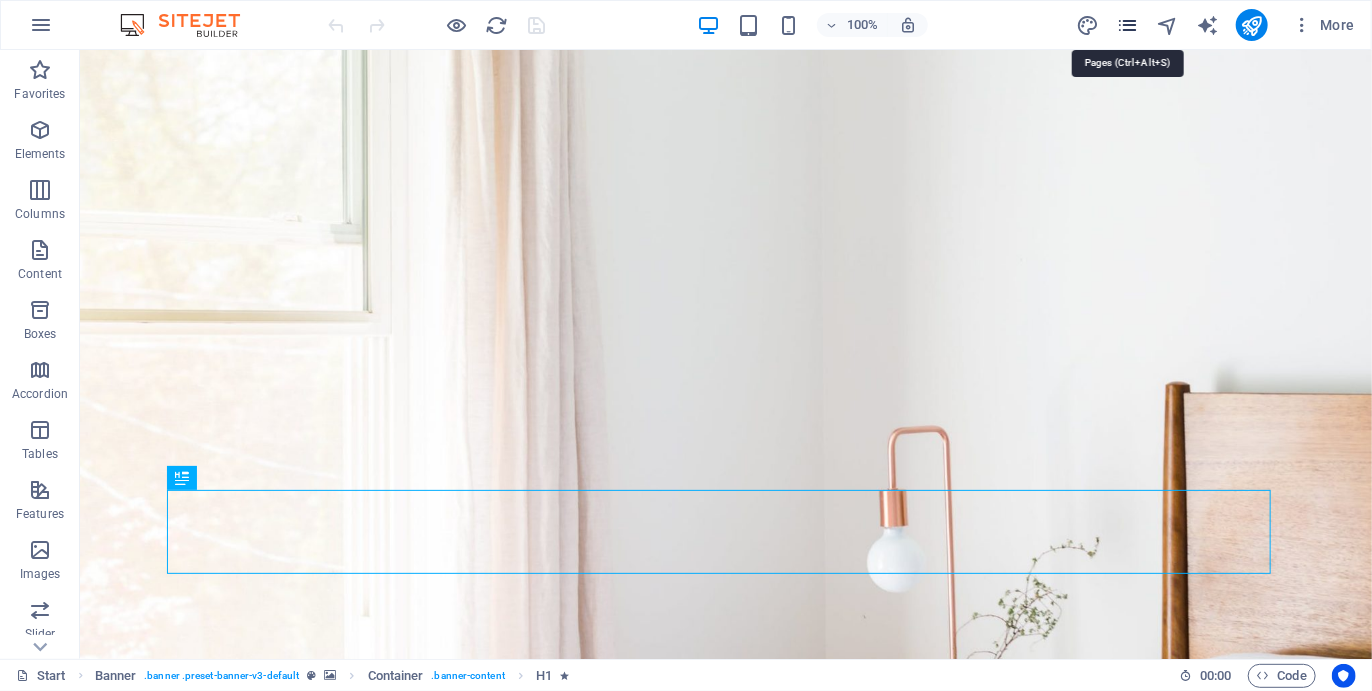click at bounding box center (1127, 25) 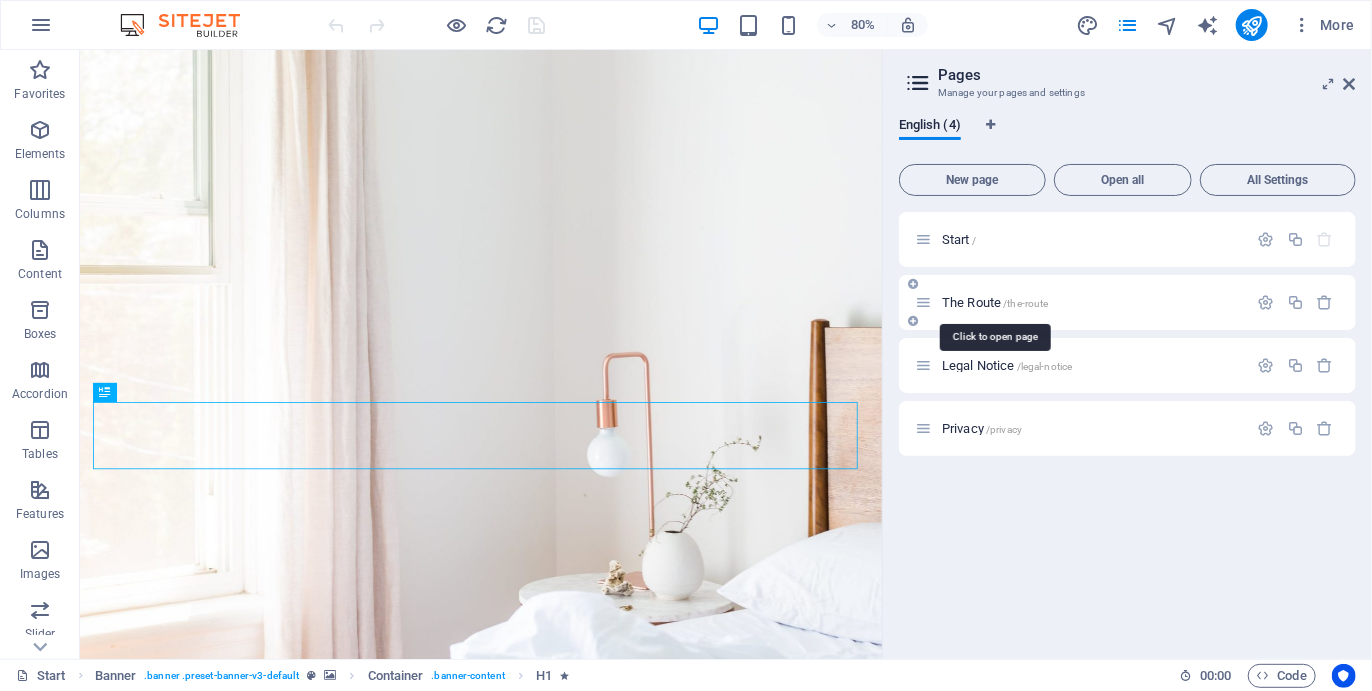 click on "The Route /the-route" at bounding box center [995, 302] 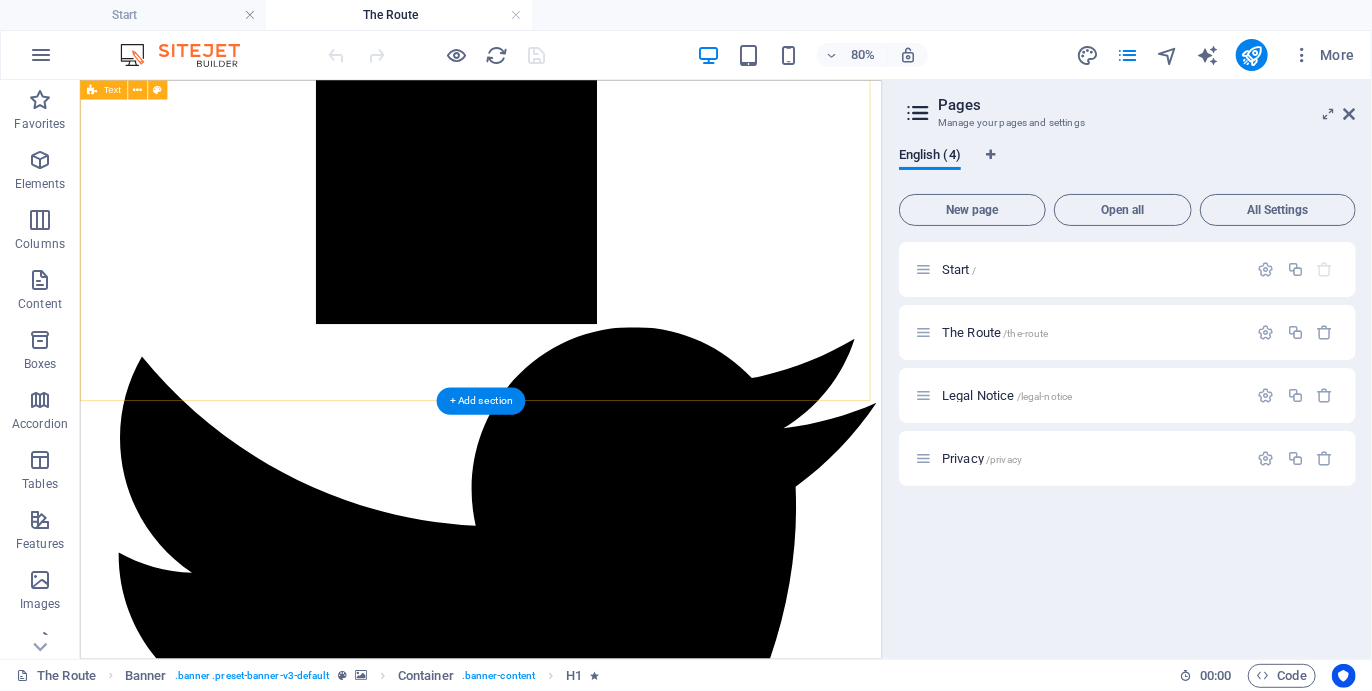 scroll, scrollTop: 2412, scrollLeft: 0, axis: vertical 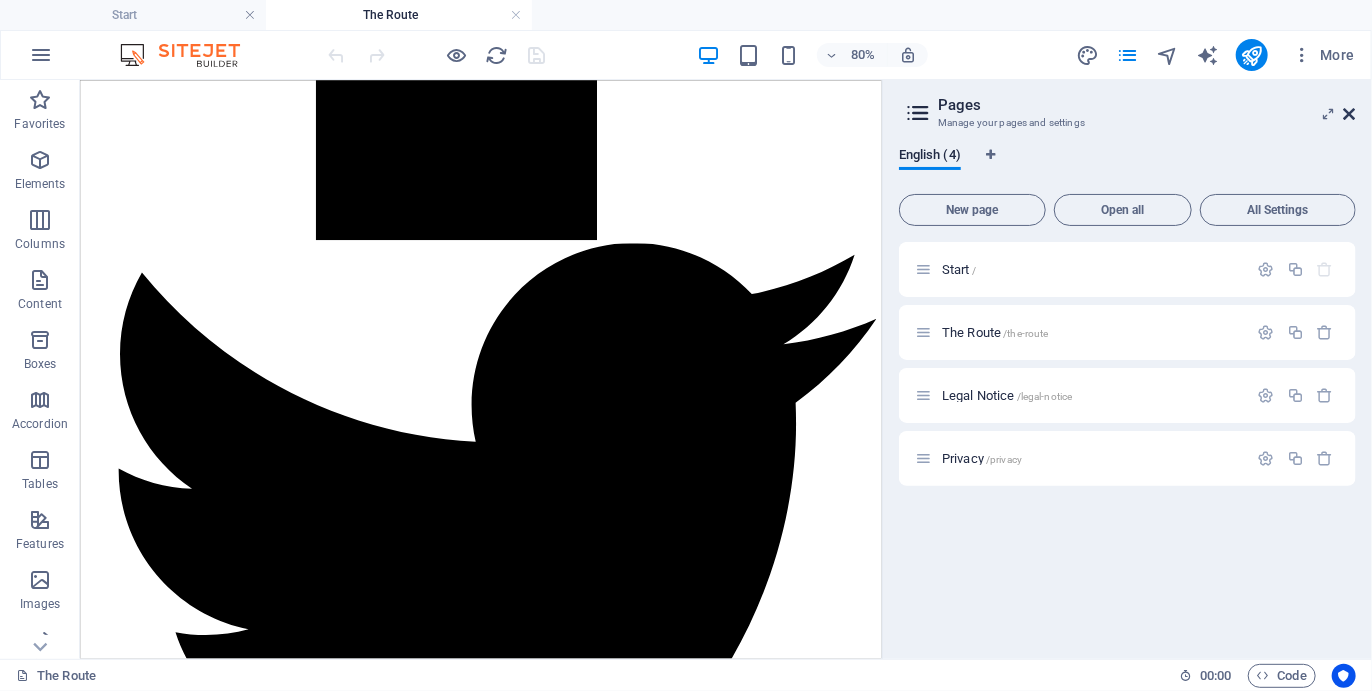 click at bounding box center (1350, 114) 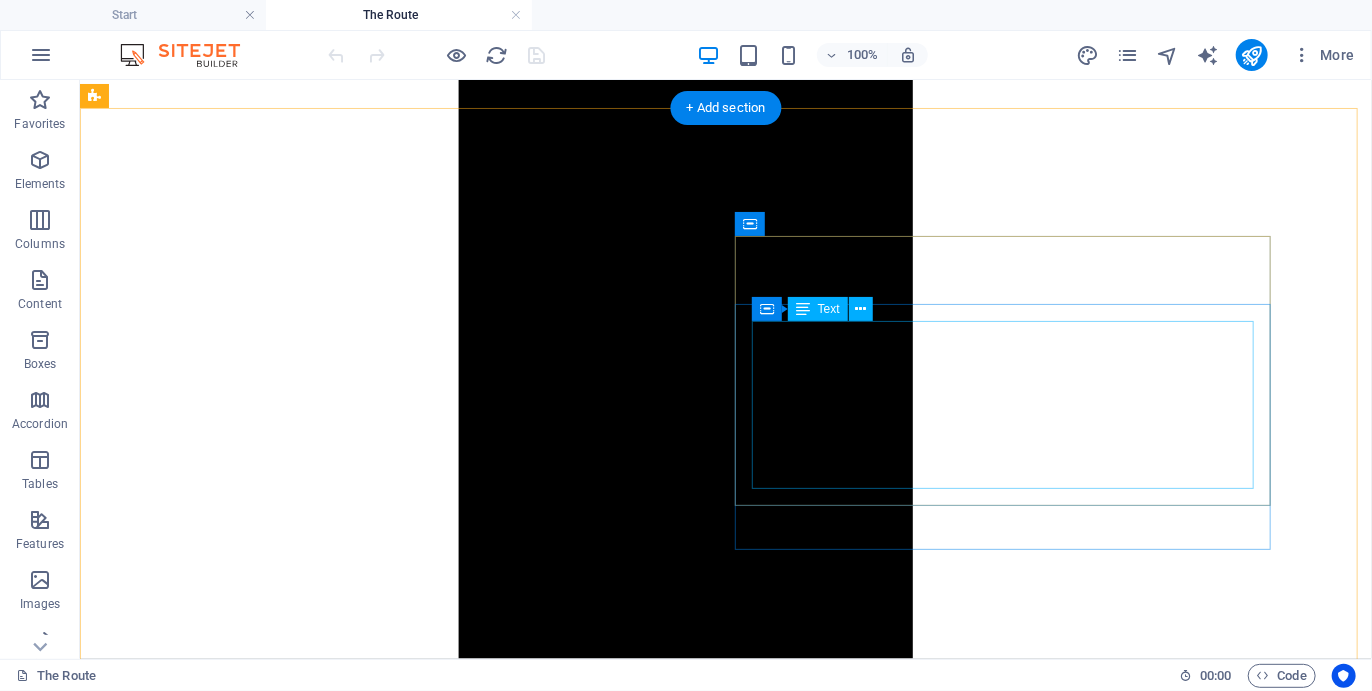 click on "Lorem ipsum dolor sit amet, consectetur adipisicing elit. Maiores ipsum repellat minus nihil. Labore, delectus, nam dignissimos ea repudiandae minima voluptatum magni pariatur possimus quia accusamus harum facilis corporis animi nisi. Enim, pariatur, impedit quia repellat harum ipsam laboriosam voluptas dicta illum nisi obcaecati reprehenderit quis placeat recusandae tenetur aperiam." at bounding box center [725, 10332] 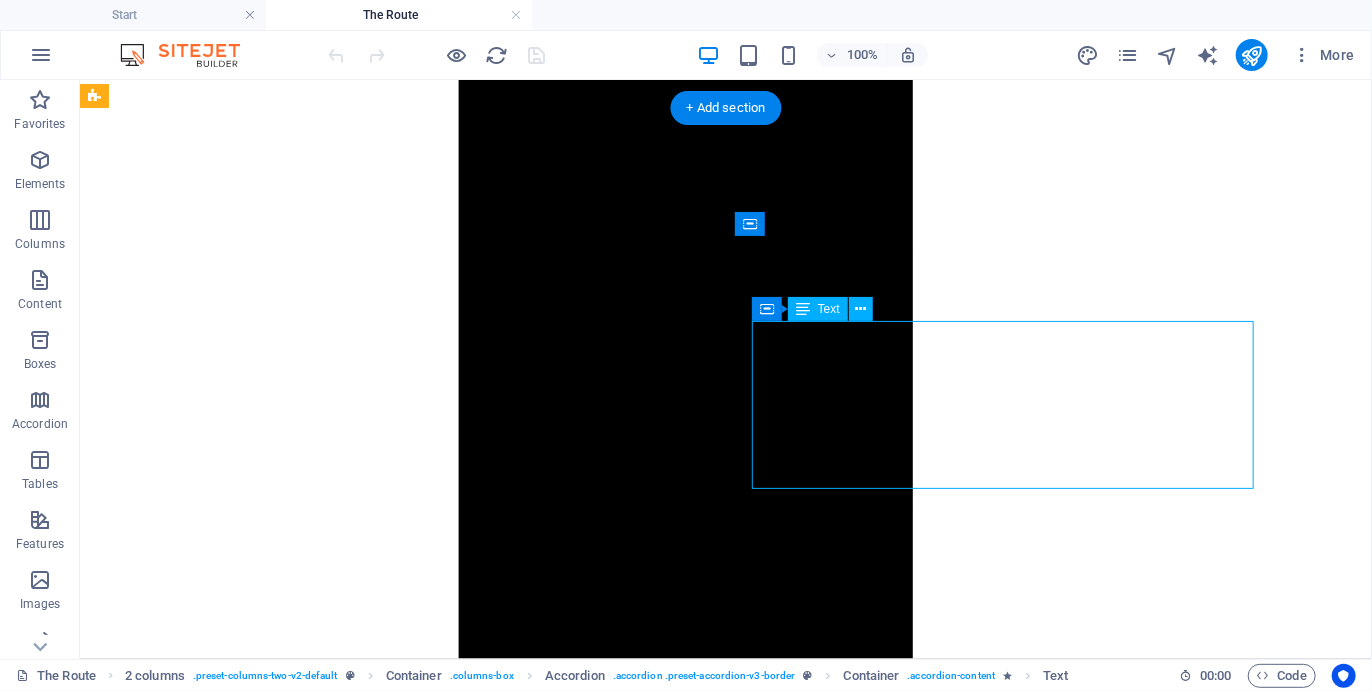 click on "Lorem ipsum dolor sit amet, consectetur adipisicing elit. Maiores ipsum repellat minus nihil. Labore, delectus, nam dignissimos ea repudiandae minima voluptatum magni pariatur possimus quia accusamus harum facilis corporis animi nisi. Enim, pariatur, impedit quia repellat harum ipsam laboriosam voluptas dicta illum nisi obcaecati reprehenderit quis placeat recusandae tenetur aperiam." at bounding box center (725, 10332) 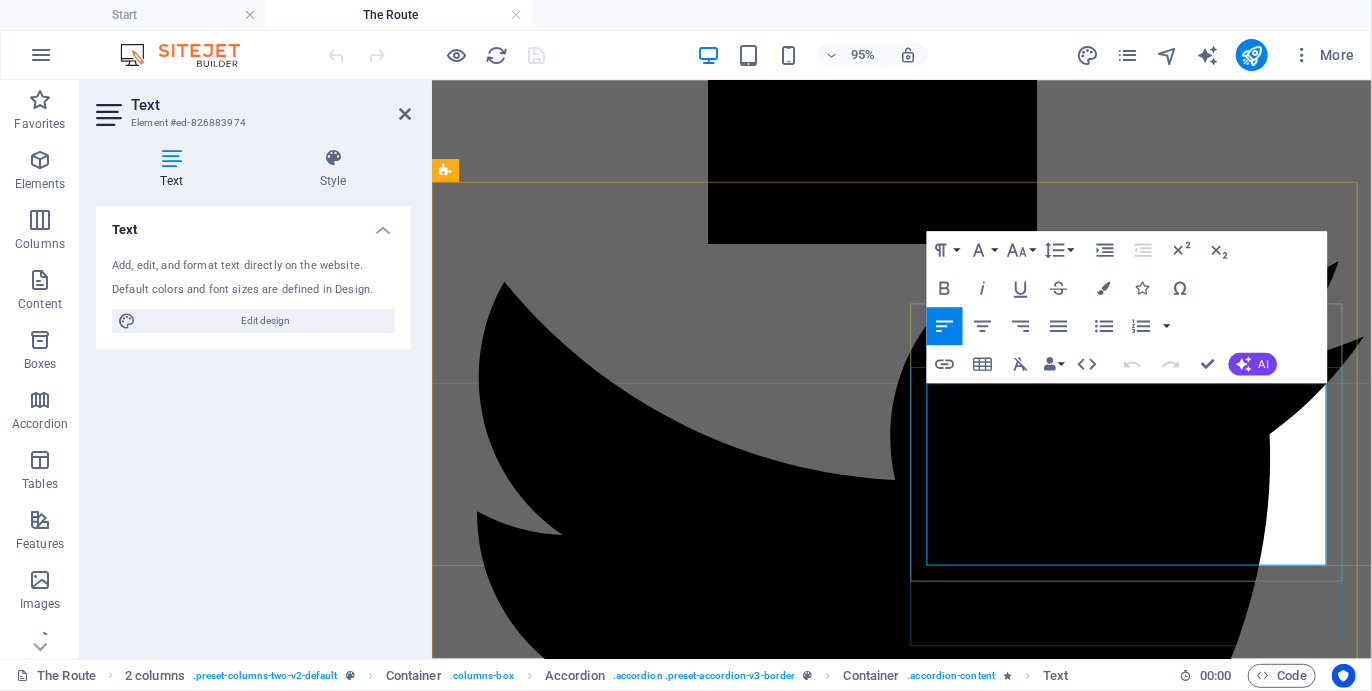 drag, startPoint x: 1098, startPoint y: 581, endPoint x: 964, endPoint y: 414, distance: 214.11446 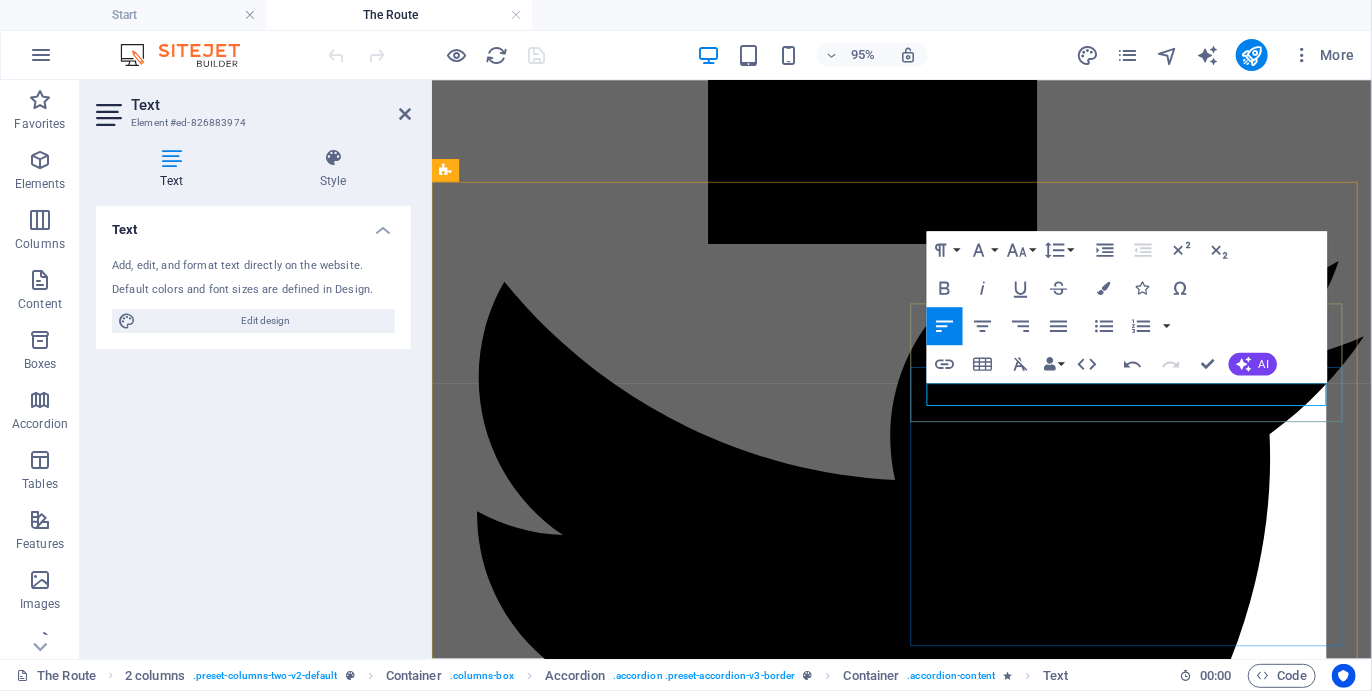 scroll, scrollTop: 18424, scrollLeft: 2, axis: both 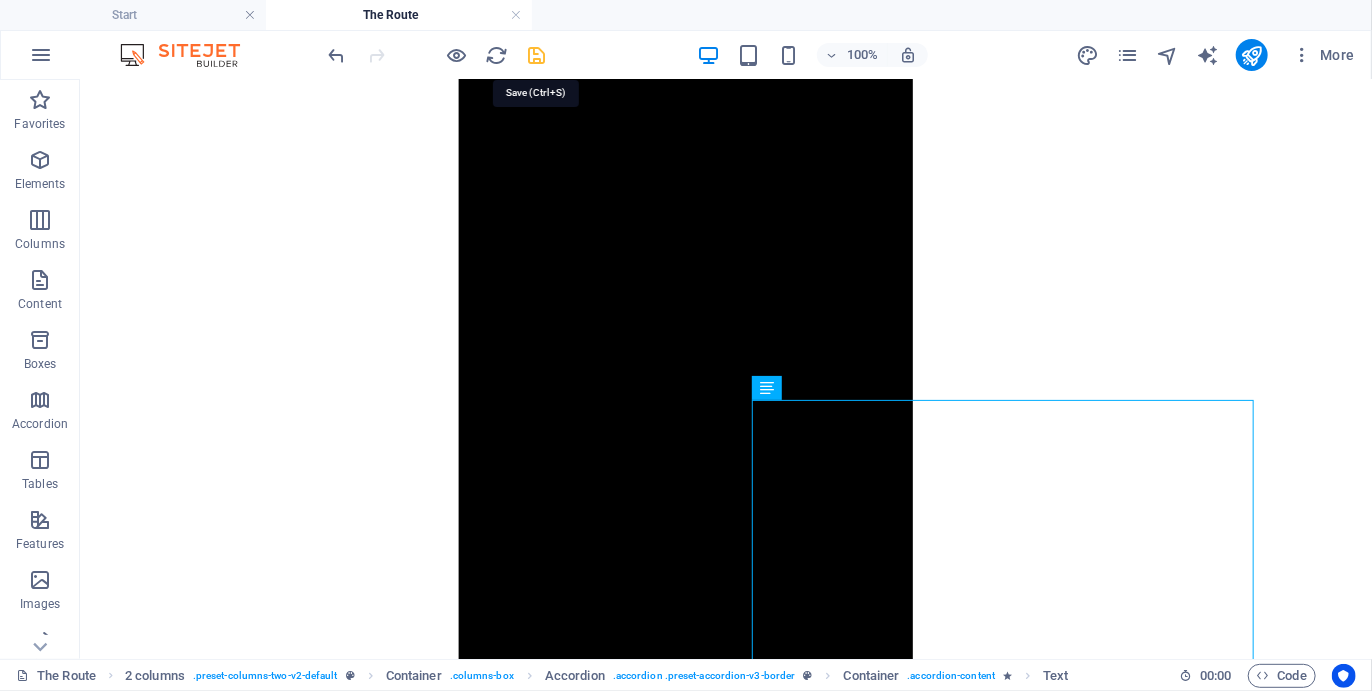 click at bounding box center (537, 55) 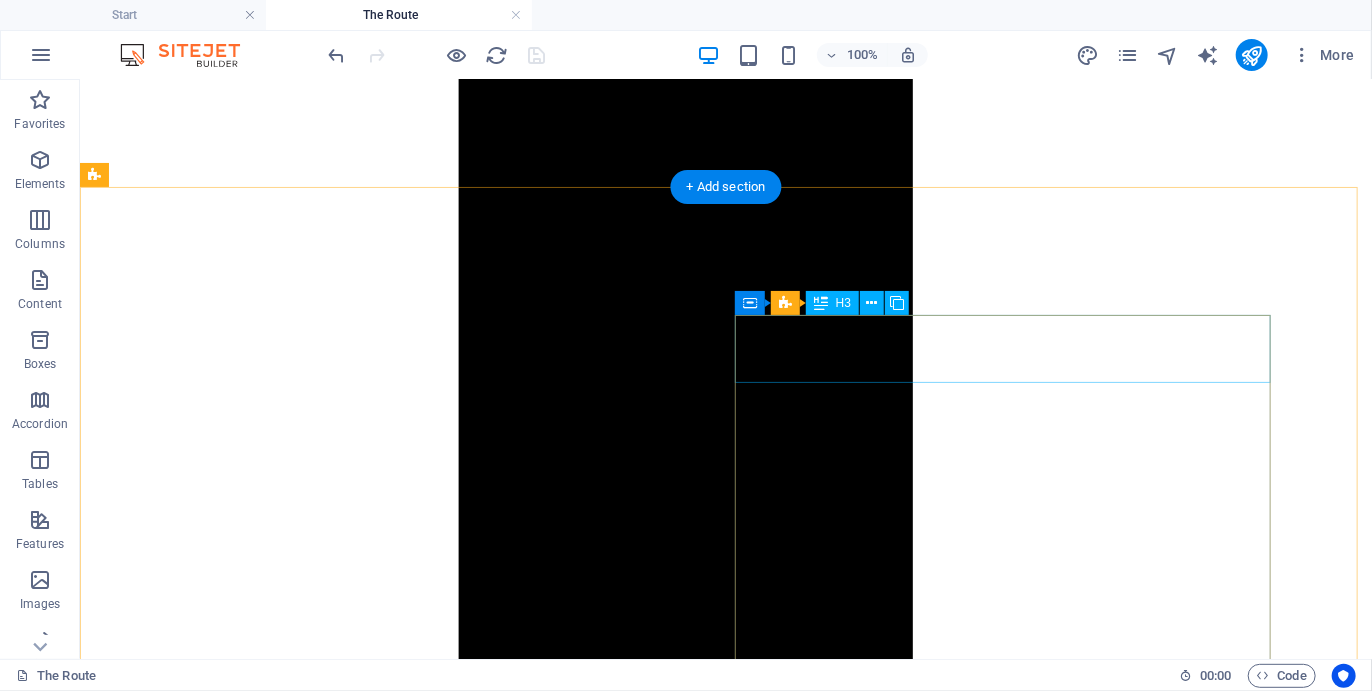 click on "Headline" at bounding box center [725, 10364] 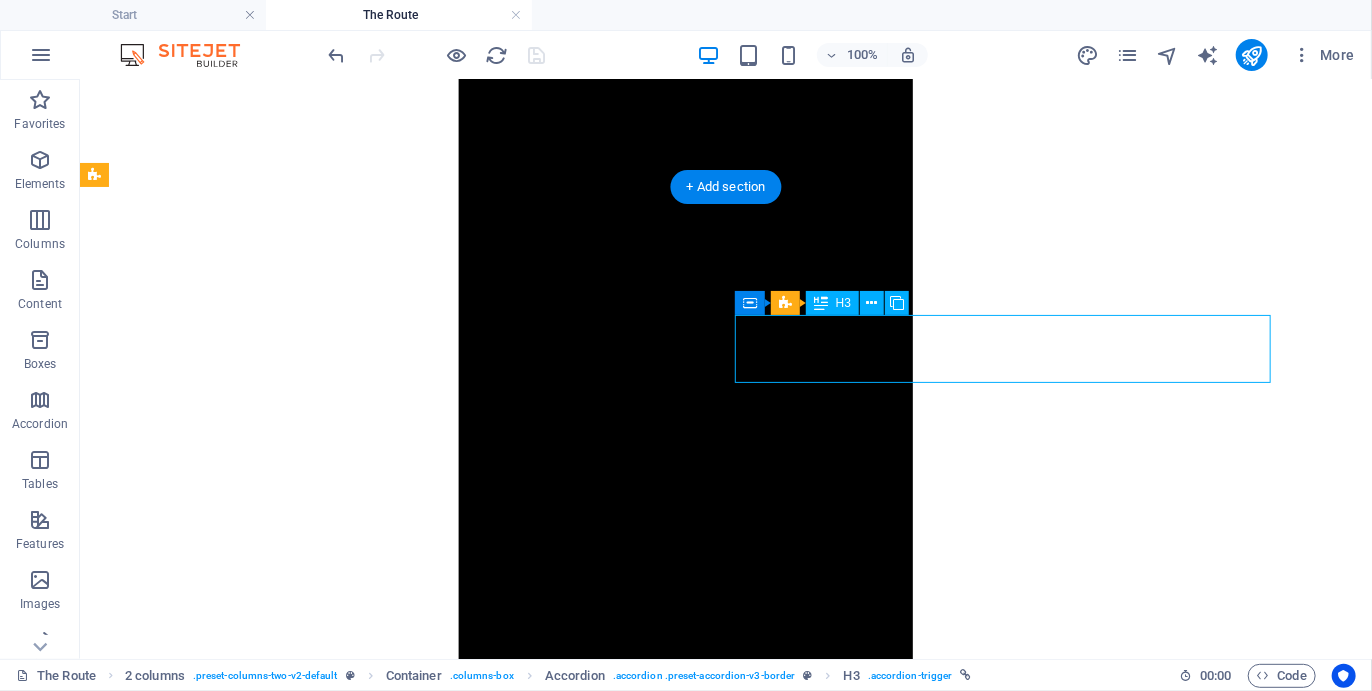 click on "Headline" at bounding box center [725, 10364] 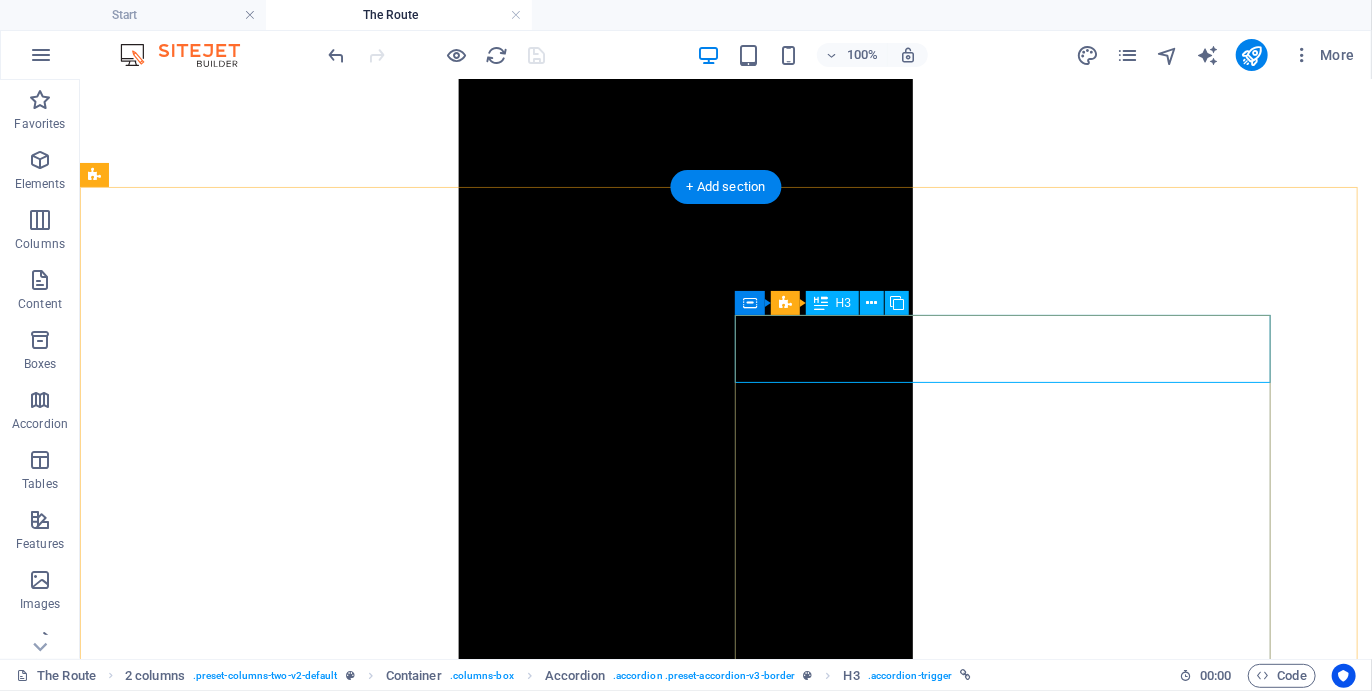 click on "Headline" at bounding box center [725, 10364] 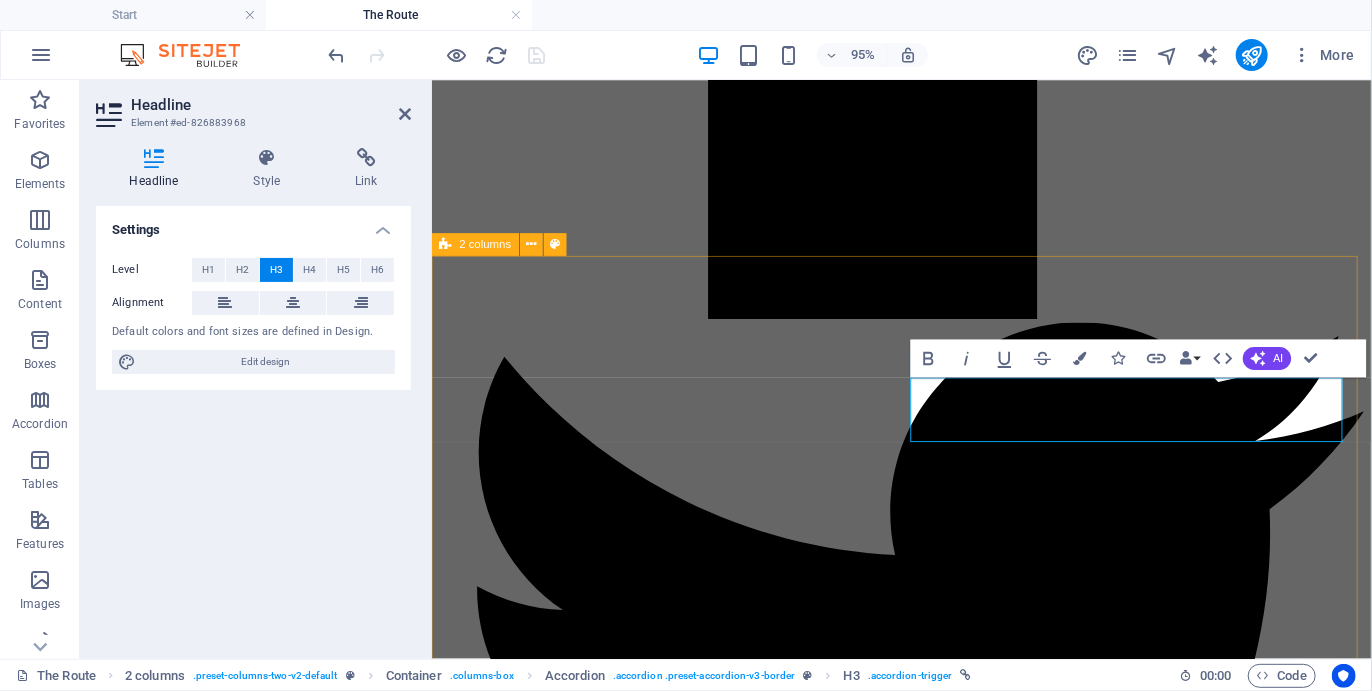 type 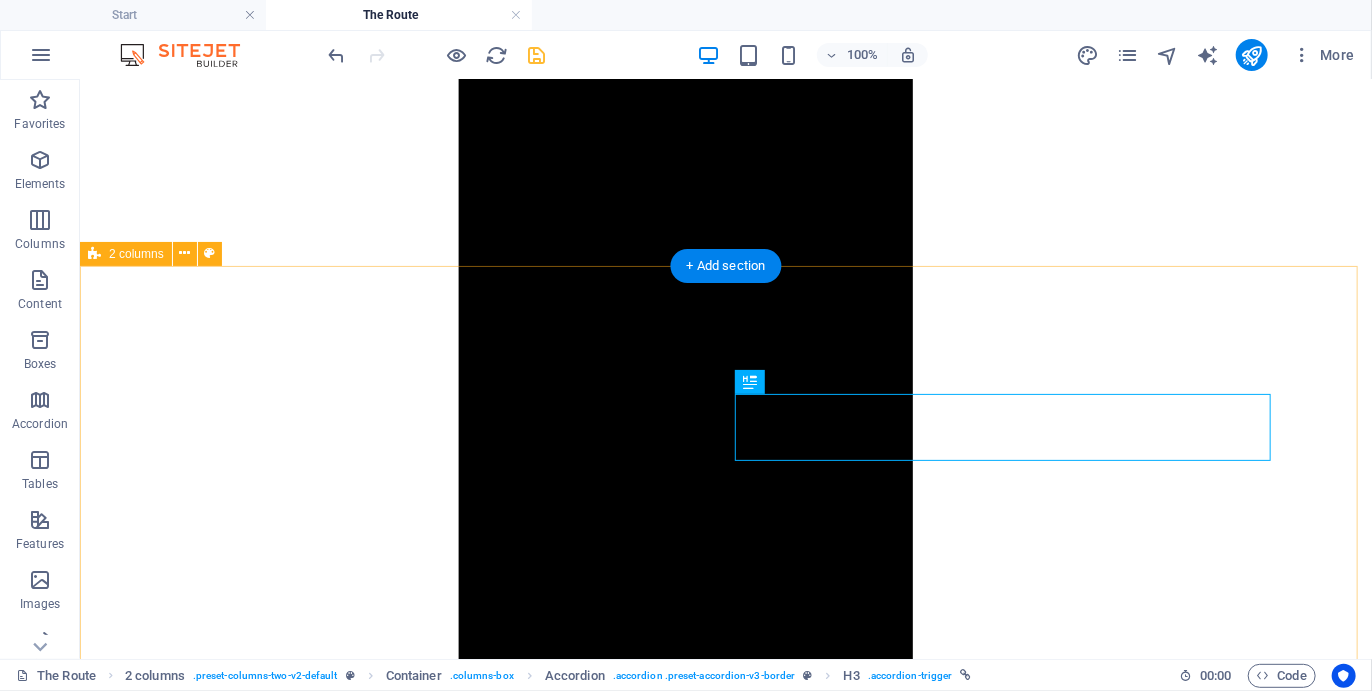 scroll, scrollTop: 2255, scrollLeft: 0, axis: vertical 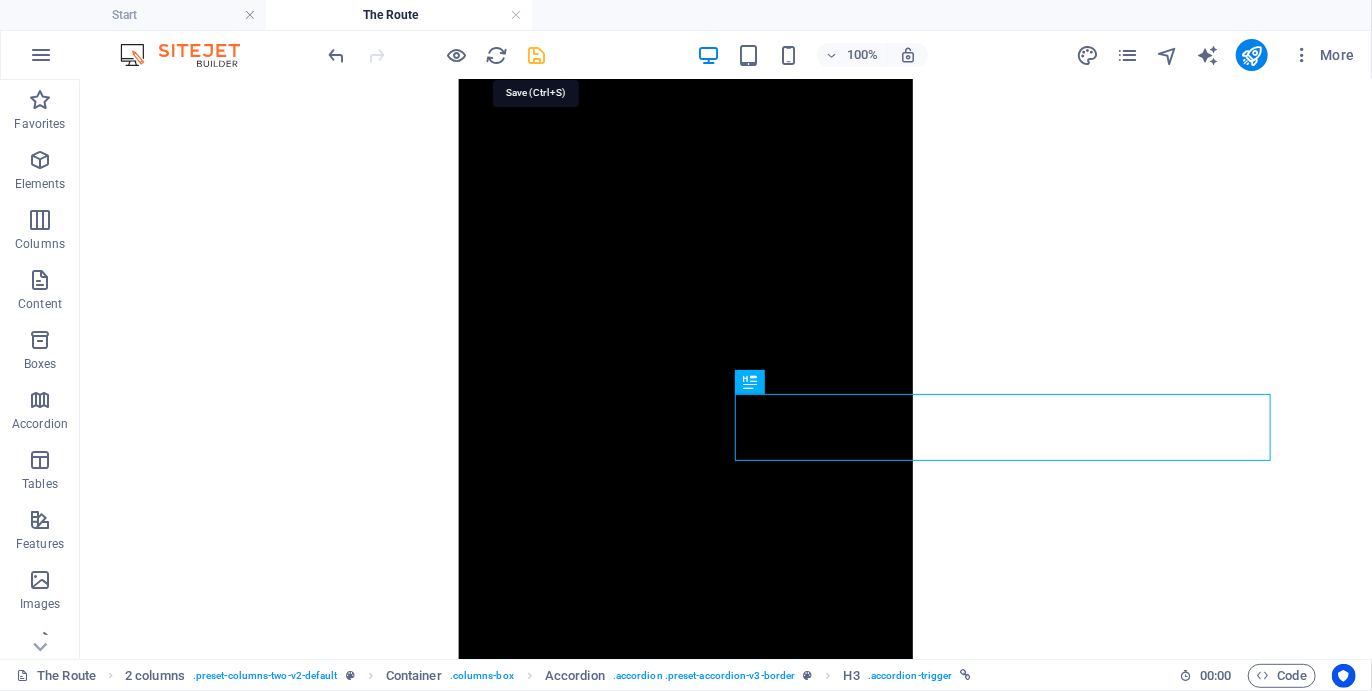 click at bounding box center [537, 55] 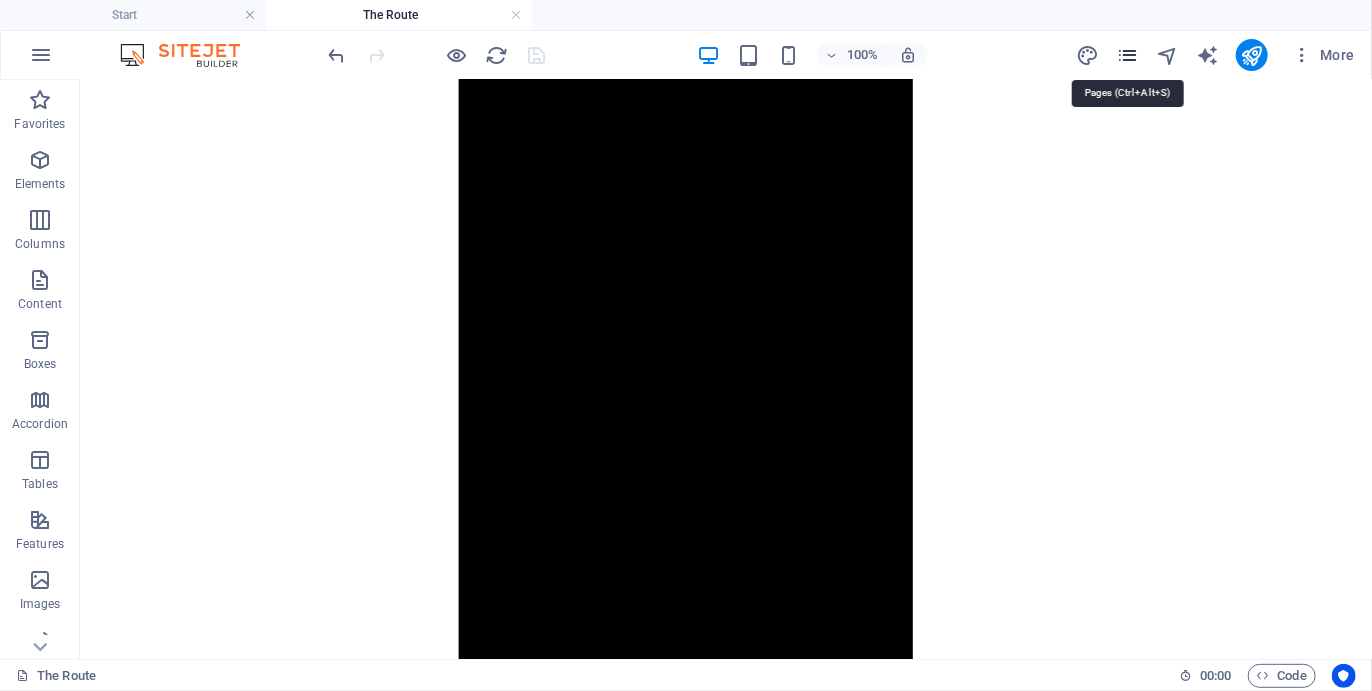 click at bounding box center [1127, 55] 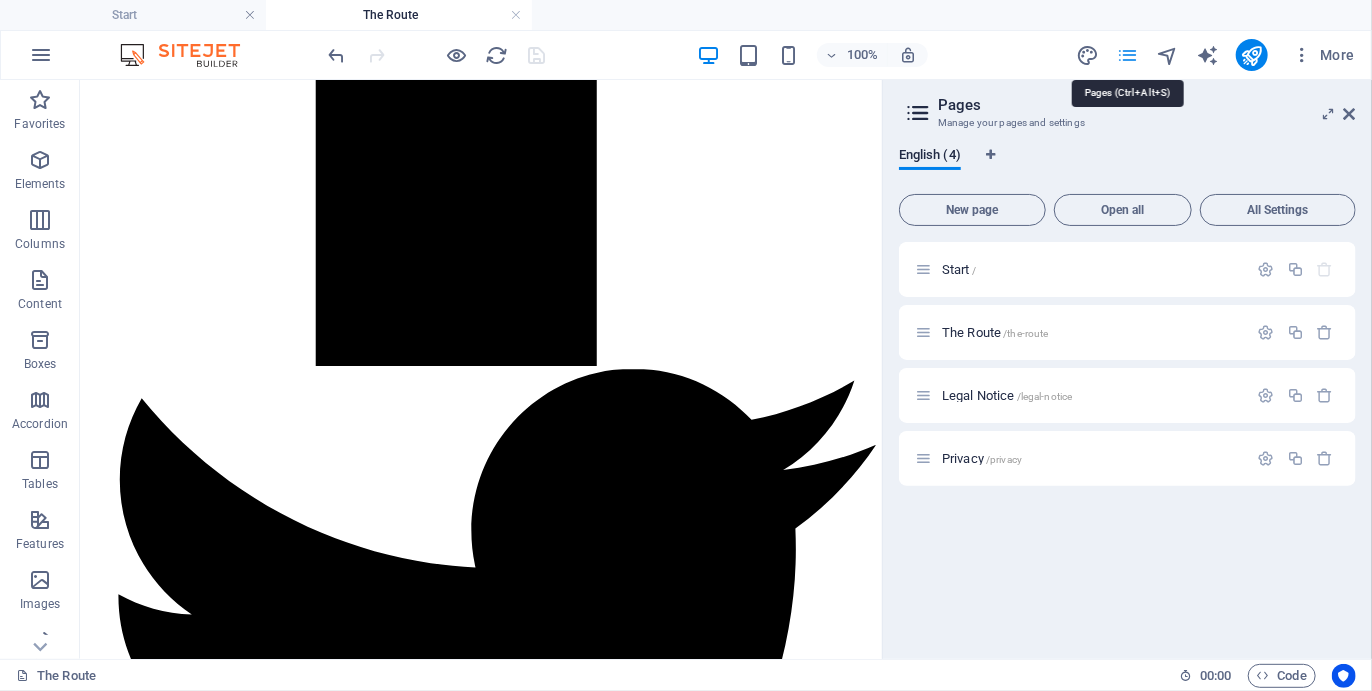 scroll, scrollTop: 2329, scrollLeft: 0, axis: vertical 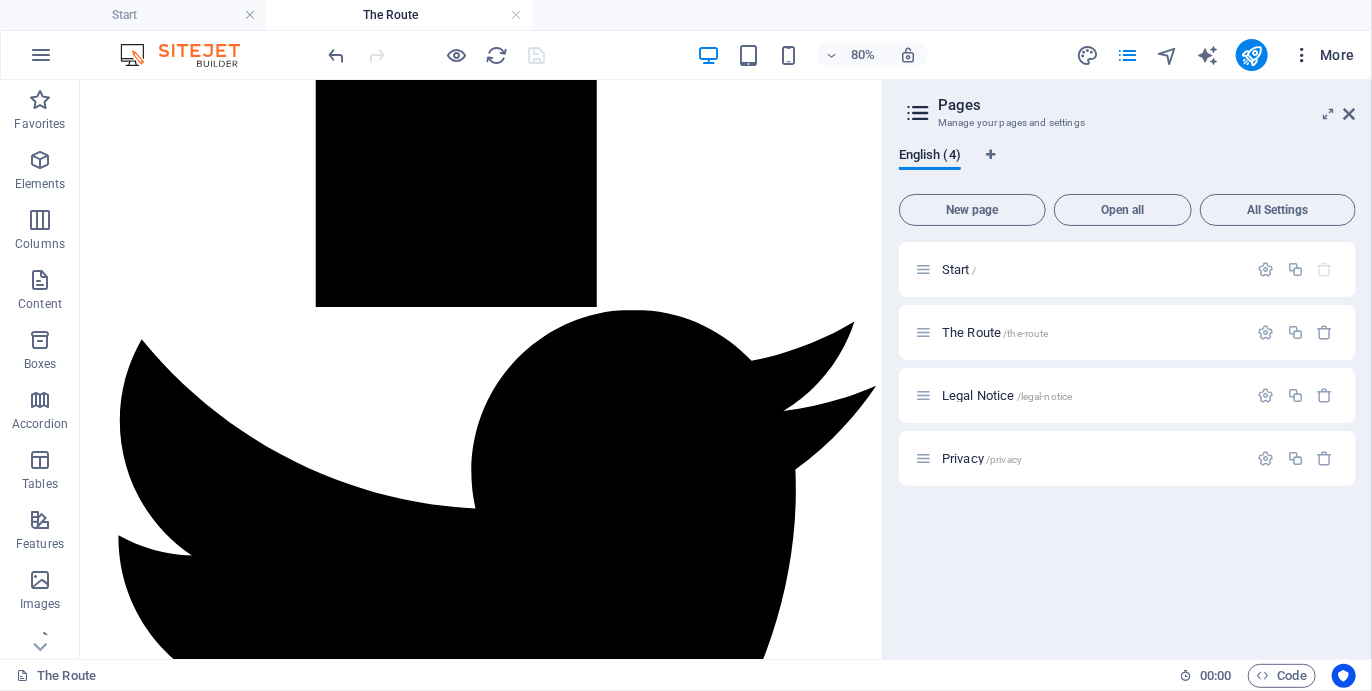 click at bounding box center [1302, 55] 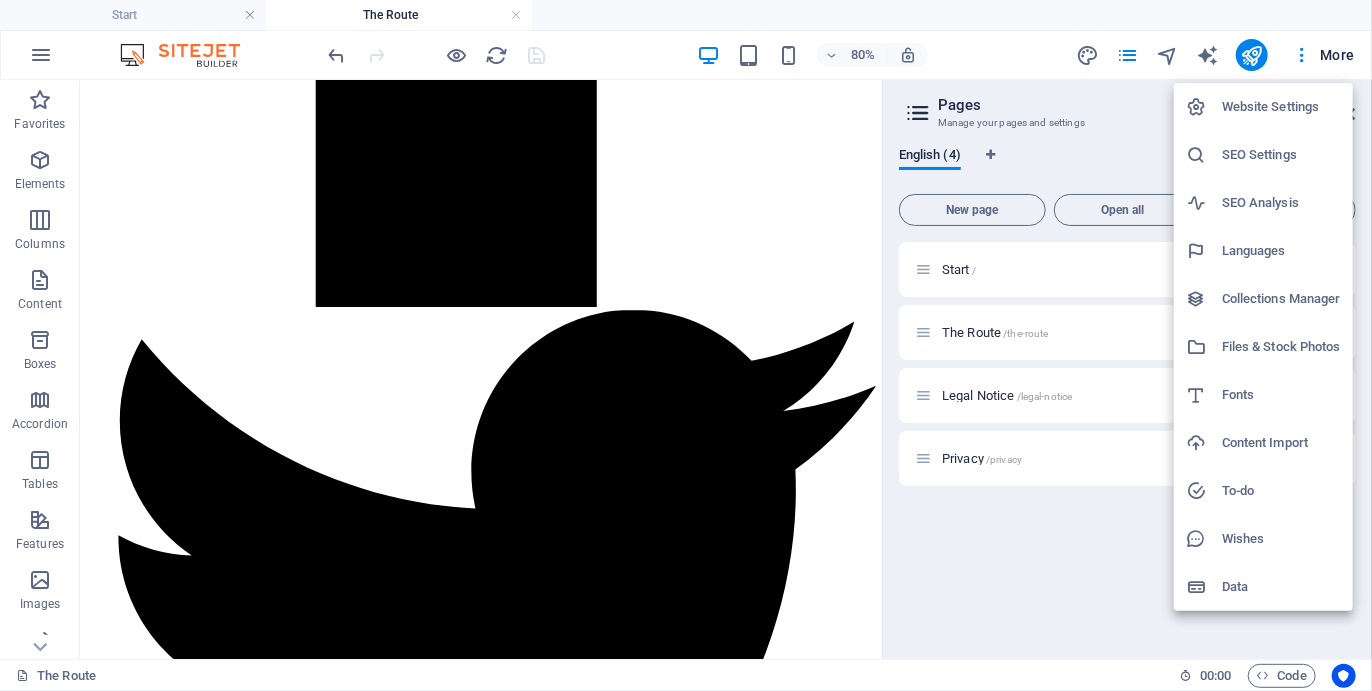 click at bounding box center [686, 345] 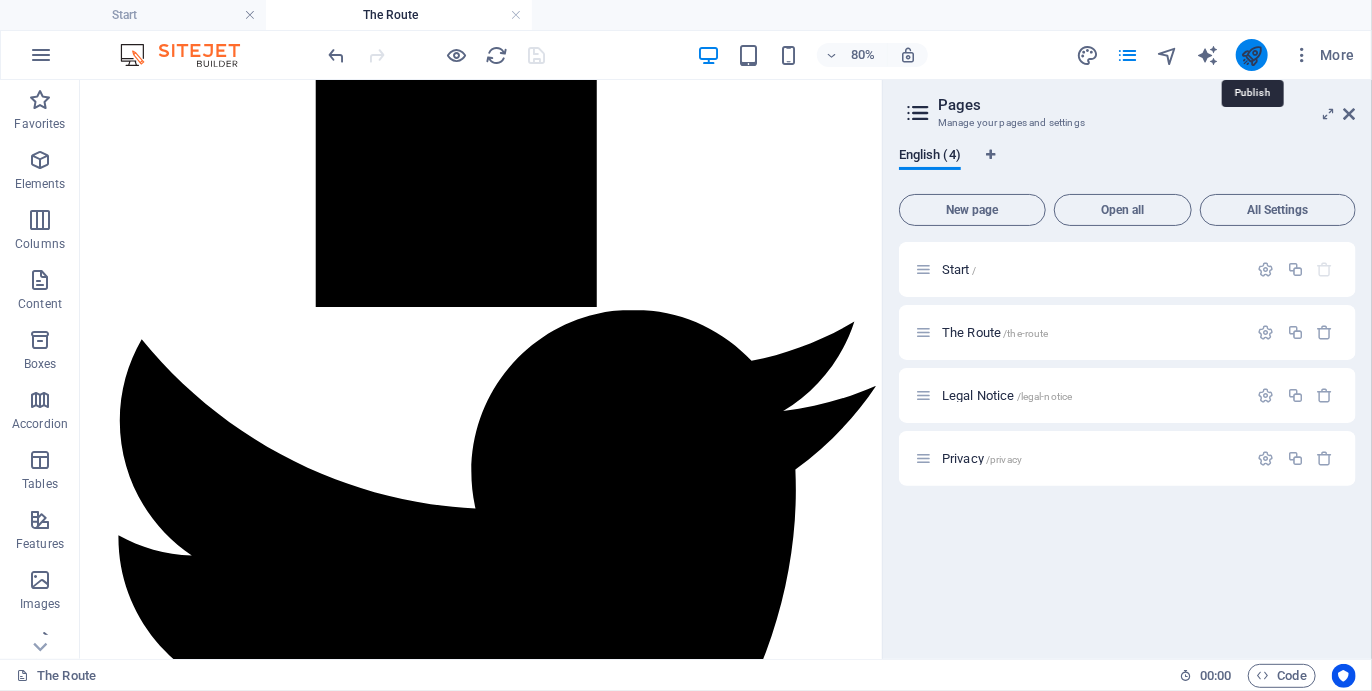 click at bounding box center (1251, 55) 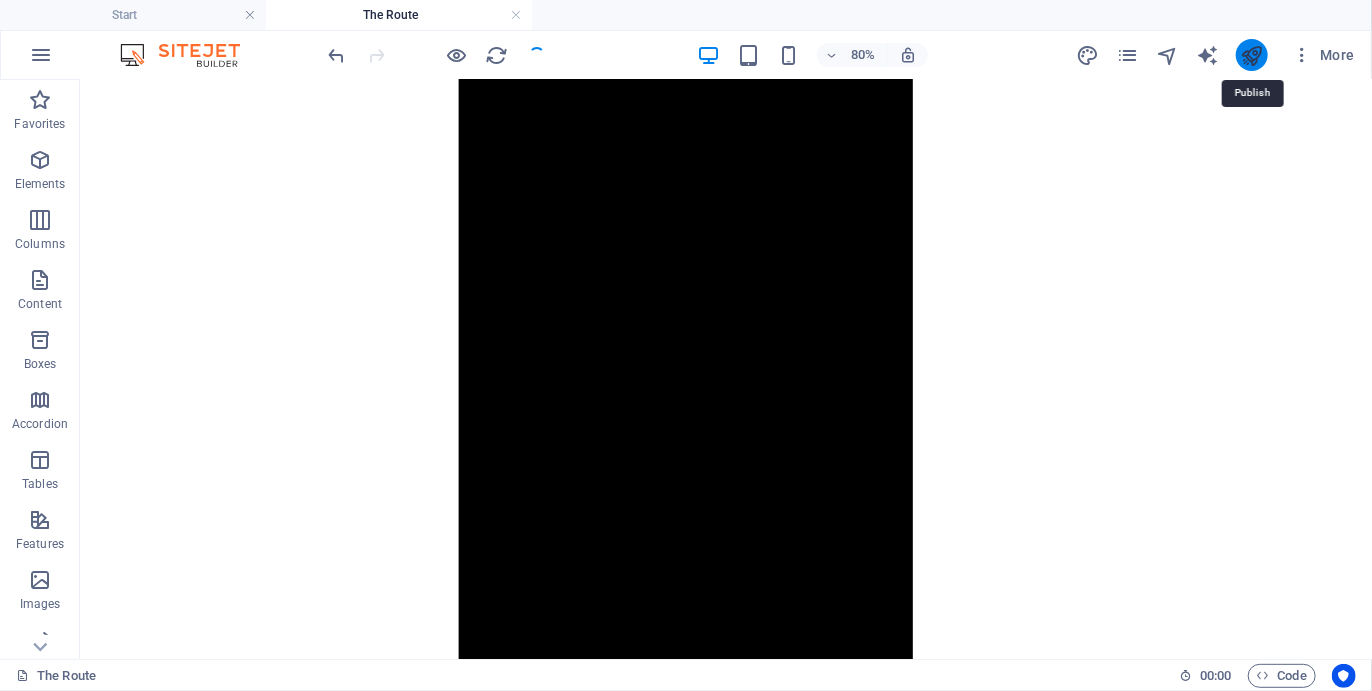 scroll, scrollTop: 2255, scrollLeft: 0, axis: vertical 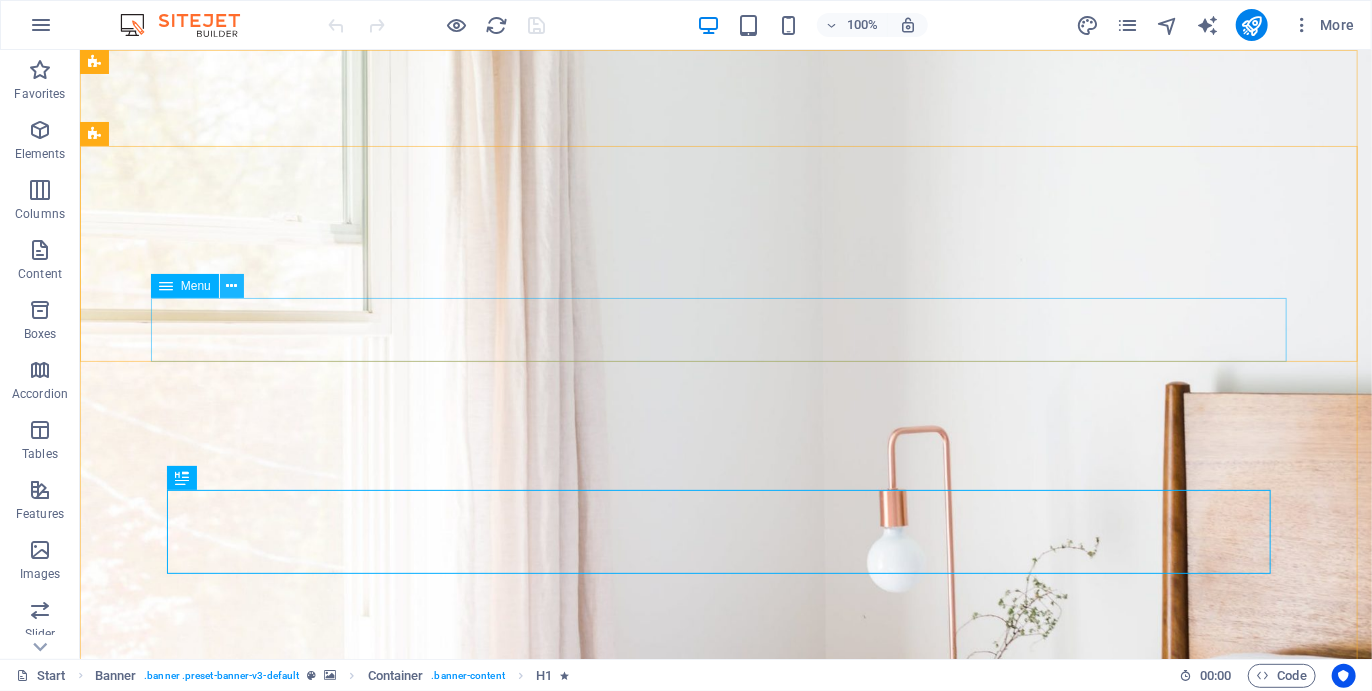 click at bounding box center [231, 286] 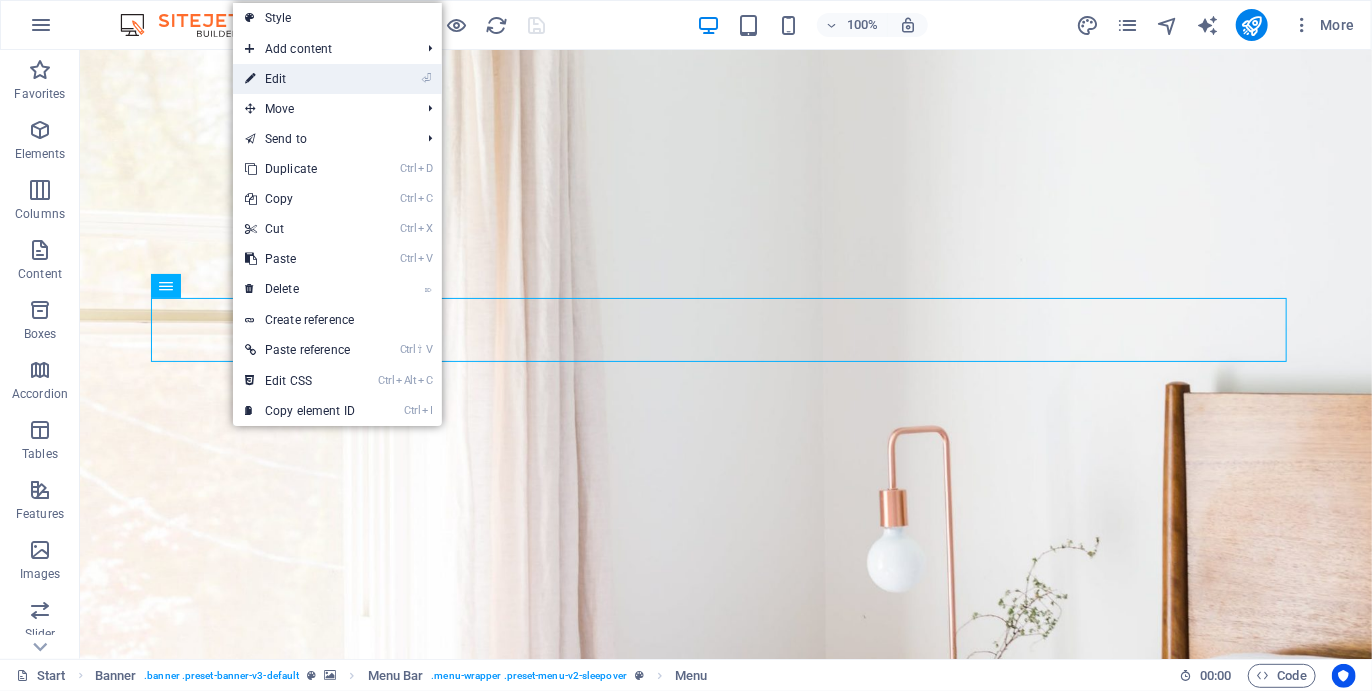click on "⏎  Edit" at bounding box center (300, 79) 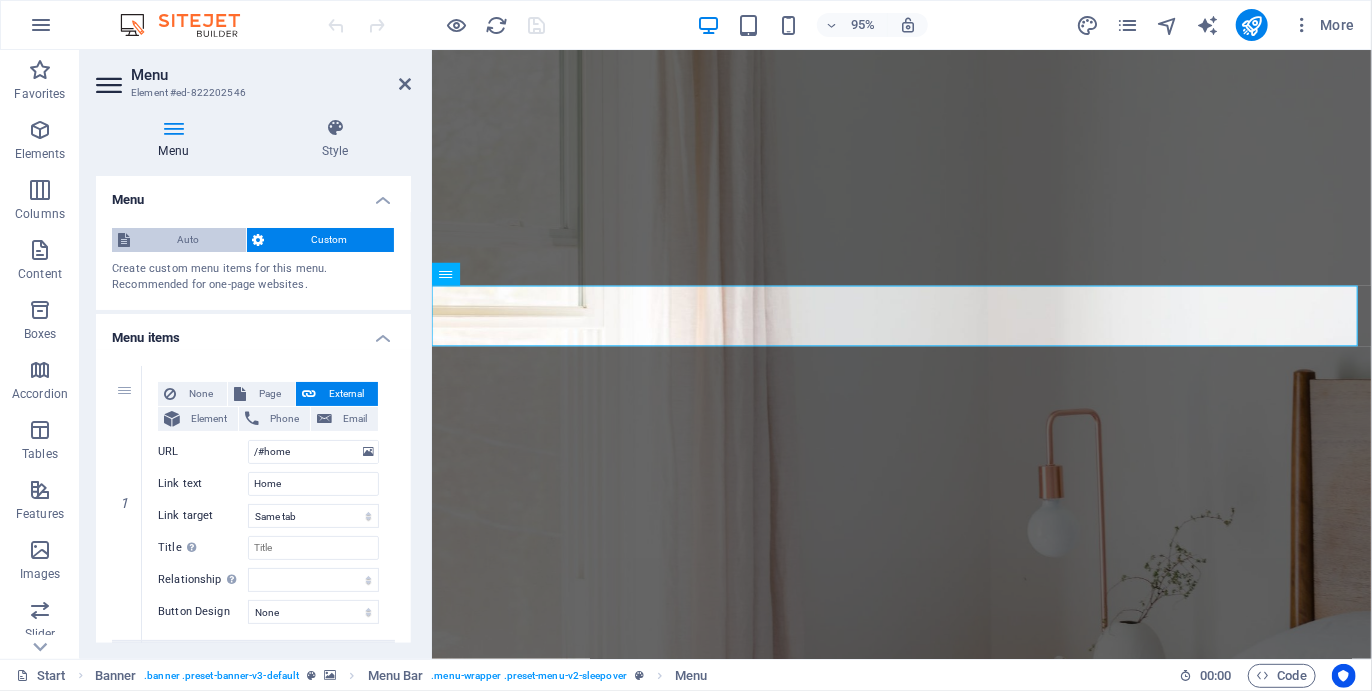 click on "Auto" at bounding box center (188, 240) 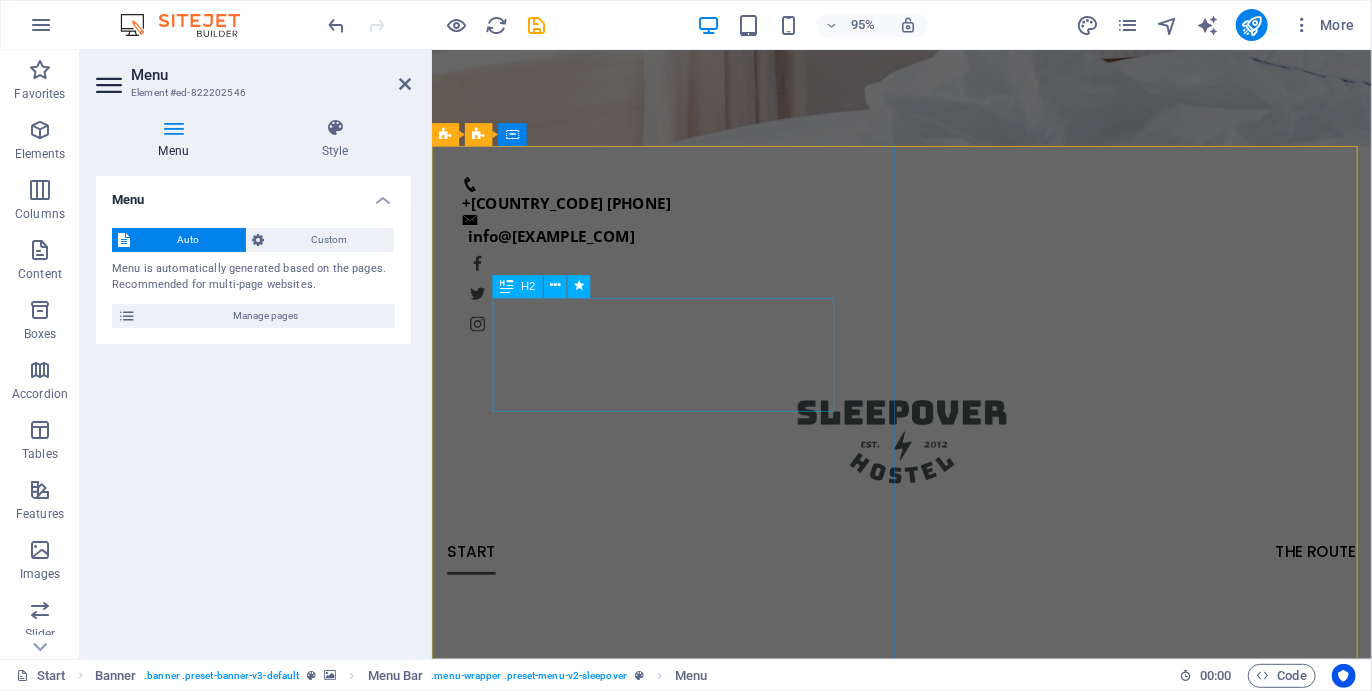 scroll, scrollTop: 150, scrollLeft: 0, axis: vertical 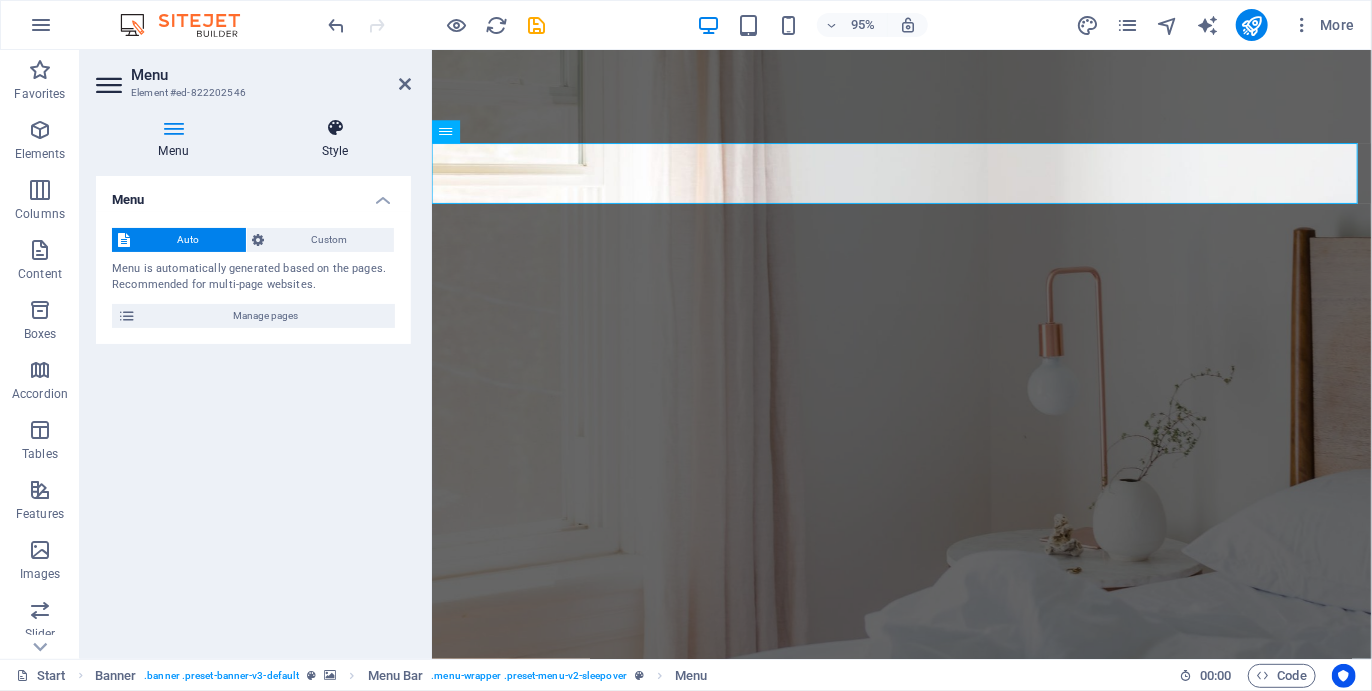 click on "Style" at bounding box center [335, 139] 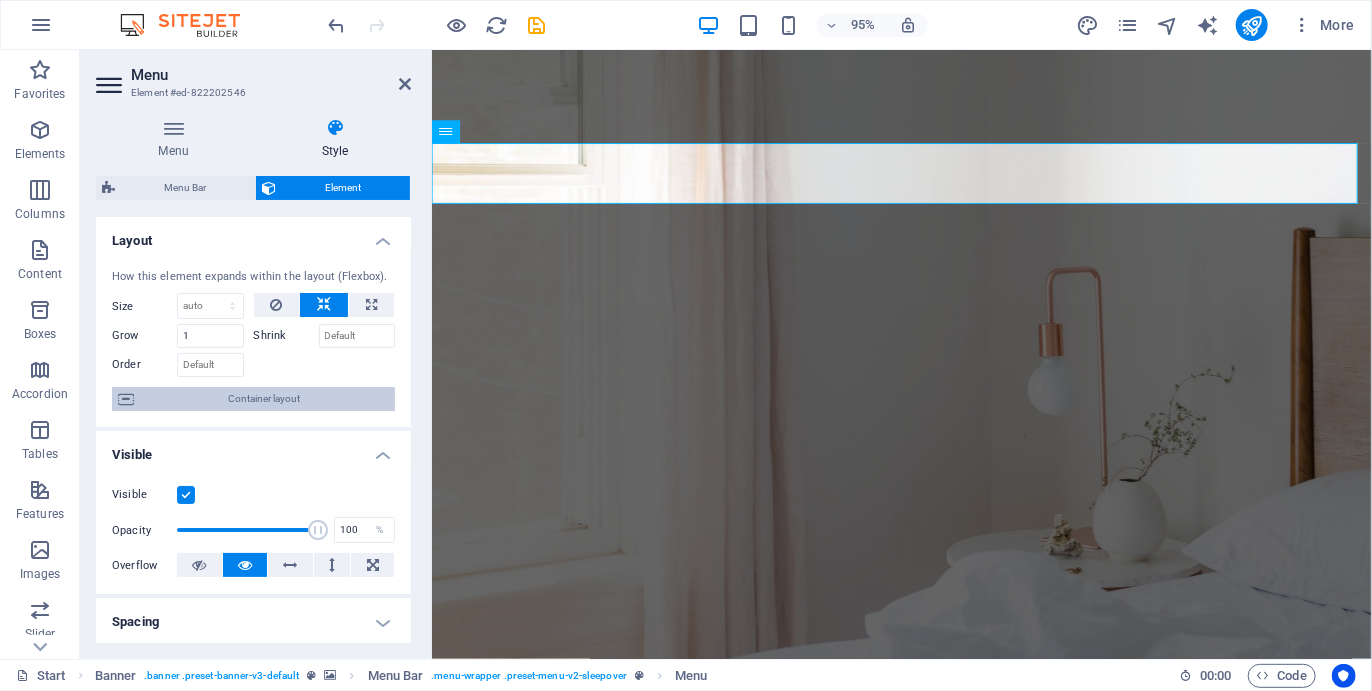scroll, scrollTop: 418, scrollLeft: 0, axis: vertical 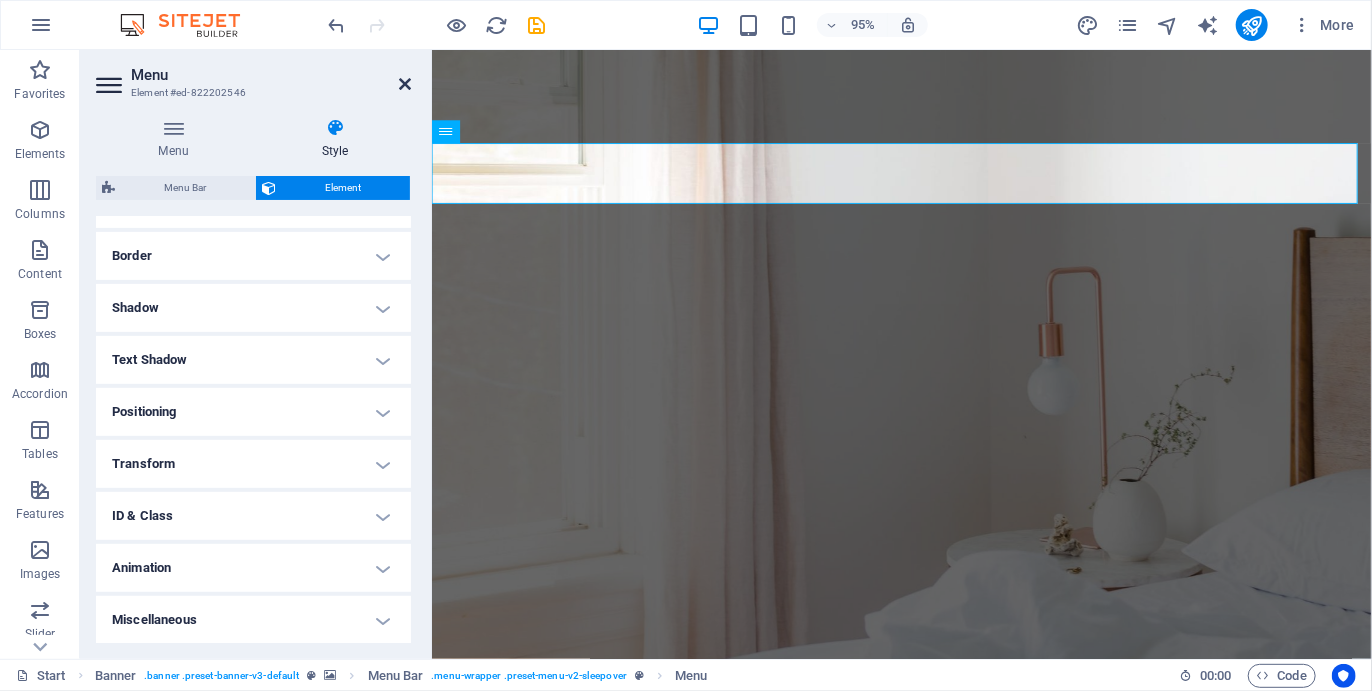 click at bounding box center (405, 84) 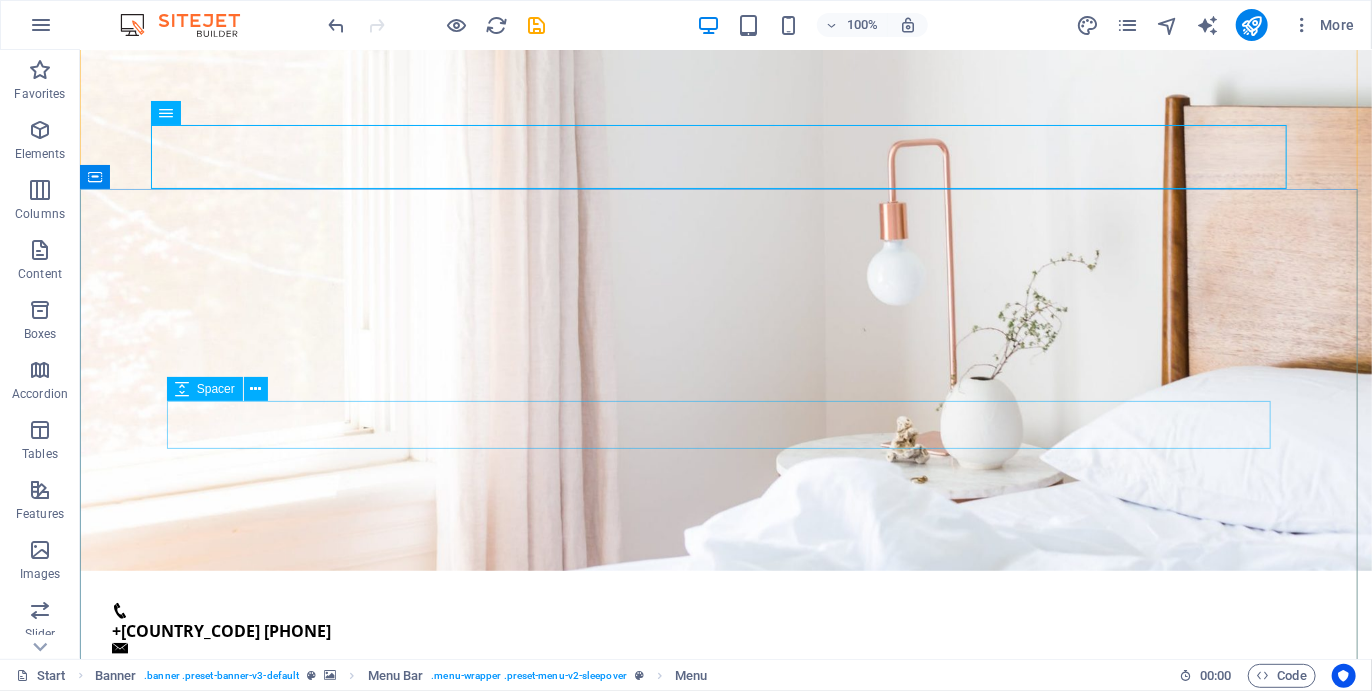 scroll, scrollTop: 0, scrollLeft: 0, axis: both 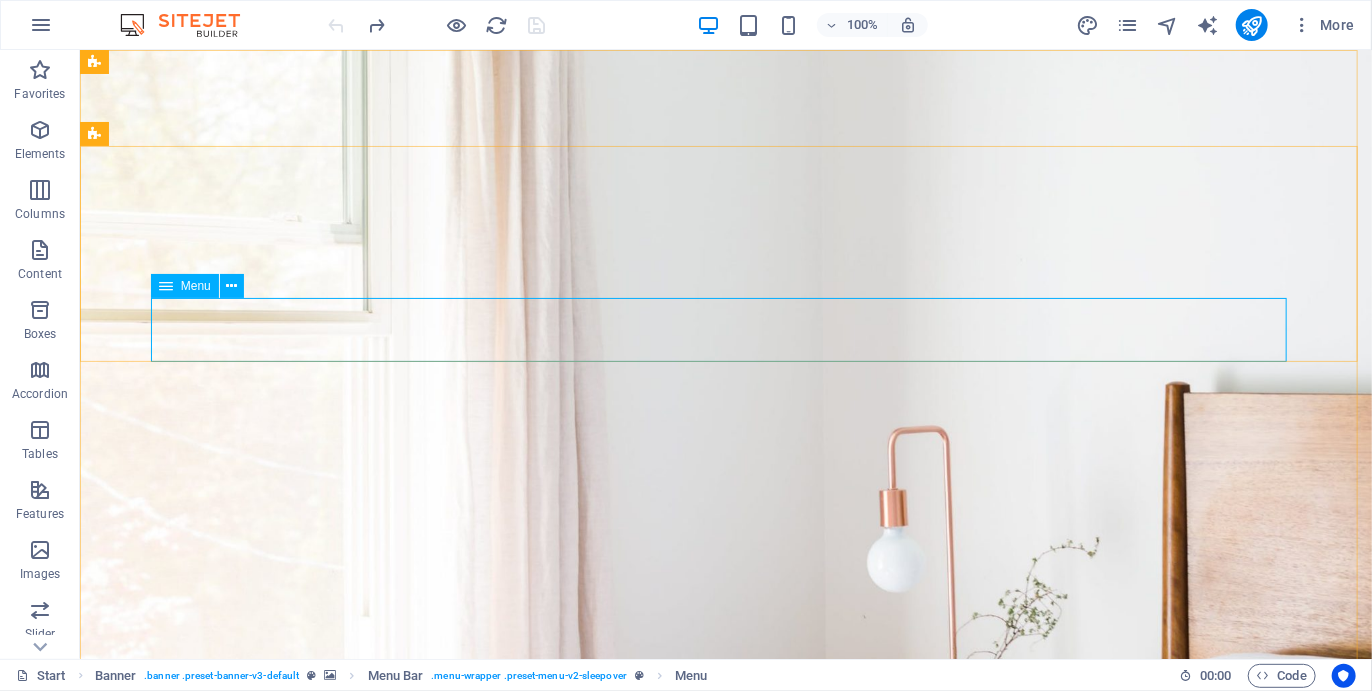 click on "Menu" at bounding box center [196, 286] 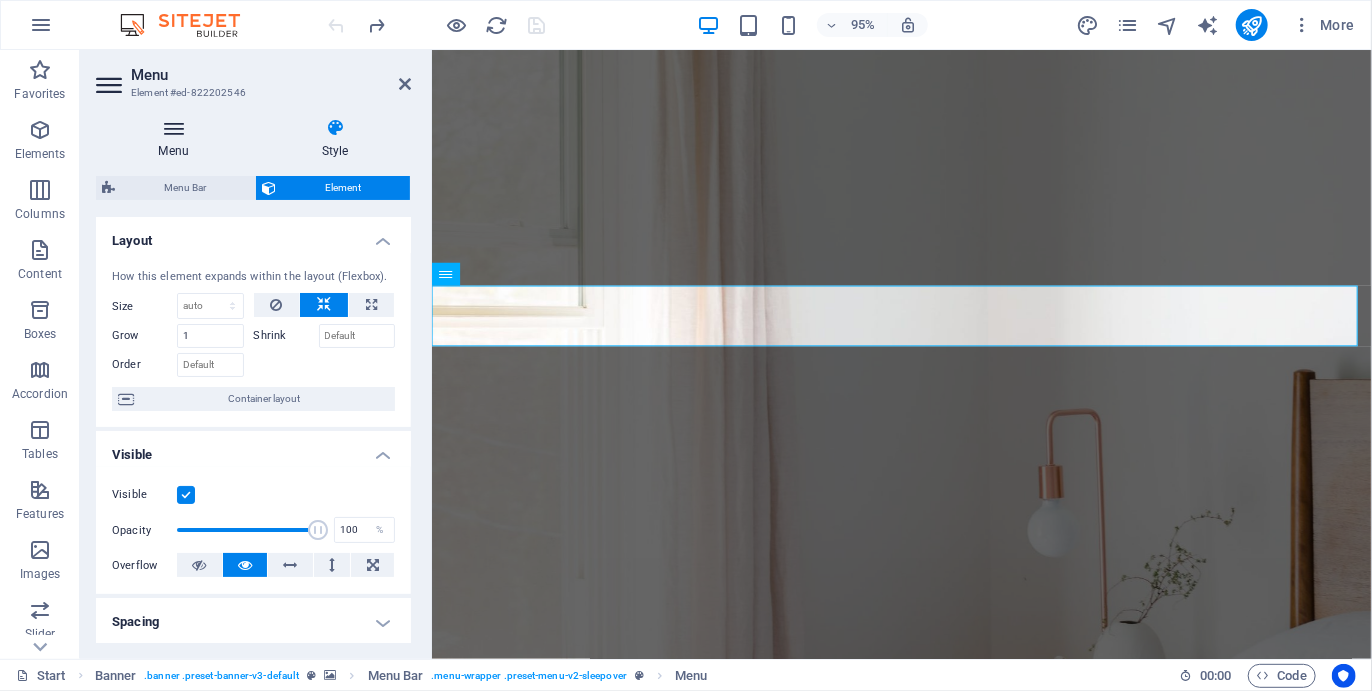 click at bounding box center (173, 128) 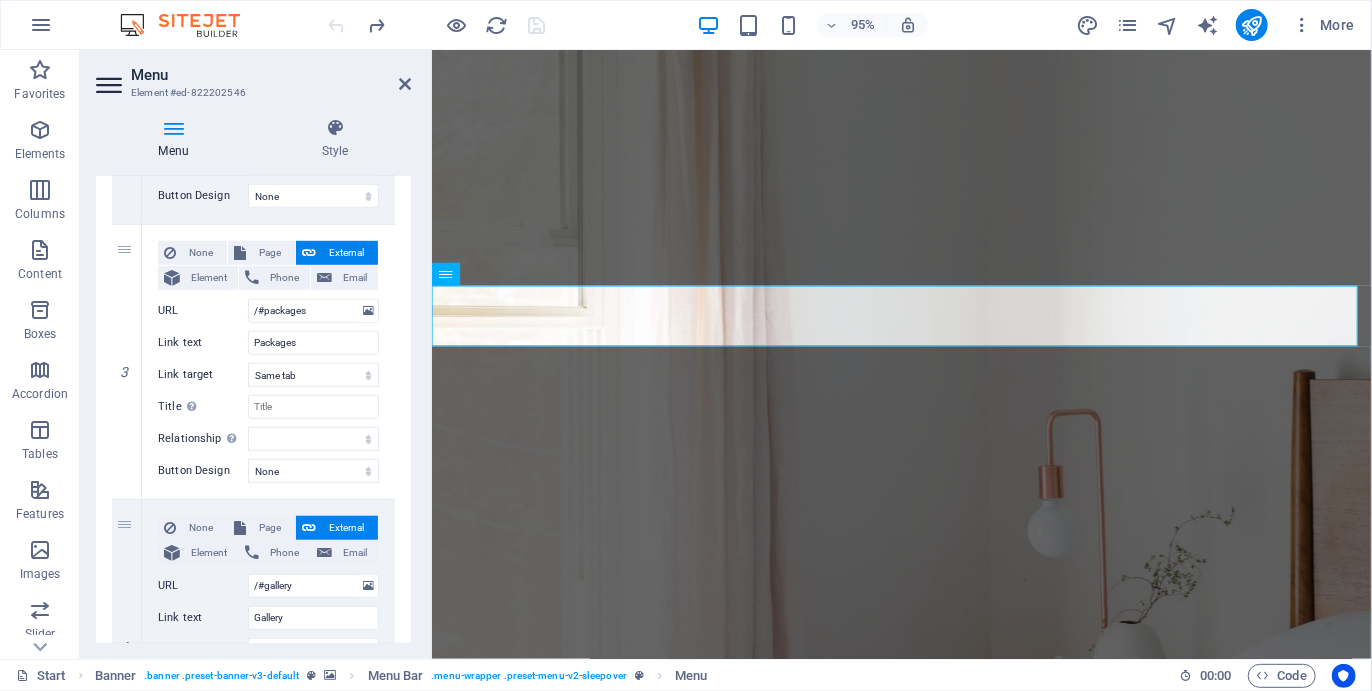 scroll, scrollTop: 692, scrollLeft: 0, axis: vertical 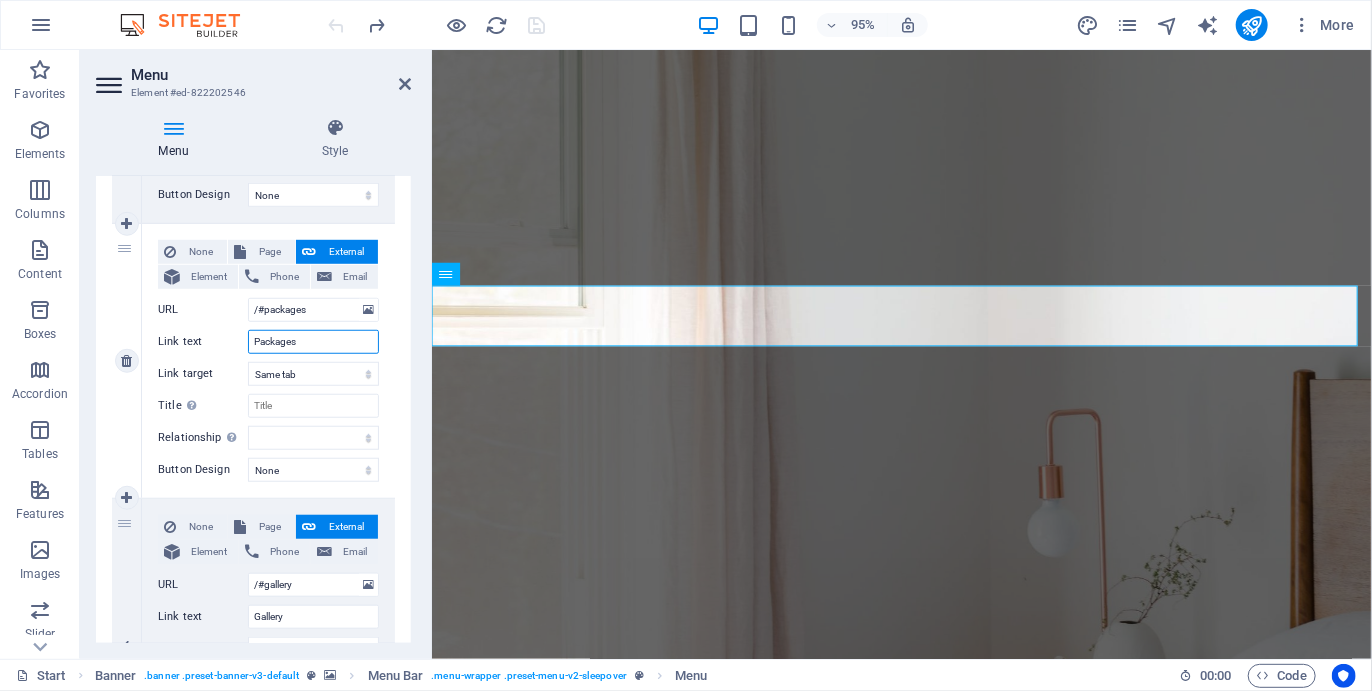 click on "Packages" at bounding box center (313, 342) 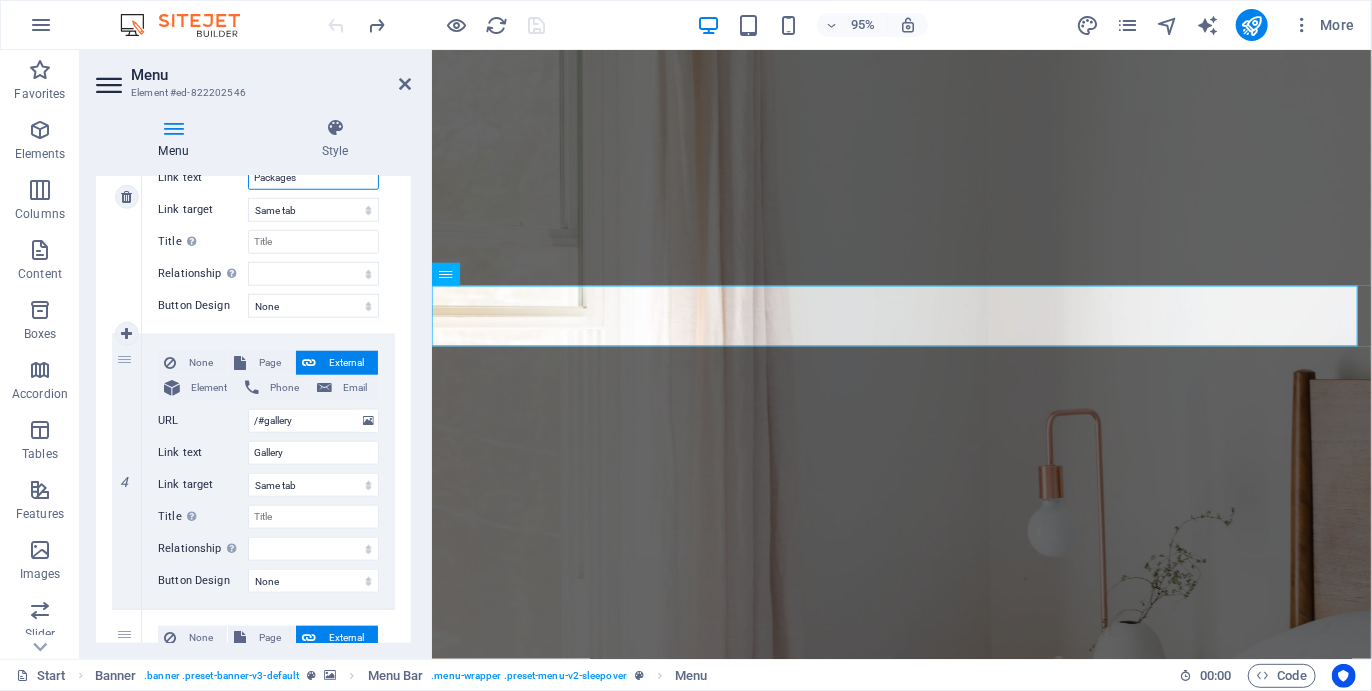 scroll, scrollTop: 857, scrollLeft: 0, axis: vertical 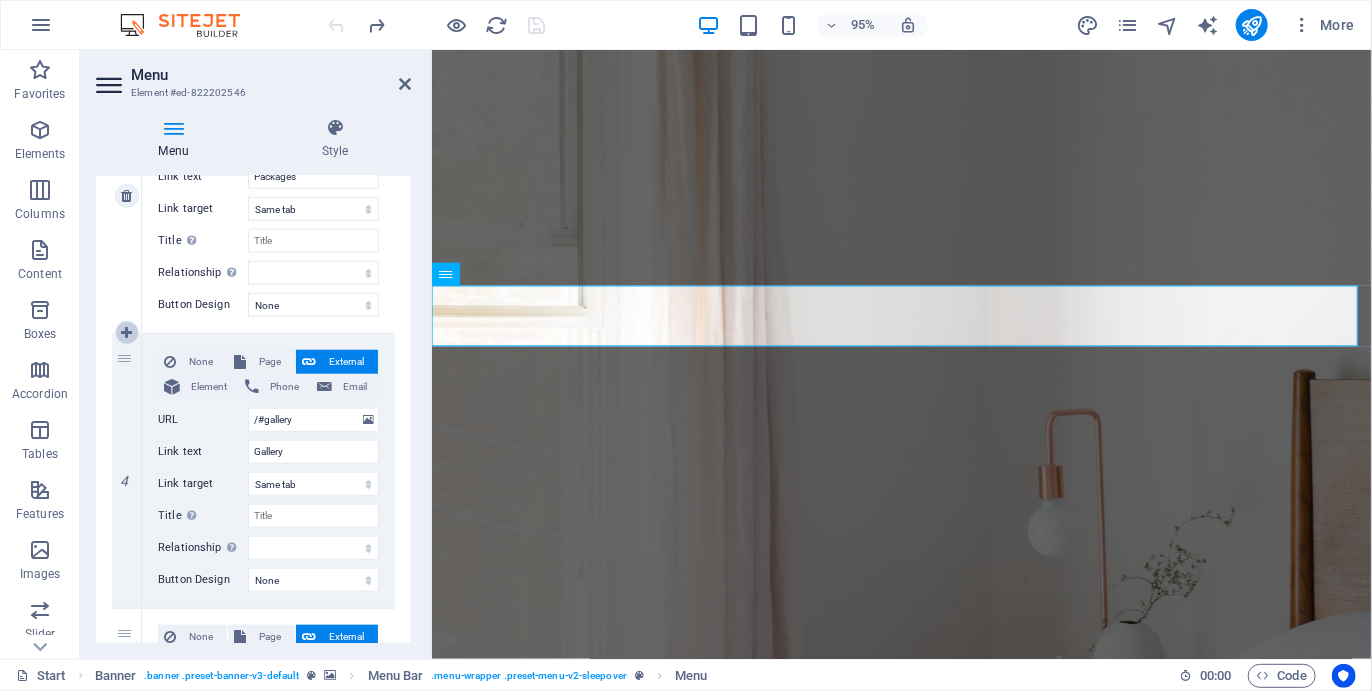 click at bounding box center (127, 333) 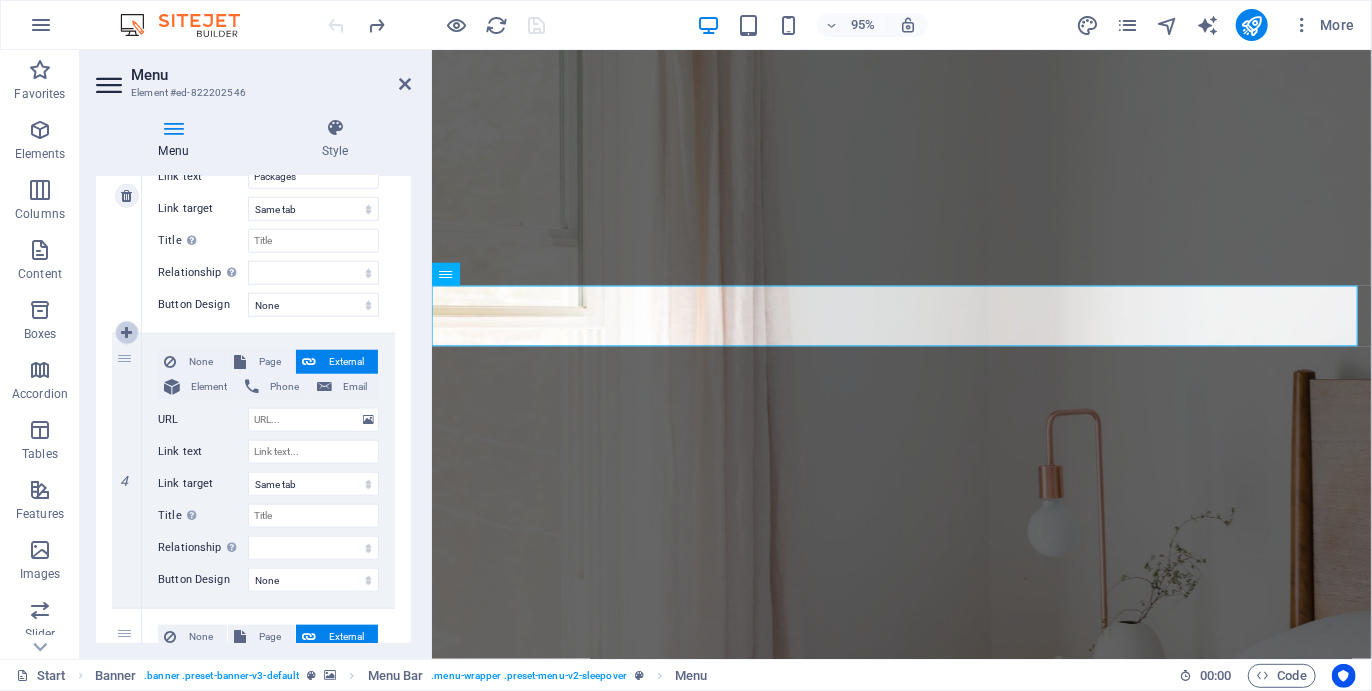 select 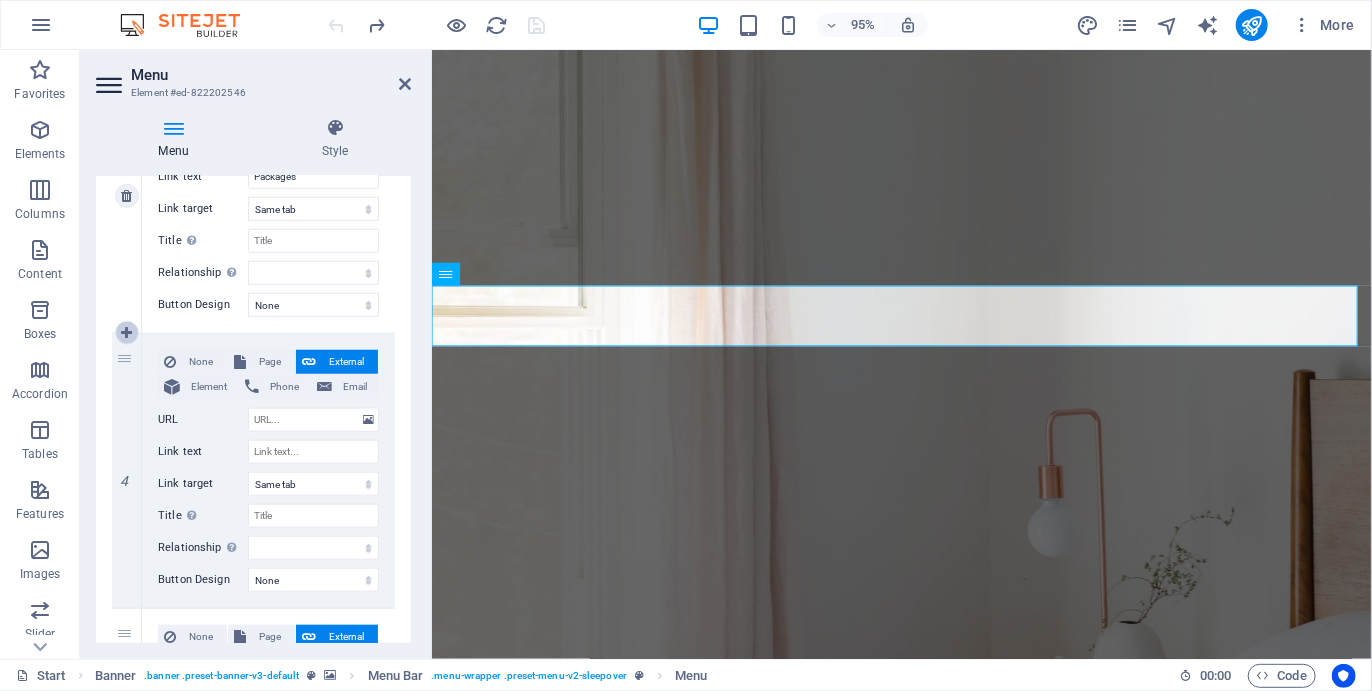 type on "/#book-now" 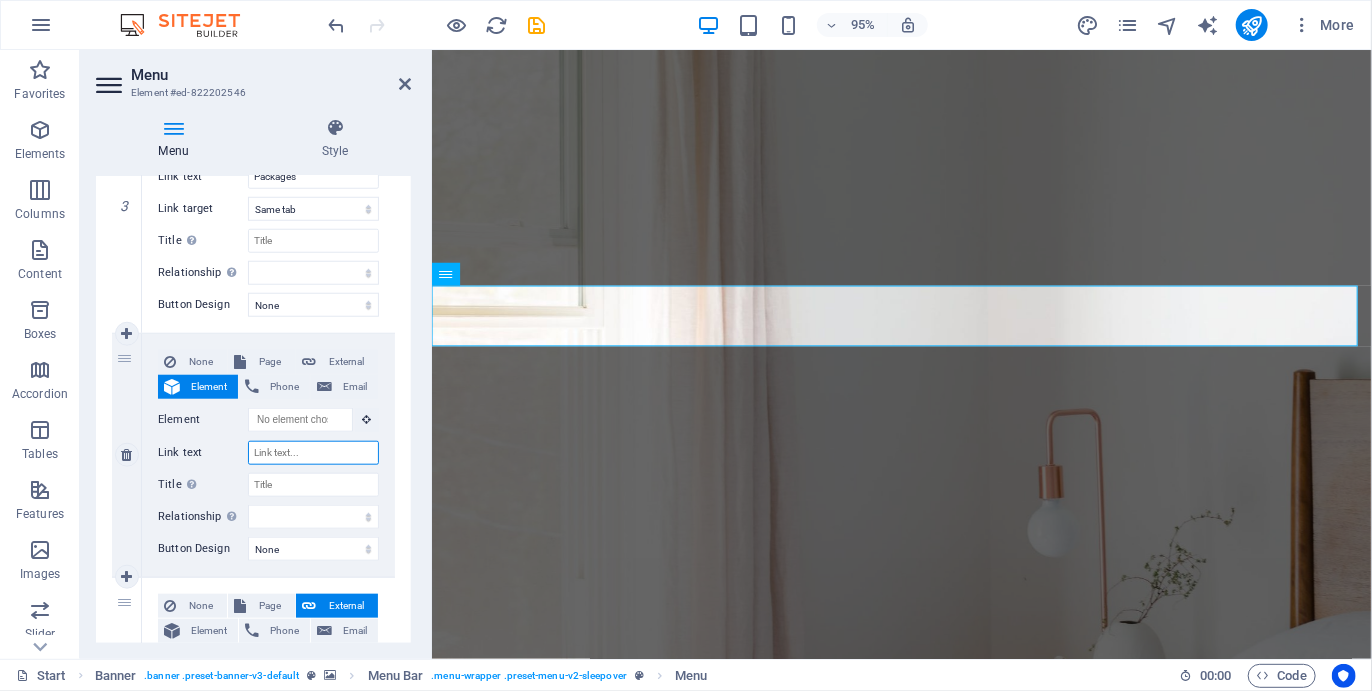 click on "Link text" at bounding box center (313, 453) 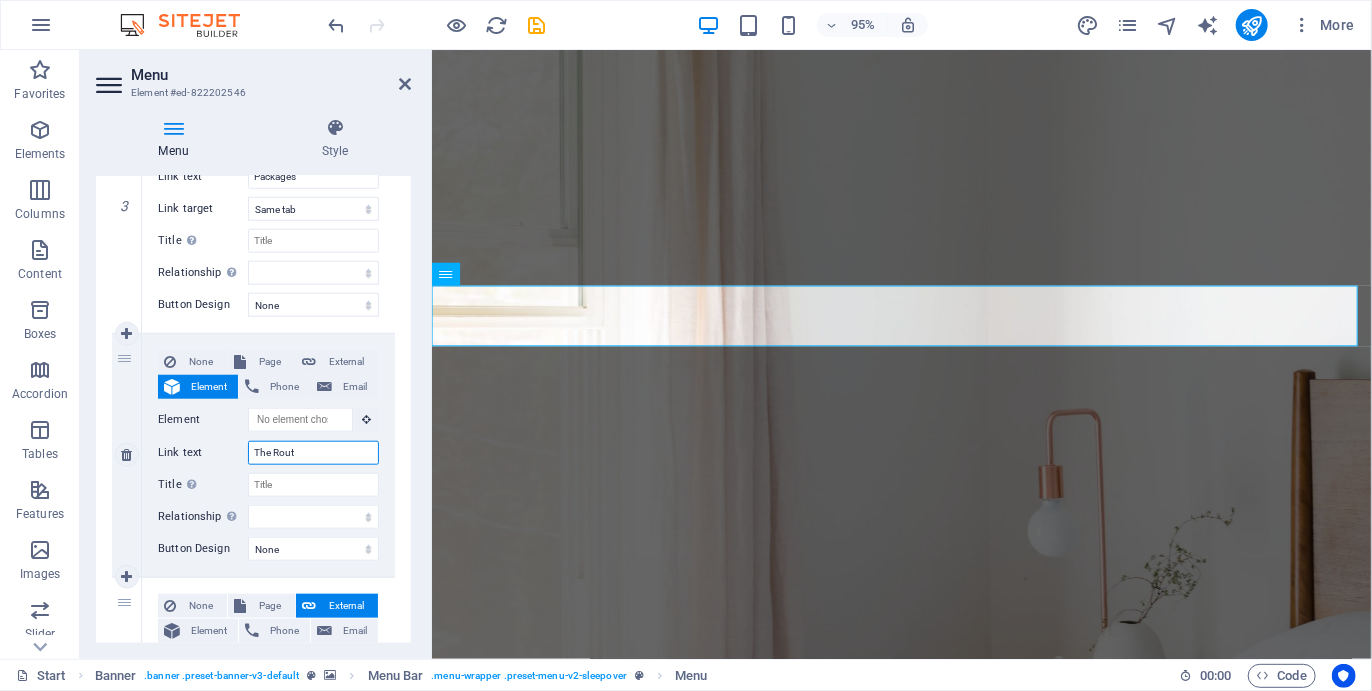 type on "The Route" 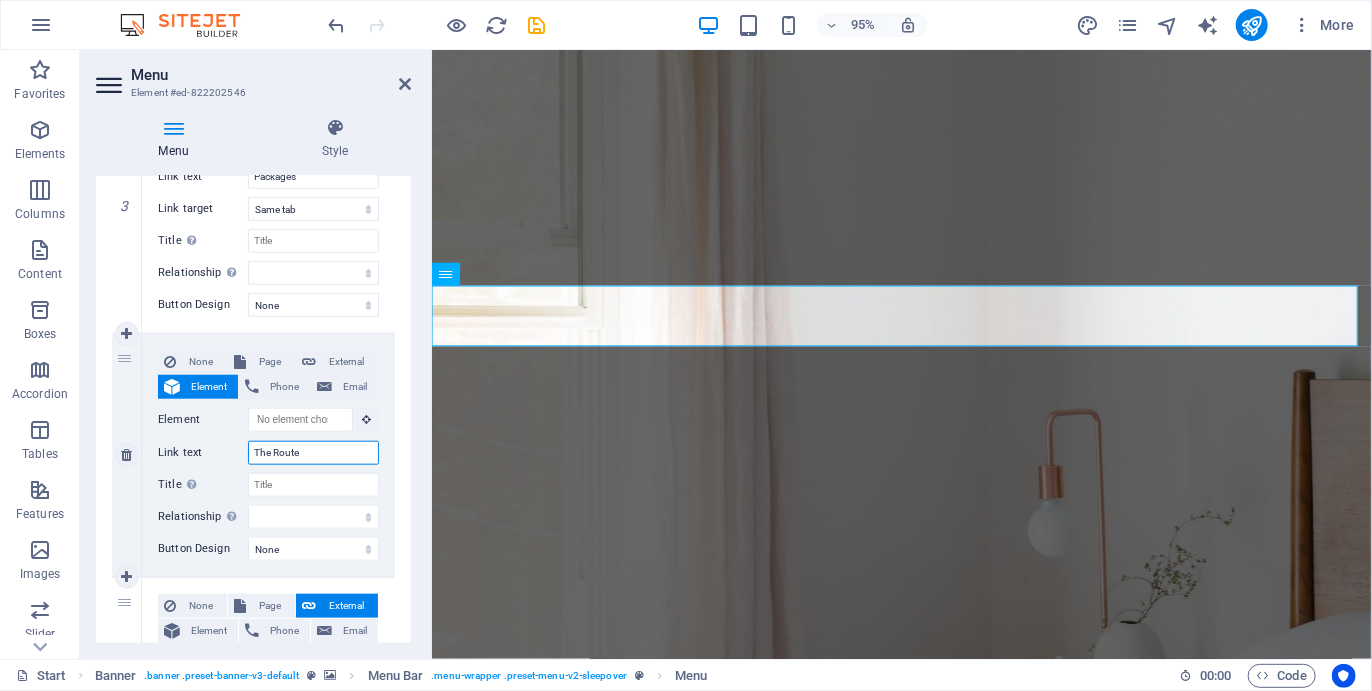 select 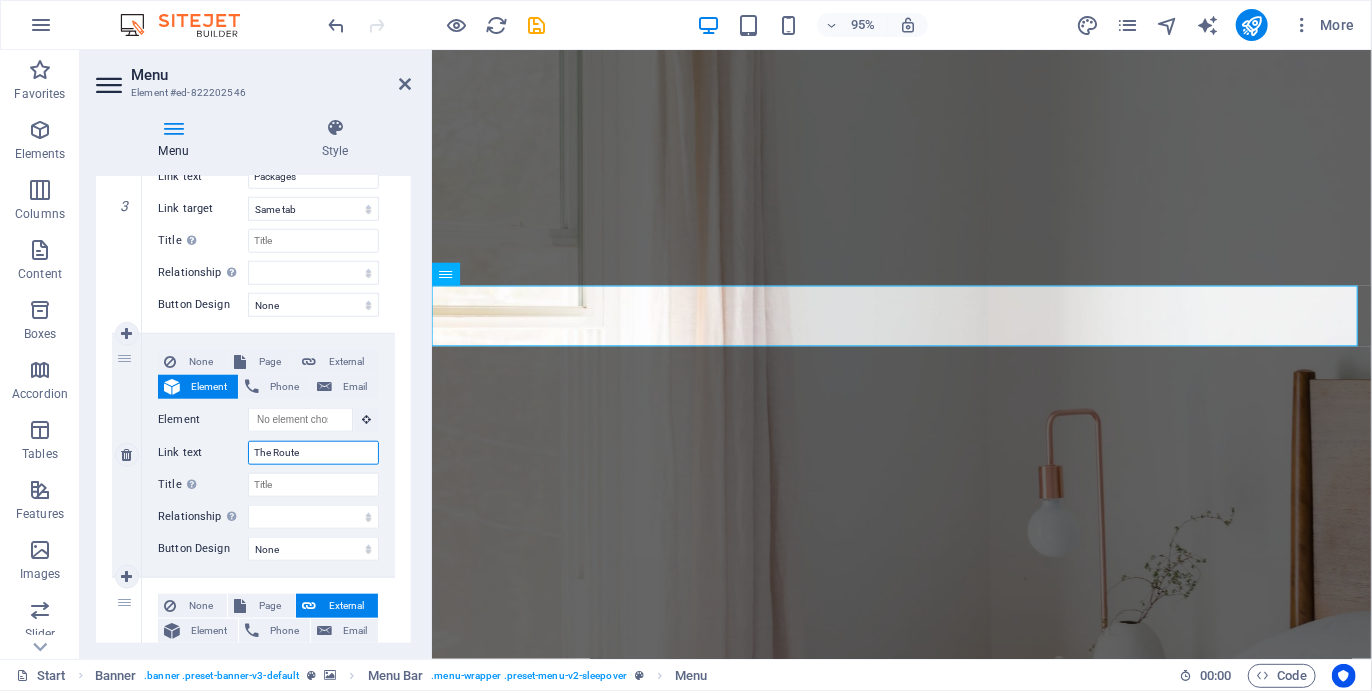 select 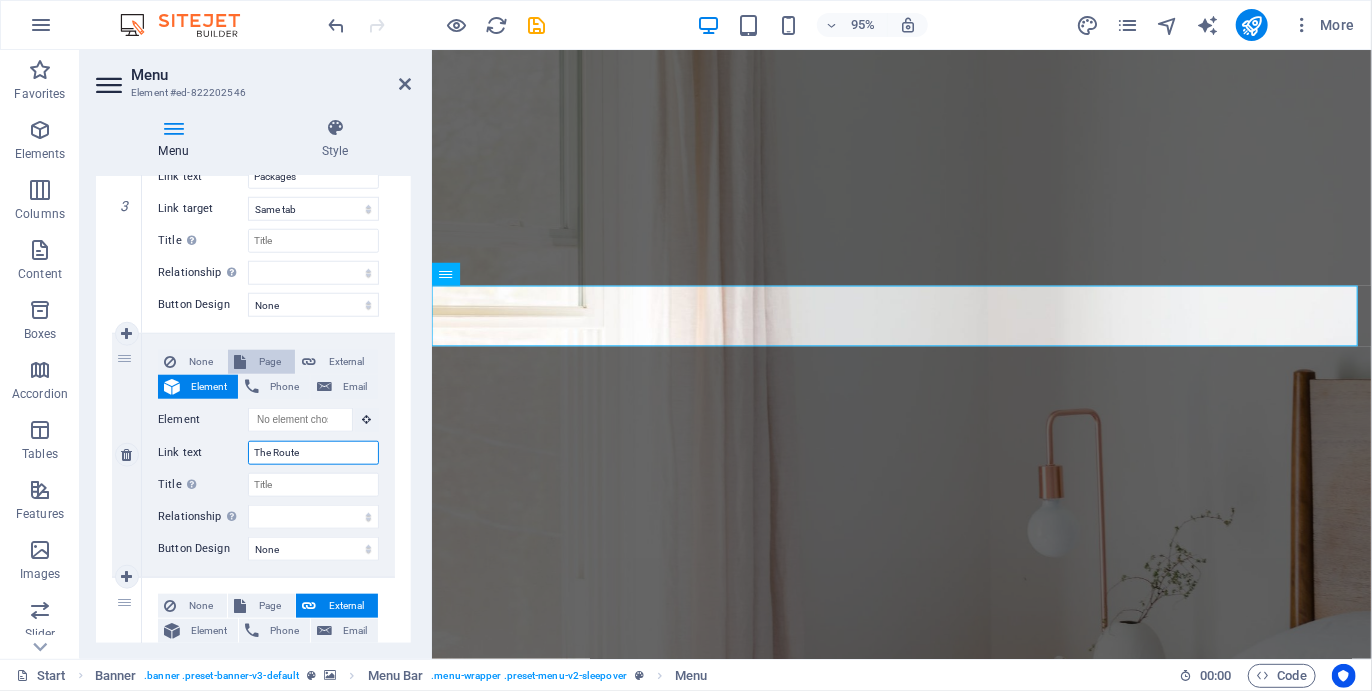 type on "The Route" 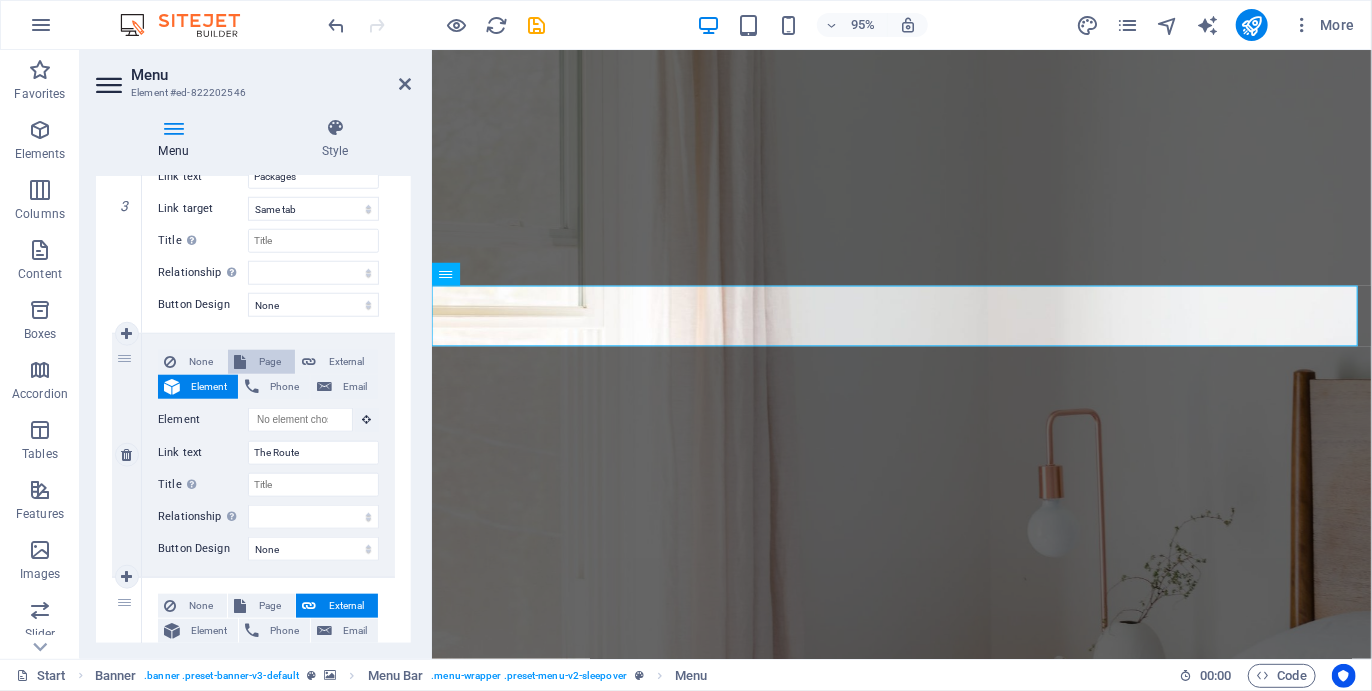 click on "Page" at bounding box center (270, 362) 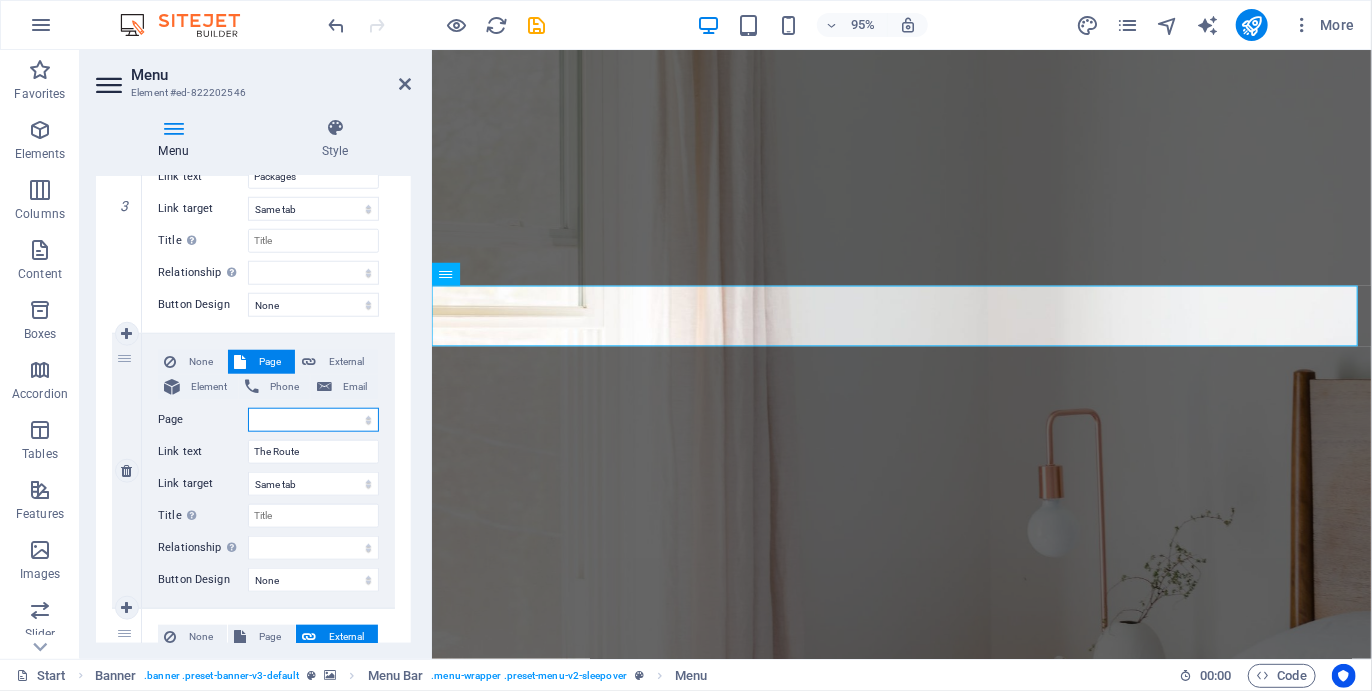 click on "Start The Route Legal Notice Privacy" at bounding box center [313, 420] 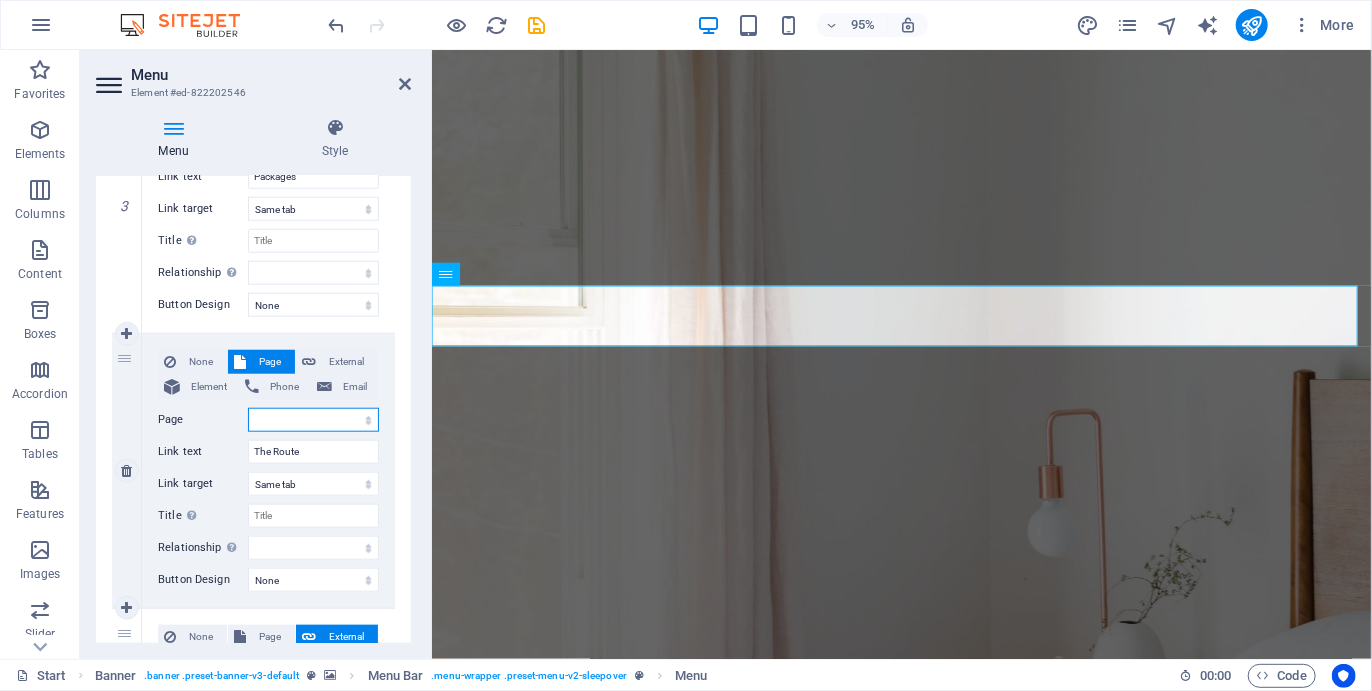 select on "1" 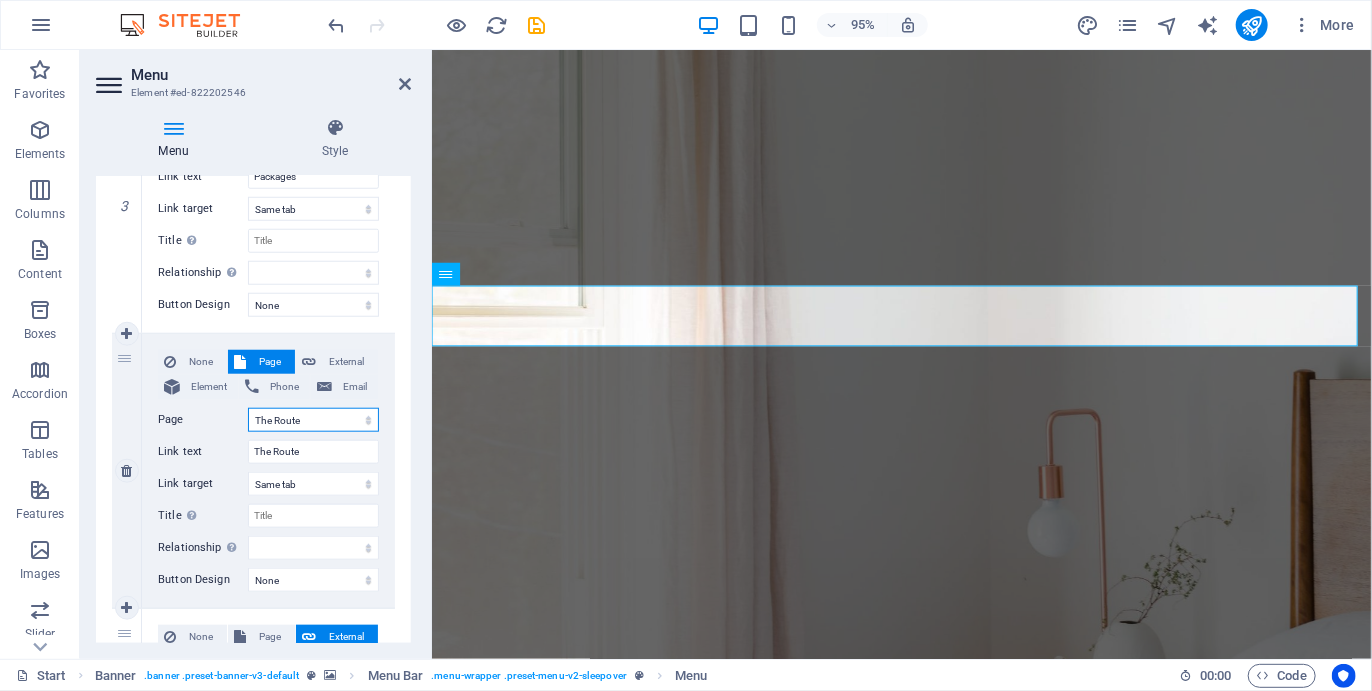 click on "Start The Route Legal Notice Privacy" at bounding box center [313, 420] 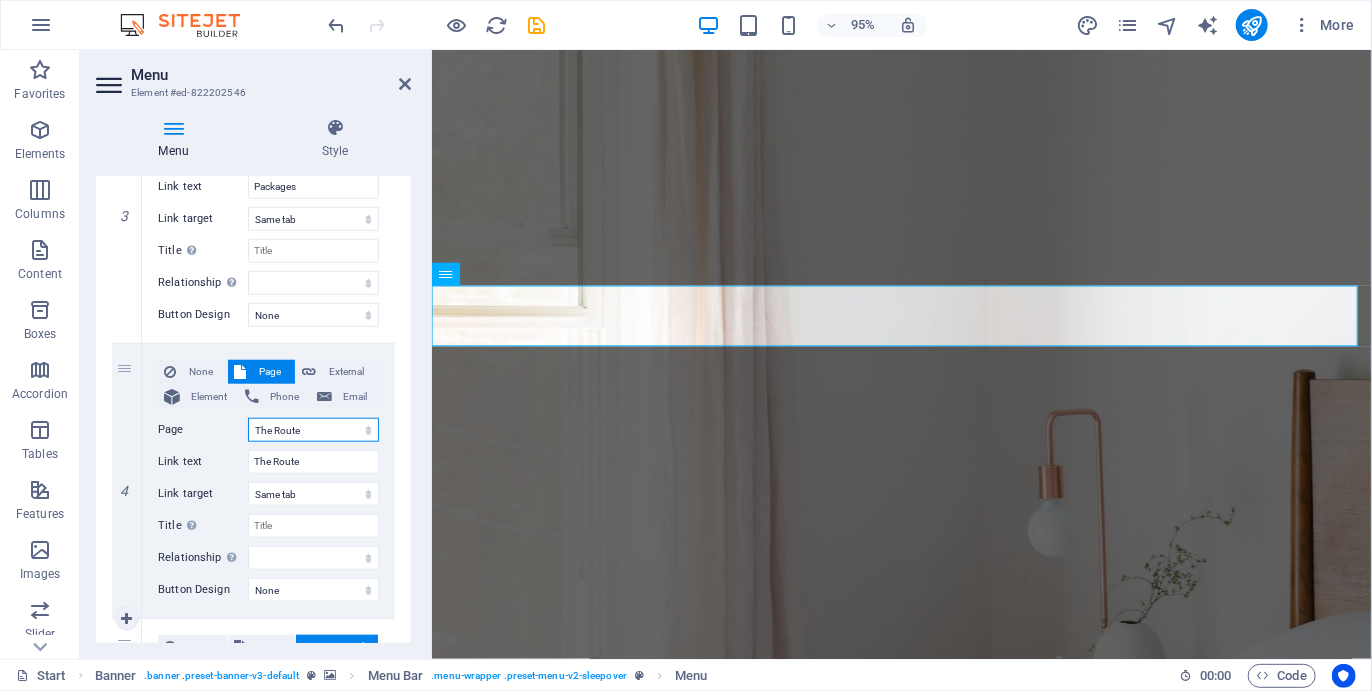 scroll, scrollTop: 782, scrollLeft: 0, axis: vertical 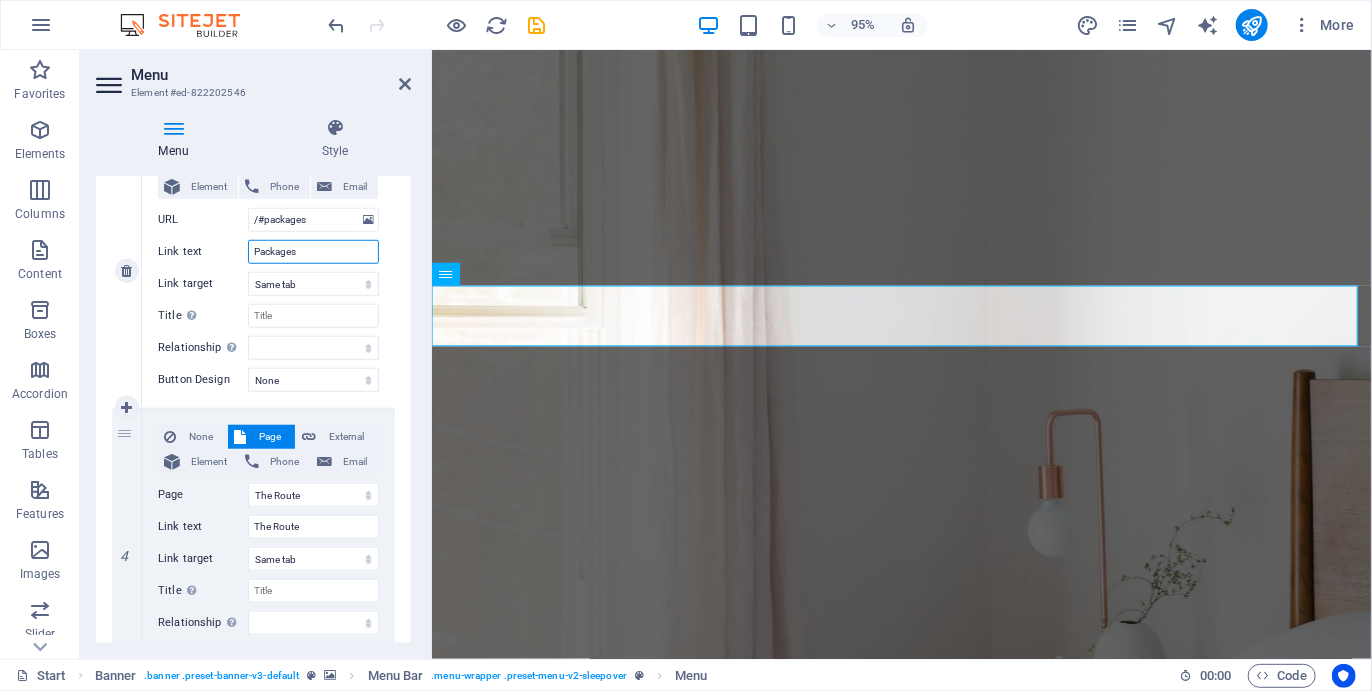click on "Packages" at bounding box center (313, 252) 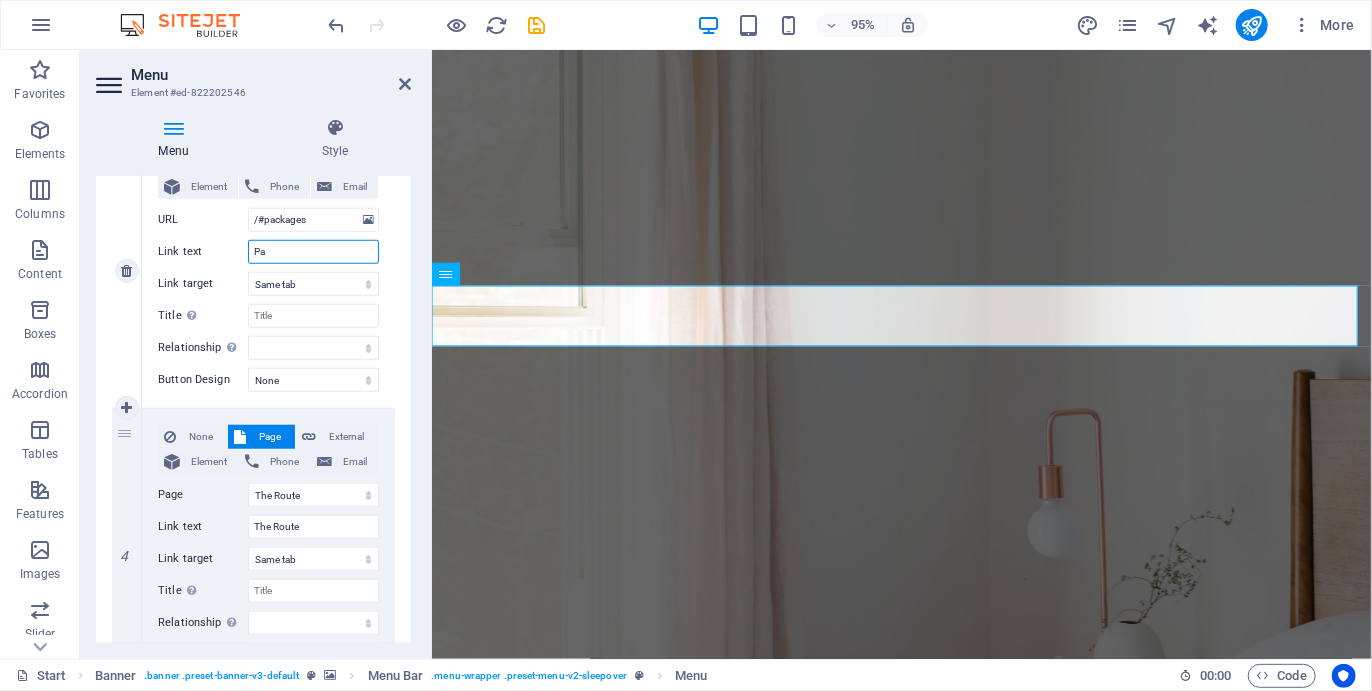 type on "P" 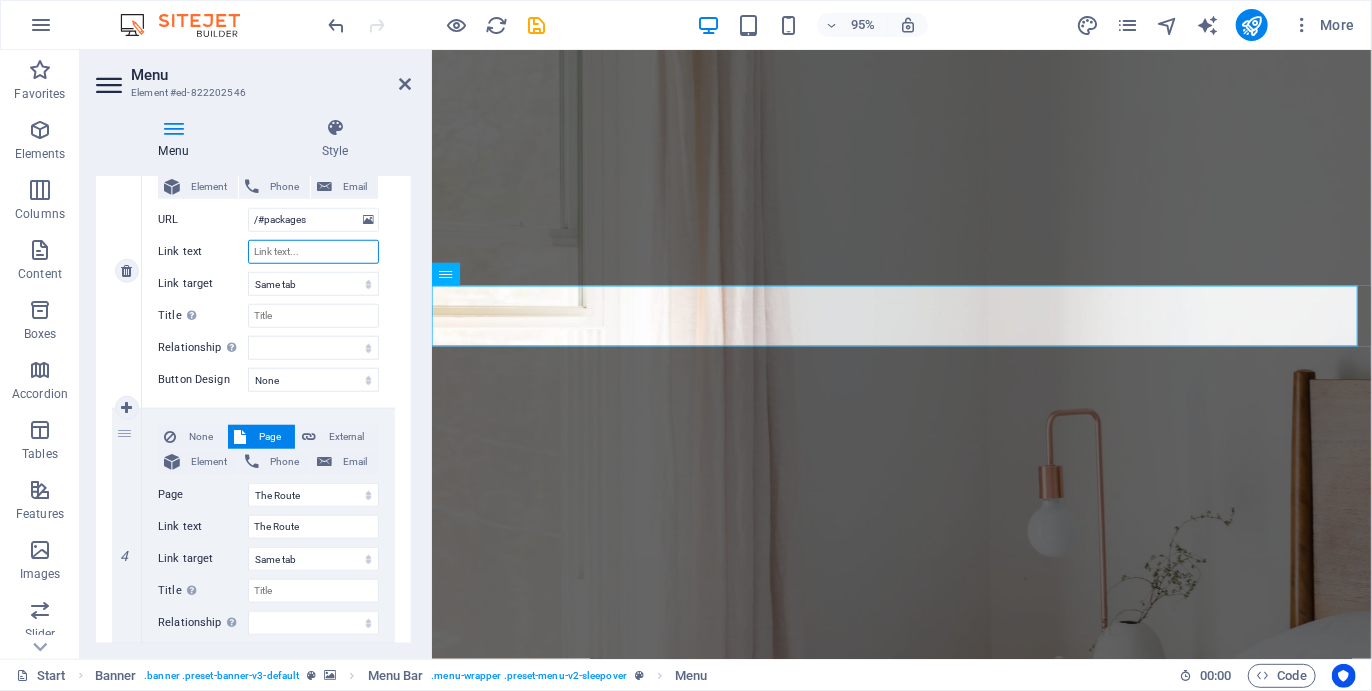 type on "I" 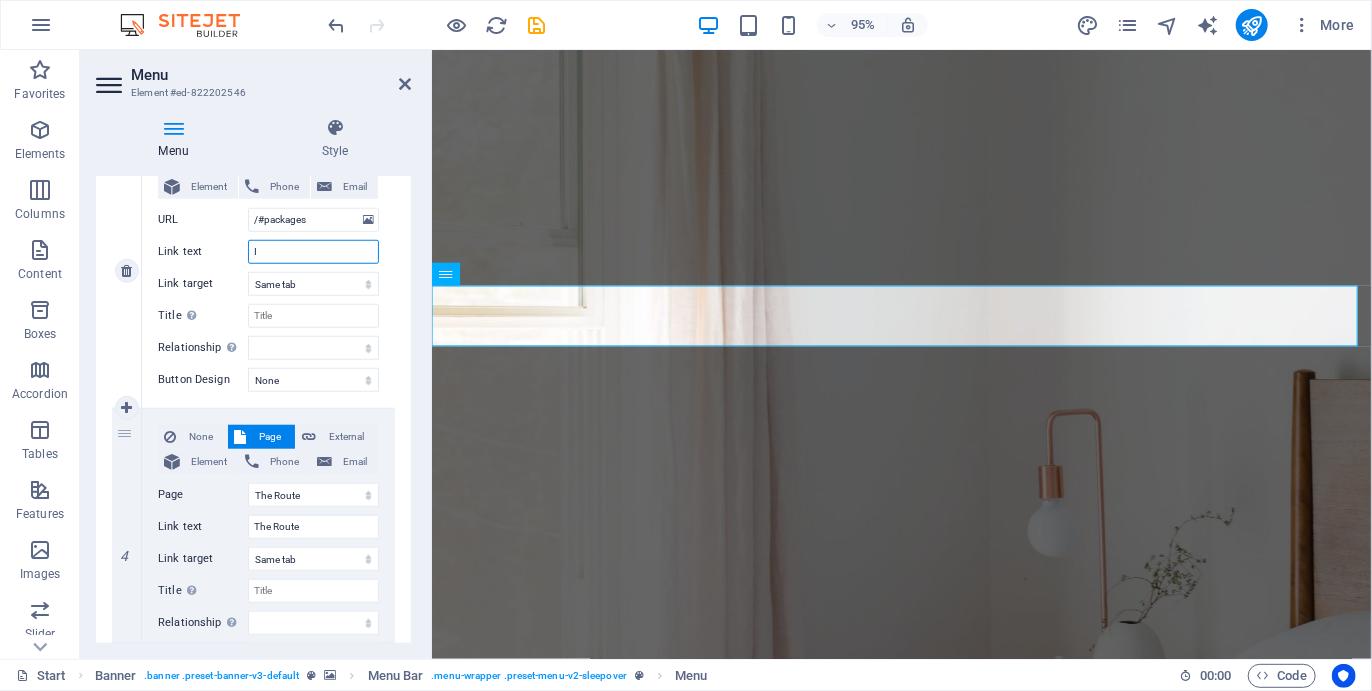 select 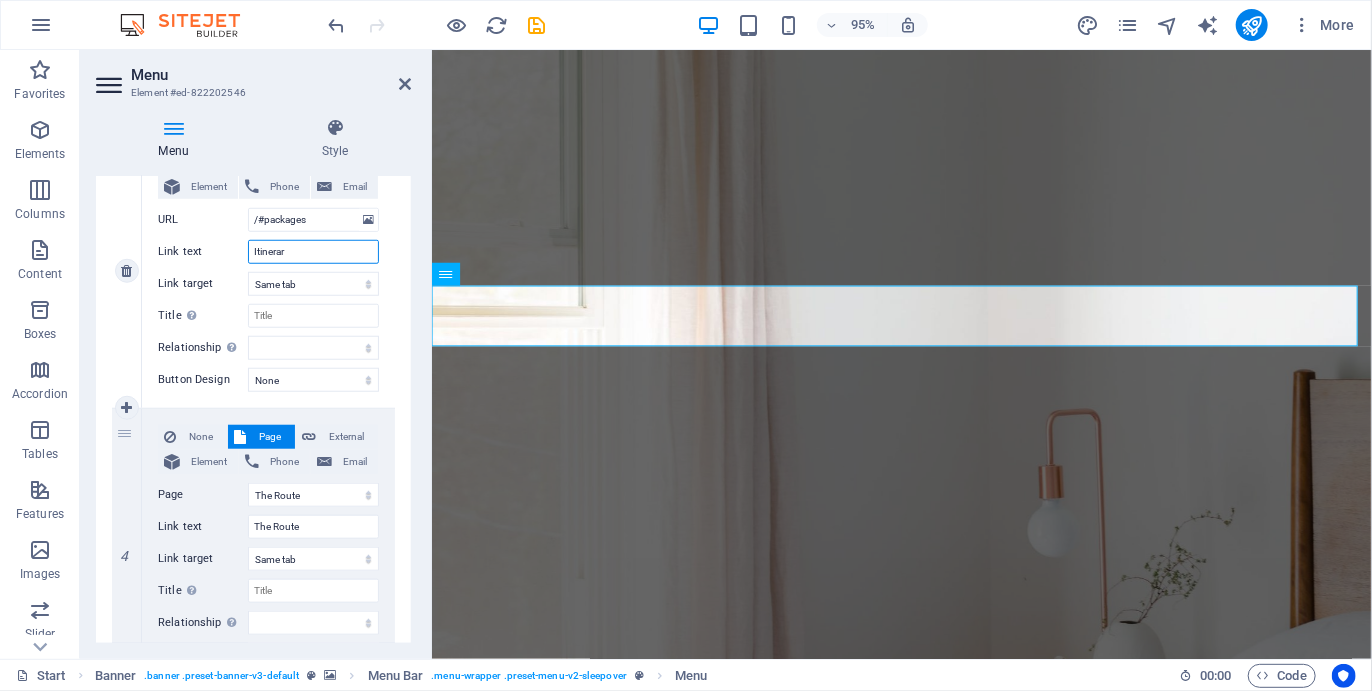type on "Itinerary" 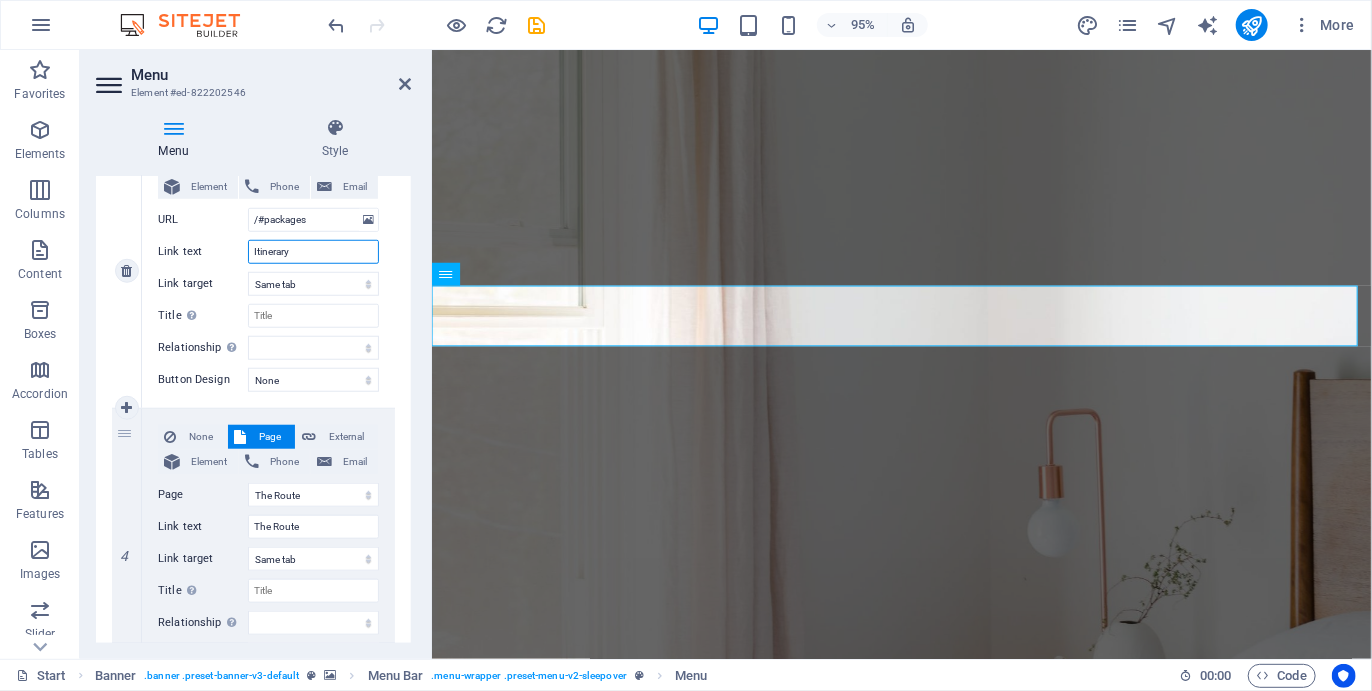 select 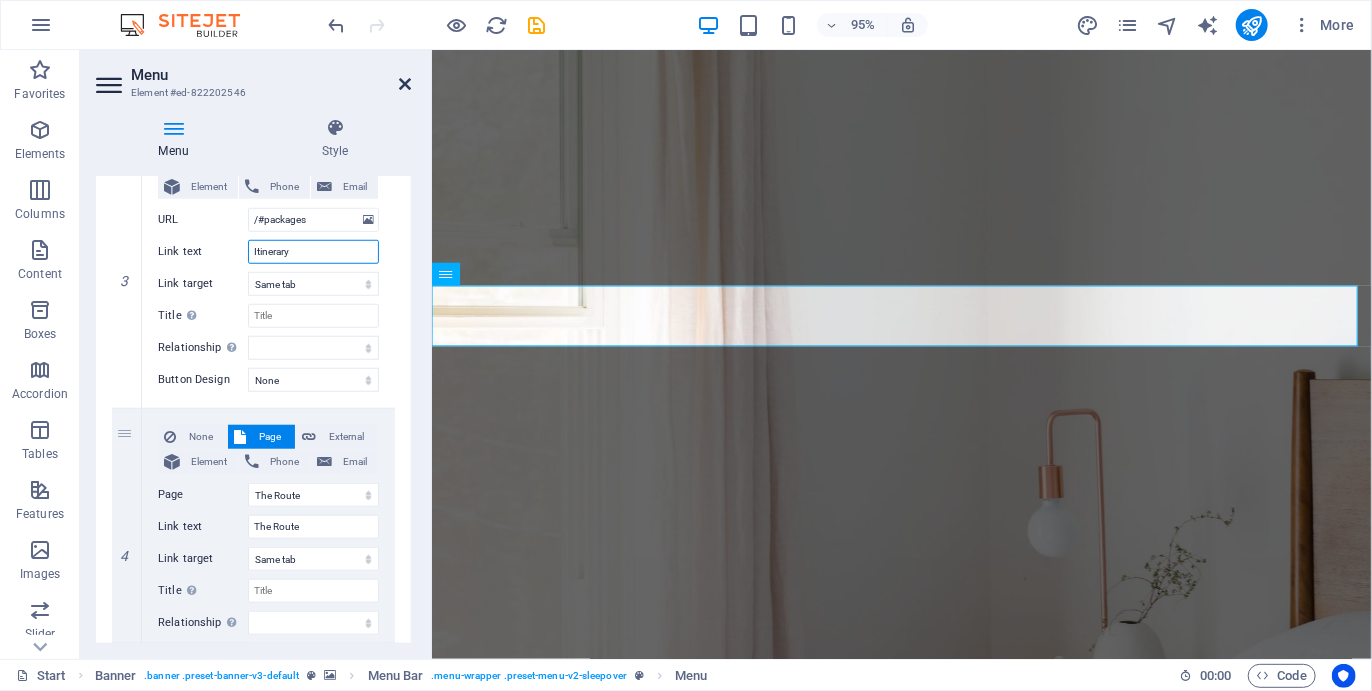 type on "Itinerary" 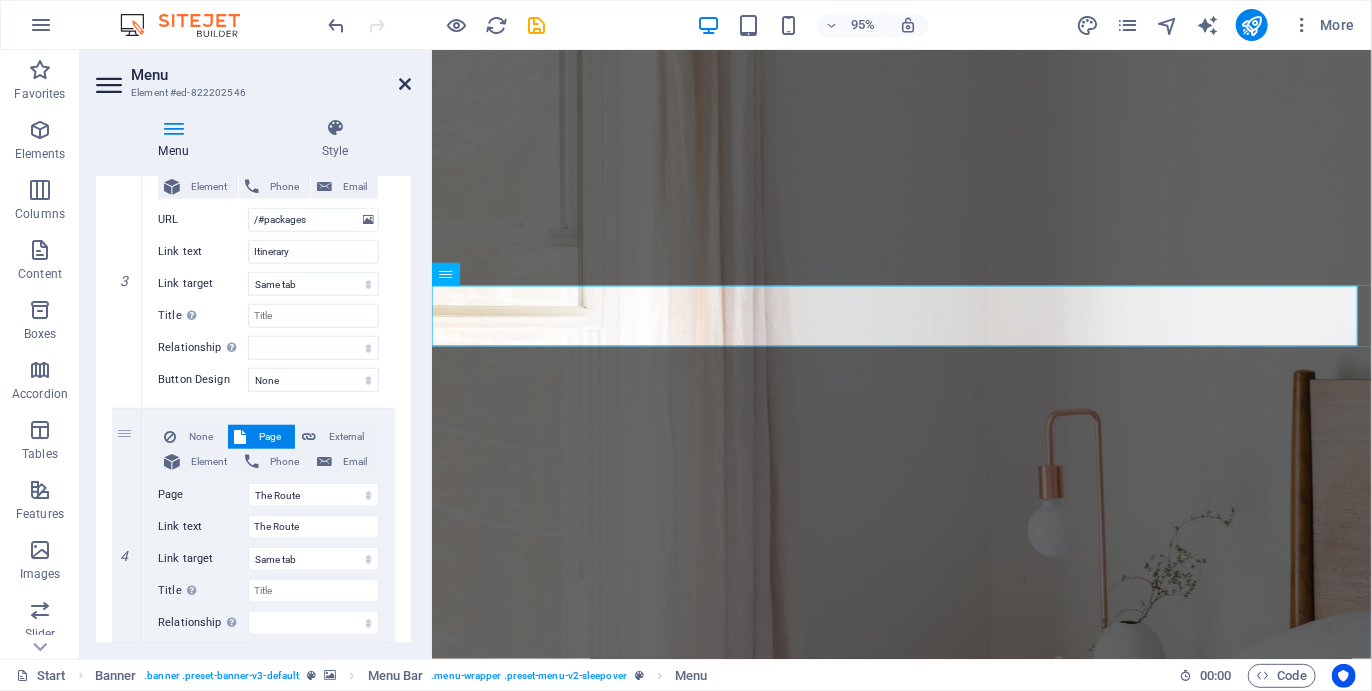 click at bounding box center (405, 84) 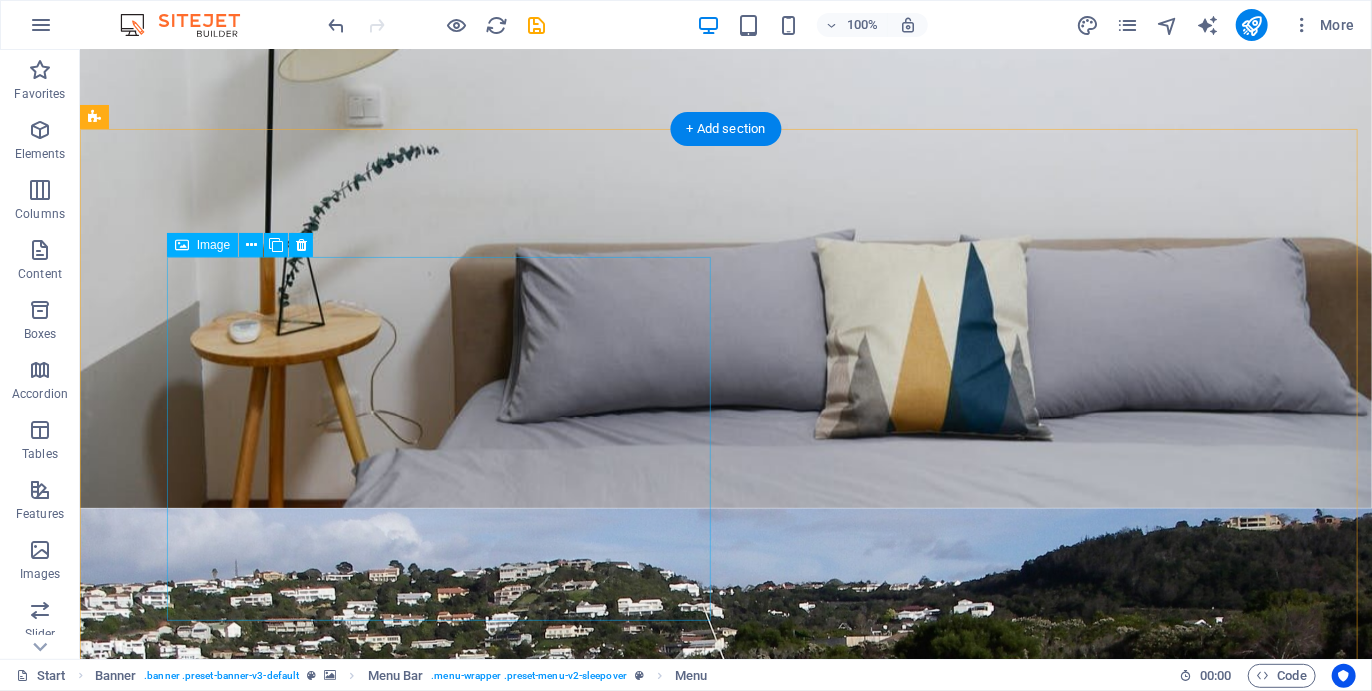 scroll, scrollTop: 2163, scrollLeft: 0, axis: vertical 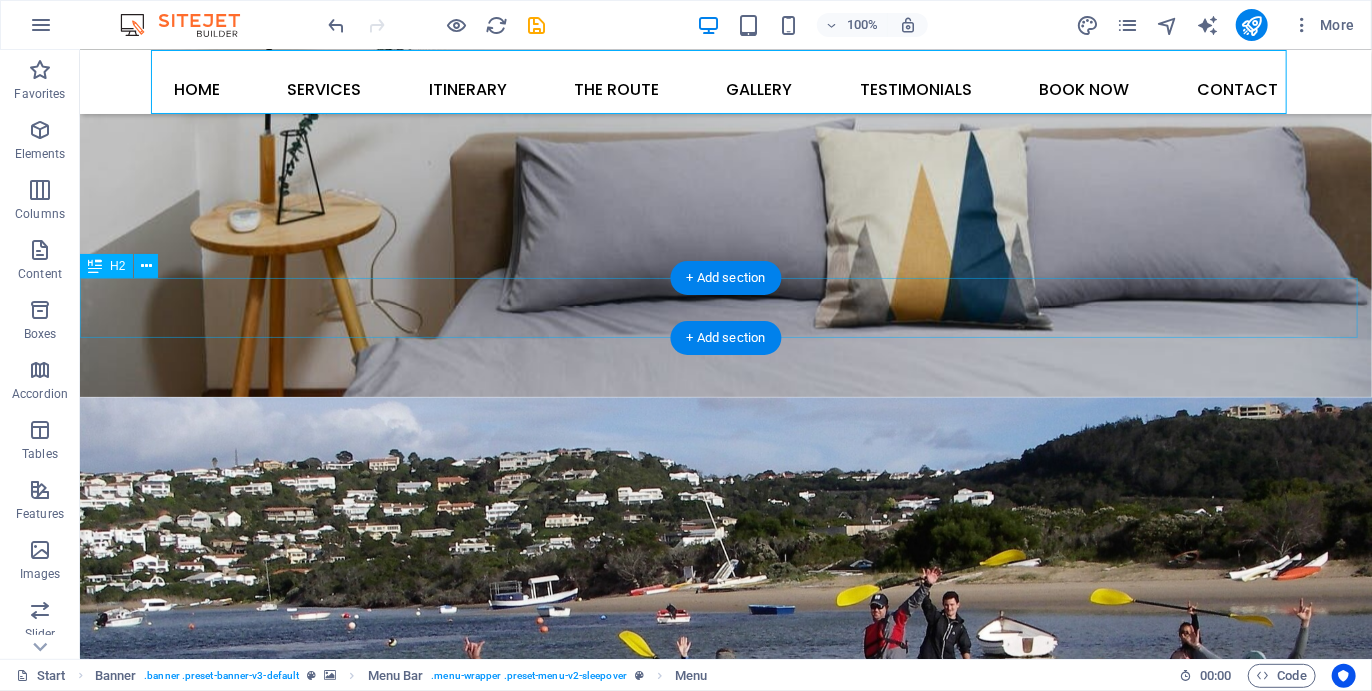 click on "Our Packages" at bounding box center (725, 3178) 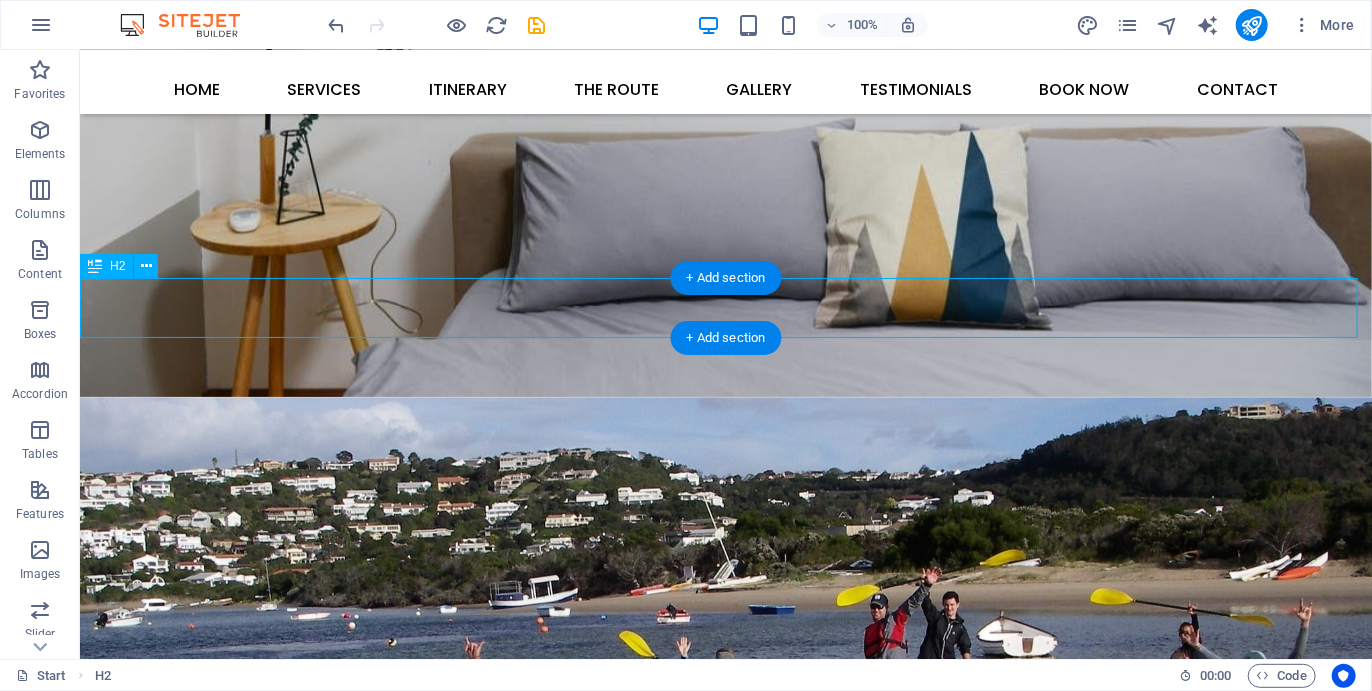 click on "Our Packages" at bounding box center [725, 3178] 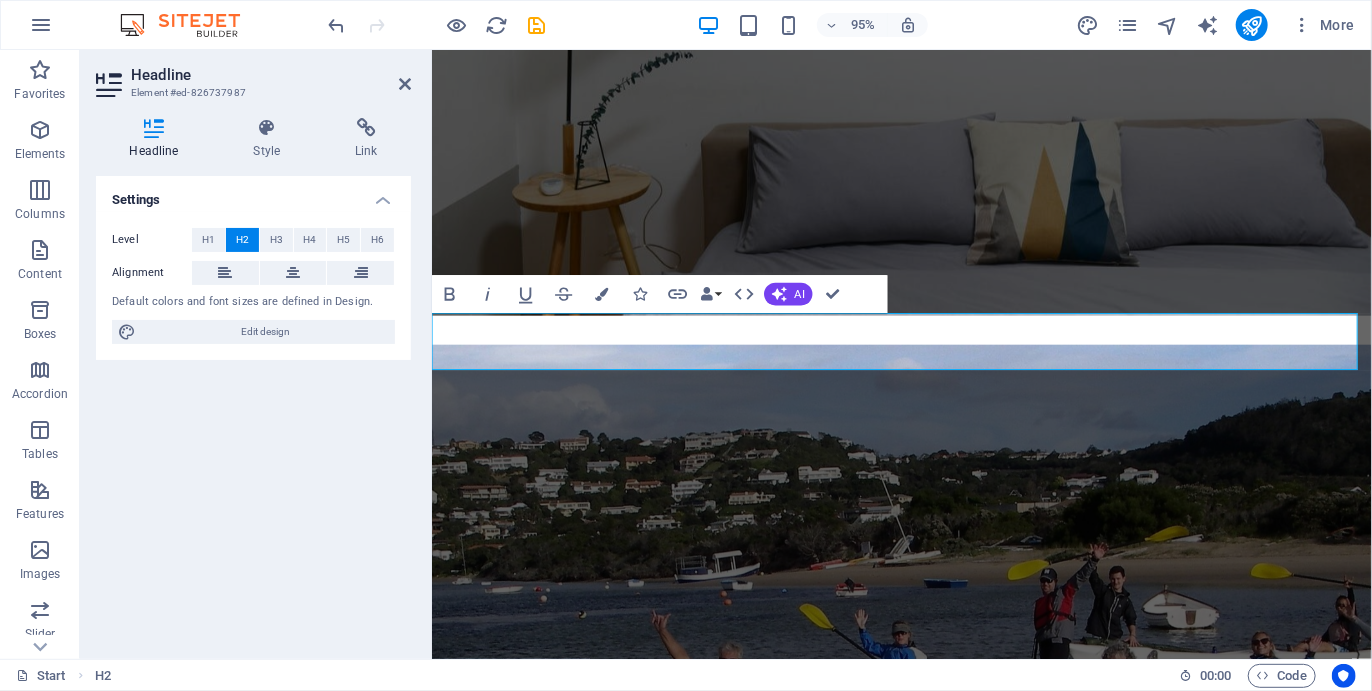 scroll, scrollTop: 2429, scrollLeft: 0, axis: vertical 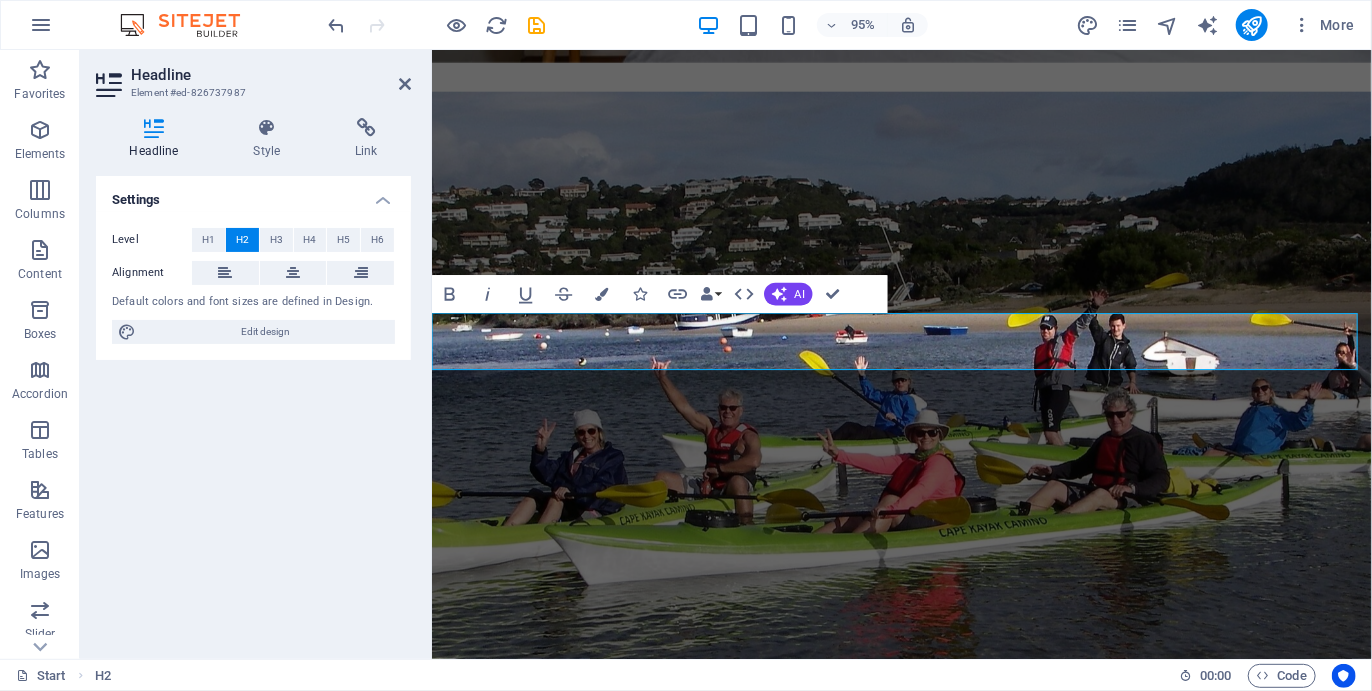 click on "Our Packages" at bounding box center (925, 3307) 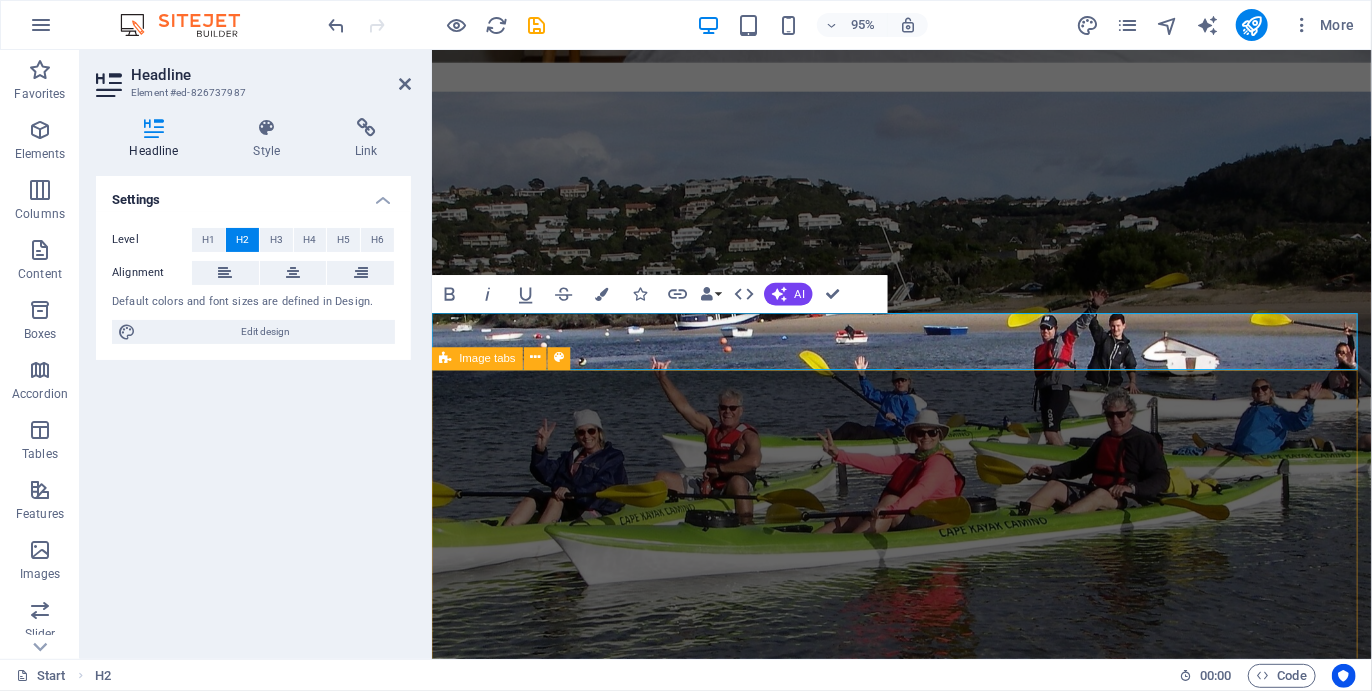 click on "SOUTHERN CROSS 5 DAYS/ 5 NIGHTS SOUTHERN CROSS This is the full experience of the Camino! Hiking and kayaking through Plett towards the indigenious forest and coast. Arrive the night before the Start of the Camino, and add a night after and add one day of activities either before or the day after. Full Camino Includes a night before the start The hike includes all routes: Robberg Nature Reserve, Plett beaches, Lagoon Mouth, Keurboomsstrand beach/ forest hike, Nature's Valley and Kalander Hike: 50 km, Kayak: 20km R13900  Book now  FORMOSA 4 DAYS/ 4 NIGHTS FORMOSA Arrive in the morning of the start. Sleep a night after the End; the day after this last night is not counted. Meals included — No night before the Start Hike includes Robberg Nature Reserve, Plett beaches, Lagoon Mouth, Keurboomsstrand beach/ forest hike and Nature's Valley — Does not include Kalander hike  Hike: 40 km, Kayak: 20km R9900 Book now" at bounding box center [925, 4525] 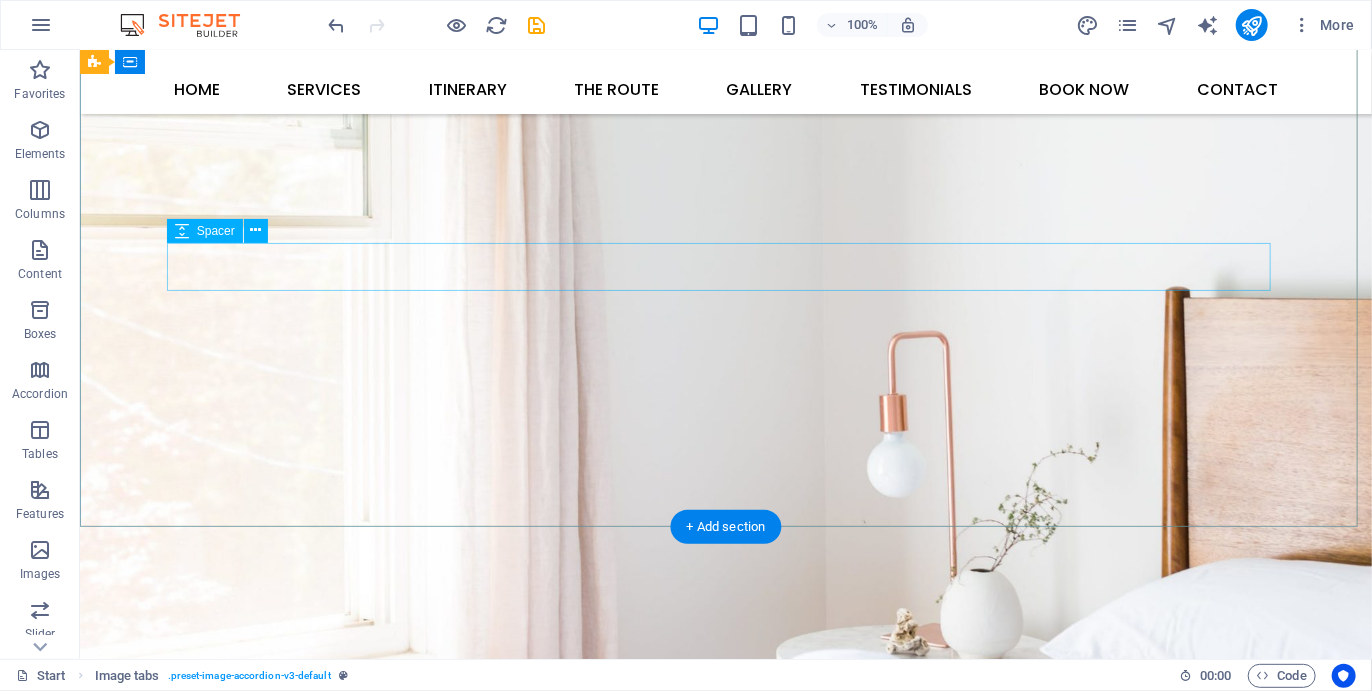 scroll, scrollTop: 0, scrollLeft: 0, axis: both 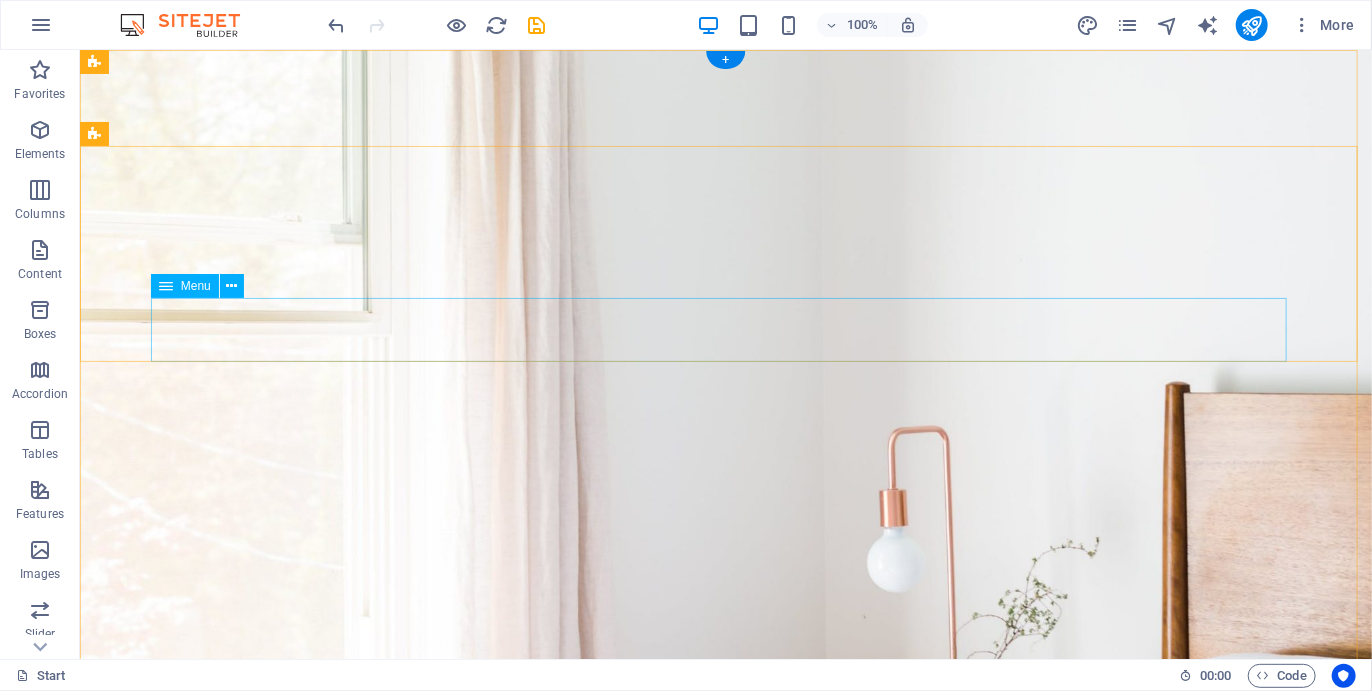 click on "Home Services Itinerary The Route Gallery Testimonials Book now Contact" at bounding box center [725, 1276] 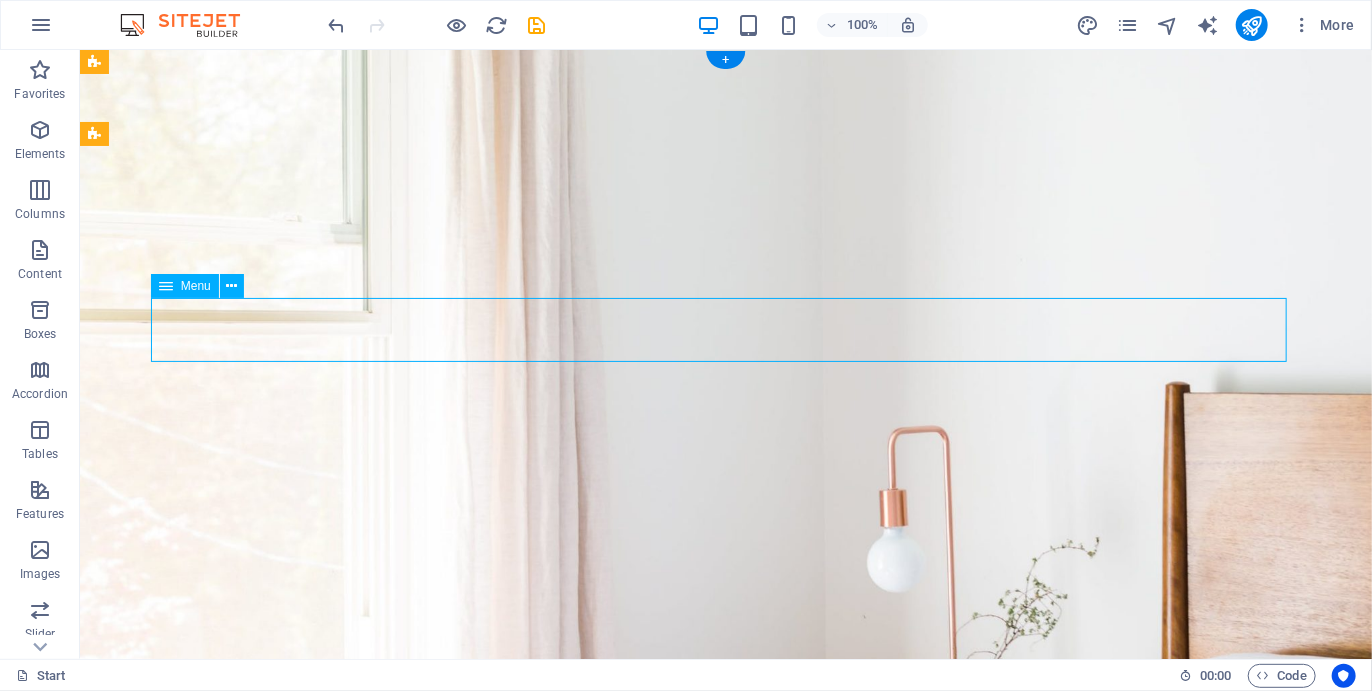 click on "Home Services Itinerary The Route Gallery Testimonials Book now Contact" at bounding box center (725, 1276) 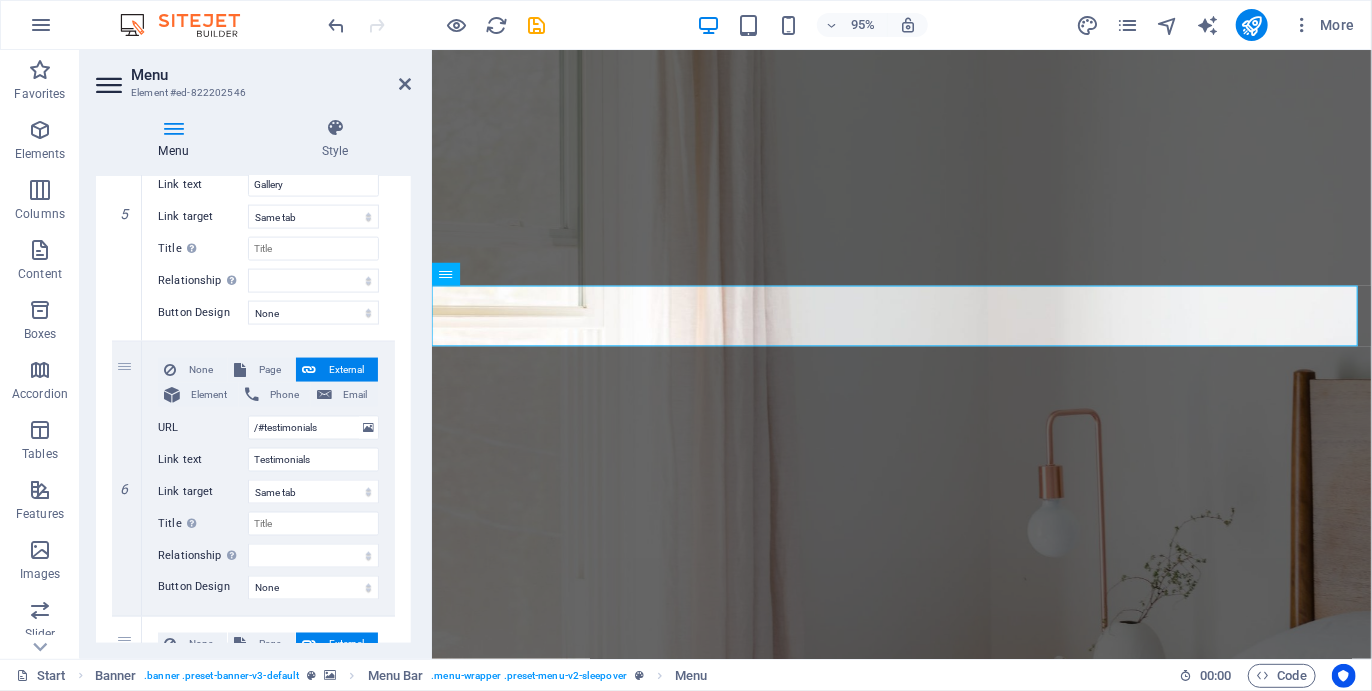 scroll, scrollTop: 1400, scrollLeft: 0, axis: vertical 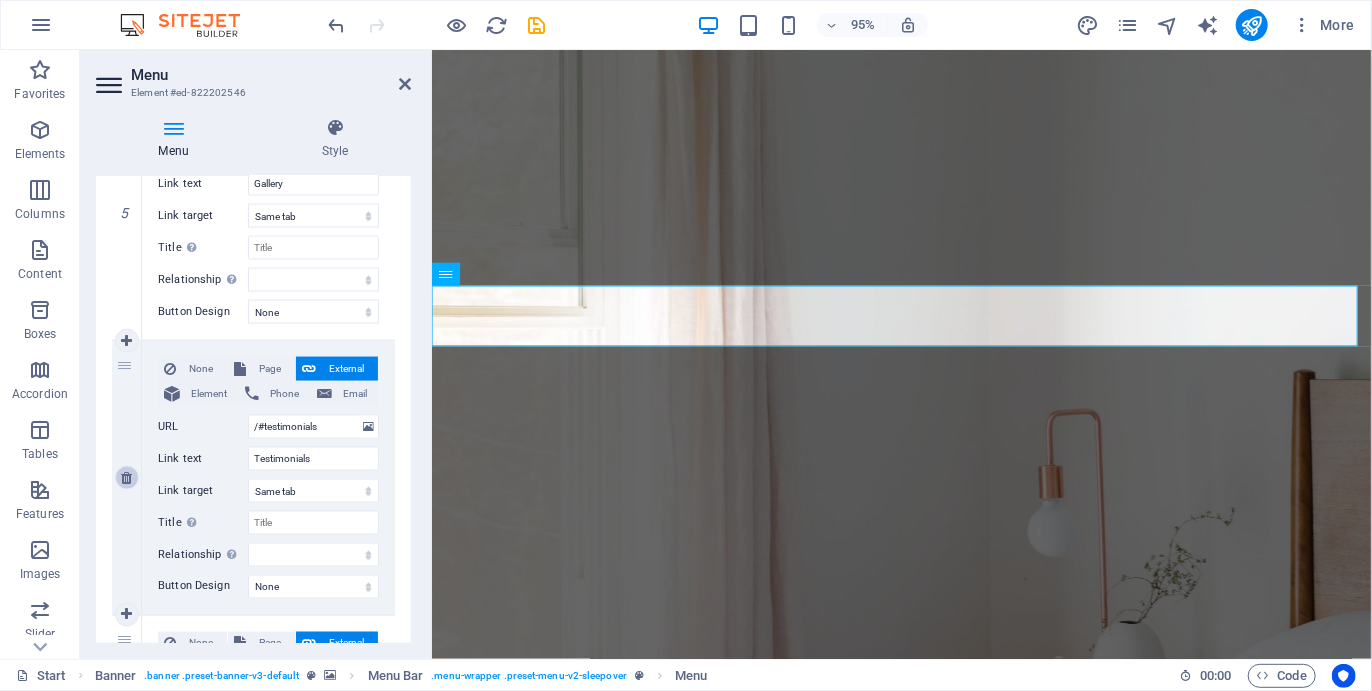 click at bounding box center [126, 478] 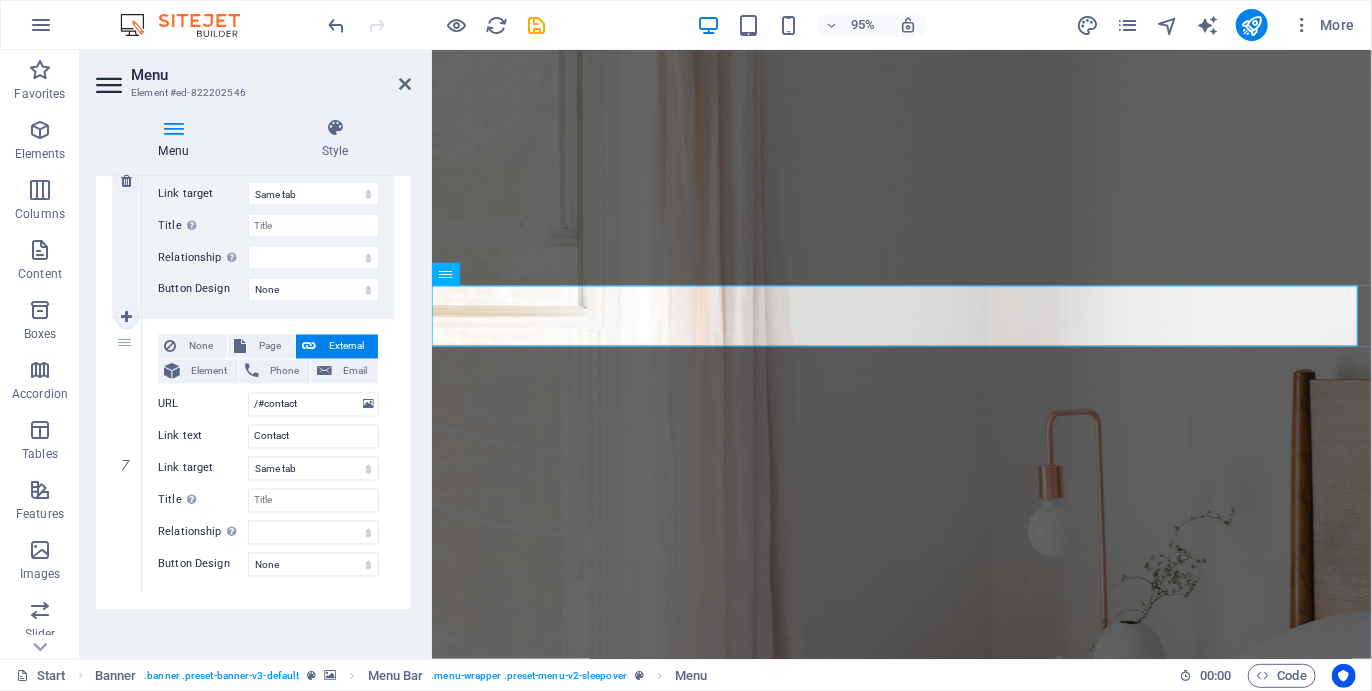 scroll, scrollTop: 1702, scrollLeft: 0, axis: vertical 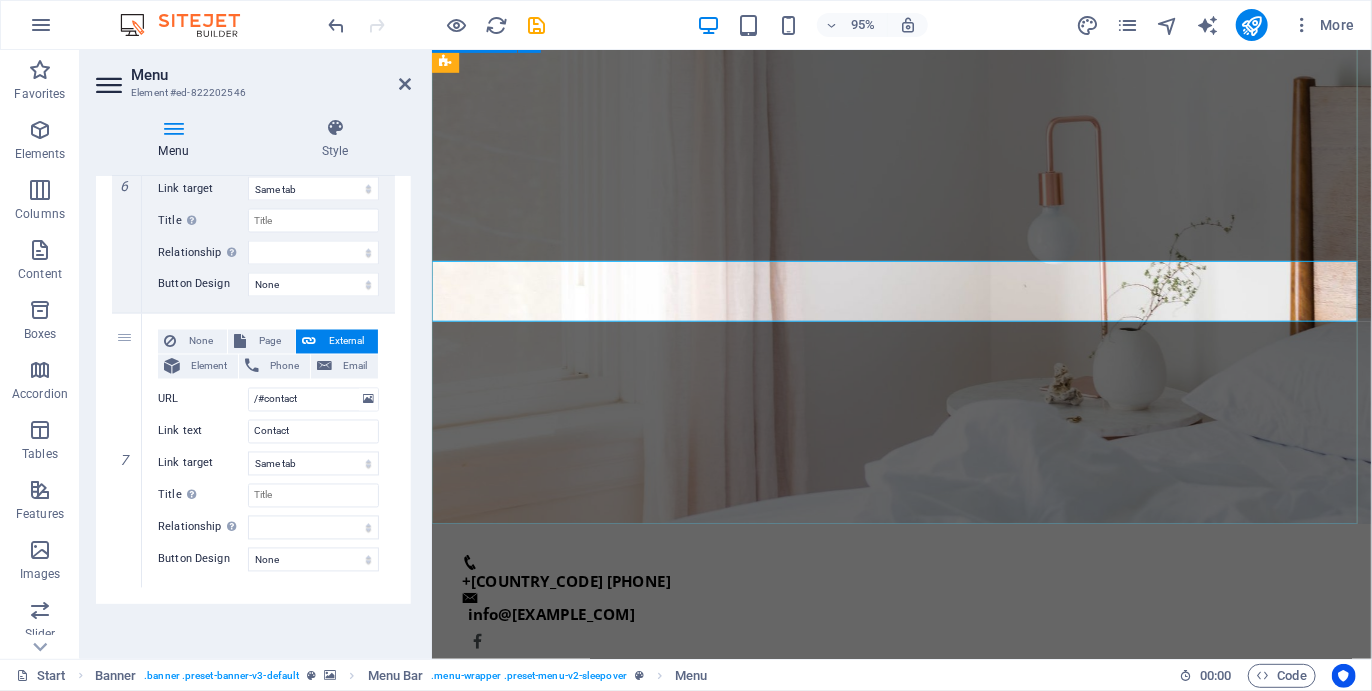 click on "PLETT COASTAL CAMINO YOUR NEXT BUCKET LIST ITEM BOOK NOW" at bounding box center (925, 1271) 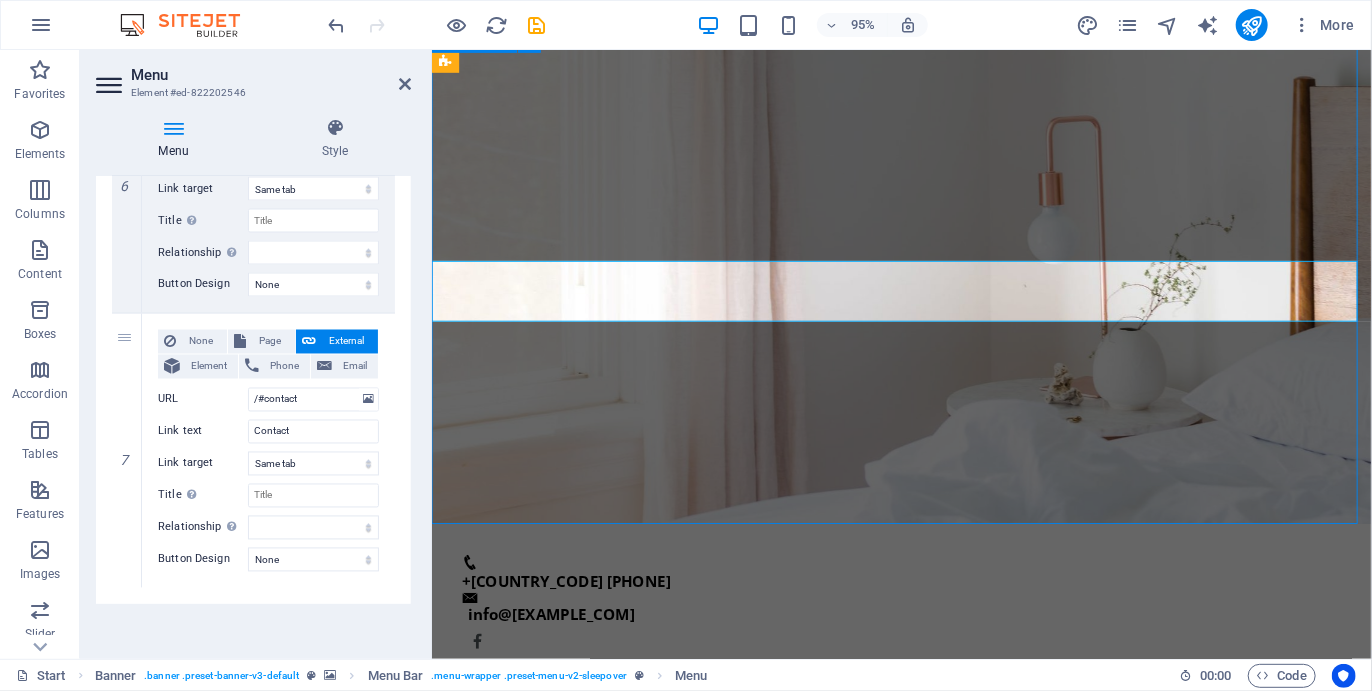 click on "PLETT COASTAL CAMINO YOUR NEXT BUCKET LIST ITEM BOOK NOW" at bounding box center (925, 1271) 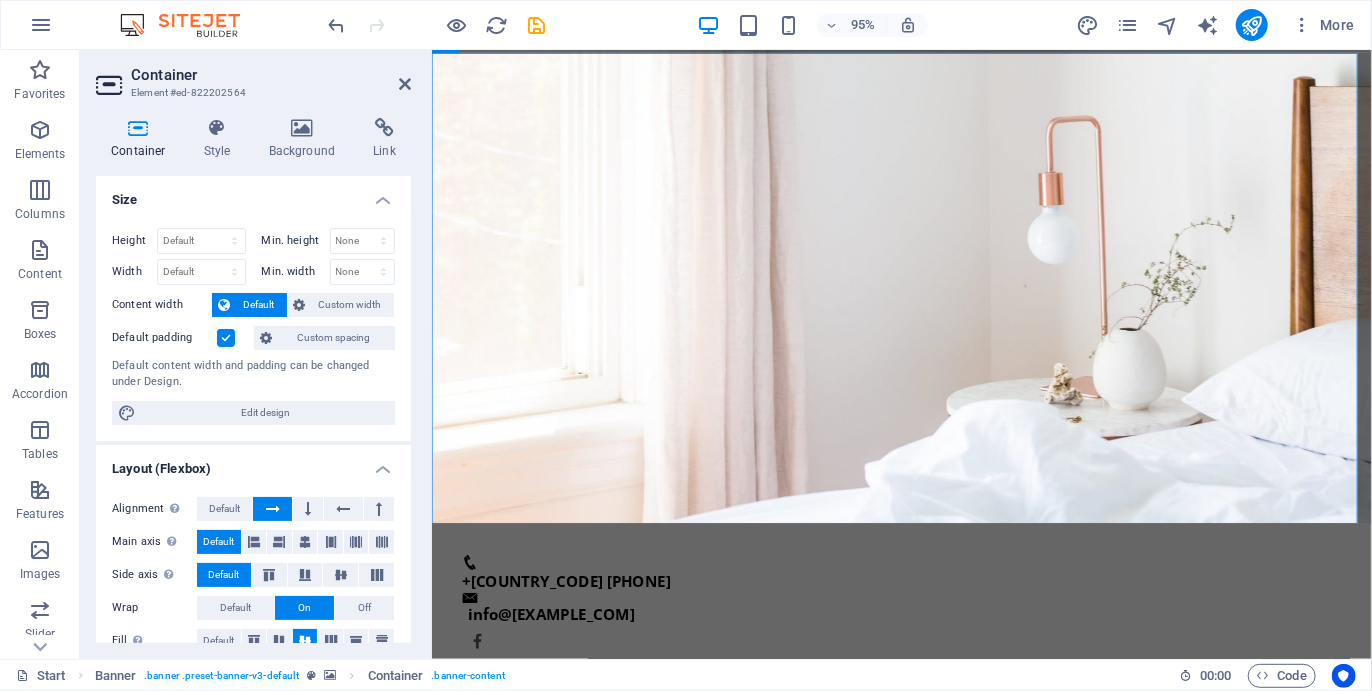 click on "Container Element #ed-822202564
Container Style Background Link Size Height Default px rem % vh vw Min. height None px rem % vh vw Width Default px rem % em vh vw Min. width None px rem % vh vw Content width Default Custom width Width Default px rem % em vh vw Min. width None px rem % vh vw Default padding Custom spacing Default content width and padding can be changed under Design. Edit design Layout (Flexbox) Alignment Determines the flex direction. Default Main axis Determine how elements should behave along the main axis inside this container (justify content). Default Side axis Control the vertical direction of the element inside of the container (align items). Default Wrap Default On Off Fill Controls the distances and direction of elements on the y-axis across several lines (align content). Default Accessibility ARIA helps assistive technologies (like screen readers) to understand the role, state, and behavior of web elements Role The ARIA role defines the purpose of an element.  None" at bounding box center [256, 354] 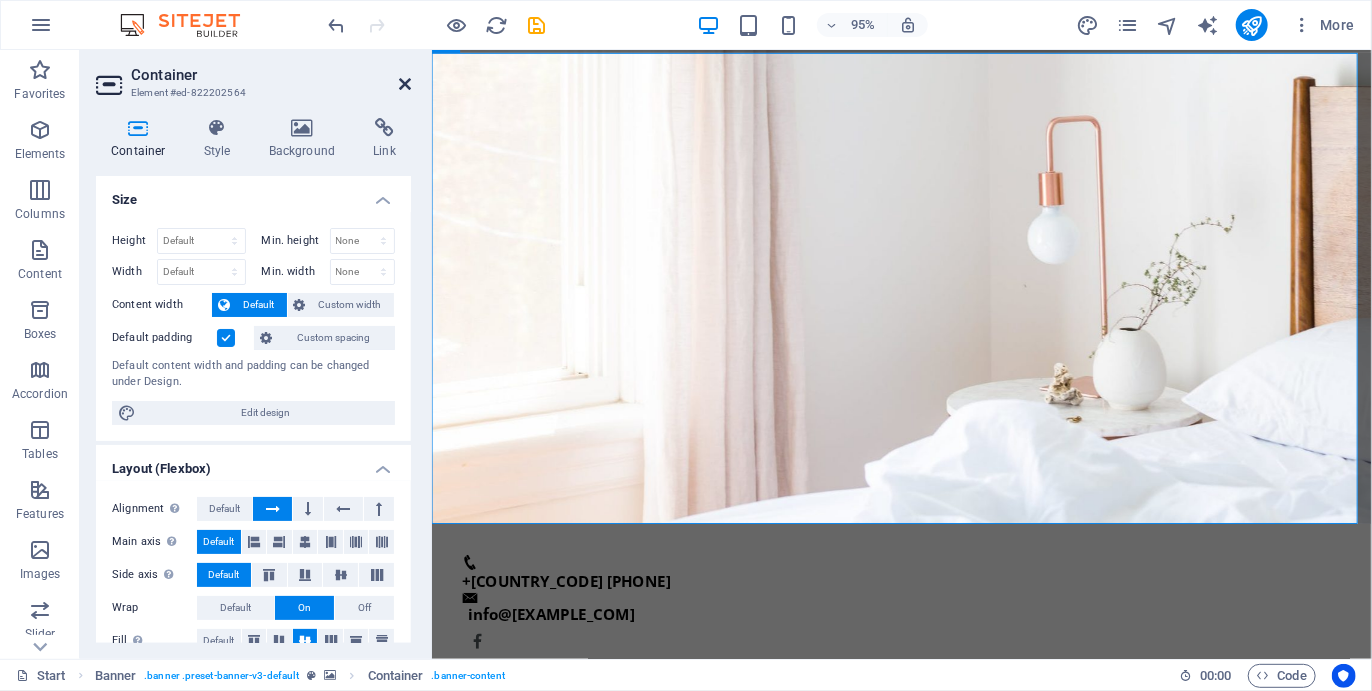click at bounding box center (405, 84) 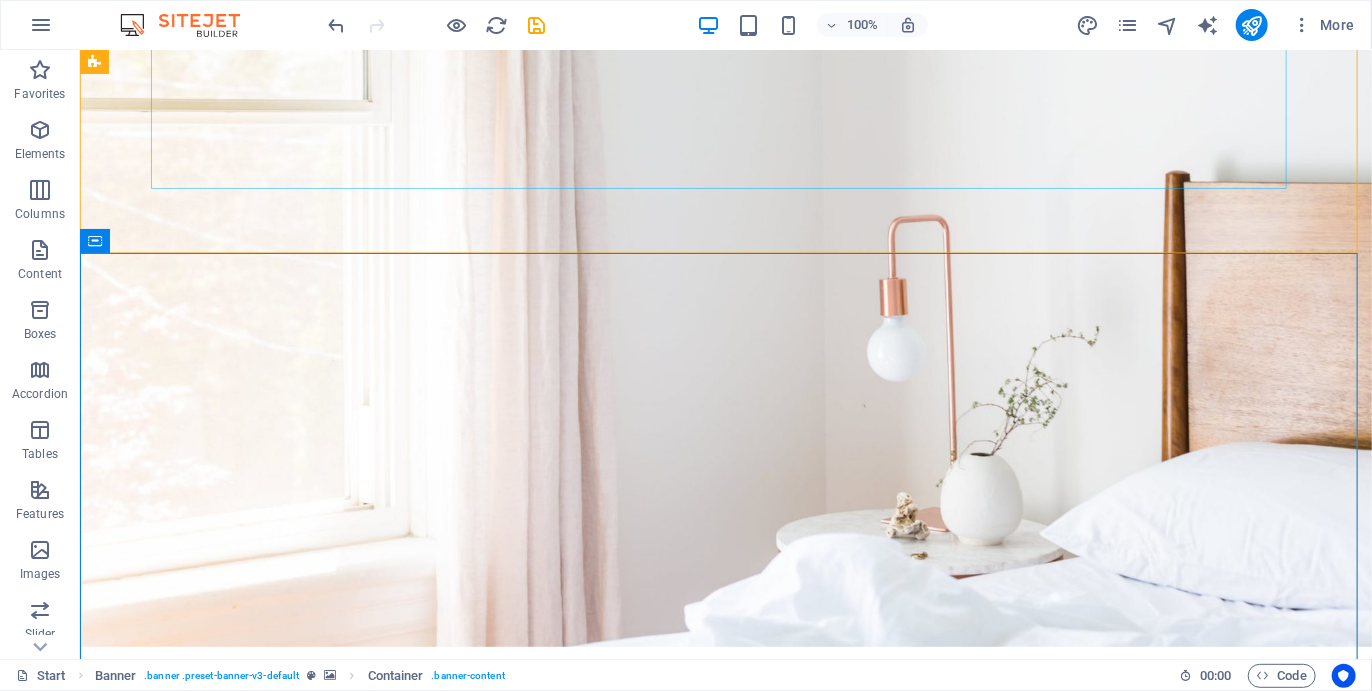 scroll, scrollTop: 242, scrollLeft: 0, axis: vertical 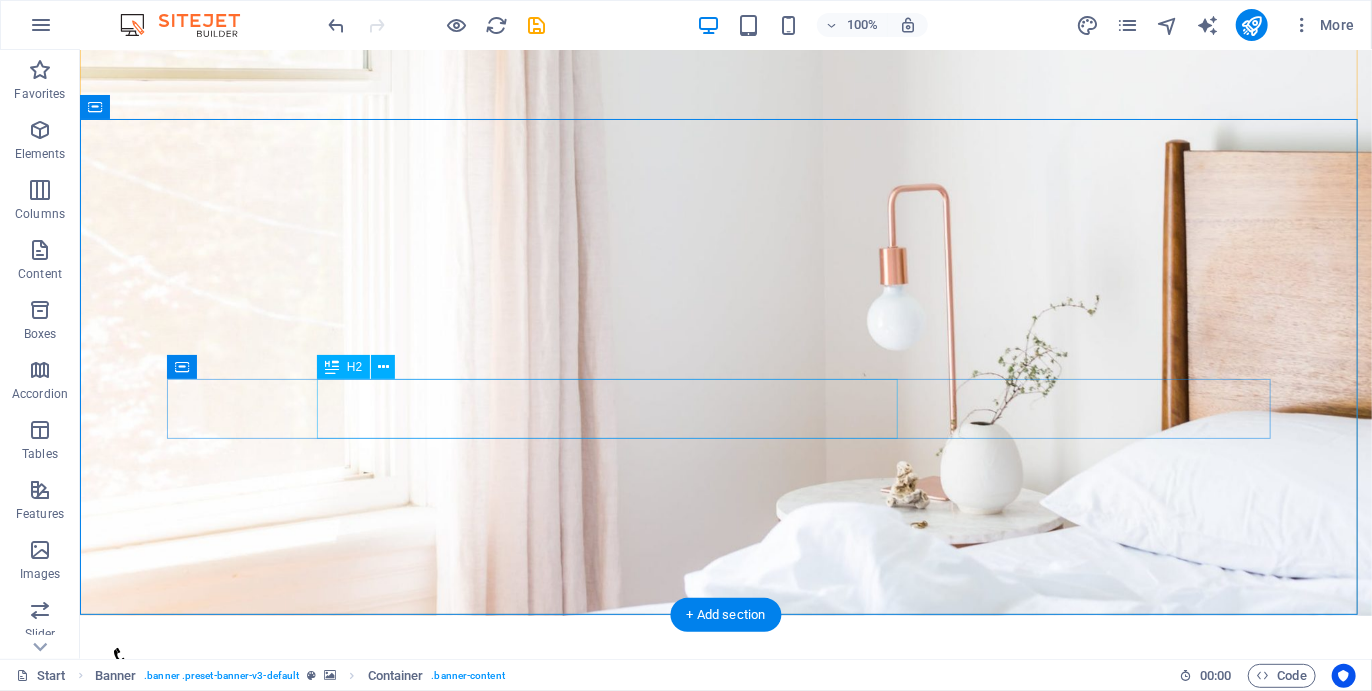 click on "YOUR NEXT BUCKET LIST ITEM" at bounding box center [725, 1356] 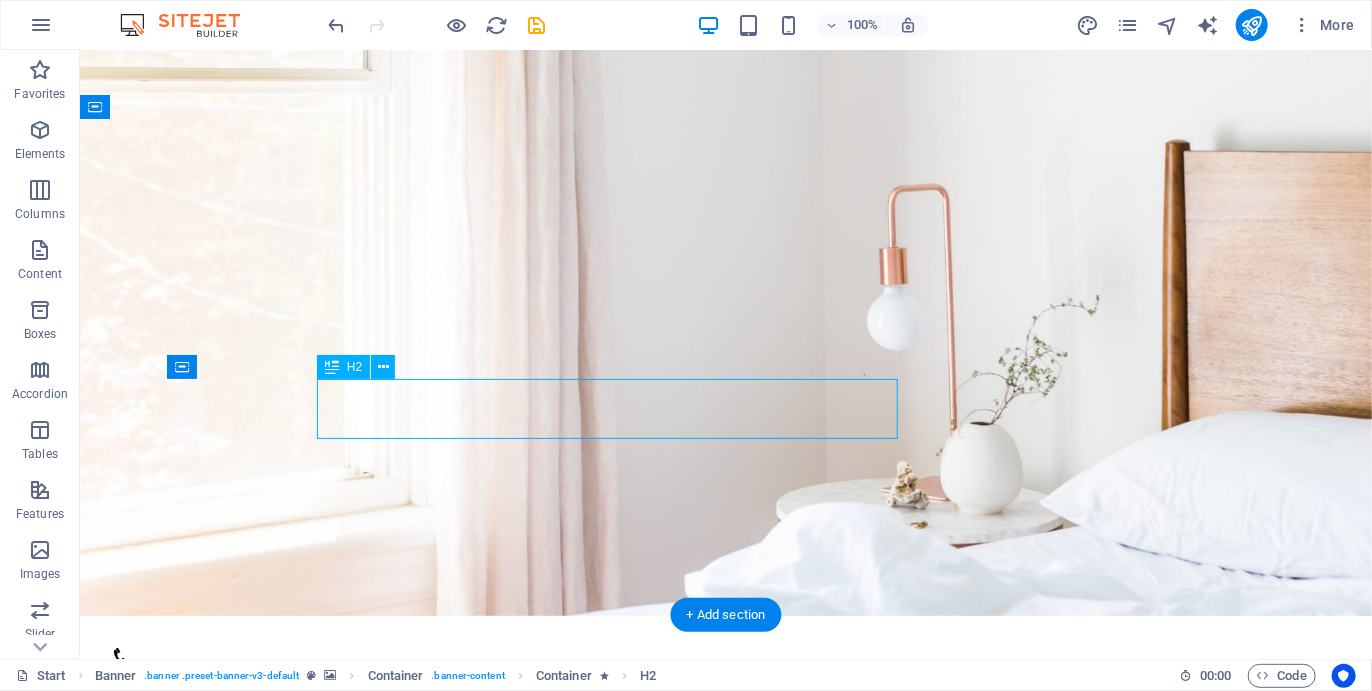 click on "YOUR NEXT BUCKET LIST ITEM" at bounding box center [725, 1356] 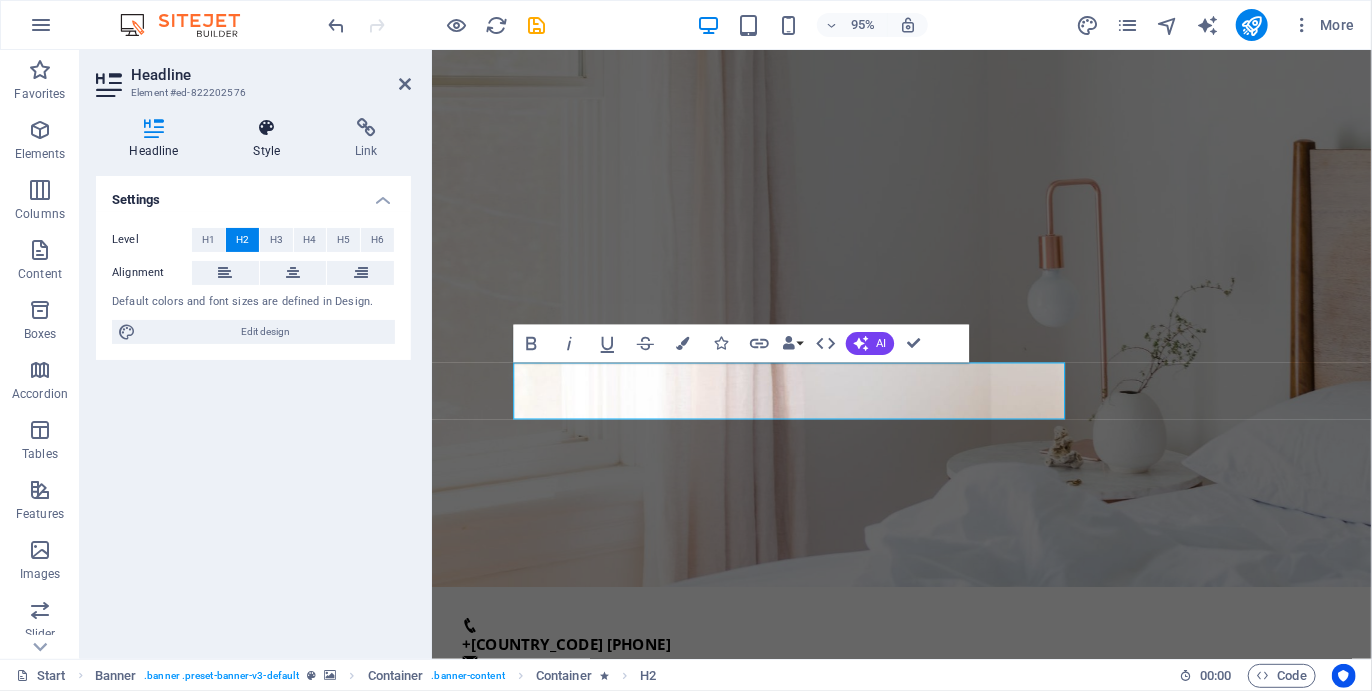 click at bounding box center (267, 128) 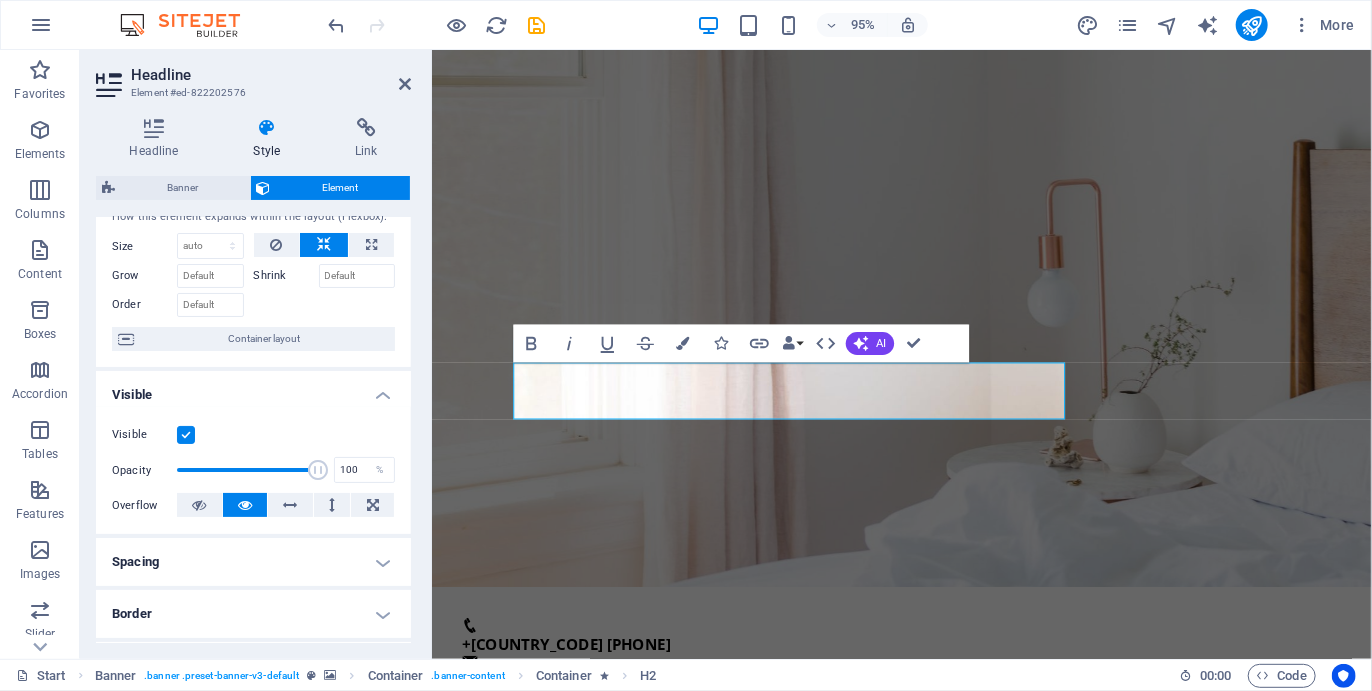 scroll, scrollTop: 0, scrollLeft: 0, axis: both 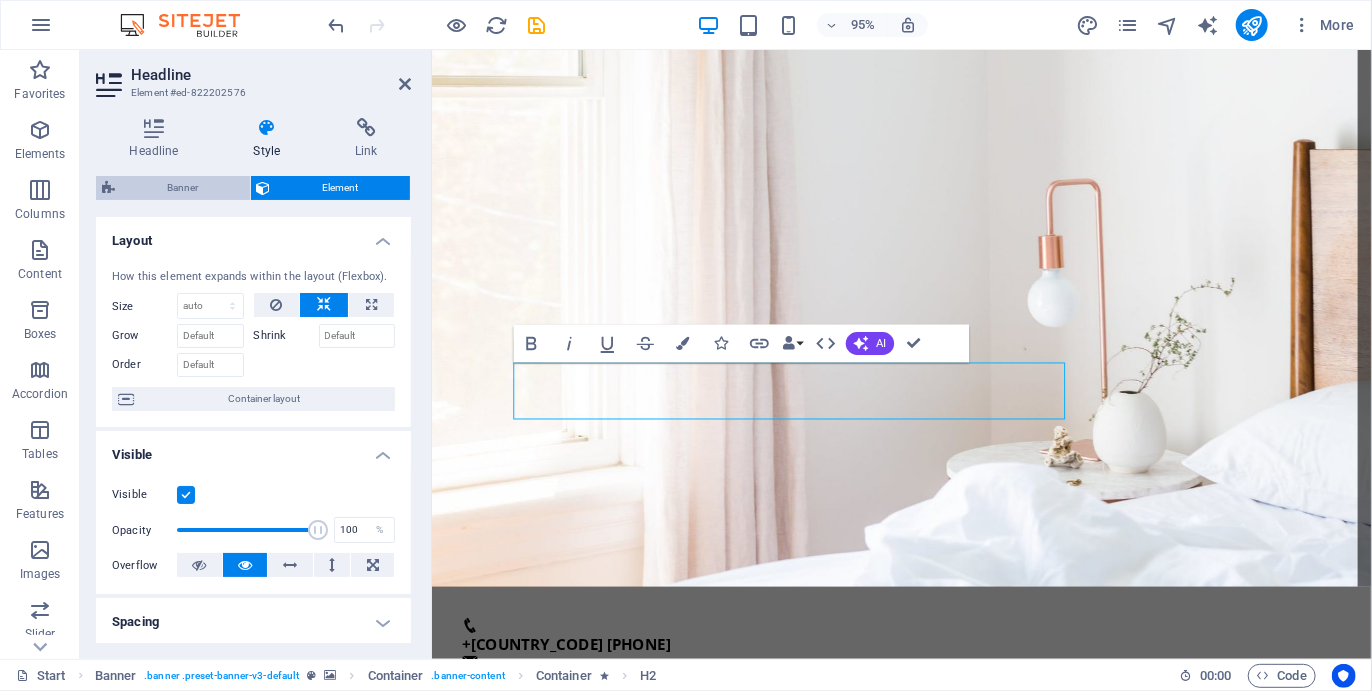 click on "Banner" at bounding box center [182, 188] 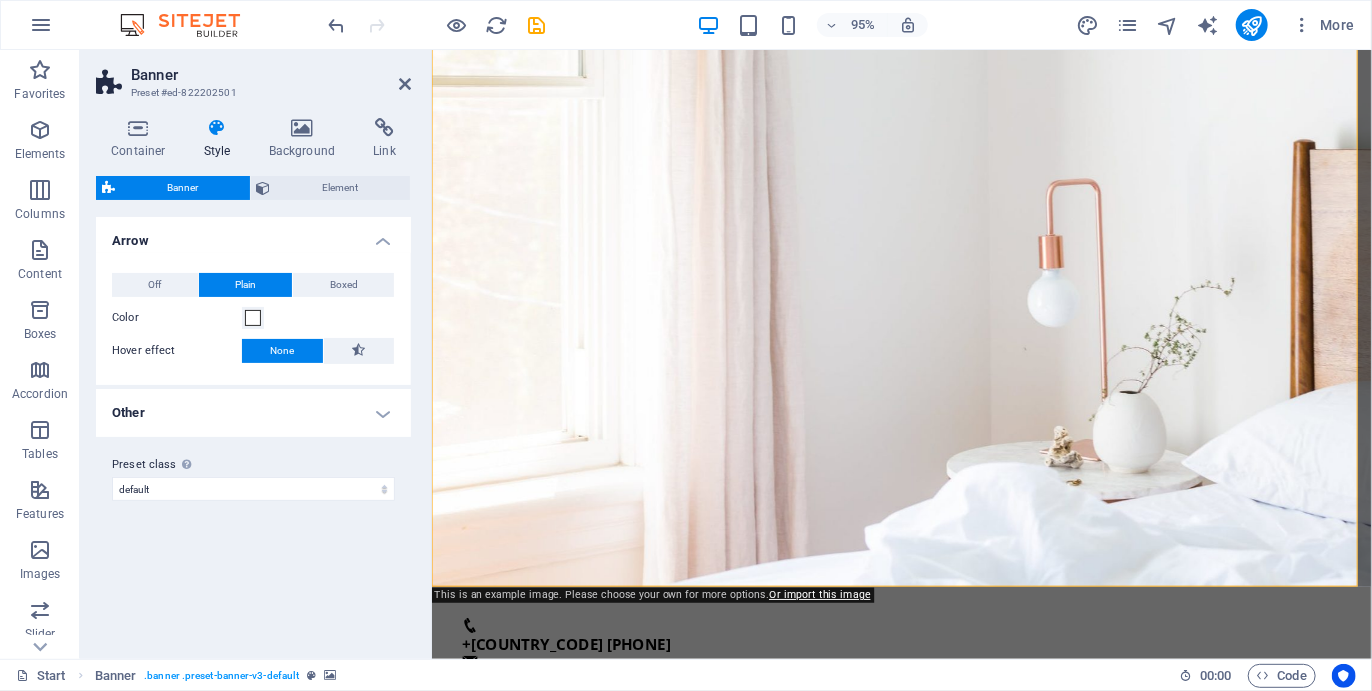 click on "Other" at bounding box center (253, 413) 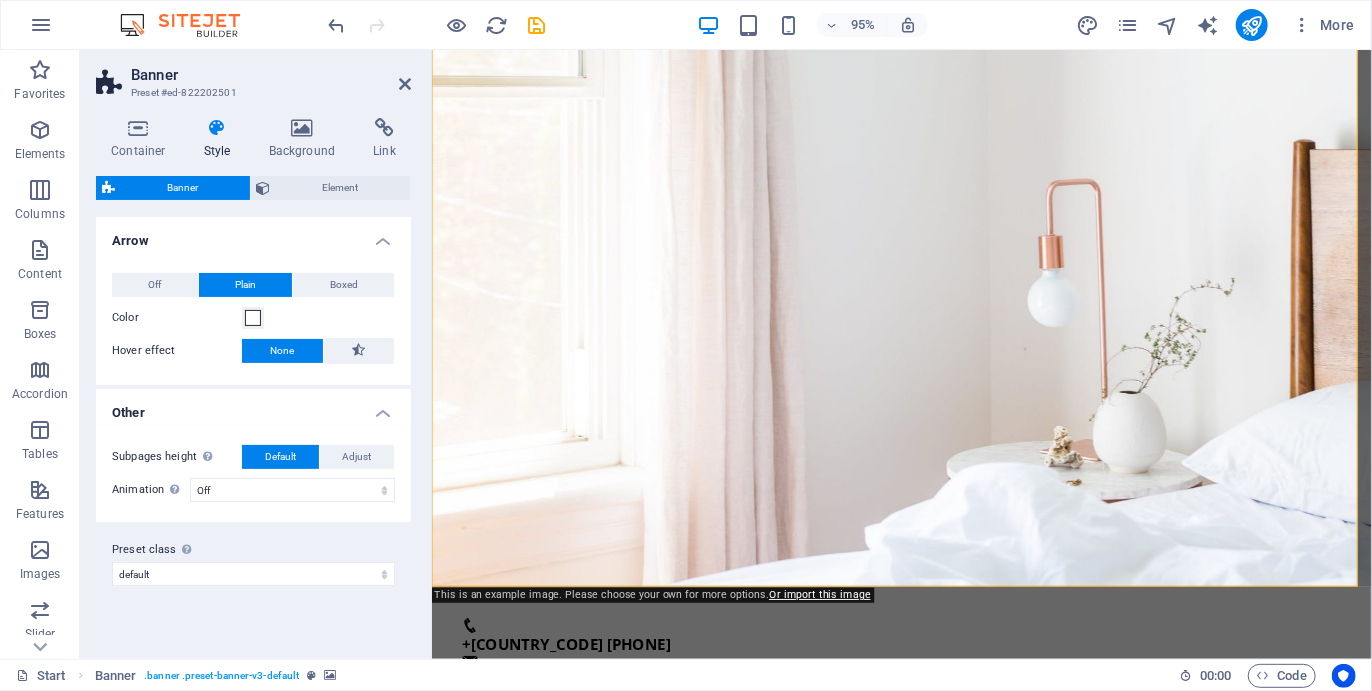 drag, startPoint x: 263, startPoint y: 403, endPoint x: 210, endPoint y: 398, distance: 53.235325 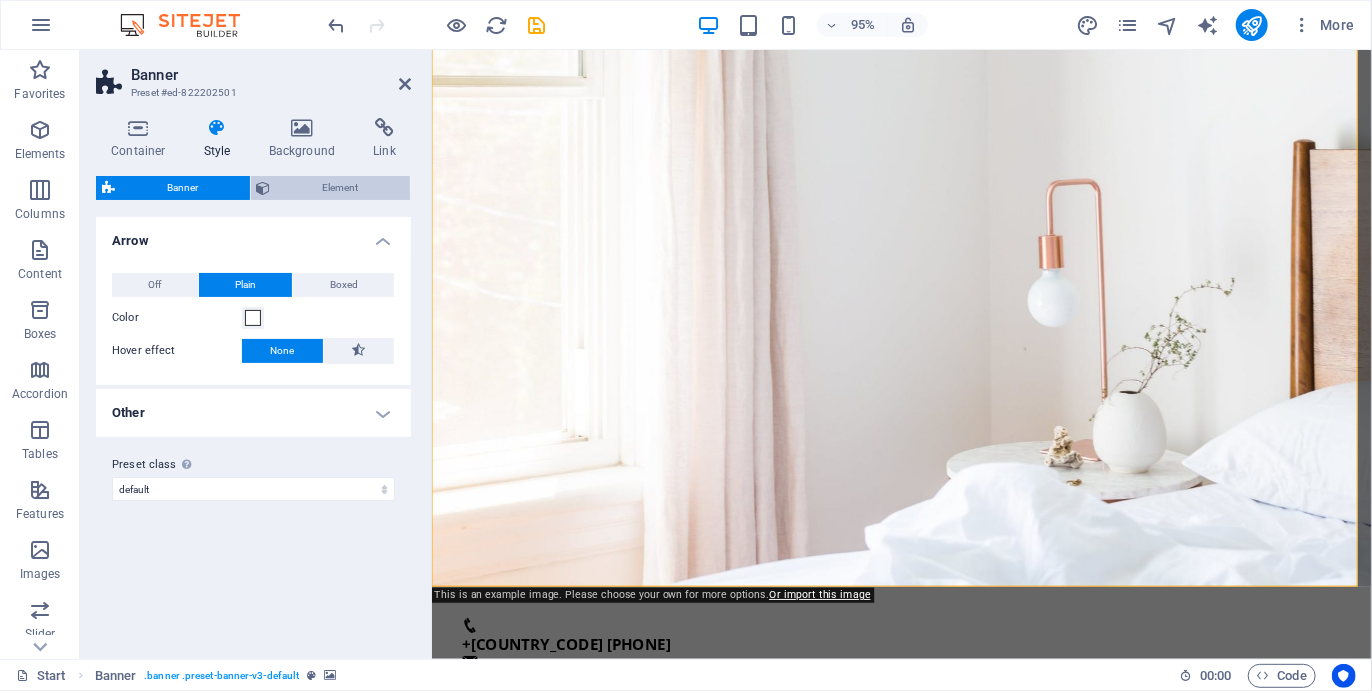 click on "Element" at bounding box center [341, 188] 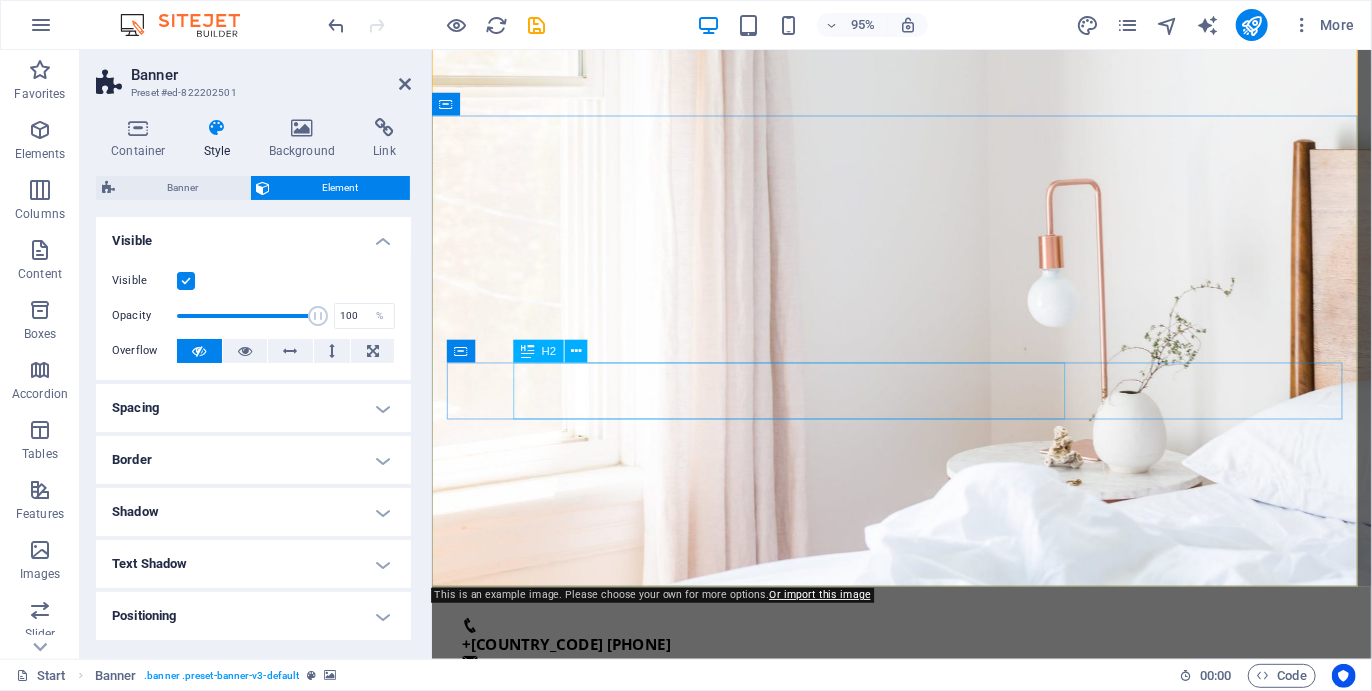 click on "YOUR NEXT BUCKET LIST ITEM" at bounding box center [925, 1357] 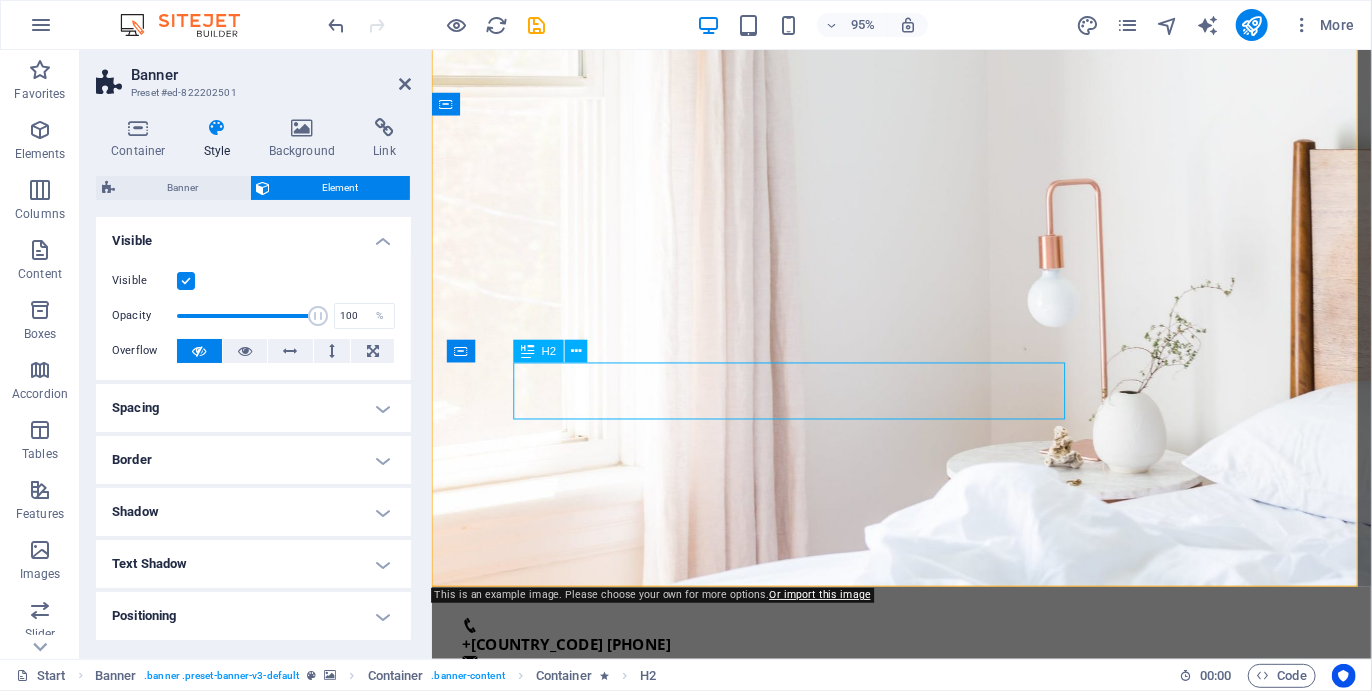 click on "YOUR NEXT BUCKET LIST ITEM" at bounding box center [925, 1357] 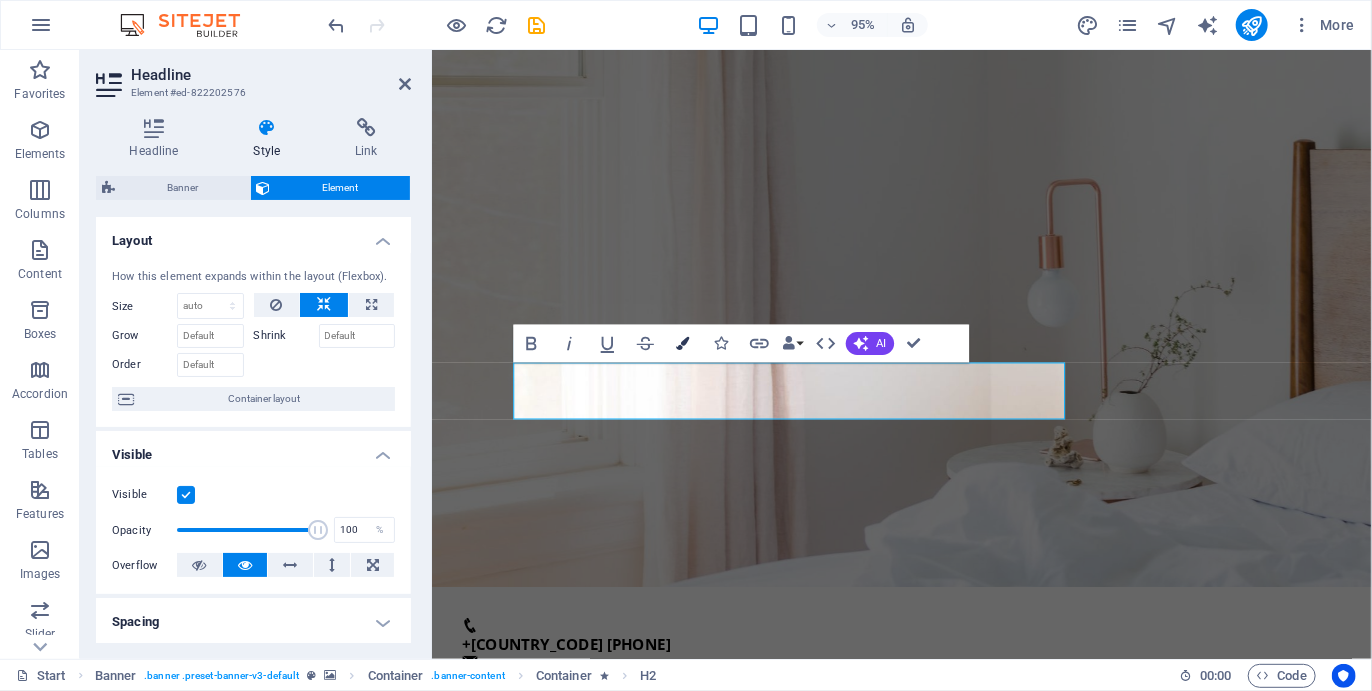 click at bounding box center [683, 343] 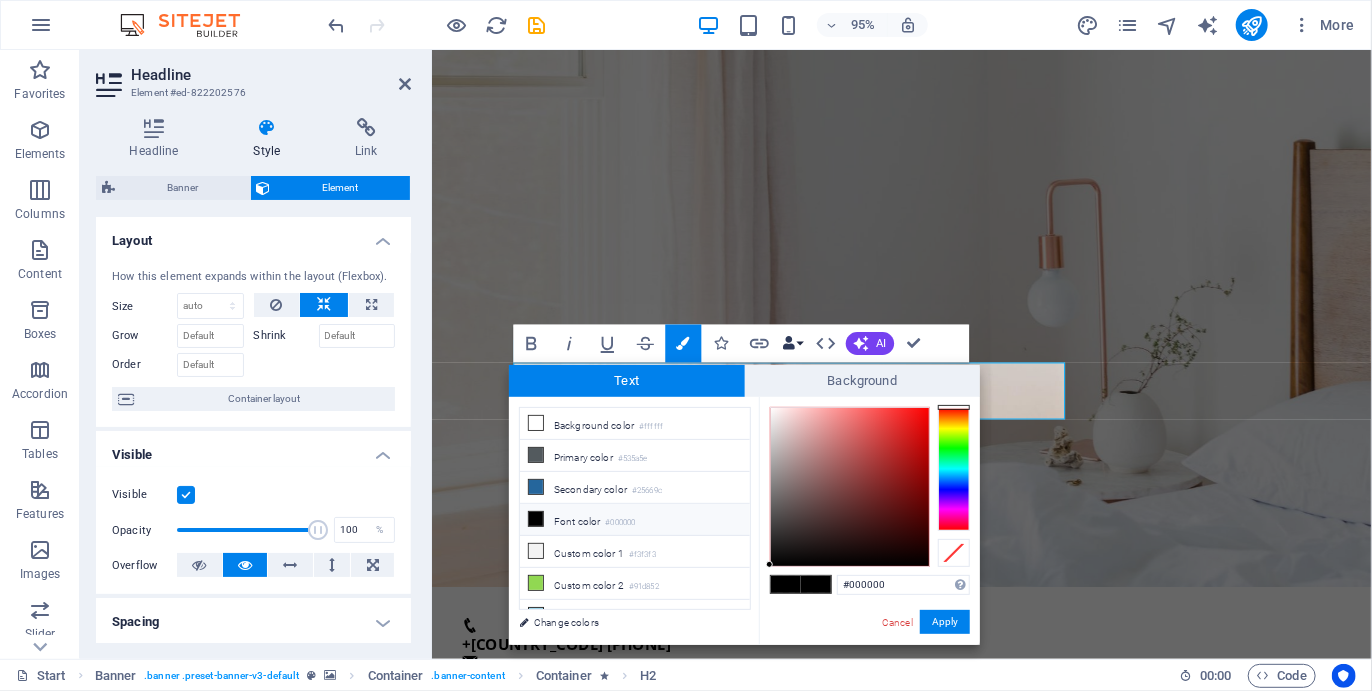 click on "Data Bindings" at bounding box center [792, 344] 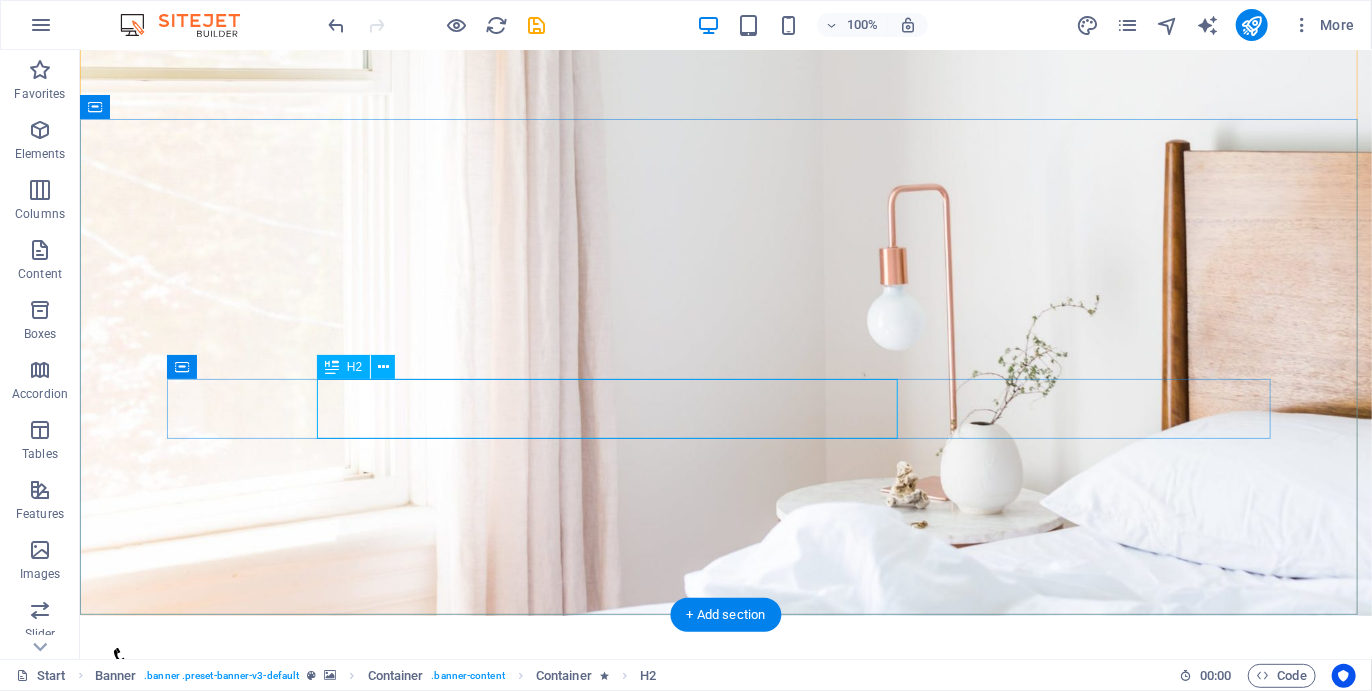 click on "YOUR NEXT BUCKET LIST ITEM" at bounding box center [725, 1356] 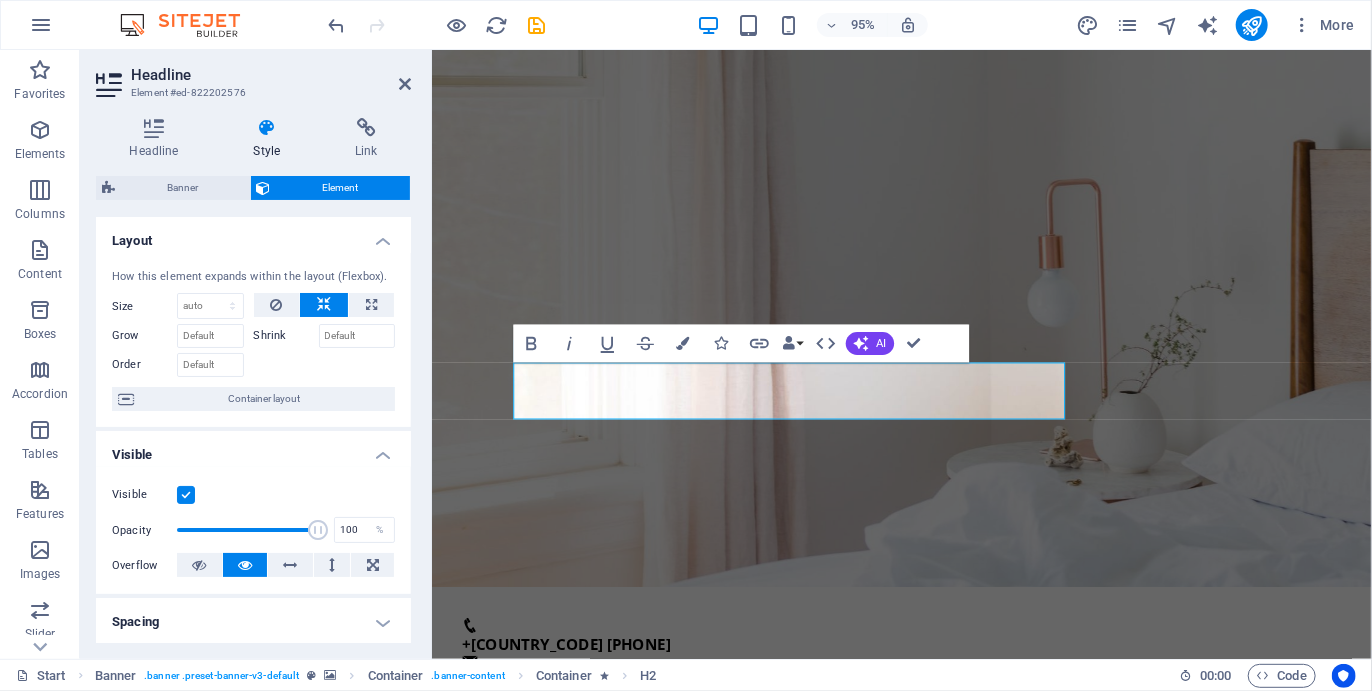 scroll, scrollTop: 0, scrollLeft: 0, axis: both 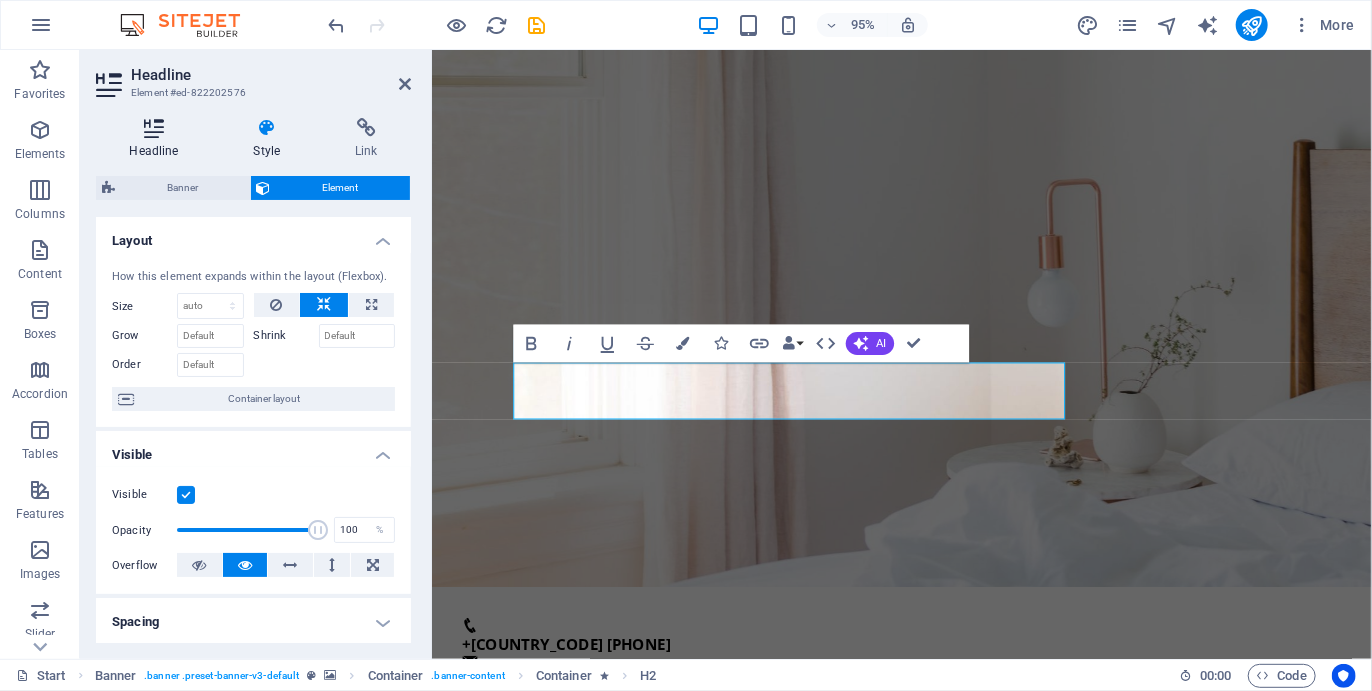 click at bounding box center [154, 128] 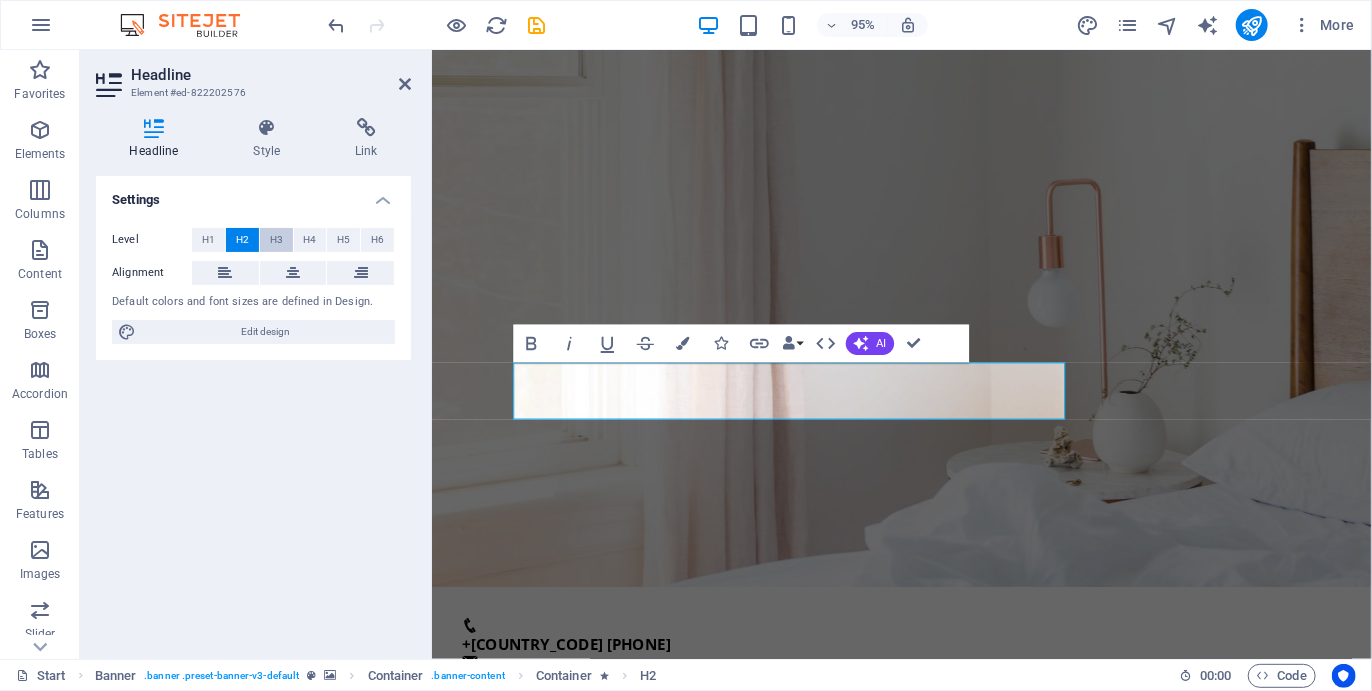 click on "H3" at bounding box center [276, 240] 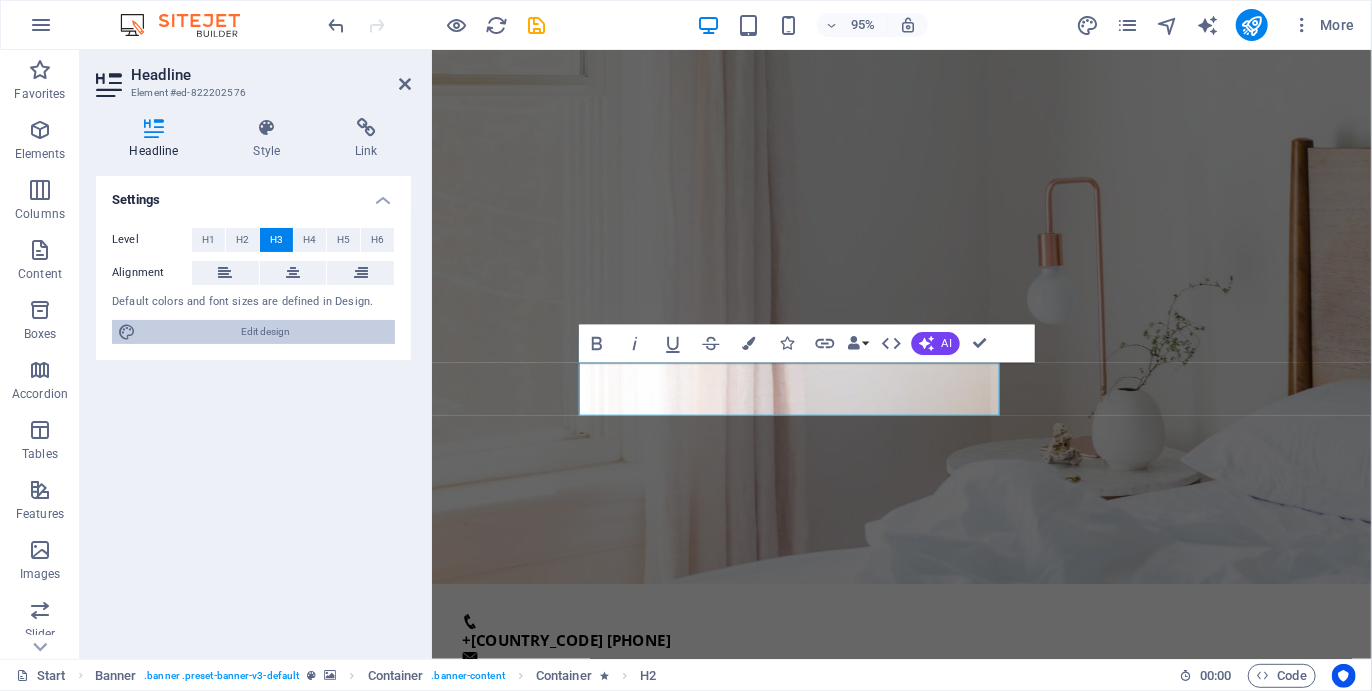 click on "Edit design" at bounding box center (265, 332) 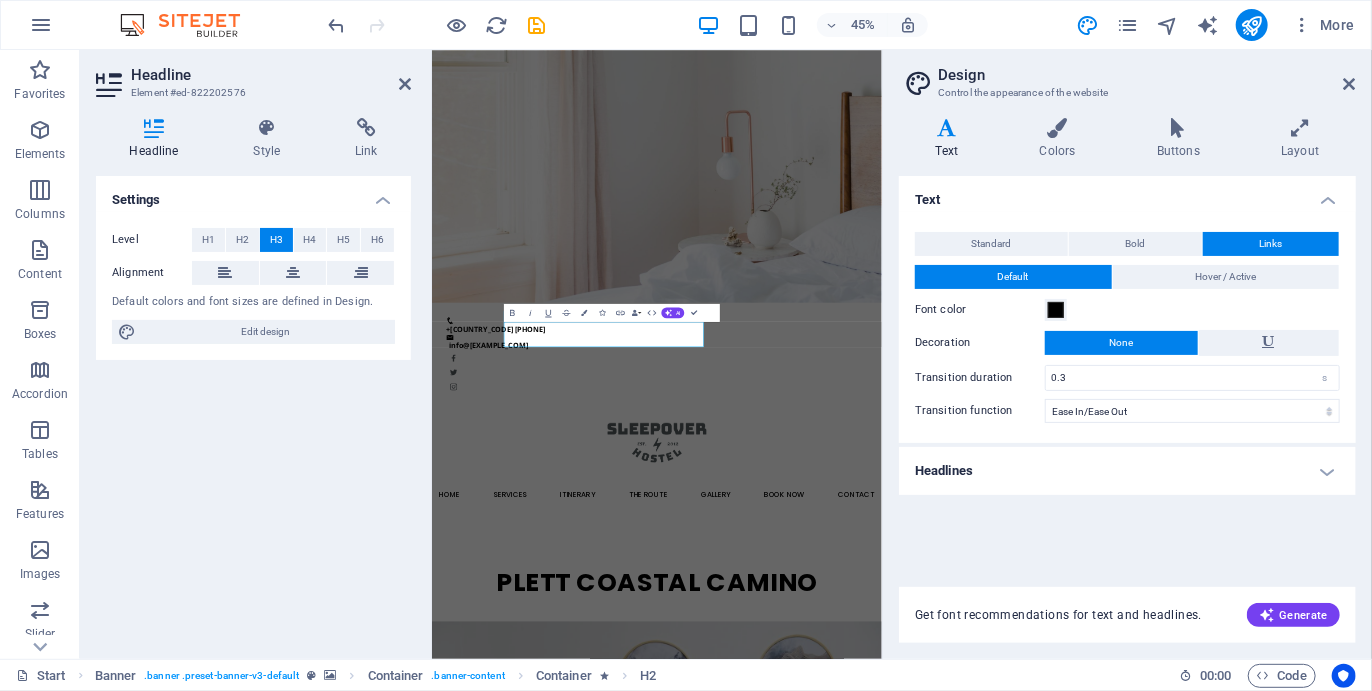 click on "Headlines" at bounding box center (1127, 471) 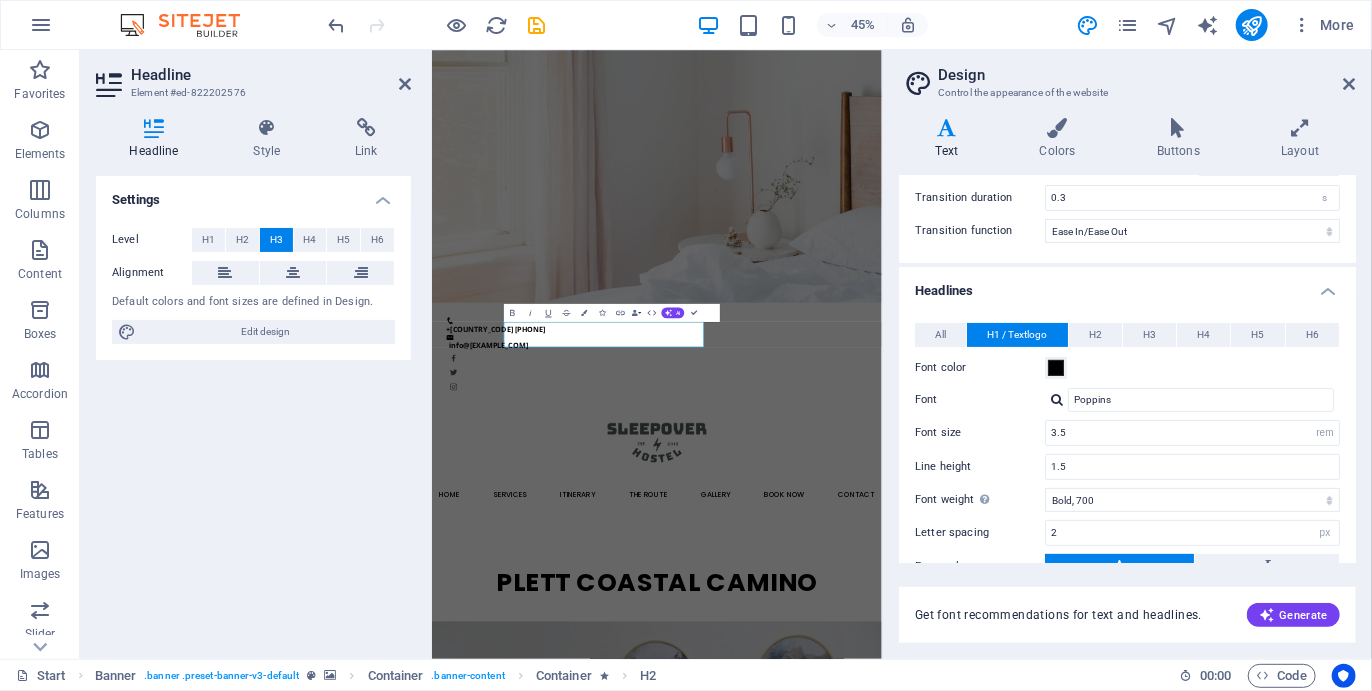 scroll, scrollTop: 305, scrollLeft: 0, axis: vertical 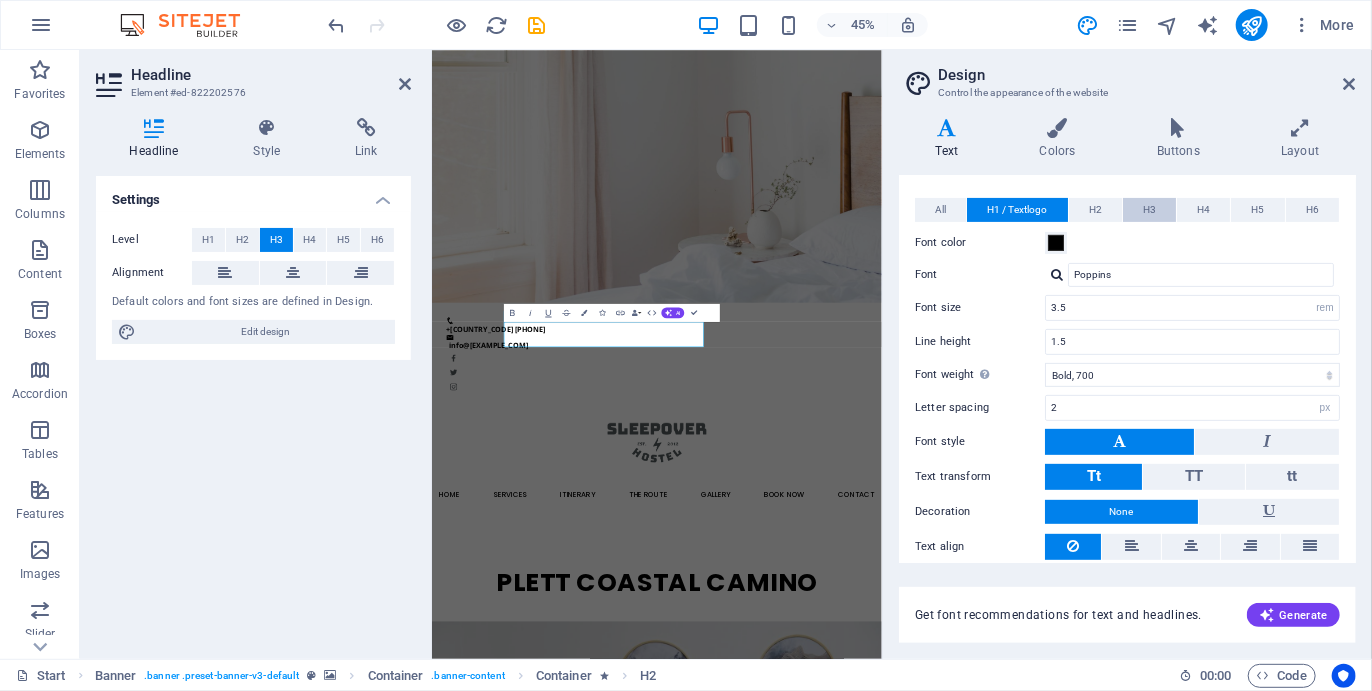 click on "H3" at bounding box center (1149, 210) 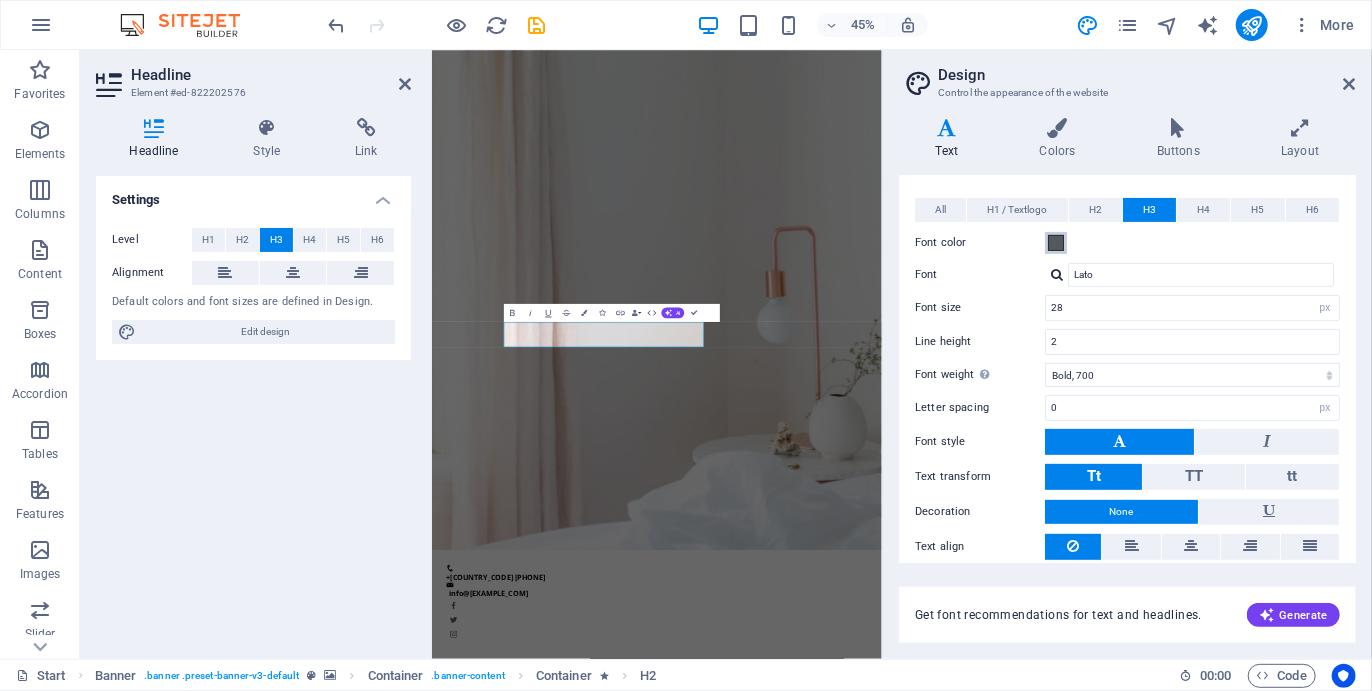click at bounding box center (1056, 243) 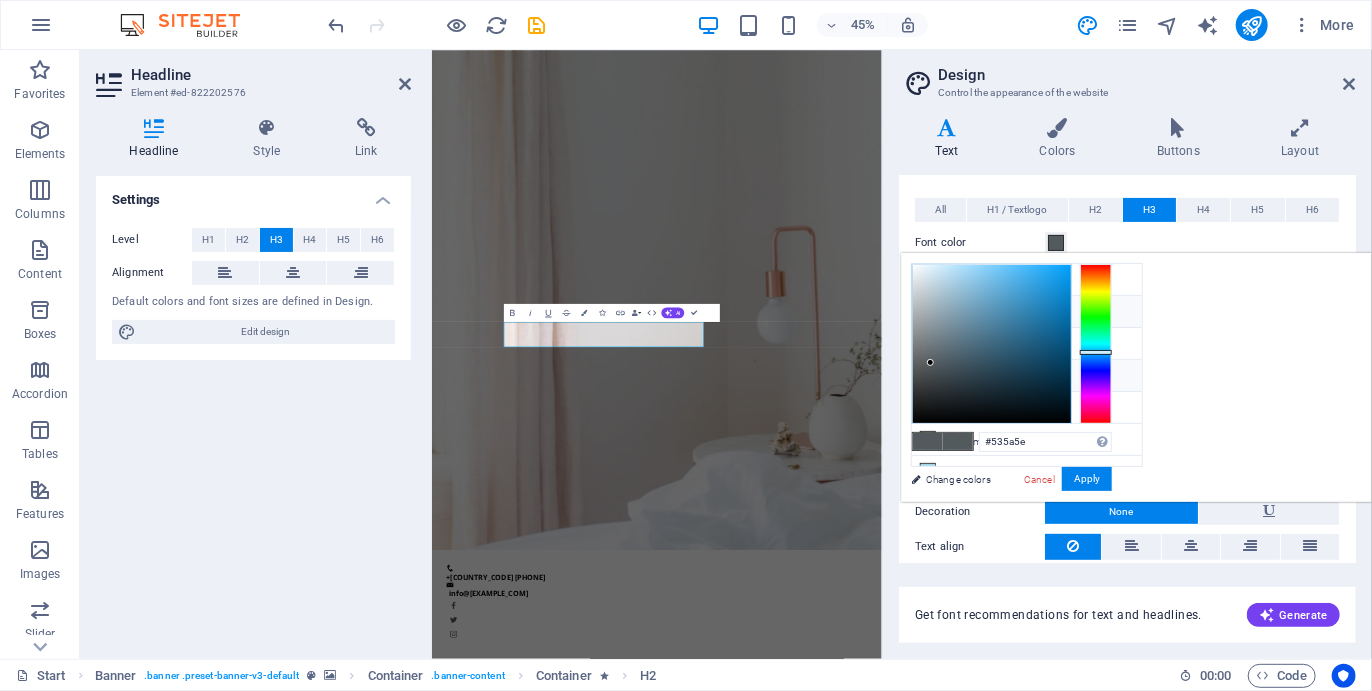 click on "Font color
#000000" at bounding box center [1027, 376] 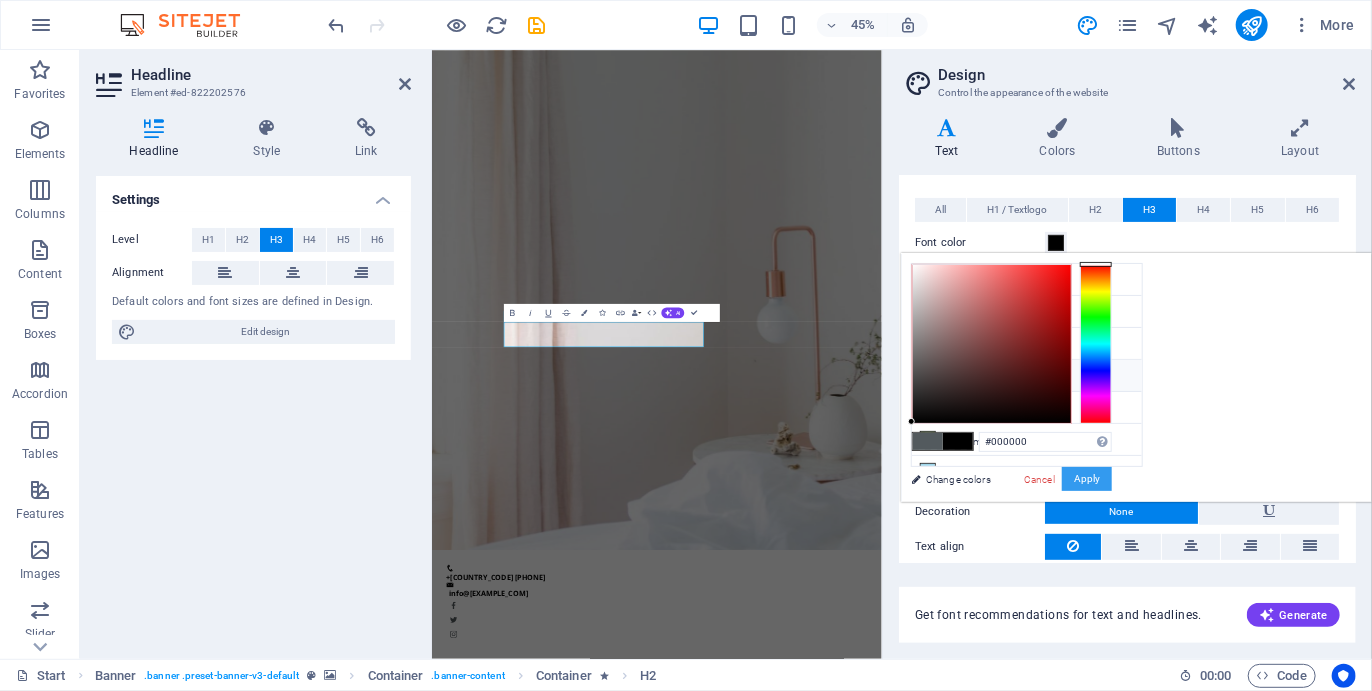 click on "Apply" at bounding box center [1087, 479] 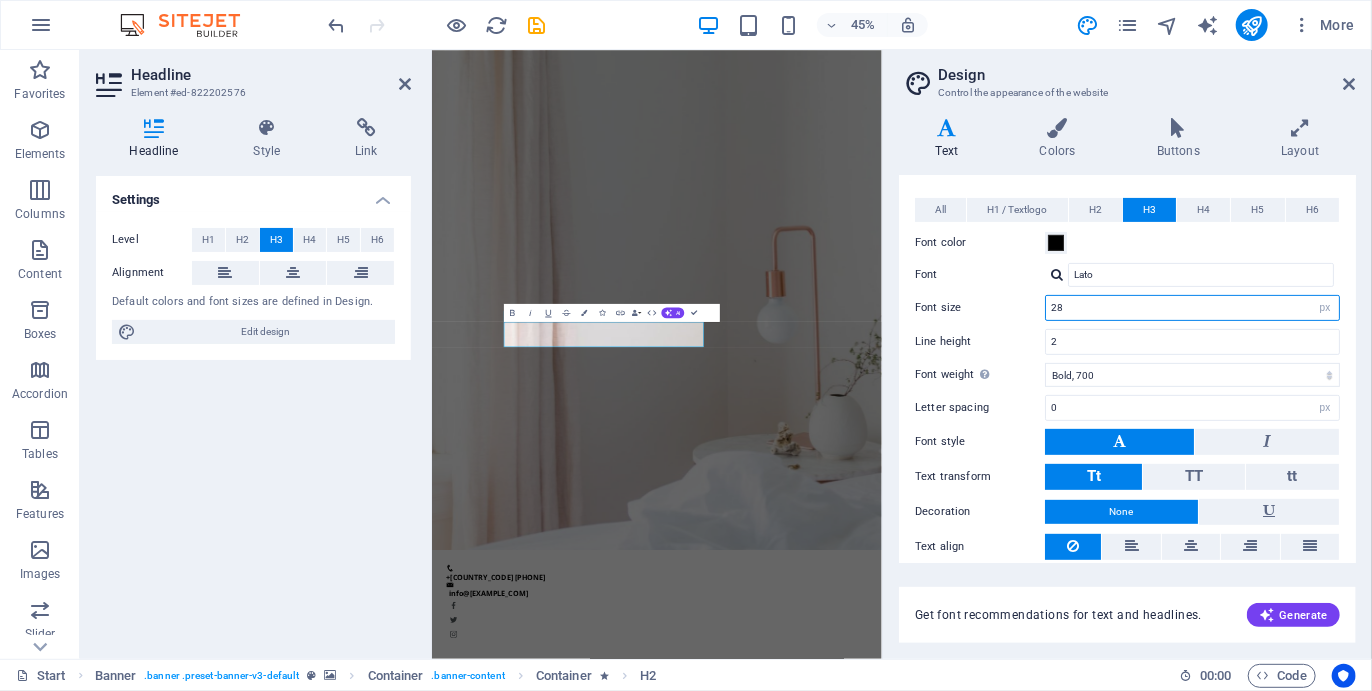 click on "28" at bounding box center (1192, 308) 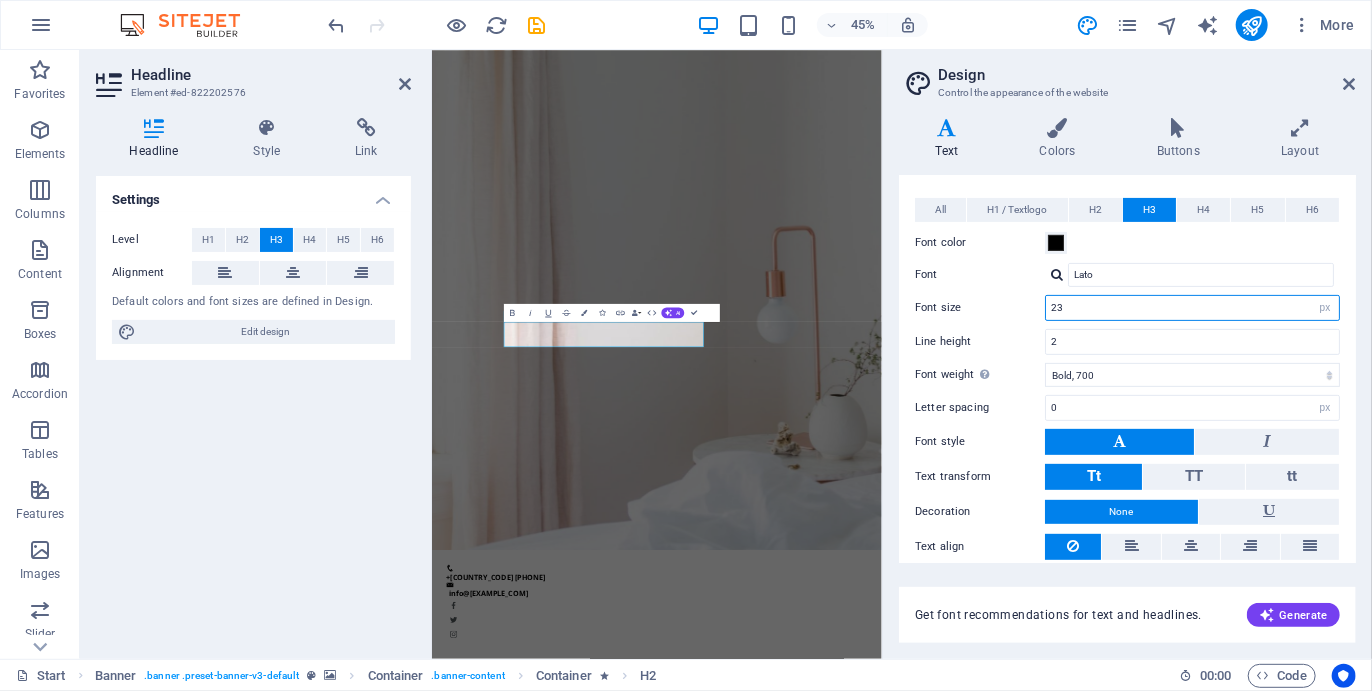 type on "2" 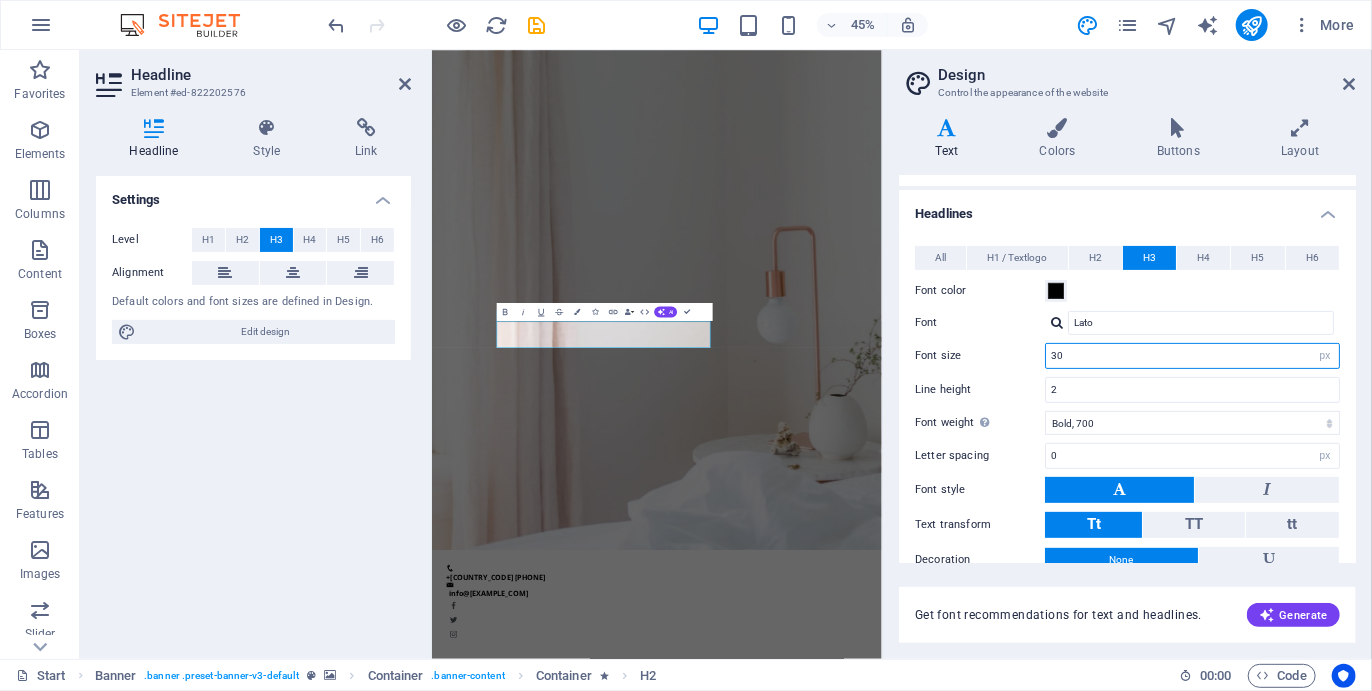 scroll, scrollTop: 258, scrollLeft: 0, axis: vertical 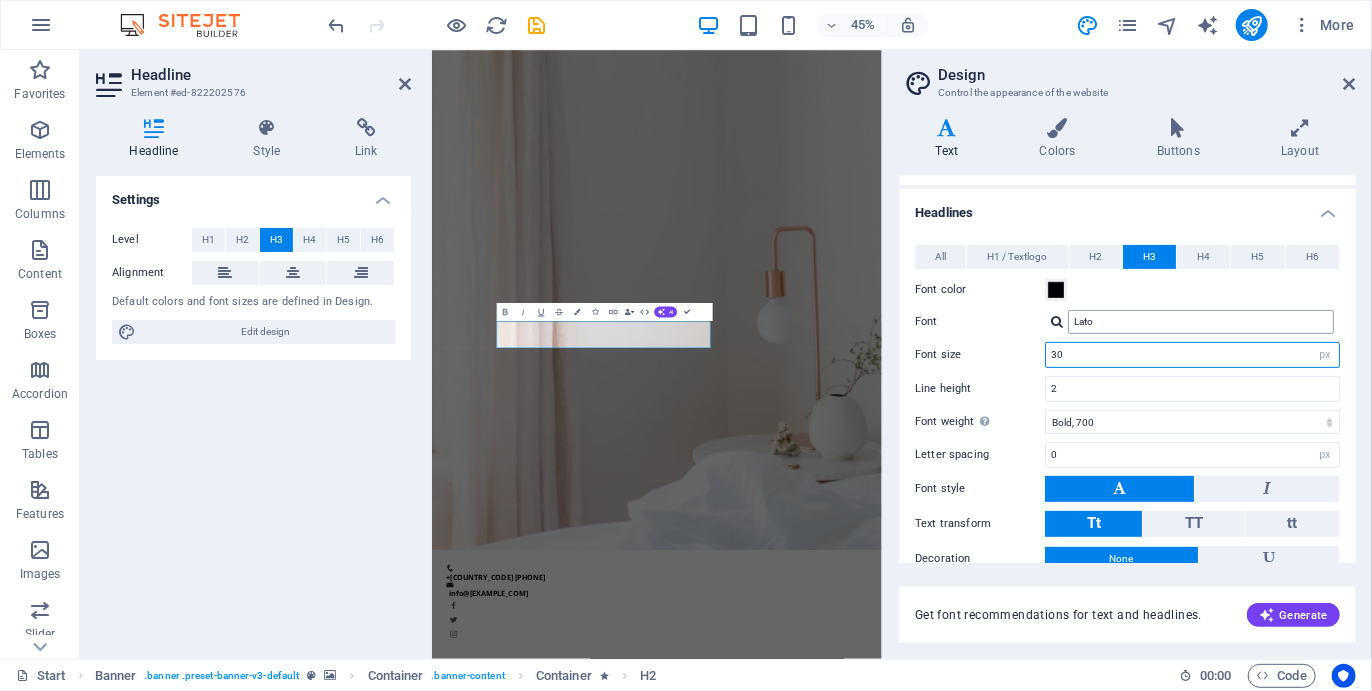 type on "30" 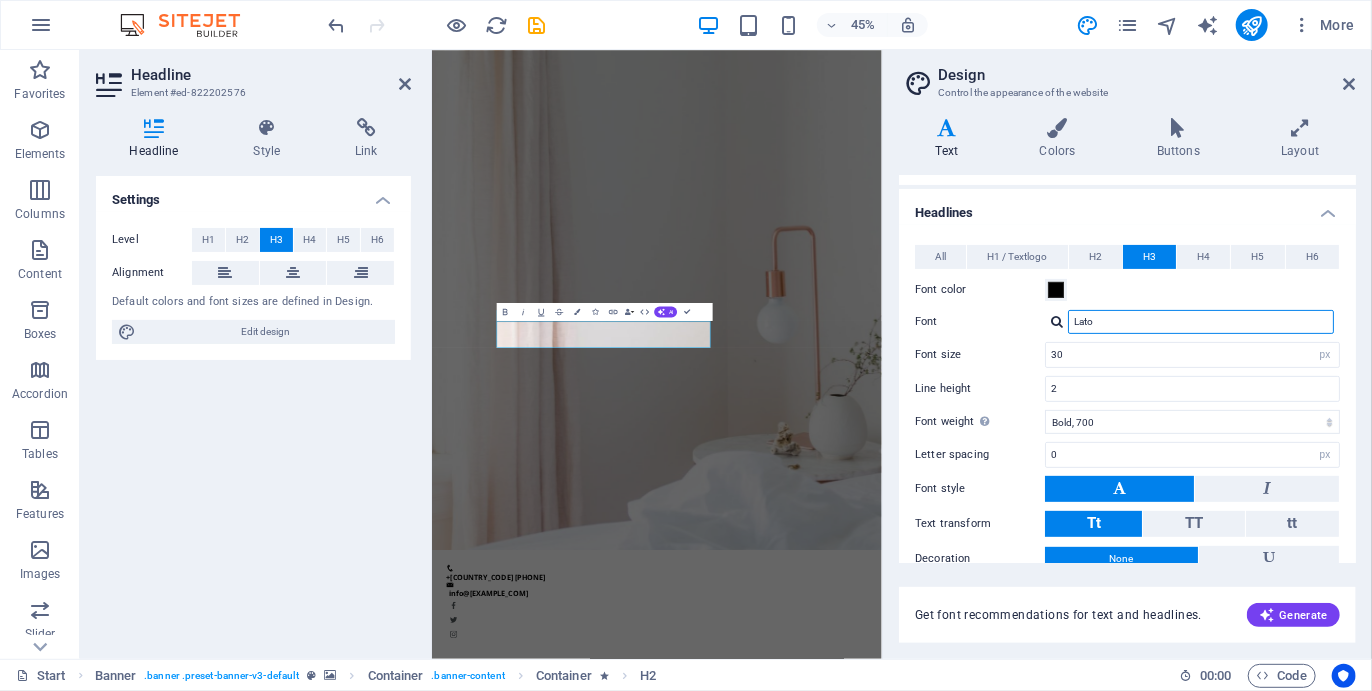 click on "Lato" at bounding box center (1201, 322) 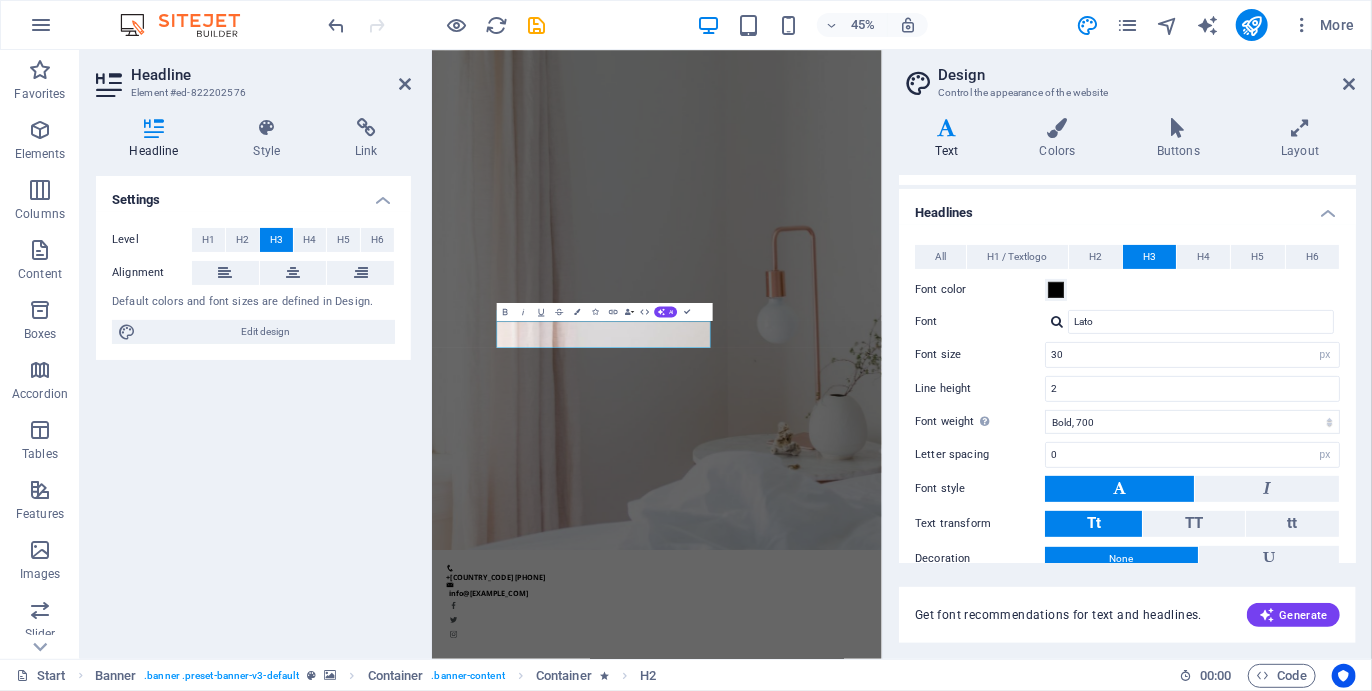 click at bounding box center (1057, 321) 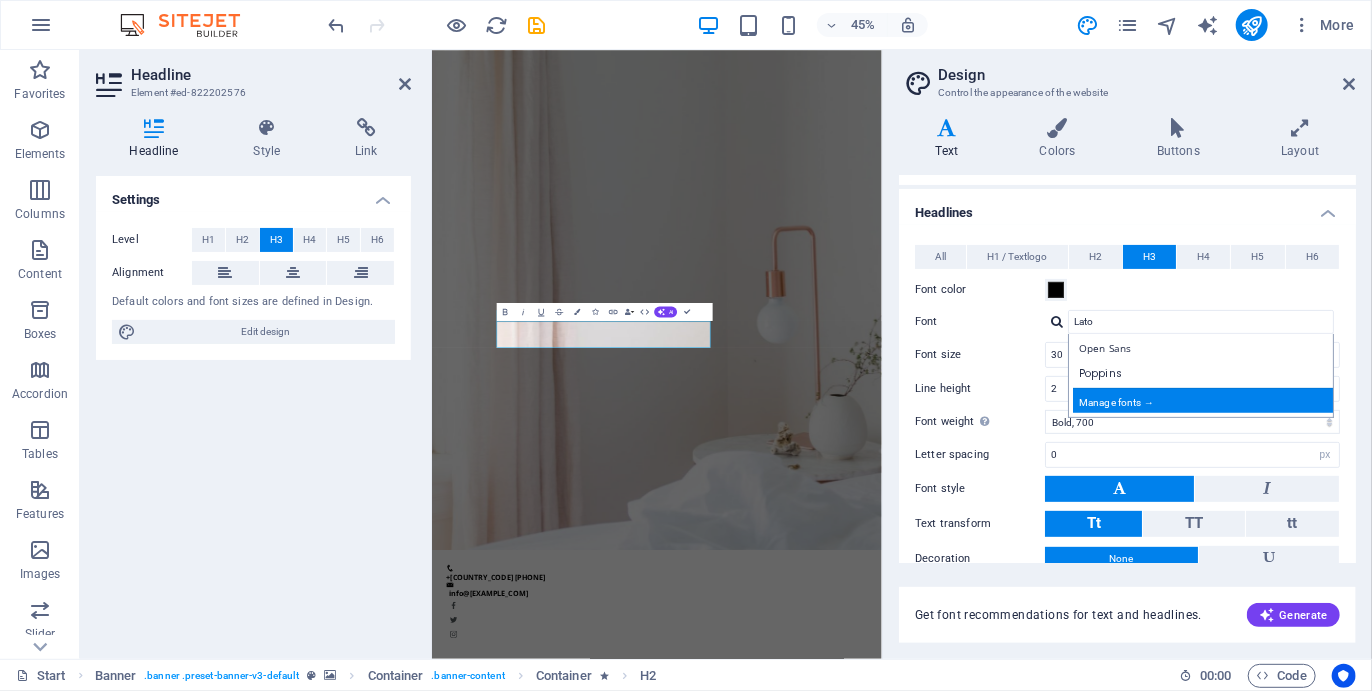 click on "Manage fonts →" at bounding box center (1205, 400) 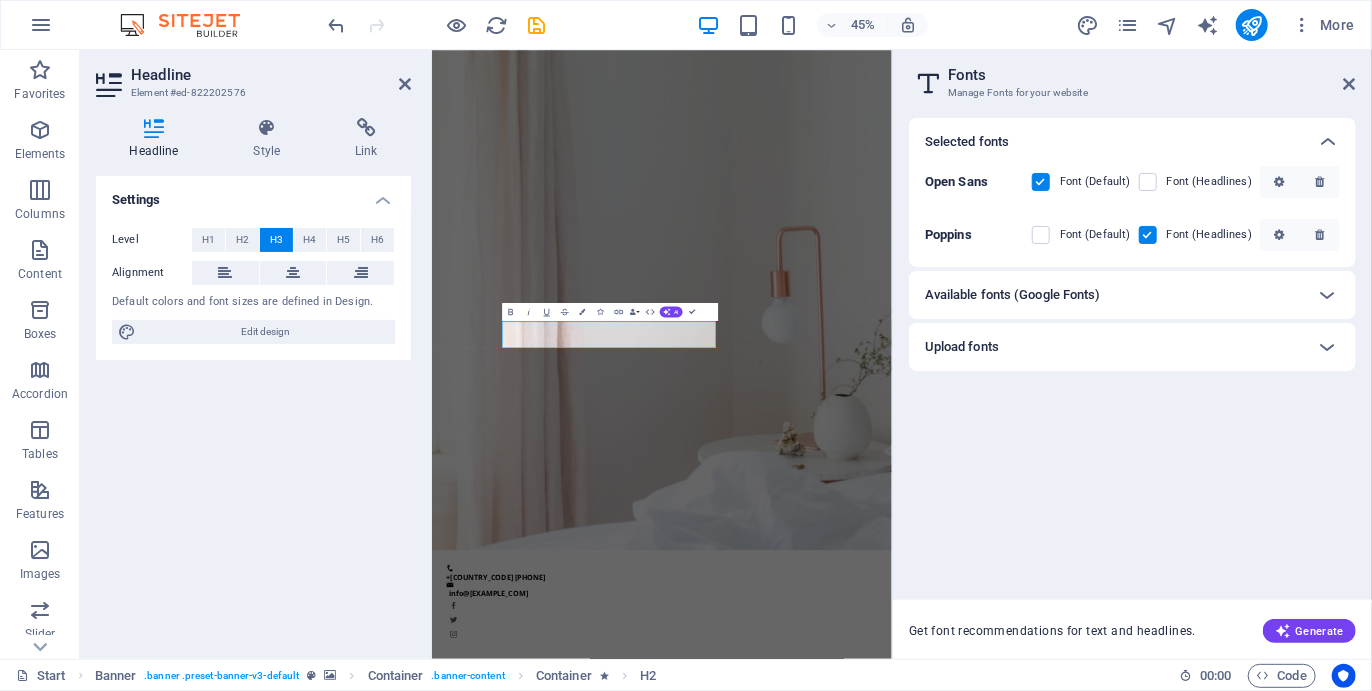click on "Available fonts (Google Fonts)" at bounding box center [1013, 295] 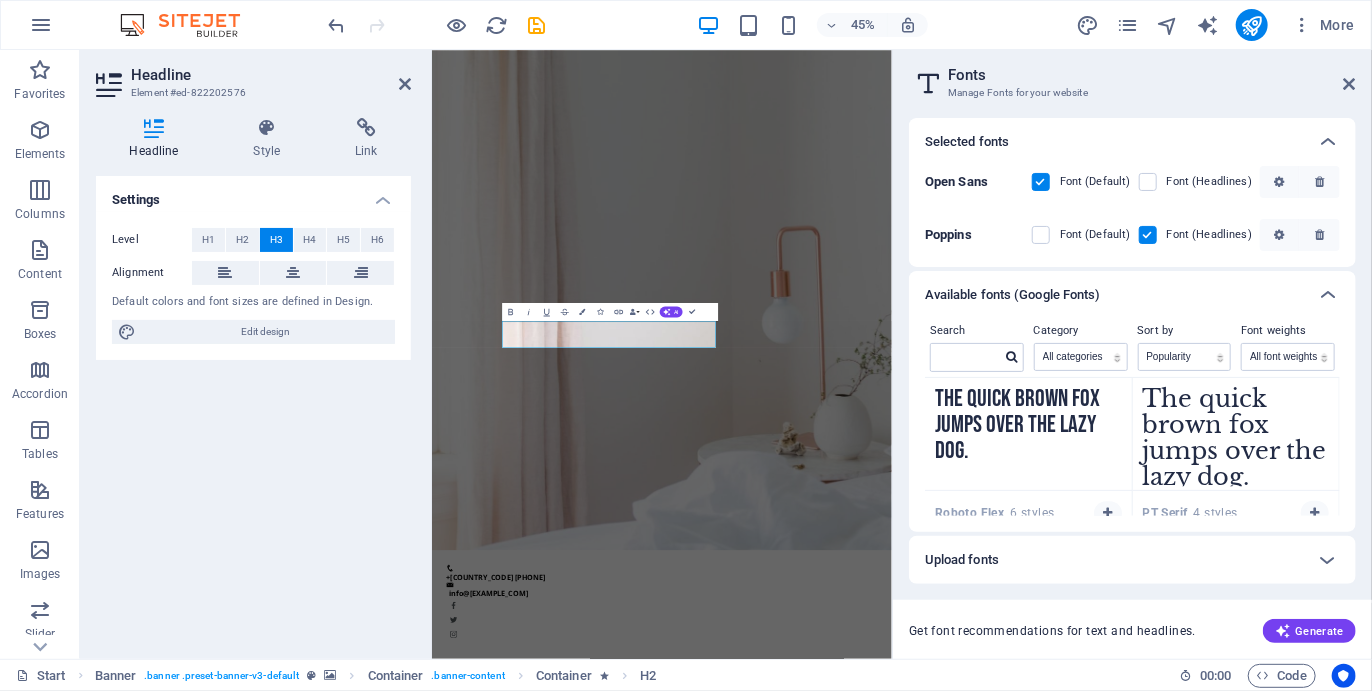 scroll, scrollTop: 2821, scrollLeft: 0, axis: vertical 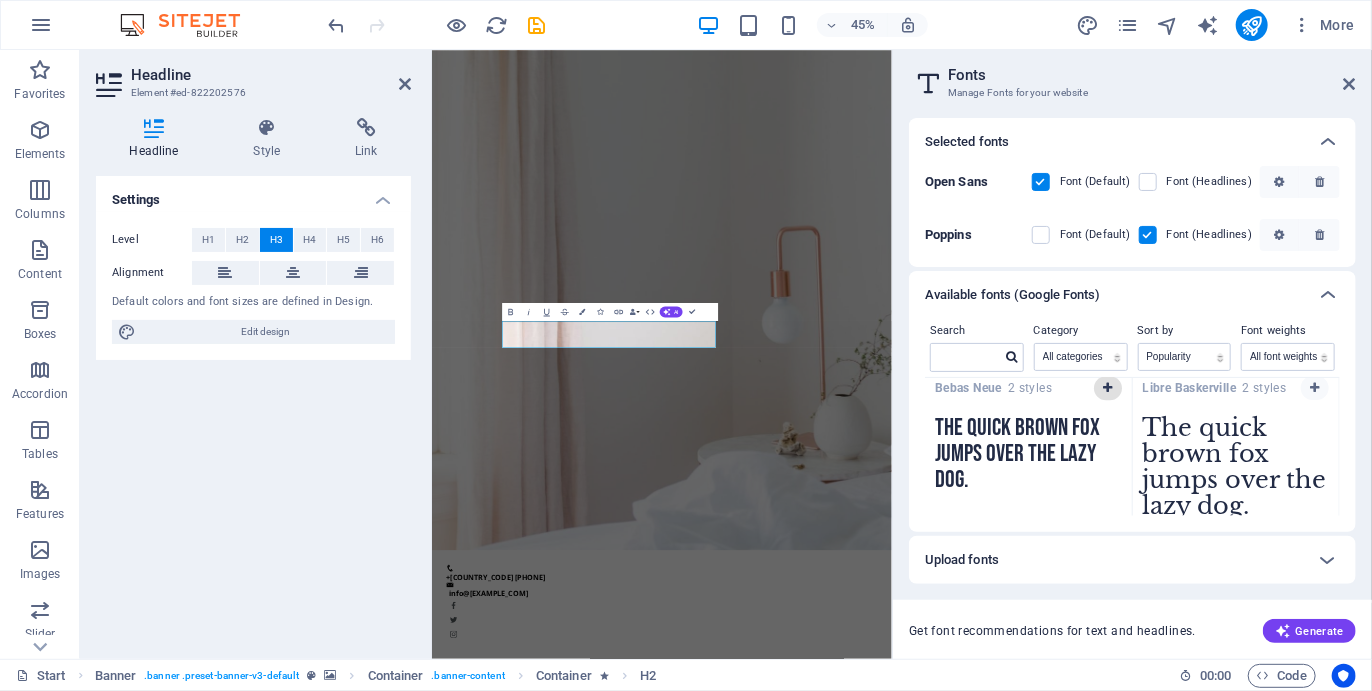 click at bounding box center (1107, 388) 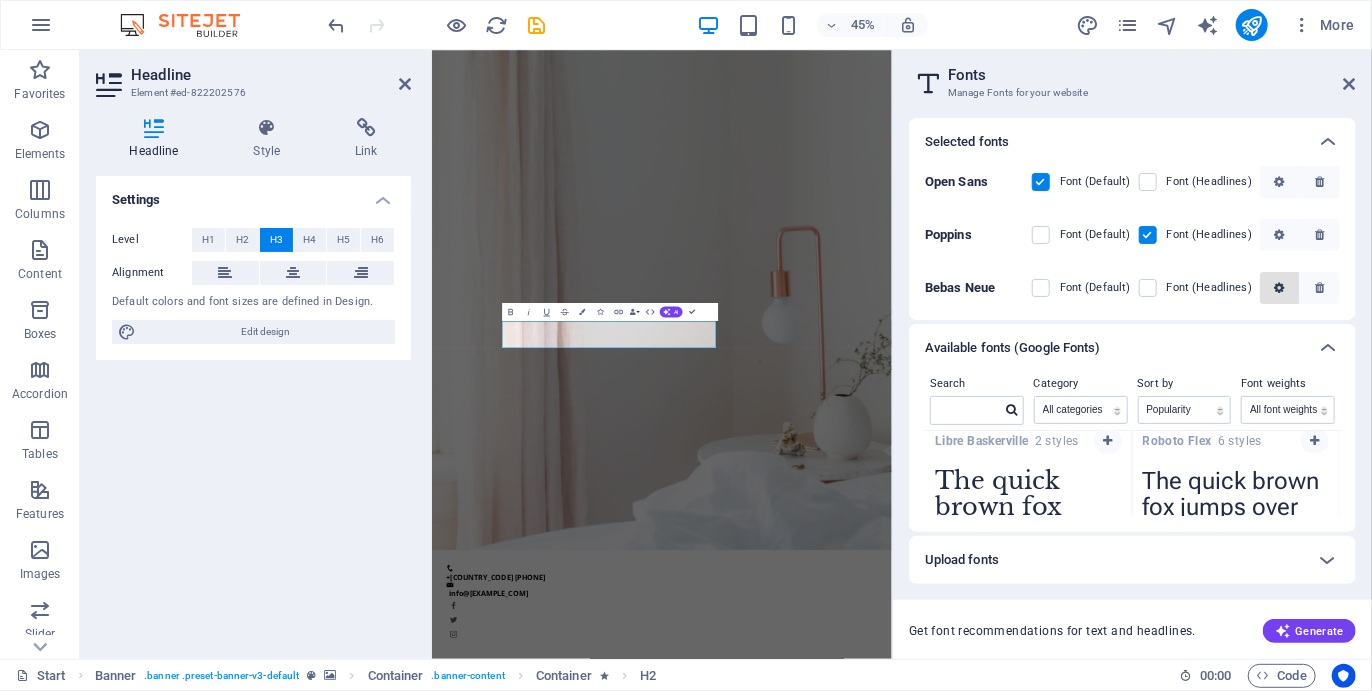 click at bounding box center (1279, 288) 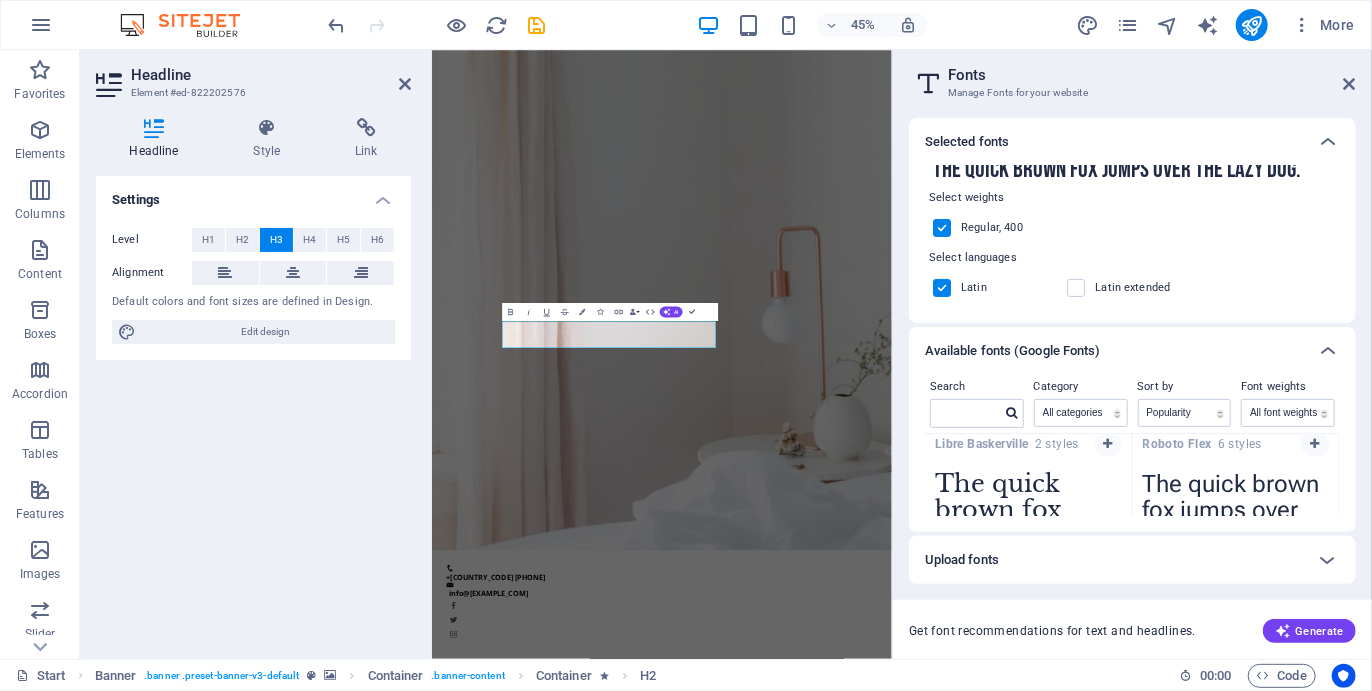 scroll, scrollTop: 0, scrollLeft: 0, axis: both 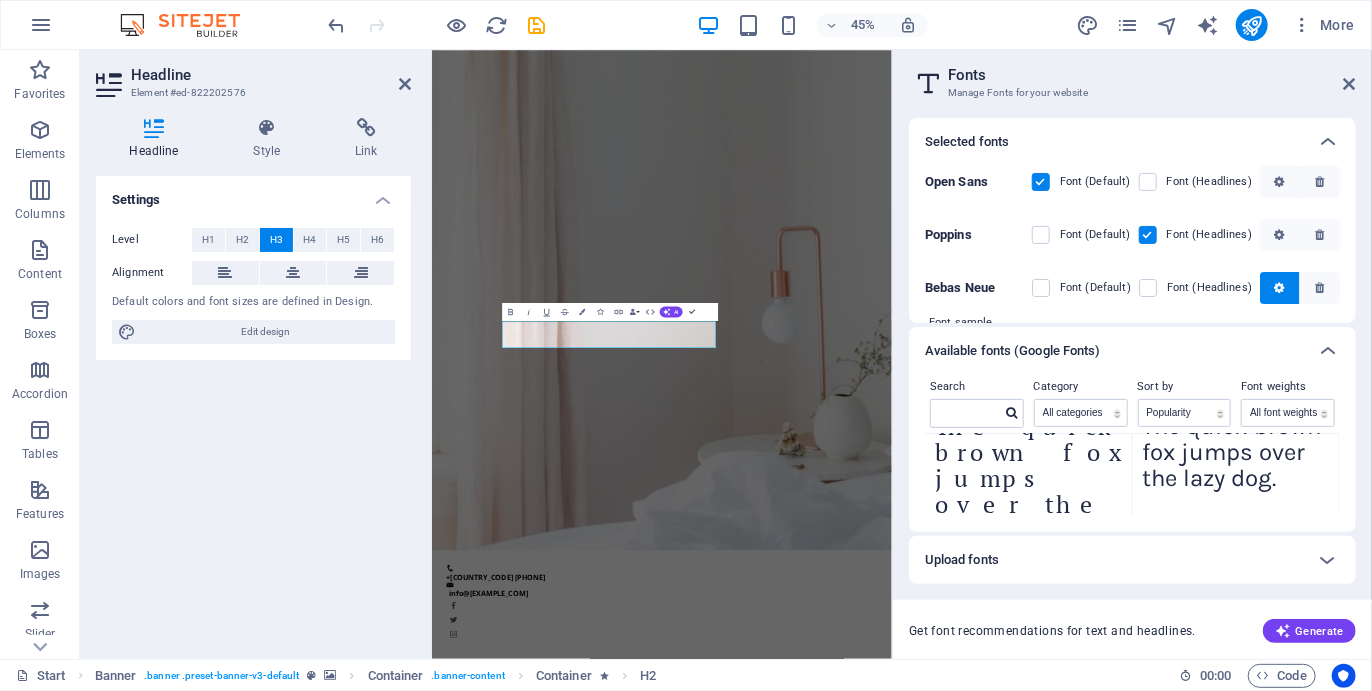 click on "Upload fonts" at bounding box center (1132, 560) 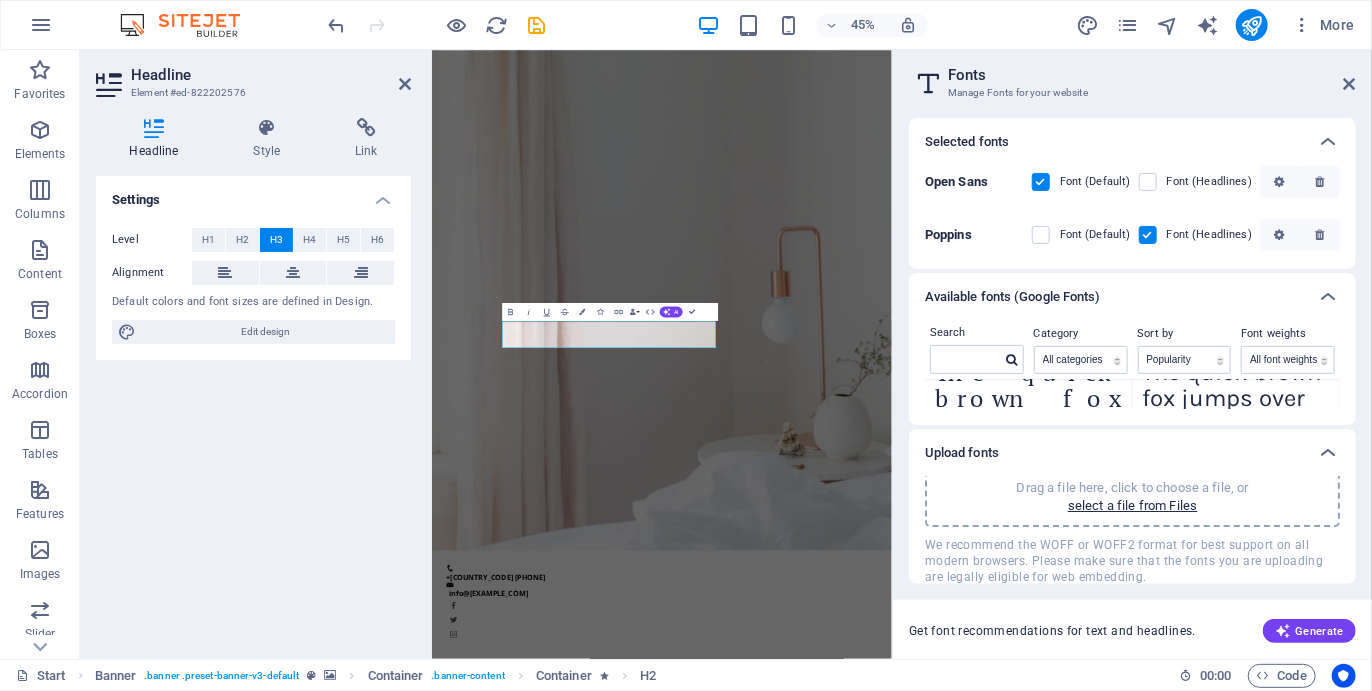 scroll, scrollTop: 0, scrollLeft: 0, axis: both 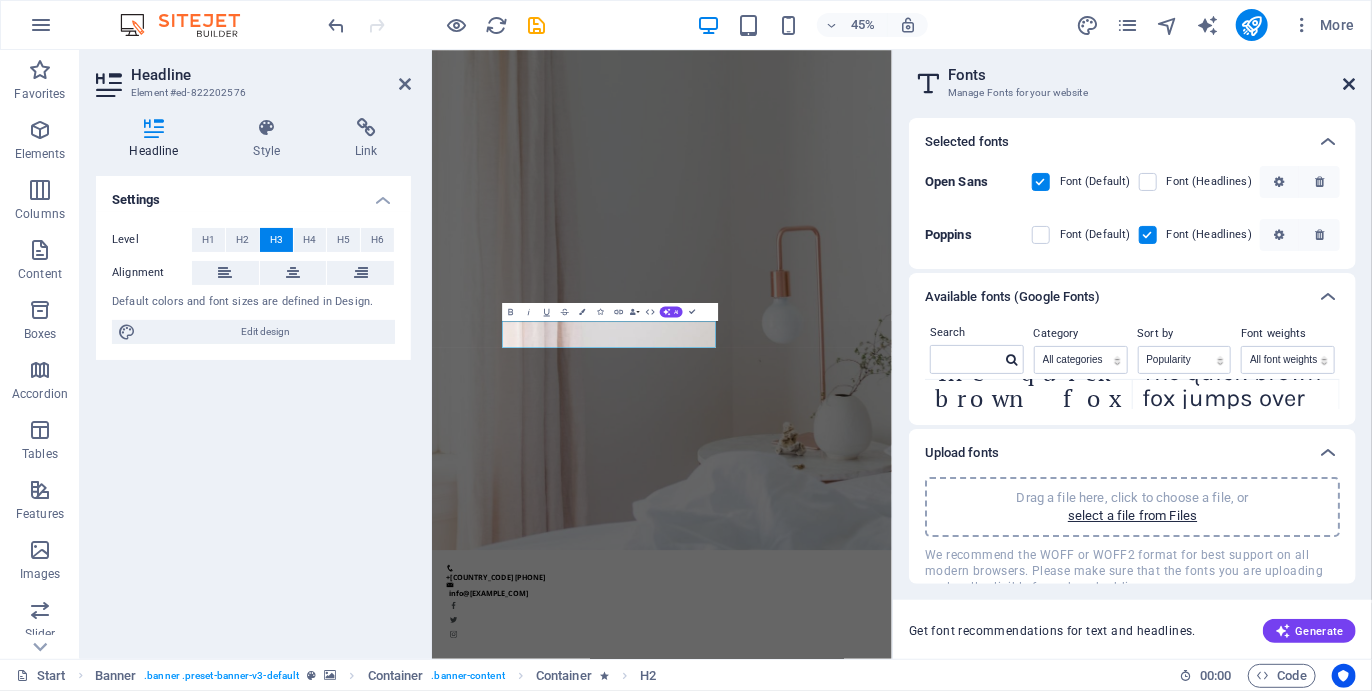 click at bounding box center [1350, 84] 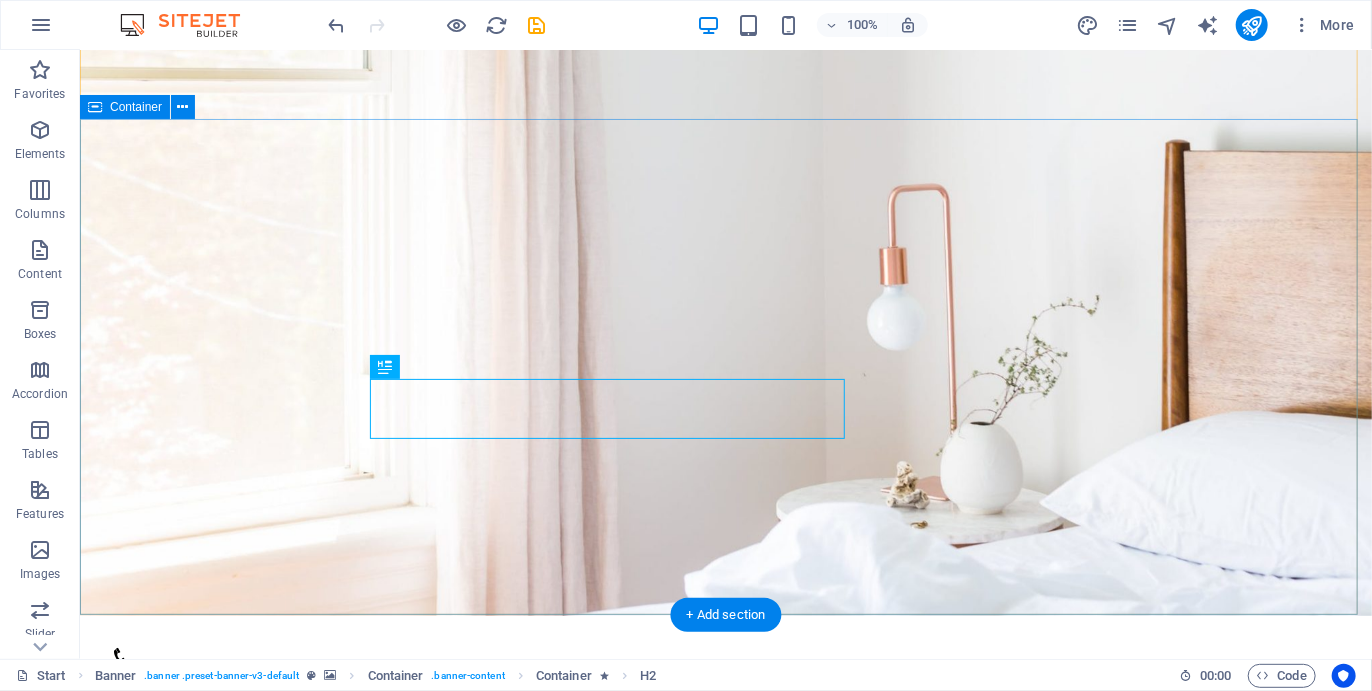 scroll, scrollTop: 0, scrollLeft: 0, axis: both 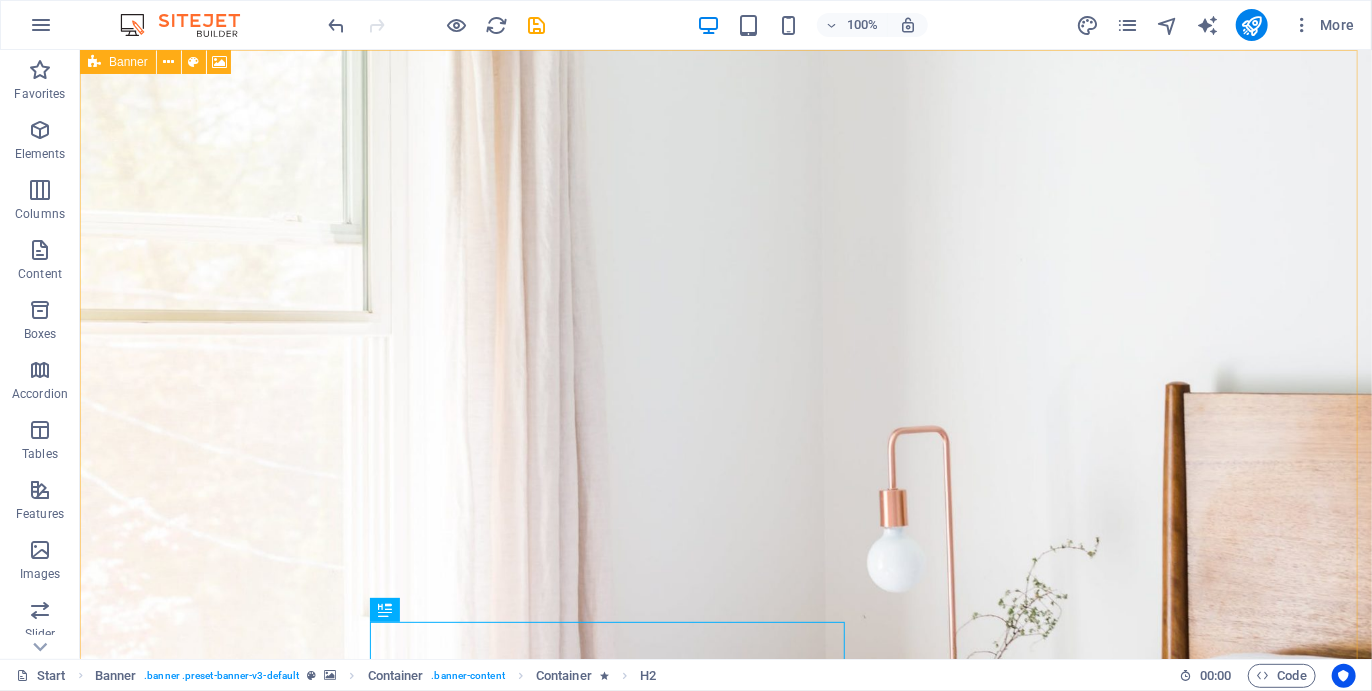 click on "Banner" at bounding box center [128, 62] 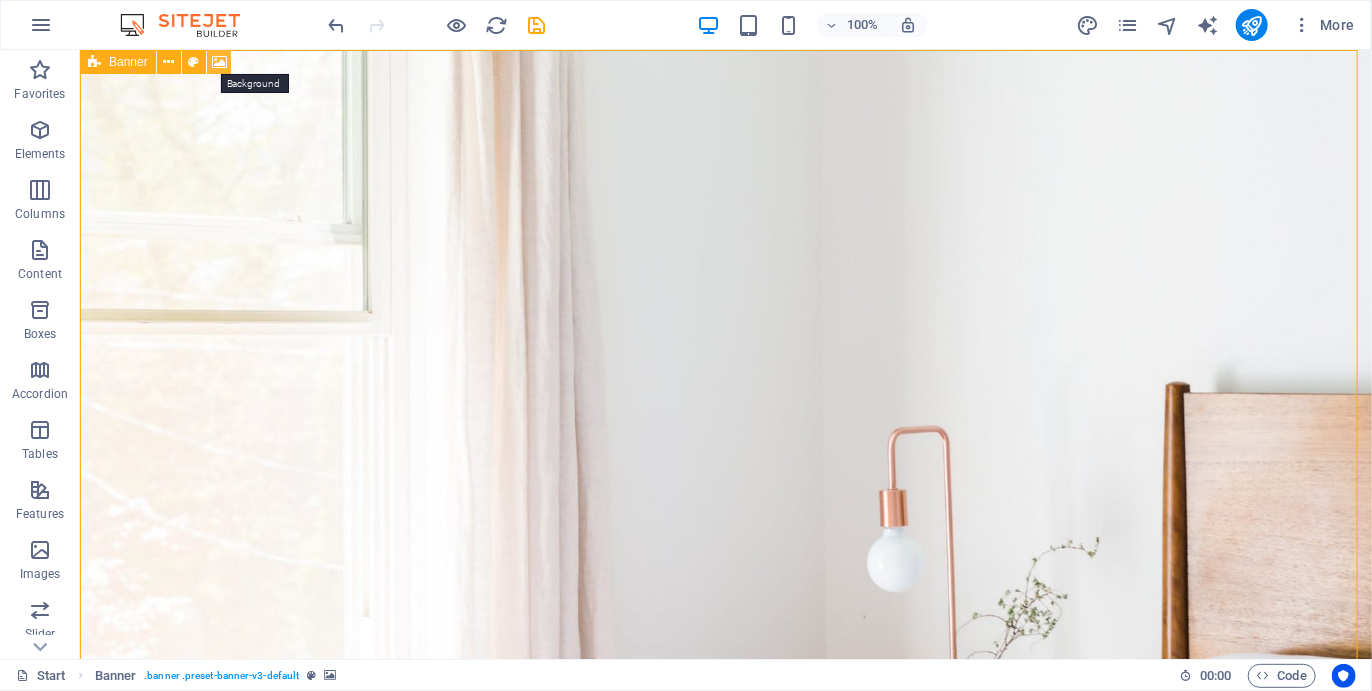 click at bounding box center [219, 62] 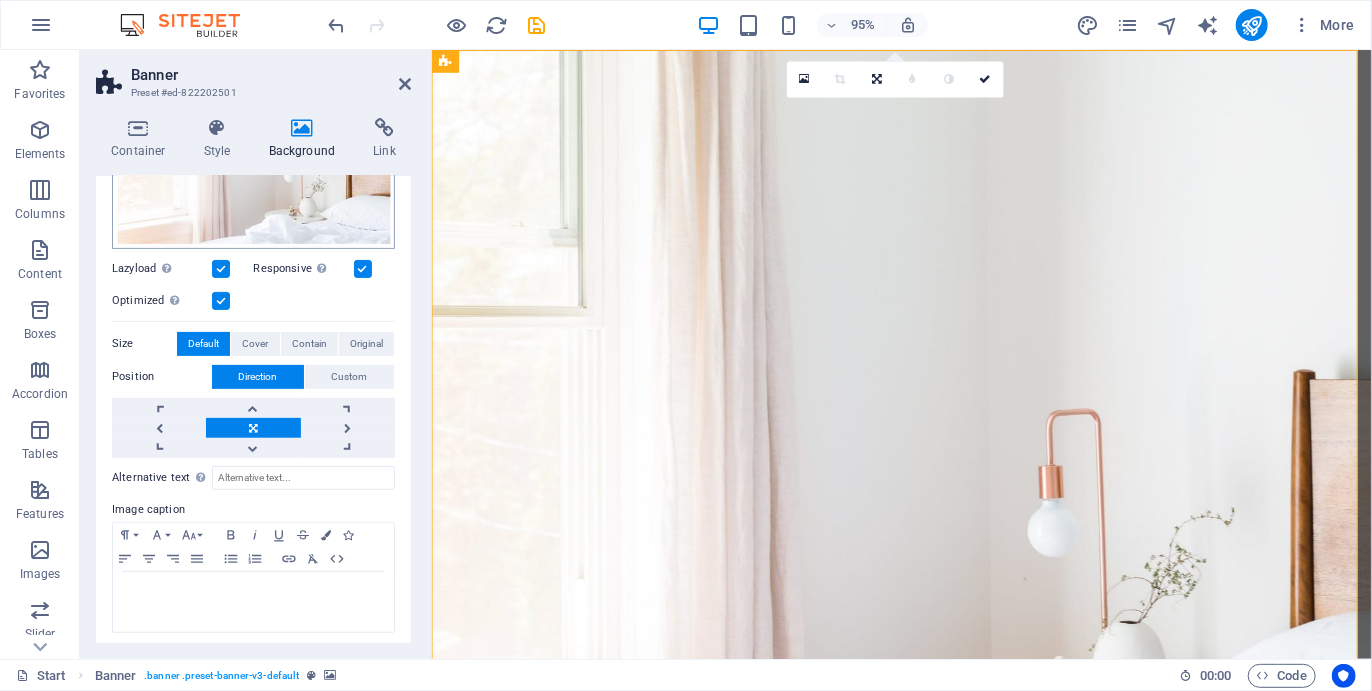 scroll, scrollTop: 116, scrollLeft: 0, axis: vertical 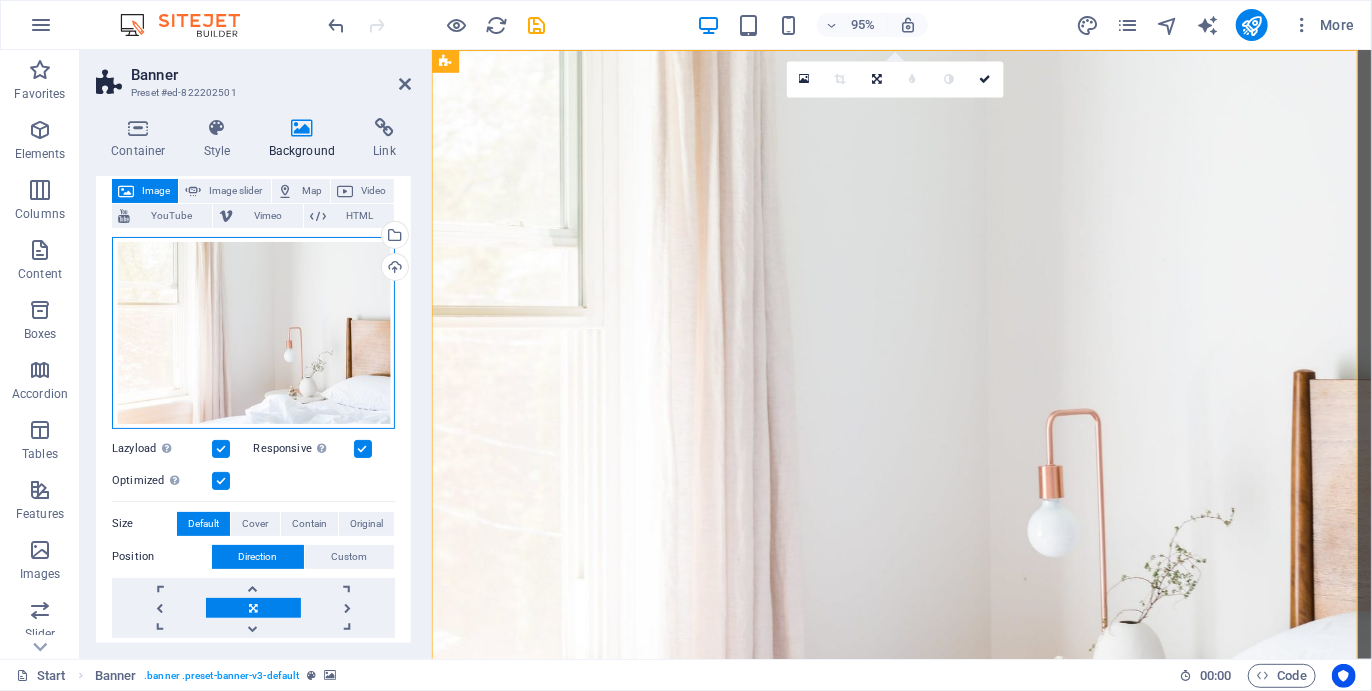 click on "Drag files here, click to choose files or select files from Files or our free stock photos & videos" at bounding box center (253, 333) 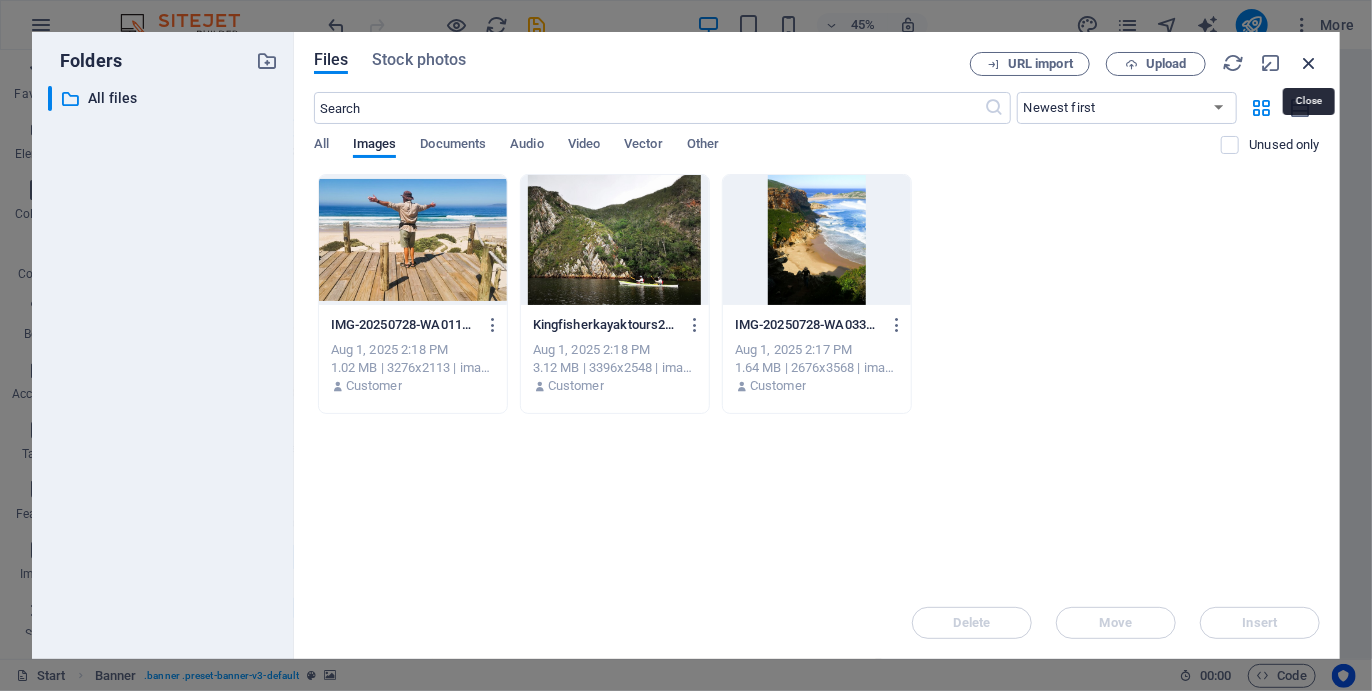 click at bounding box center [1309, 63] 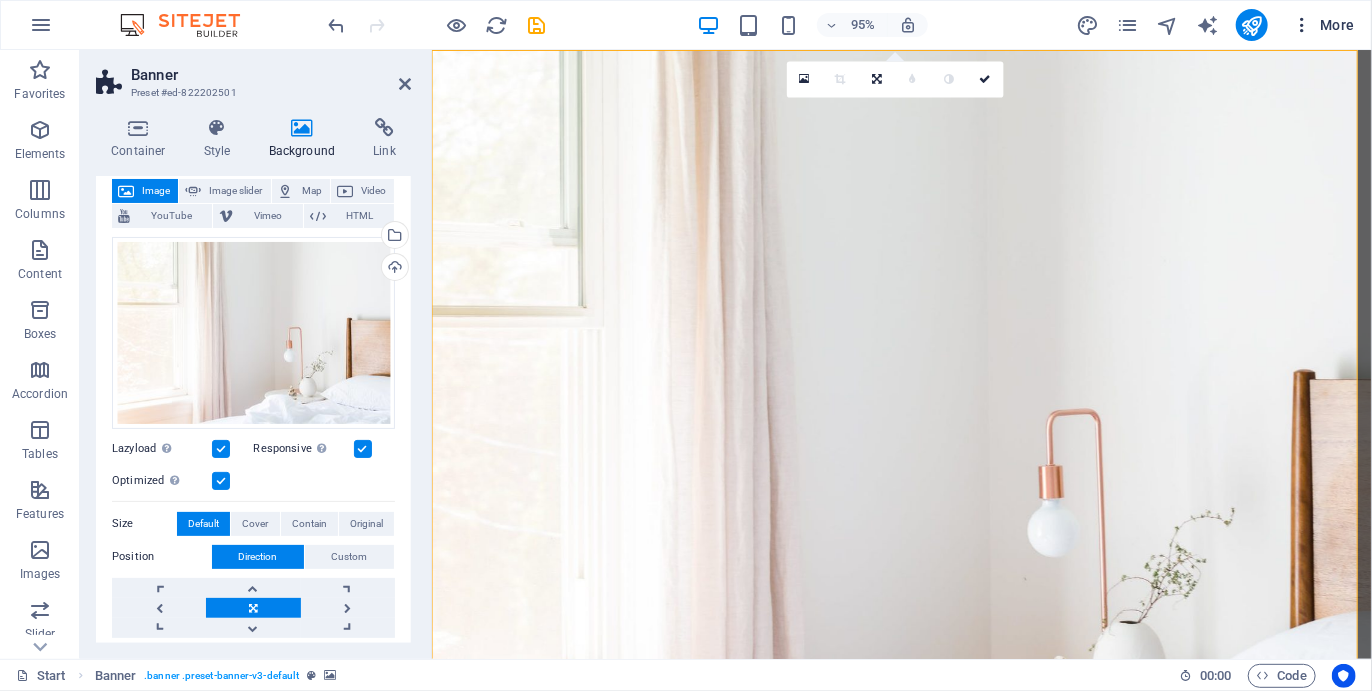 click on "More" at bounding box center [1323, 25] 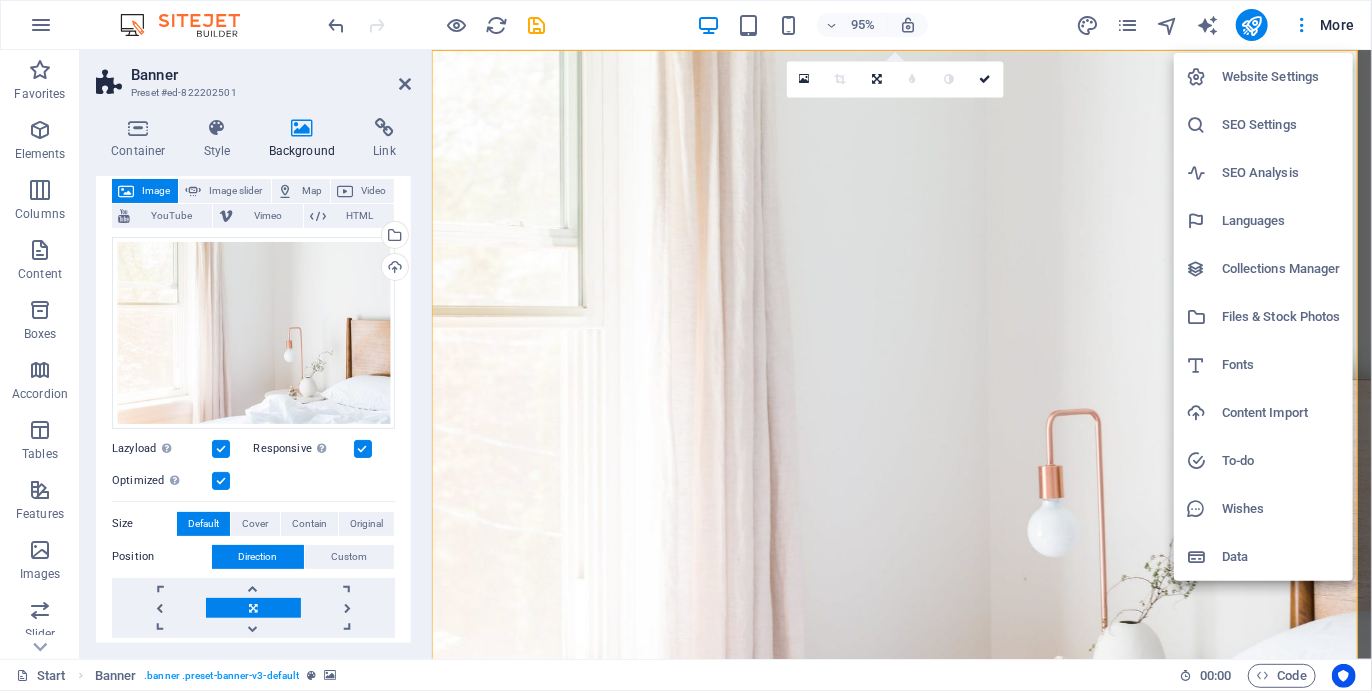click at bounding box center (686, 345) 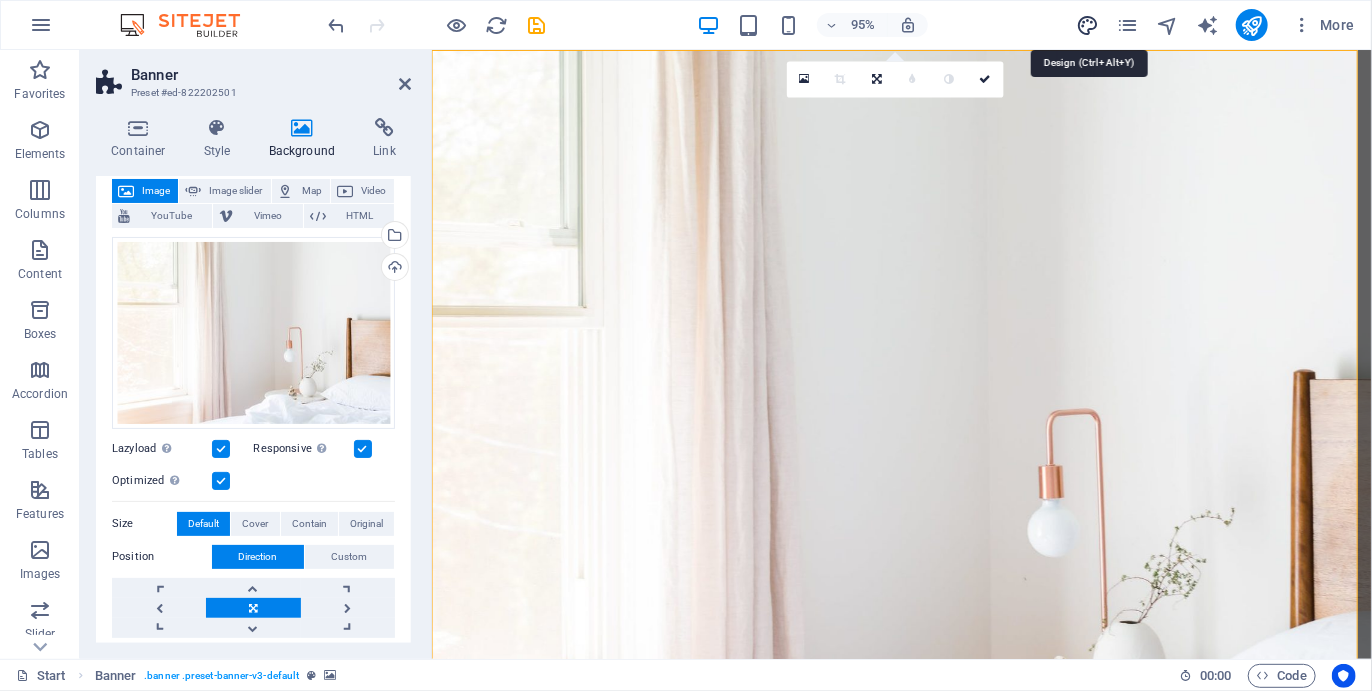 click at bounding box center [1087, 25] 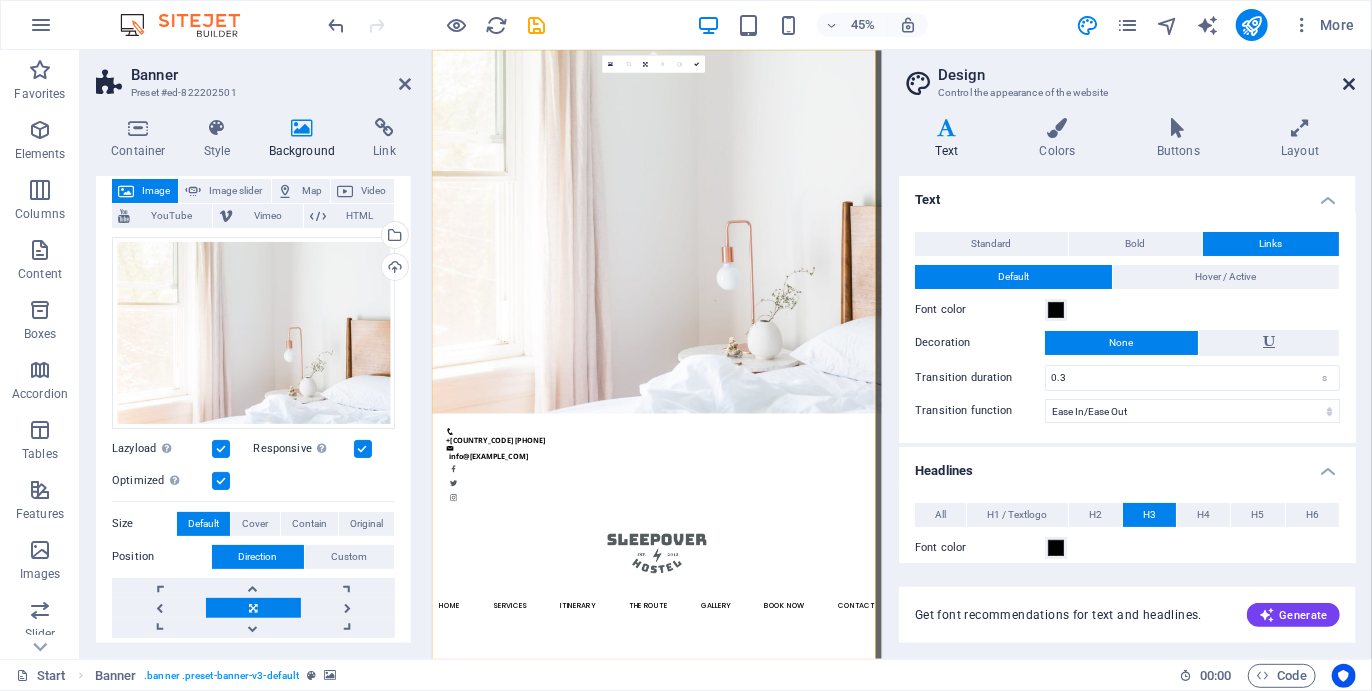 click at bounding box center [1350, 84] 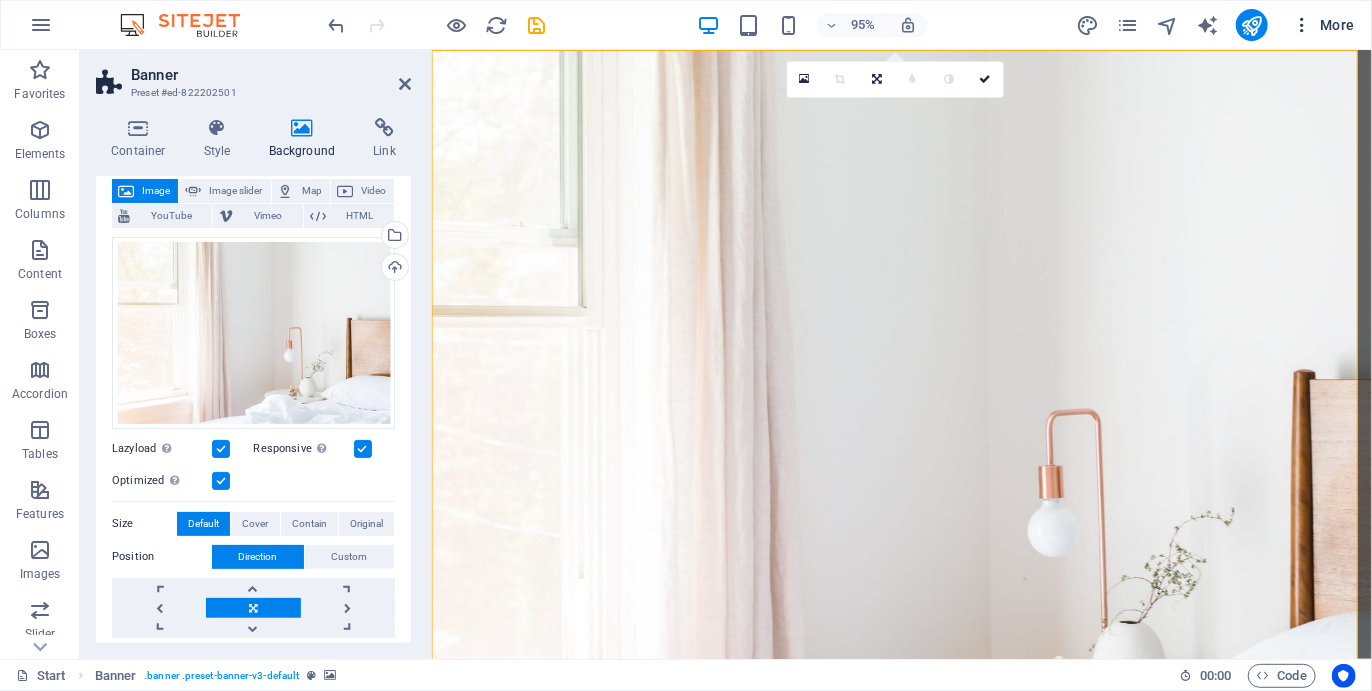 click on "More" at bounding box center (1323, 25) 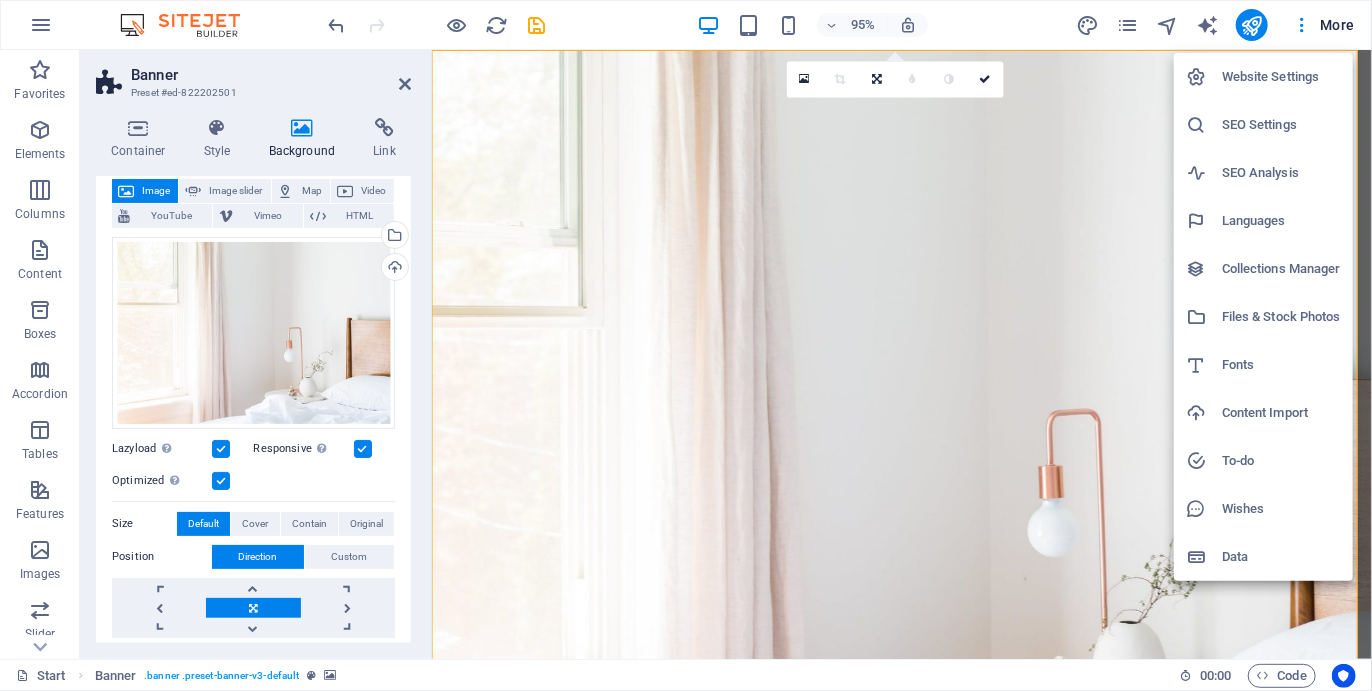 click on "Fonts" at bounding box center [1281, 365] 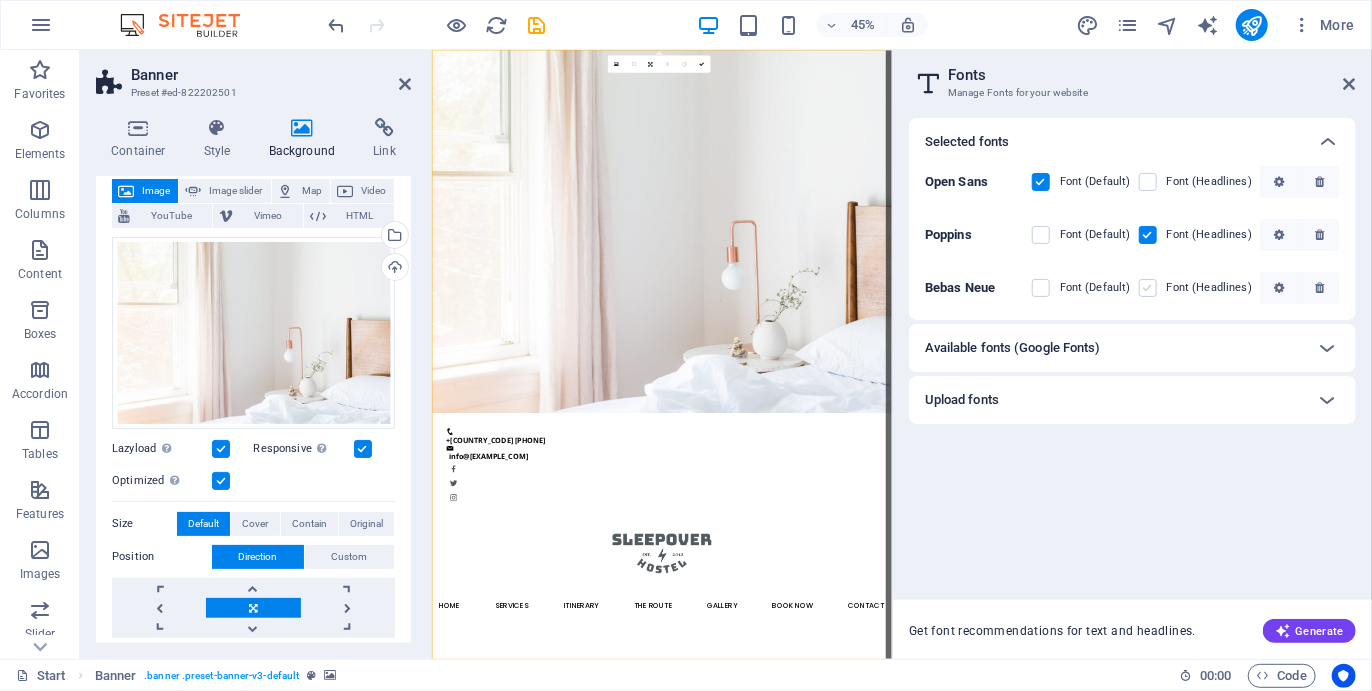 click at bounding box center (1148, 288) 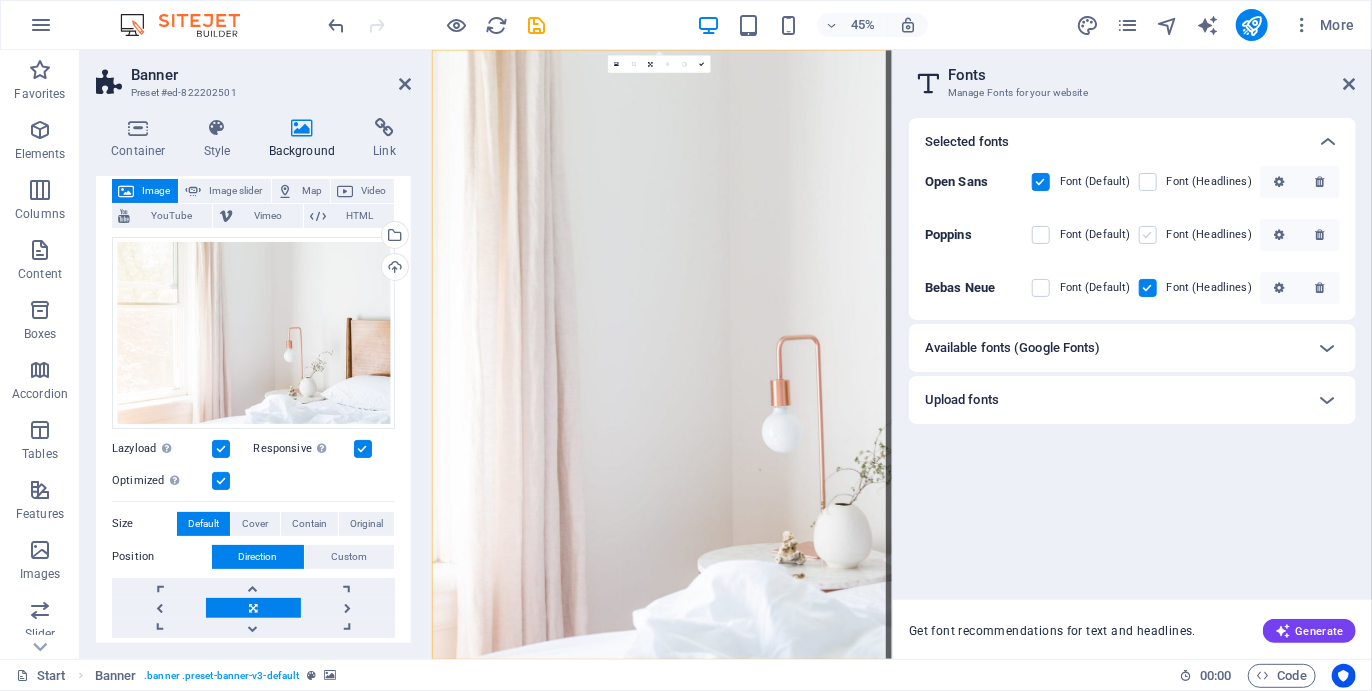 click at bounding box center [1148, 235] 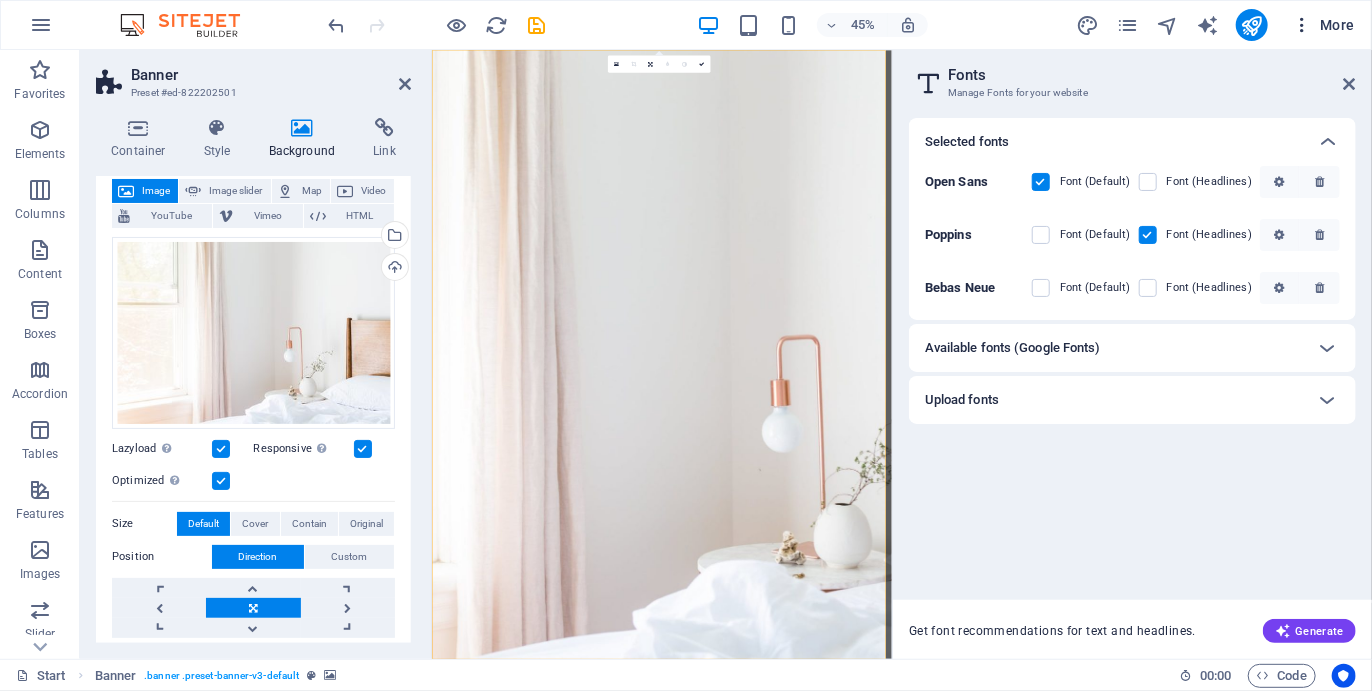click at bounding box center (1302, 25) 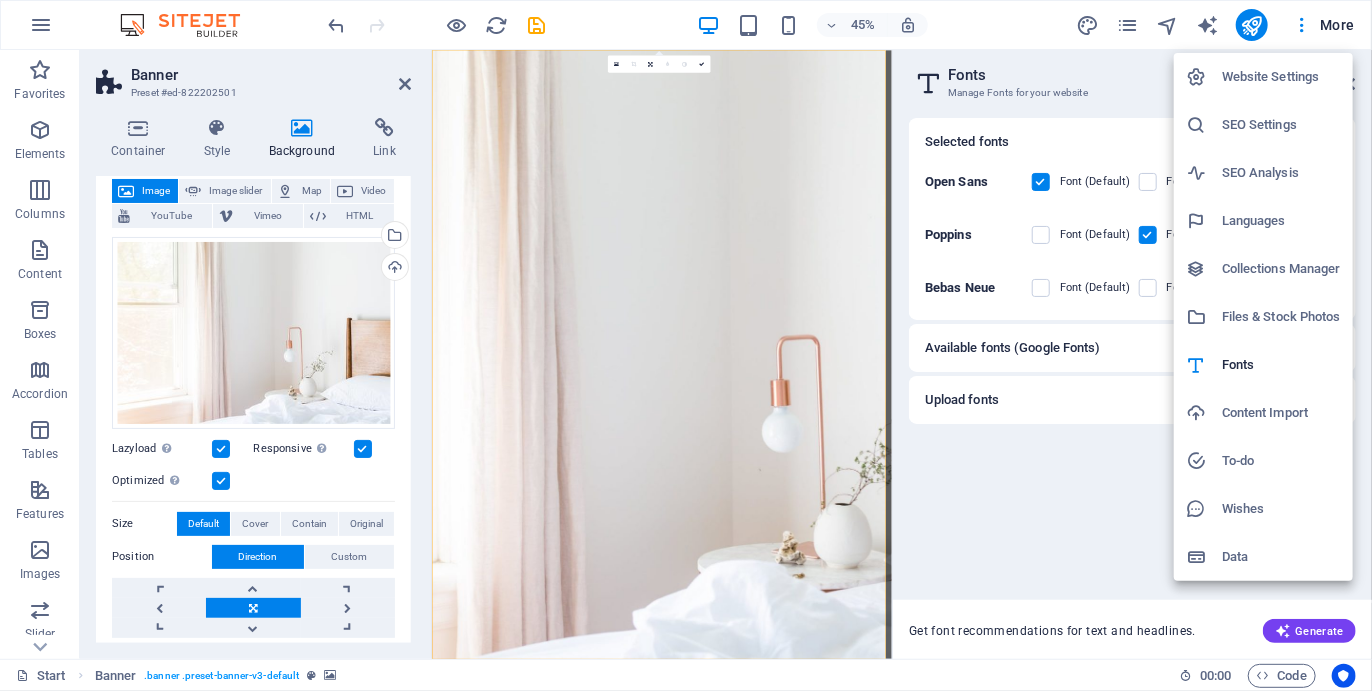 click on "Files & Stock Photos" at bounding box center [1281, 317] 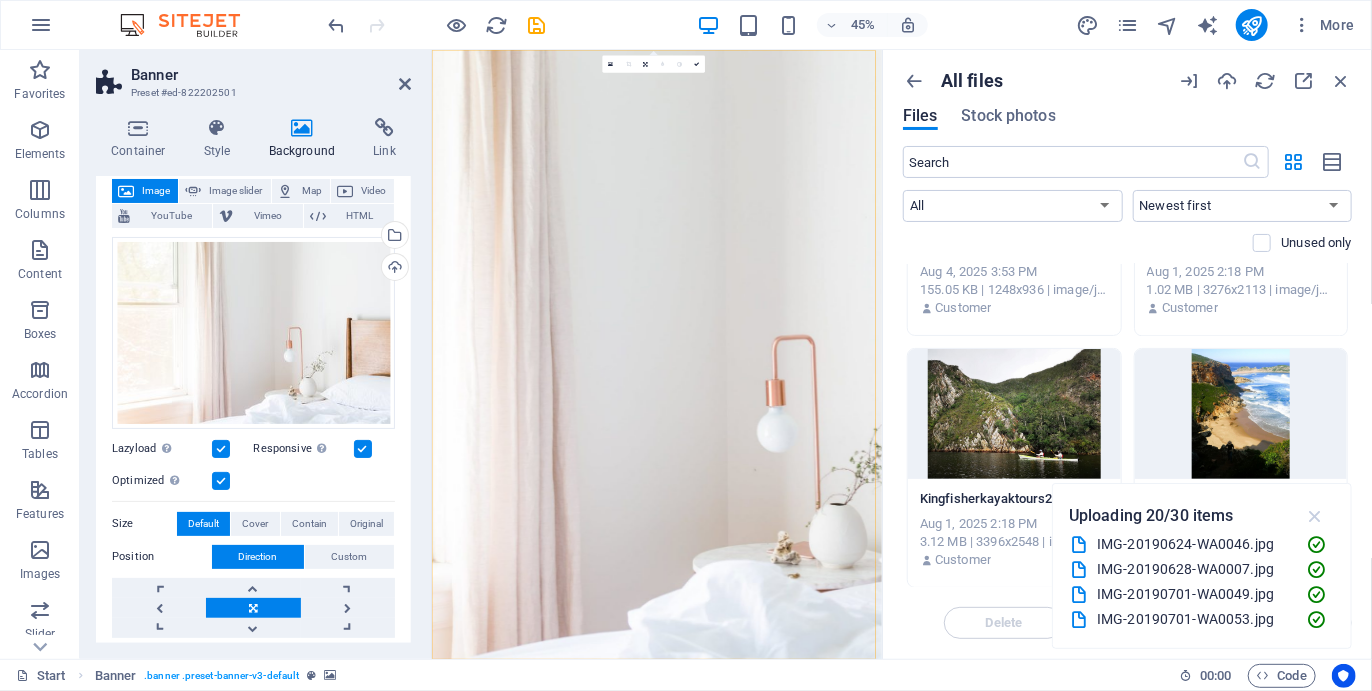 scroll, scrollTop: 2688, scrollLeft: 0, axis: vertical 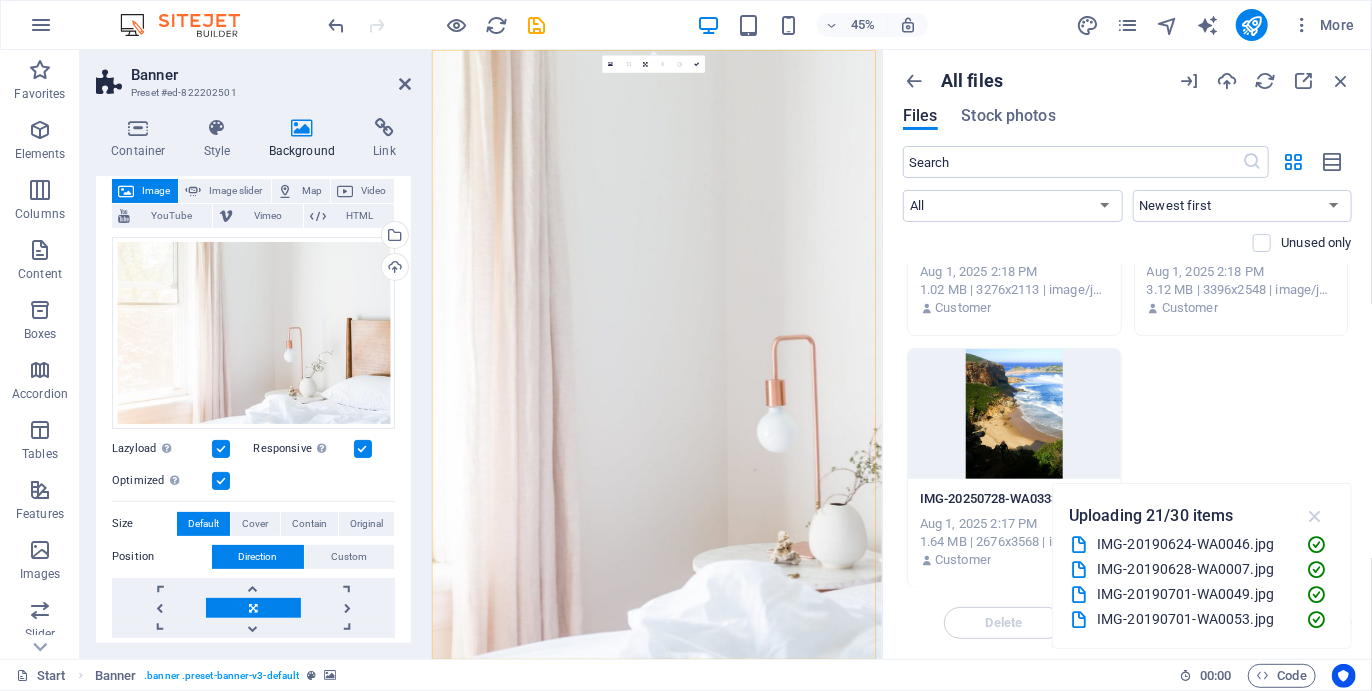 click at bounding box center [1315, 516] 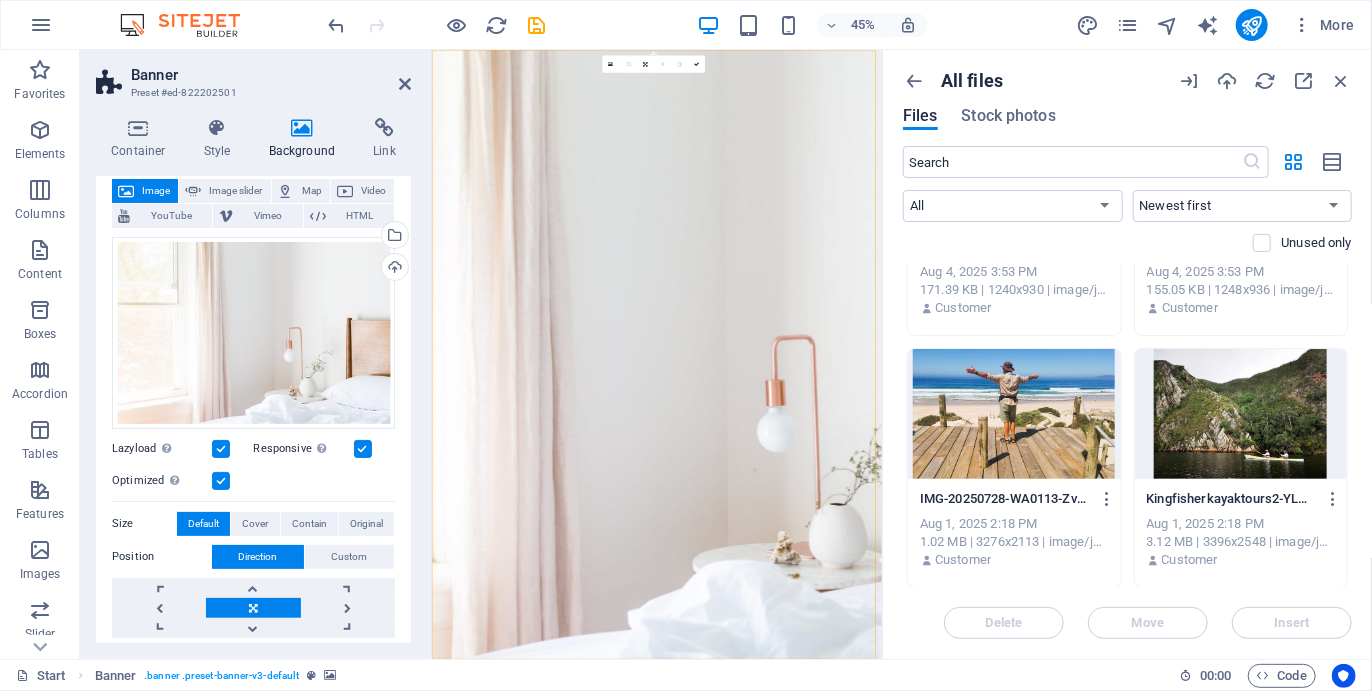 scroll, scrollTop: 3444, scrollLeft: 0, axis: vertical 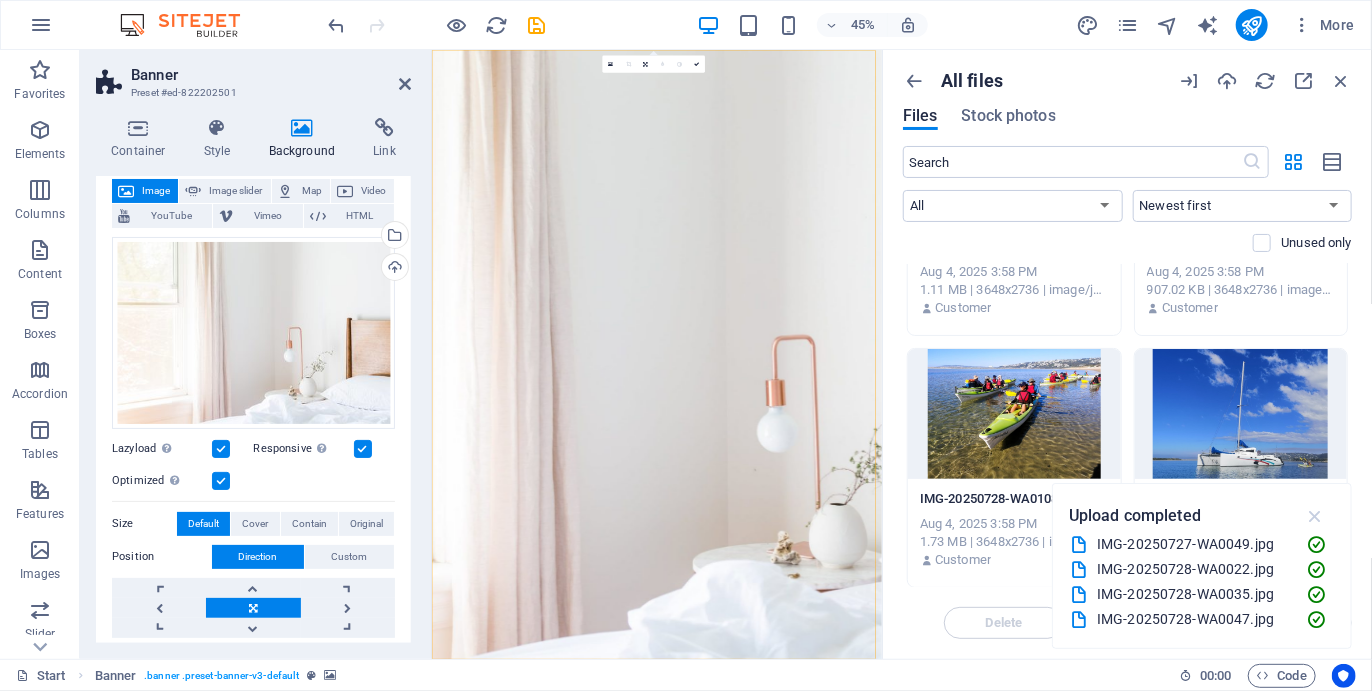 click at bounding box center [1315, 516] 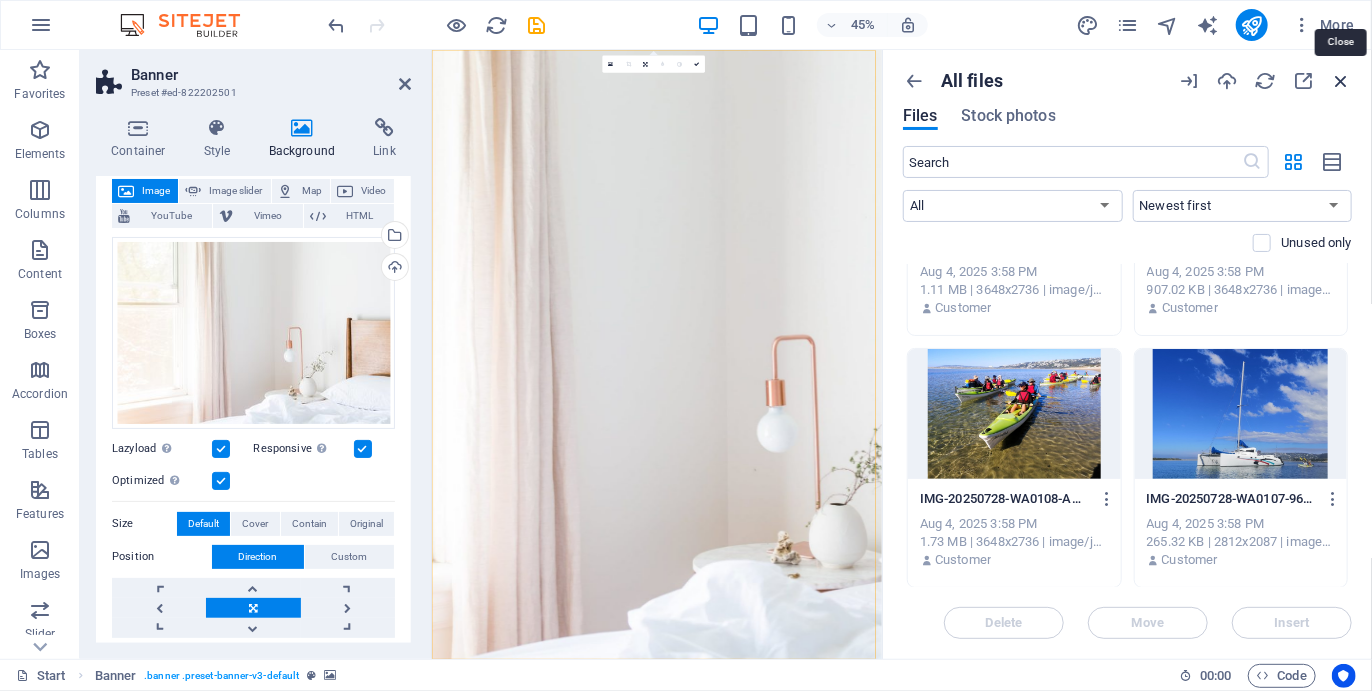 click at bounding box center (1341, 81) 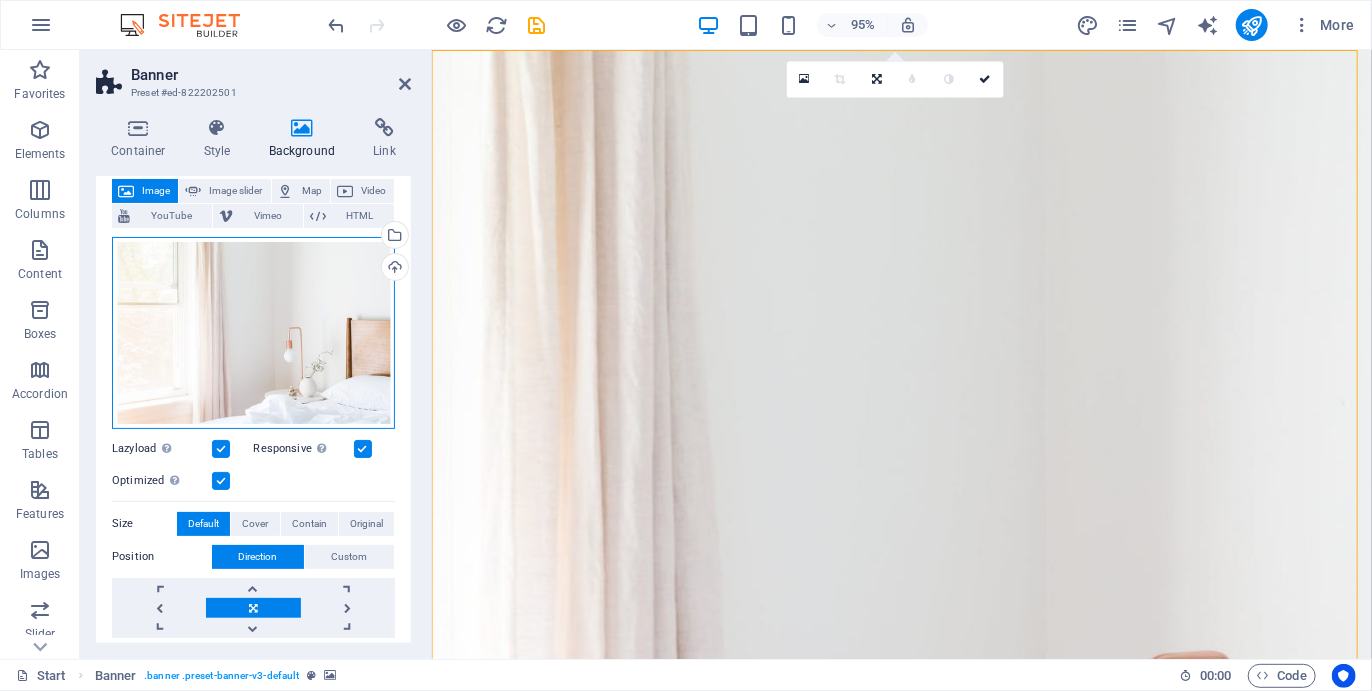 click on "Drag files here, click to choose files or select files from Files or our free stock photos & videos" at bounding box center [253, 333] 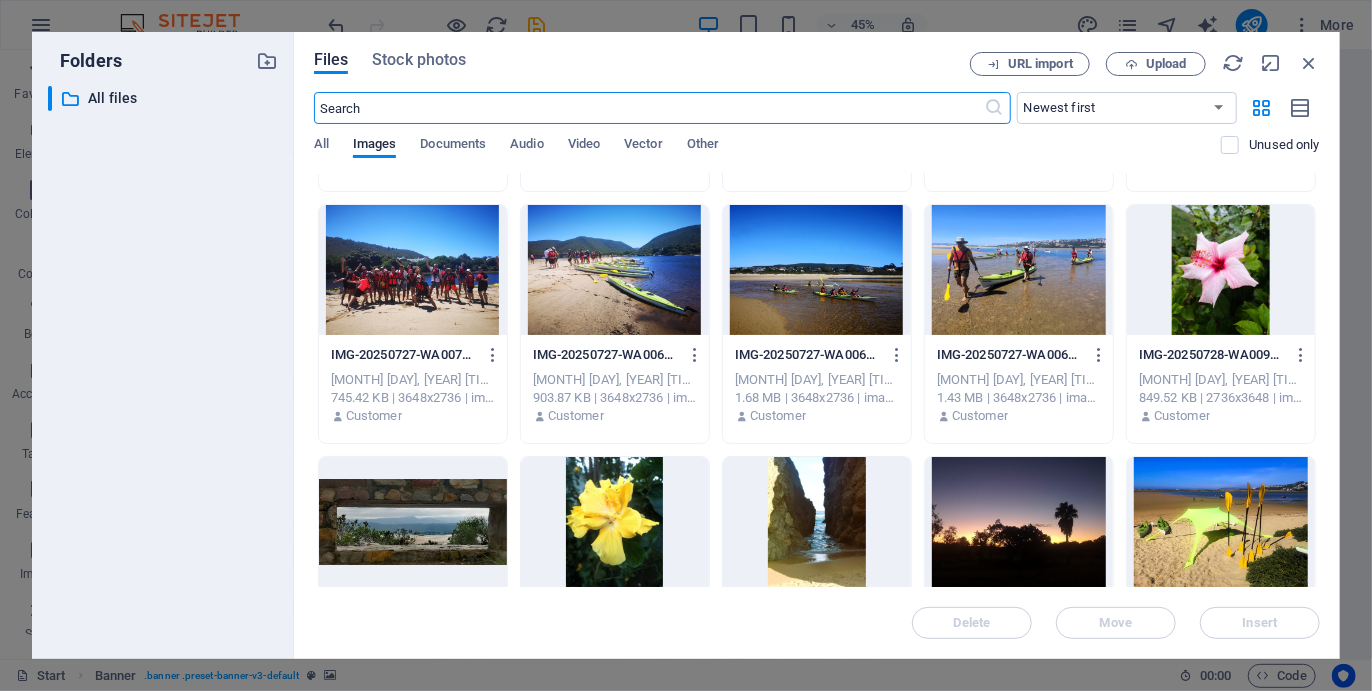 scroll, scrollTop: 3278, scrollLeft: 0, axis: vertical 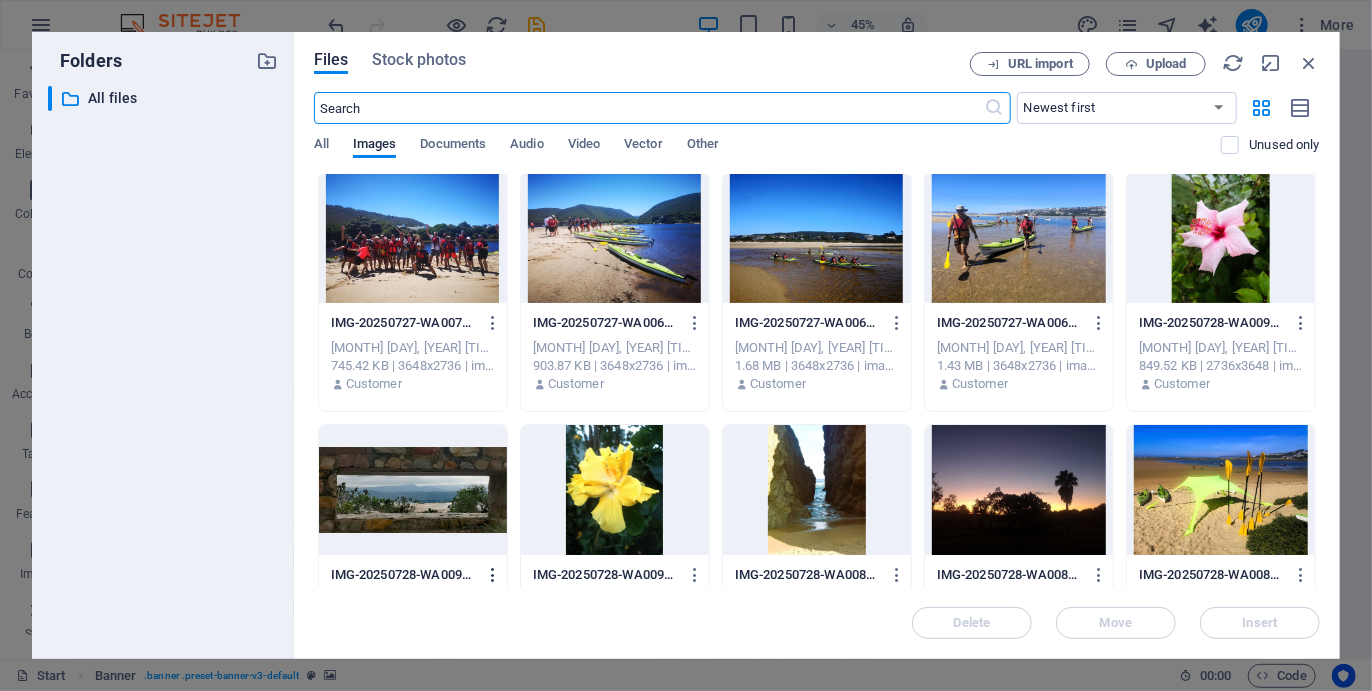 click at bounding box center [493, 575] 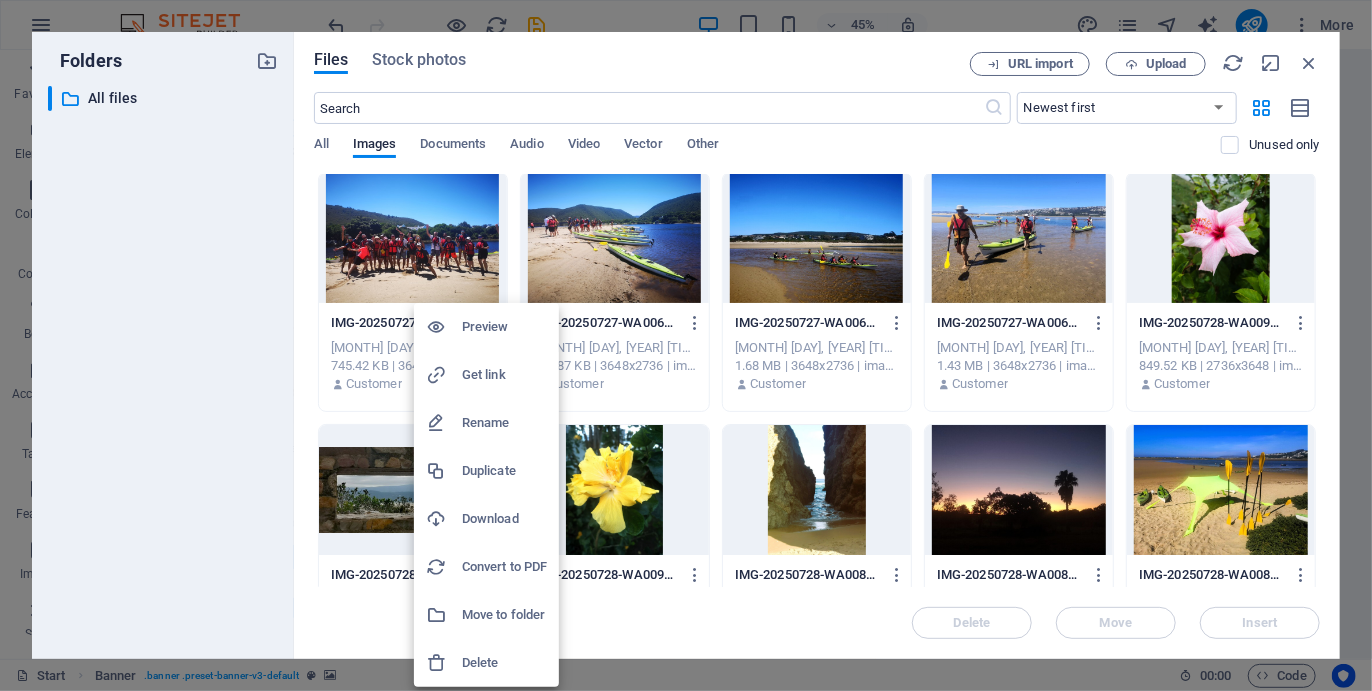 click on "Delete" at bounding box center [504, 663] 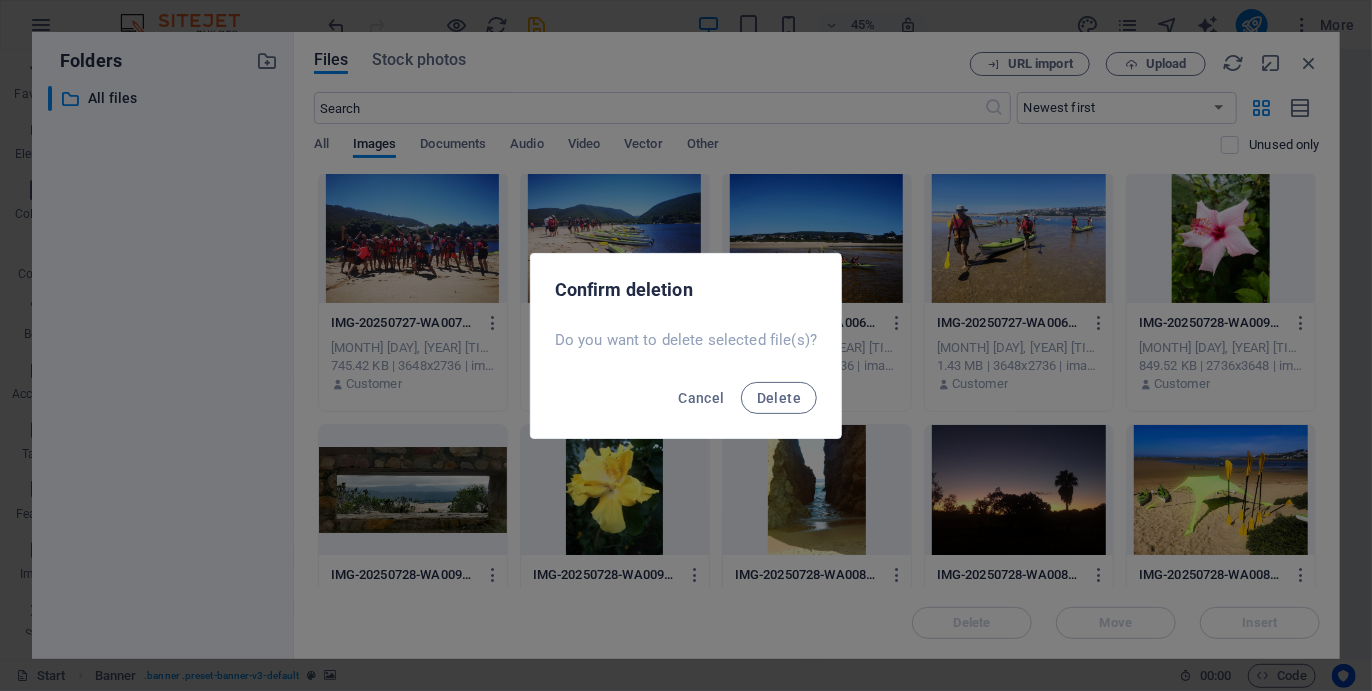 scroll, scrollTop: 3281, scrollLeft: 0, axis: vertical 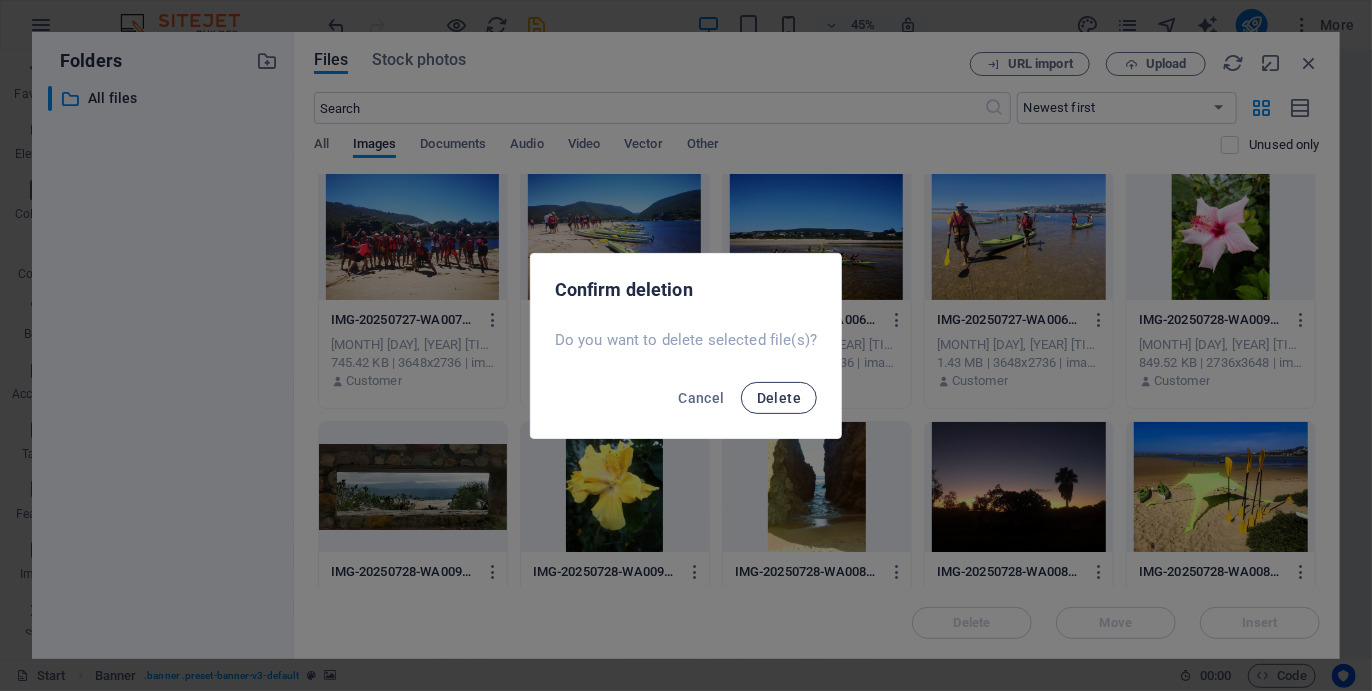click on "Delete" at bounding box center (779, 398) 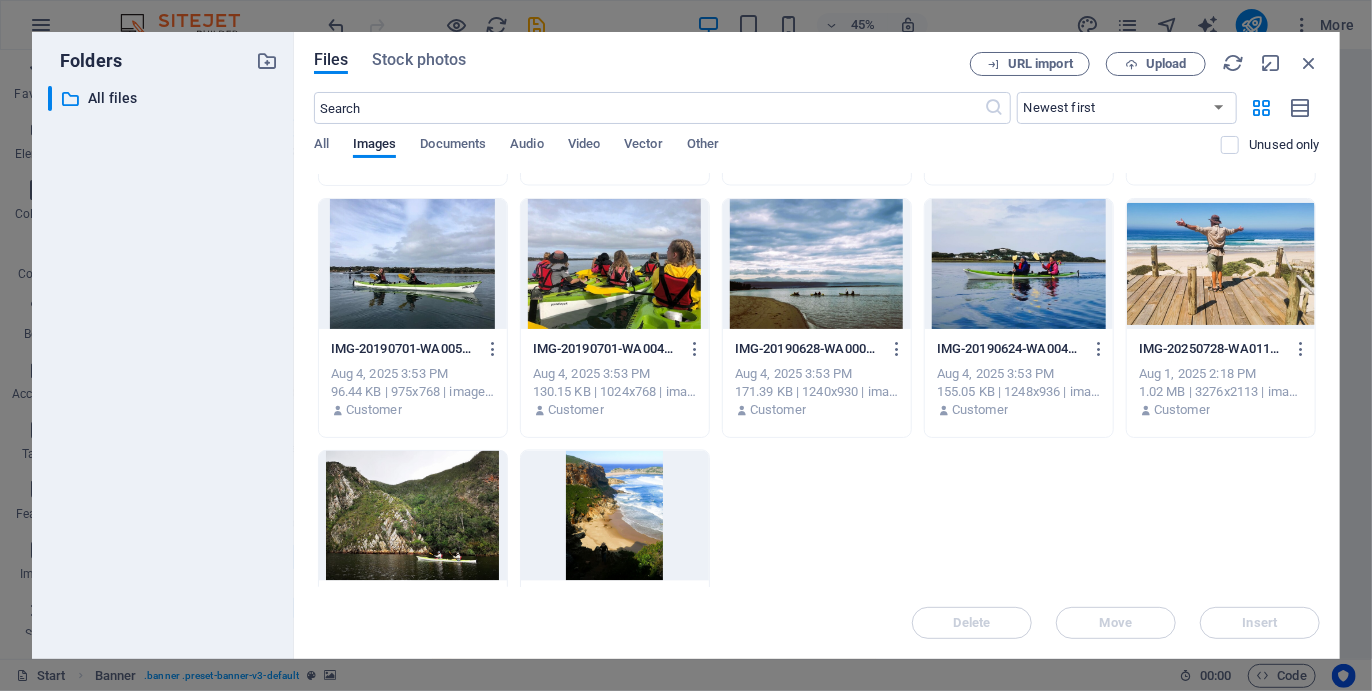 scroll, scrollTop: 5522, scrollLeft: 0, axis: vertical 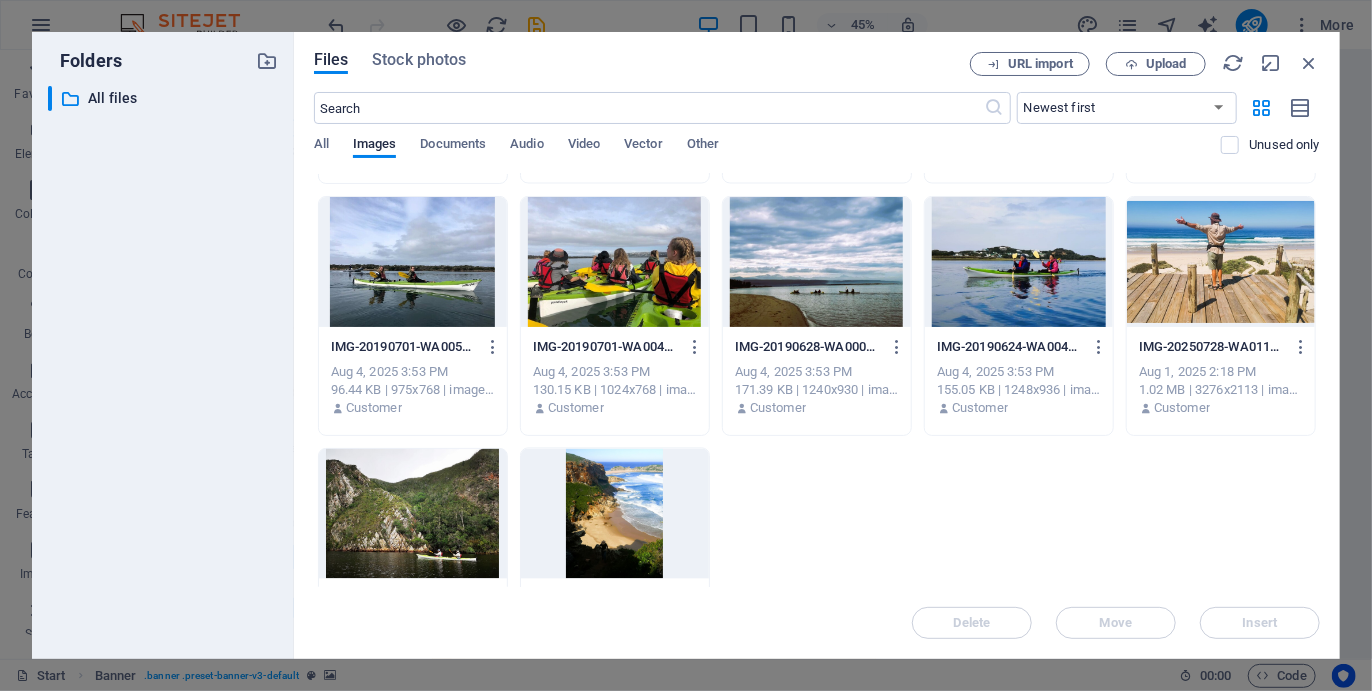 click at bounding box center [817, 262] 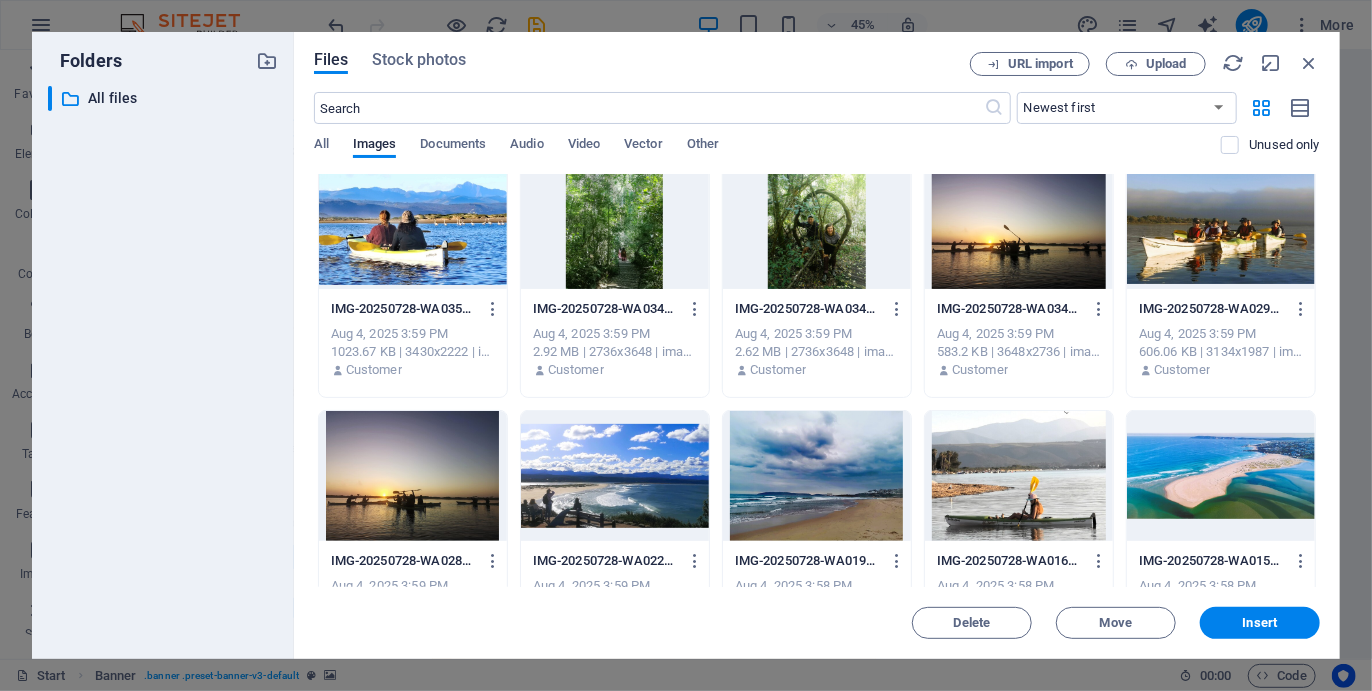 scroll, scrollTop: 0, scrollLeft: 0, axis: both 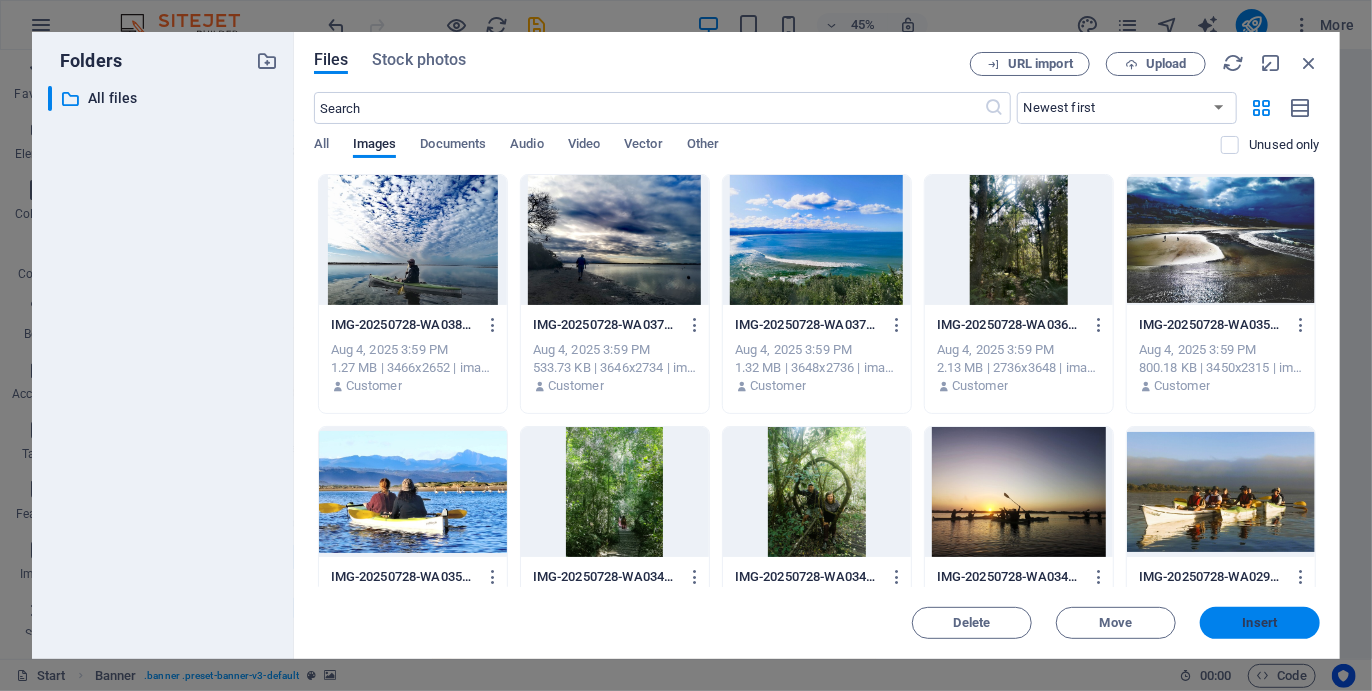 click on "Insert" at bounding box center [1260, 623] 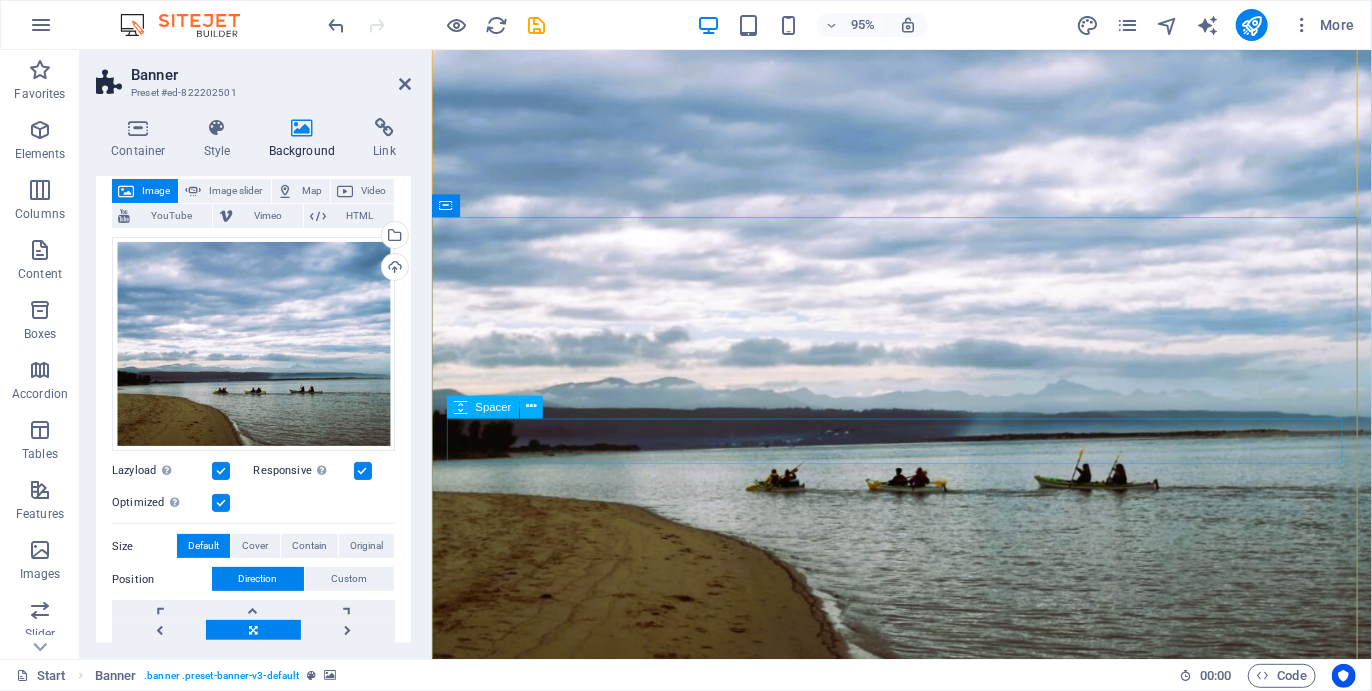 scroll, scrollTop: 136, scrollLeft: 0, axis: vertical 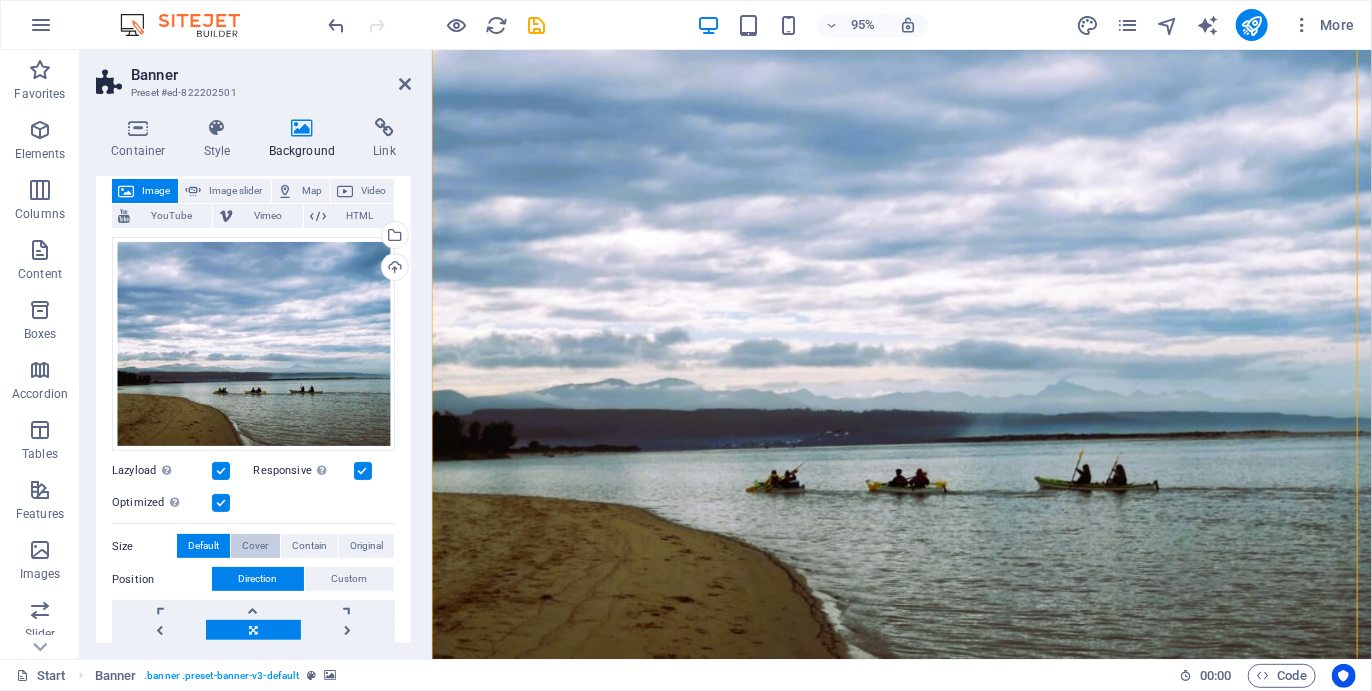 click on "Cover" at bounding box center (255, 546) 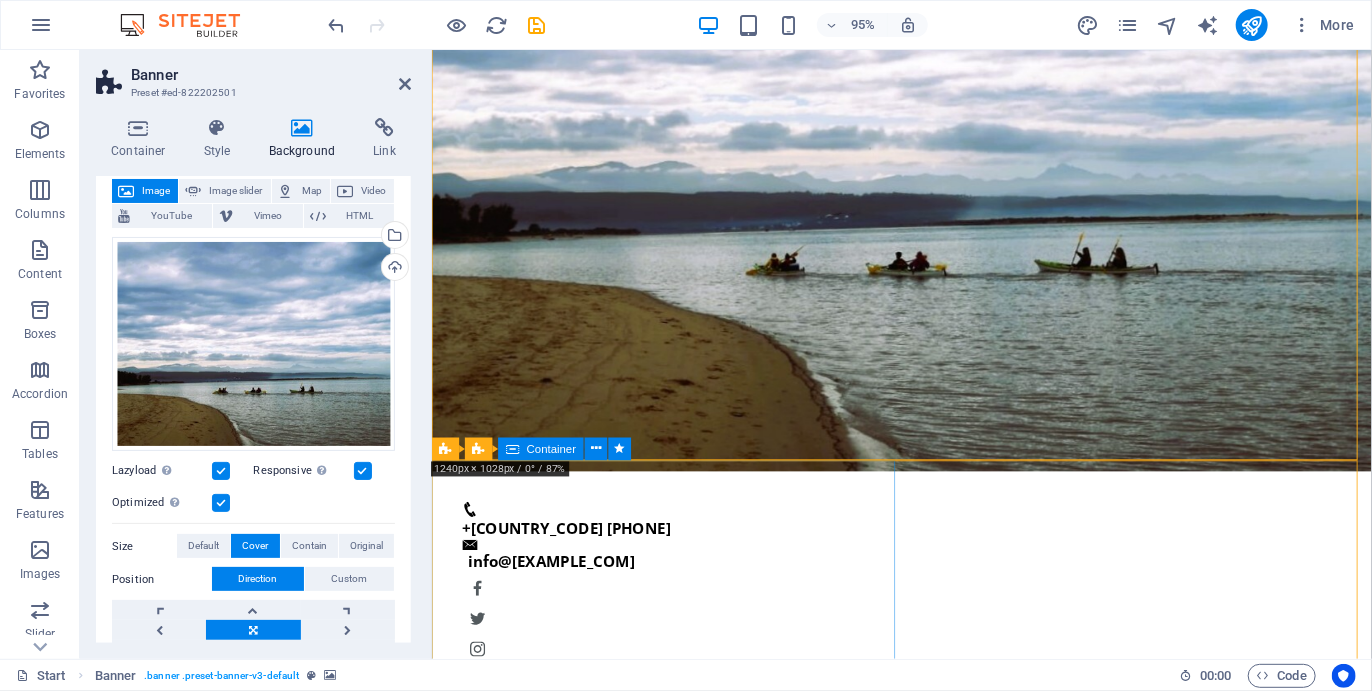 scroll, scrollTop: 378, scrollLeft: 0, axis: vertical 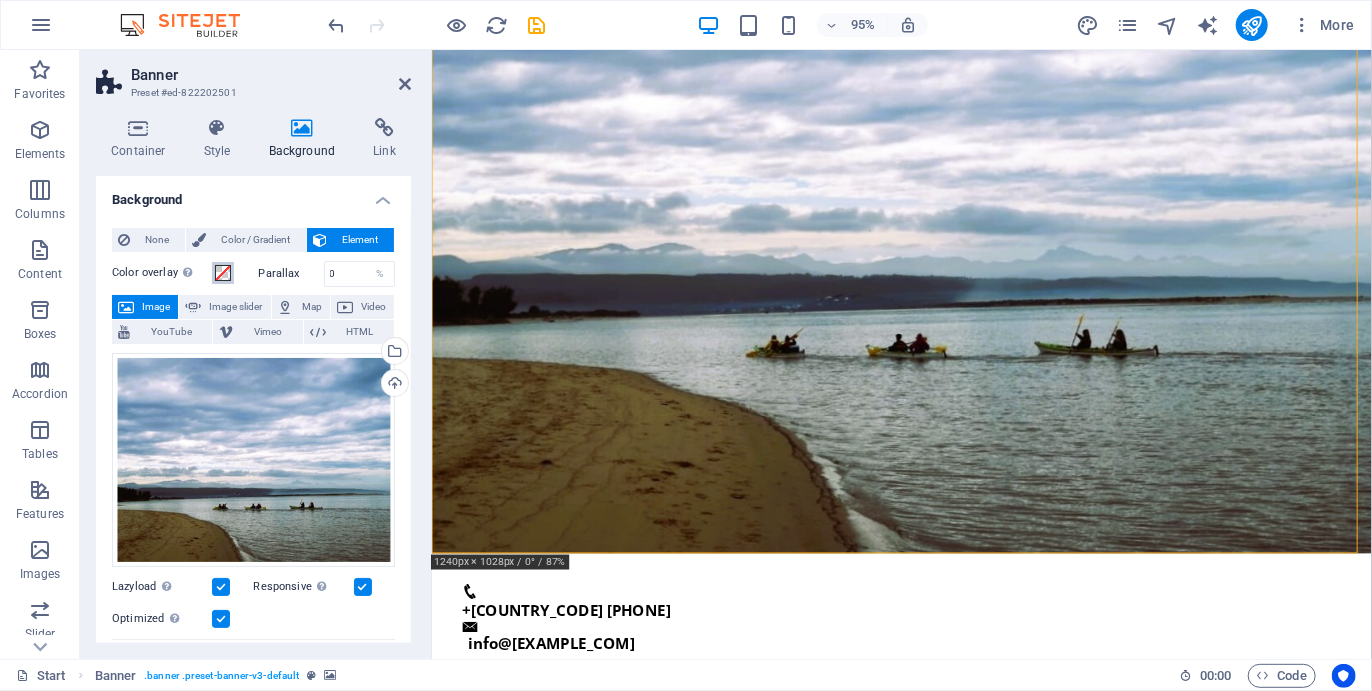 click at bounding box center (223, 273) 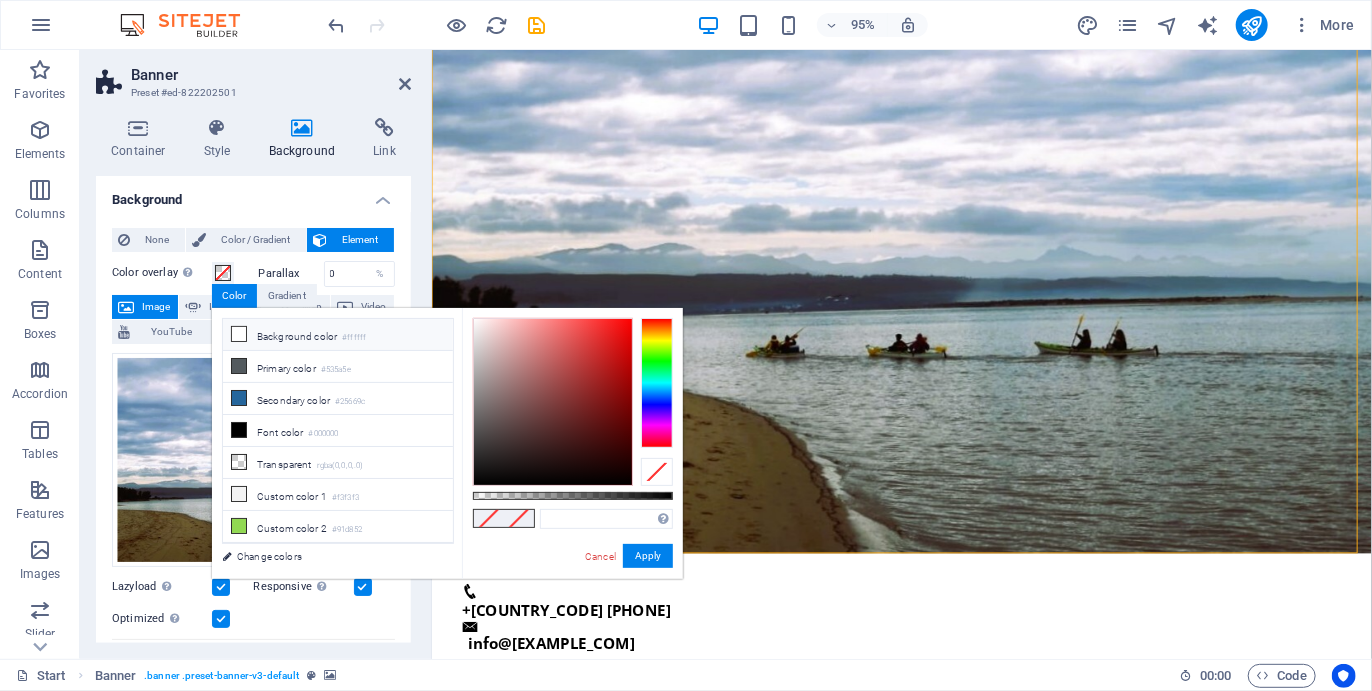 click on "Background color
#ffffff" at bounding box center (338, 335) 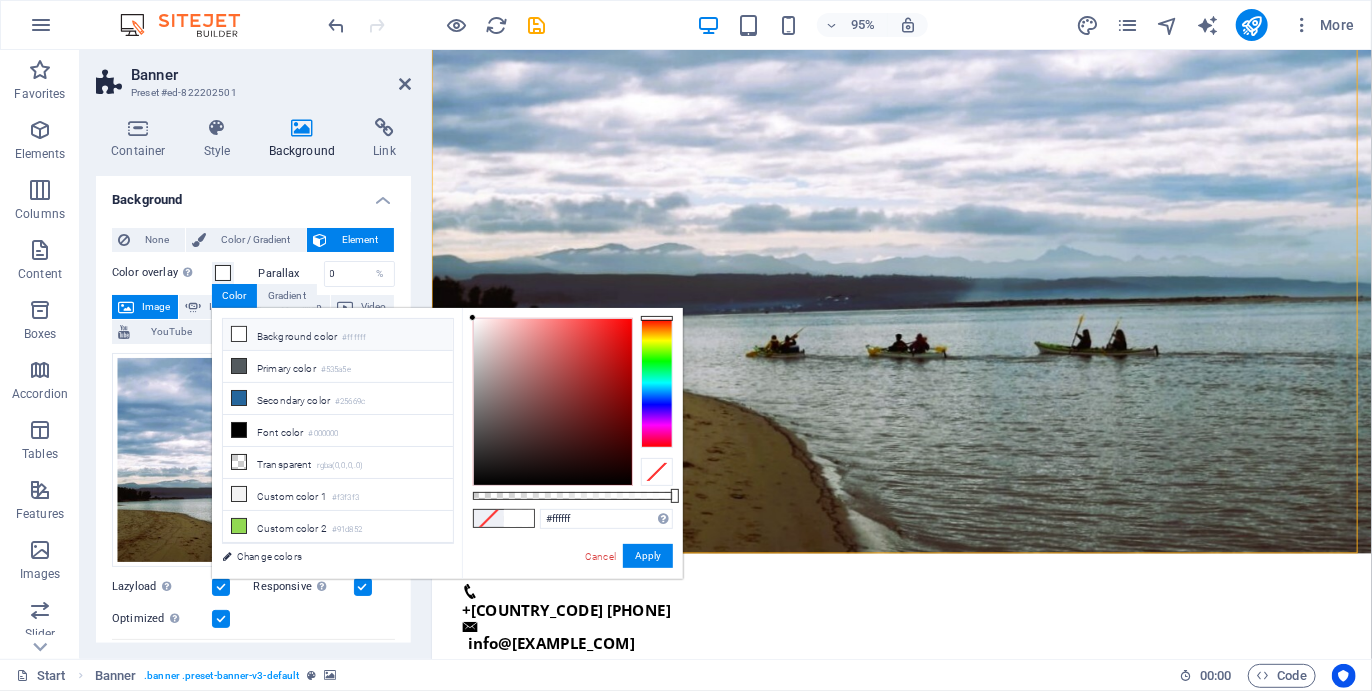 click on "Background color
#ffffff" at bounding box center [338, 335] 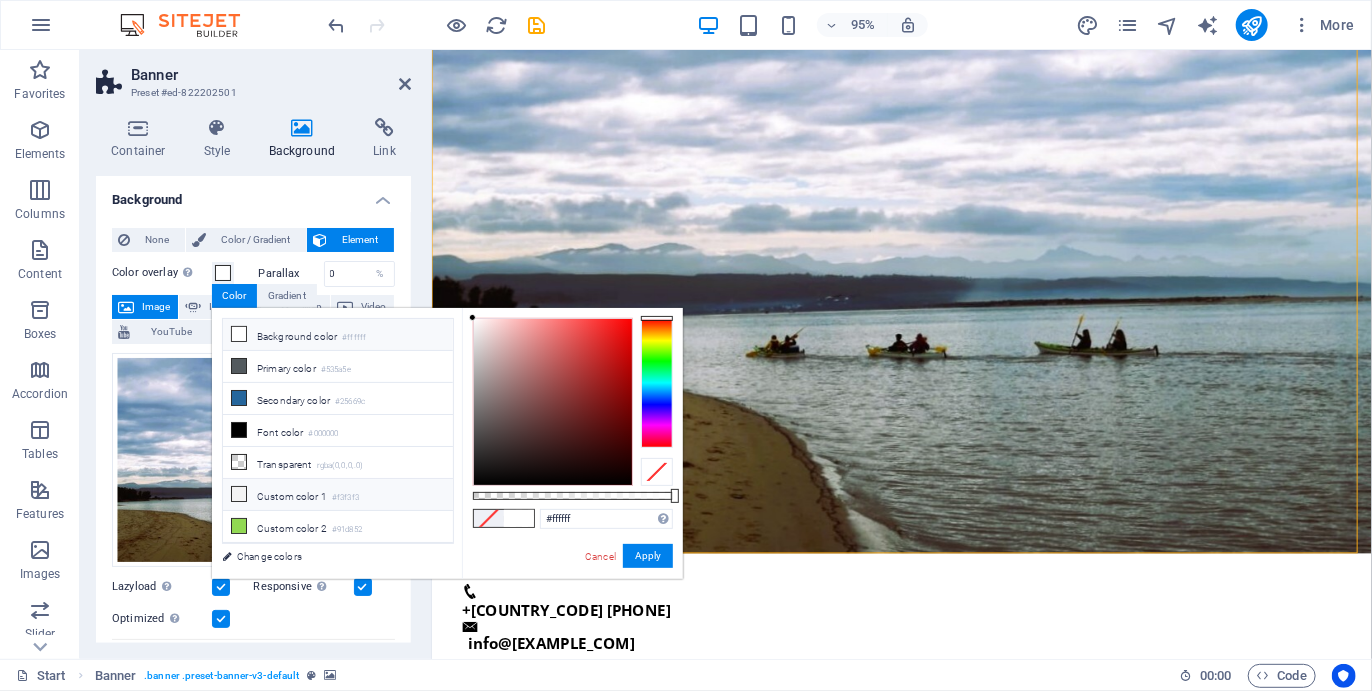 scroll, scrollTop: 26, scrollLeft: 0, axis: vertical 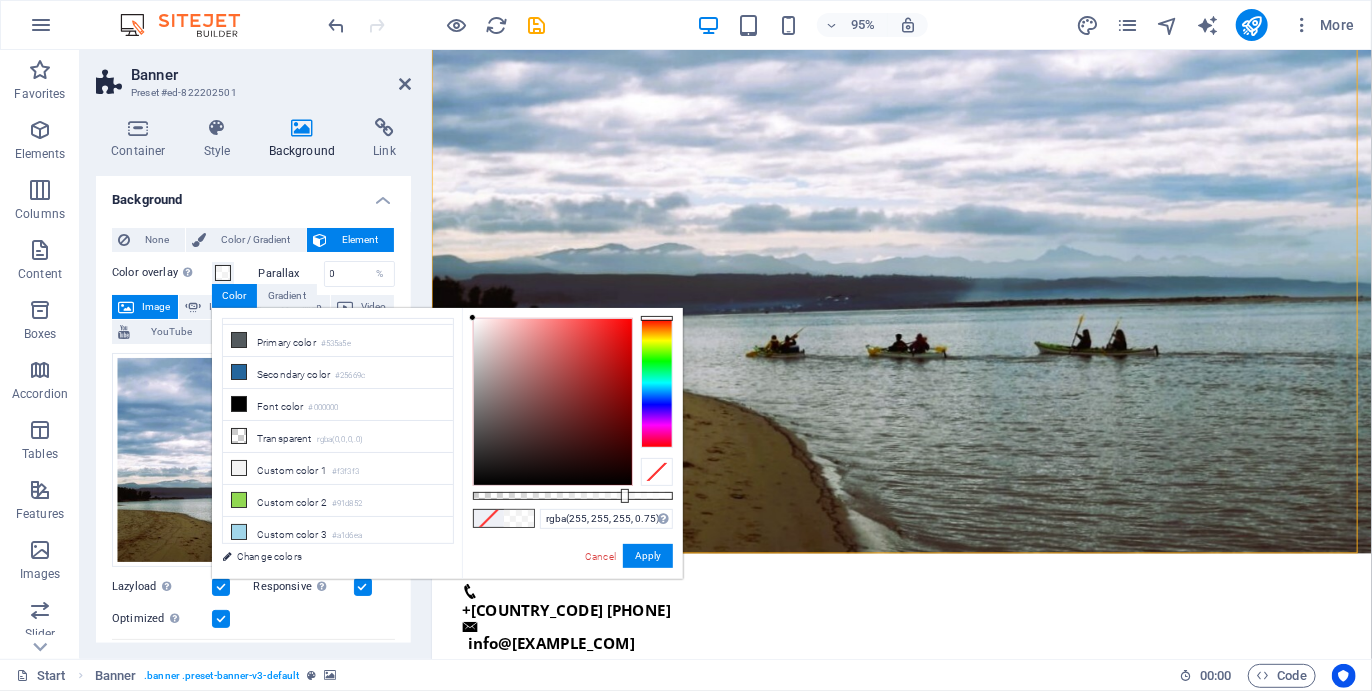 click at bounding box center [573, 496] 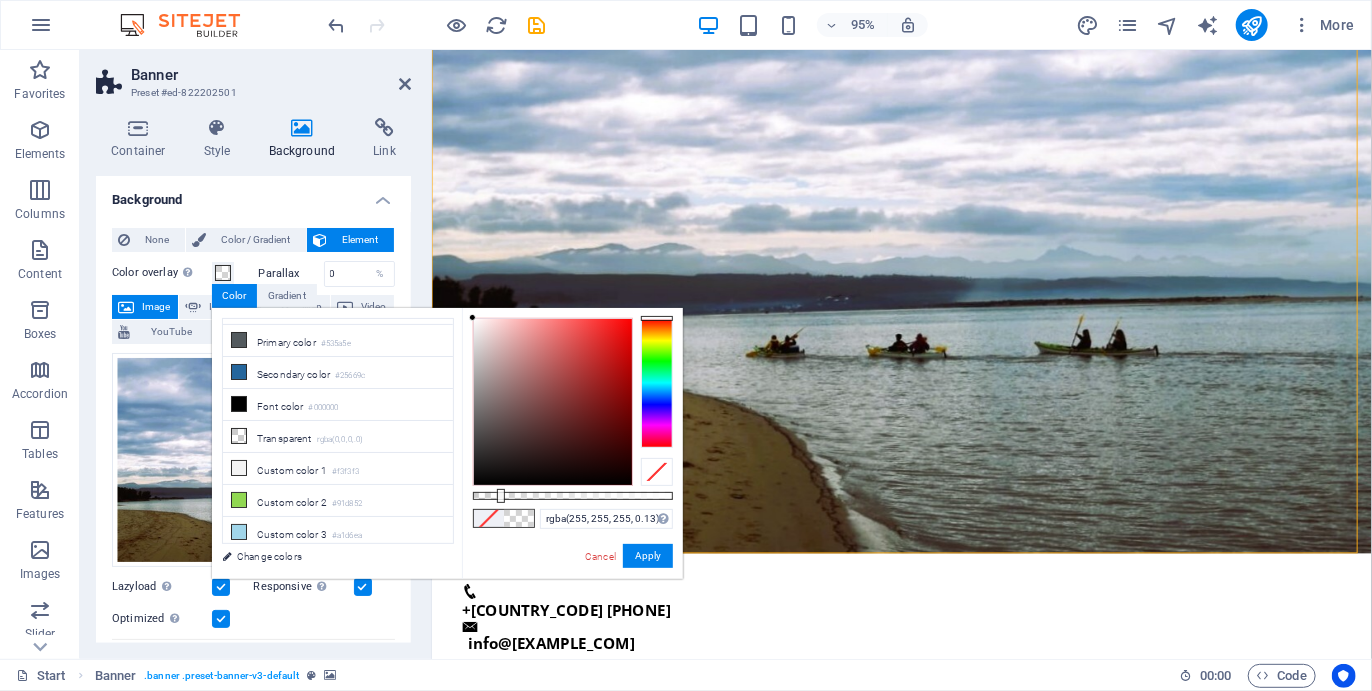 type on "rgba(255, 255, 255, 0.125)" 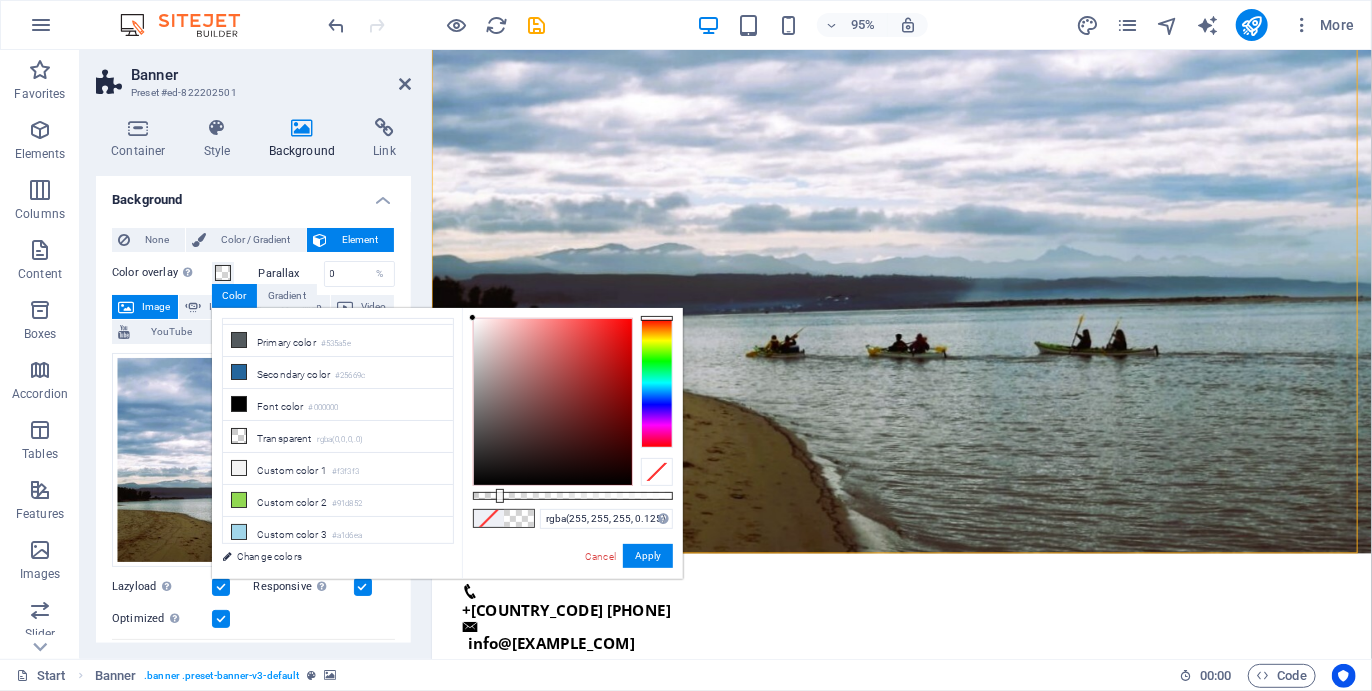 drag, startPoint x: 623, startPoint y: 494, endPoint x: 498, endPoint y: 497, distance: 125.035995 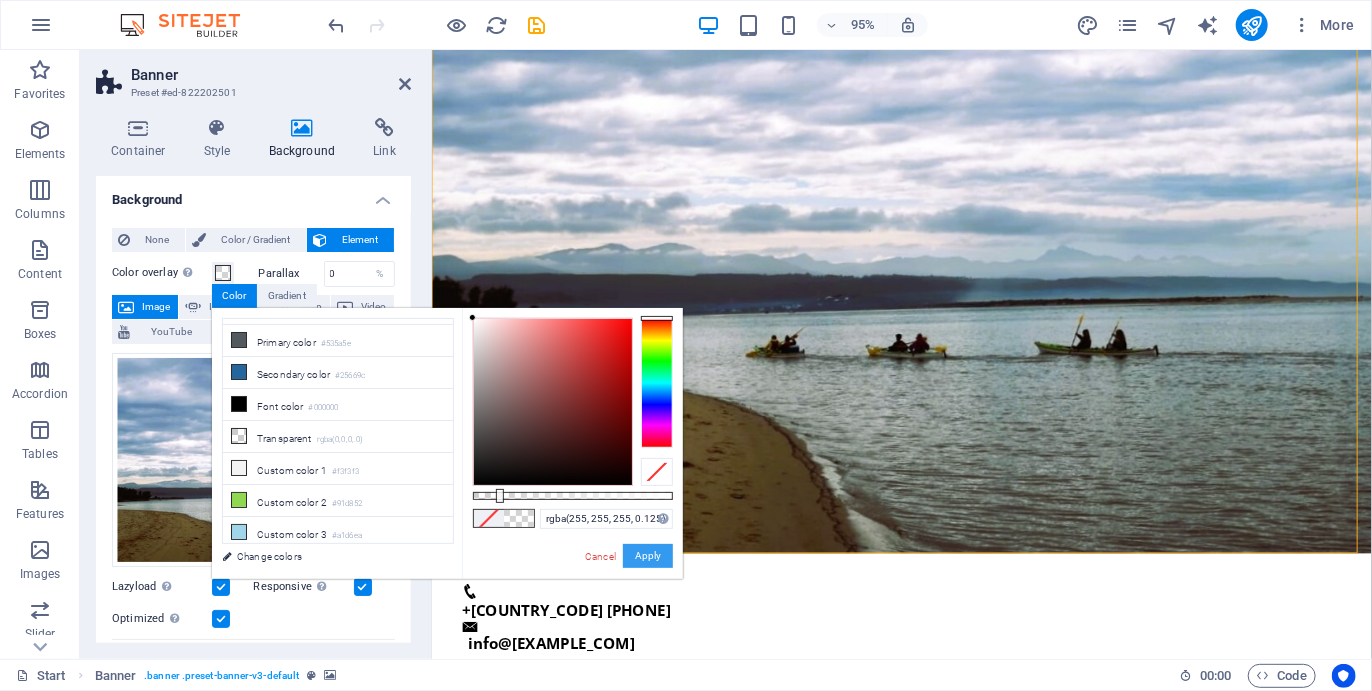 click on "Apply" at bounding box center (648, 556) 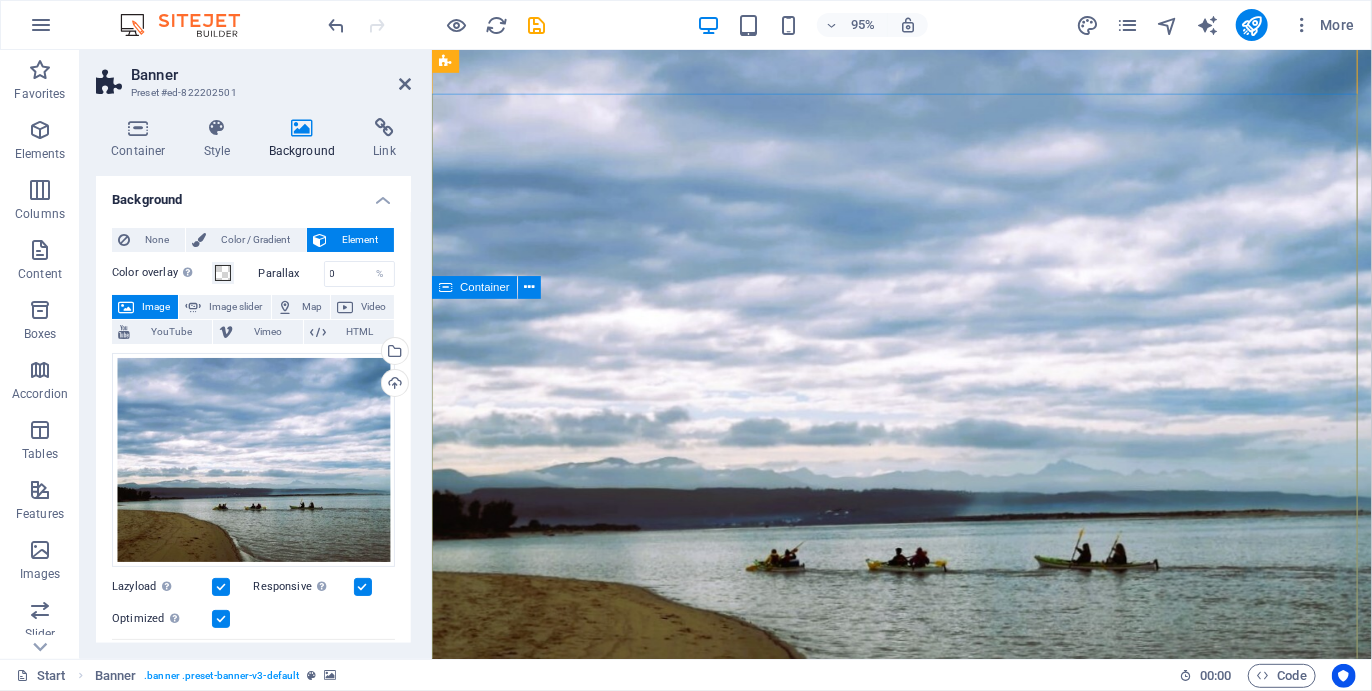 scroll, scrollTop: 40, scrollLeft: 0, axis: vertical 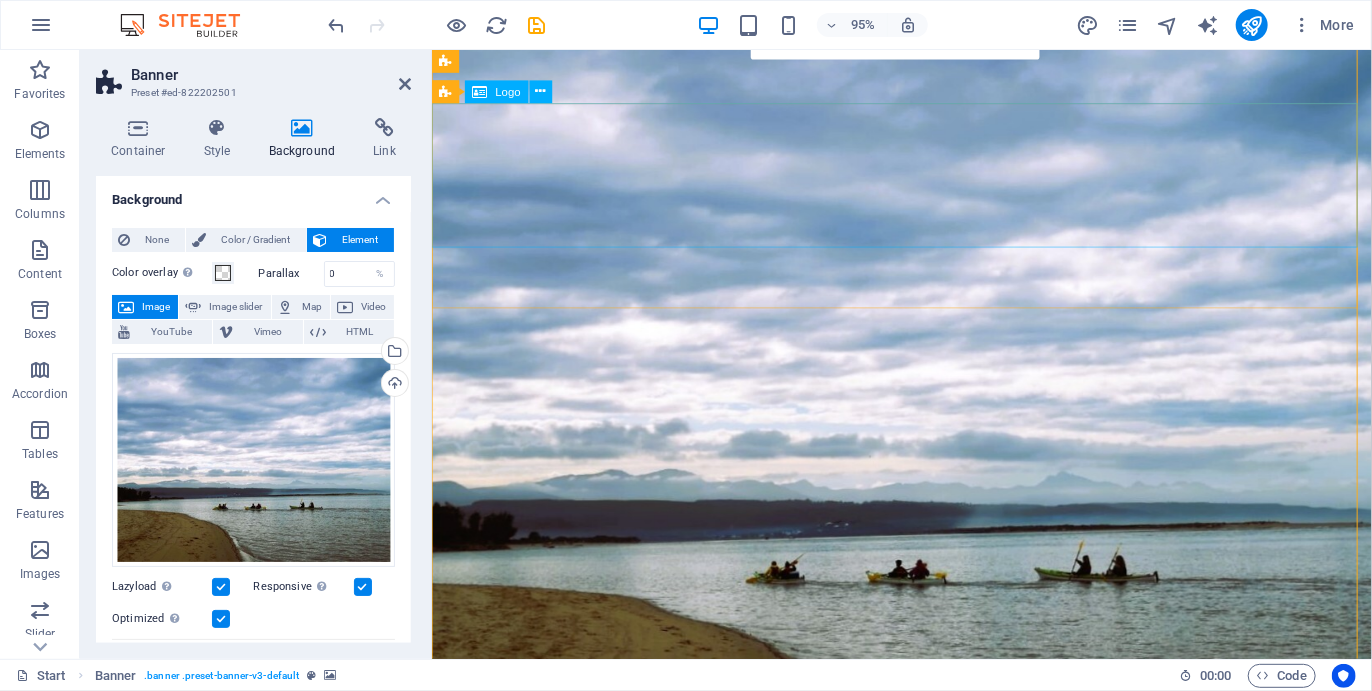 click at bounding box center (925, 1129) 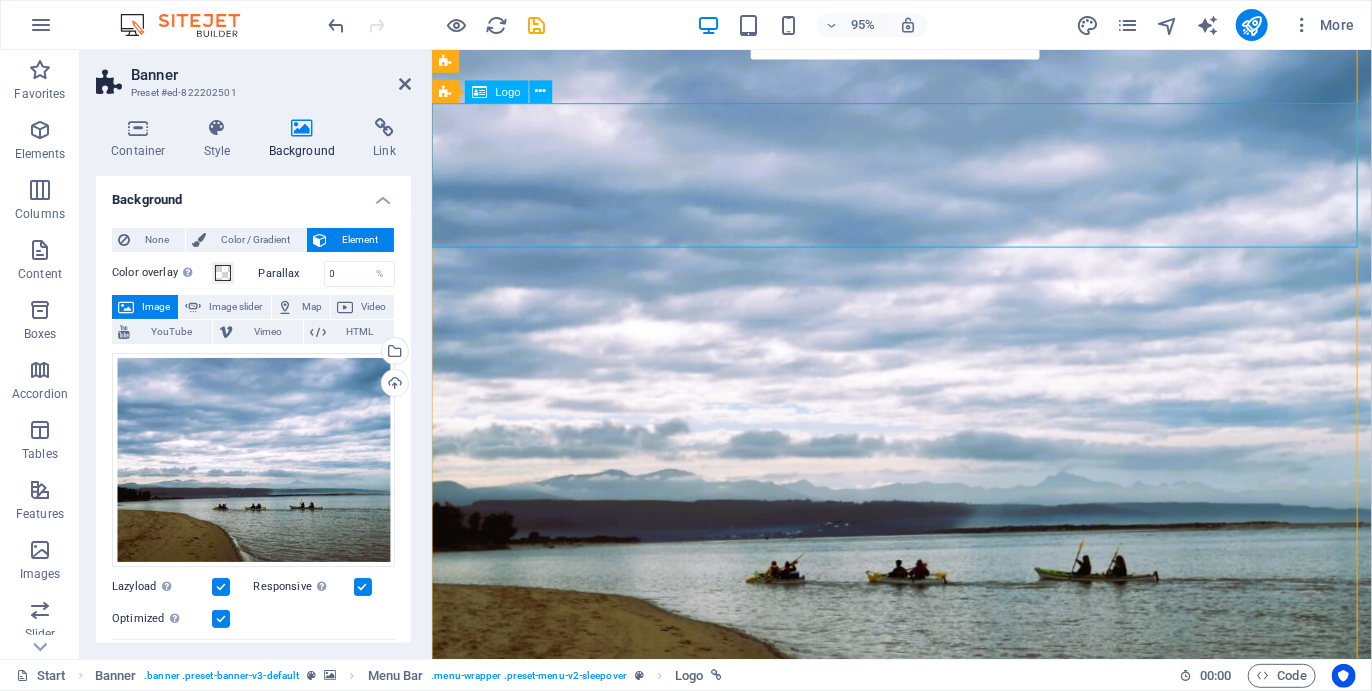 click at bounding box center (925, 1129) 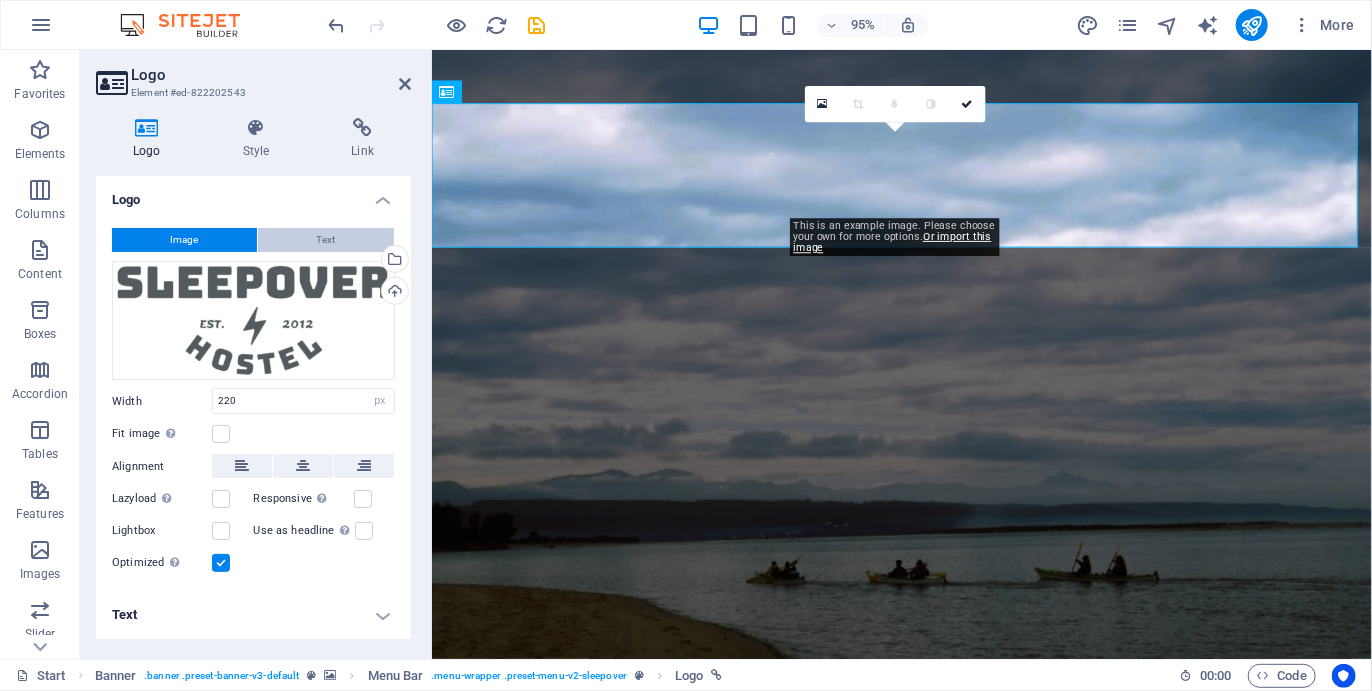 click on "Text" at bounding box center [326, 240] 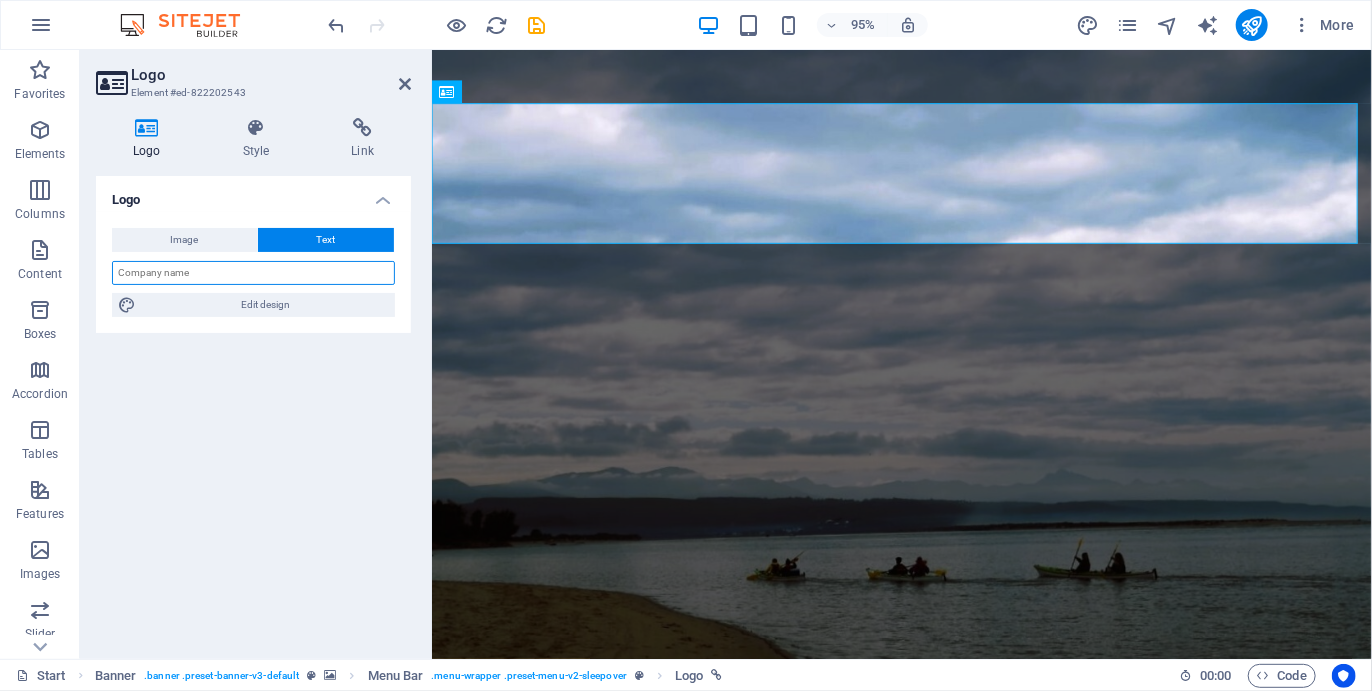 click at bounding box center (253, 273) 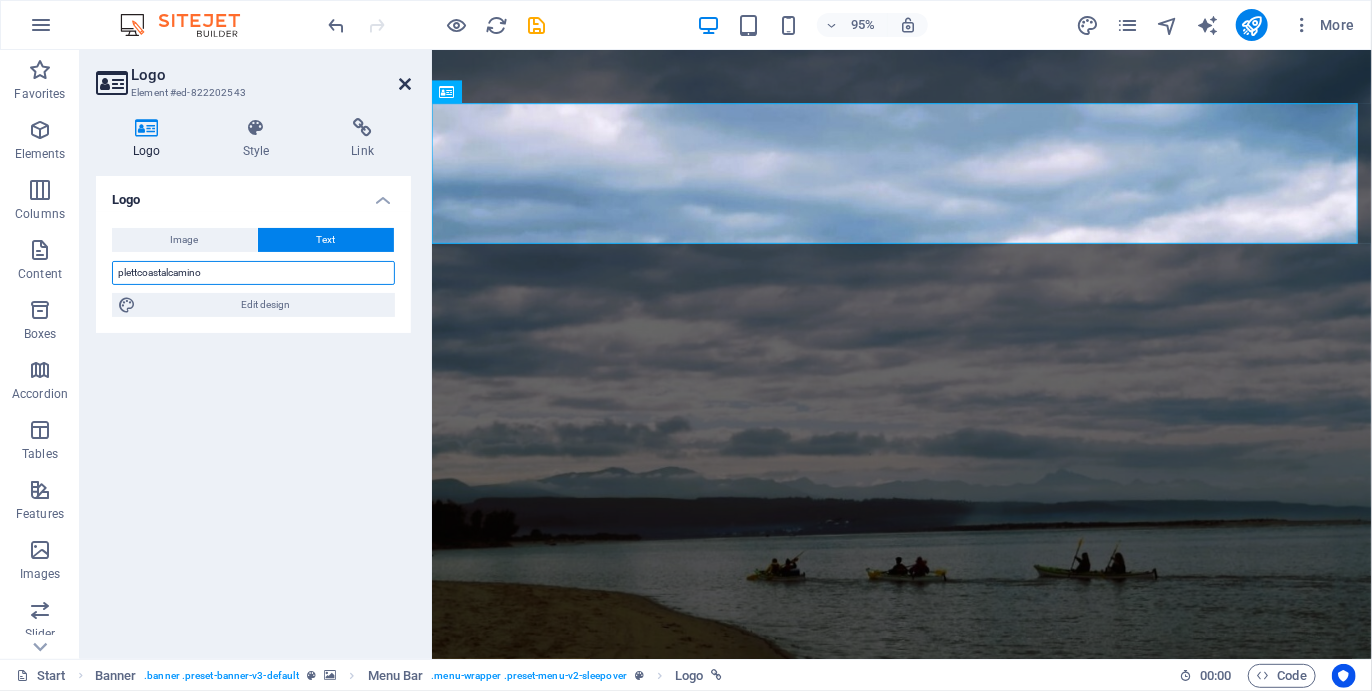 type on "plettcoastalcamino" 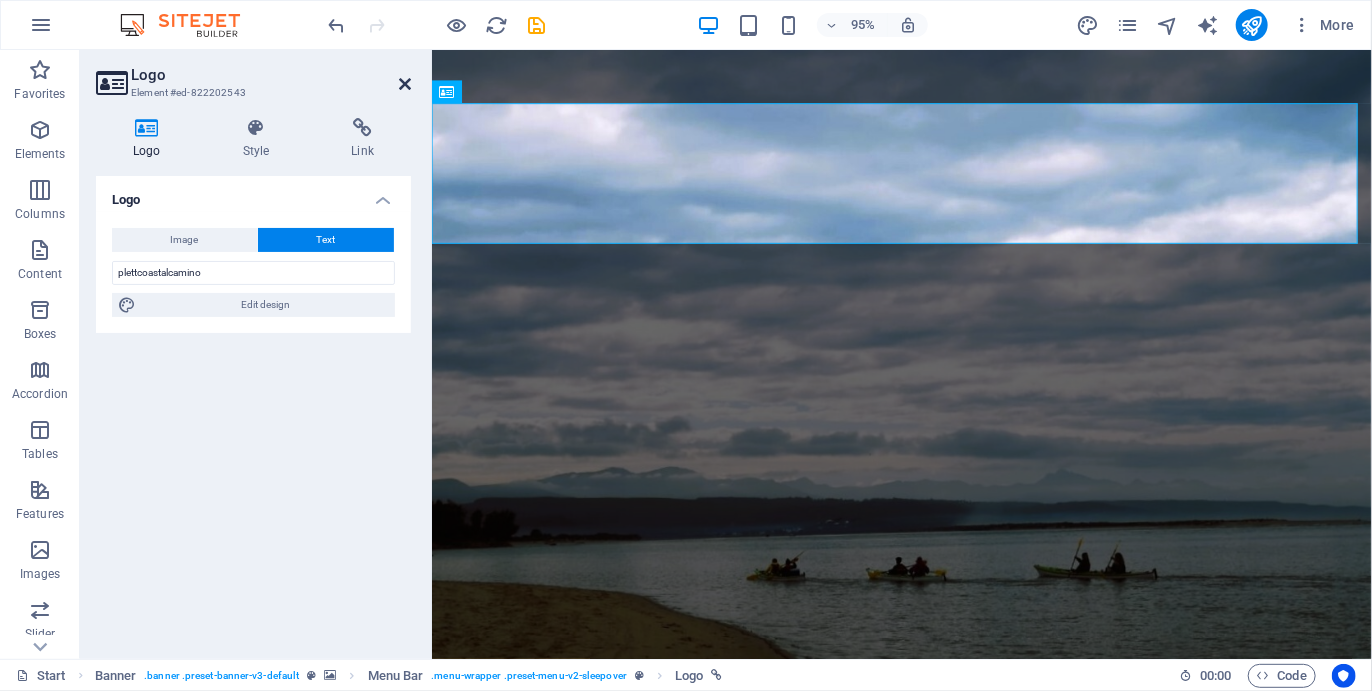 click at bounding box center [405, 84] 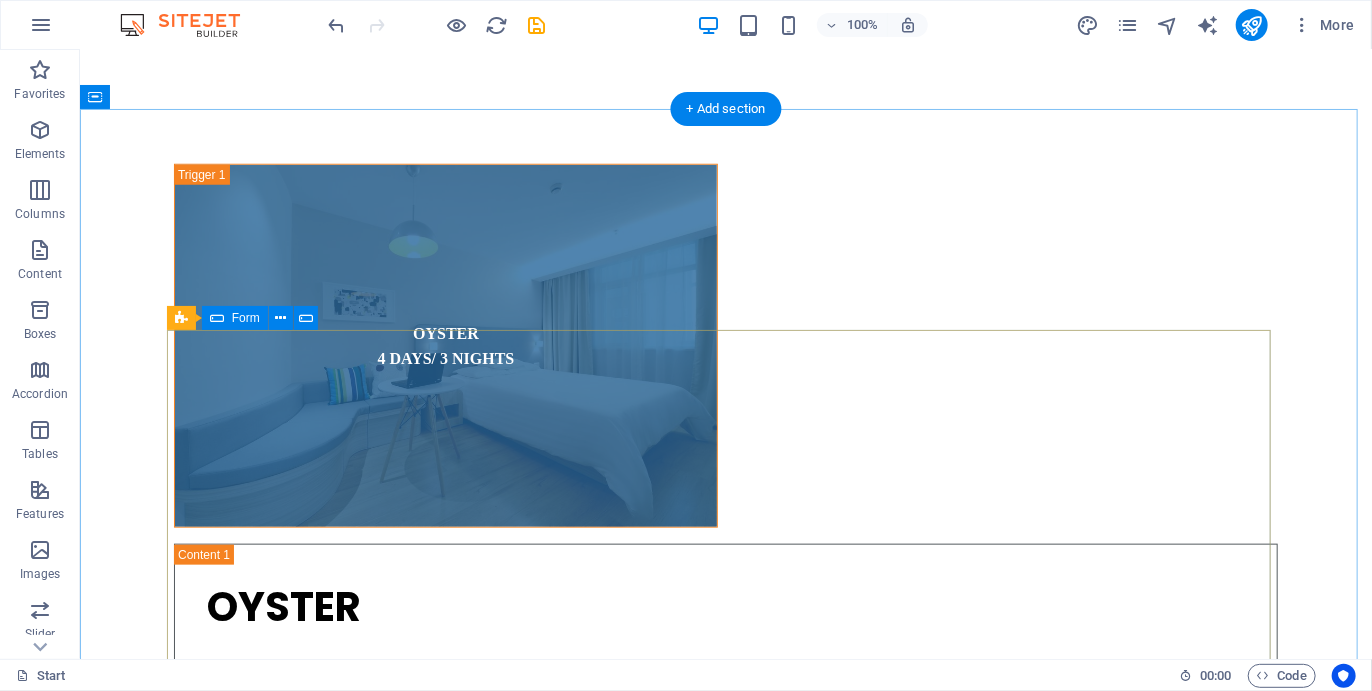 scroll, scrollTop: 7956, scrollLeft: 0, axis: vertical 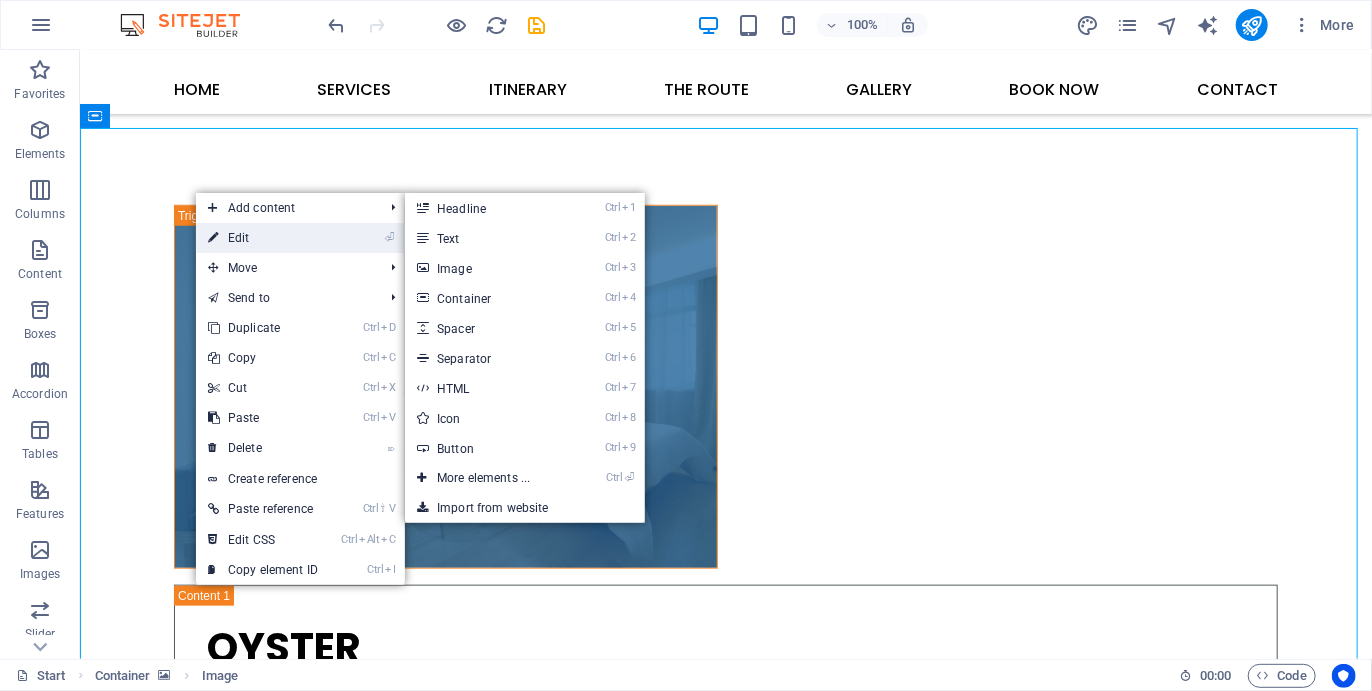 click on "⏎  Edit" at bounding box center (263, 238) 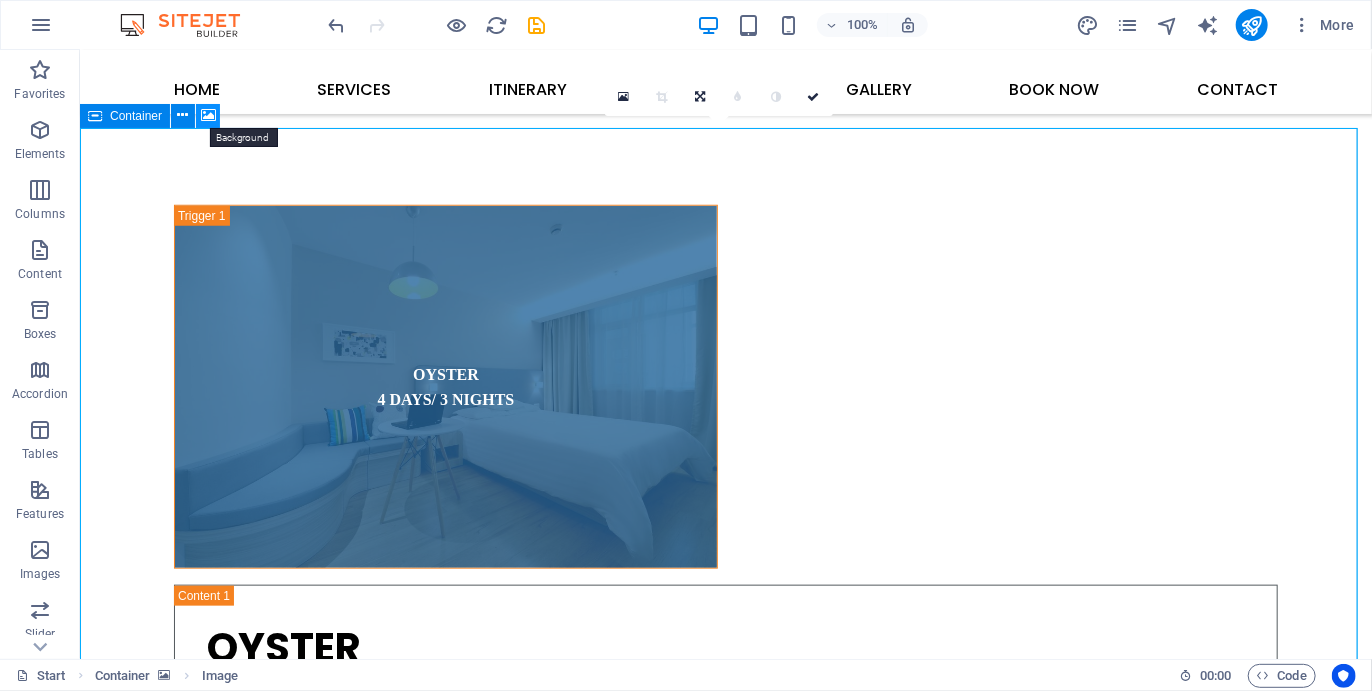 click at bounding box center (208, 115) 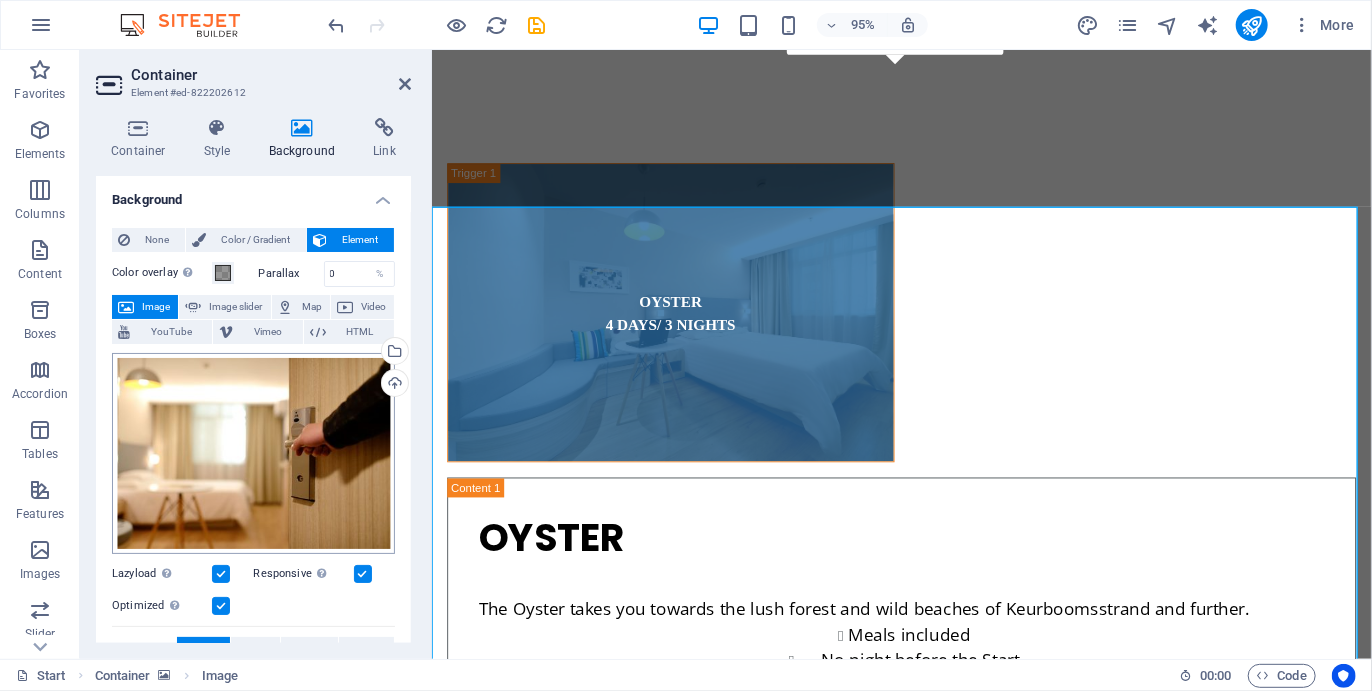 scroll, scrollTop: 7741, scrollLeft: 0, axis: vertical 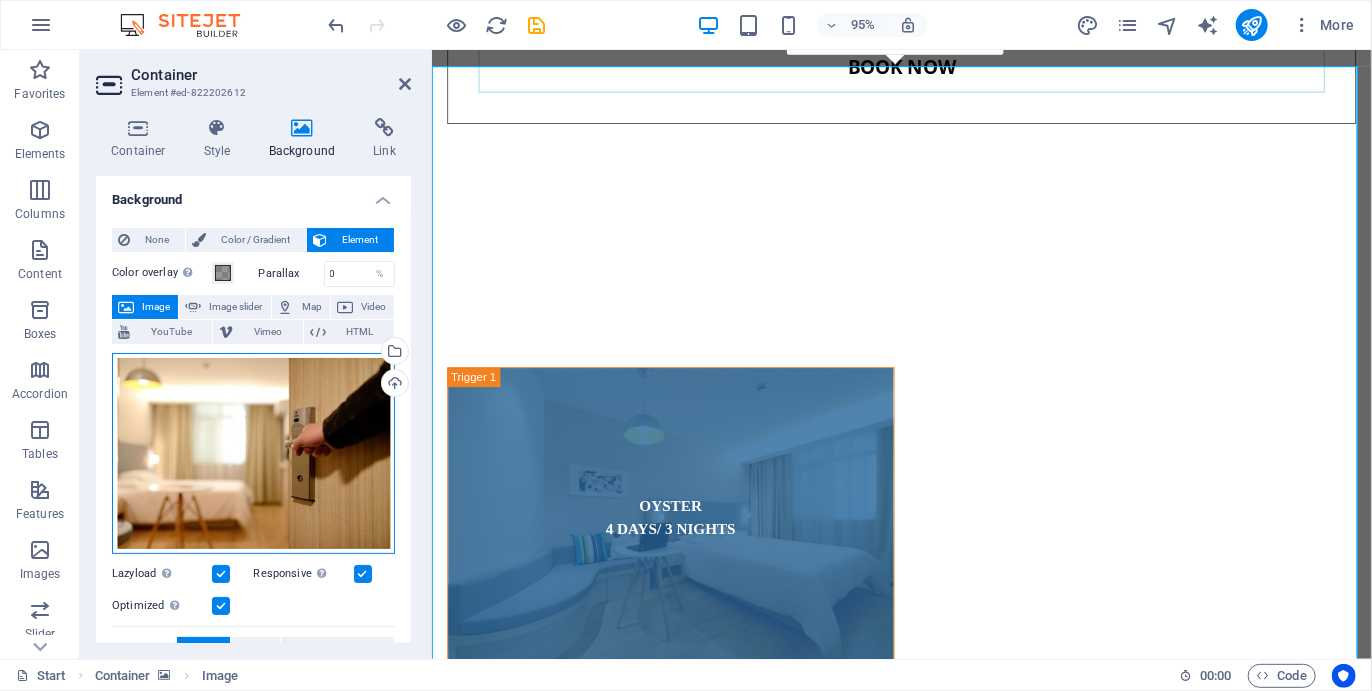 click on "Drag files here, click to choose files or select files from Files or our free stock photos & videos" at bounding box center (253, 453) 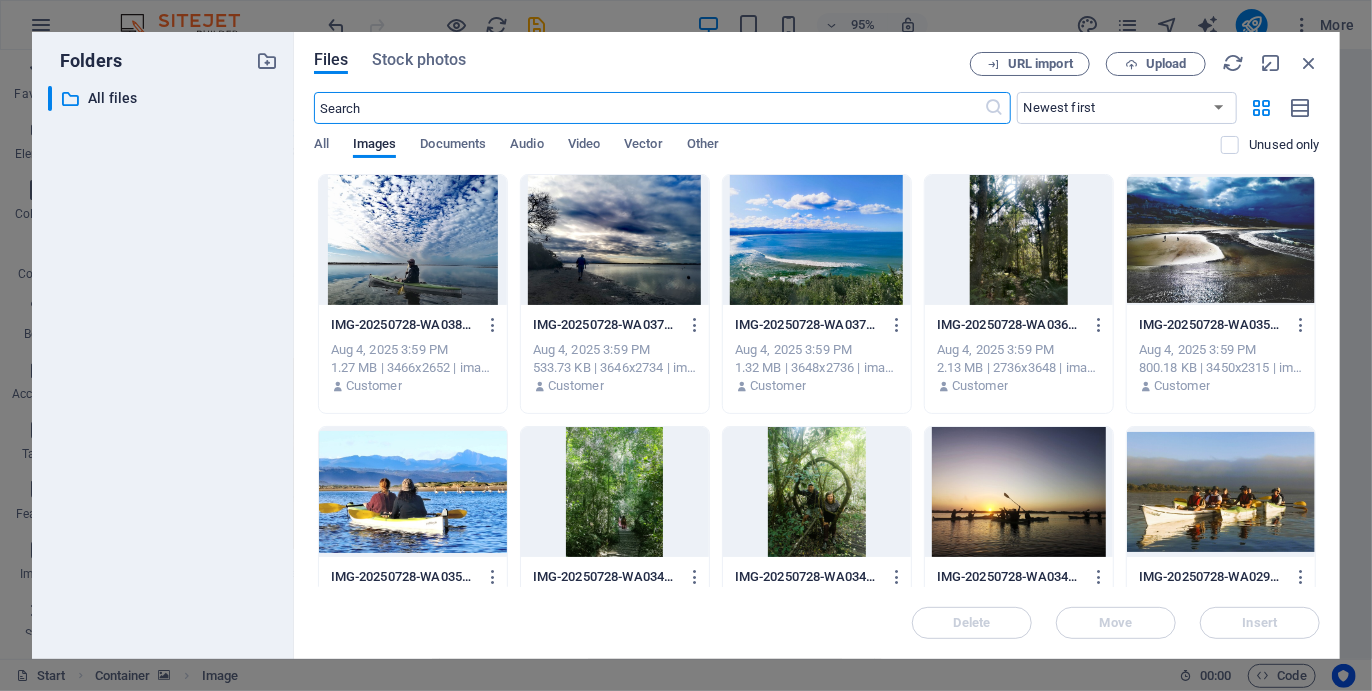 scroll, scrollTop: 8293, scrollLeft: 0, axis: vertical 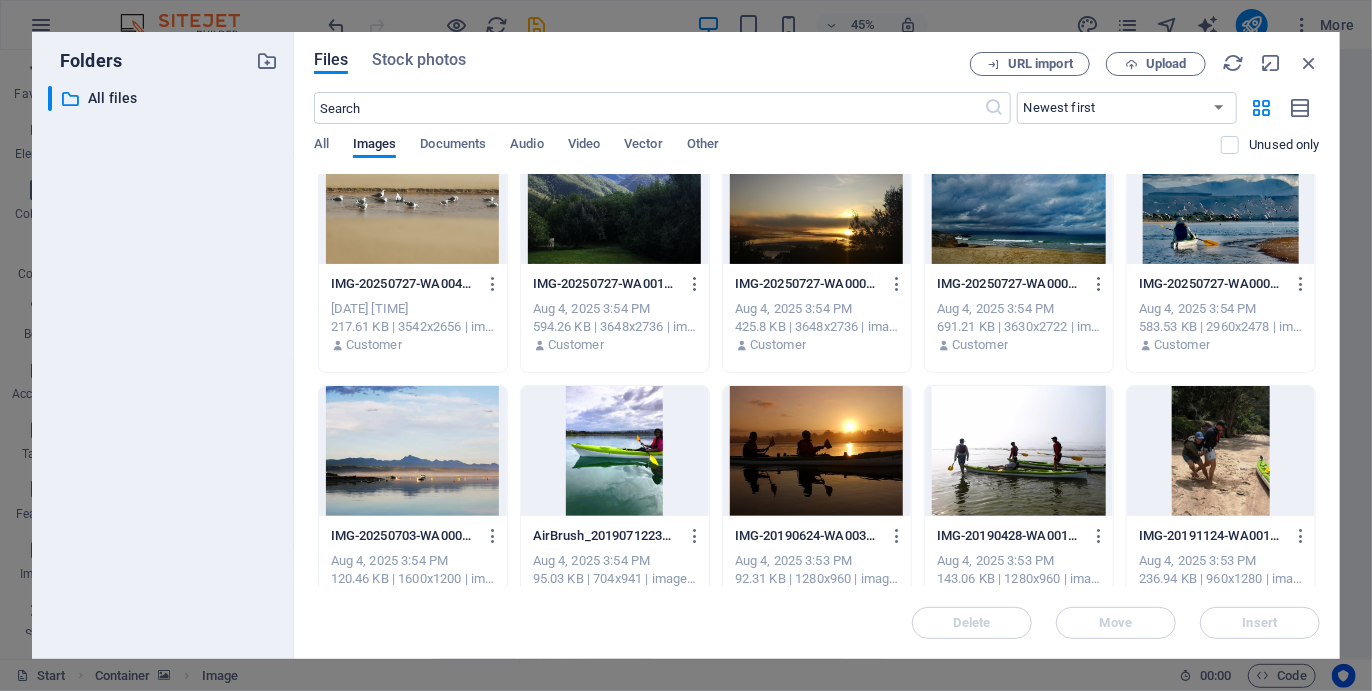 click at bounding box center (413, 199) 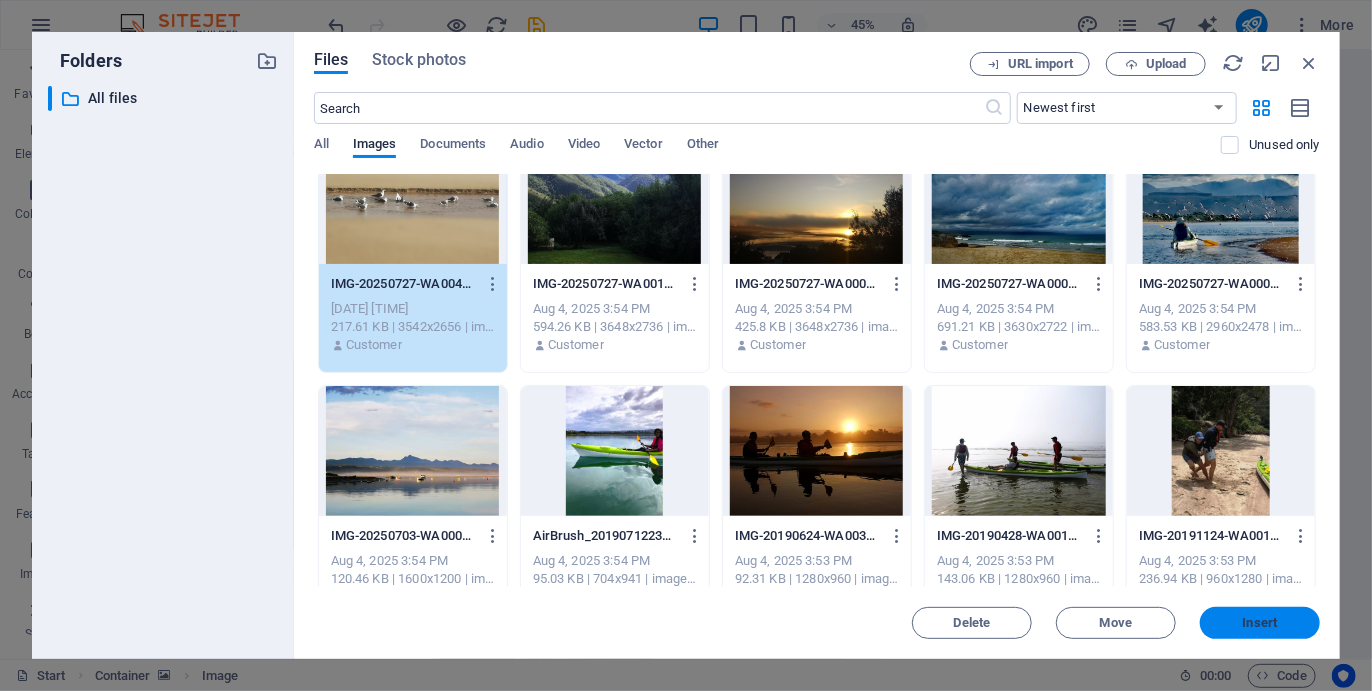 click on "Insert" at bounding box center [1260, 623] 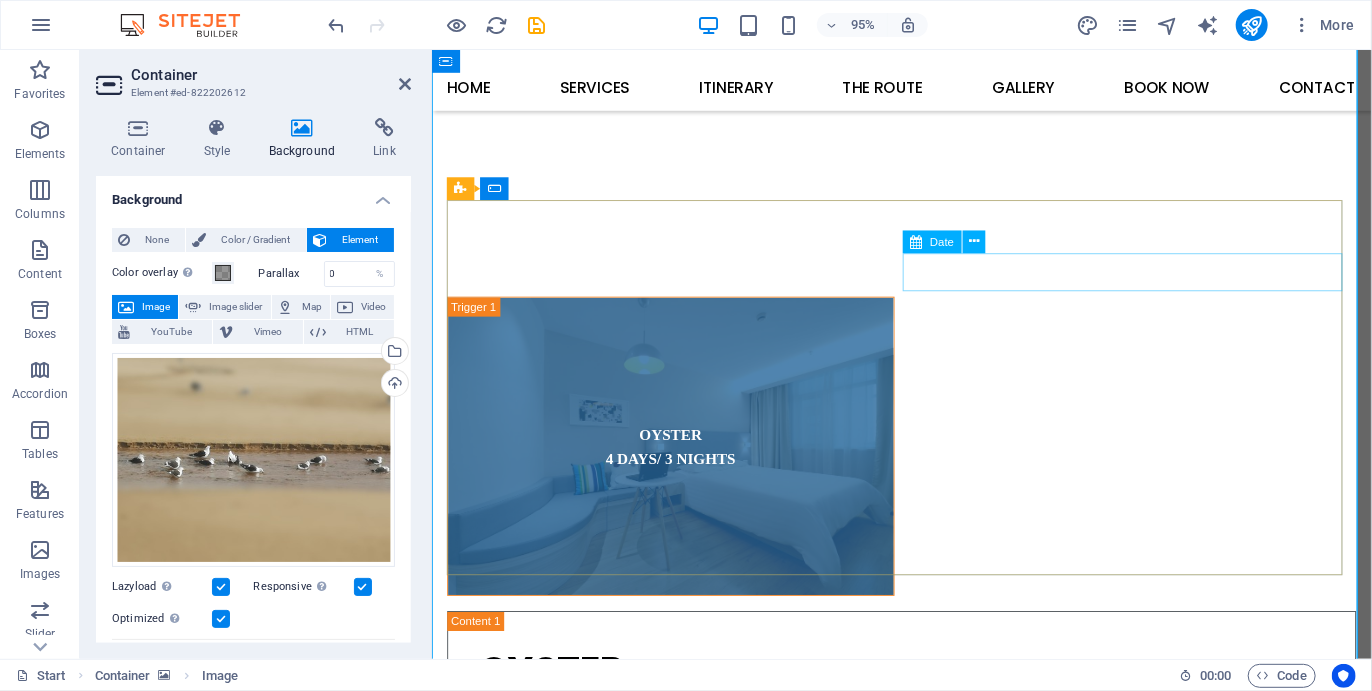 scroll, scrollTop: 7790, scrollLeft: 0, axis: vertical 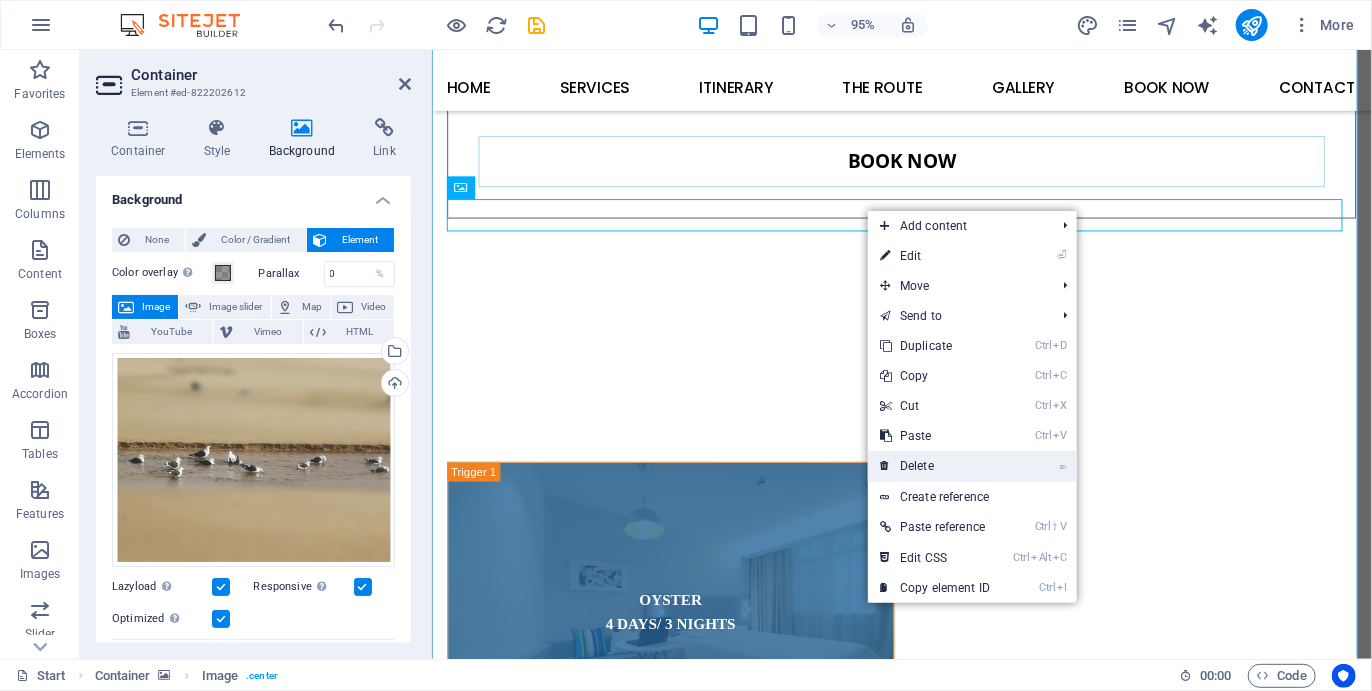click on "⌦  Delete" at bounding box center [935, 466] 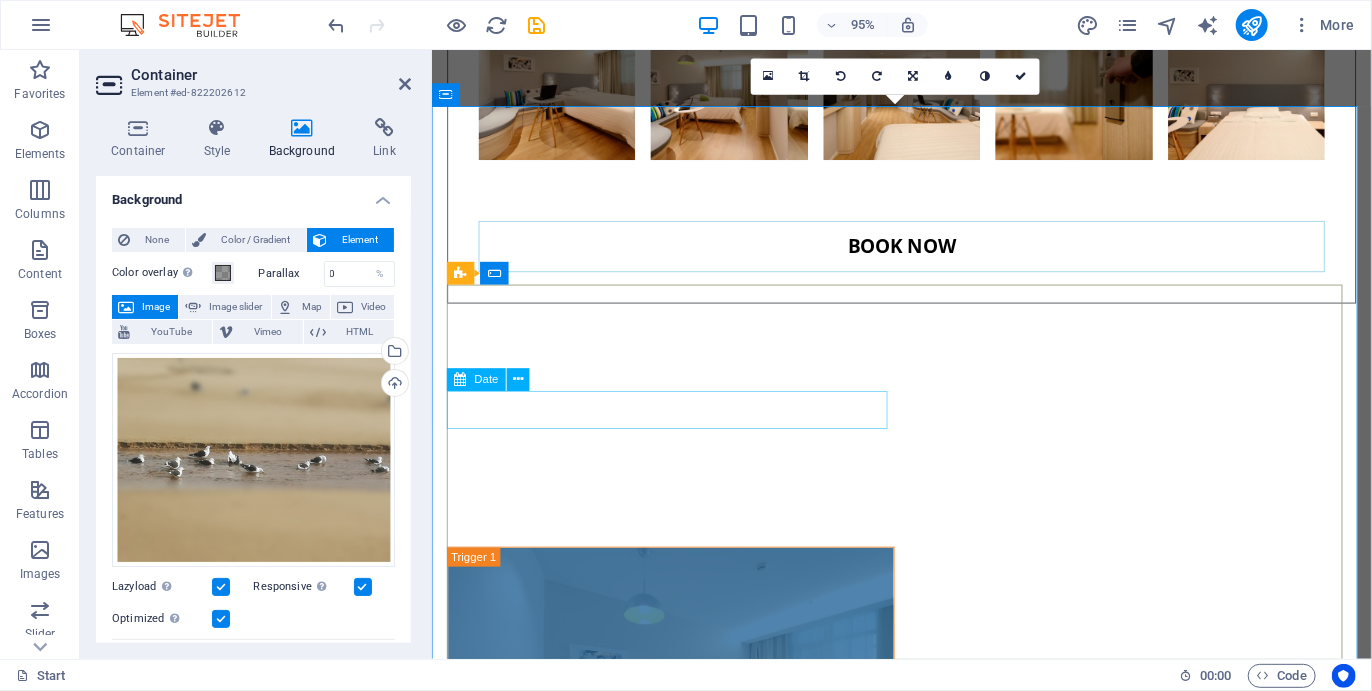 scroll, scrollTop: 7700, scrollLeft: 0, axis: vertical 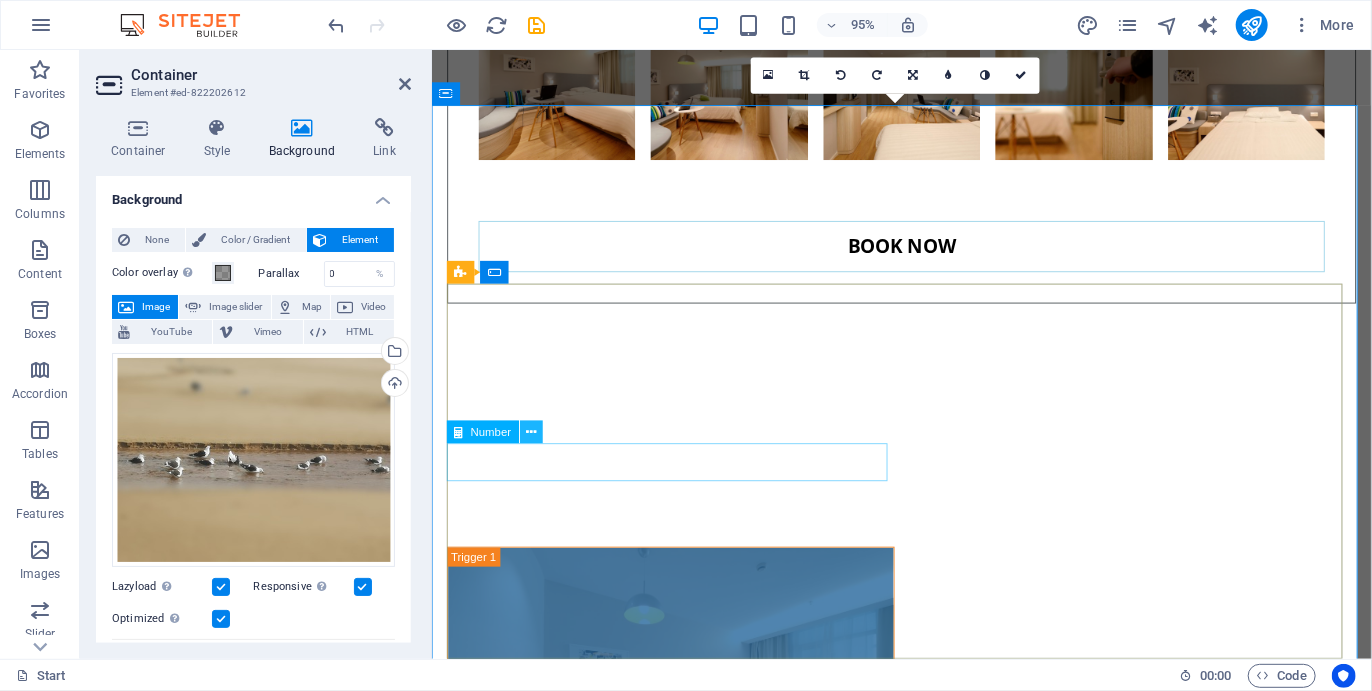click at bounding box center [531, 432] 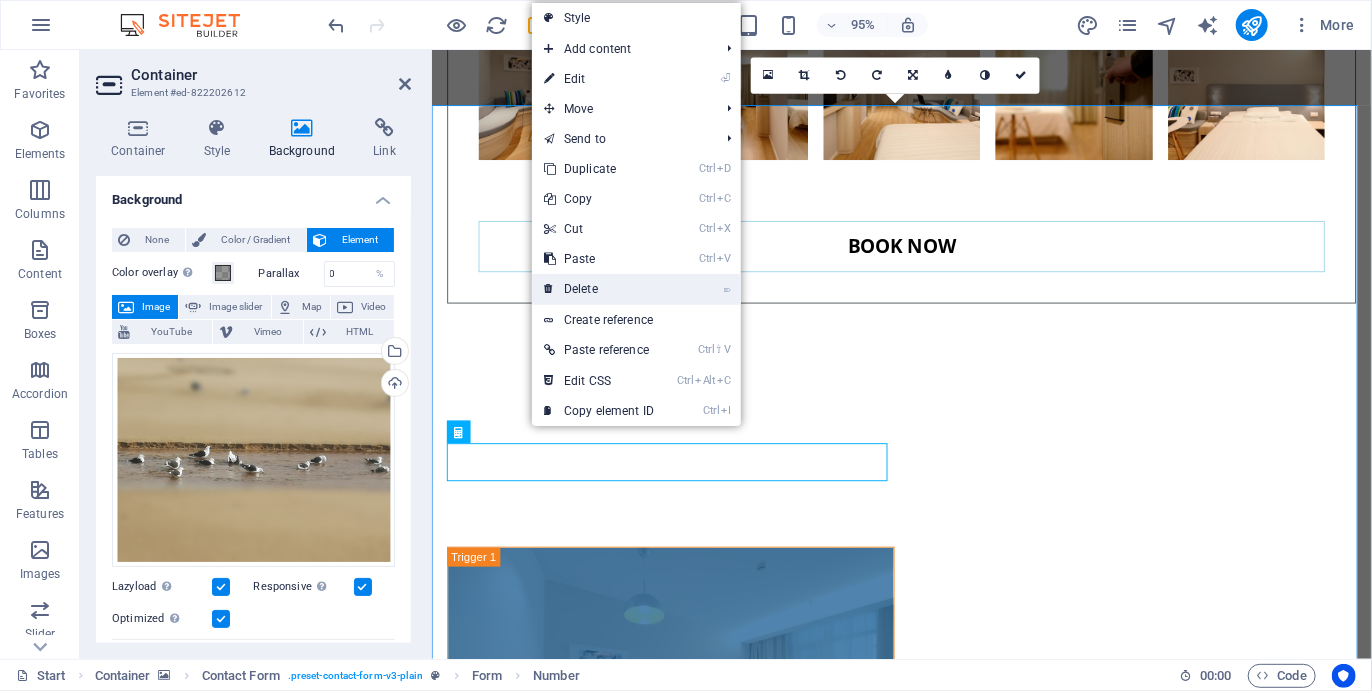 click on "⌦  Delete" at bounding box center [599, 289] 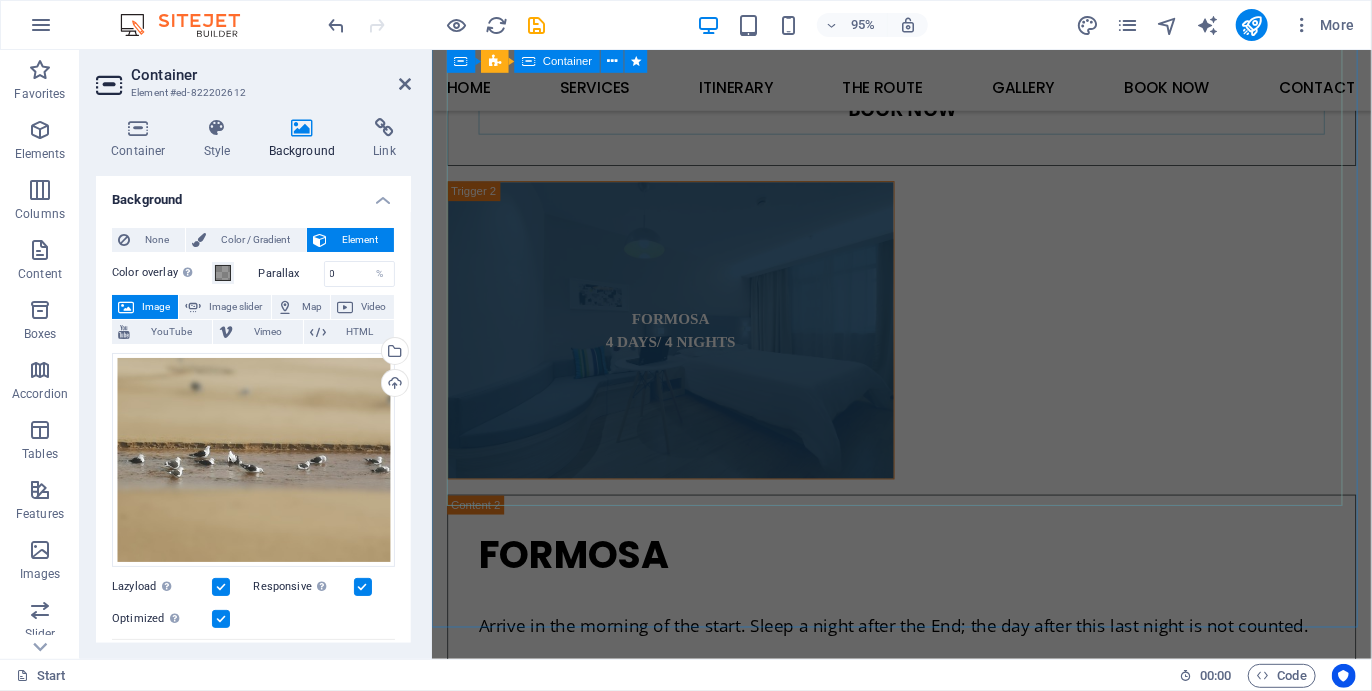 scroll, scrollTop: 6761, scrollLeft: 0, axis: vertical 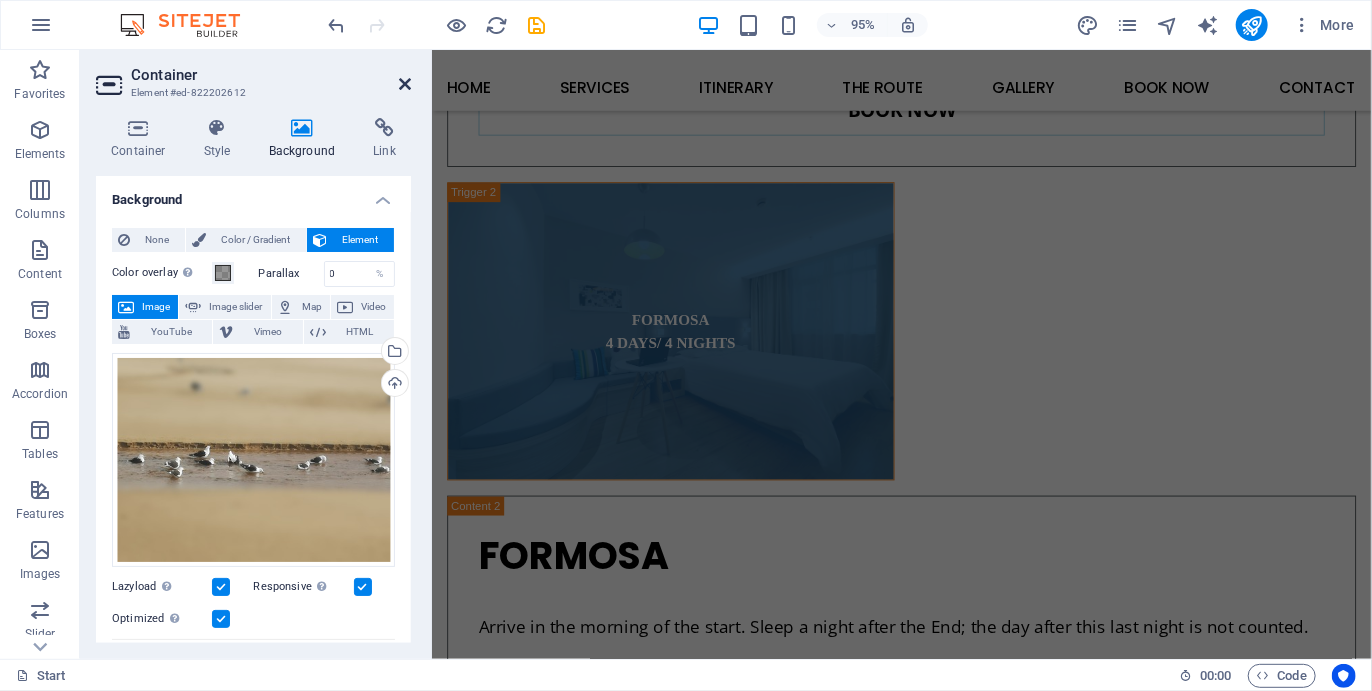 click at bounding box center [405, 84] 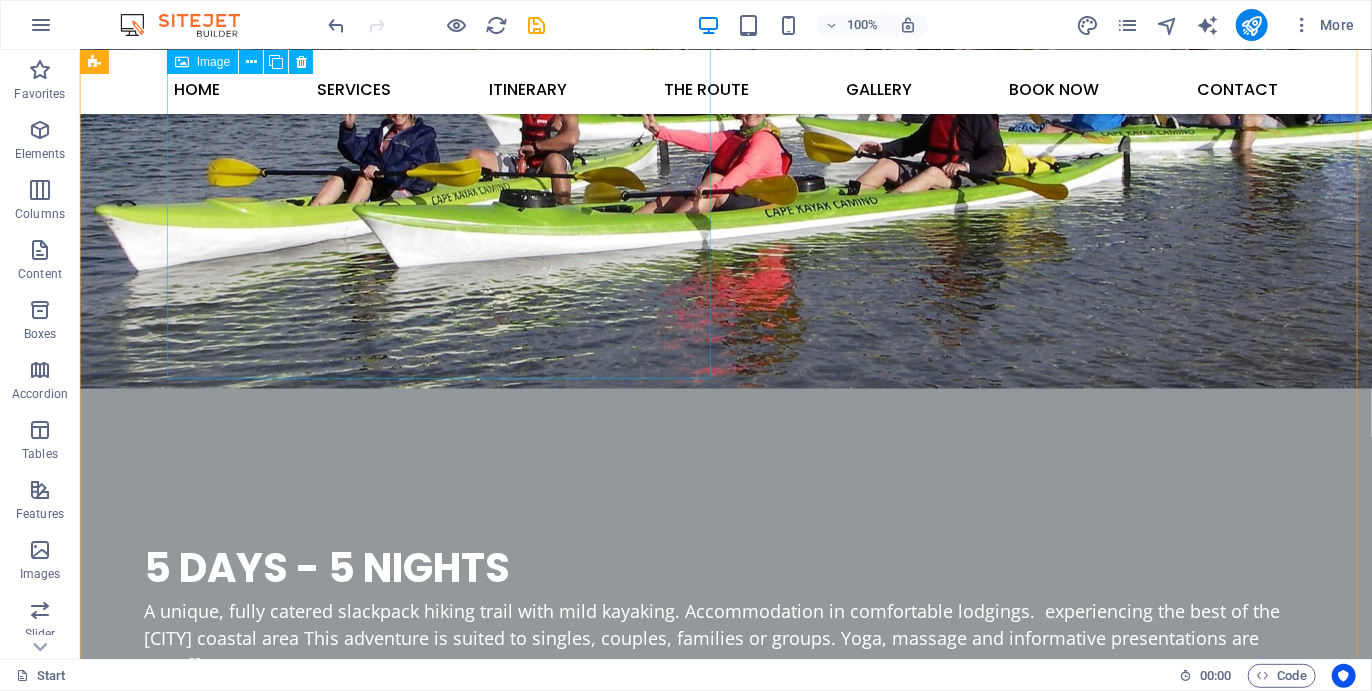 scroll, scrollTop: 2648, scrollLeft: 0, axis: vertical 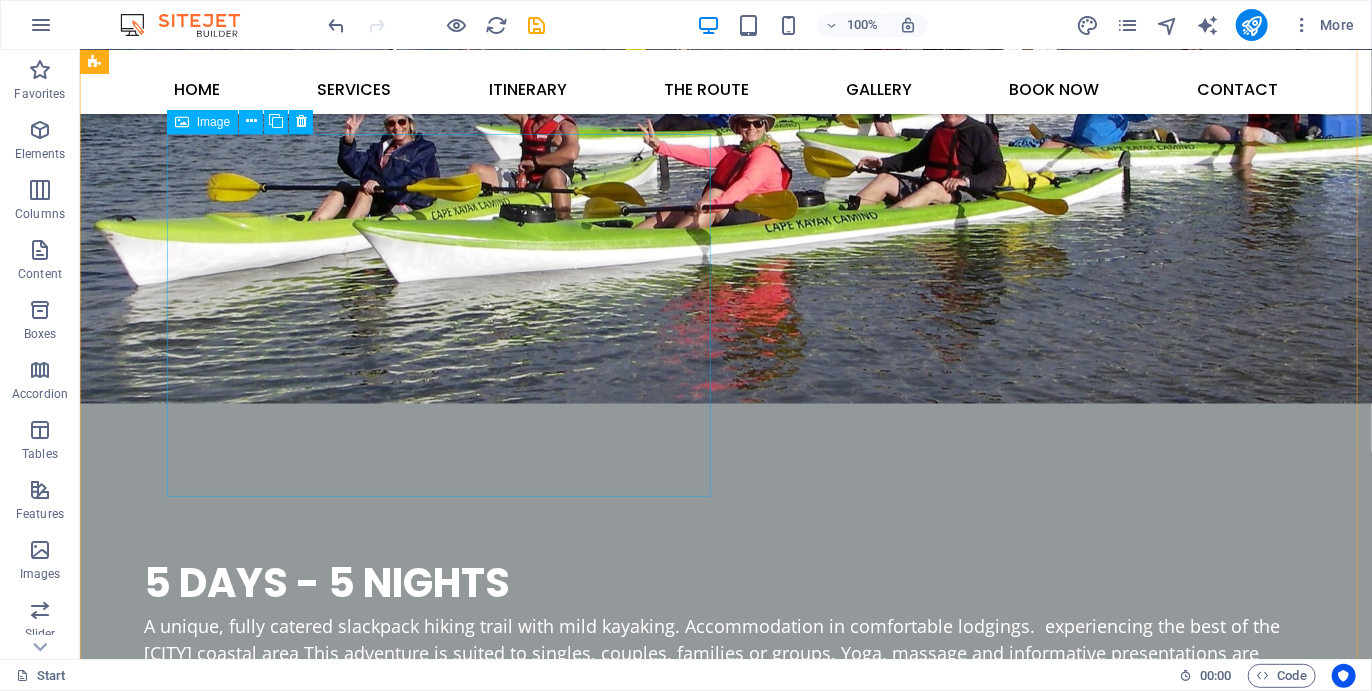 click on "Image" at bounding box center [213, 122] 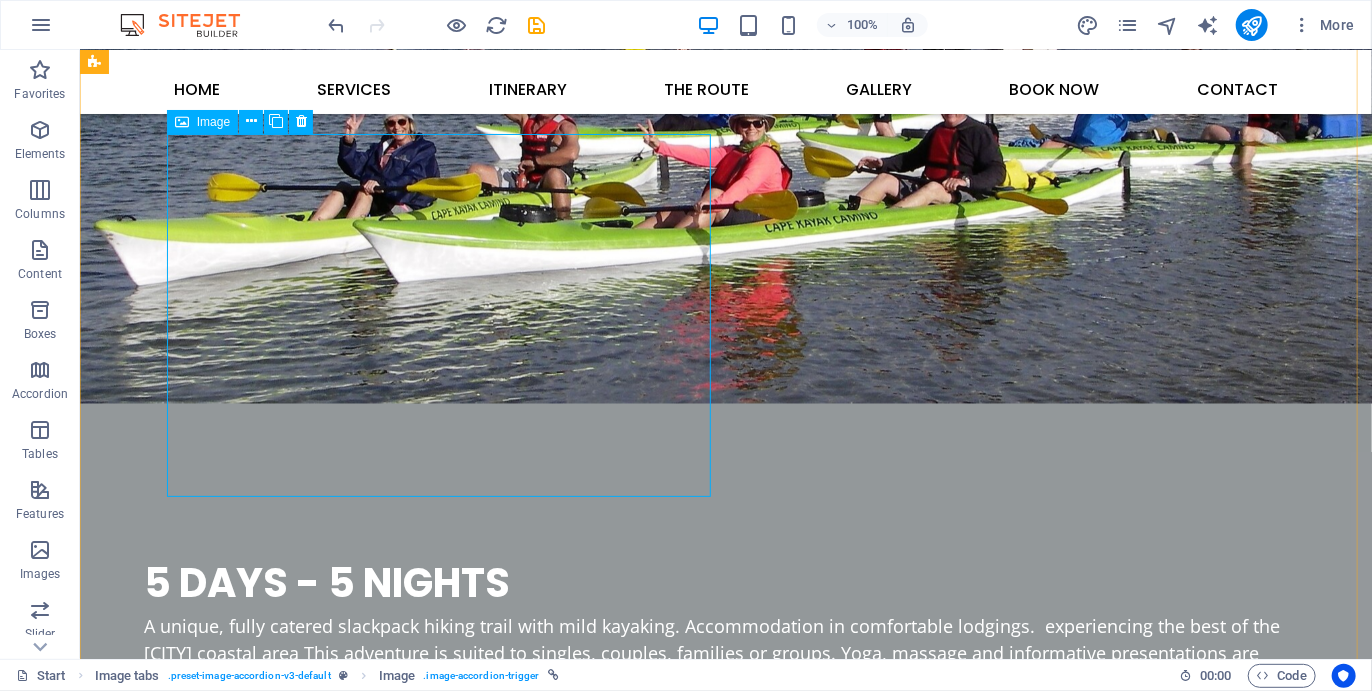 click on "SOUTHERN CROSS 5 DAYS/ 5 NIGHTS" at bounding box center (445, 3189) 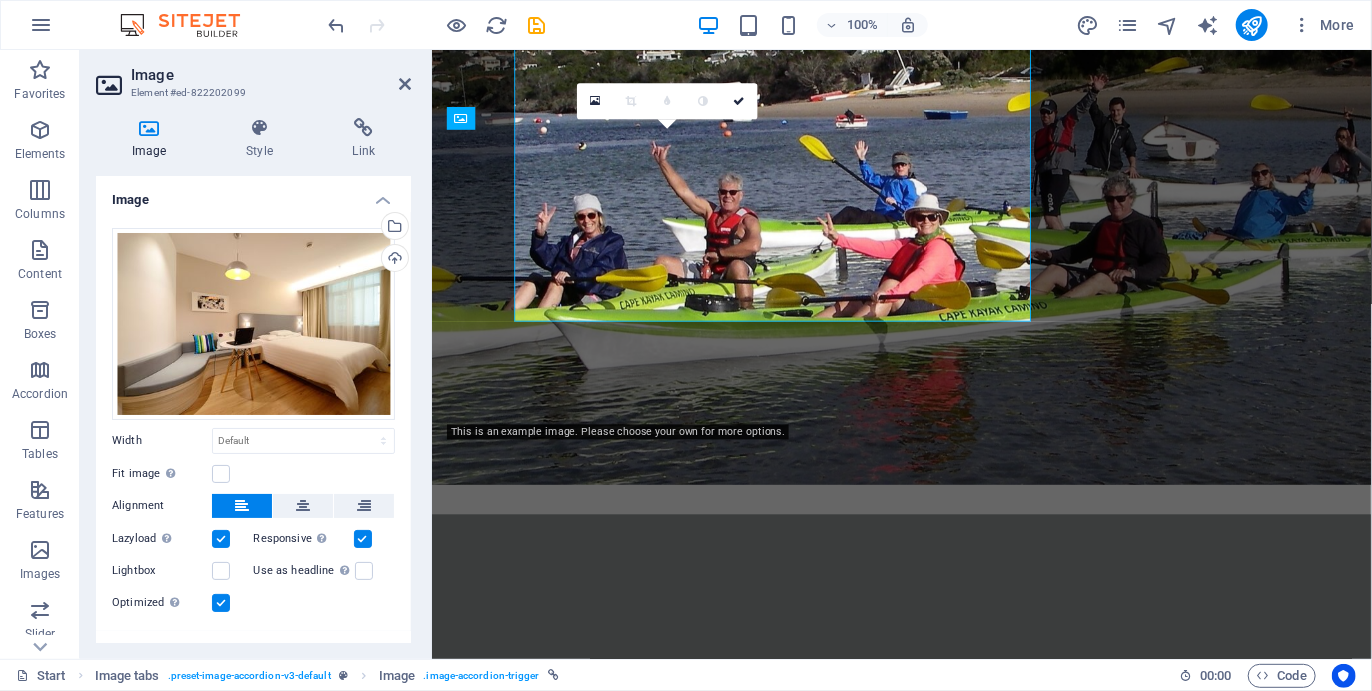 scroll, scrollTop: 2810, scrollLeft: 0, axis: vertical 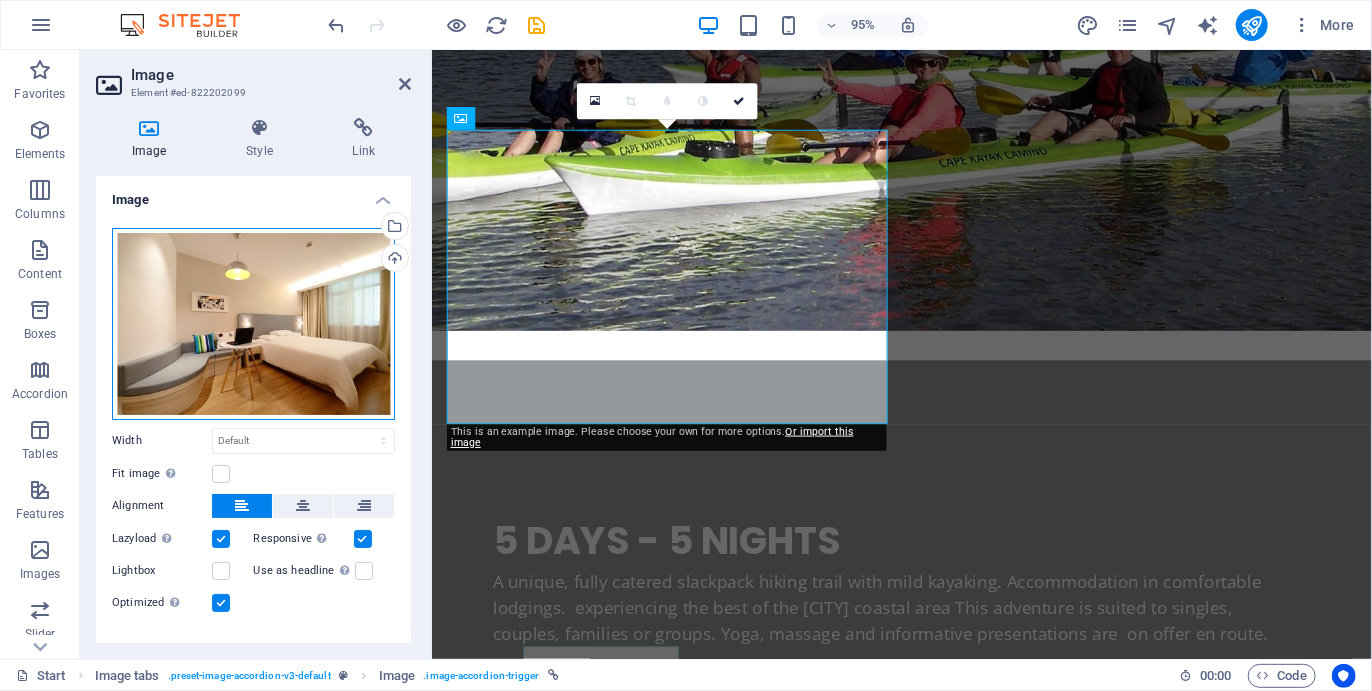 click on "Drag files here, click to choose files or select files from Files or our free stock photos & videos" at bounding box center [253, 324] 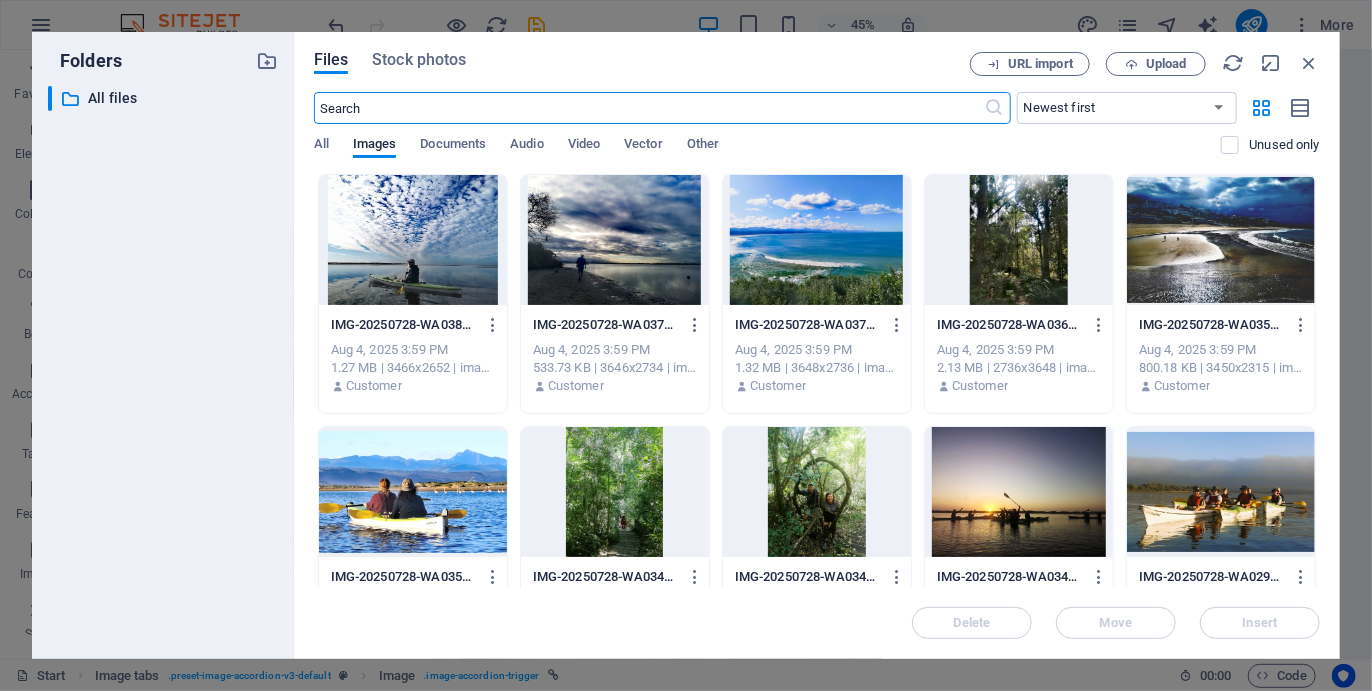 scroll, scrollTop: 3336, scrollLeft: 0, axis: vertical 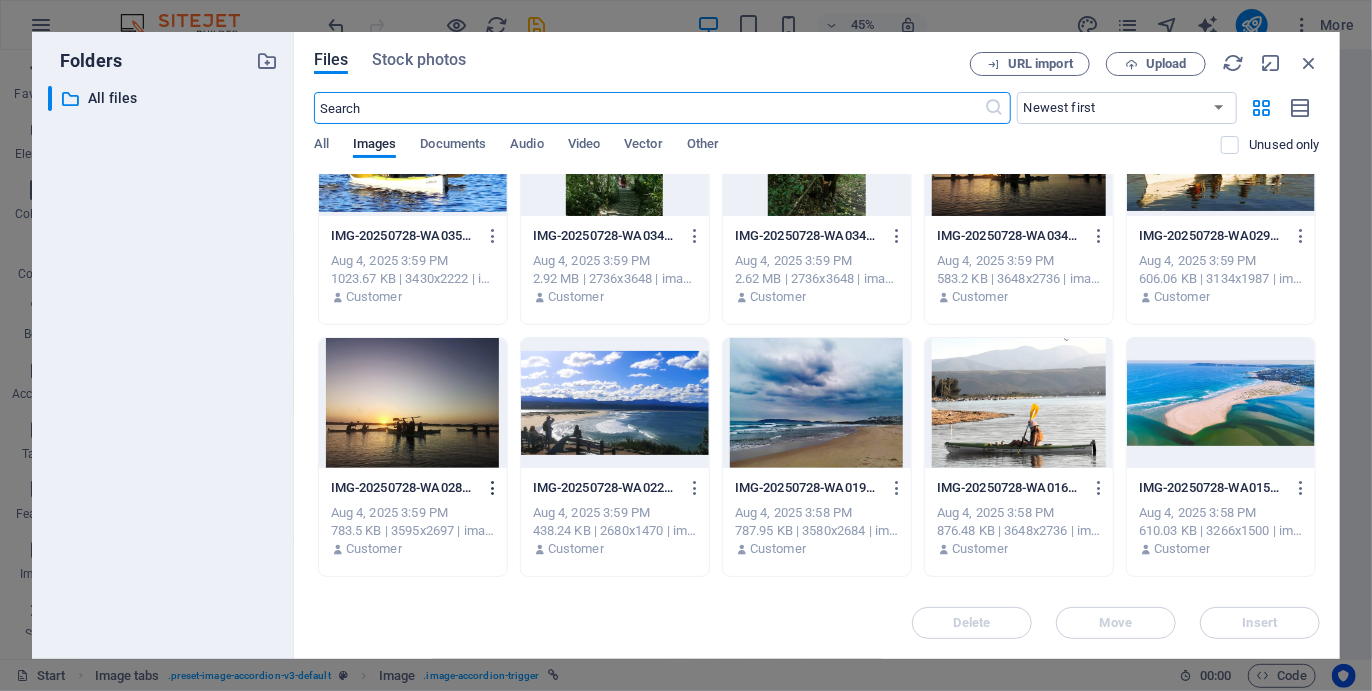 click at bounding box center [493, 488] 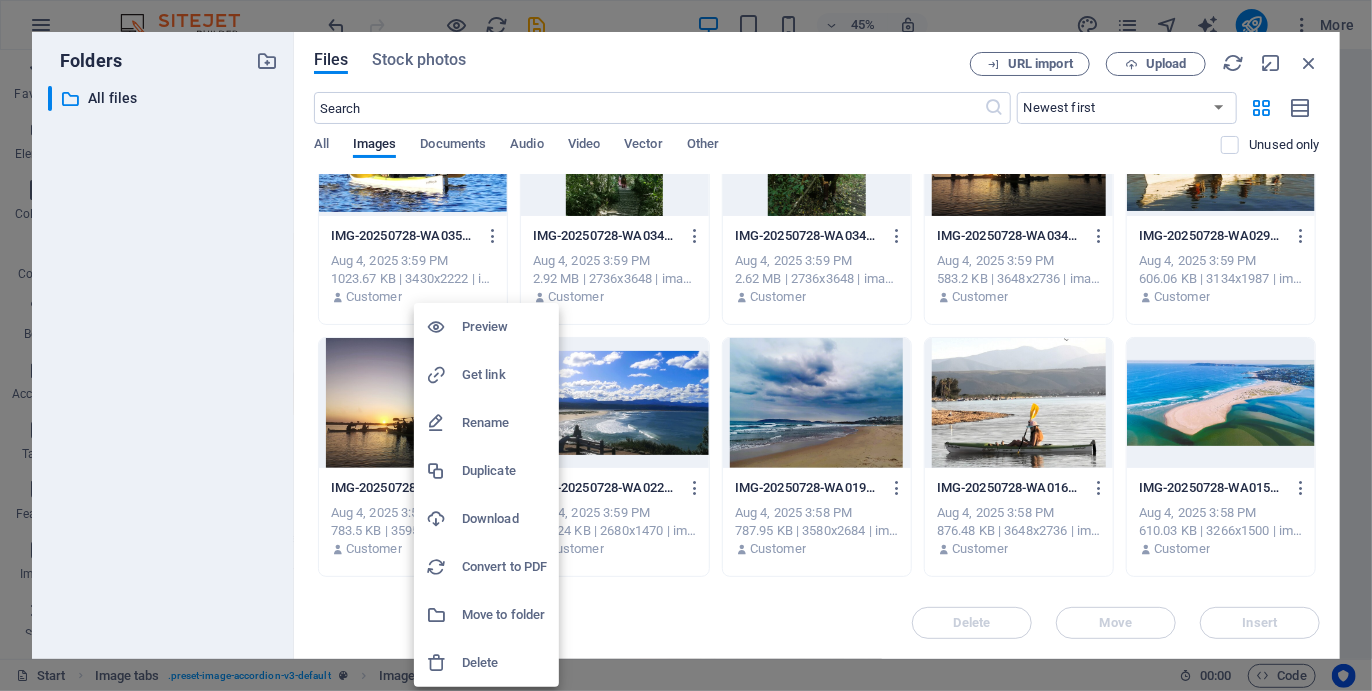 click on "Delete" at bounding box center [504, 663] 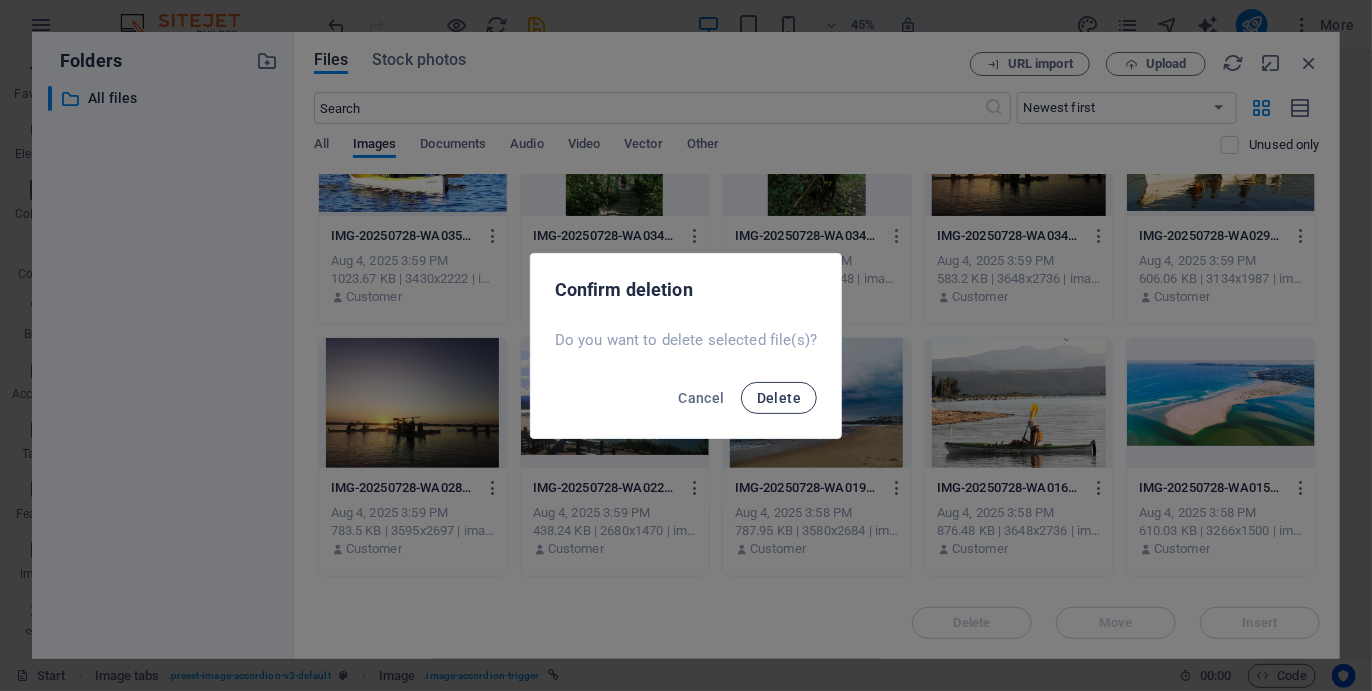 click on "Delete" at bounding box center [779, 398] 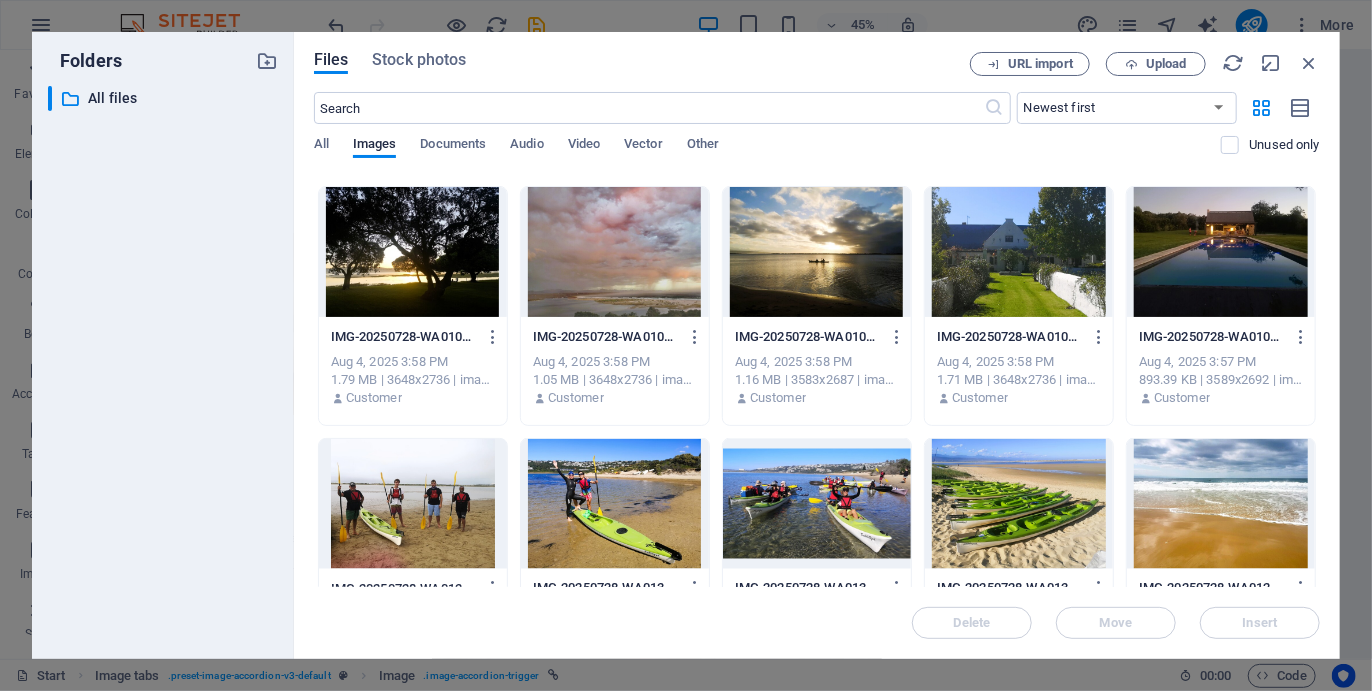scroll, scrollTop: 1500, scrollLeft: 0, axis: vertical 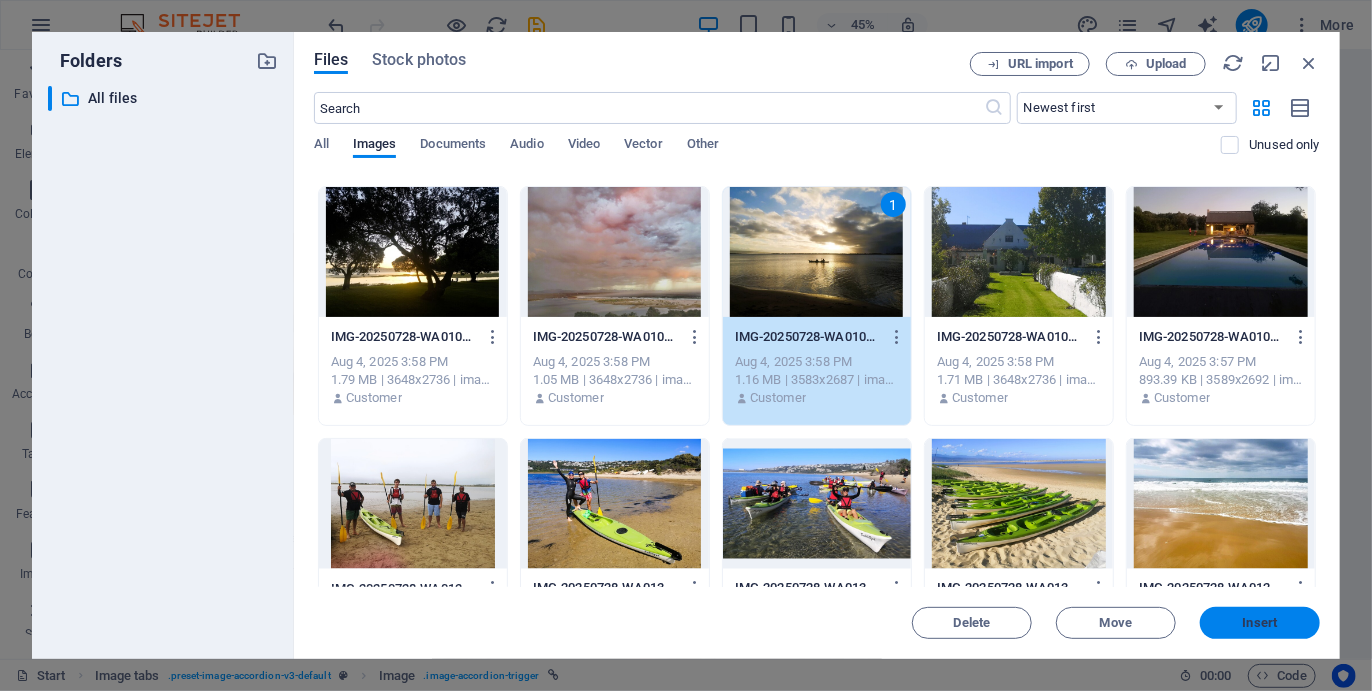 click on "Insert" at bounding box center [1260, 623] 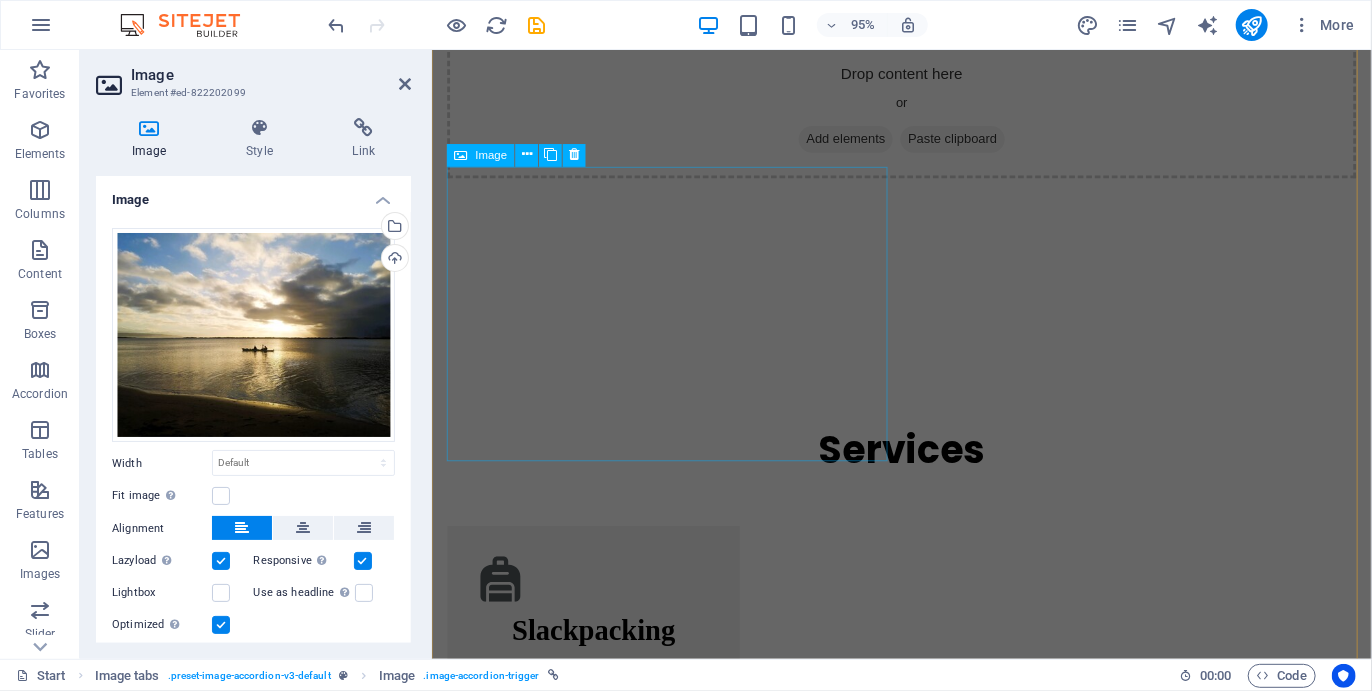 scroll, scrollTop: 3766, scrollLeft: 0, axis: vertical 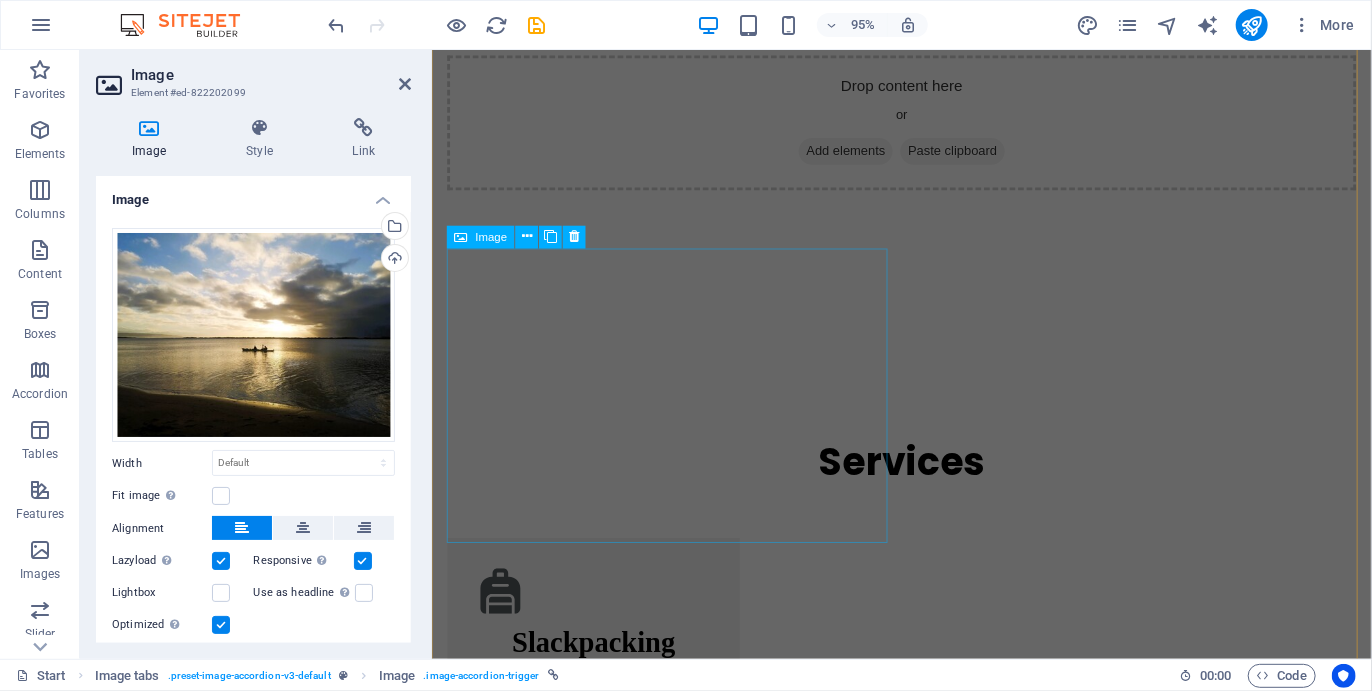 click on "FORMOSA 4 DAYS/ 4 NIGHTS" at bounding box center [682, 3379] 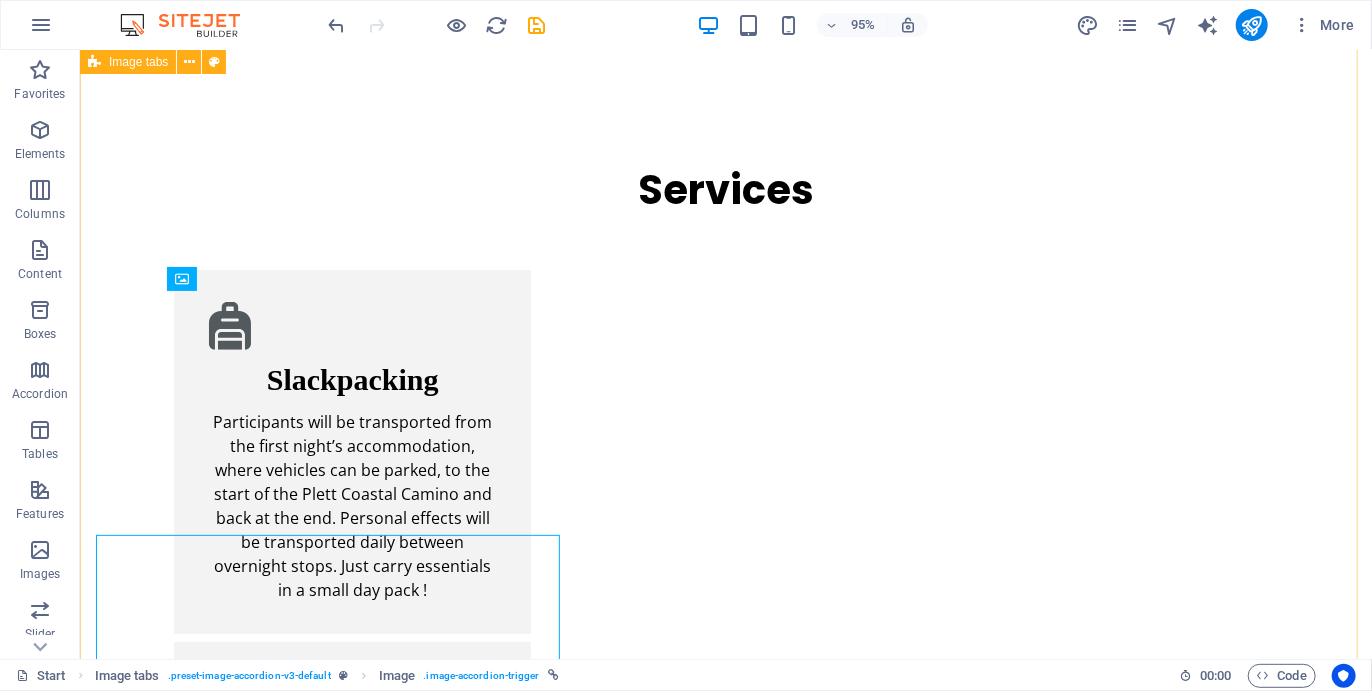 scroll, scrollTop: 3637, scrollLeft: 0, axis: vertical 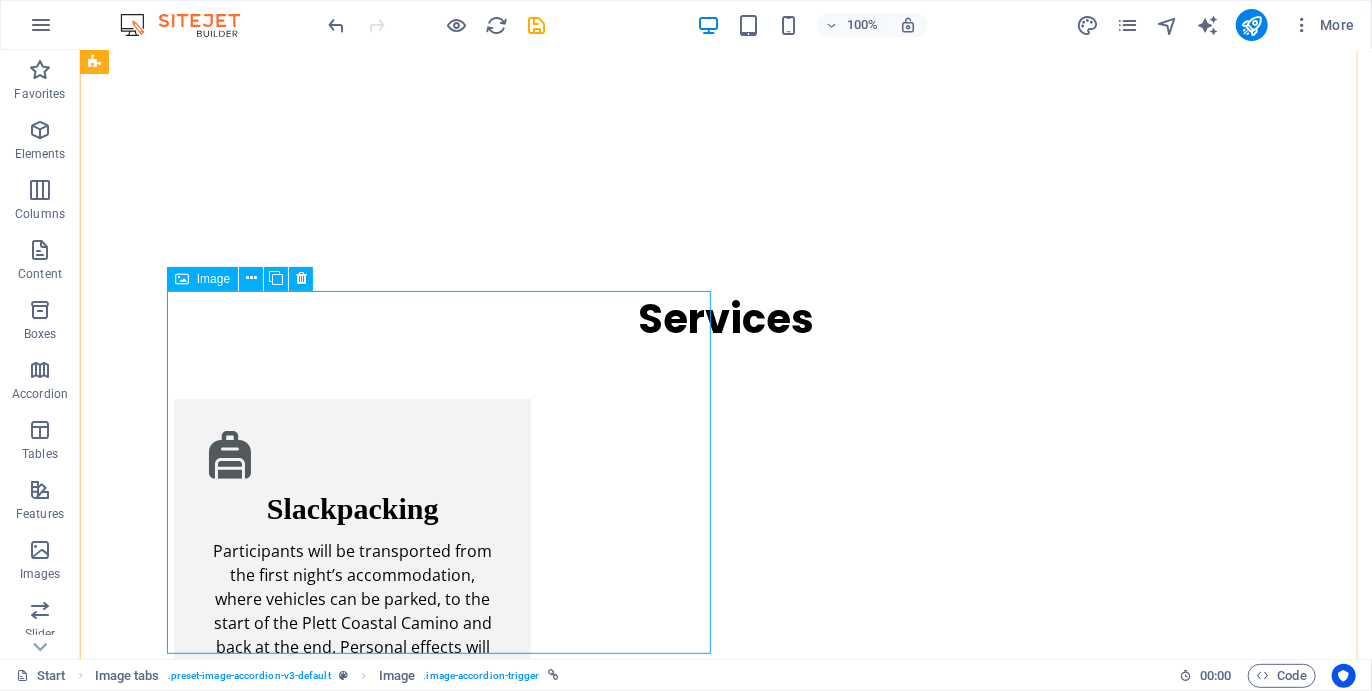 click on "Image" at bounding box center (202, 279) 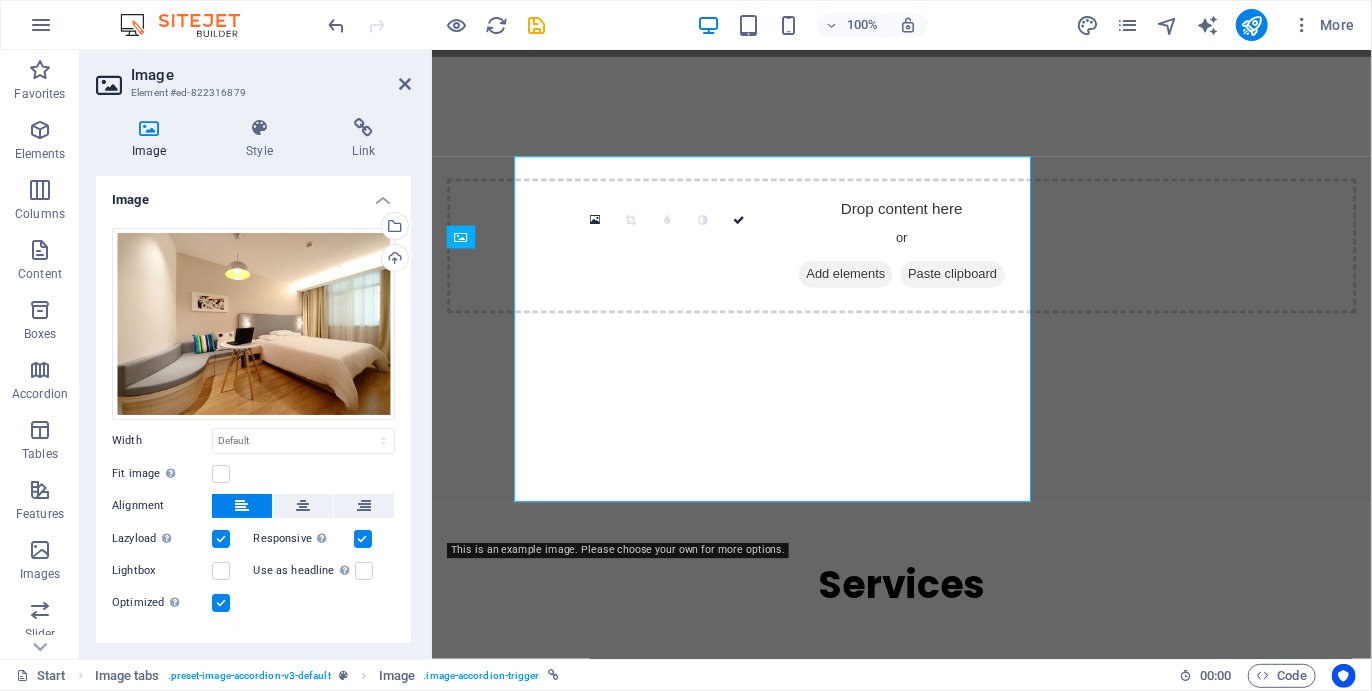 scroll, scrollTop: 3766, scrollLeft: 0, axis: vertical 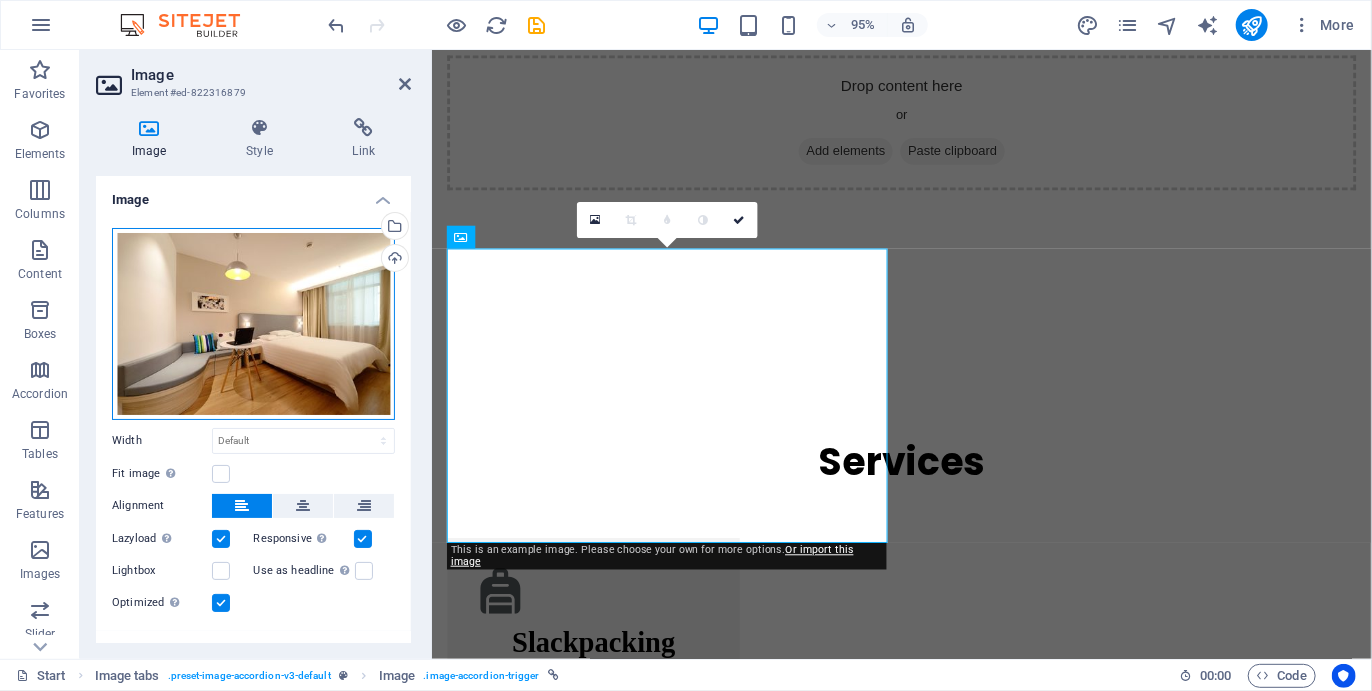click on "Drag files here, click to choose files or select files from Files or our free stock photos & videos" at bounding box center (253, 324) 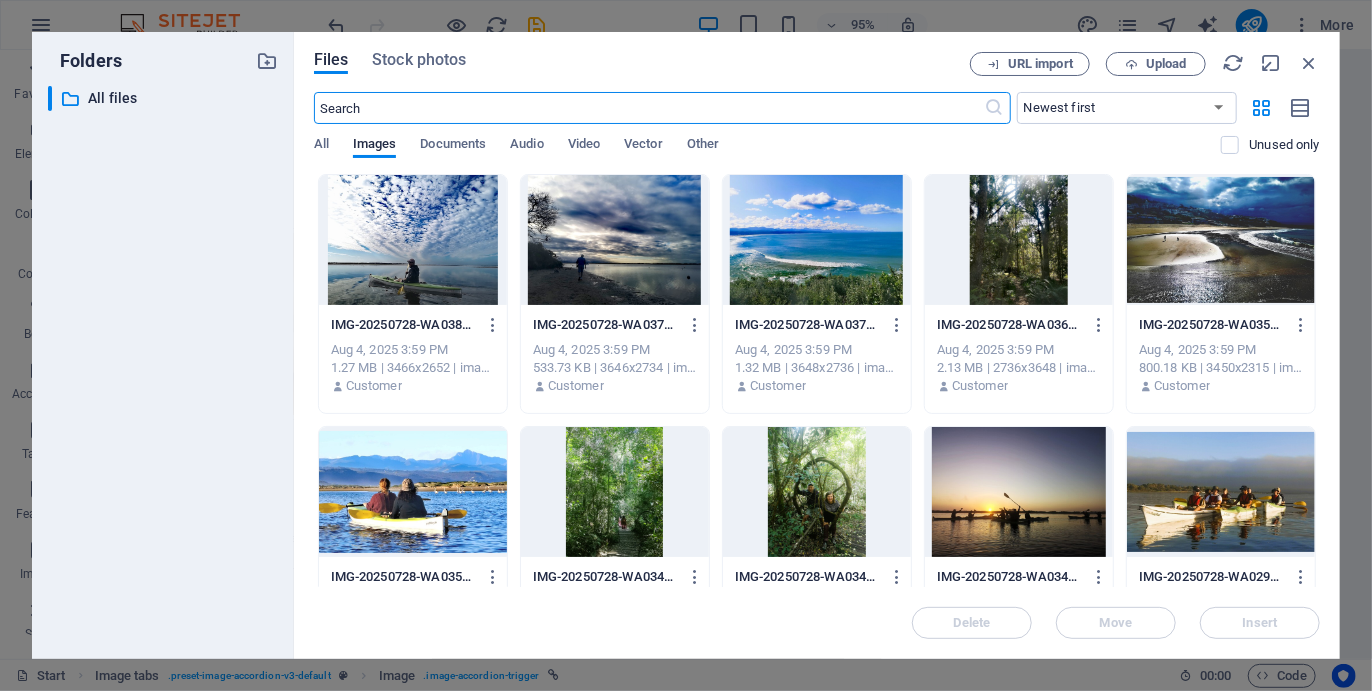 scroll, scrollTop: 4296, scrollLeft: 0, axis: vertical 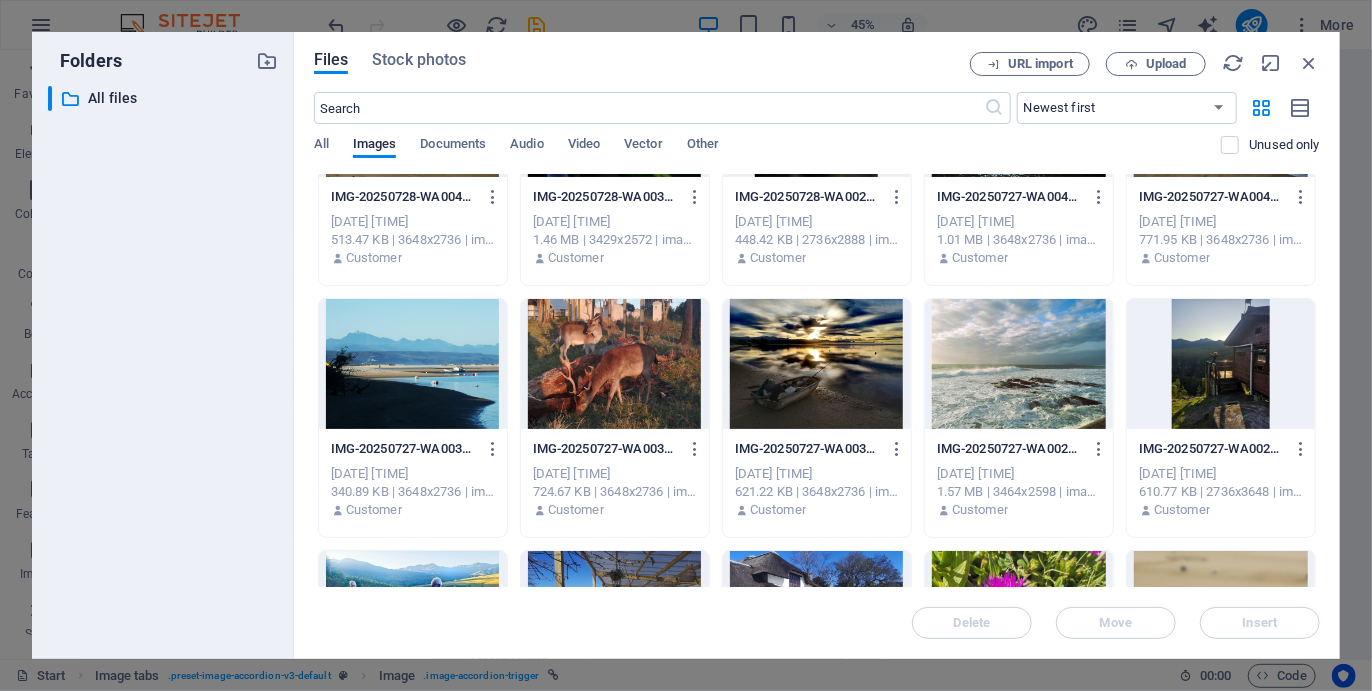 click at bounding box center [413, 364] 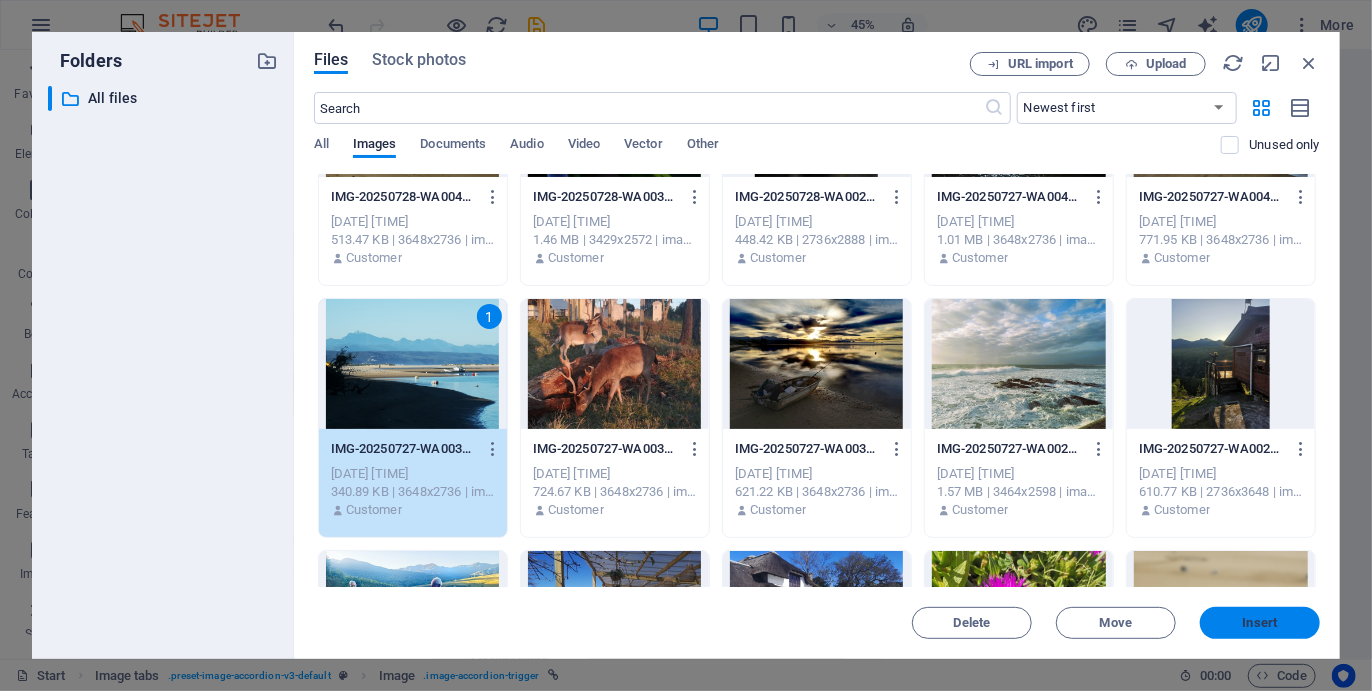 click on "Insert" at bounding box center [1260, 623] 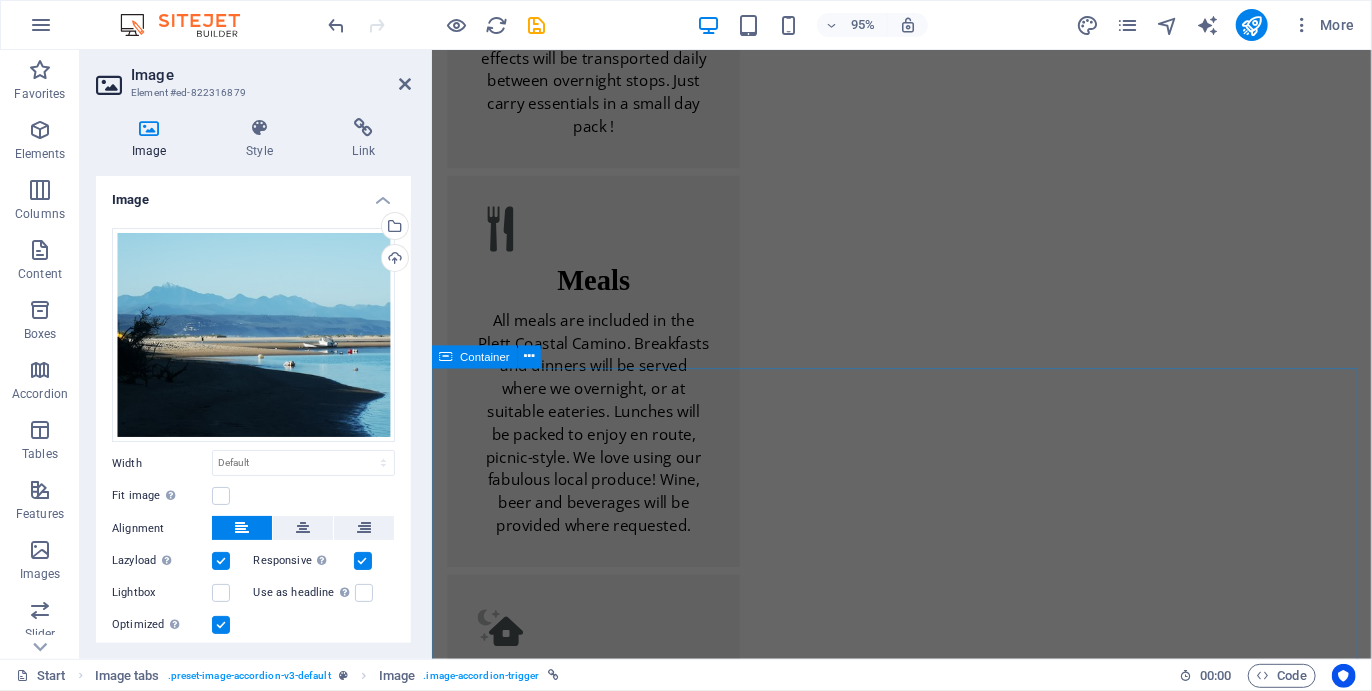 scroll, scrollTop: 4926, scrollLeft: 0, axis: vertical 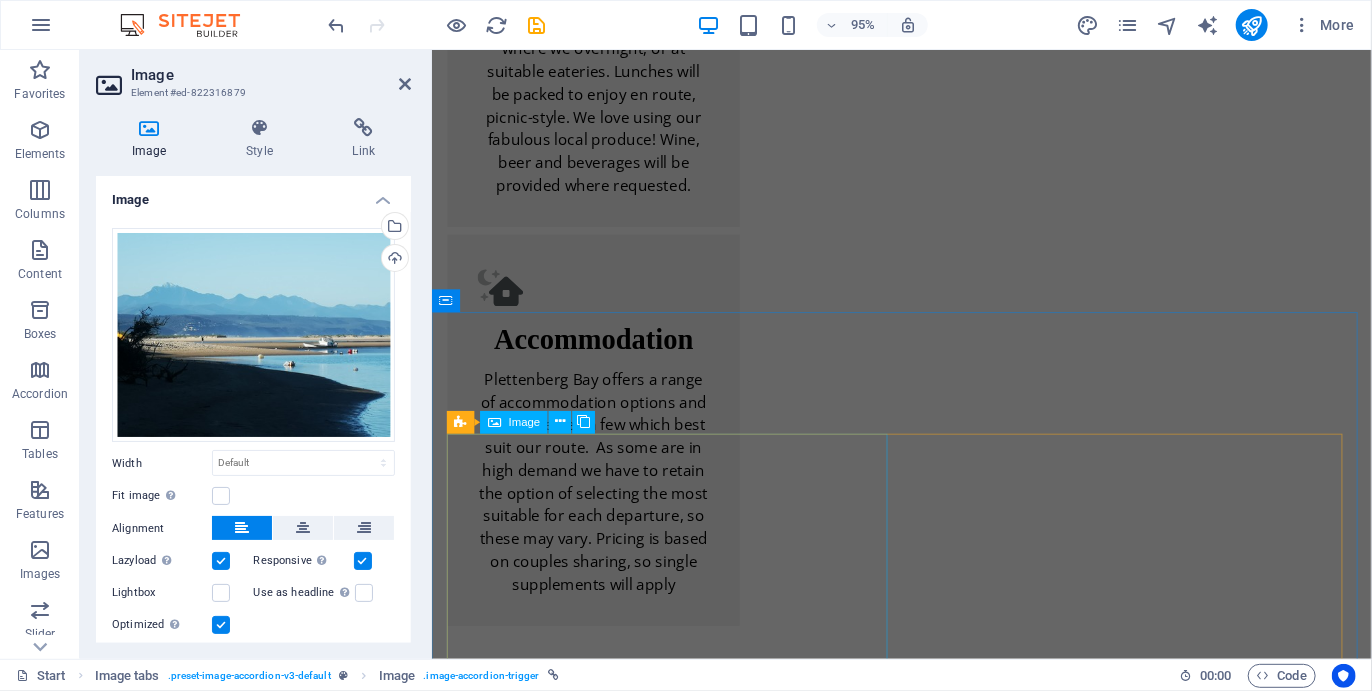 click on "OYSTER 4 DAYS/ 3 NIGHTS" at bounding box center (682, 3582) 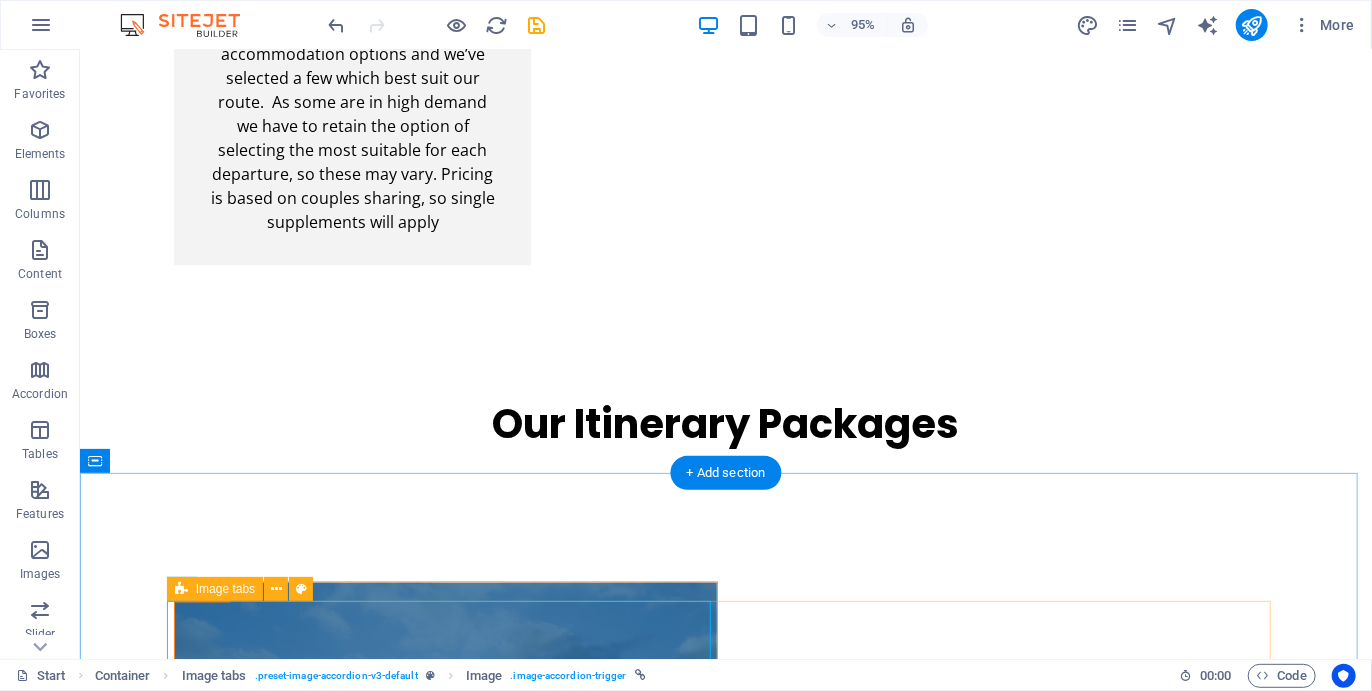 scroll, scrollTop: 4922, scrollLeft: 0, axis: vertical 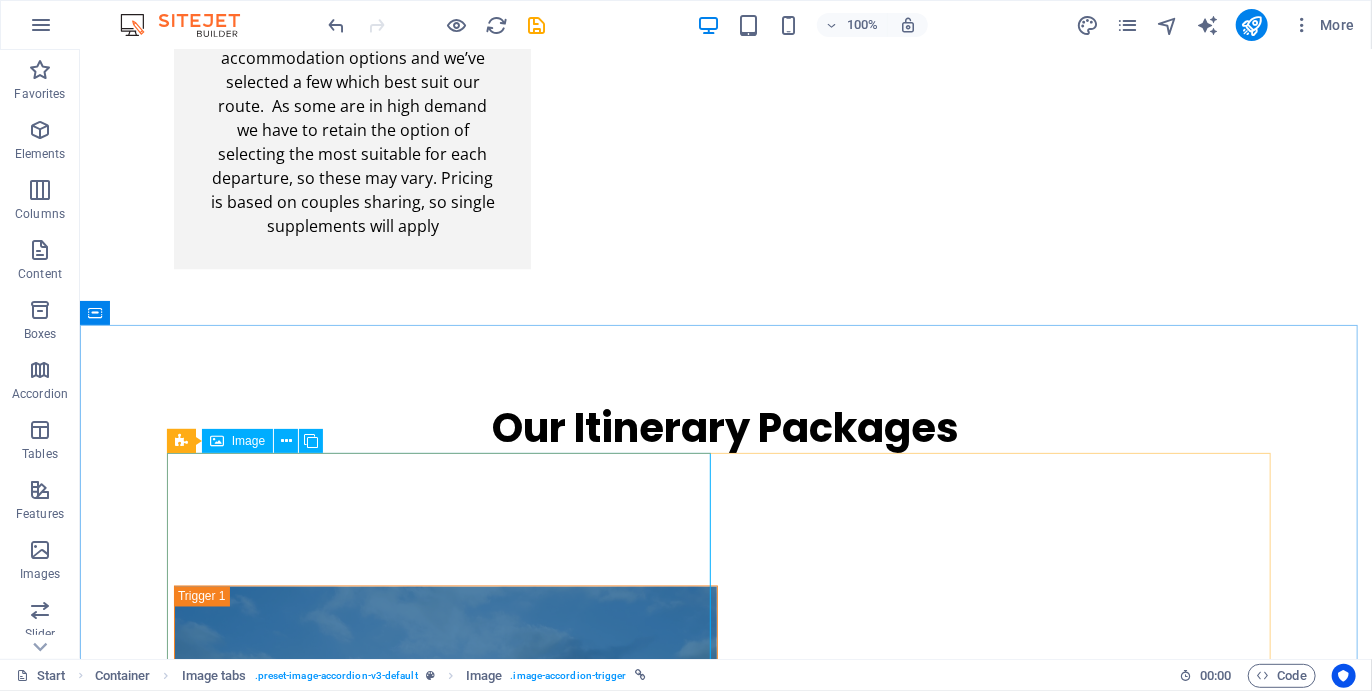 click on "Image" at bounding box center (248, 441) 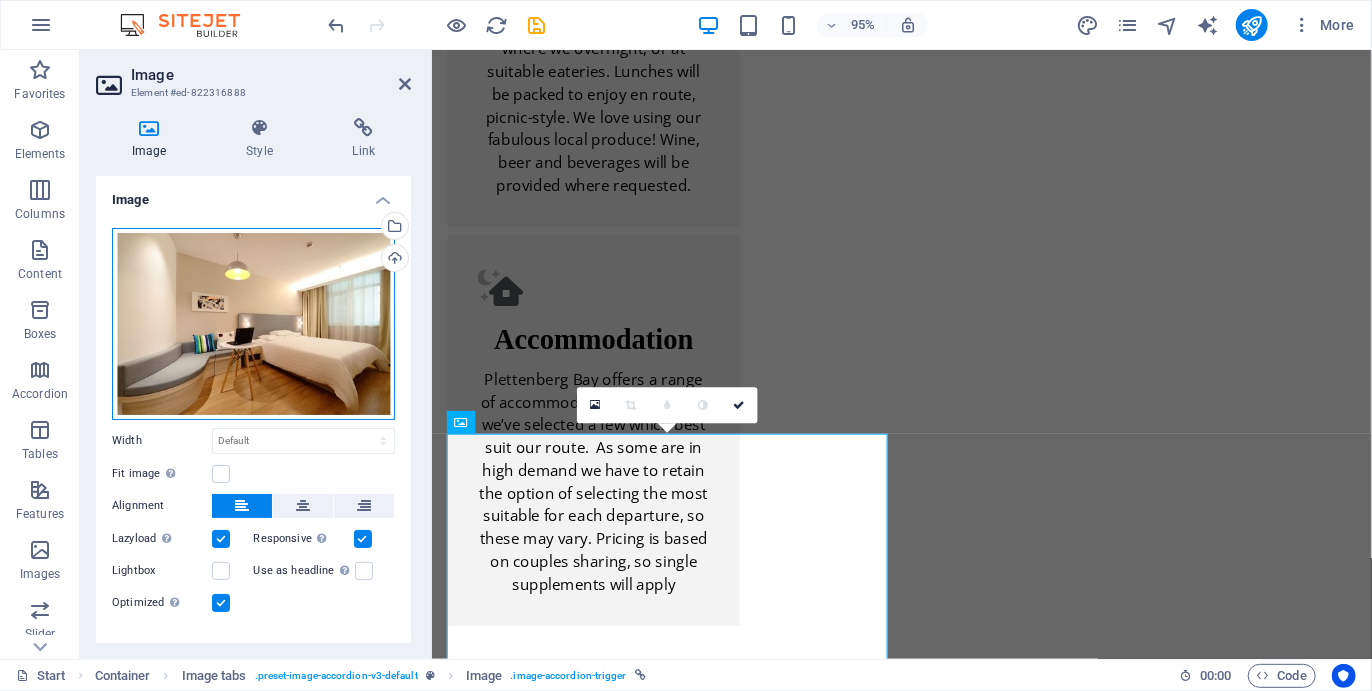 click on "Drag files here, click to choose files or select files from Files or our free stock photos & videos" at bounding box center (253, 324) 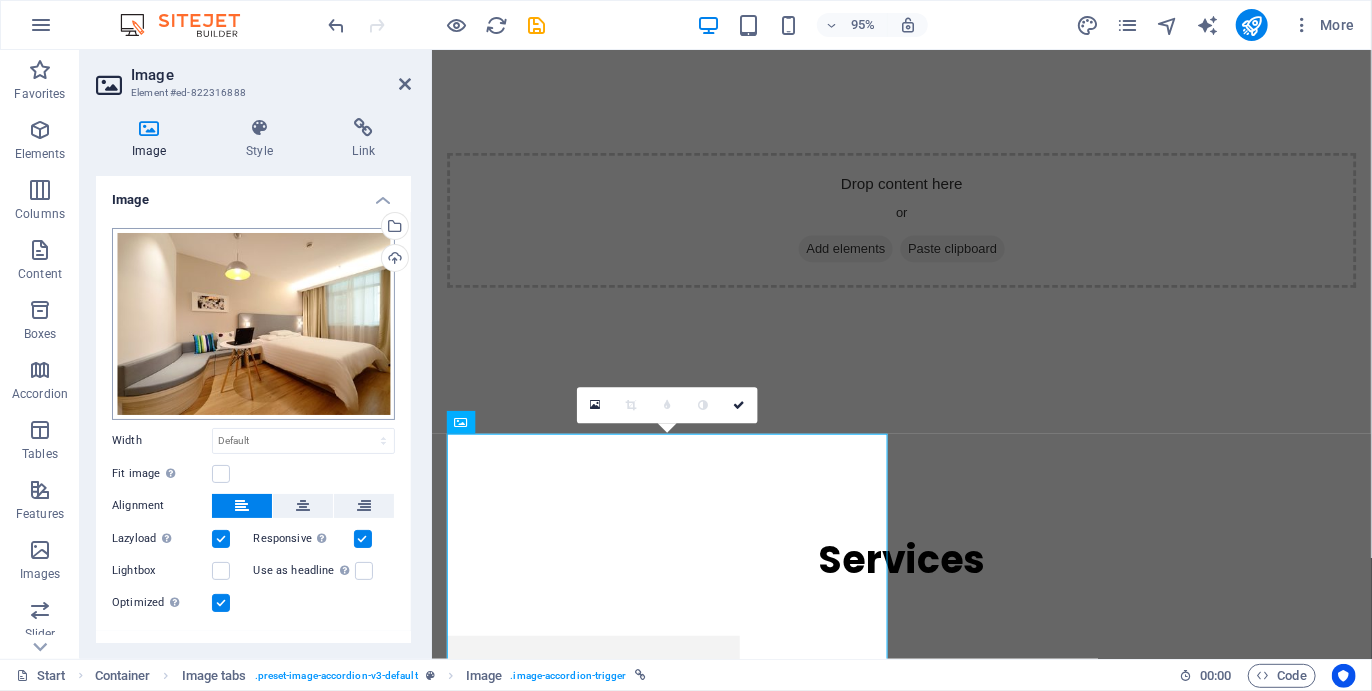 scroll, scrollTop: 5465, scrollLeft: 0, axis: vertical 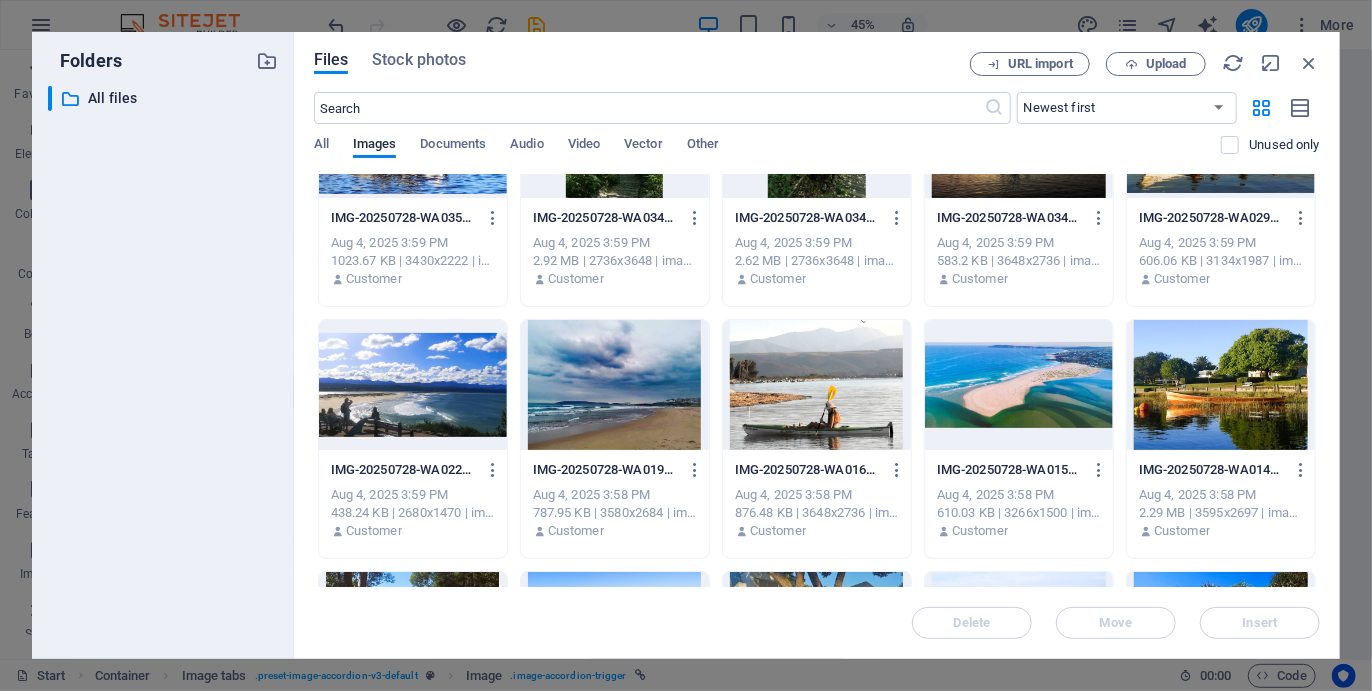 click at bounding box center (413, 385) 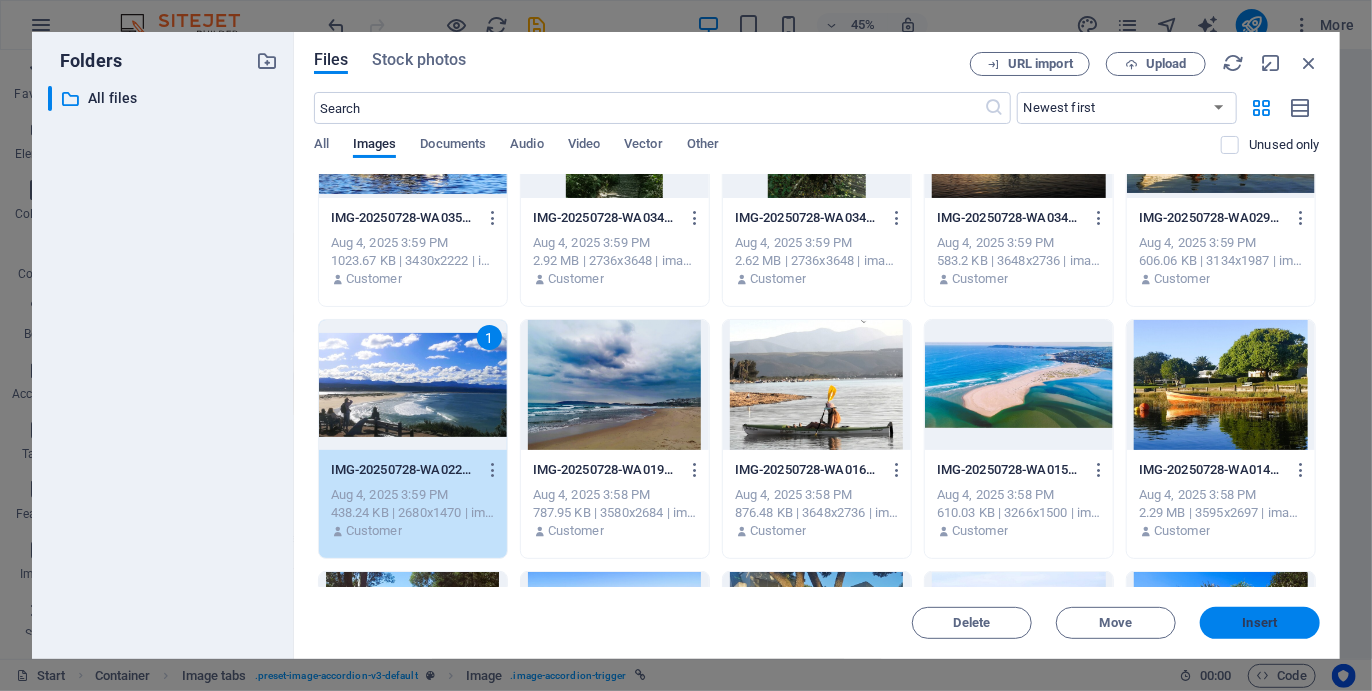 click on "Insert" at bounding box center [1260, 623] 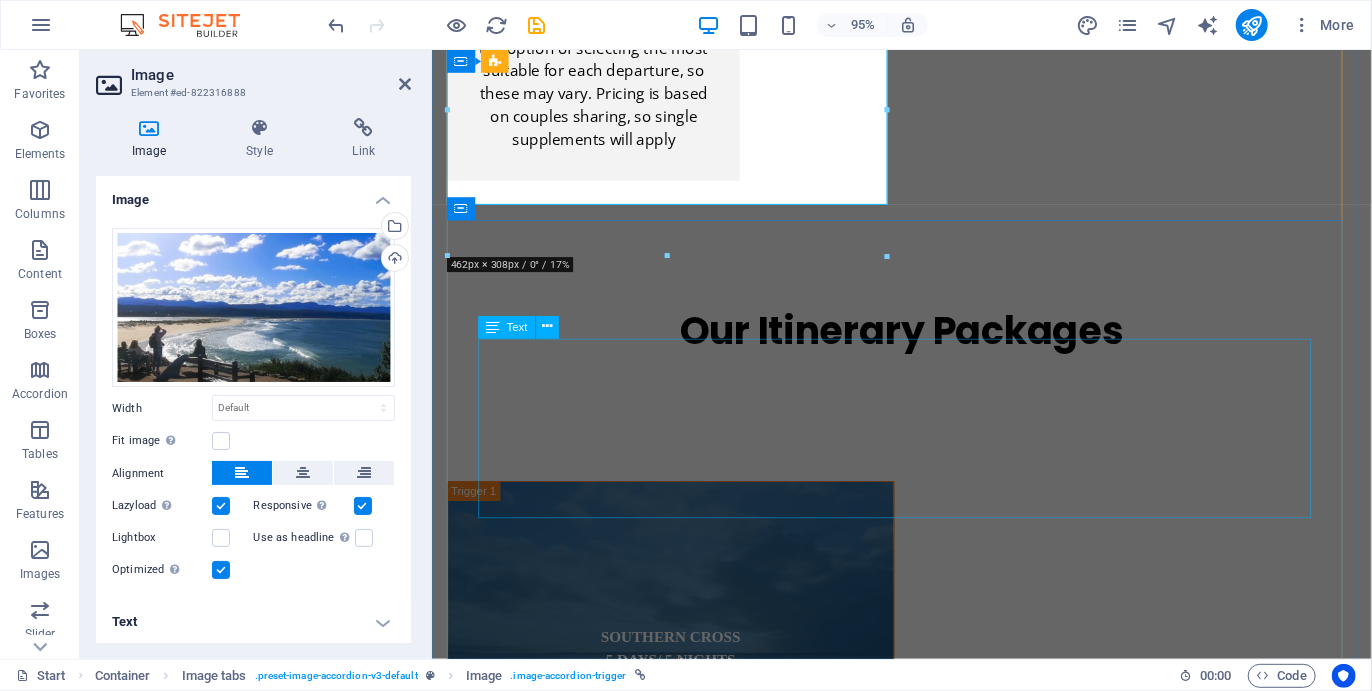 scroll, scrollTop: 5423, scrollLeft: 0, axis: vertical 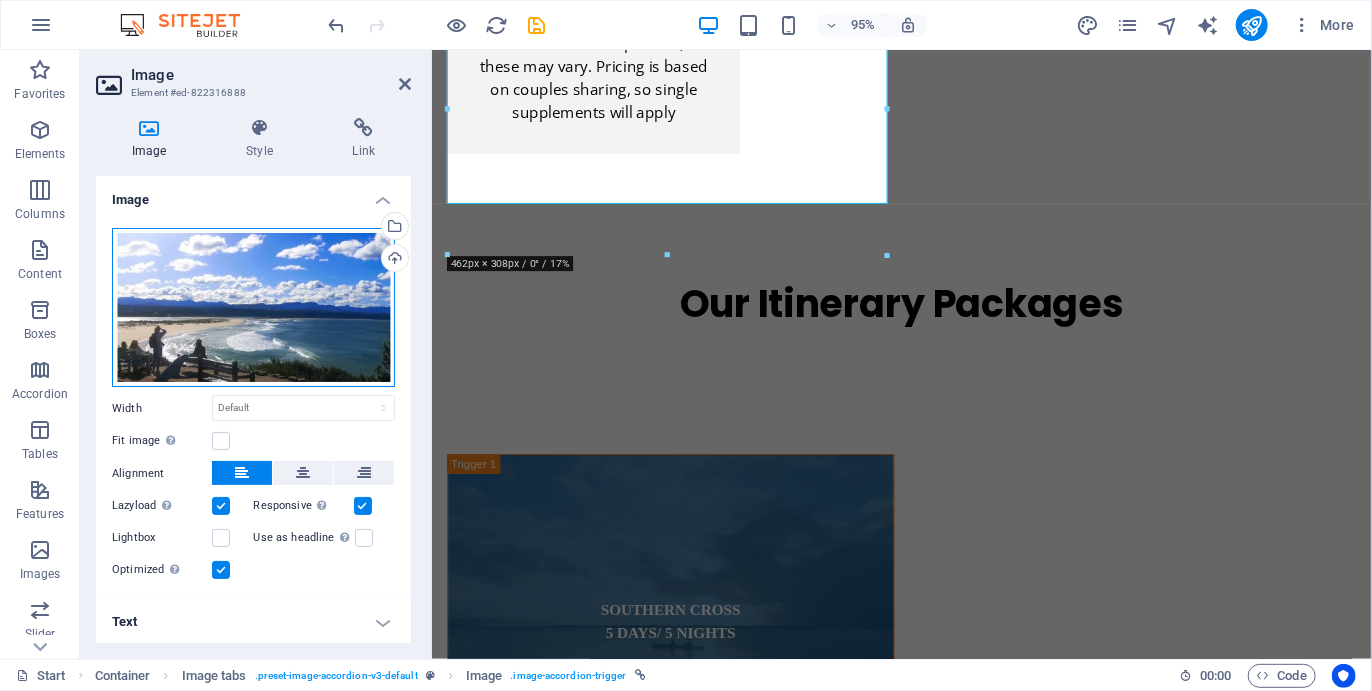 click on "Drag files here, click to choose files or select files from Files or our free stock photos & videos" at bounding box center [253, 307] 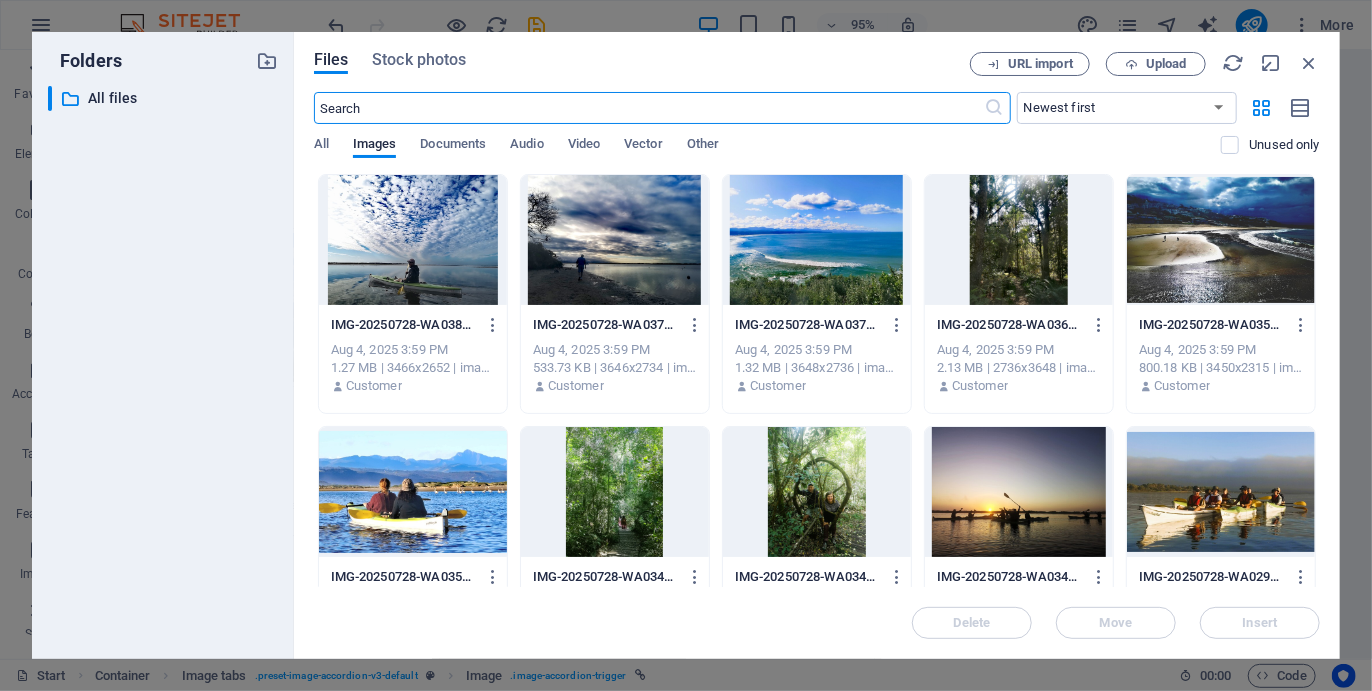 scroll, scrollTop: 5962, scrollLeft: 0, axis: vertical 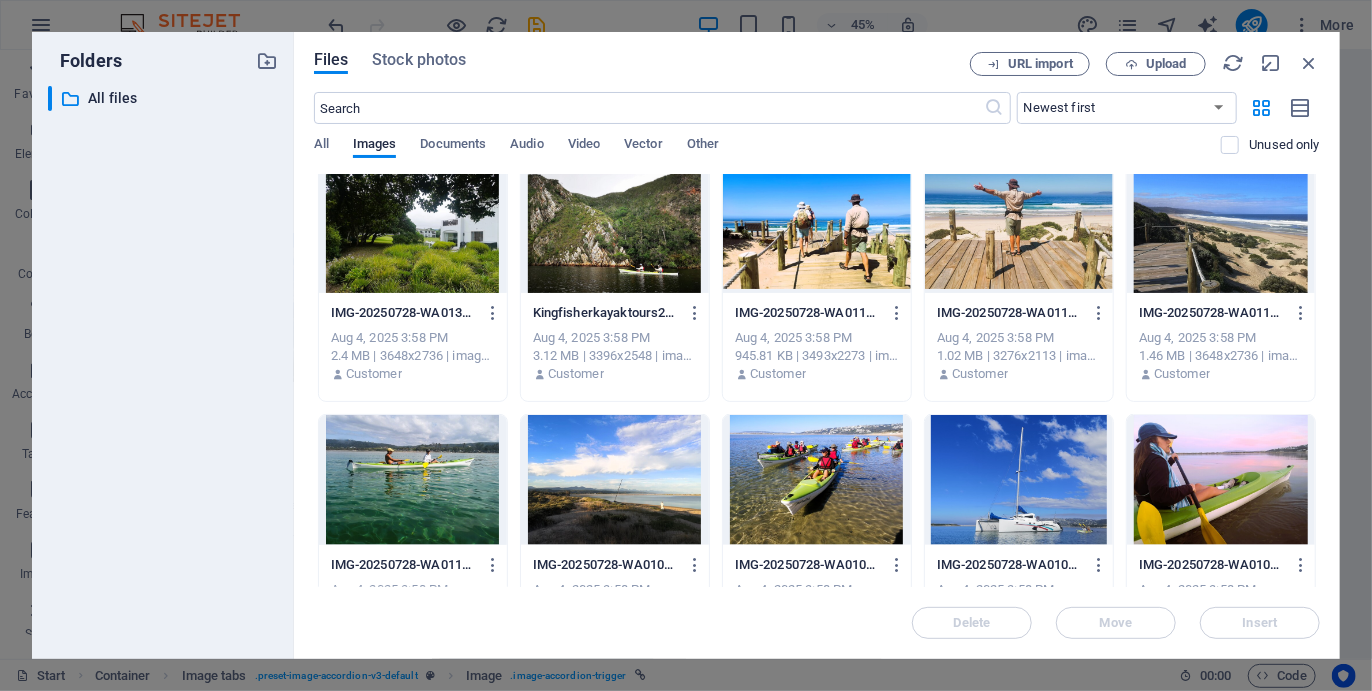 click at bounding box center [615, 228] 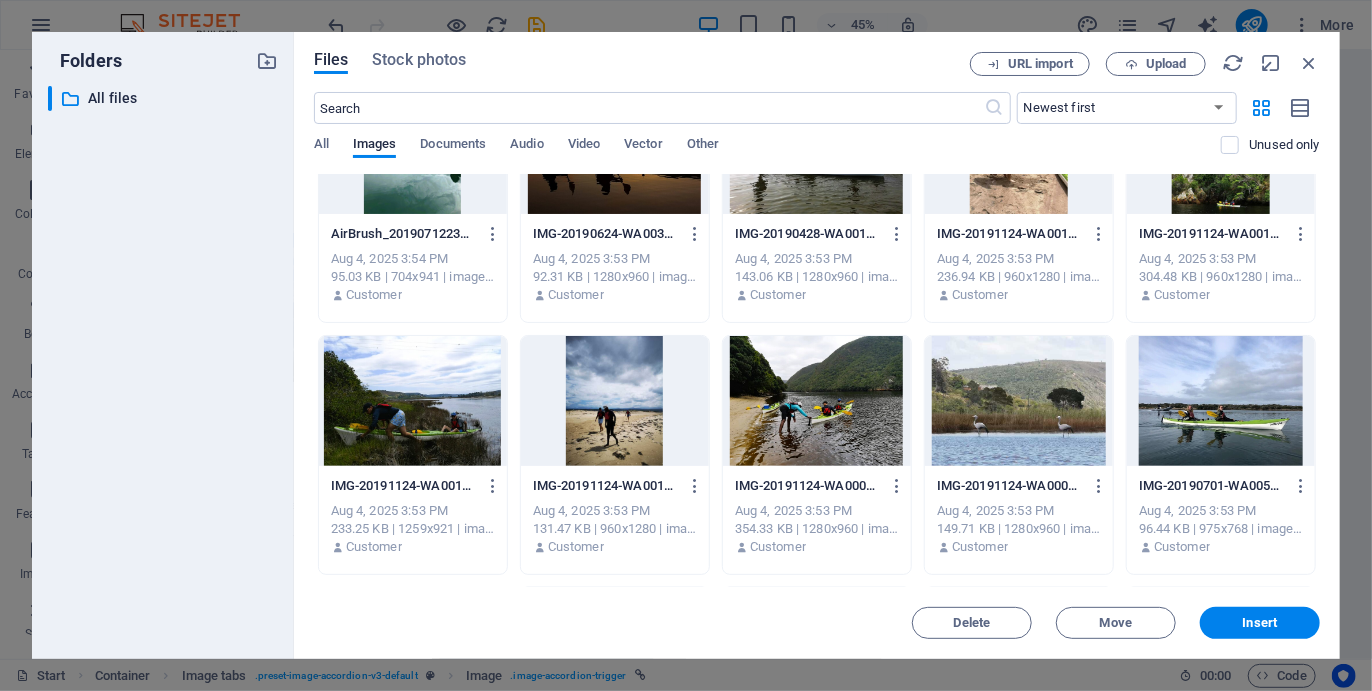 scroll, scrollTop: 5141, scrollLeft: 0, axis: vertical 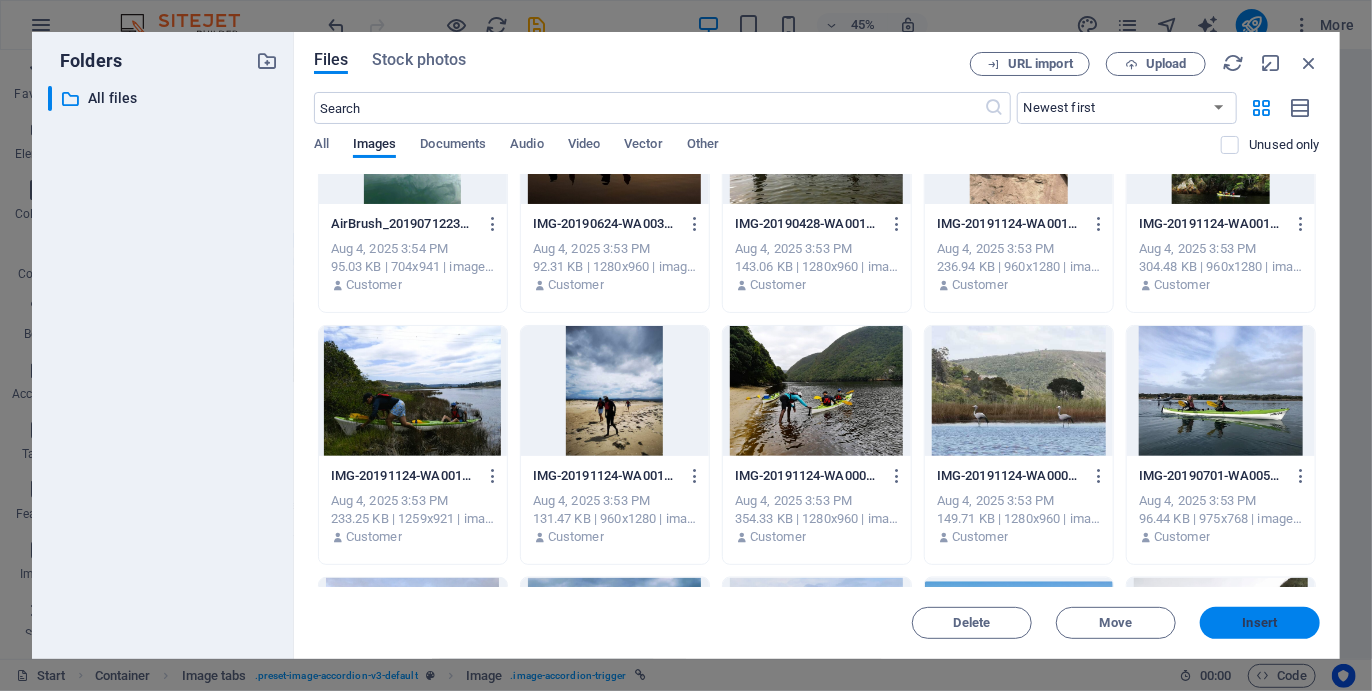 click on "Insert" at bounding box center [1260, 623] 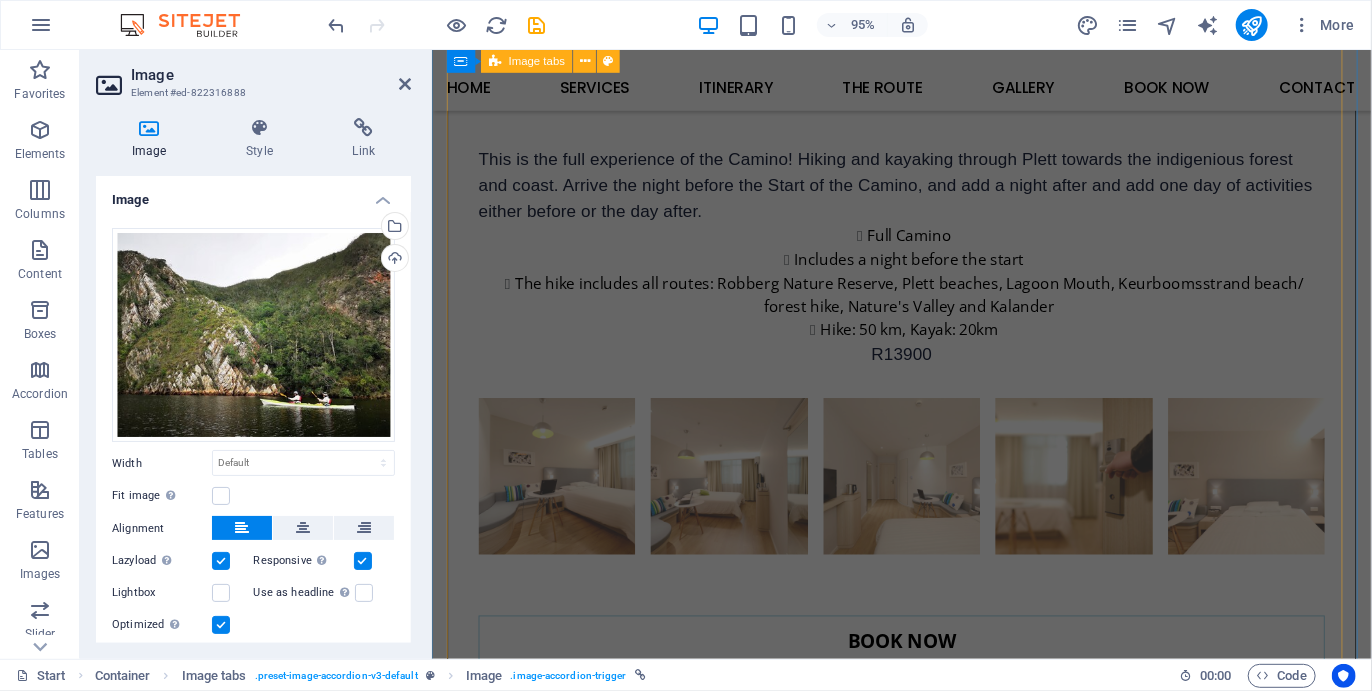 scroll, scrollTop: 6240, scrollLeft: 0, axis: vertical 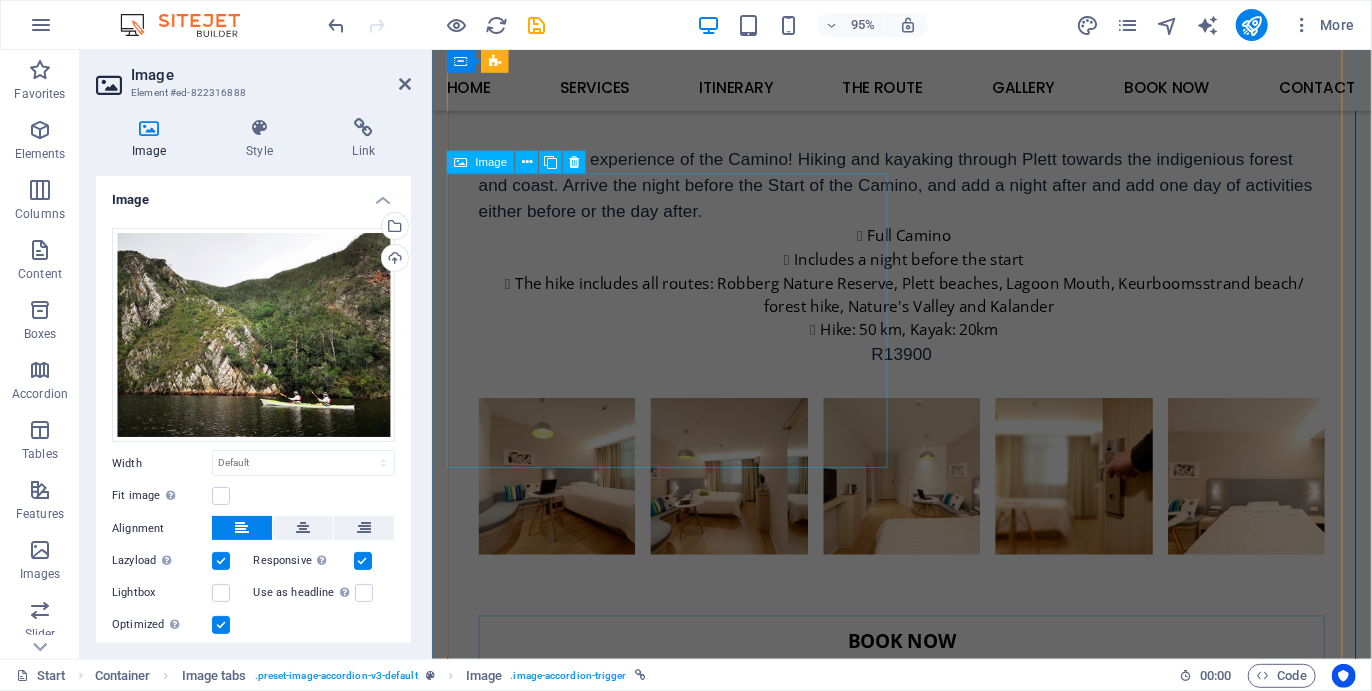 click on "PERIWINKLE 2 DAYS/ 2 DAYS" at bounding box center [682, 3316] 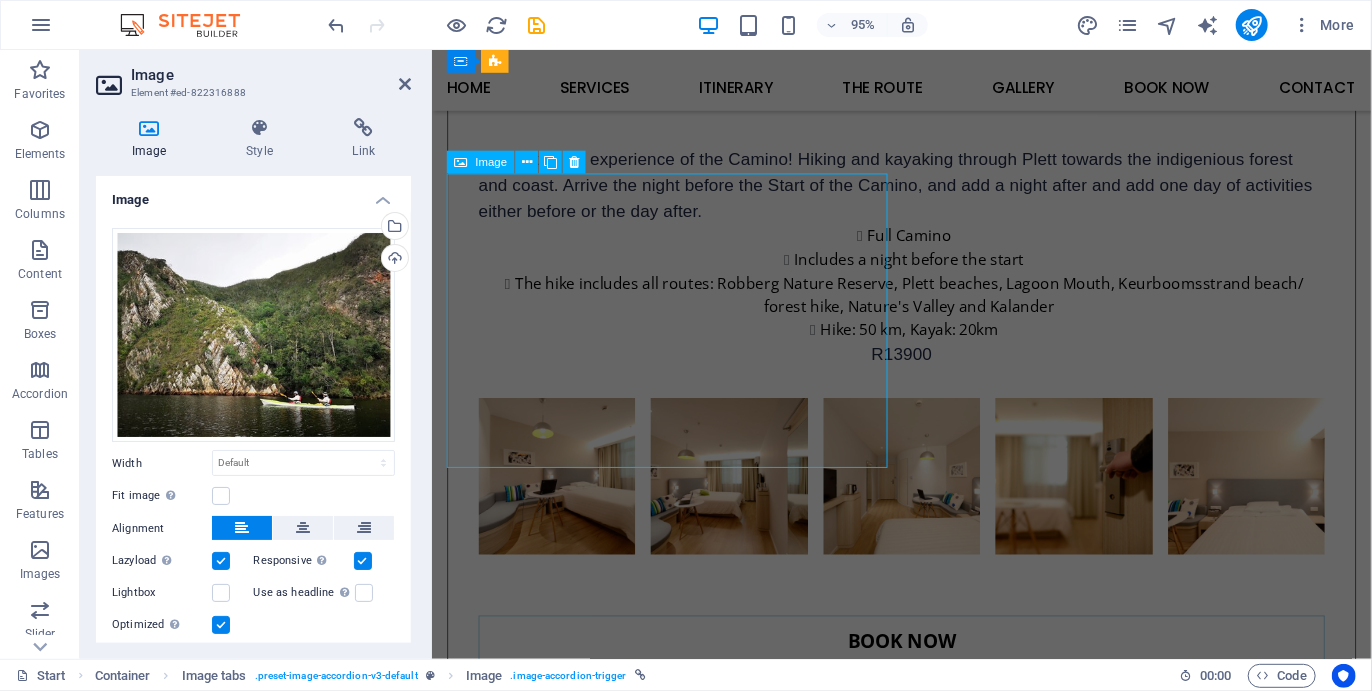 click on "PERIWINKLE 2 DAYS/ 2 DAYS" at bounding box center [682, 3316] 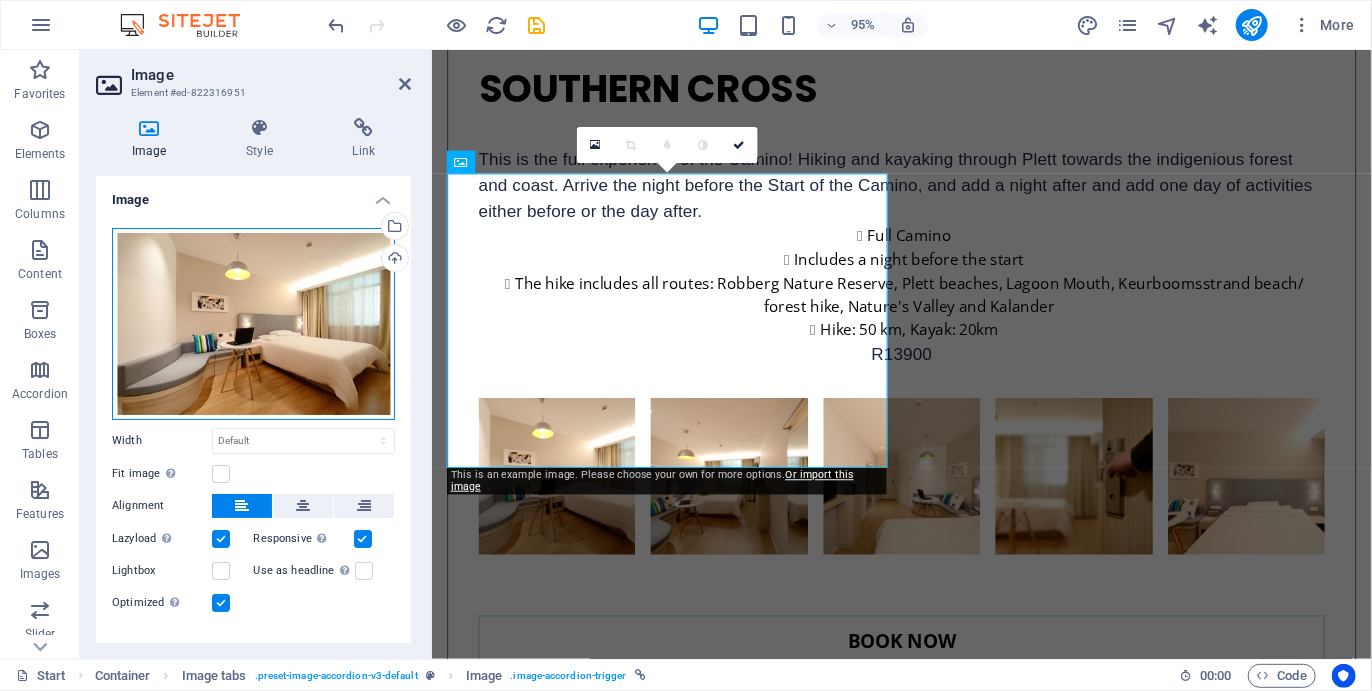 click on "Drag files here, click to choose files or select files from Files or our free stock photos & videos" at bounding box center (253, 324) 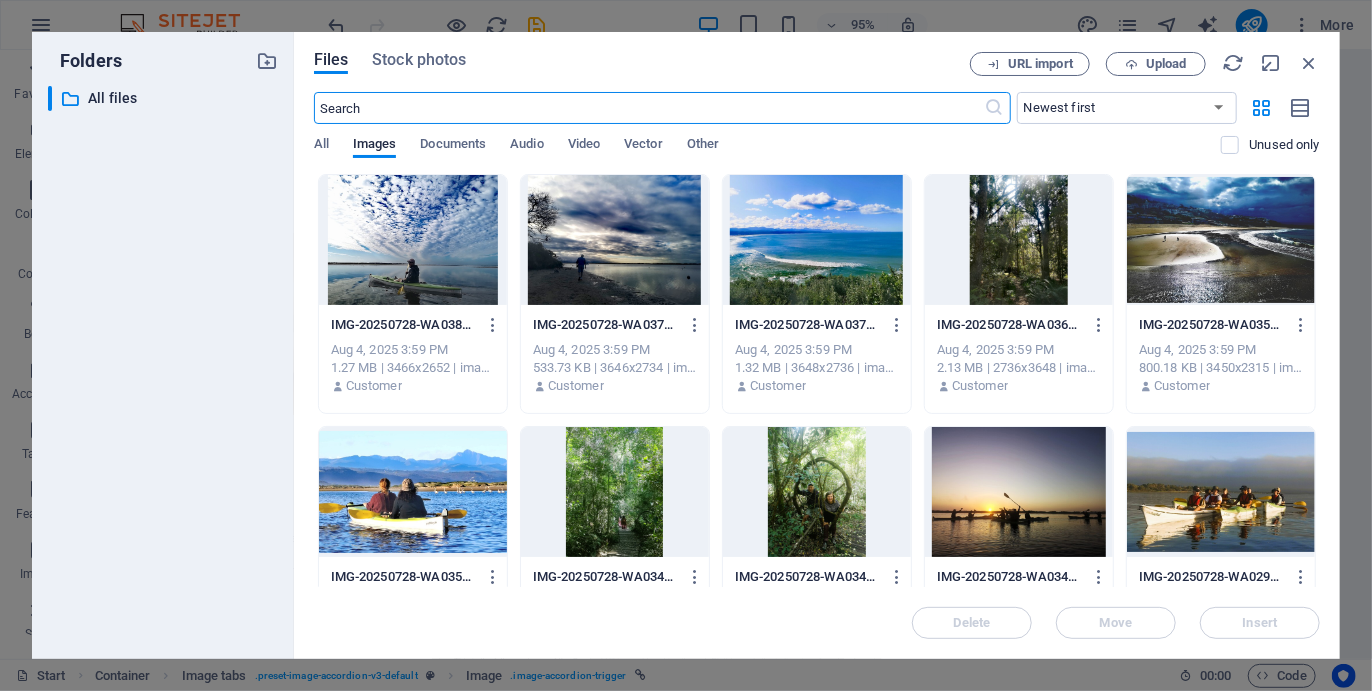 scroll, scrollTop: 6785, scrollLeft: 0, axis: vertical 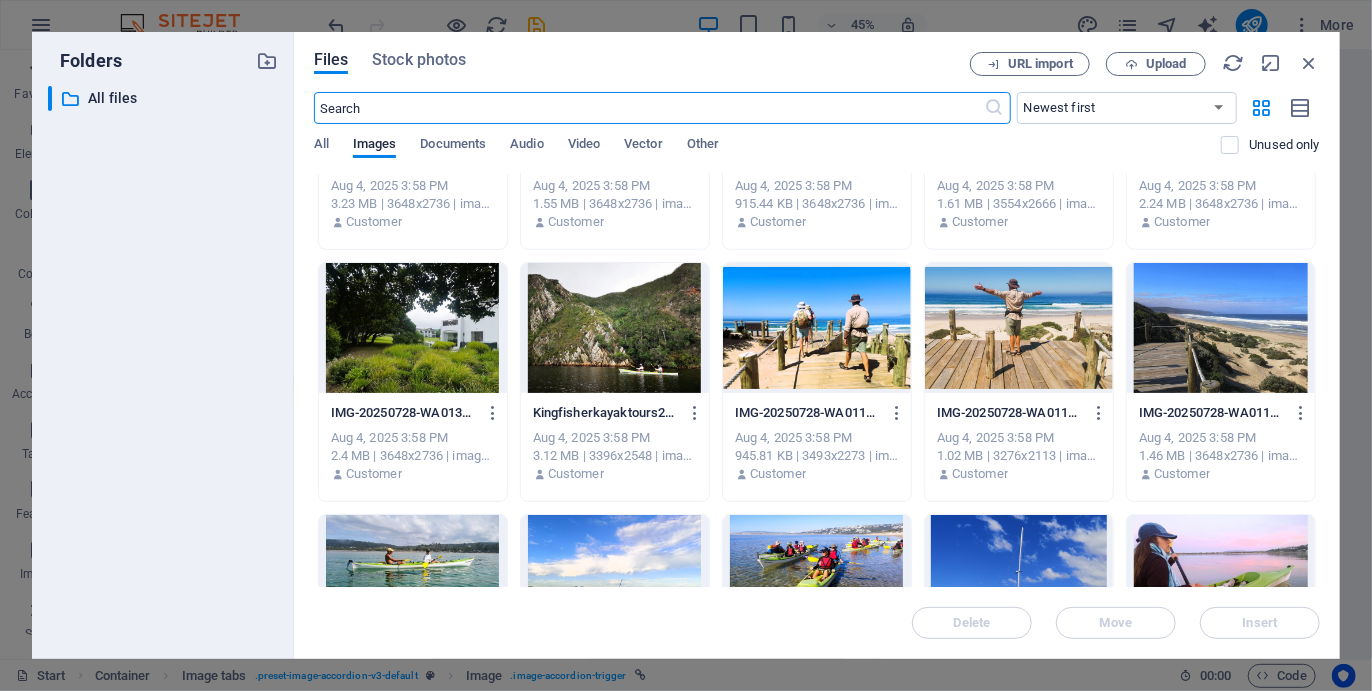 click at bounding box center (817, 328) 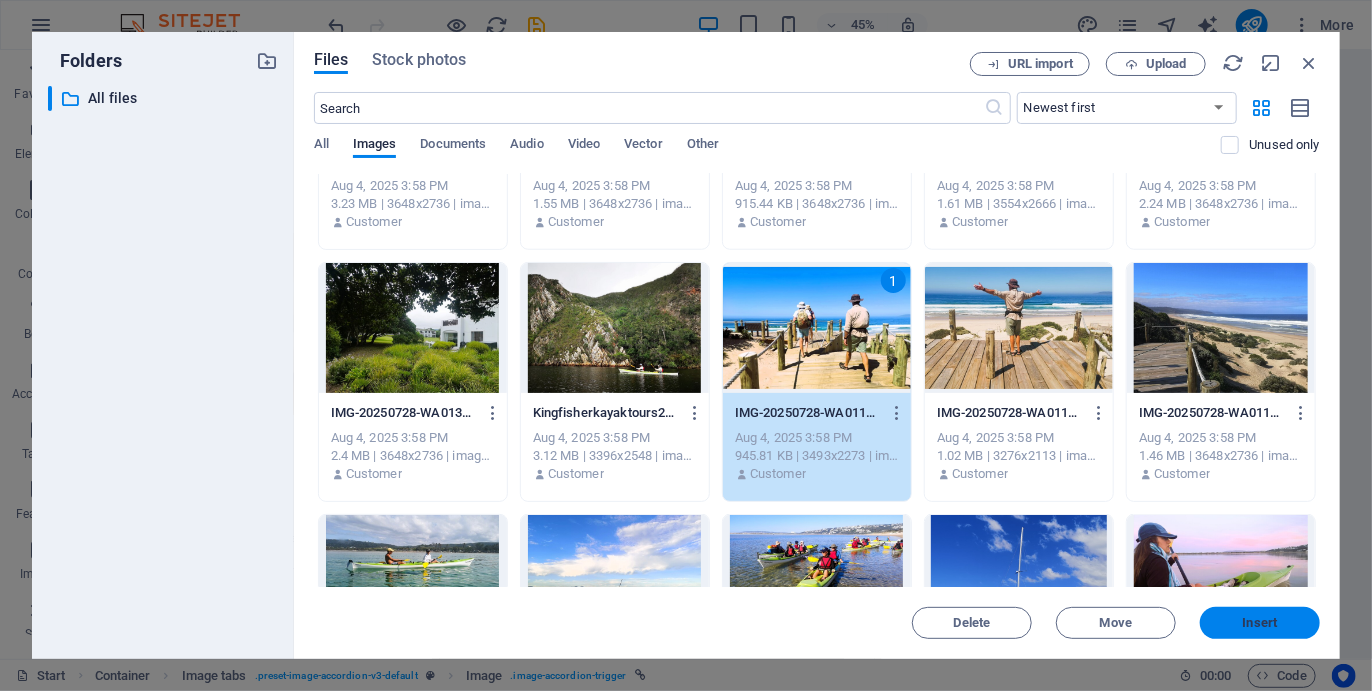 click on "Insert" at bounding box center [1260, 623] 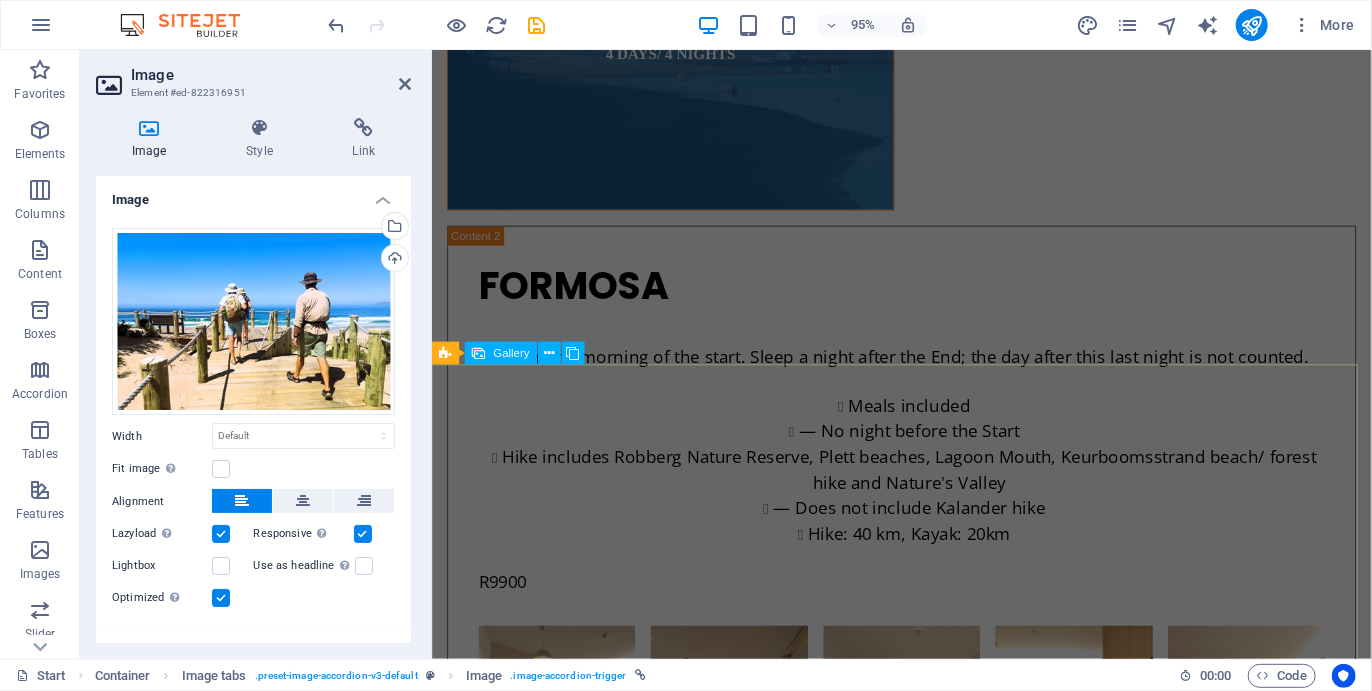 scroll, scrollTop: 7145, scrollLeft: 0, axis: vertical 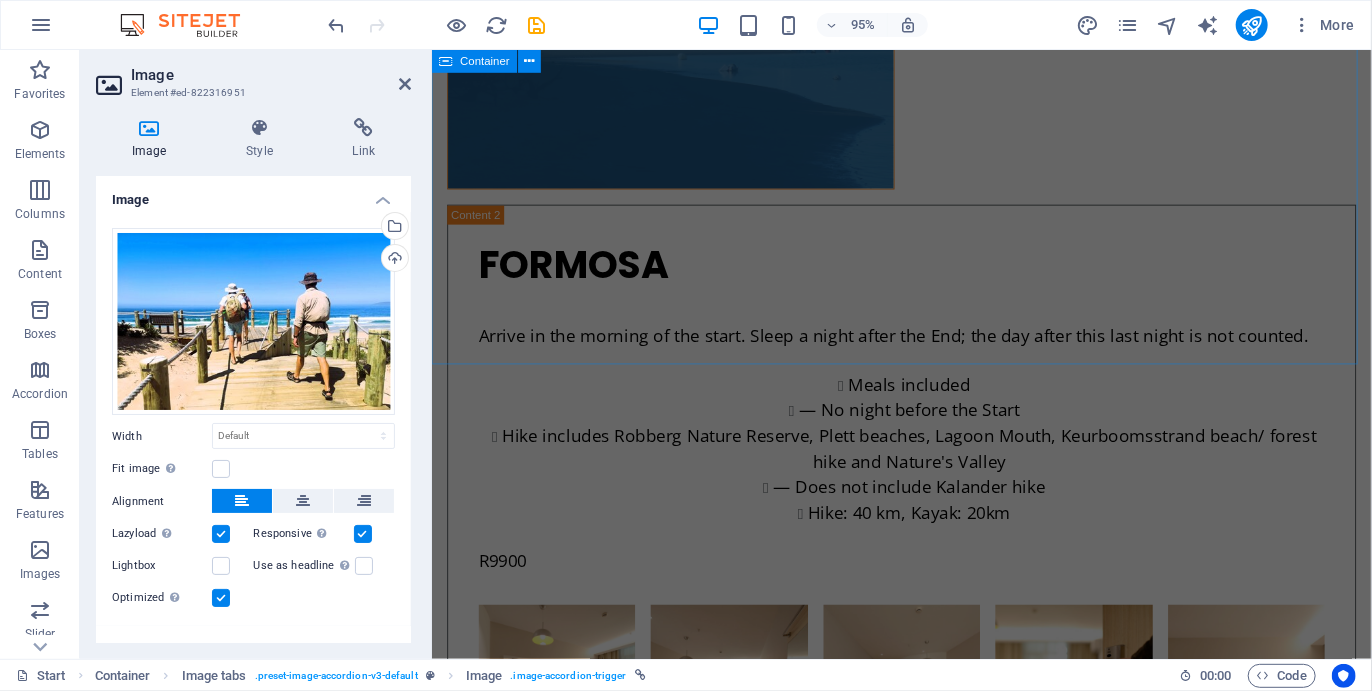 click on "OYSTER 4 DAYS/ 3 NIGHTS OYSTER The Oyster takes you towards the lush forest and wild beaches of Keurboomsstrand and further. Meals included — No night before the Start Hike includes Keurboomsstrand beach/ forest hike, Nature's Valley and Kalander  — Does not include Robberg Nature Reserve, Plett beaches and Lagoon Mouth Hike: 35 km, Kayak: 20km R7900  Book now  PERIWINKLE 2 DAYS/ 2 DAYS PERIWINKLE If you are wanting to experience the Camino in a condensed version, the Periwinkle is One Day Hiking and One Day Kayaking; with one night in-between and one night at the End. Meals included — No night before the Start Hike includes Robberg Nature Reserve and Lagoon Mouth OR one of the other hike options Hike: 15 km, Kayak: 20km R4900 Book now" at bounding box center [925, 2222] 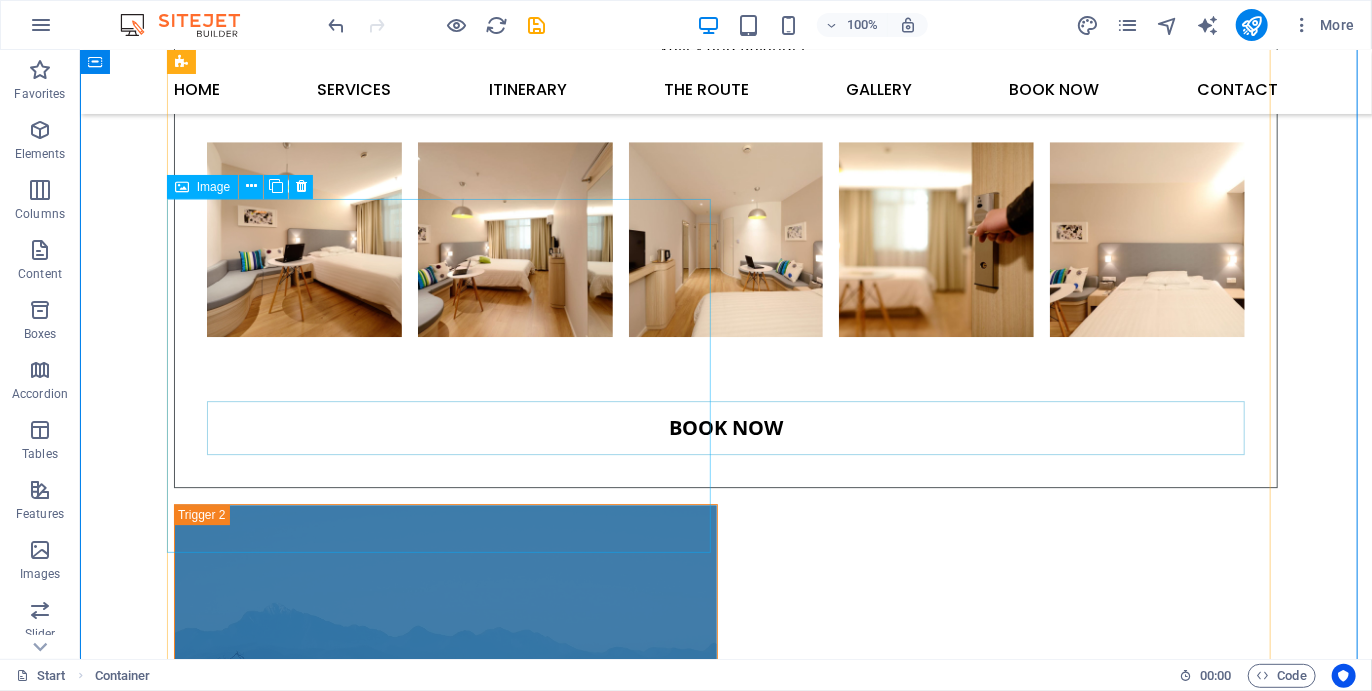 scroll, scrollTop: 6289, scrollLeft: 0, axis: vertical 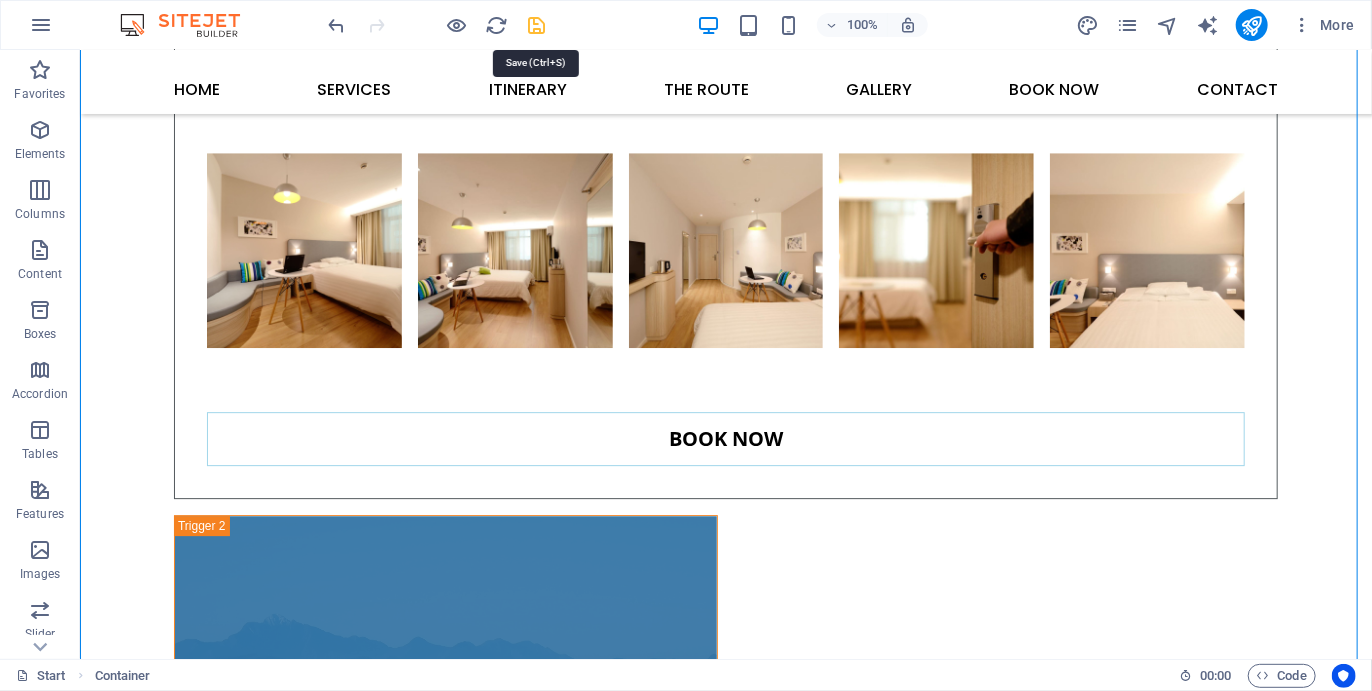 click at bounding box center [537, 25] 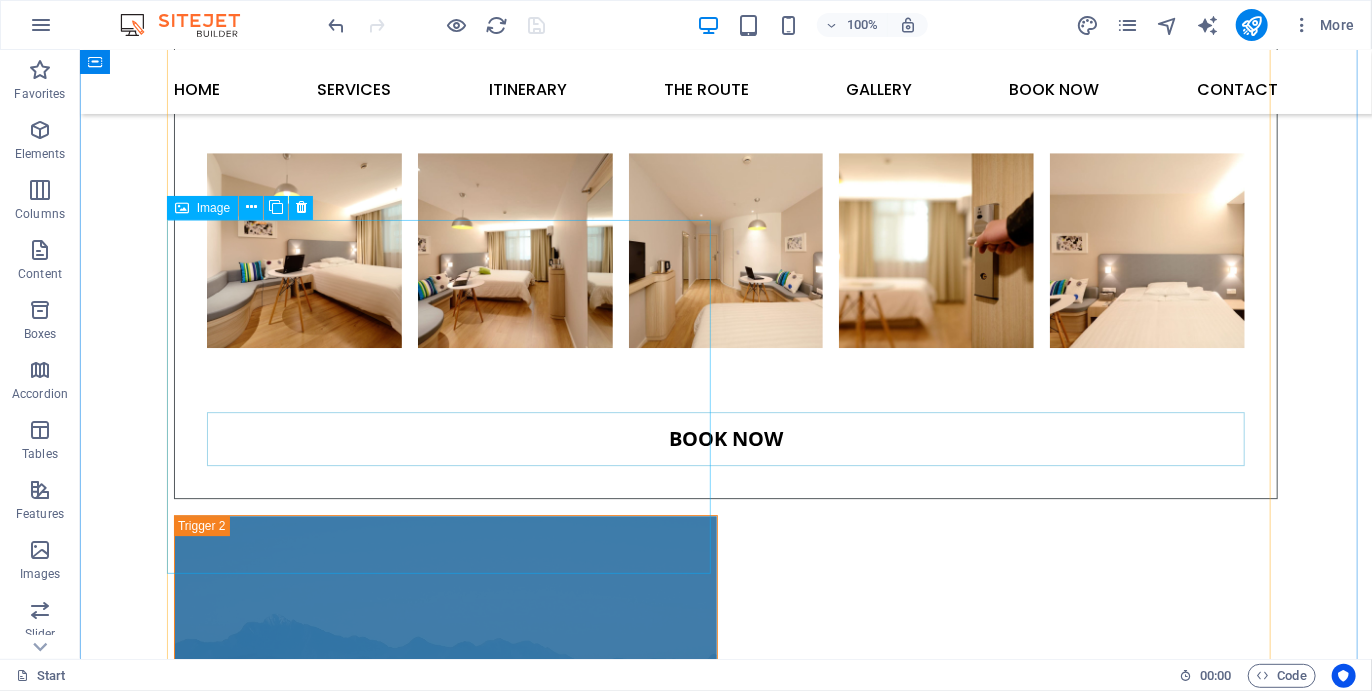 click on "PERIWINKLE 2 DAYS/ 2 DAYS" at bounding box center [445, 3271] 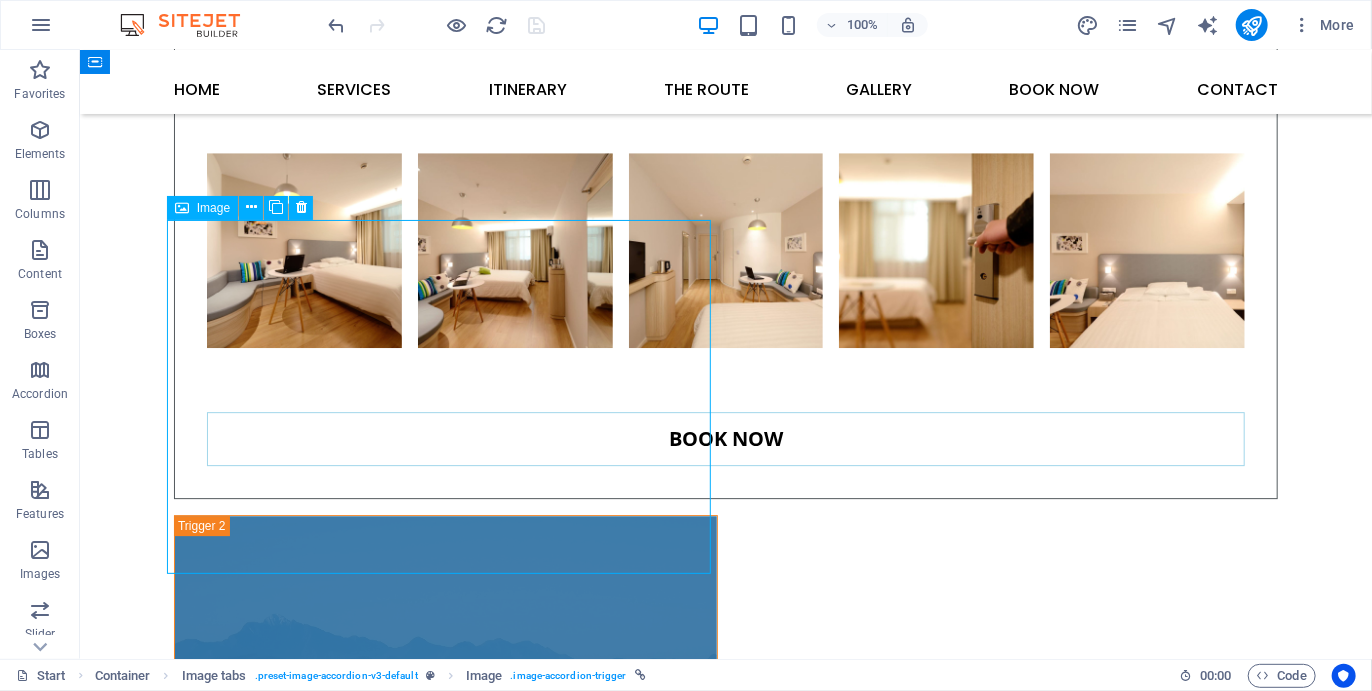 click on "PERIWINKLE 2 DAYS/ 2 DAYS" at bounding box center (445, 3271) 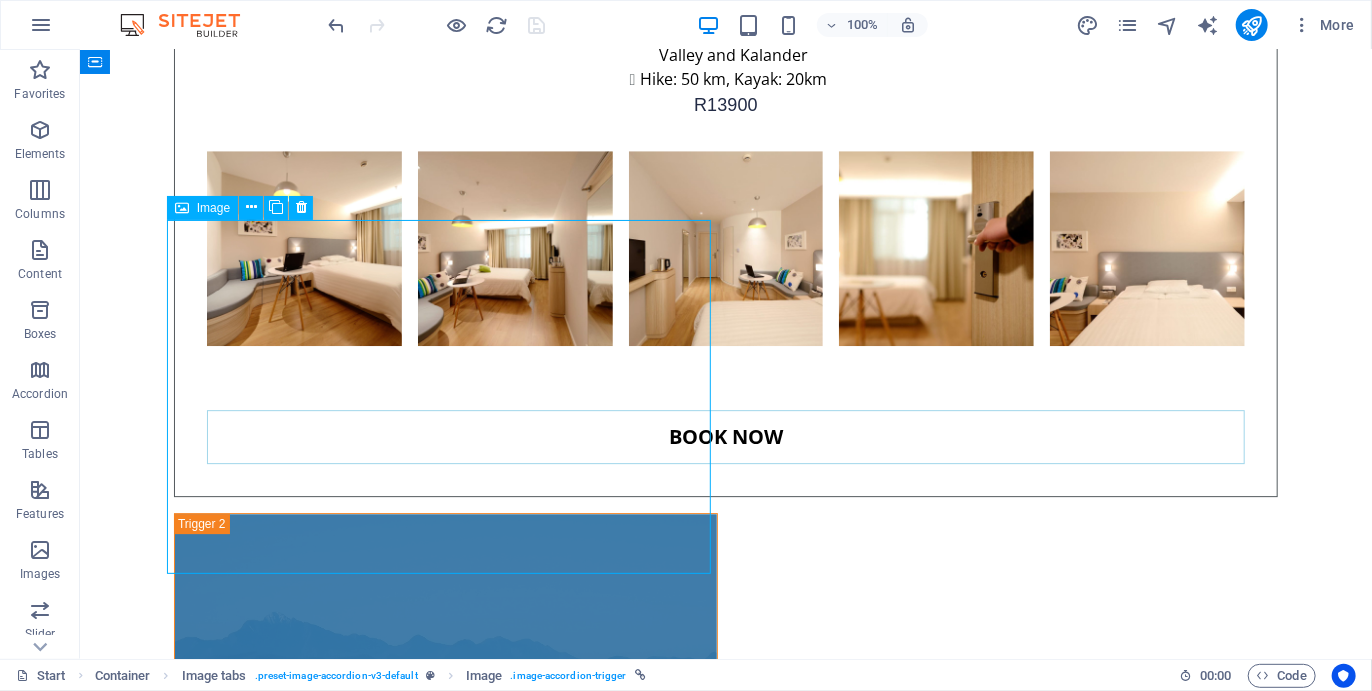 scroll, scrollTop: 6232, scrollLeft: 0, axis: vertical 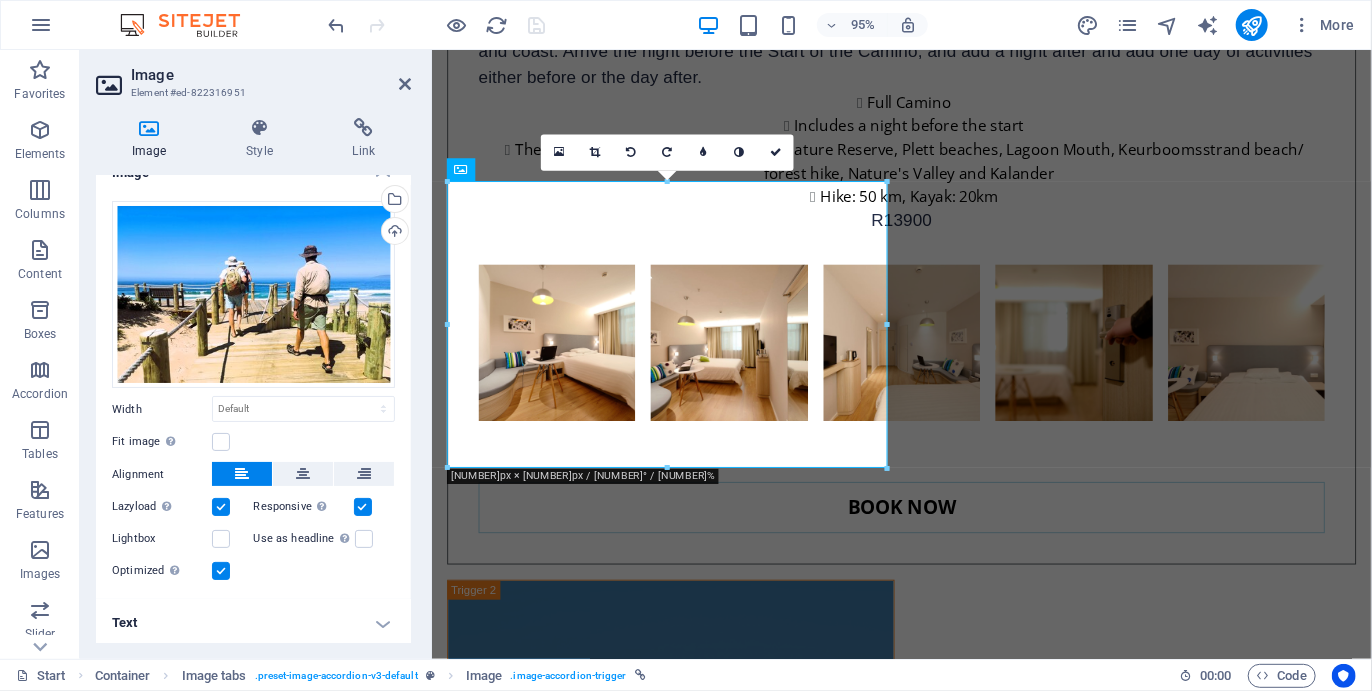 click on "Text" at bounding box center [253, 623] 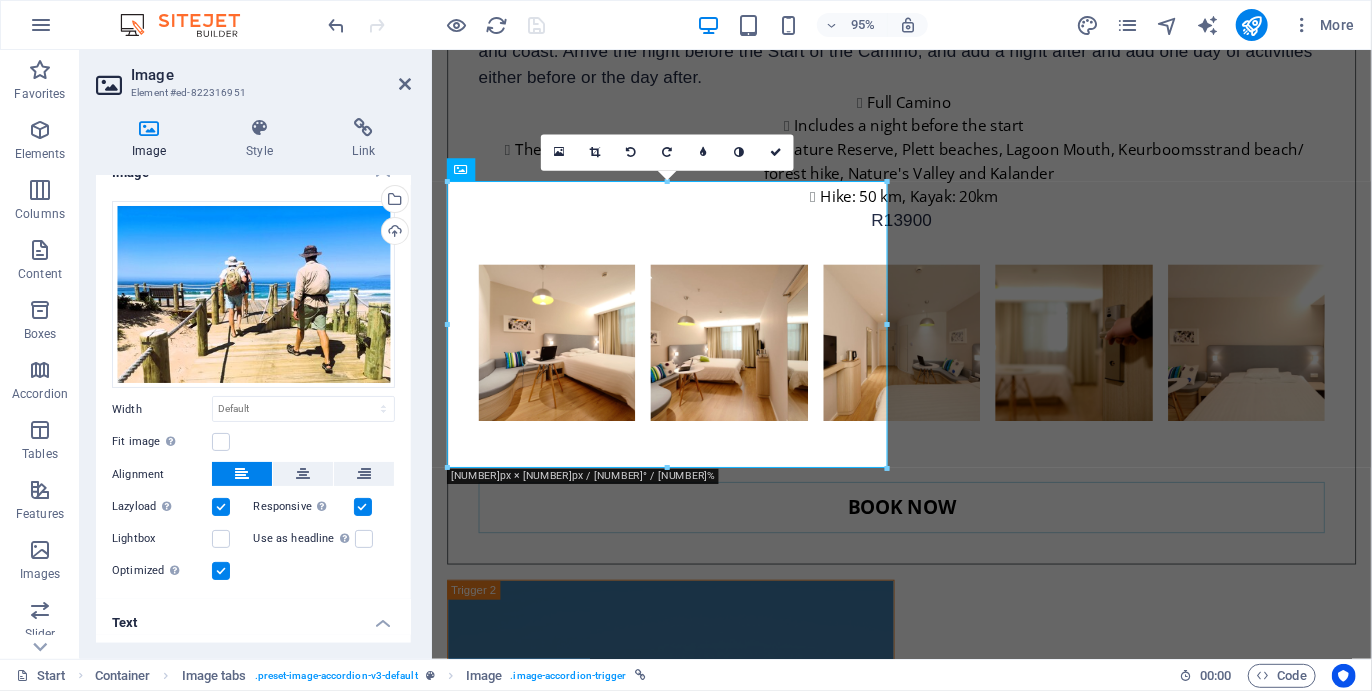 scroll, scrollTop: 230, scrollLeft: 0, axis: vertical 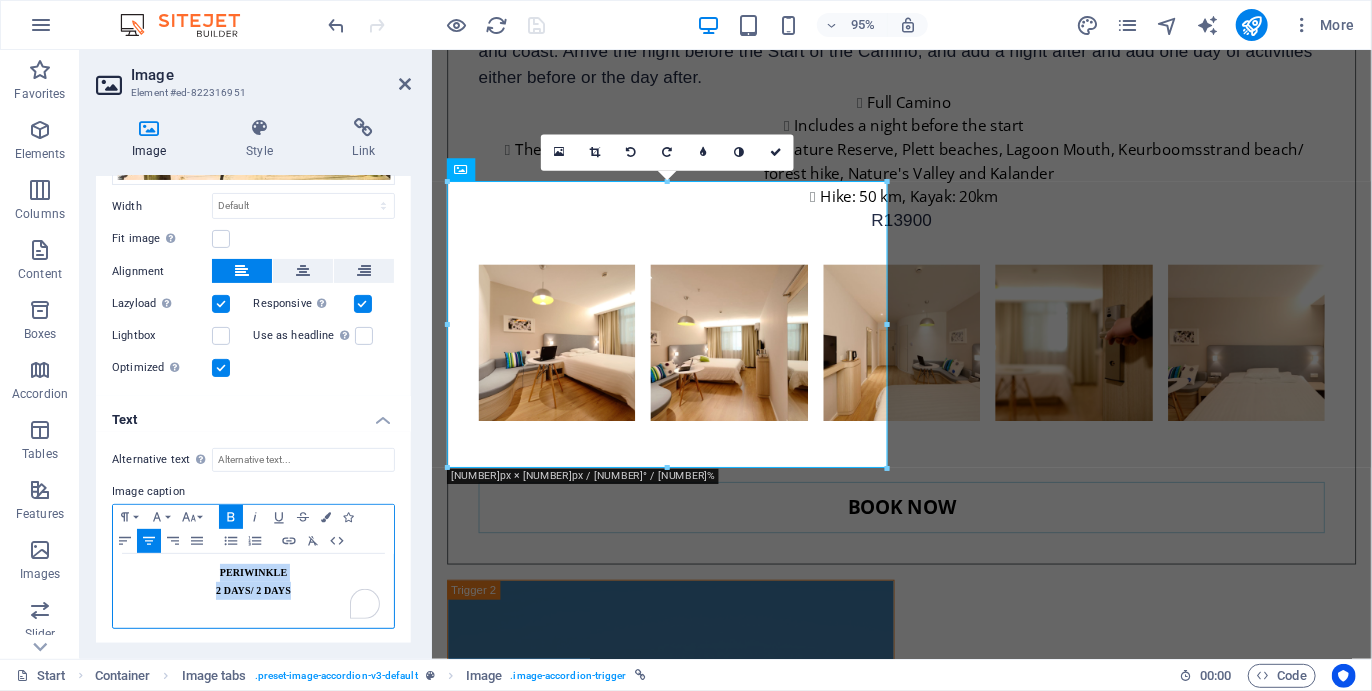drag, startPoint x: 216, startPoint y: 570, endPoint x: 302, endPoint y: 594, distance: 89.28606 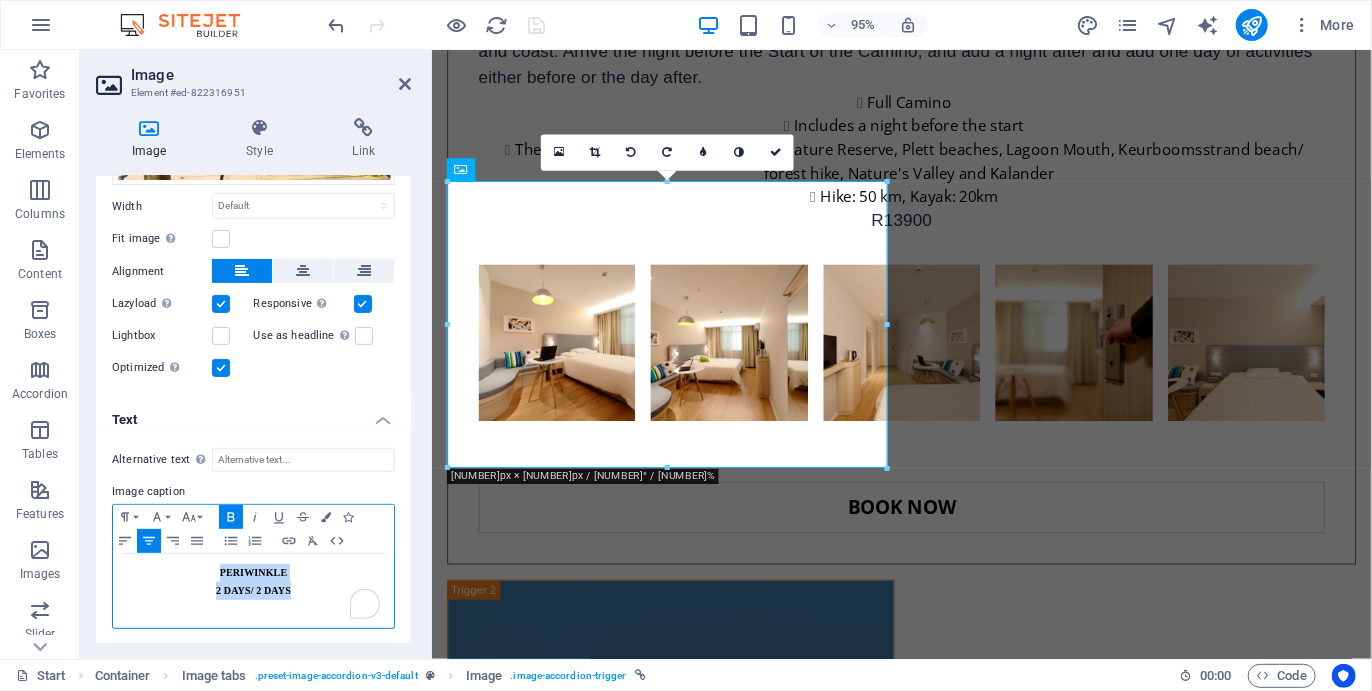 click on "PERIWINKLE 2 DAYS/ 2 DAYS" at bounding box center (253, 591) 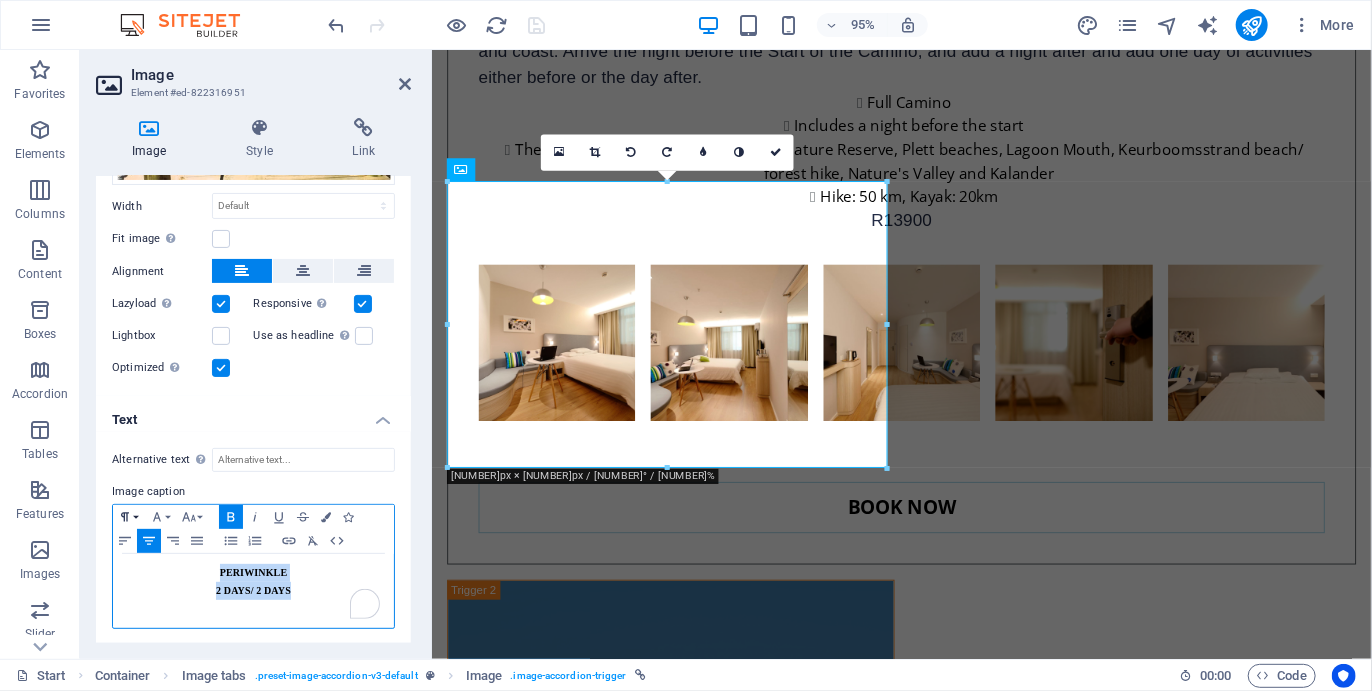 click 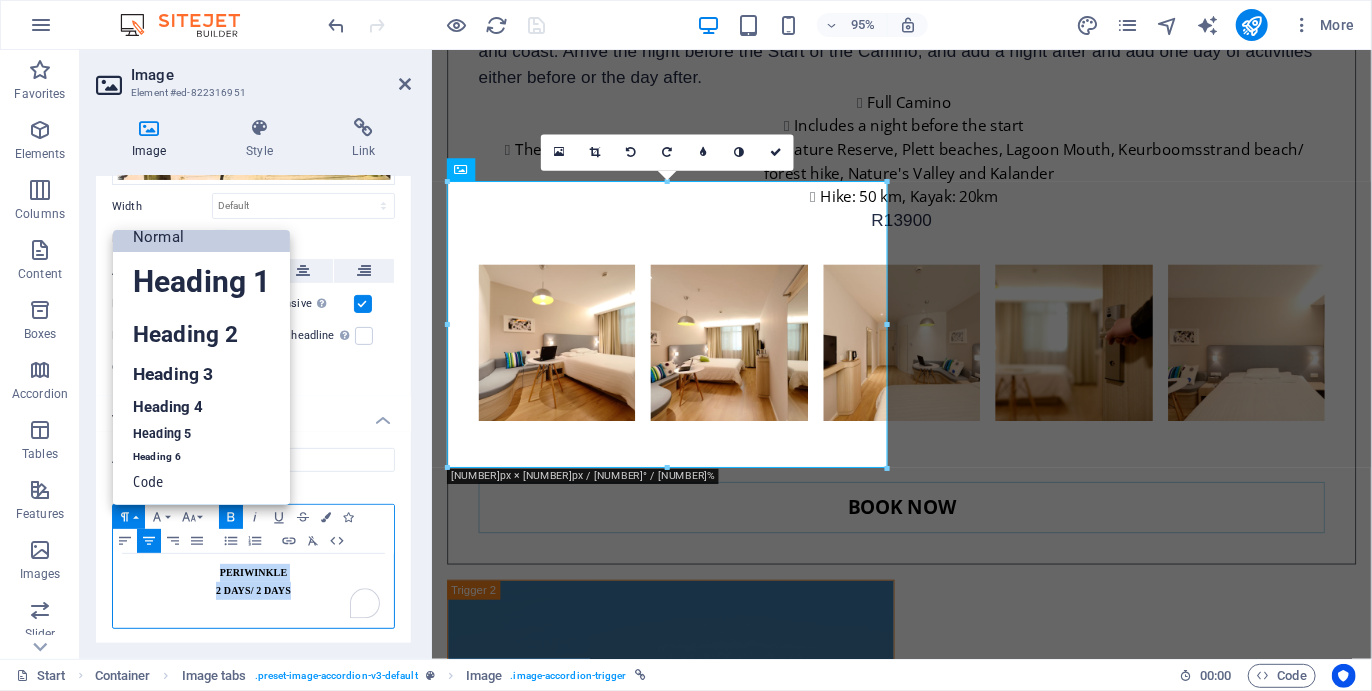 scroll, scrollTop: 15, scrollLeft: 0, axis: vertical 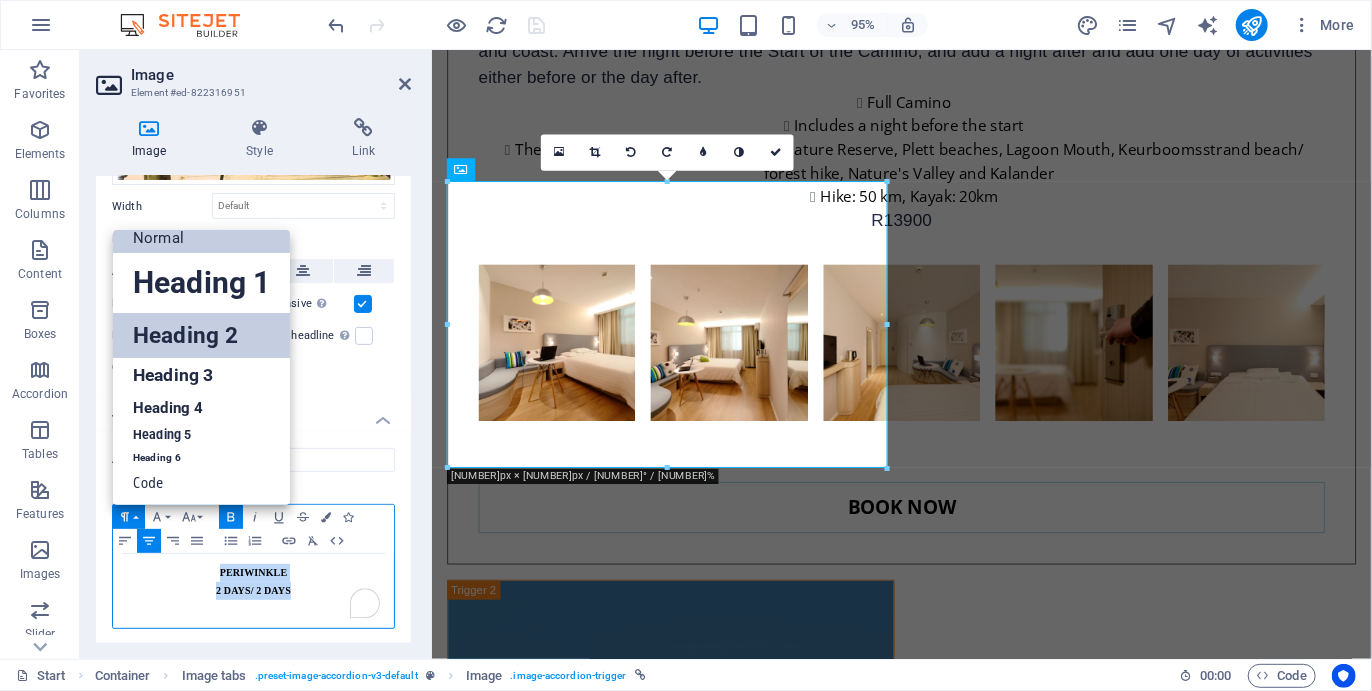 click on "Heading 2" at bounding box center [201, 335] 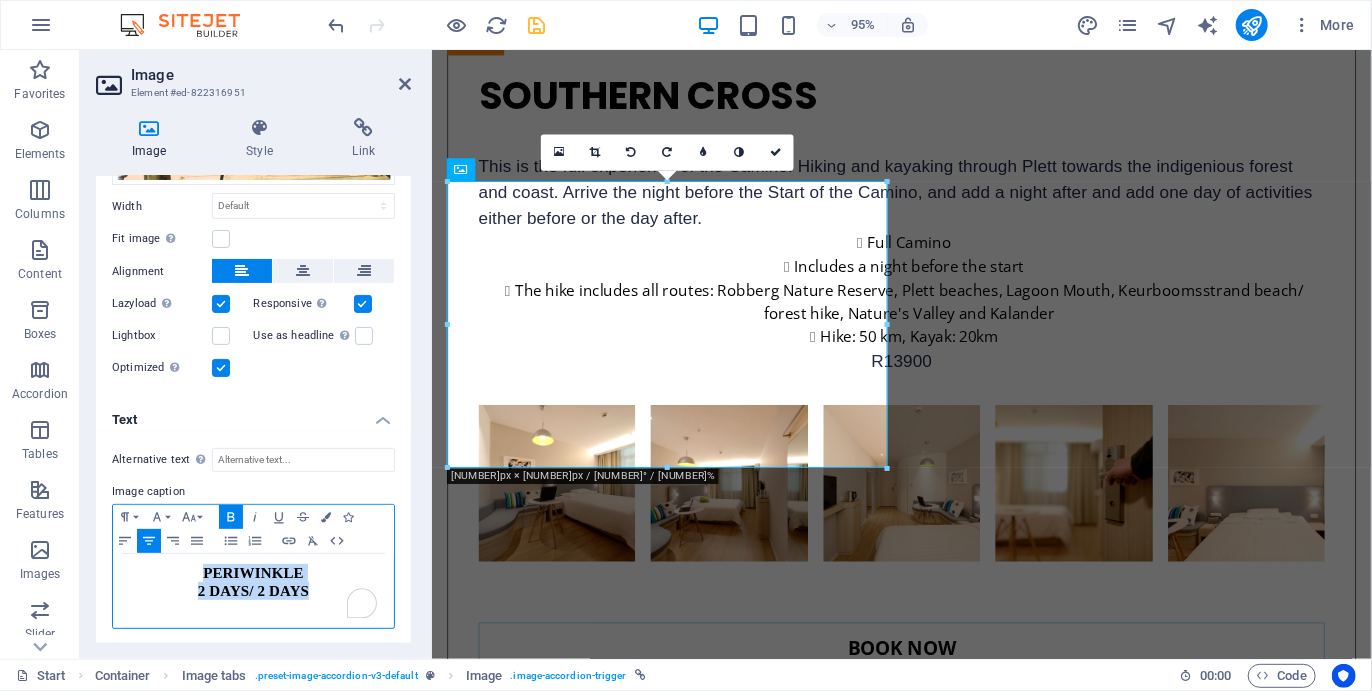 scroll, scrollTop: 229, scrollLeft: 0, axis: vertical 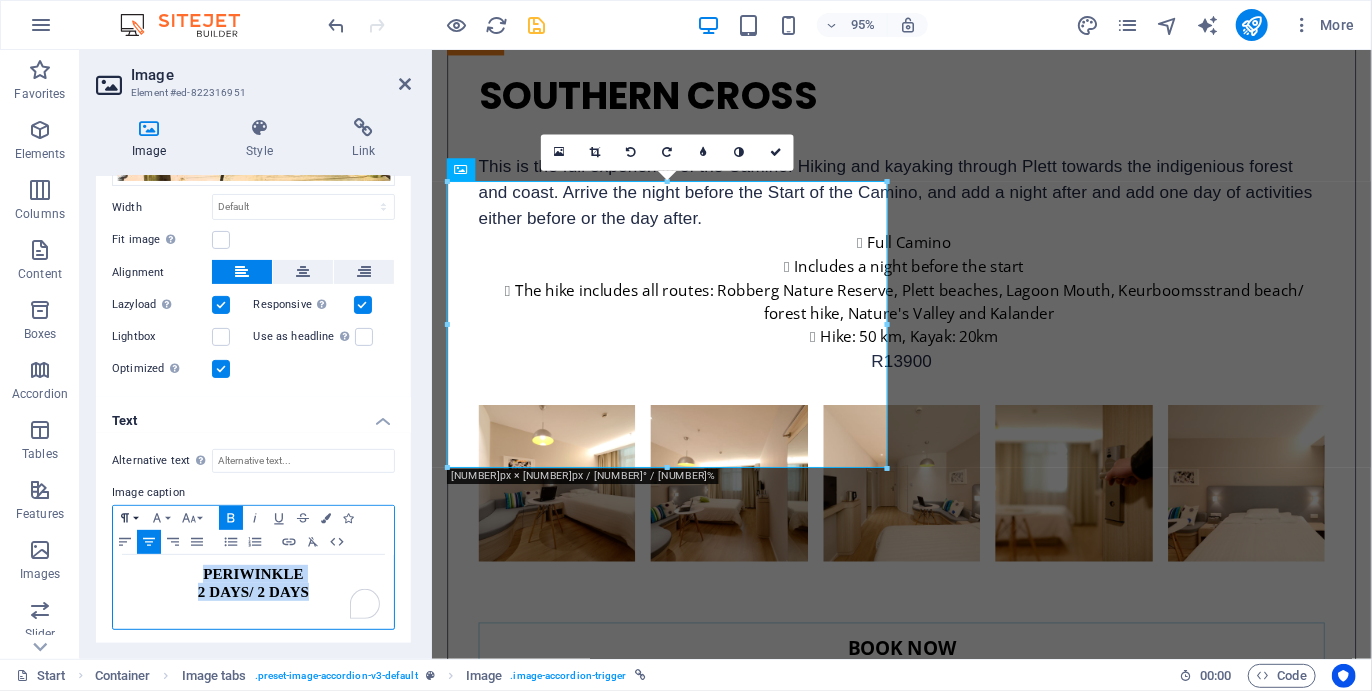 click 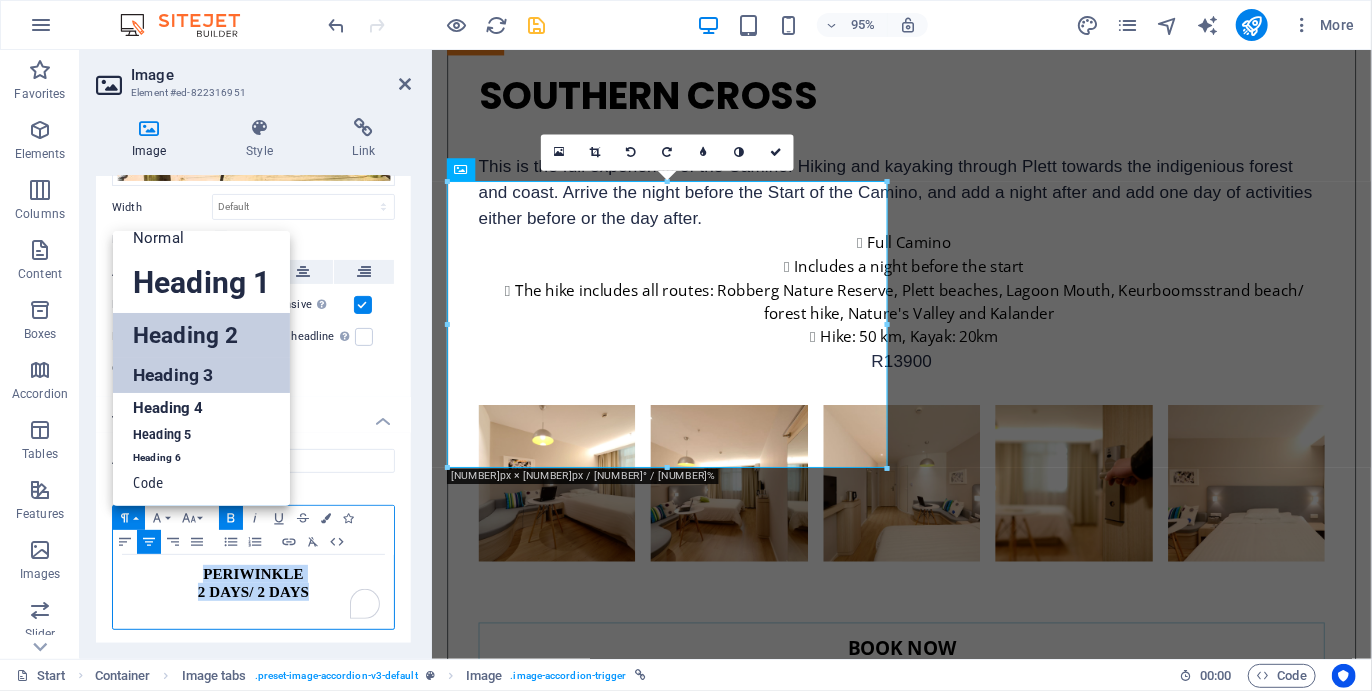 scroll, scrollTop: 15, scrollLeft: 0, axis: vertical 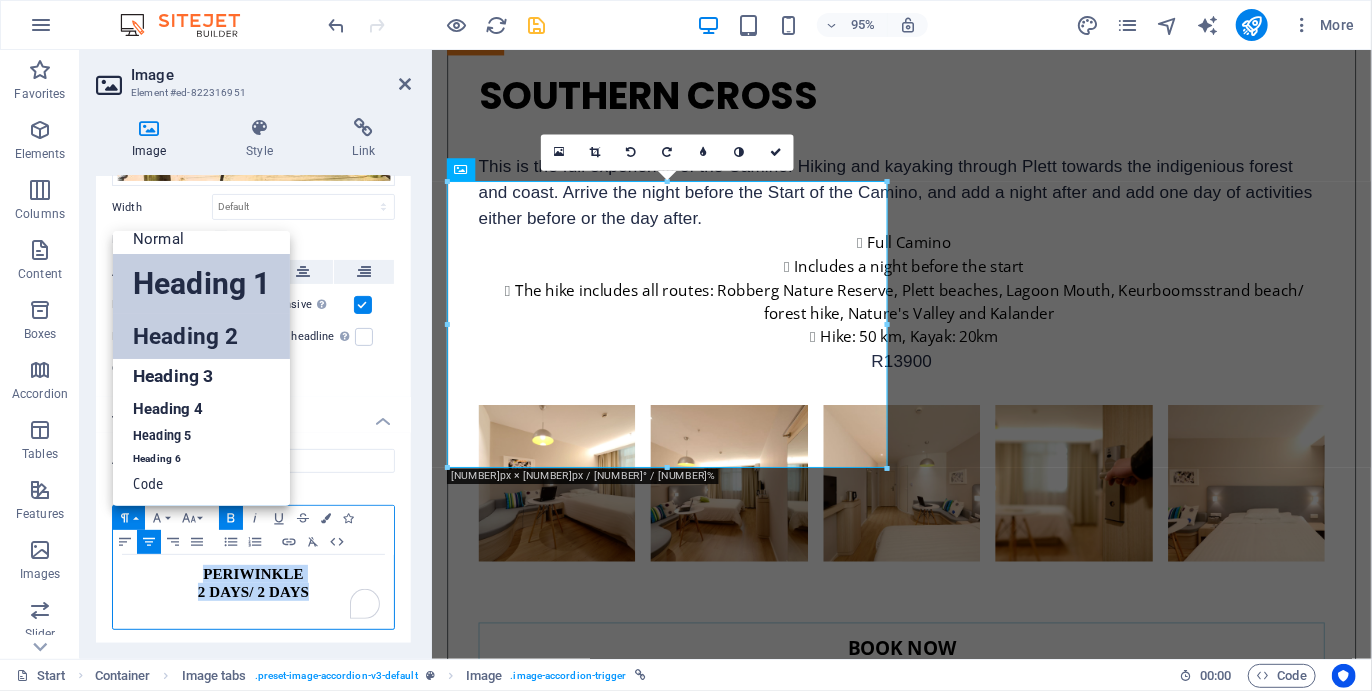 click on "Heading 1" at bounding box center [201, 284] 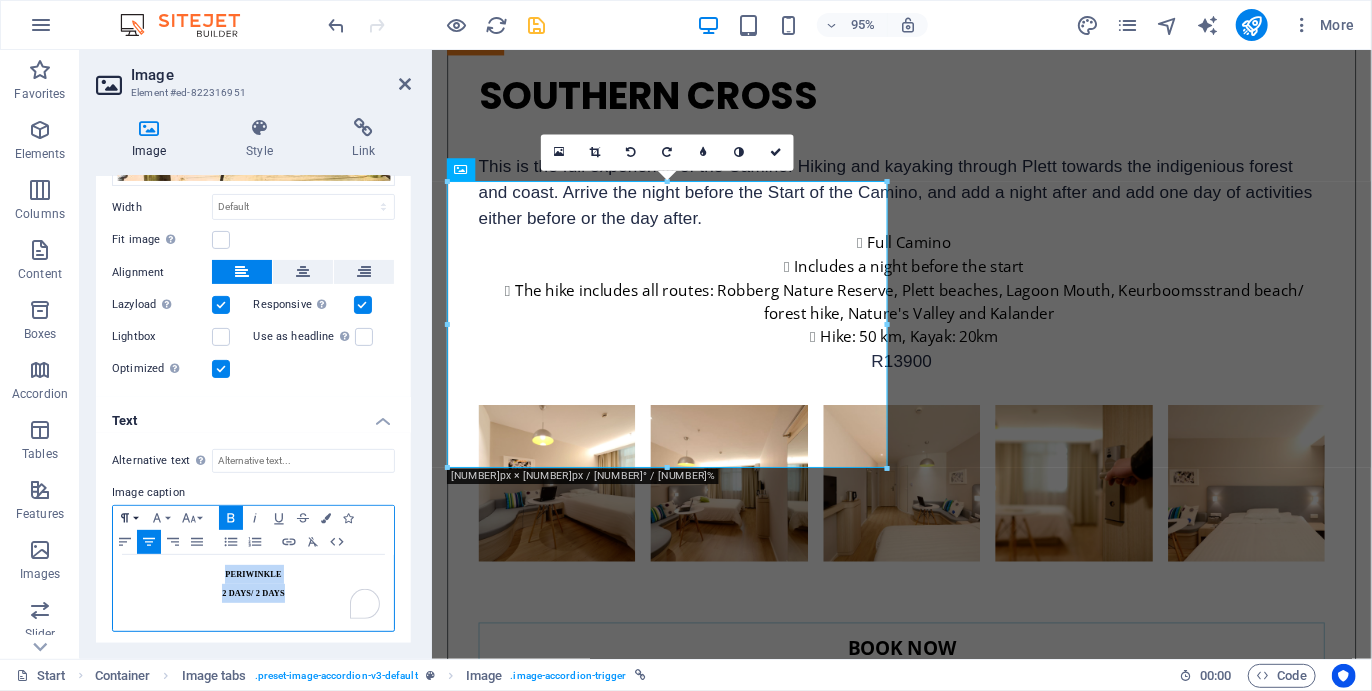 click 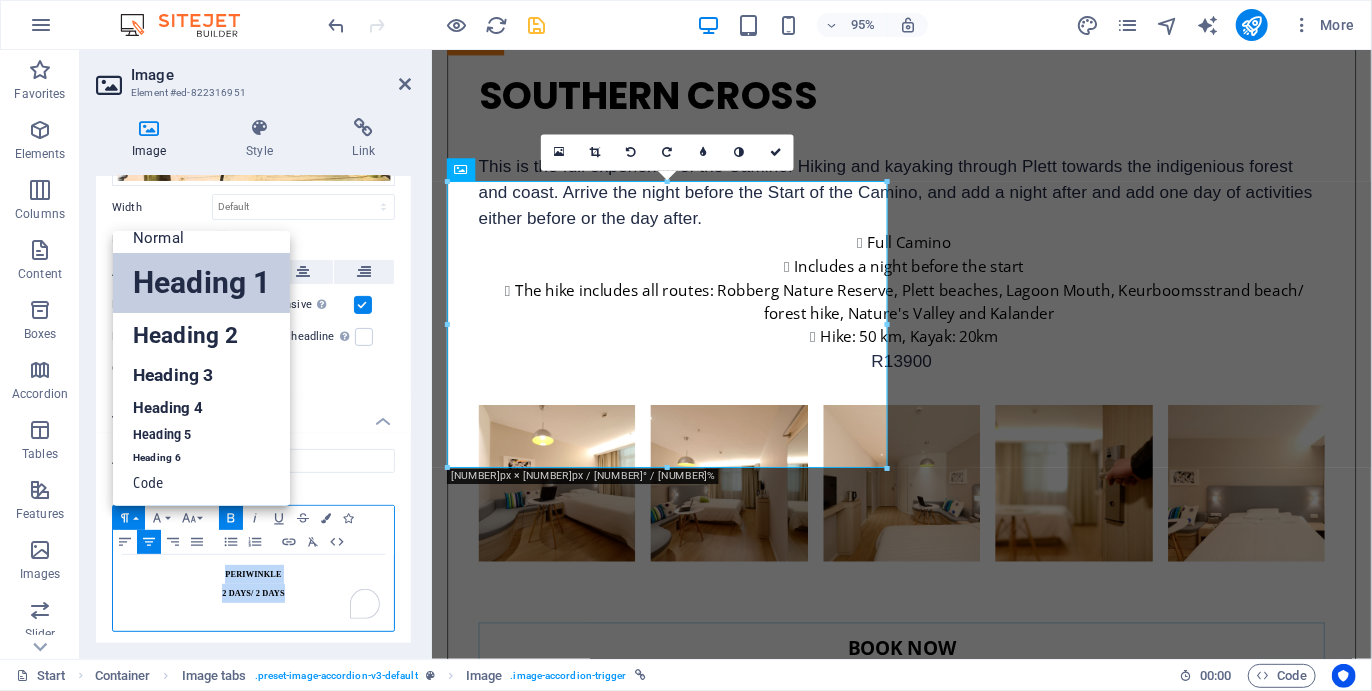 scroll, scrollTop: 15, scrollLeft: 0, axis: vertical 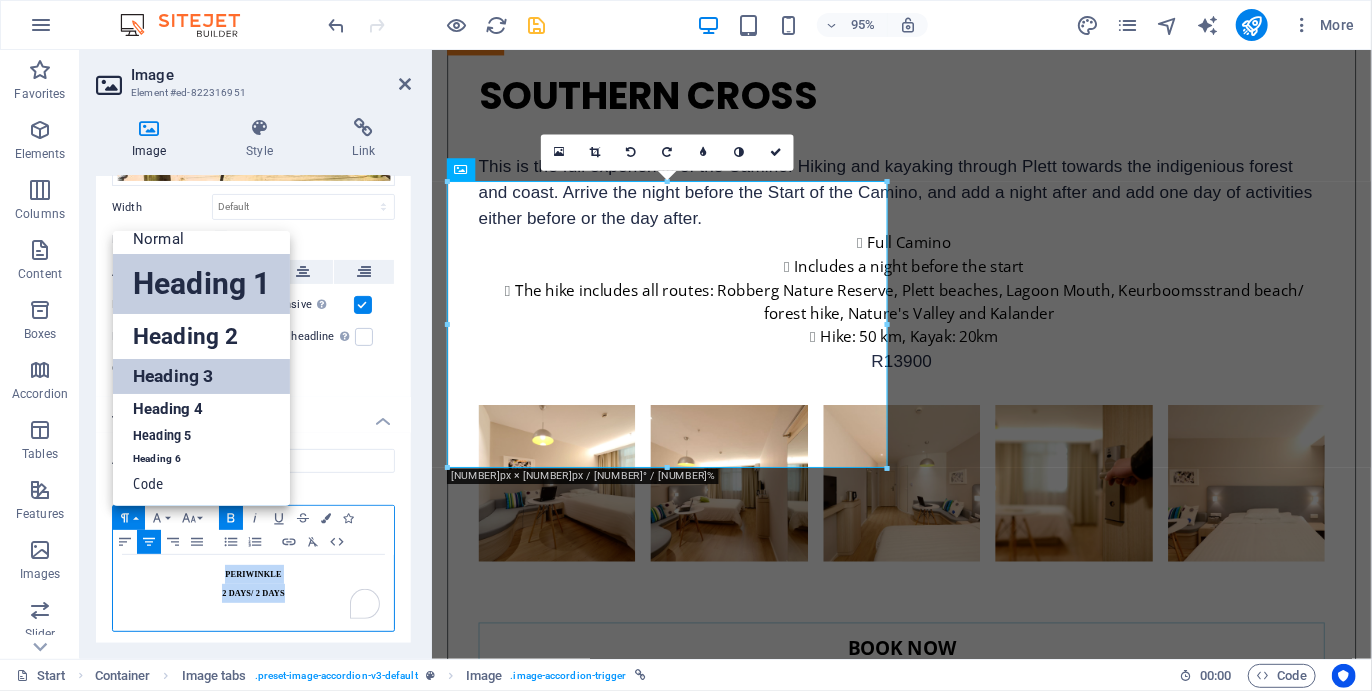 click on "Heading 3" at bounding box center (201, 376) 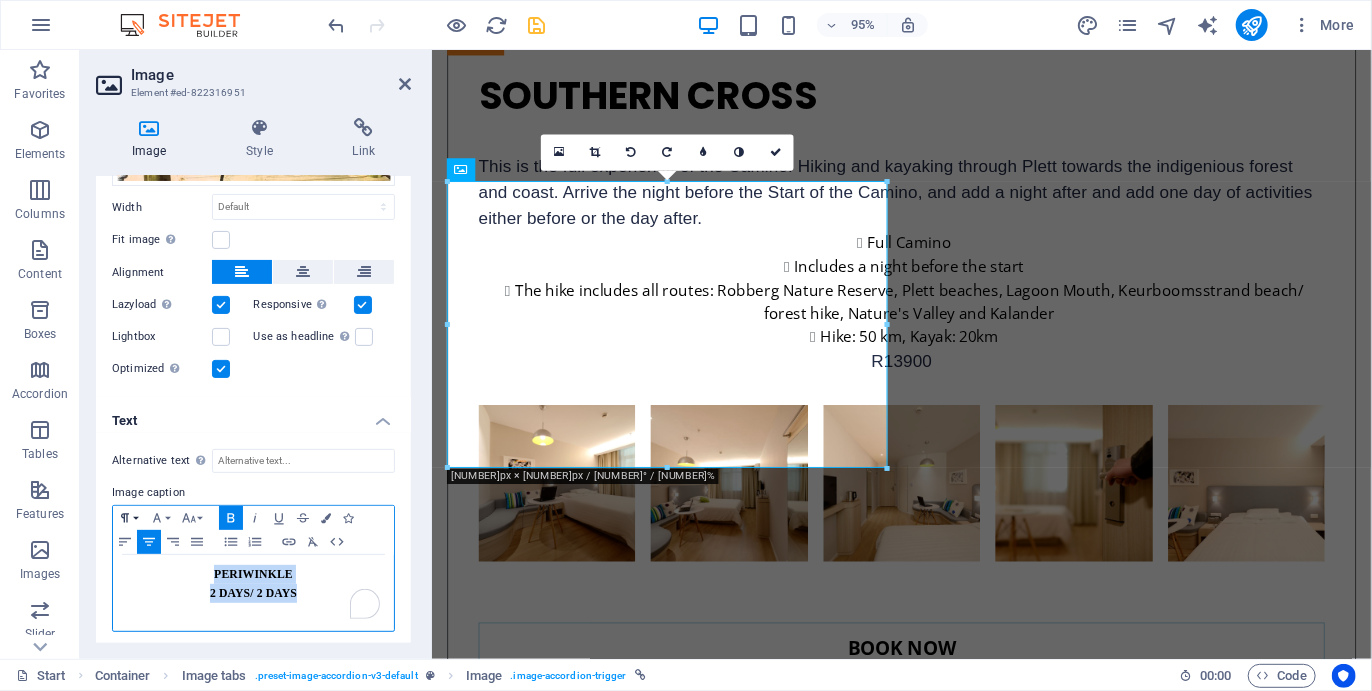 click 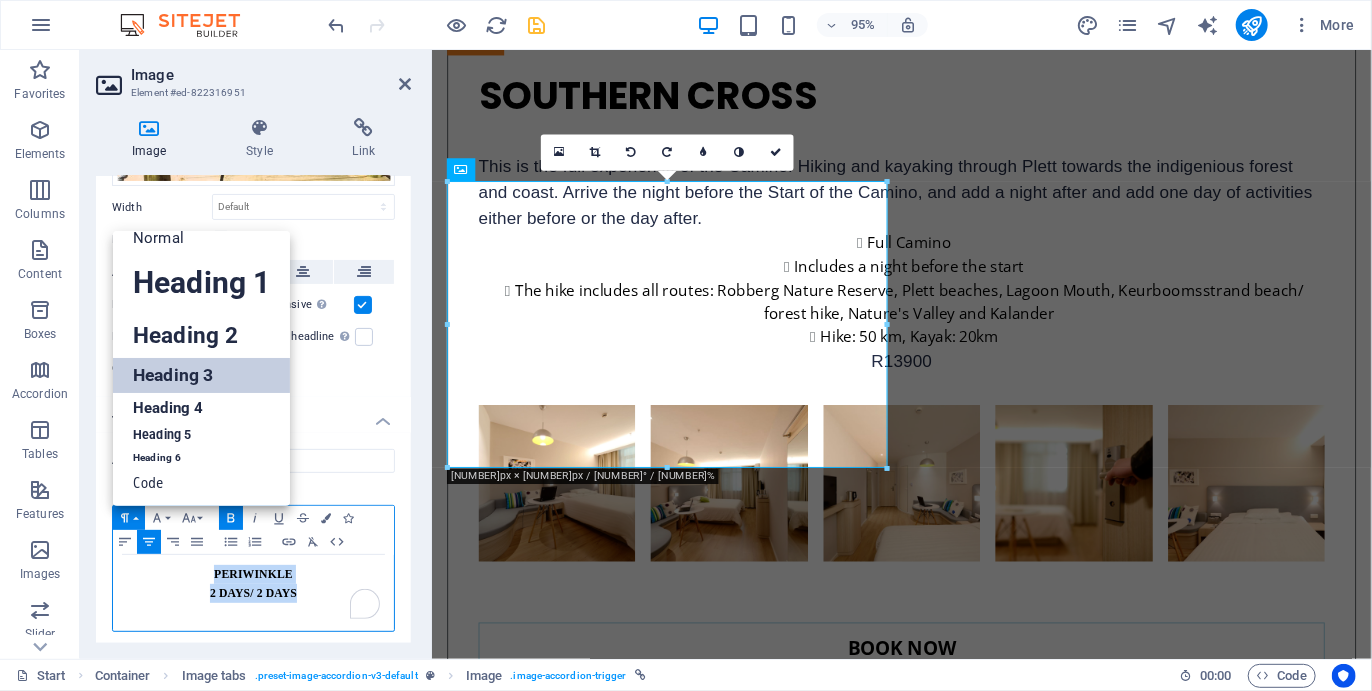 scroll, scrollTop: 15, scrollLeft: 0, axis: vertical 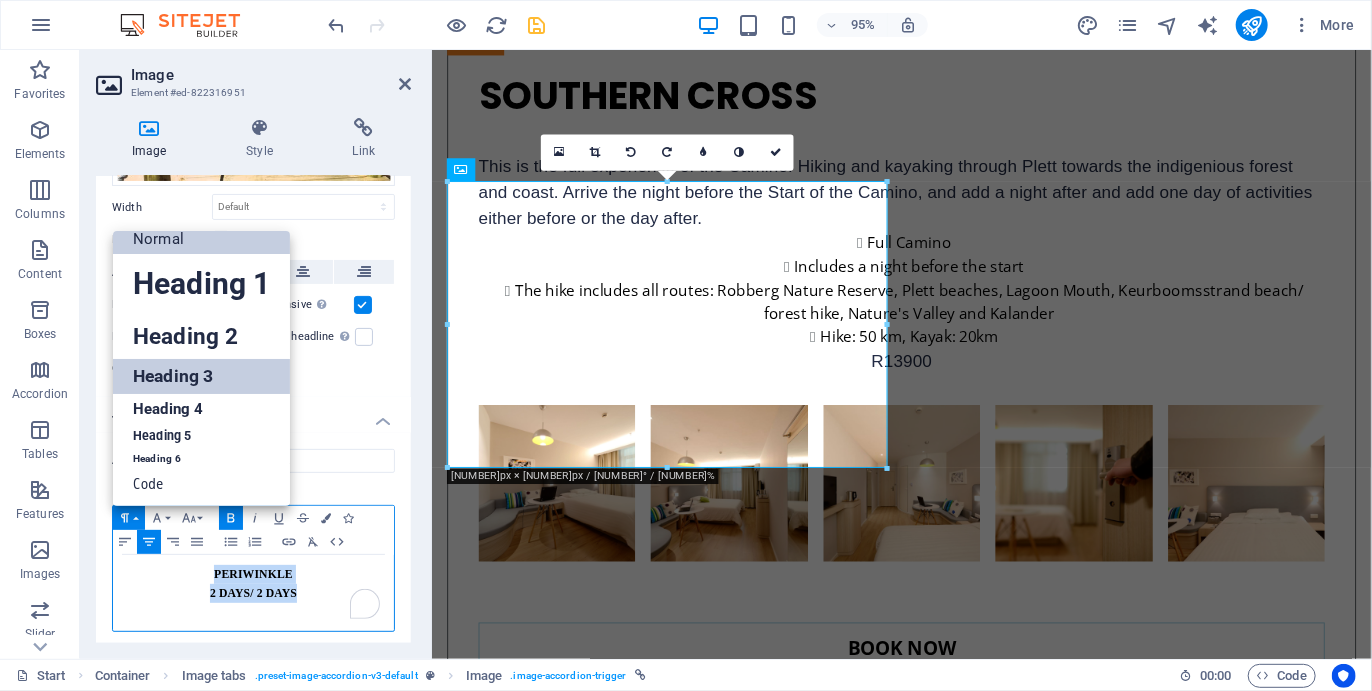 click on "Normal" at bounding box center [201, 239] 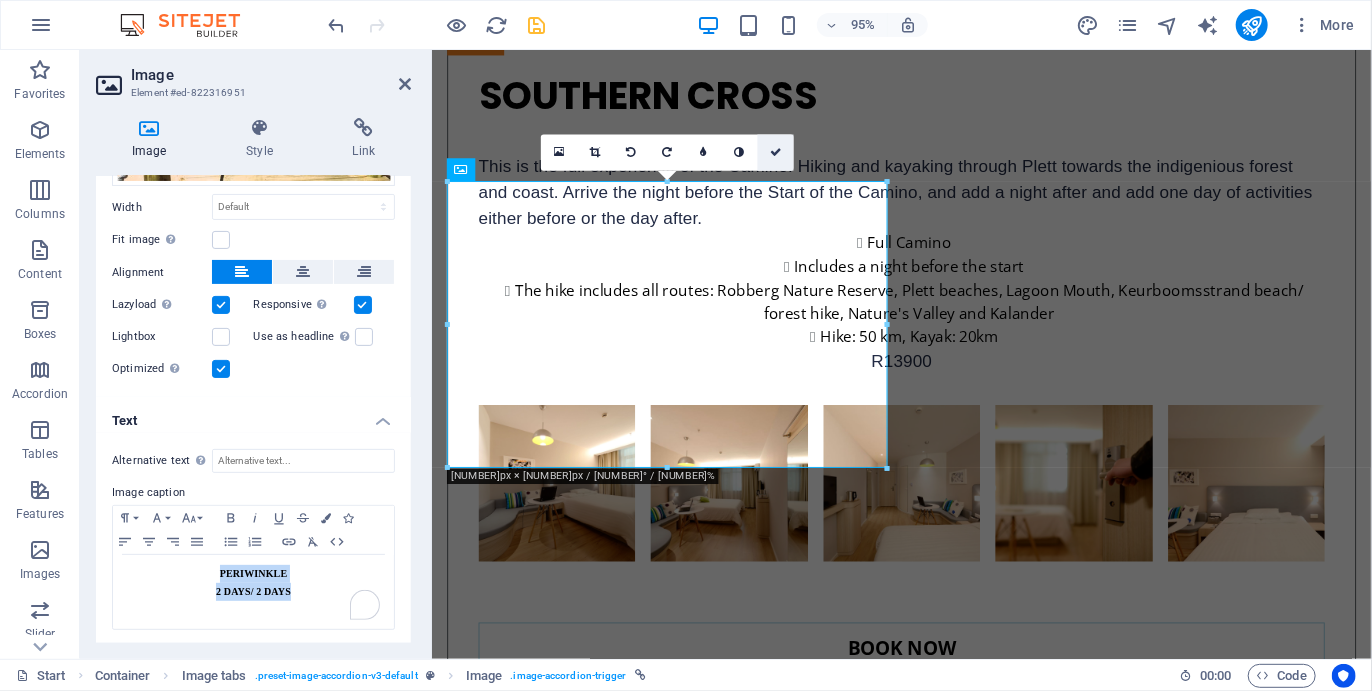 click at bounding box center [776, 152] 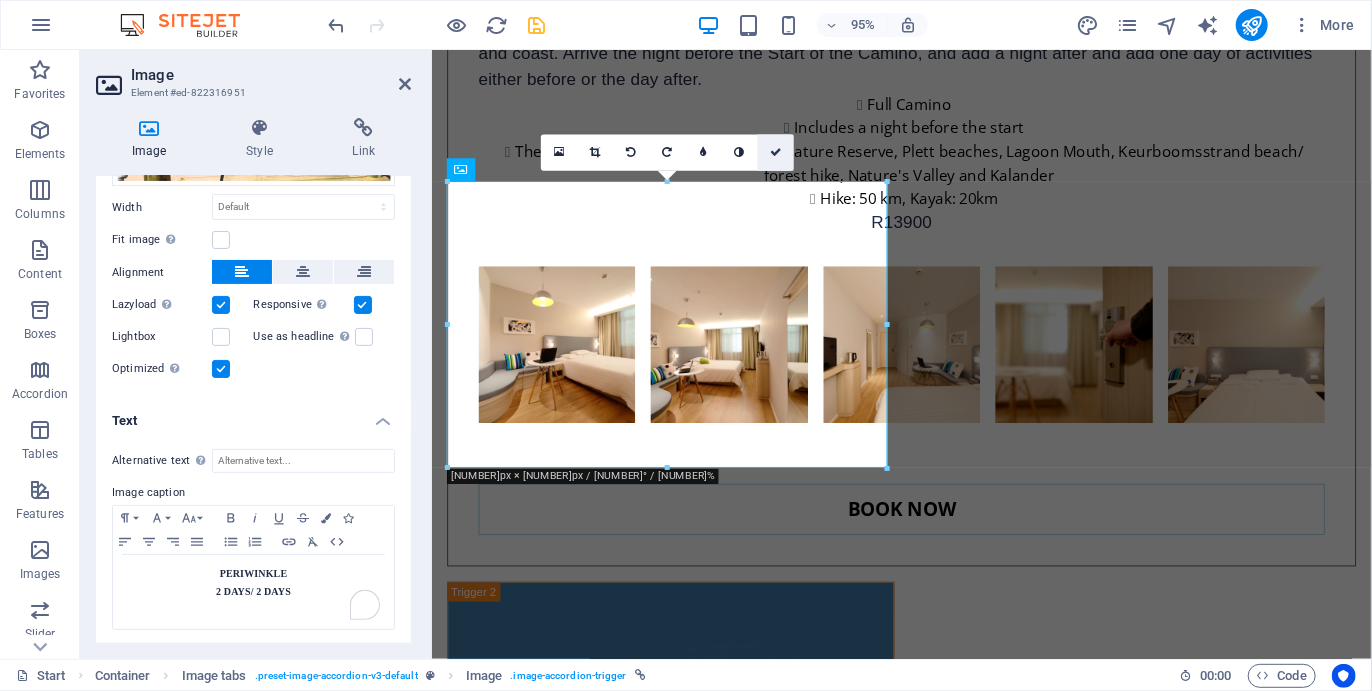 scroll, scrollTop: 6288, scrollLeft: 0, axis: vertical 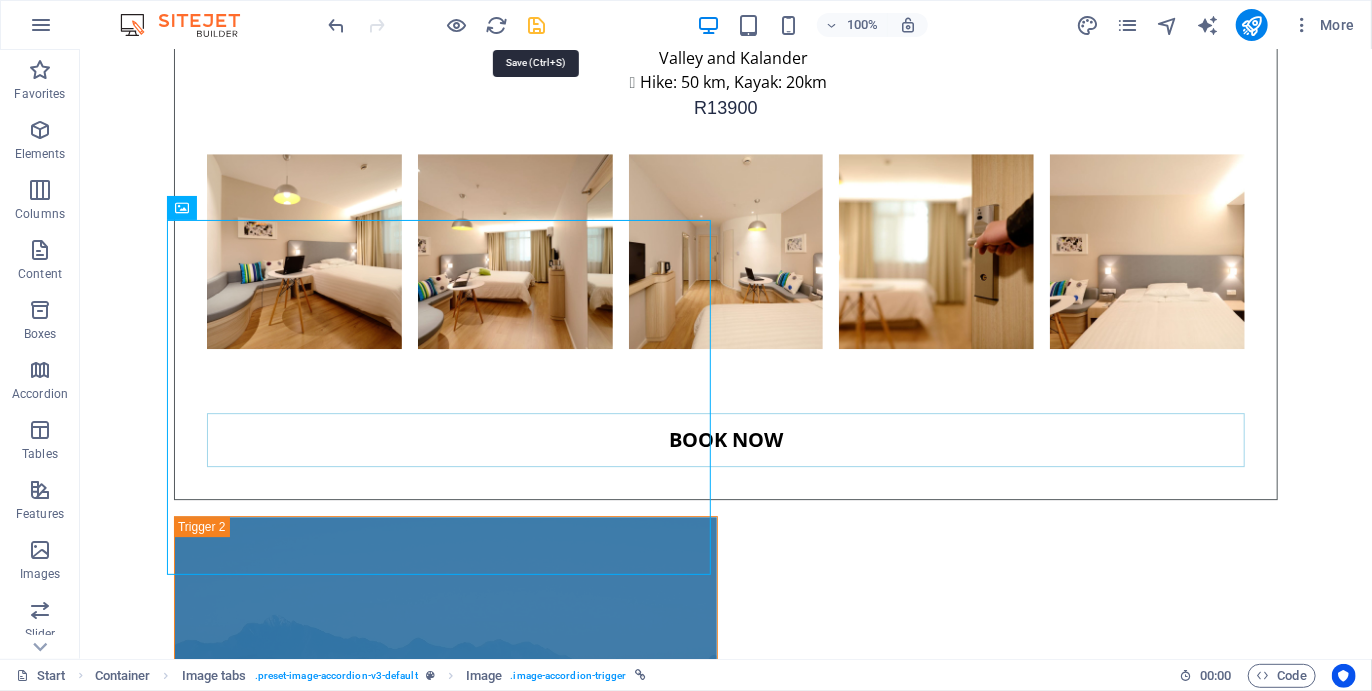 click at bounding box center (537, 25) 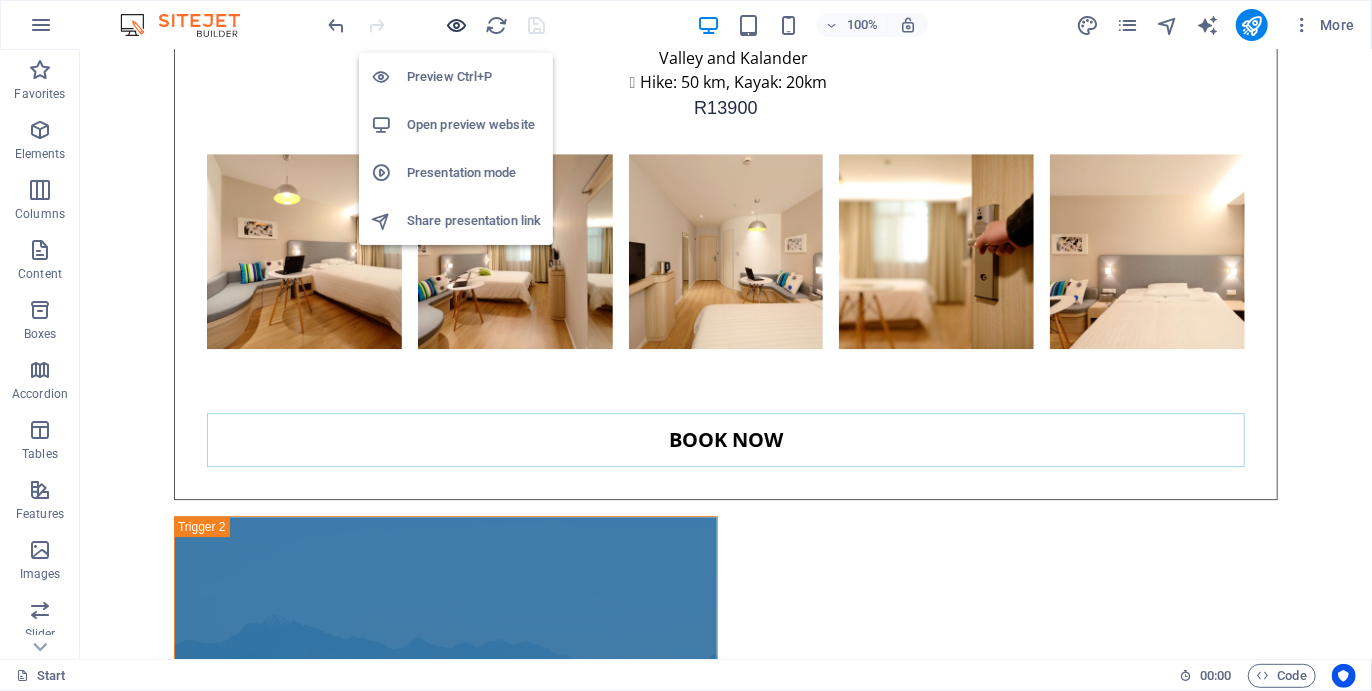 click at bounding box center (457, 25) 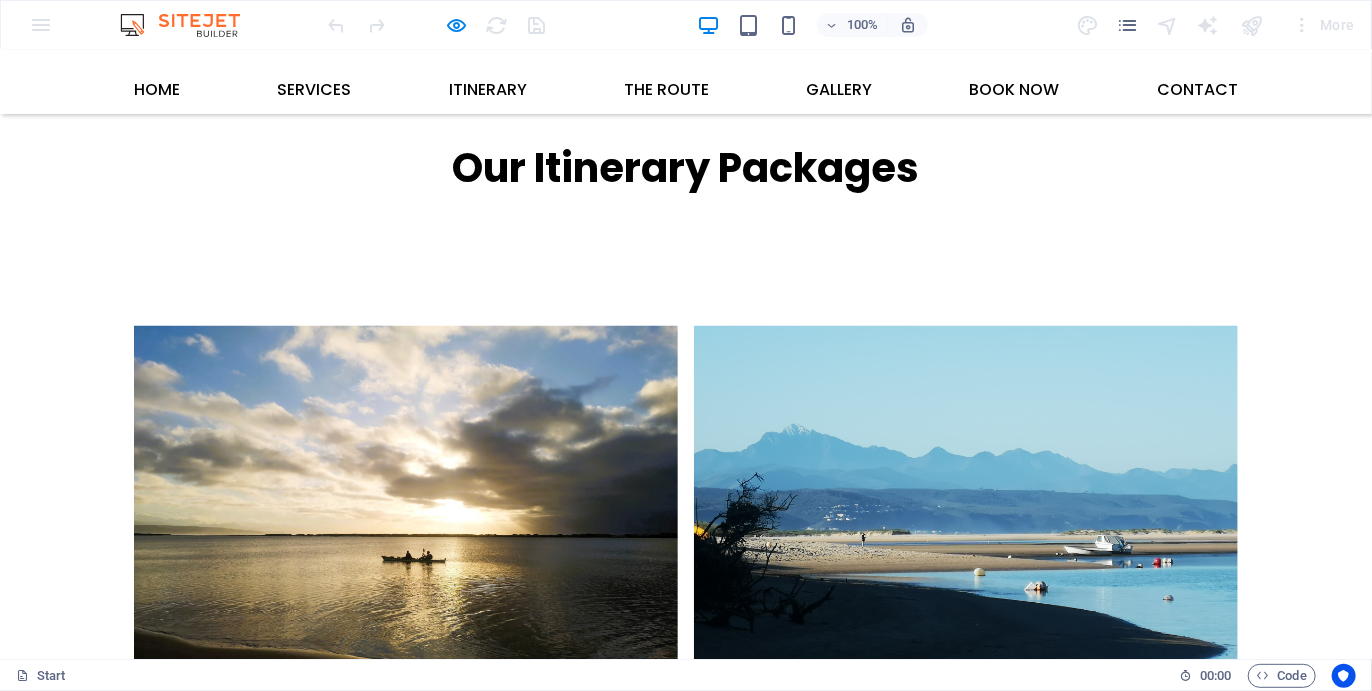 scroll, scrollTop: 5027, scrollLeft: 0, axis: vertical 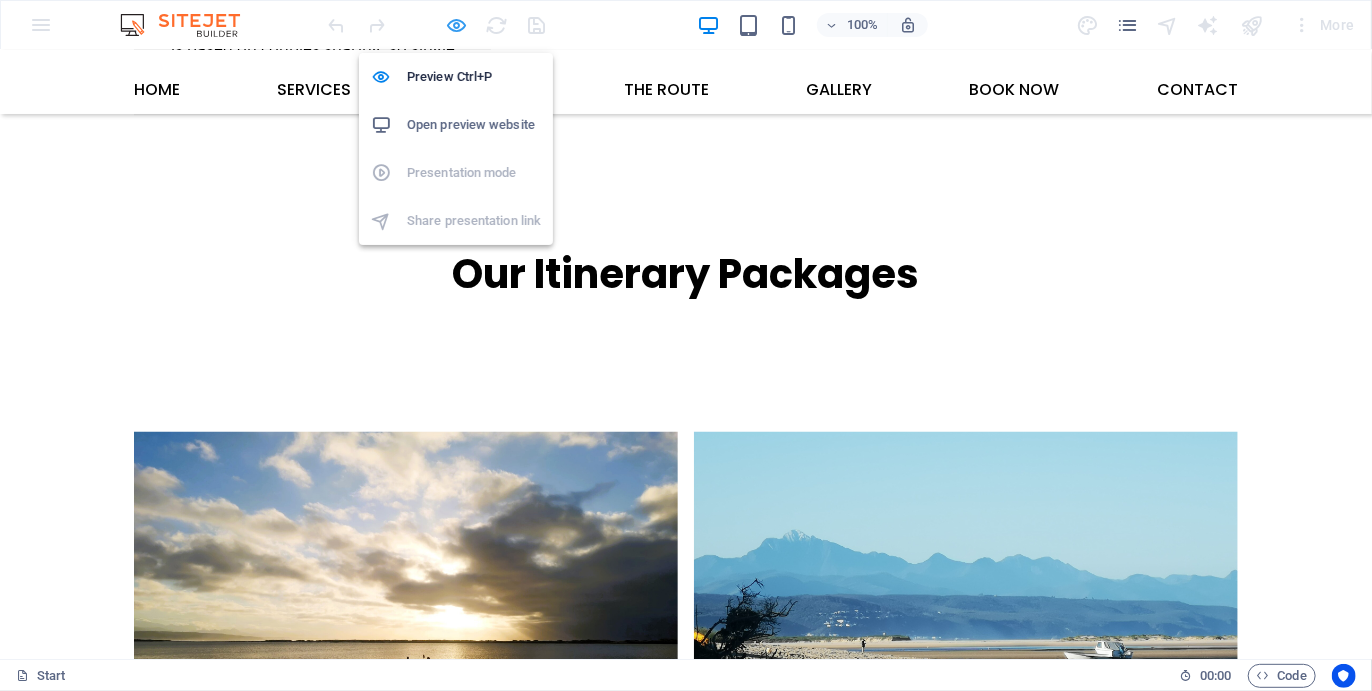 click at bounding box center [457, 25] 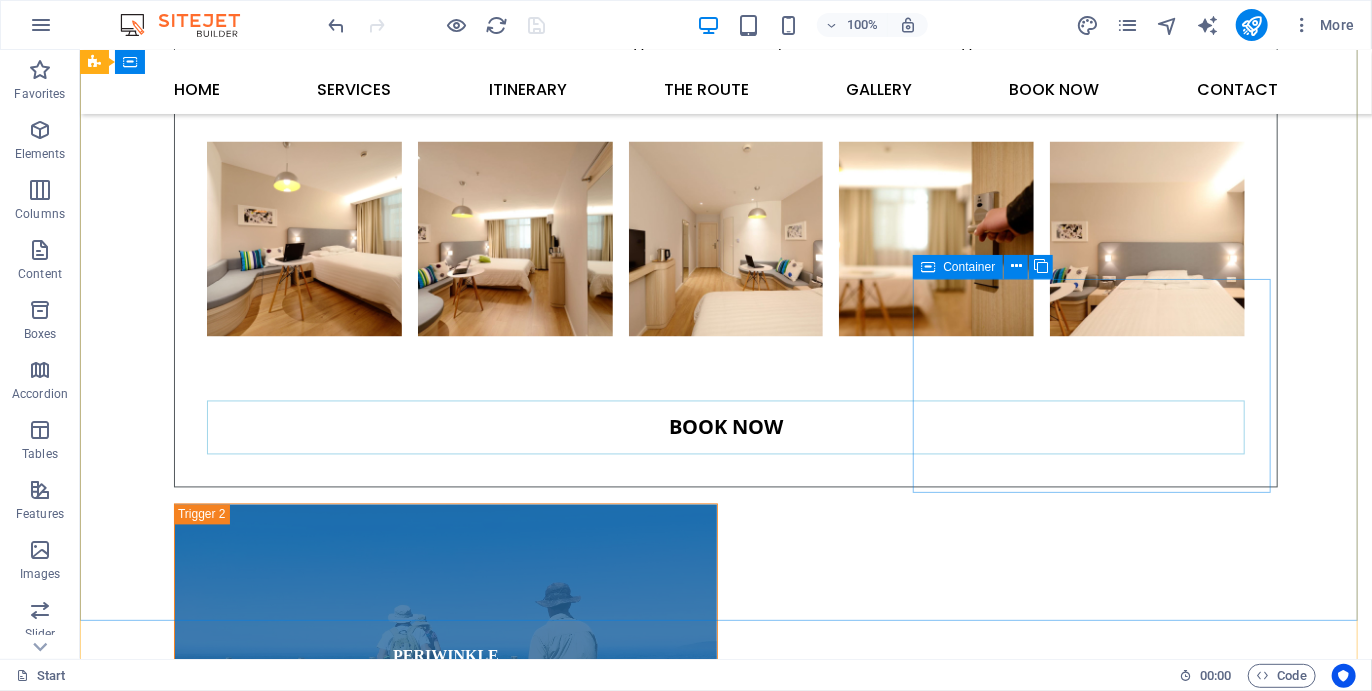 scroll, scrollTop: 8937, scrollLeft: 0, axis: vertical 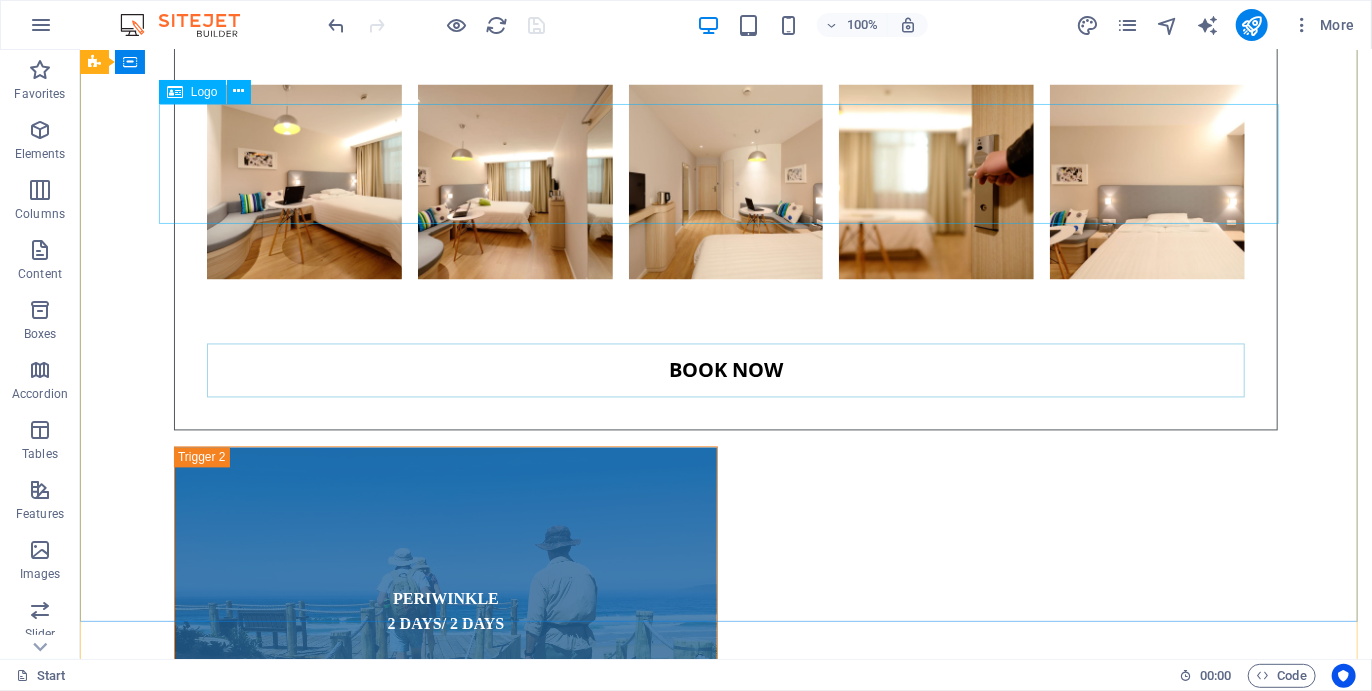 click at bounding box center (647, 3765) 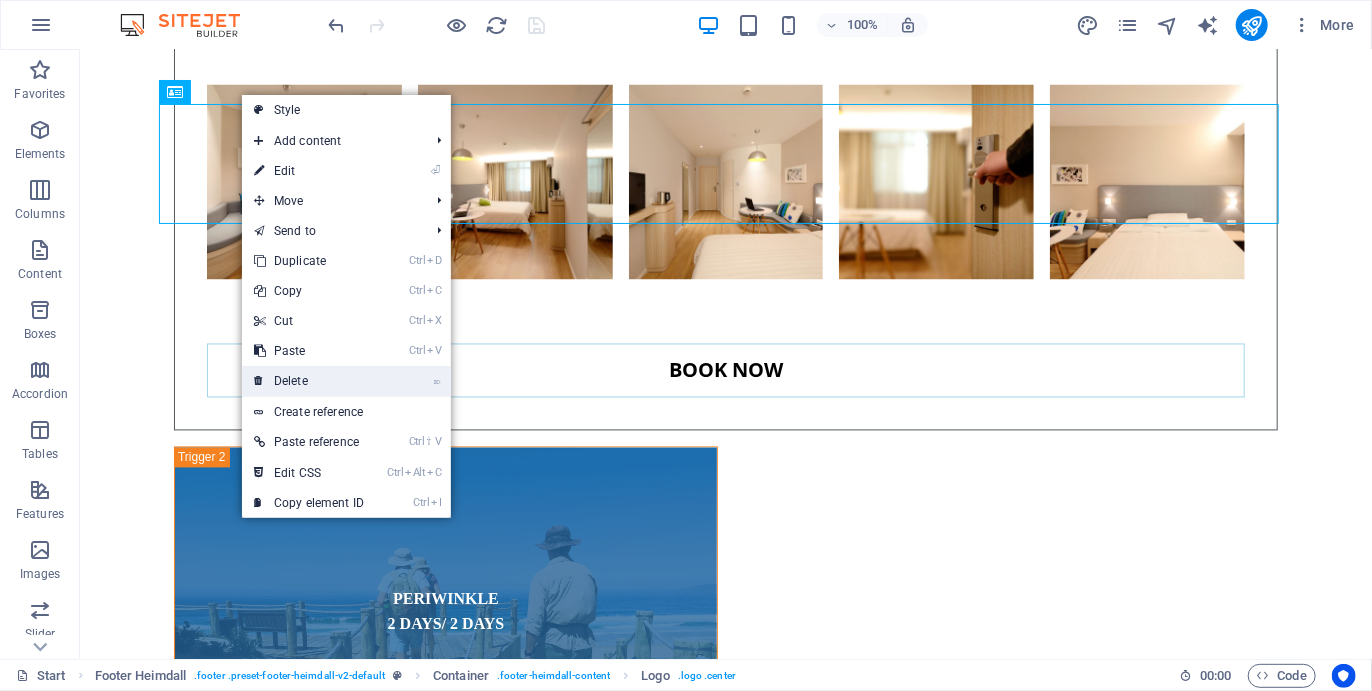 click on "⌦  Delete" at bounding box center (309, 381) 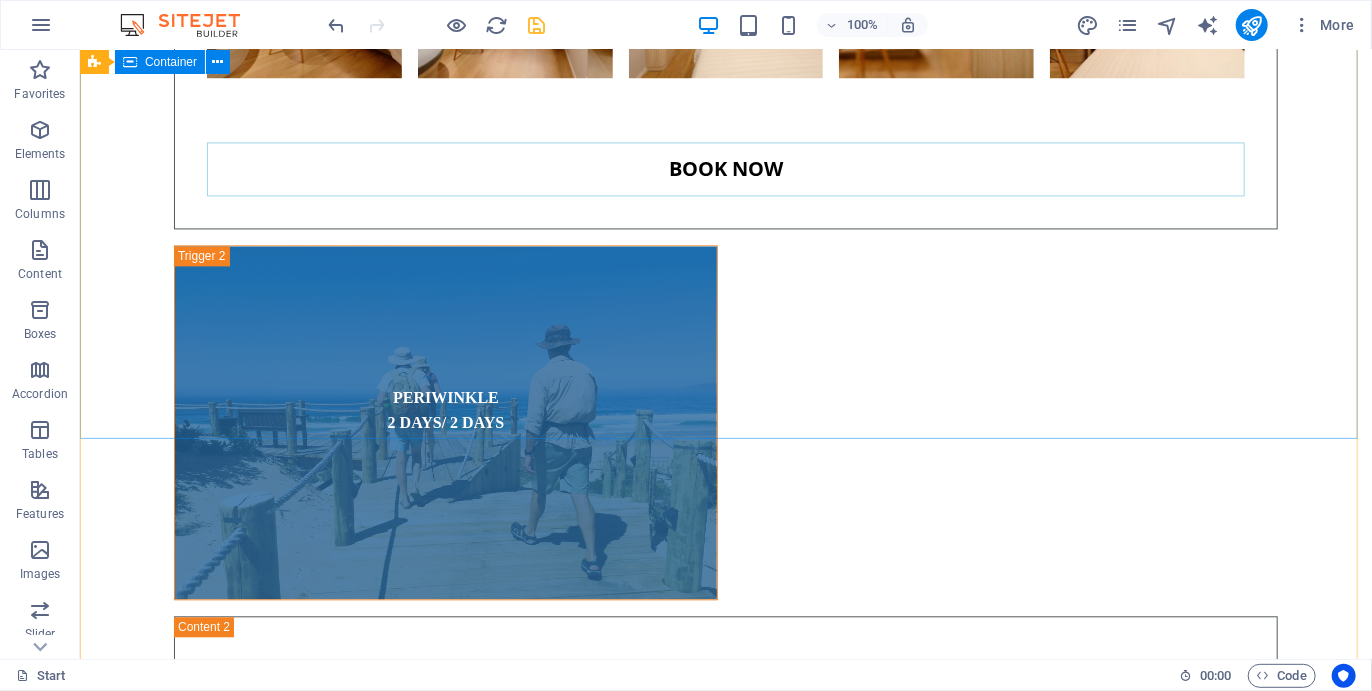 scroll, scrollTop: 9000, scrollLeft: 0, axis: vertical 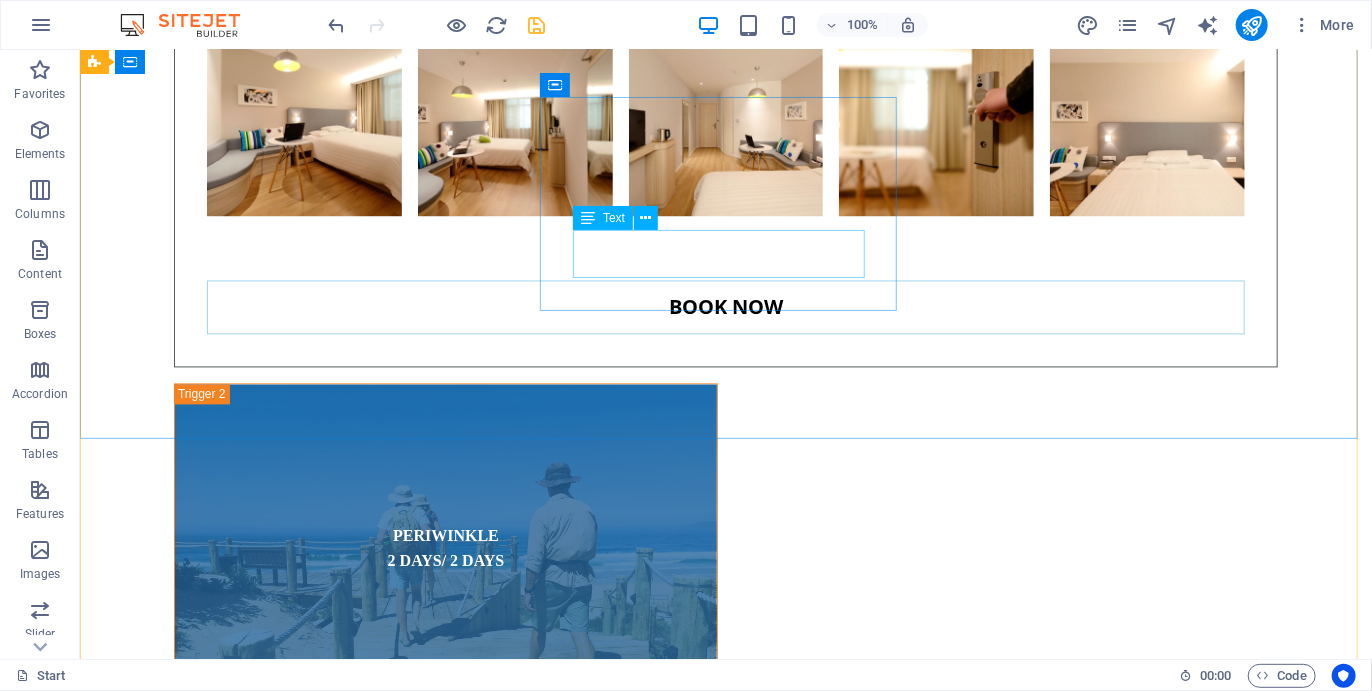 click on "+27 825562520 Book a room today!" at bounding box center (273, 4029) 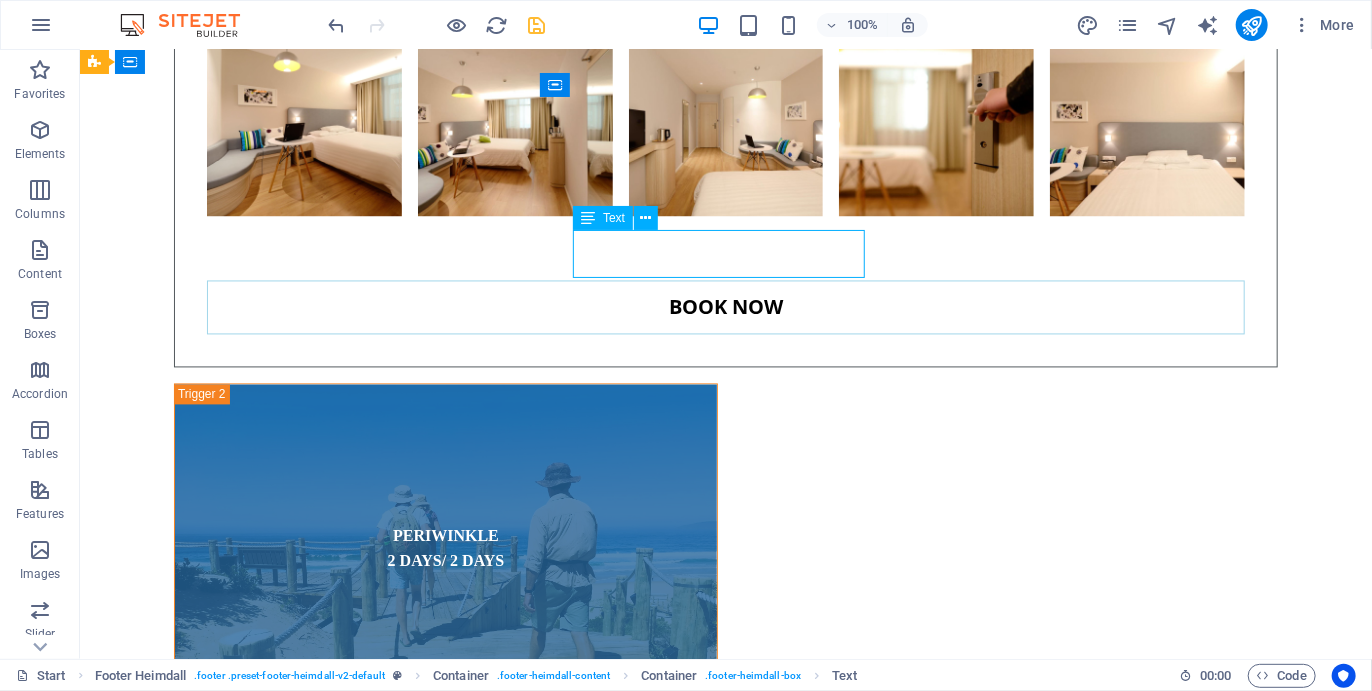 click on "+27 825562520 Book a room today!" at bounding box center (273, 4029) 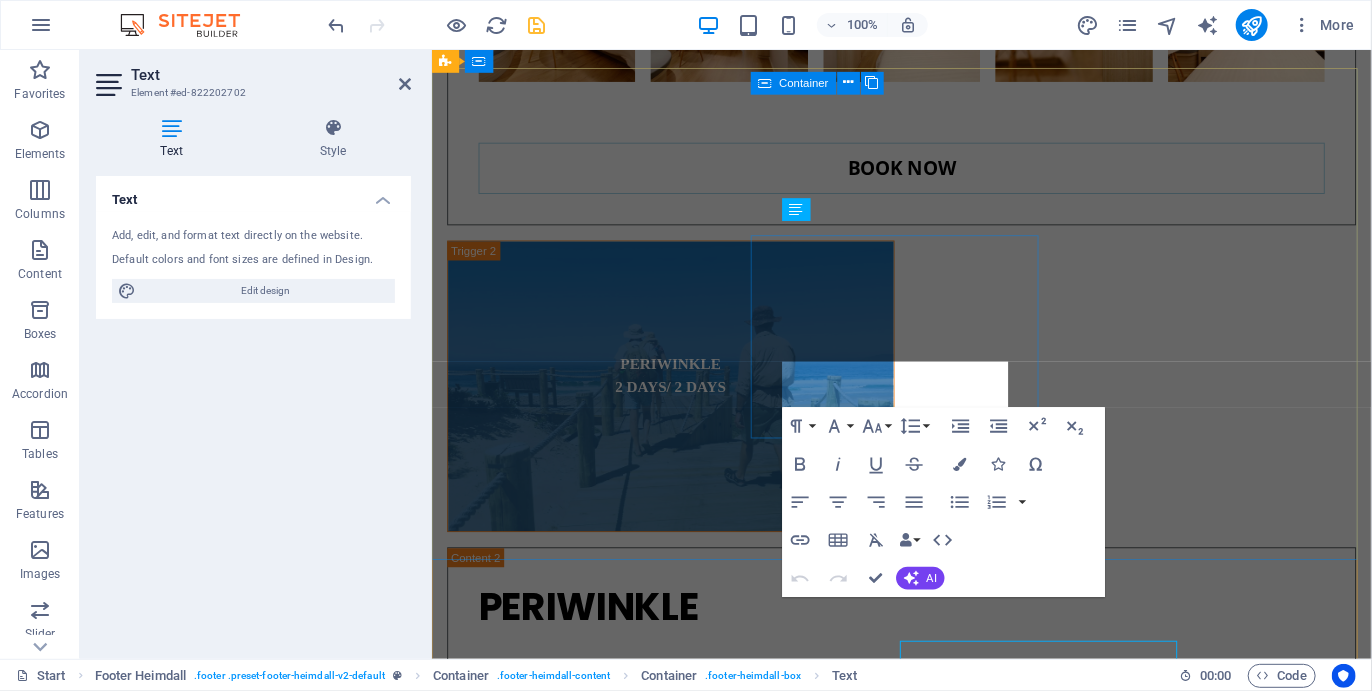 scroll, scrollTop: 8706, scrollLeft: 0, axis: vertical 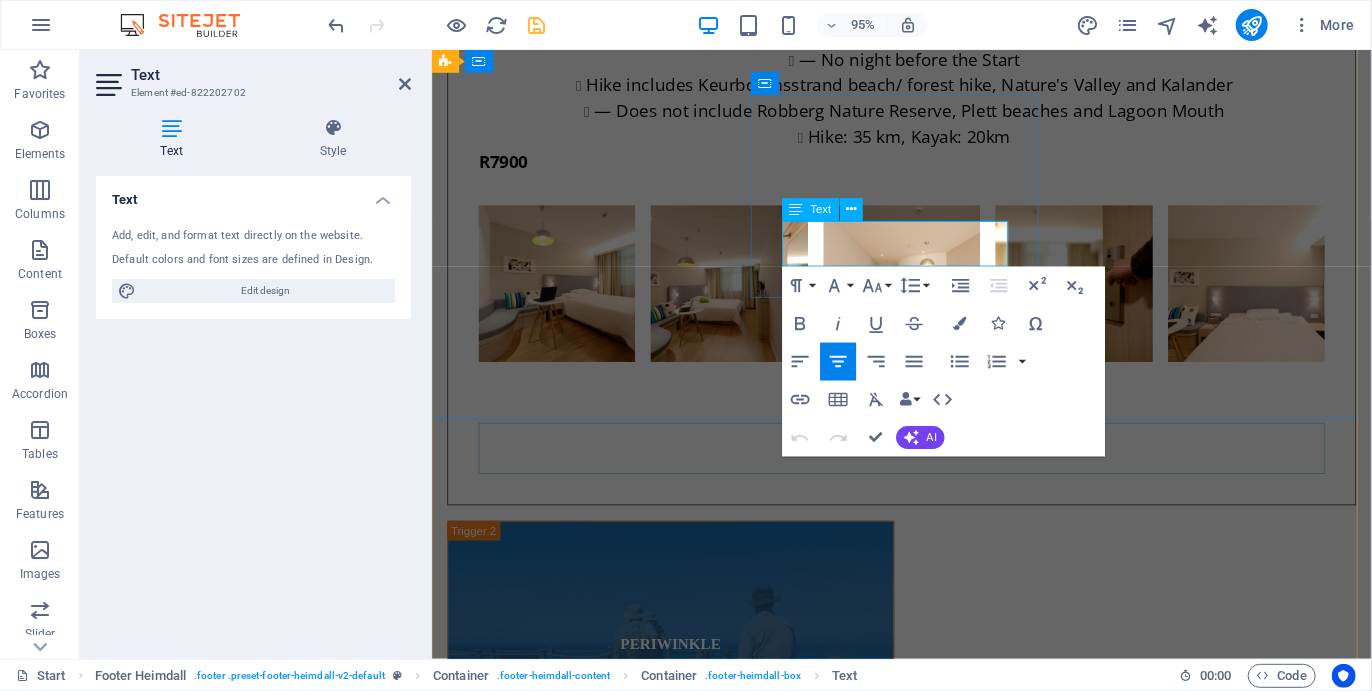 click on "Book a room today!" at bounding box center (601, 4005) 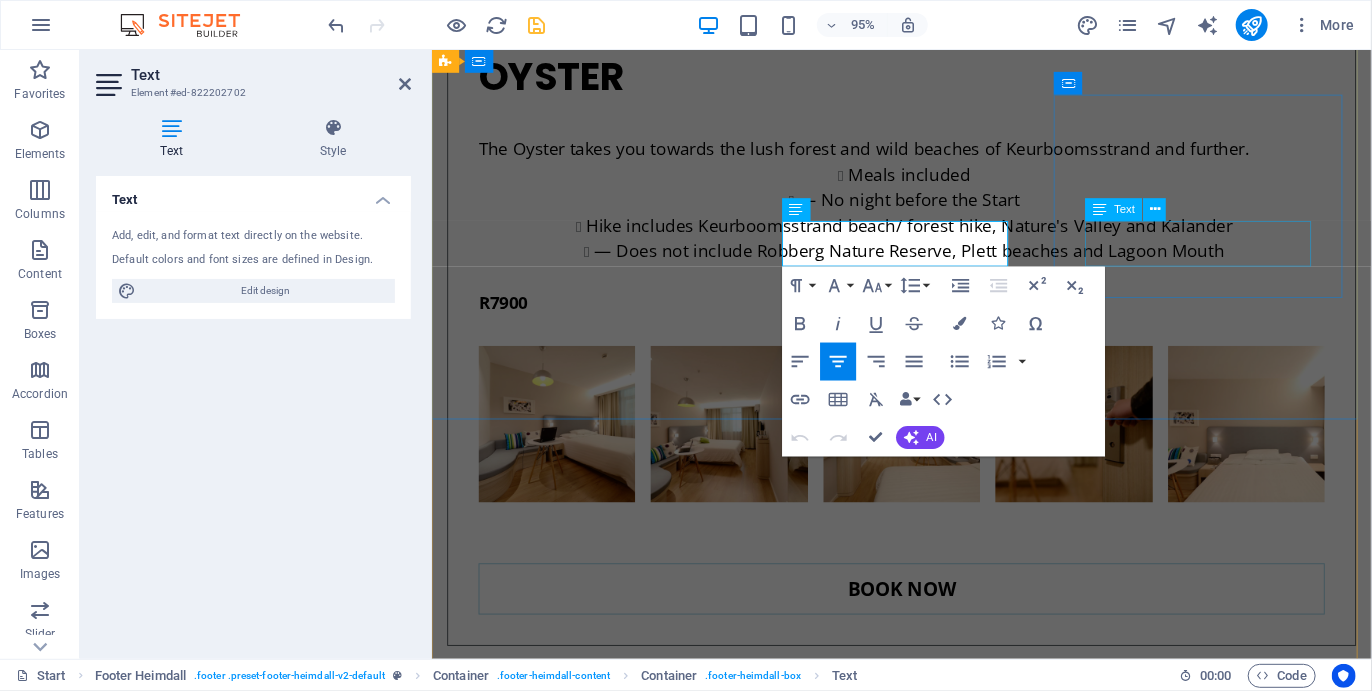 type 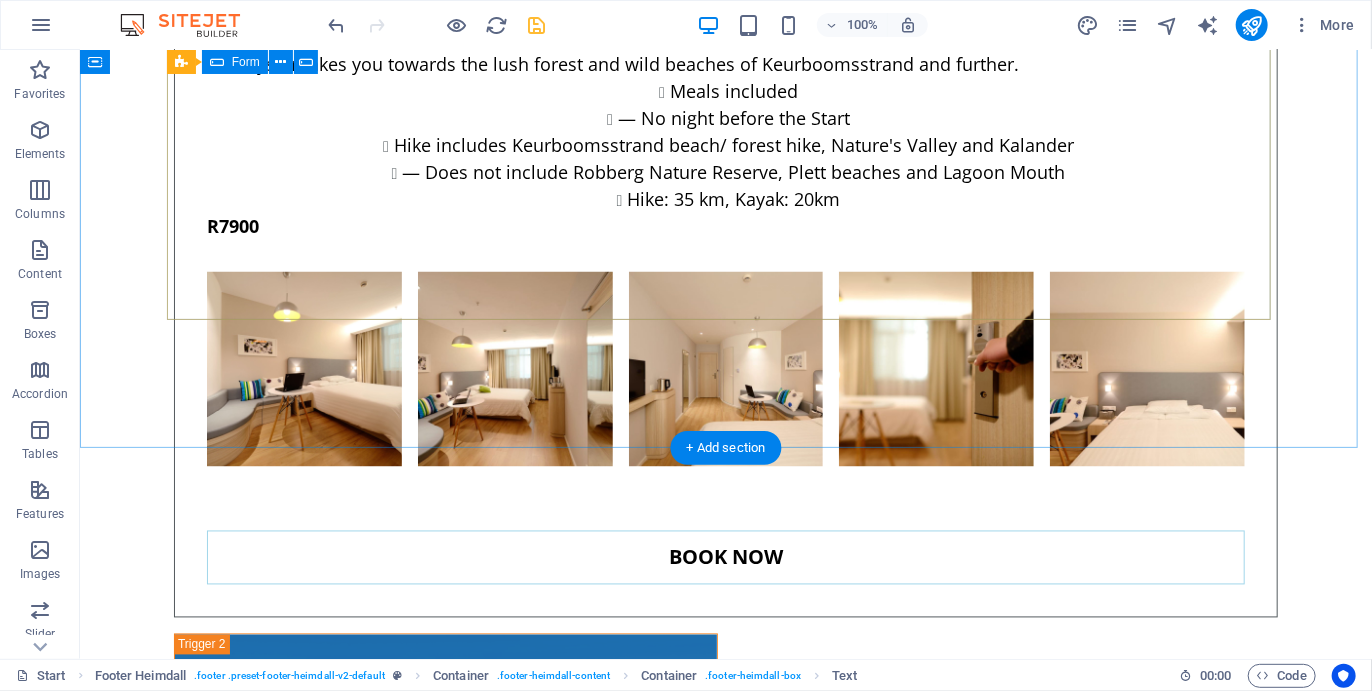 scroll, scrollTop: 9139, scrollLeft: 0, axis: vertical 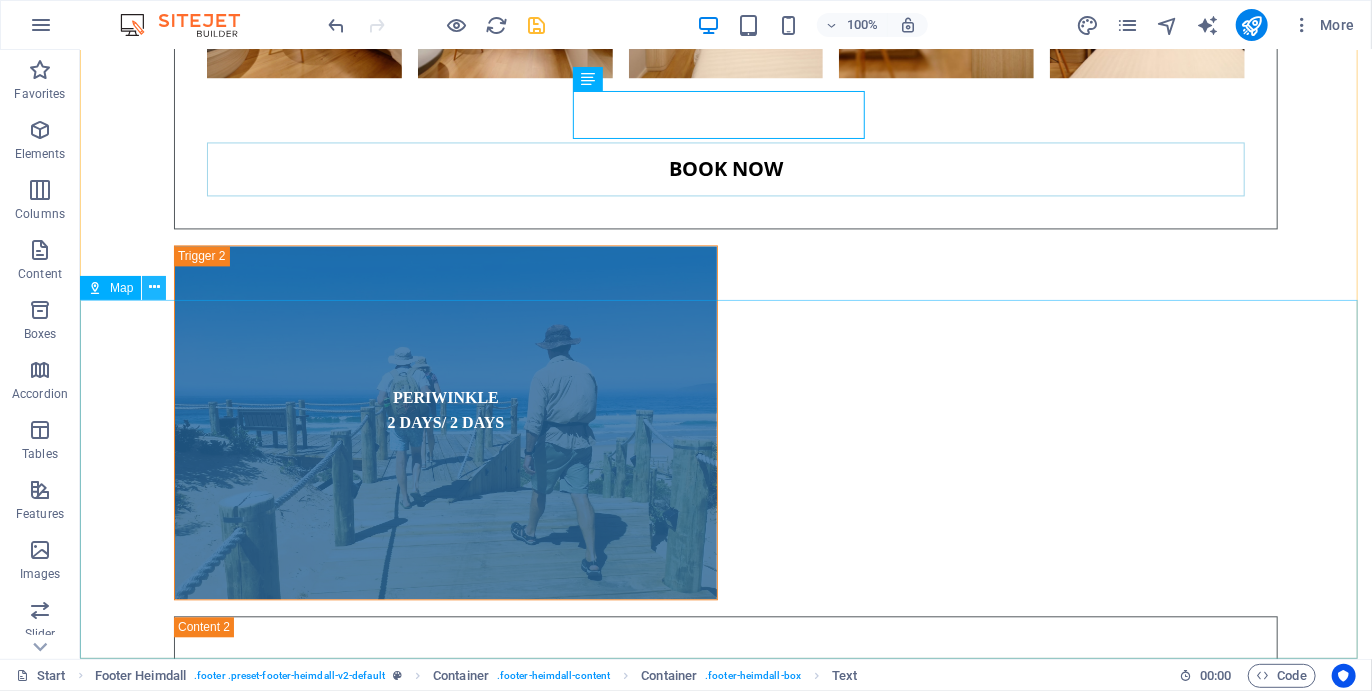 click at bounding box center (154, 287) 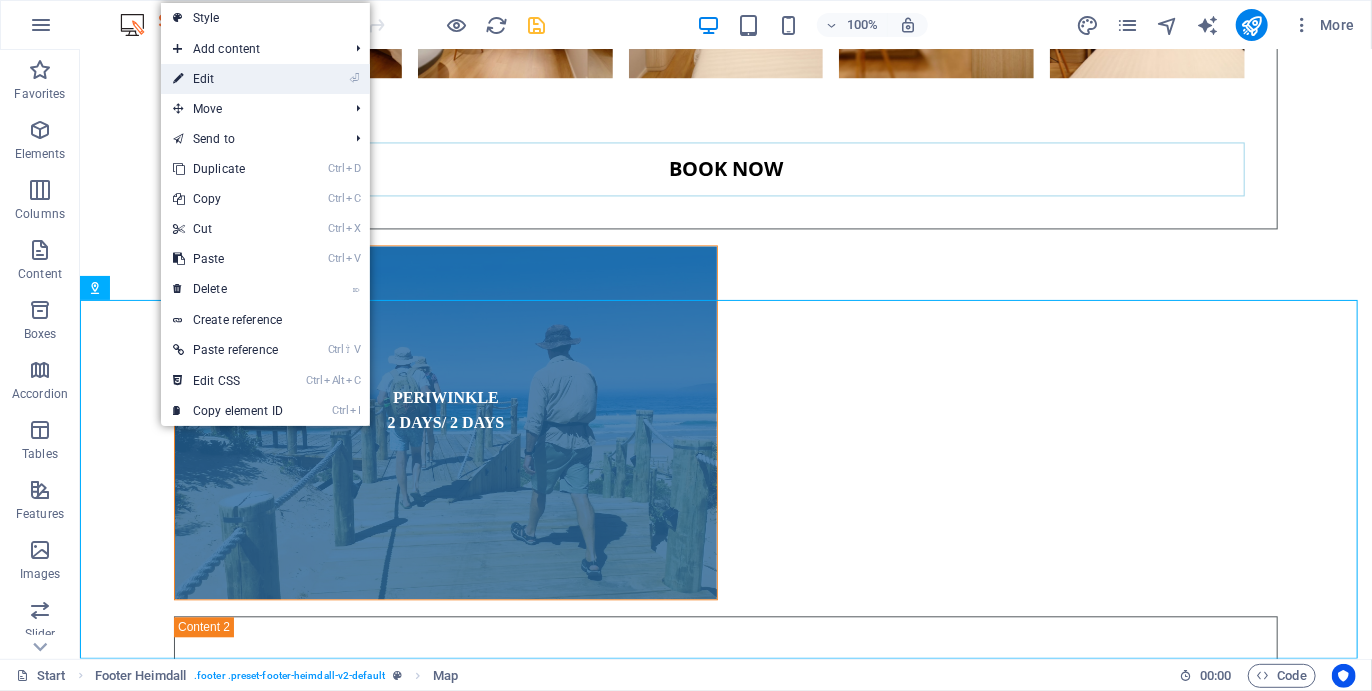 click on "⏎  Edit" at bounding box center (228, 79) 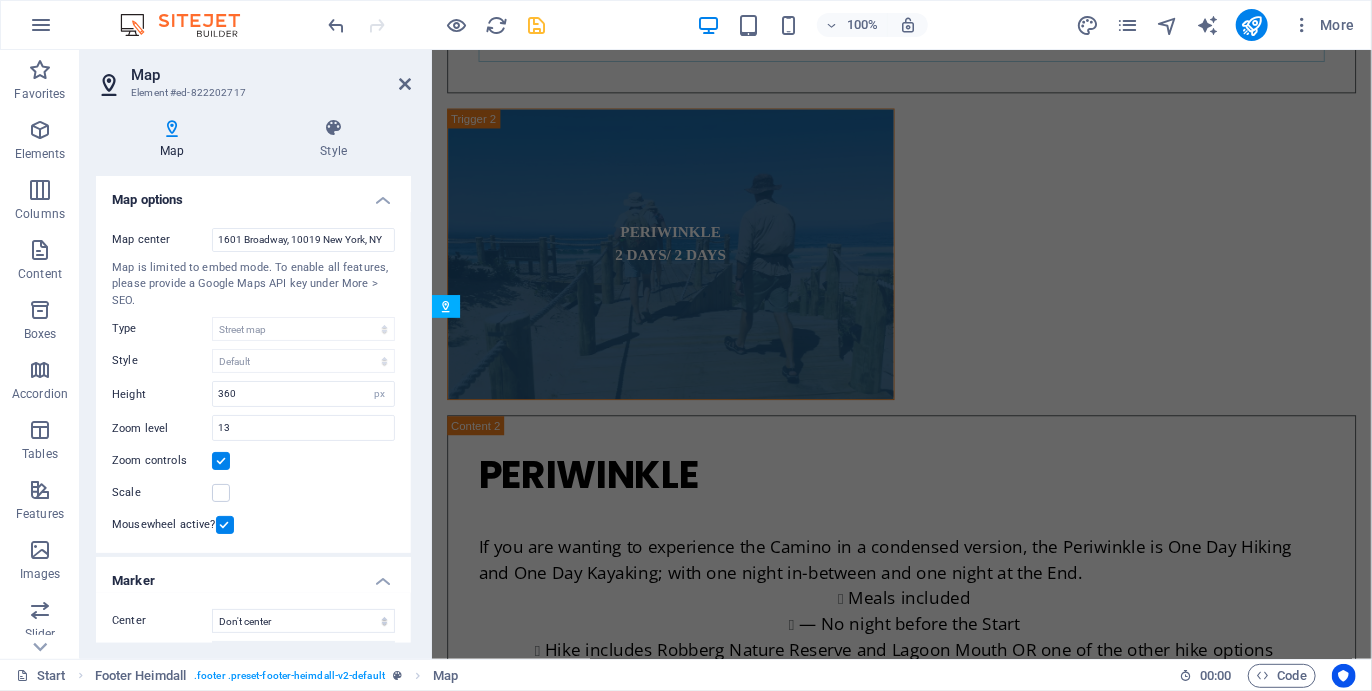 scroll, scrollTop: 8813, scrollLeft: 0, axis: vertical 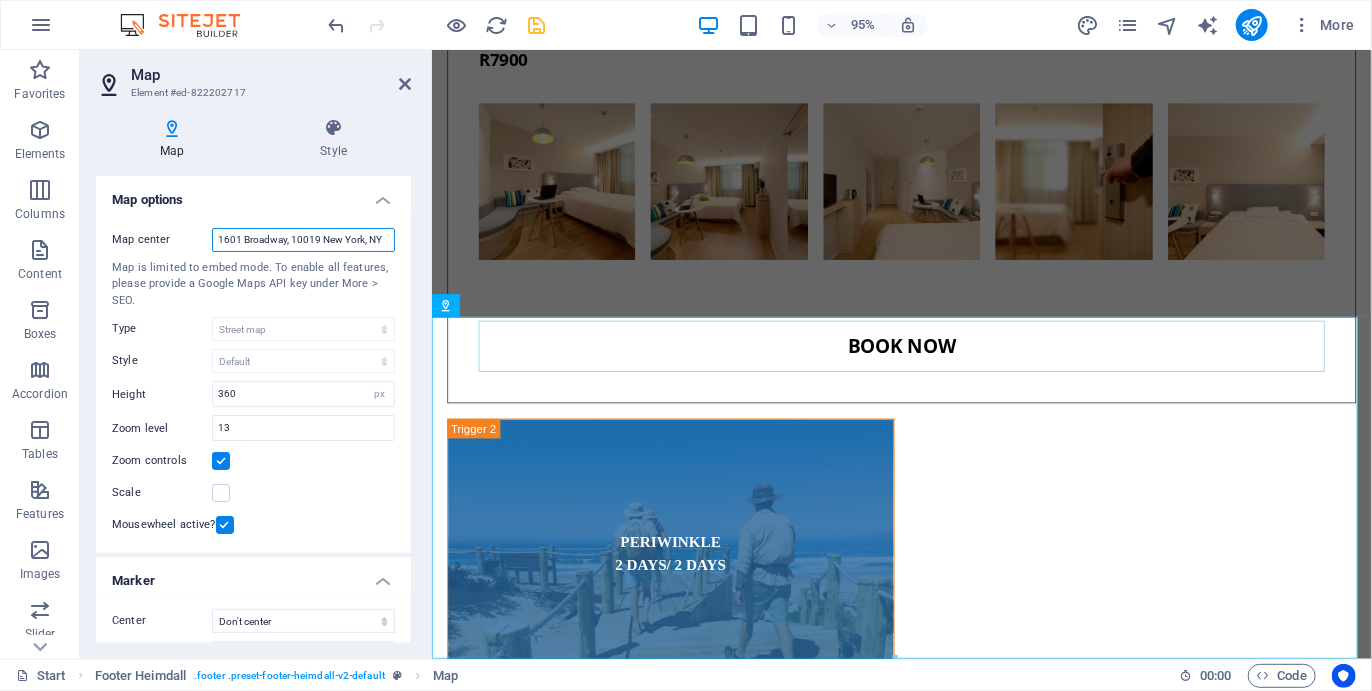 drag, startPoint x: 381, startPoint y: 236, endPoint x: 192, endPoint y: 239, distance: 189.0238 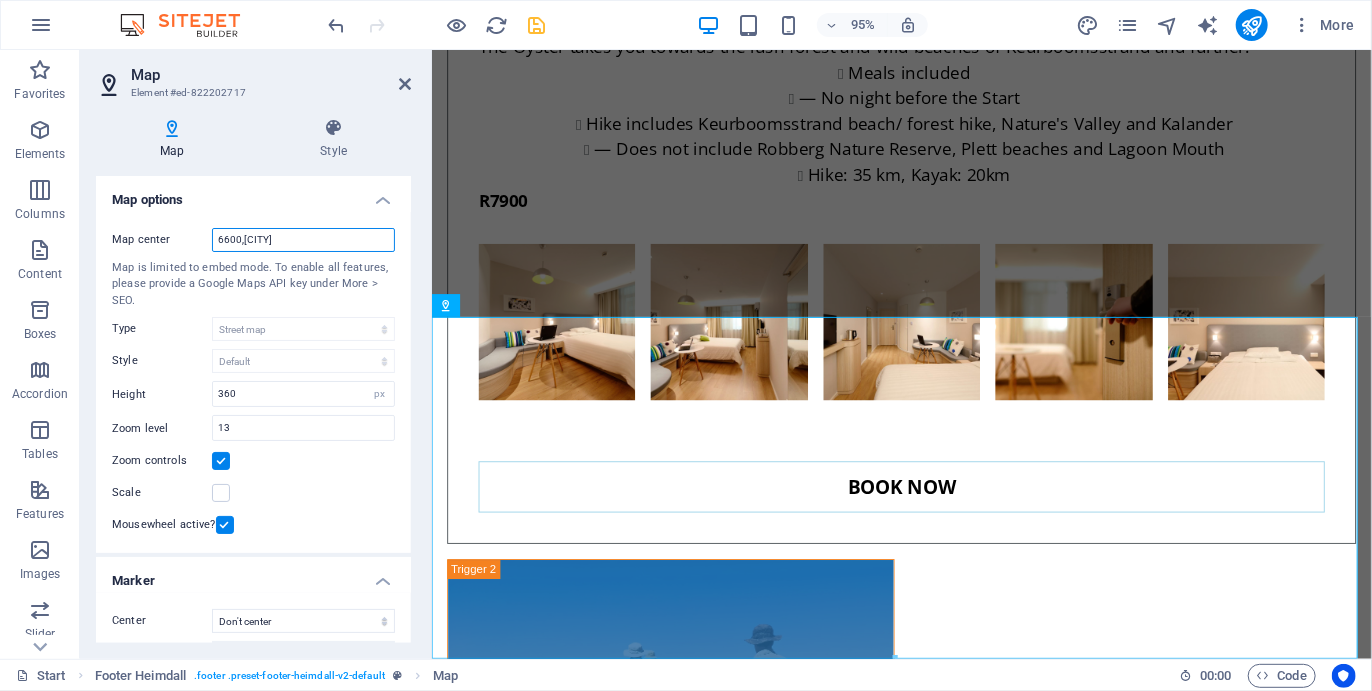 click on "6600,plettenberg bay" at bounding box center (303, 240) 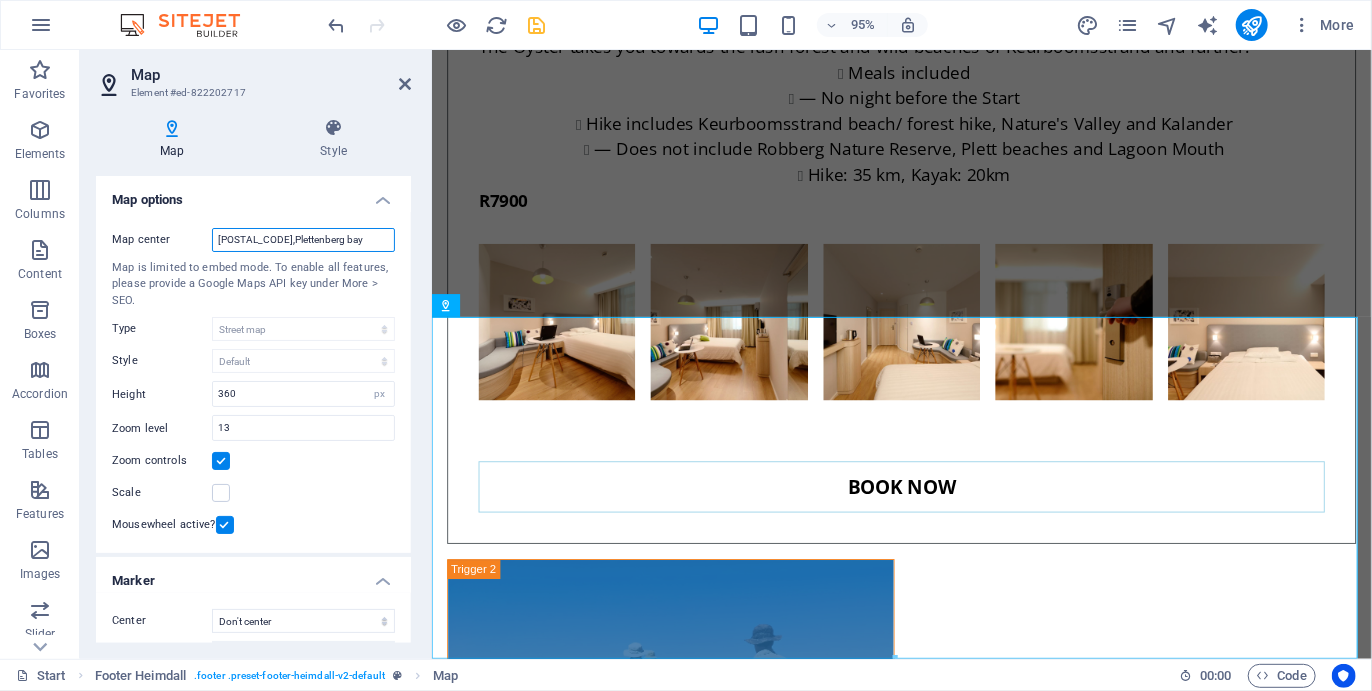 click on "6600,Plettenberg bay" at bounding box center [303, 240] 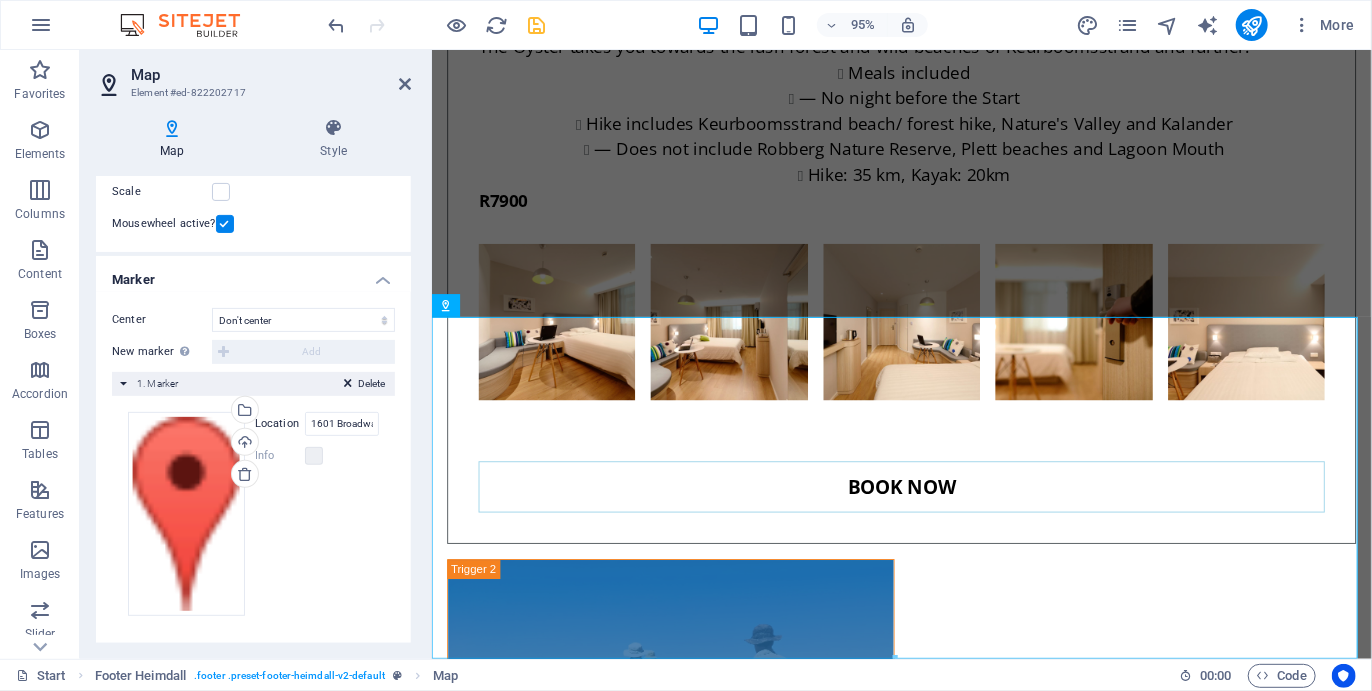 scroll, scrollTop: 0, scrollLeft: 0, axis: both 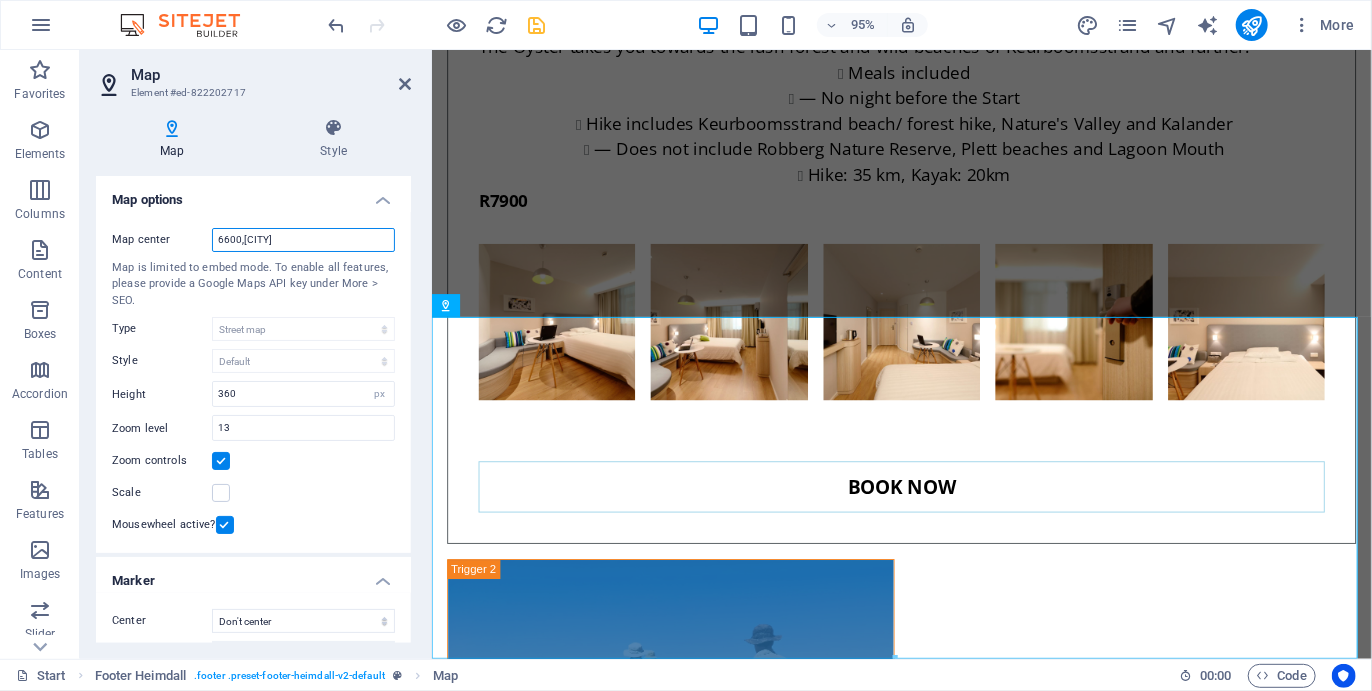 click on "6600,Plettenberg Bay" at bounding box center [303, 240] 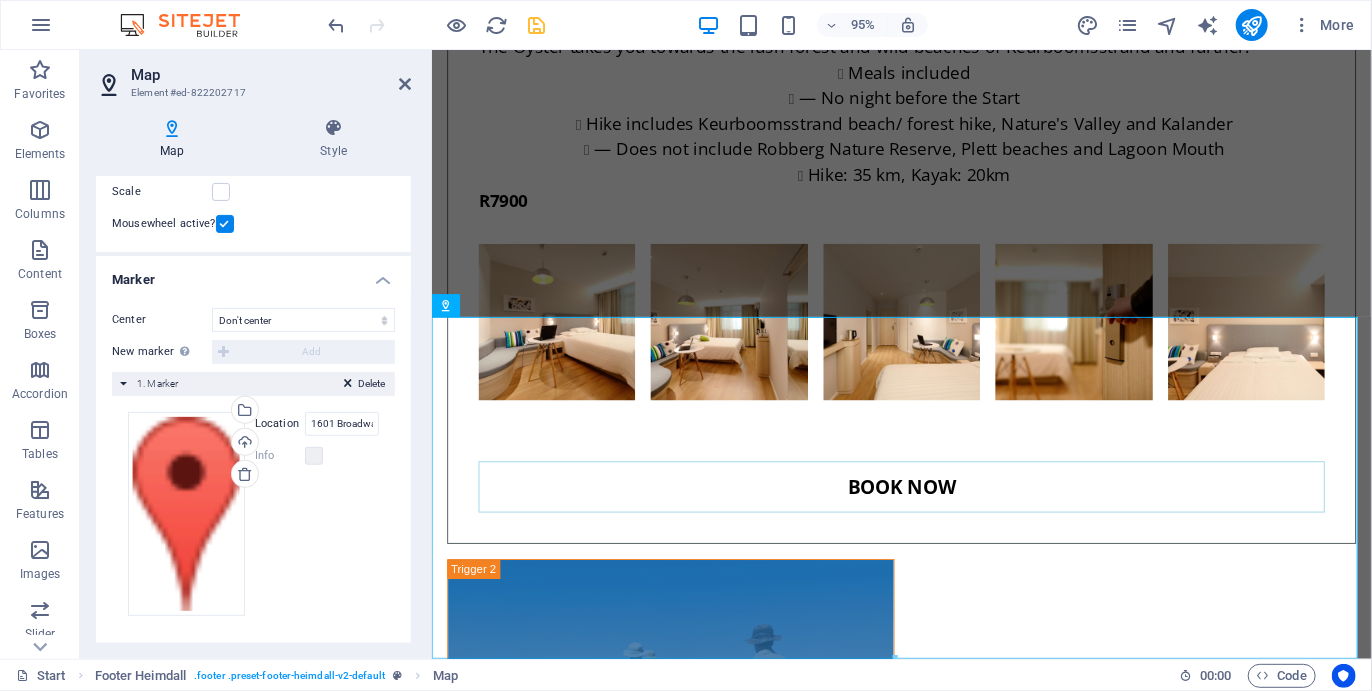scroll, scrollTop: 0, scrollLeft: 0, axis: both 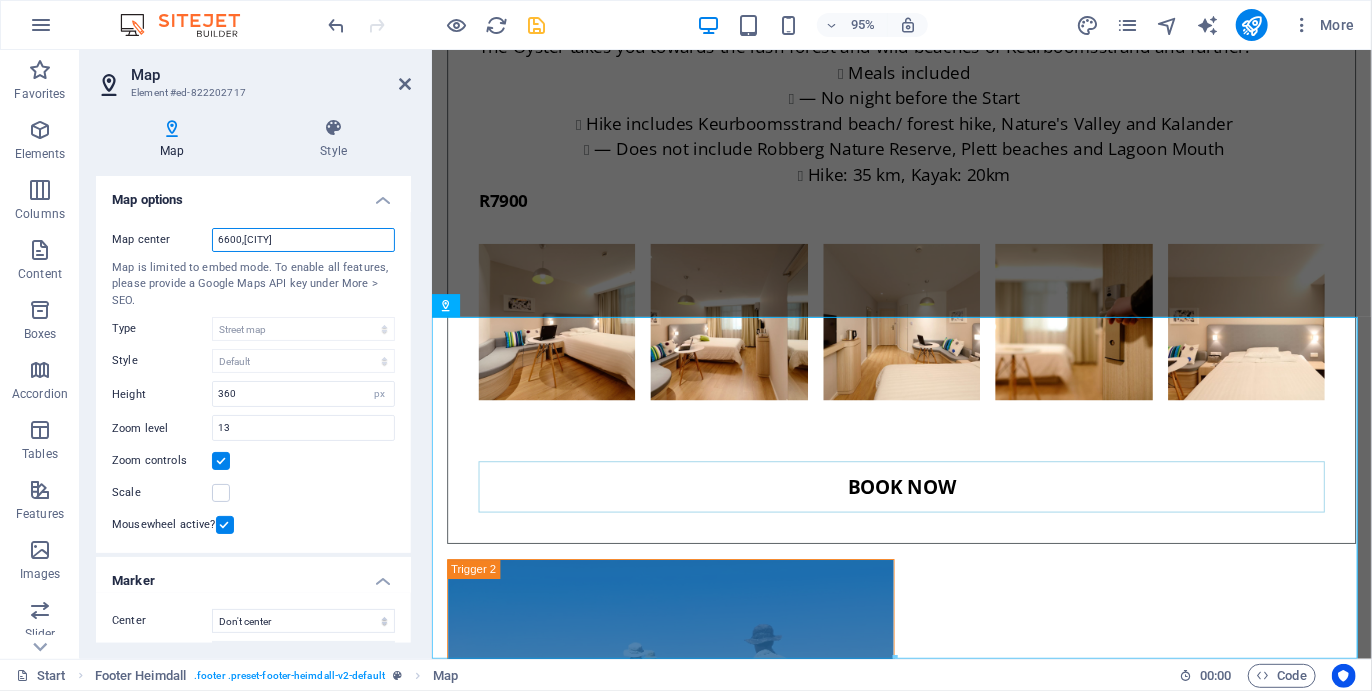 click on "6600,Plettenberg Bay" at bounding box center (303, 240) 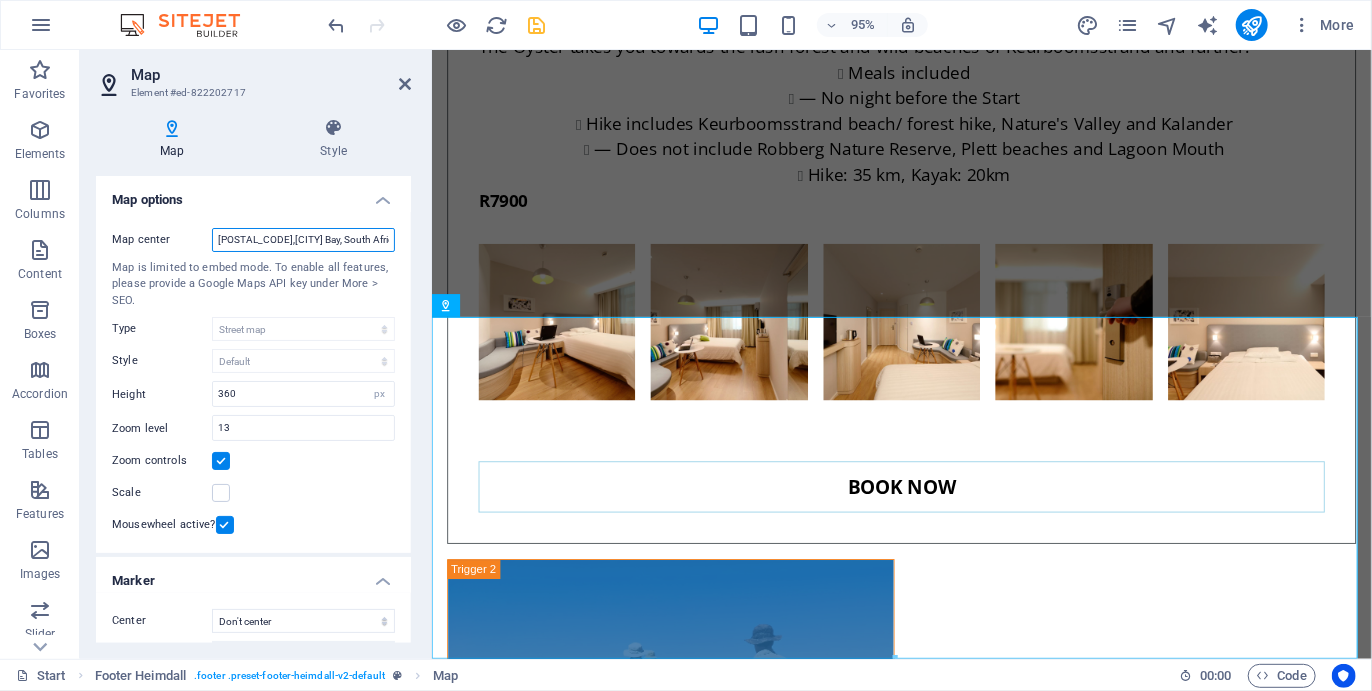 type on "6600,Plettenberg Bay, South Africa" 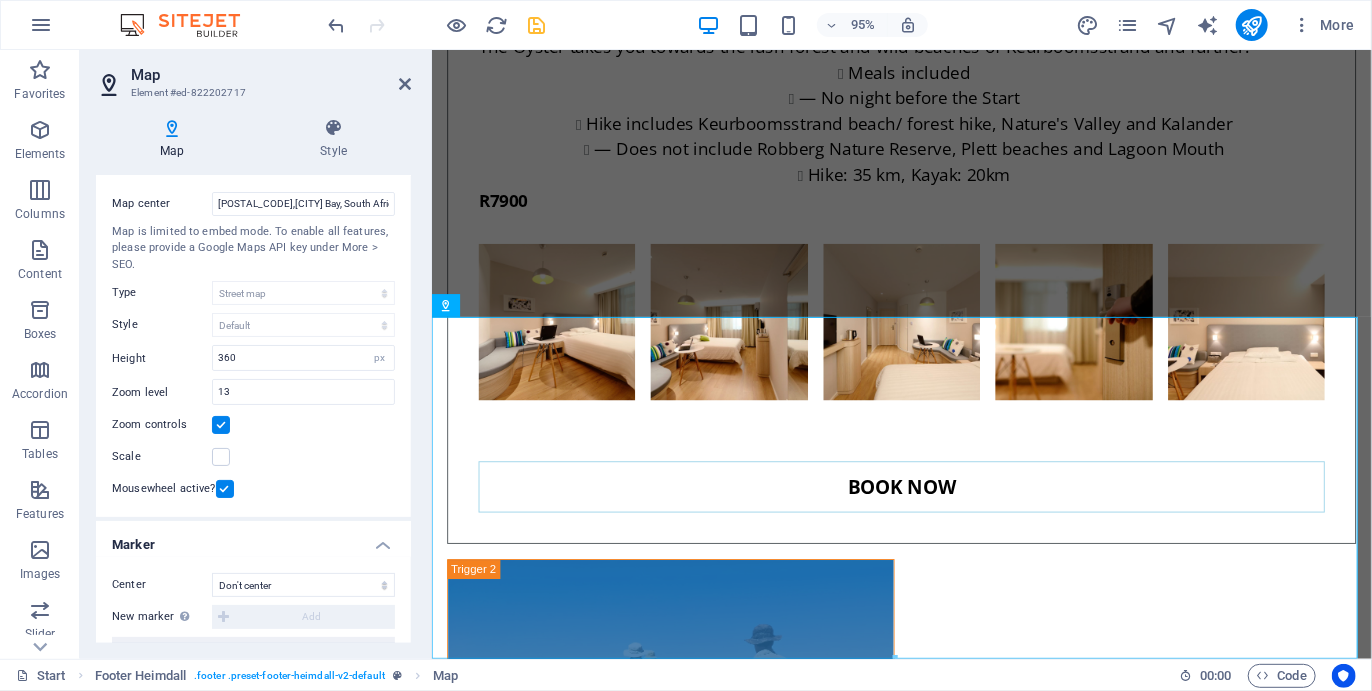 scroll, scrollTop: 0, scrollLeft: 0, axis: both 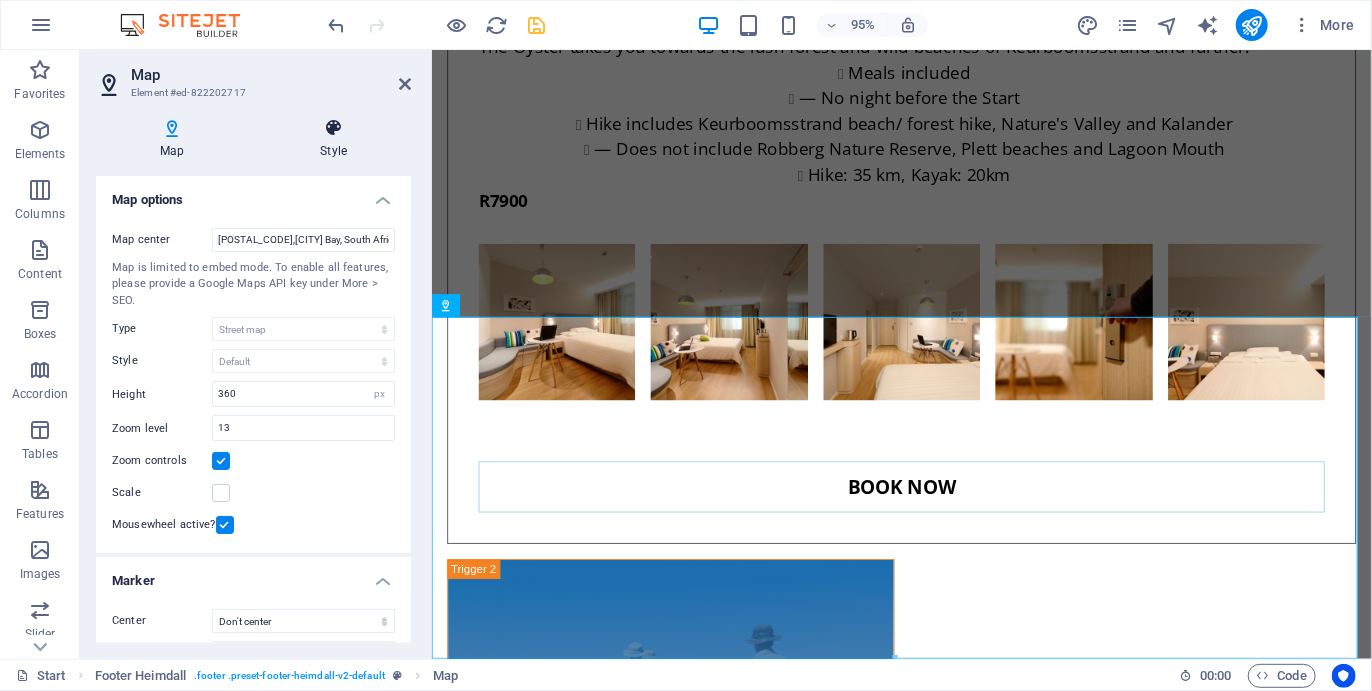 click on "Style" at bounding box center [333, 139] 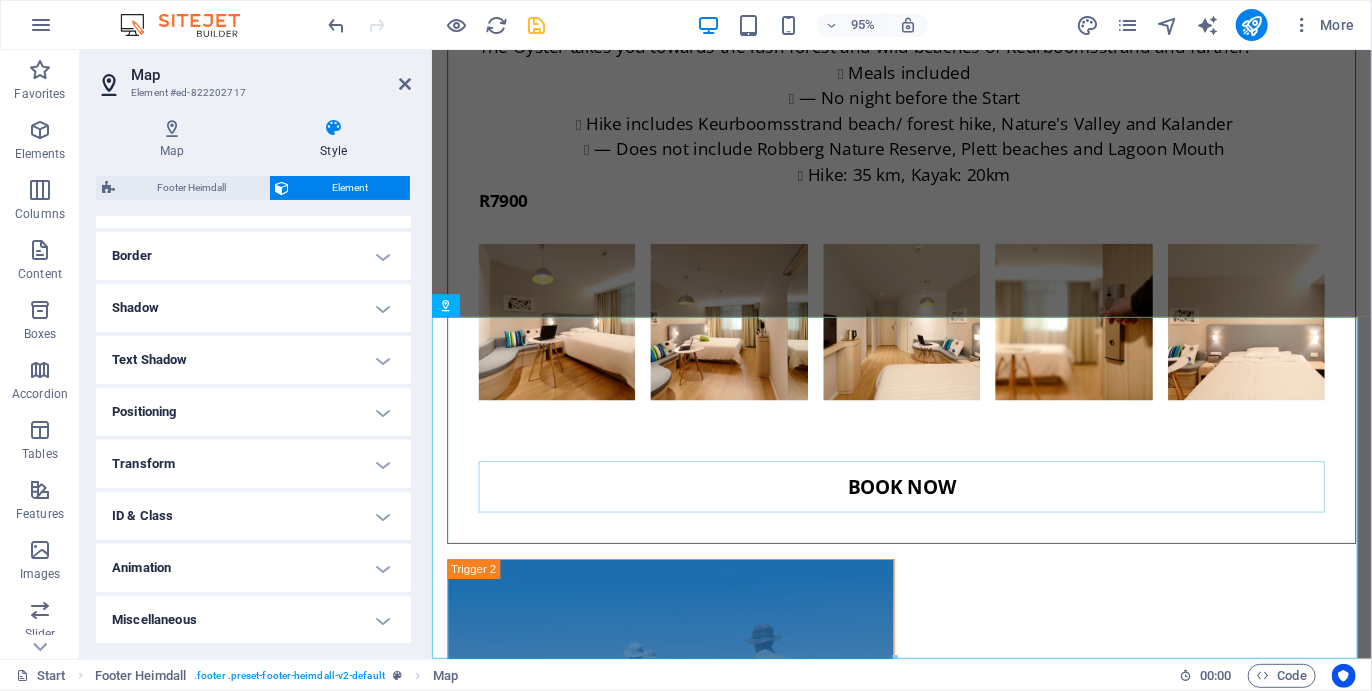 scroll, scrollTop: 0, scrollLeft: 0, axis: both 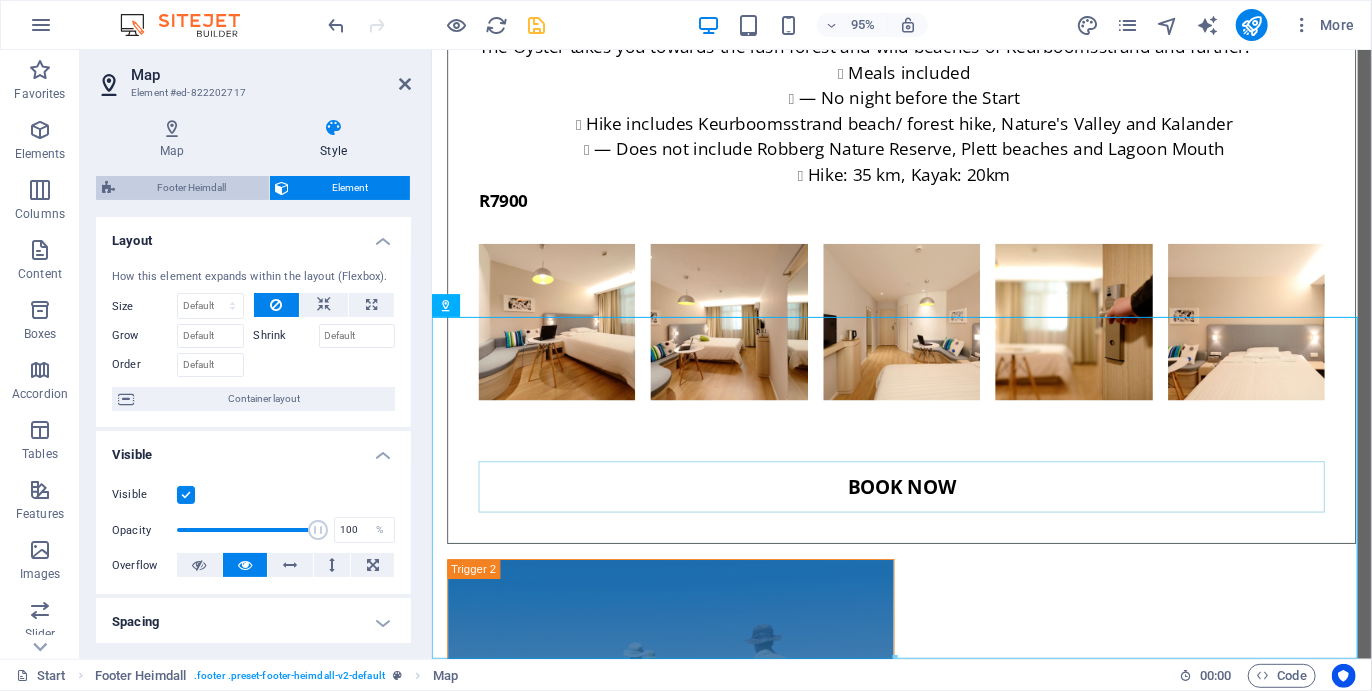 click on "Footer Heimdall" at bounding box center (192, 188) 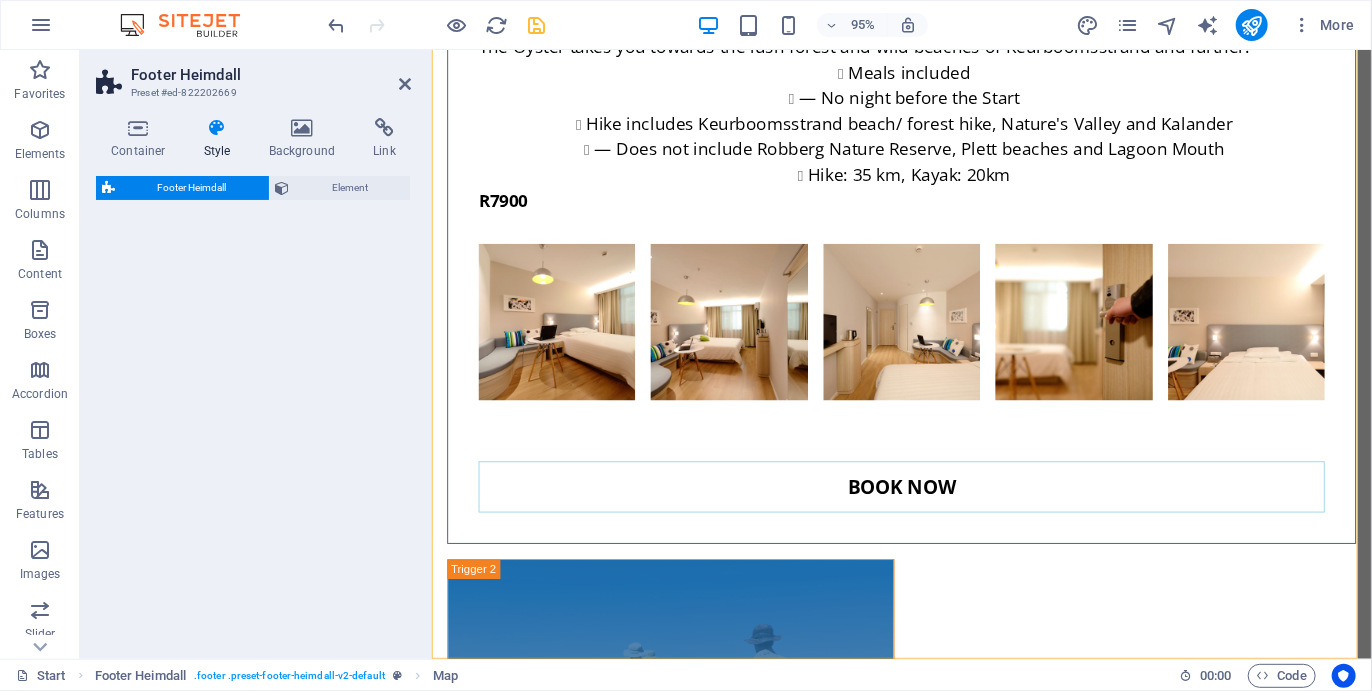 select on "rem" 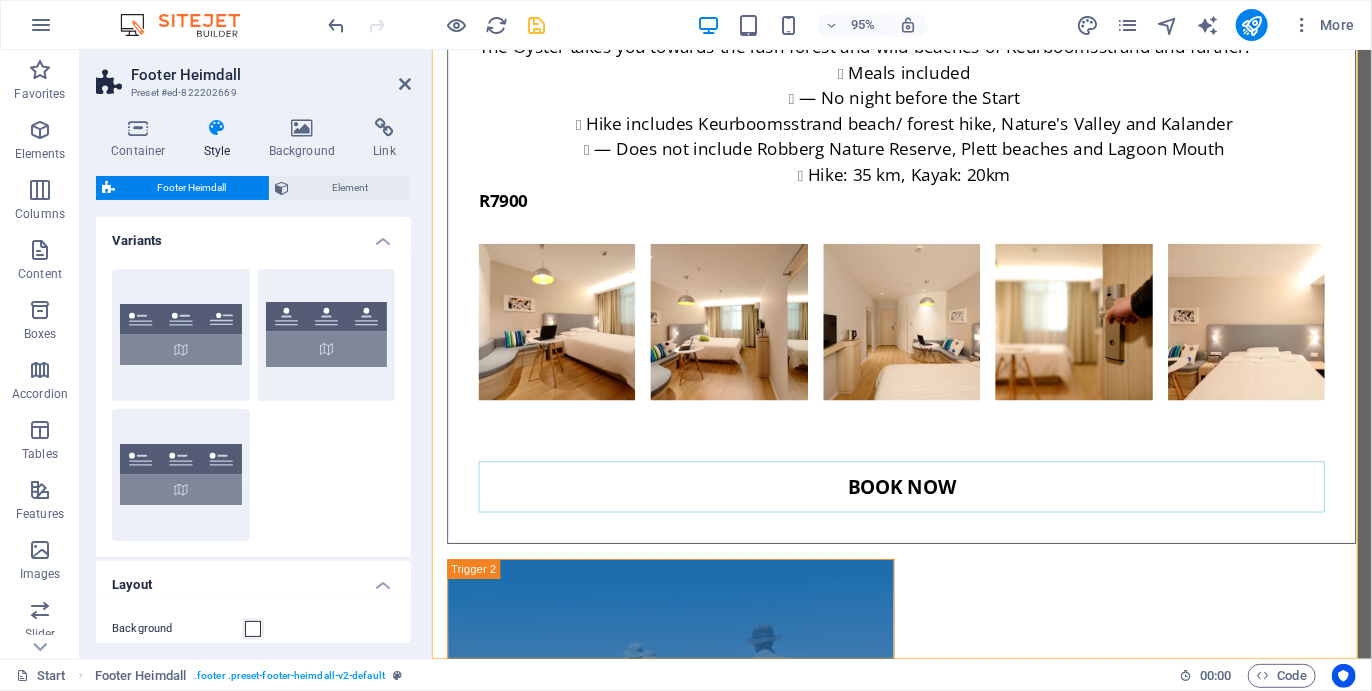 scroll, scrollTop: 367, scrollLeft: 0, axis: vertical 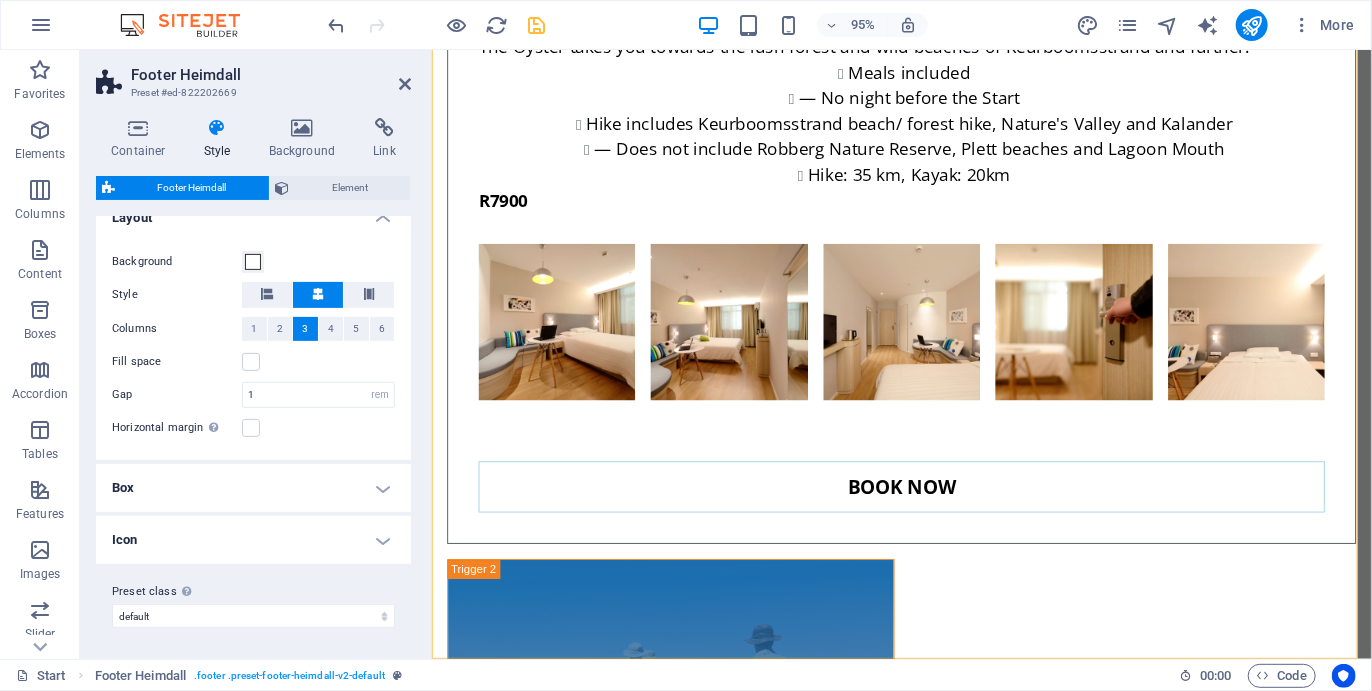 click on "Icon" at bounding box center (253, 540) 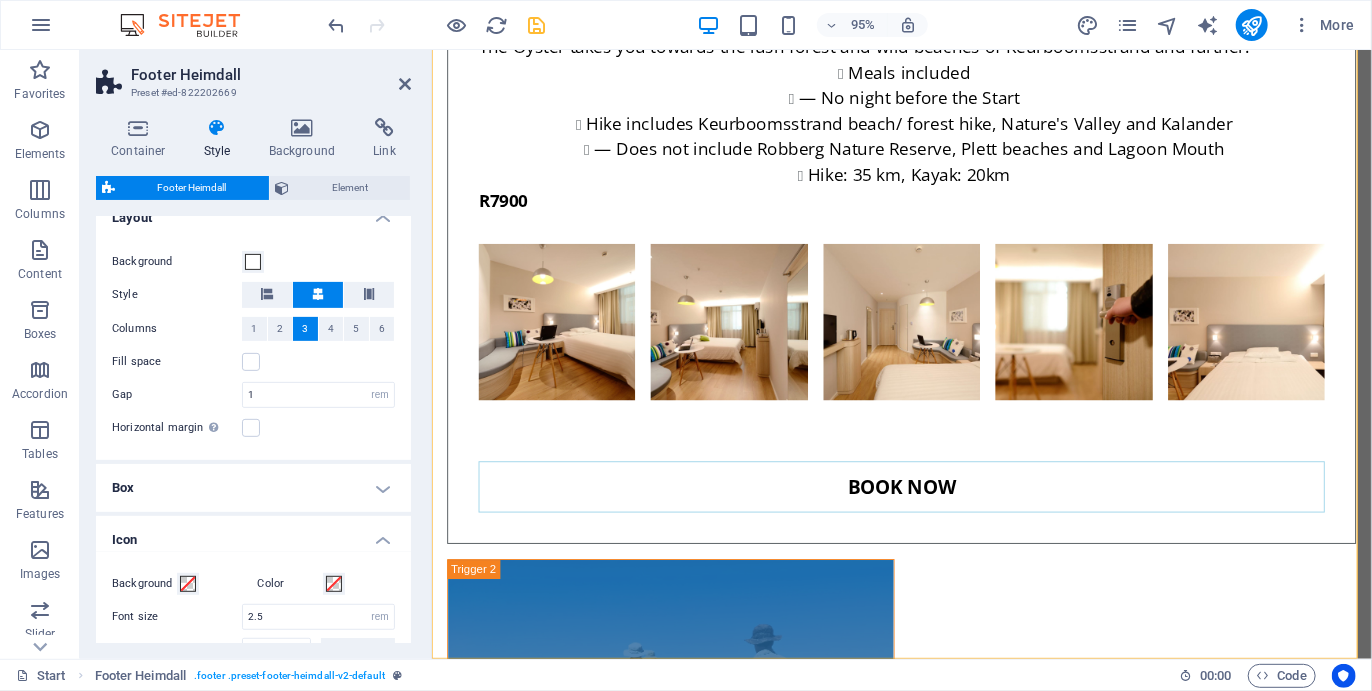 scroll, scrollTop: 553, scrollLeft: 0, axis: vertical 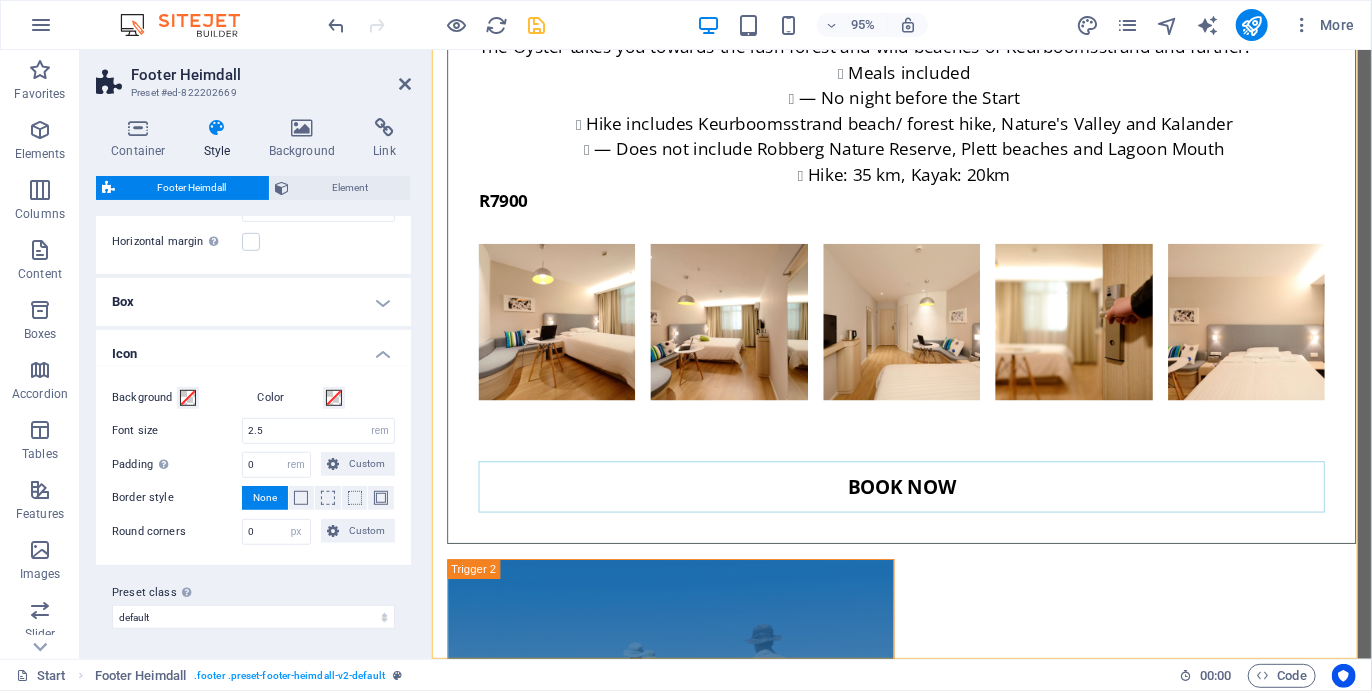 click on "Icon" at bounding box center (253, 348) 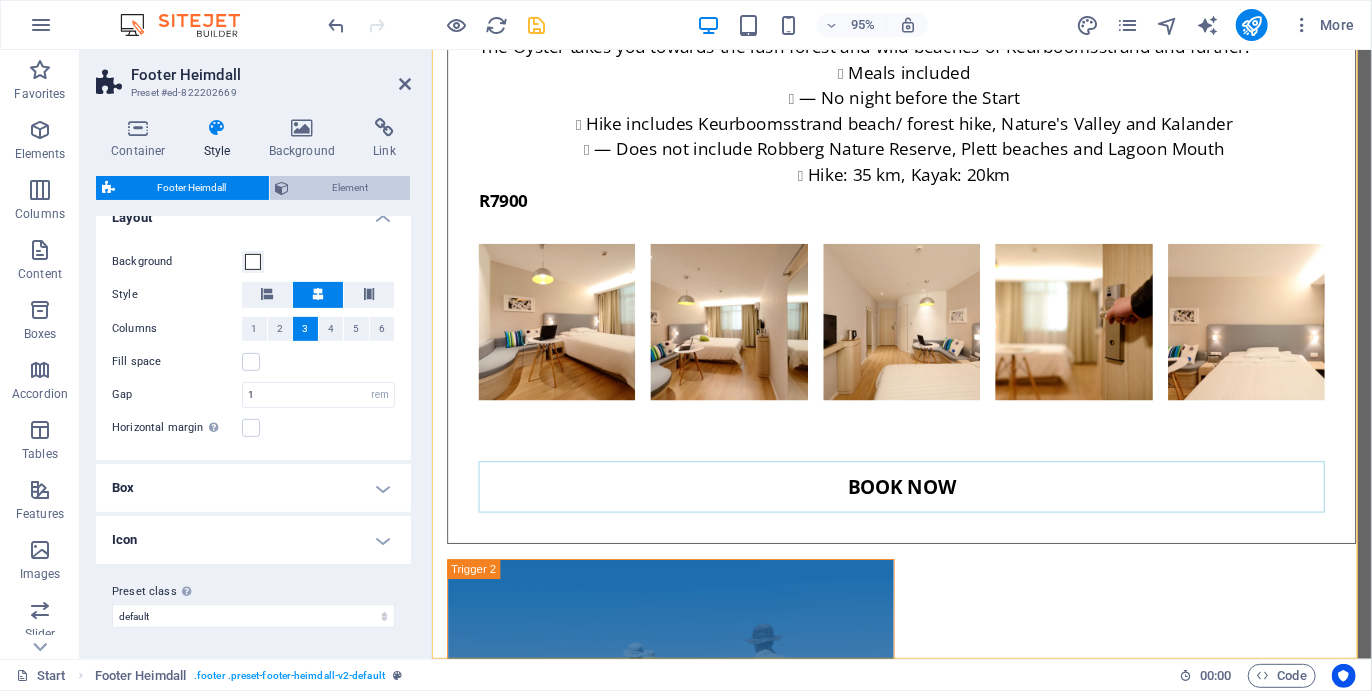click on "Element" at bounding box center [340, 188] 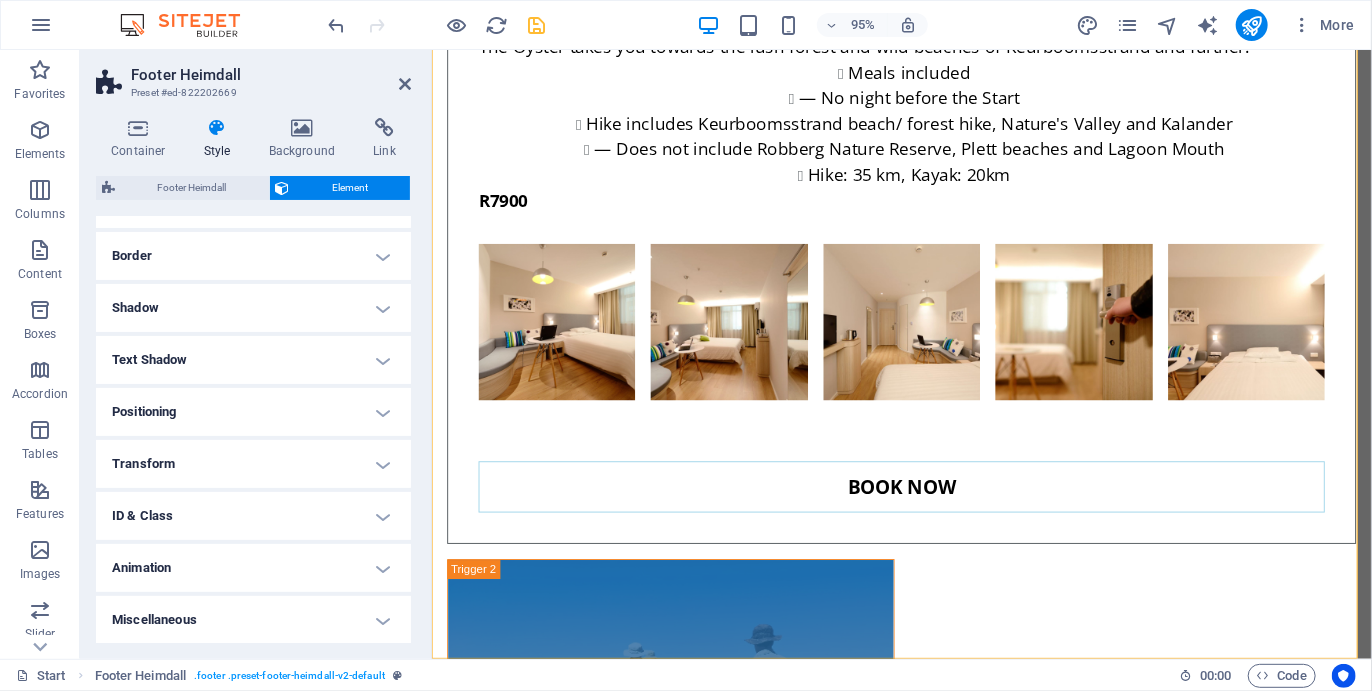 scroll, scrollTop: 0, scrollLeft: 0, axis: both 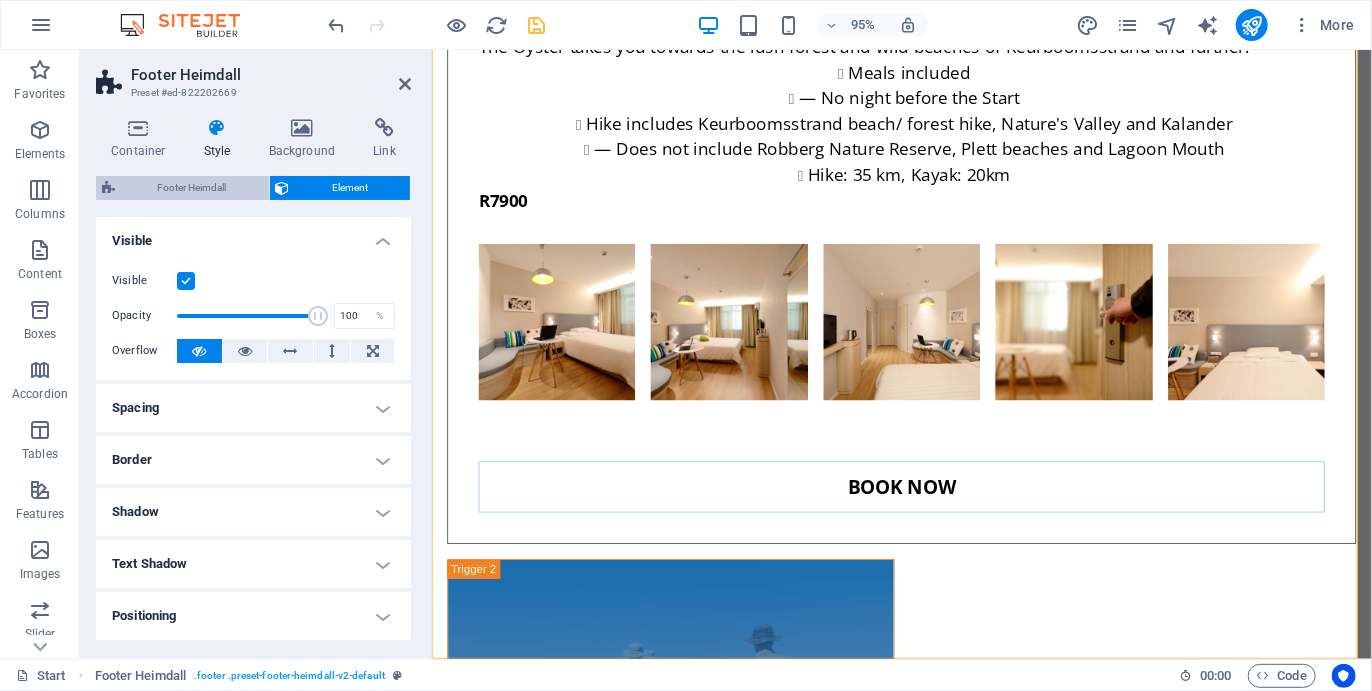 click on "Footer Heimdall" at bounding box center [192, 188] 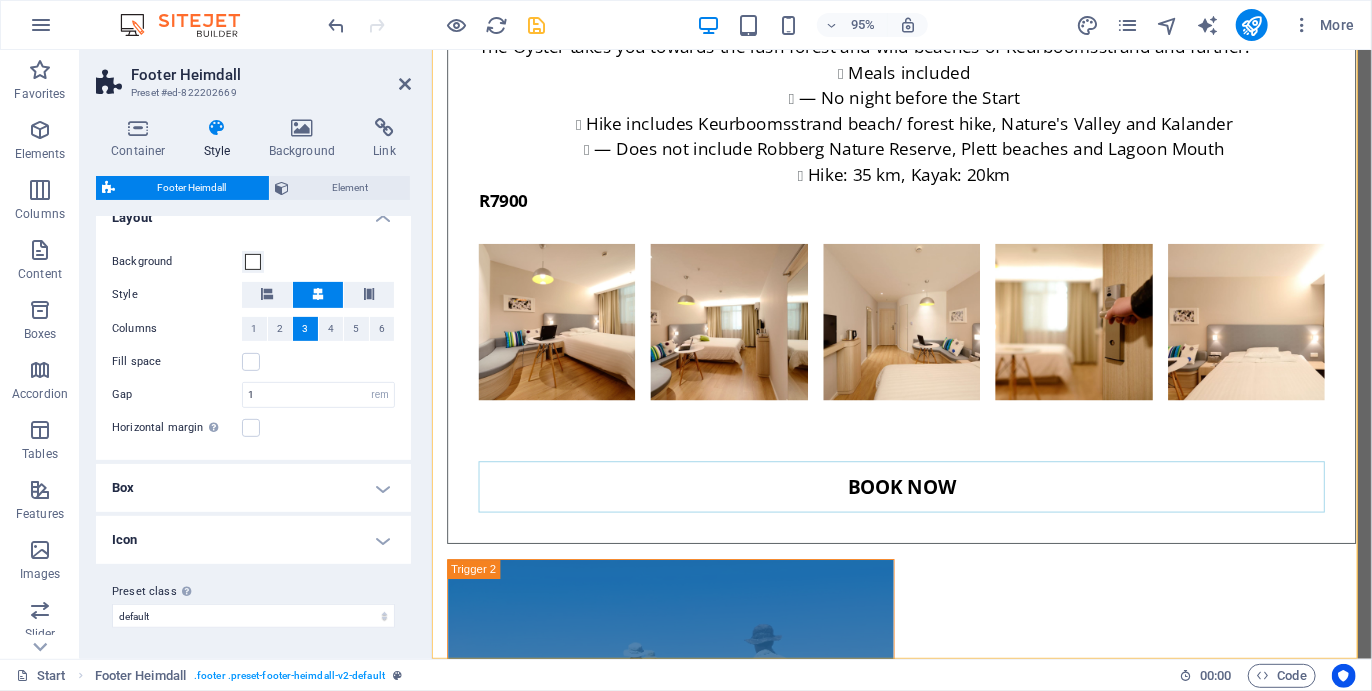 scroll, scrollTop: 0, scrollLeft: 0, axis: both 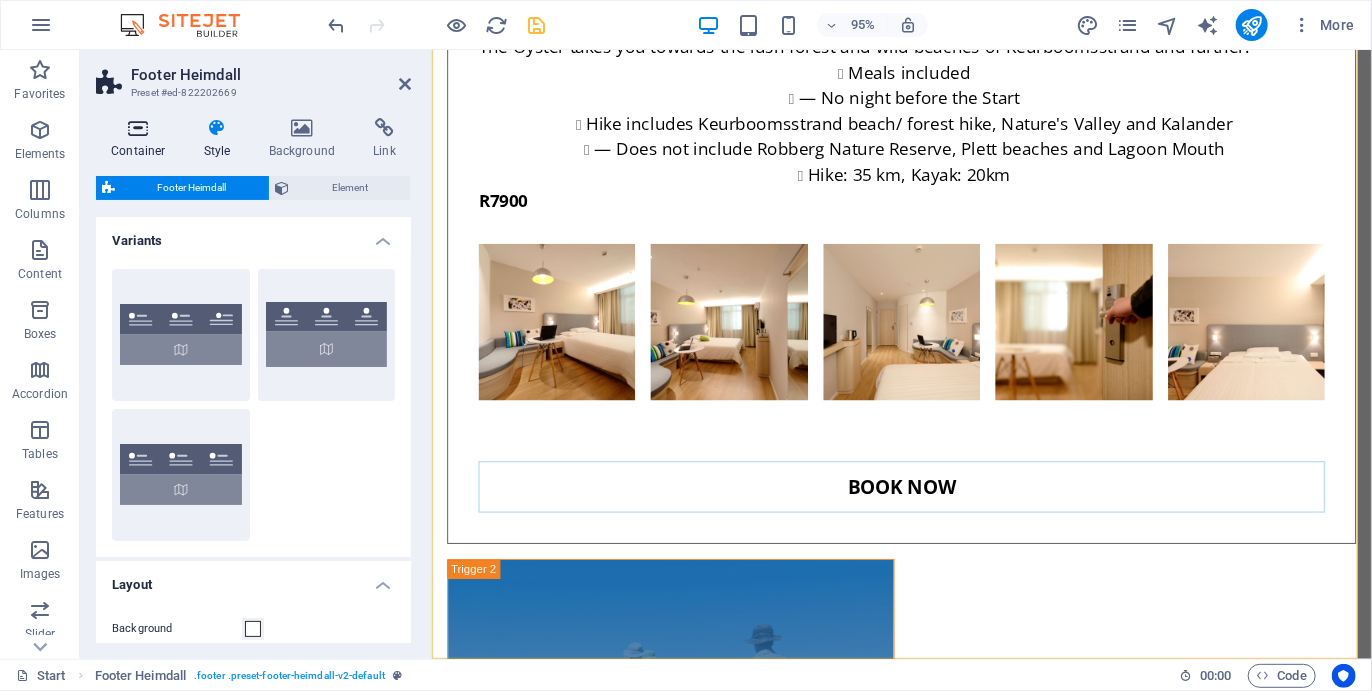 click at bounding box center [138, 128] 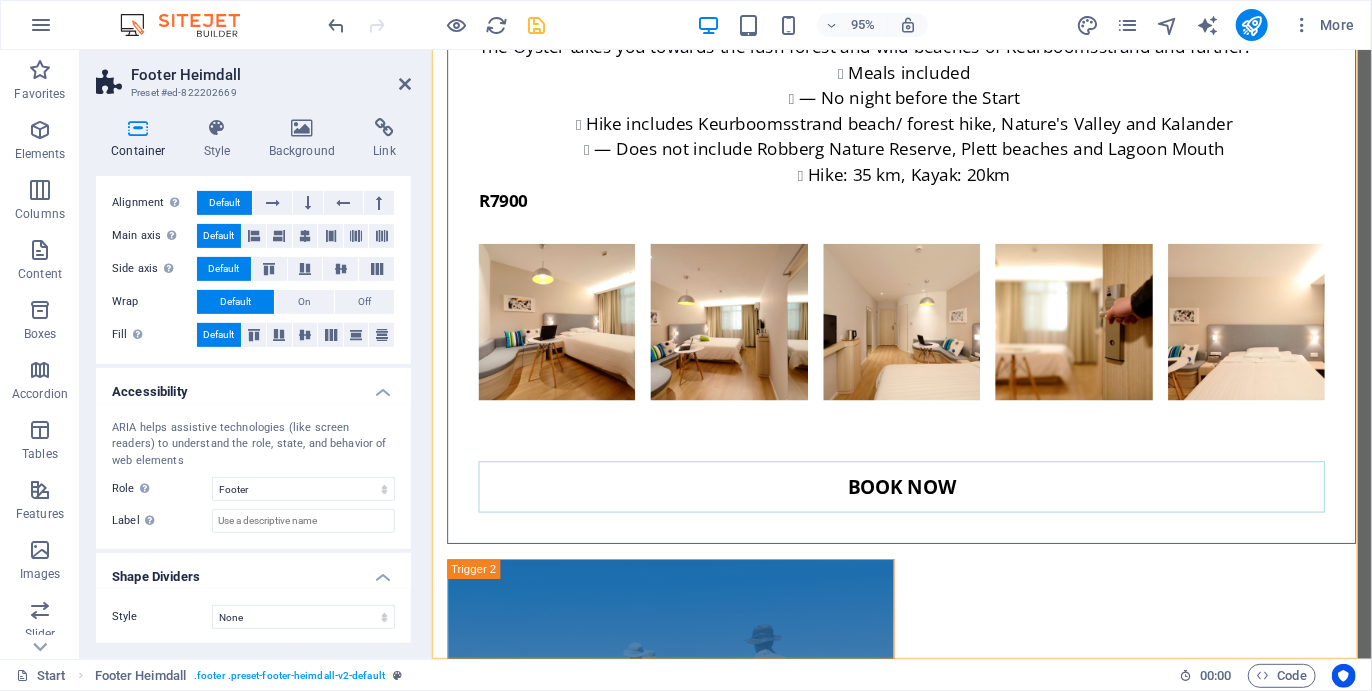 scroll, scrollTop: 0, scrollLeft: 0, axis: both 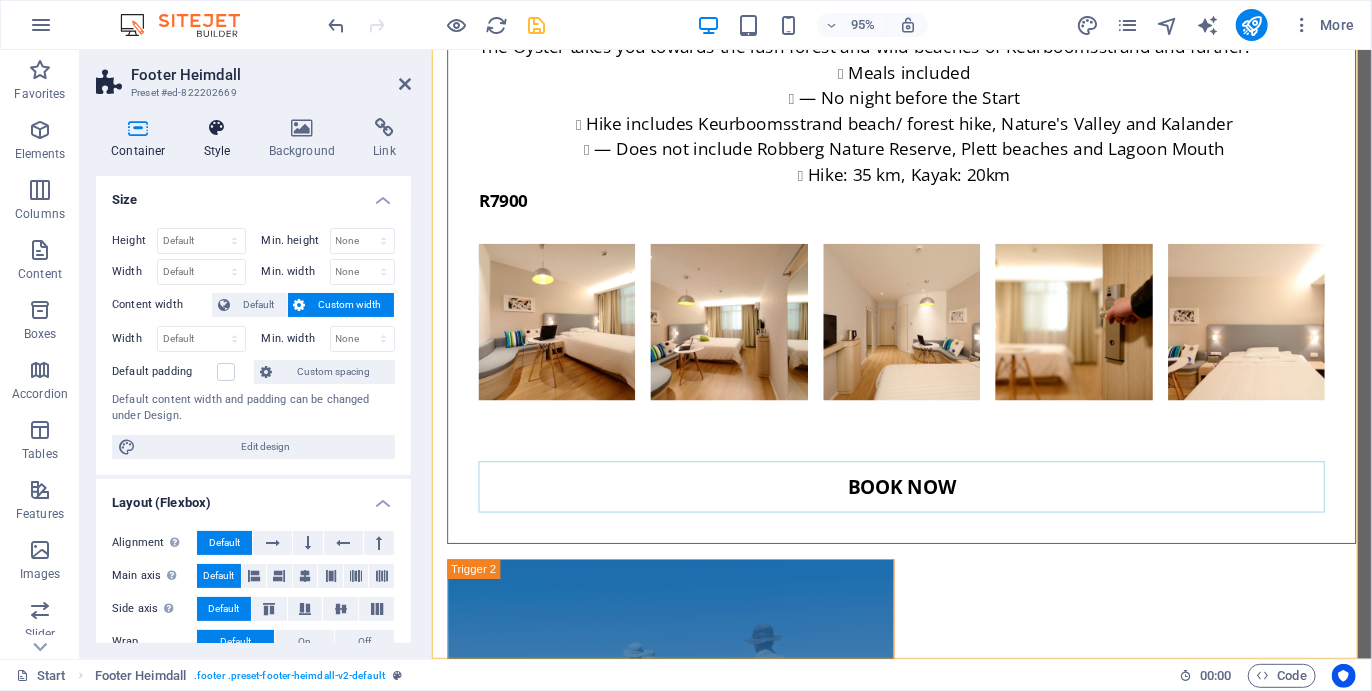 click at bounding box center [217, 128] 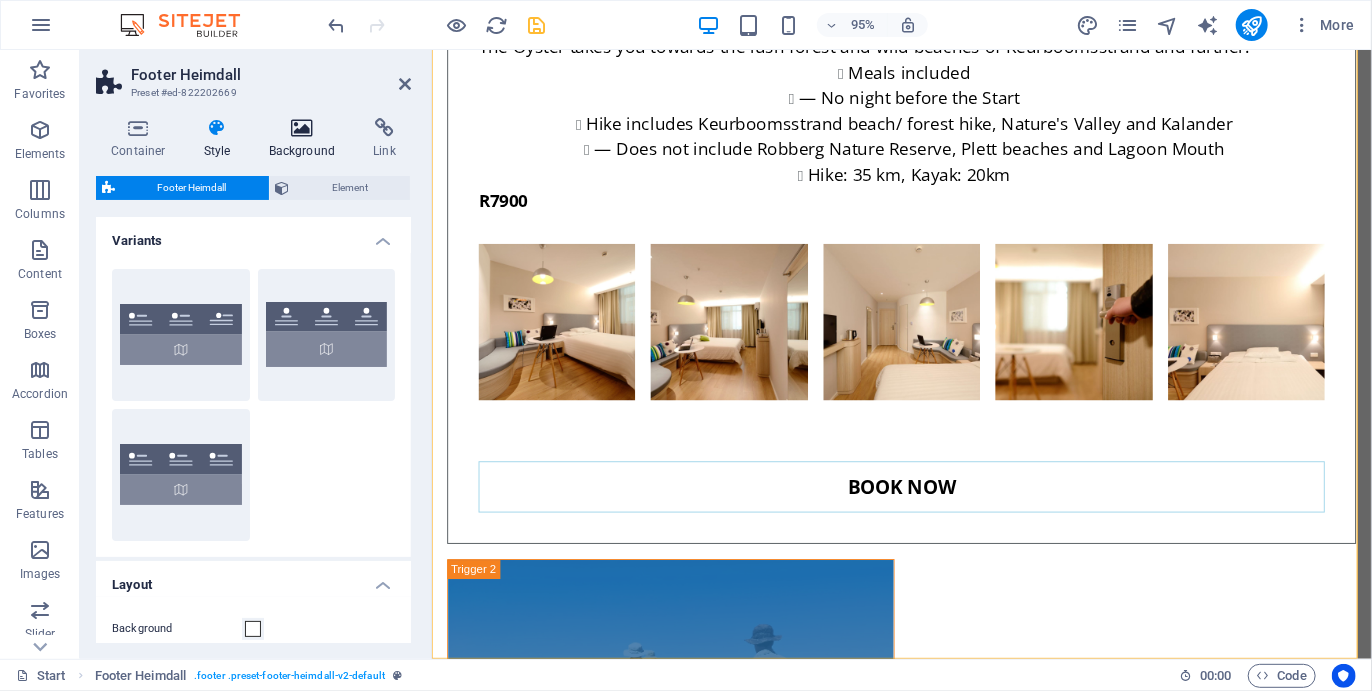 click at bounding box center [302, 128] 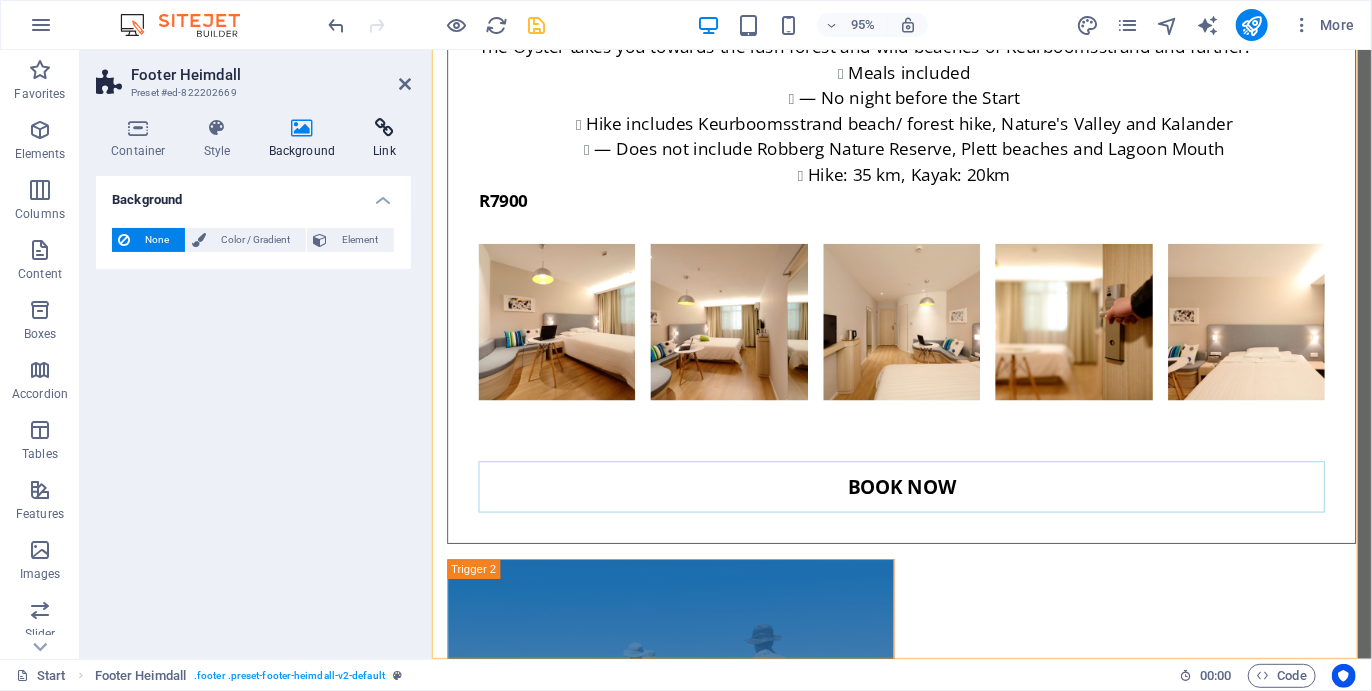 click at bounding box center [384, 128] 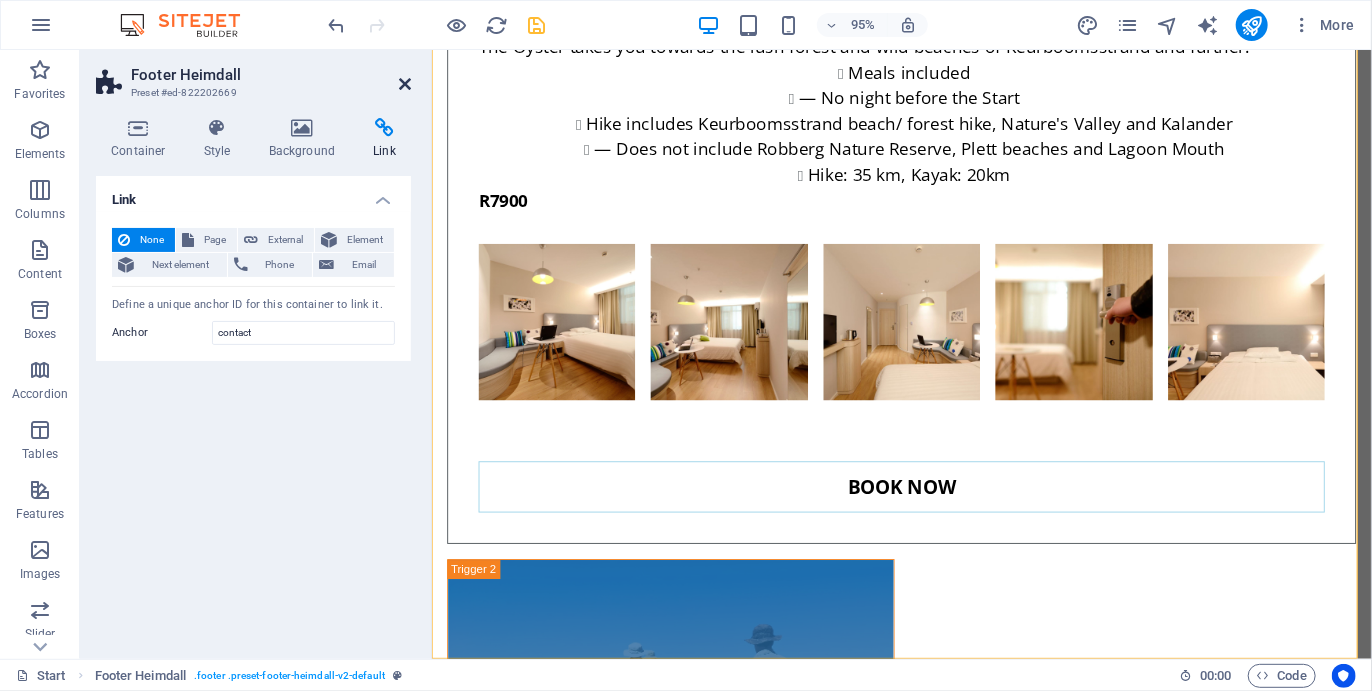 click at bounding box center (405, 84) 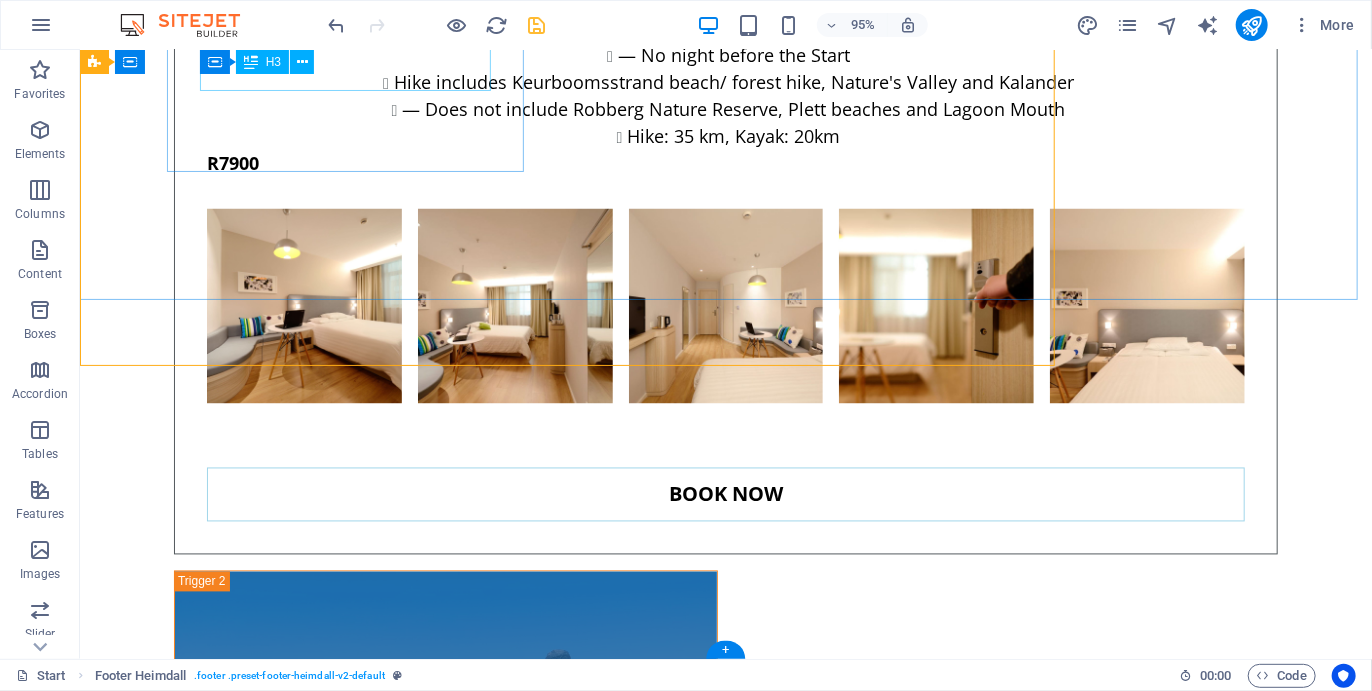 scroll, scrollTop: 9139, scrollLeft: 0, axis: vertical 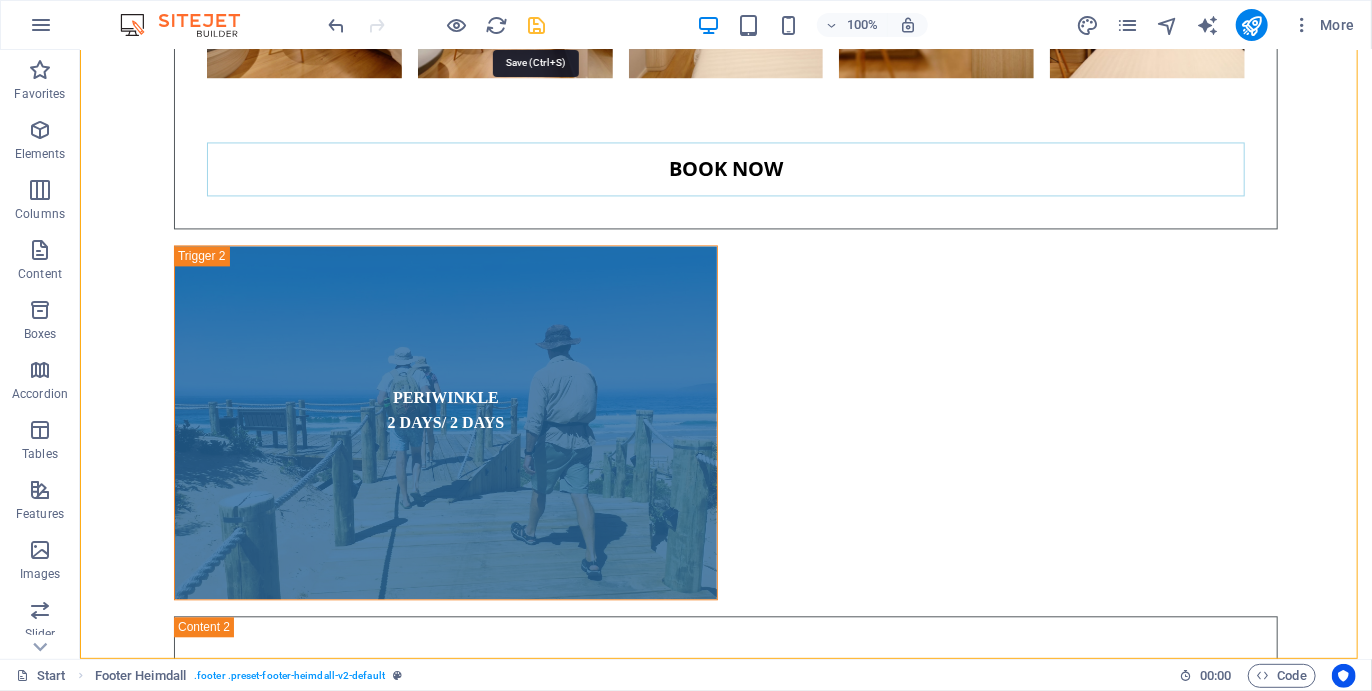 click at bounding box center [537, 25] 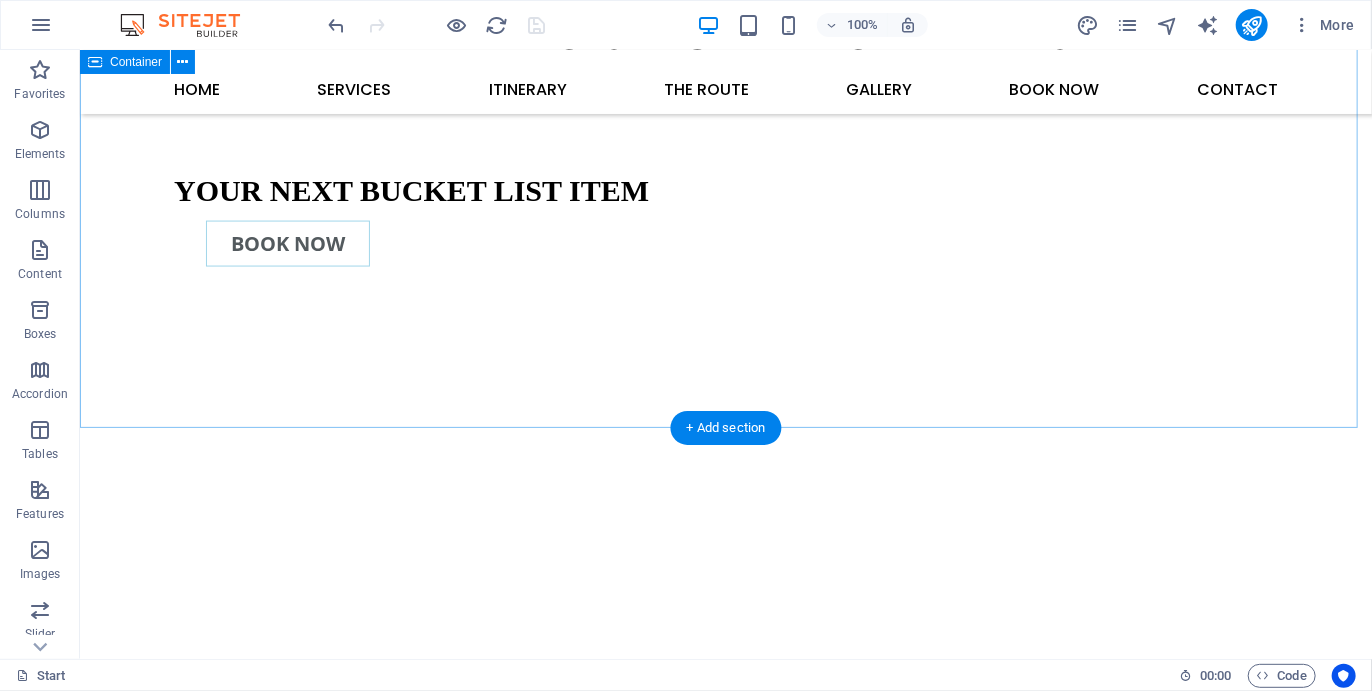 scroll, scrollTop: 1398, scrollLeft: 0, axis: vertical 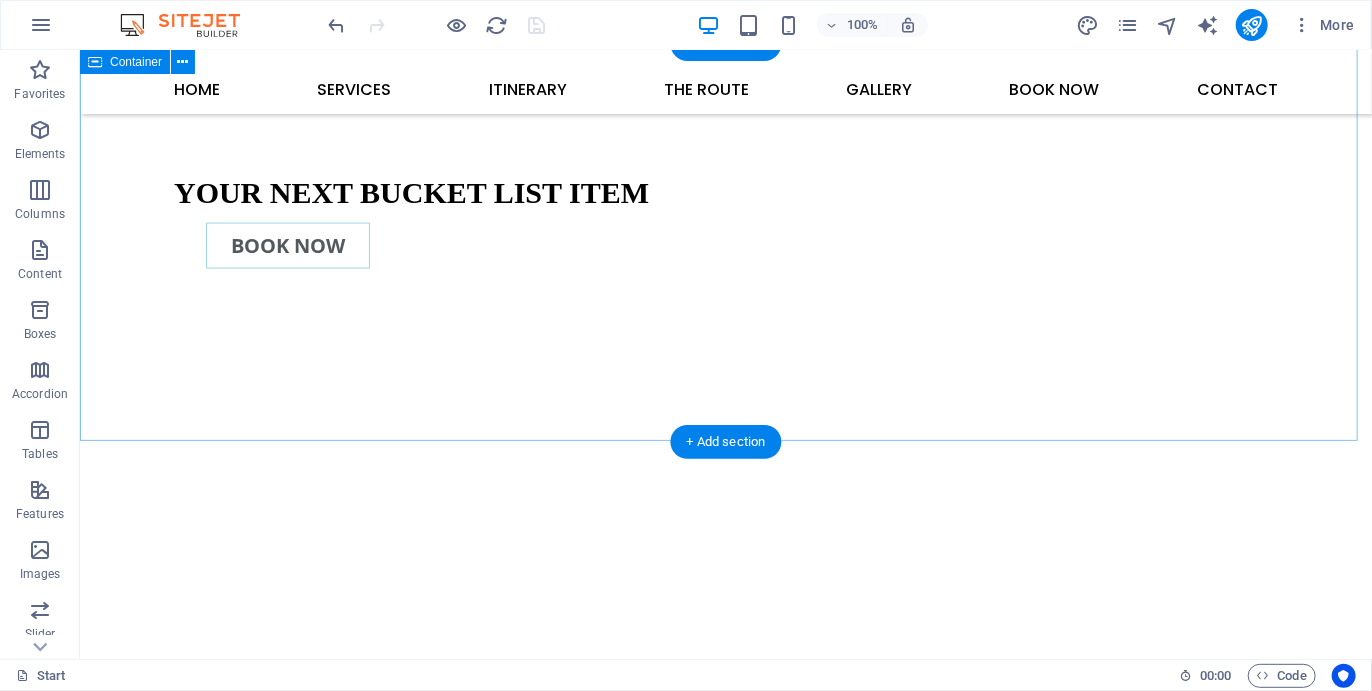 click on "Drop content here or  Add elements  Paste clipboard" at bounding box center (725, 2348) 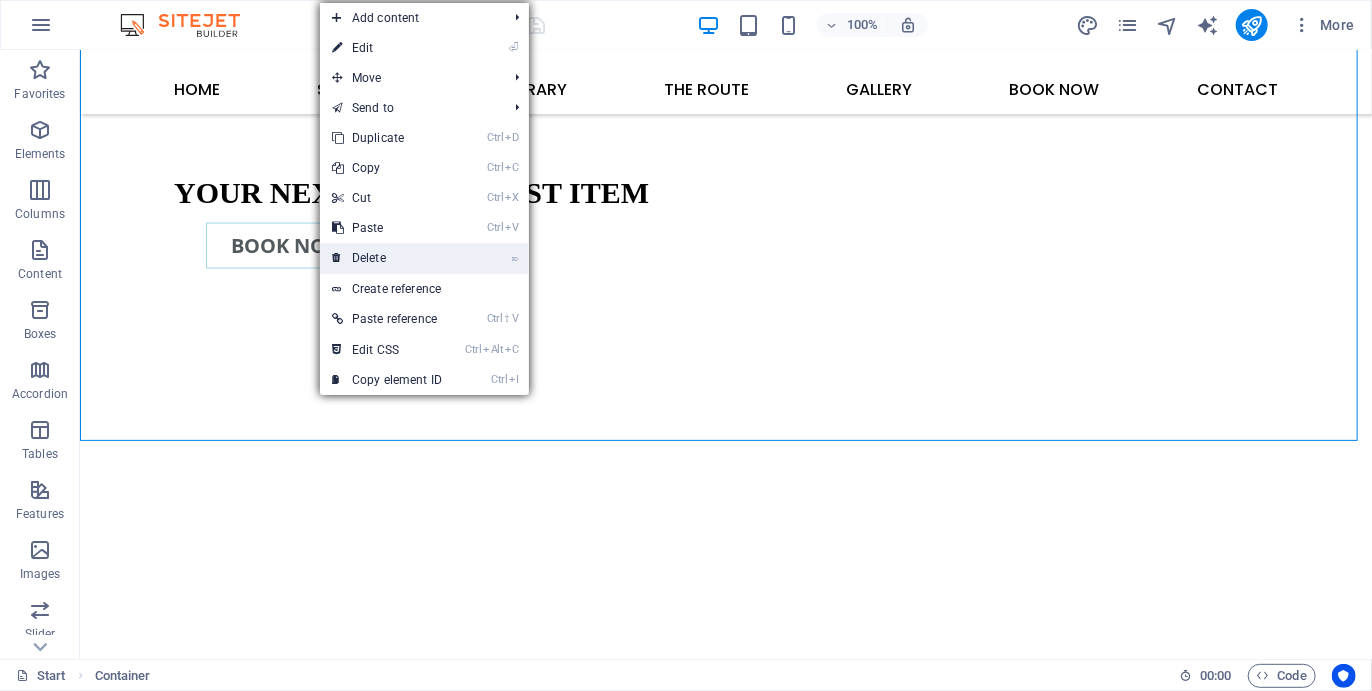 click on "⌦  Delete" at bounding box center [387, 258] 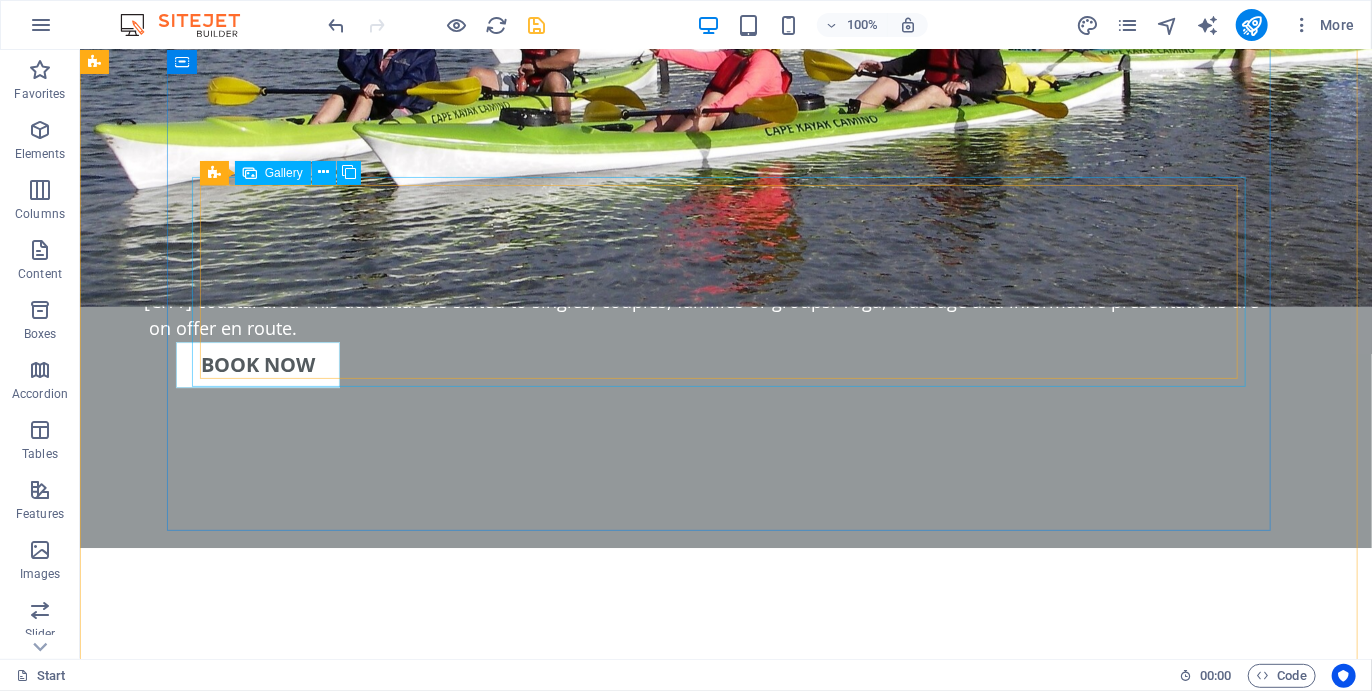 scroll, scrollTop: 3001, scrollLeft: 0, axis: vertical 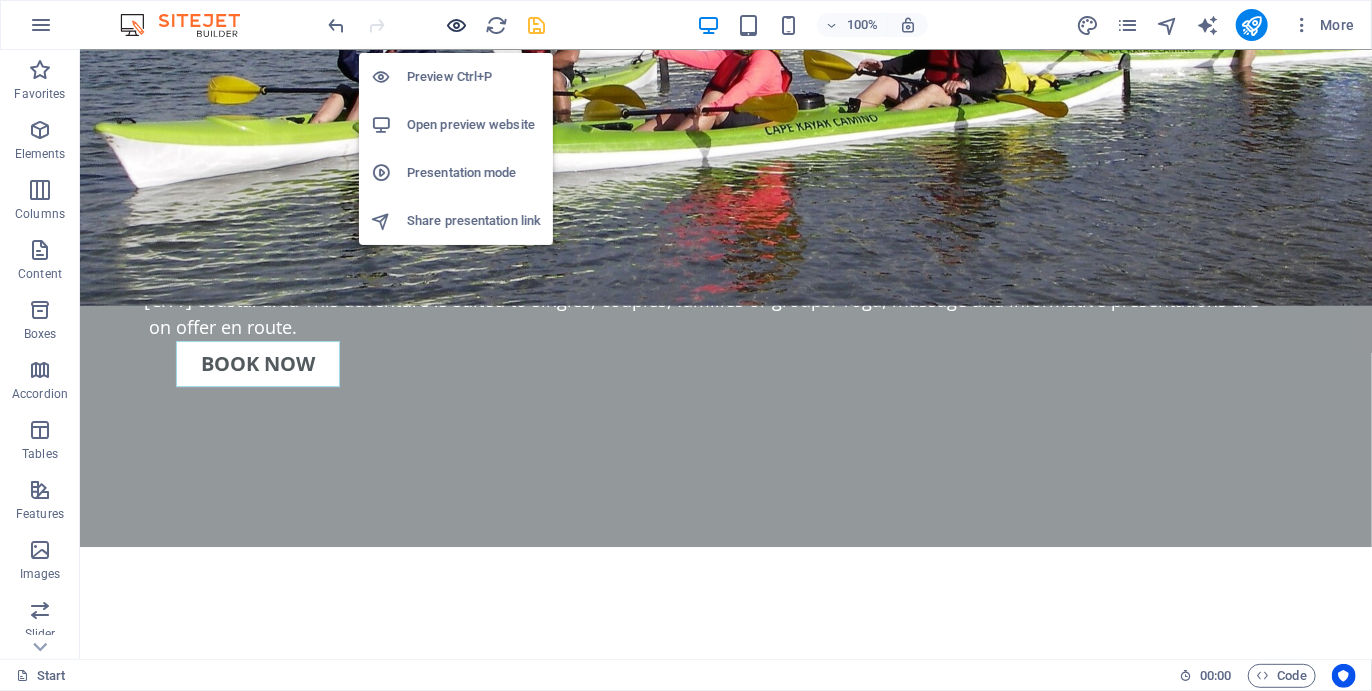 click at bounding box center (457, 25) 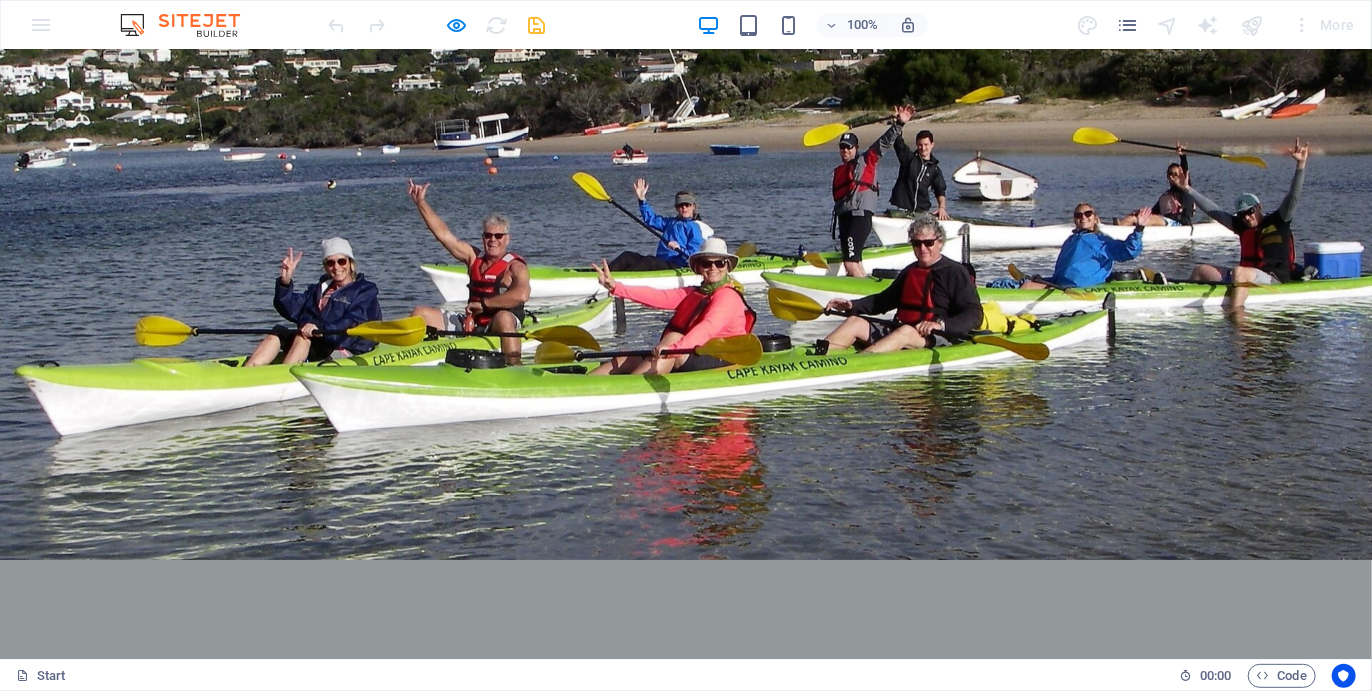 scroll, scrollTop: 2479, scrollLeft: 0, axis: vertical 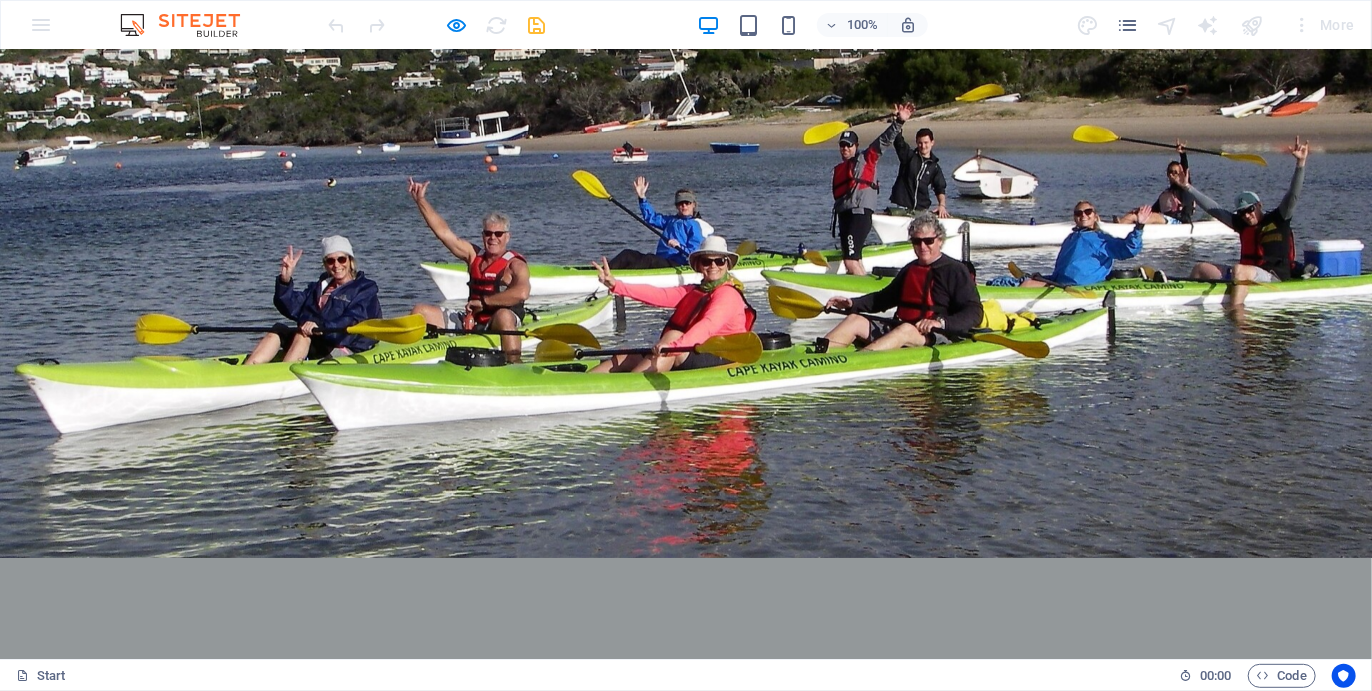 click on "SOUTHERN CROSS 5 DAYS/ 5 NIGHTS" at bounding box center (406, 2927) 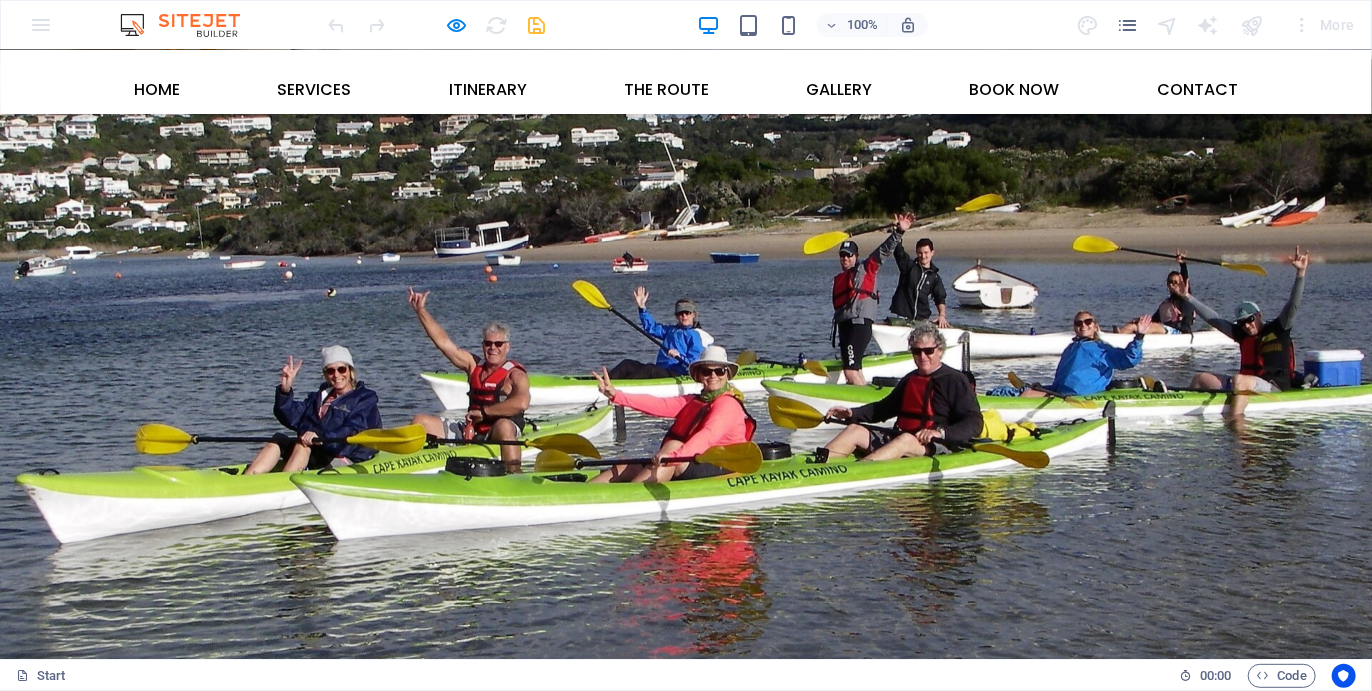scroll, scrollTop: 2341, scrollLeft: 0, axis: vertical 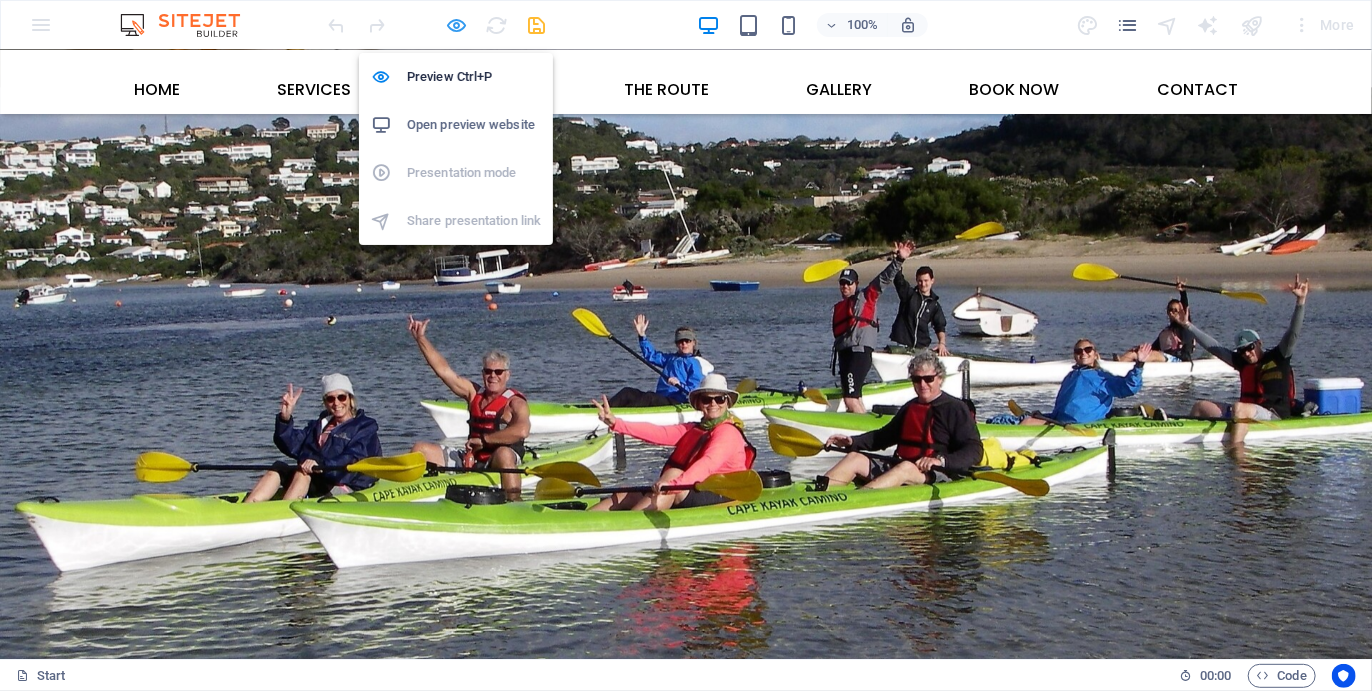 click at bounding box center [457, 25] 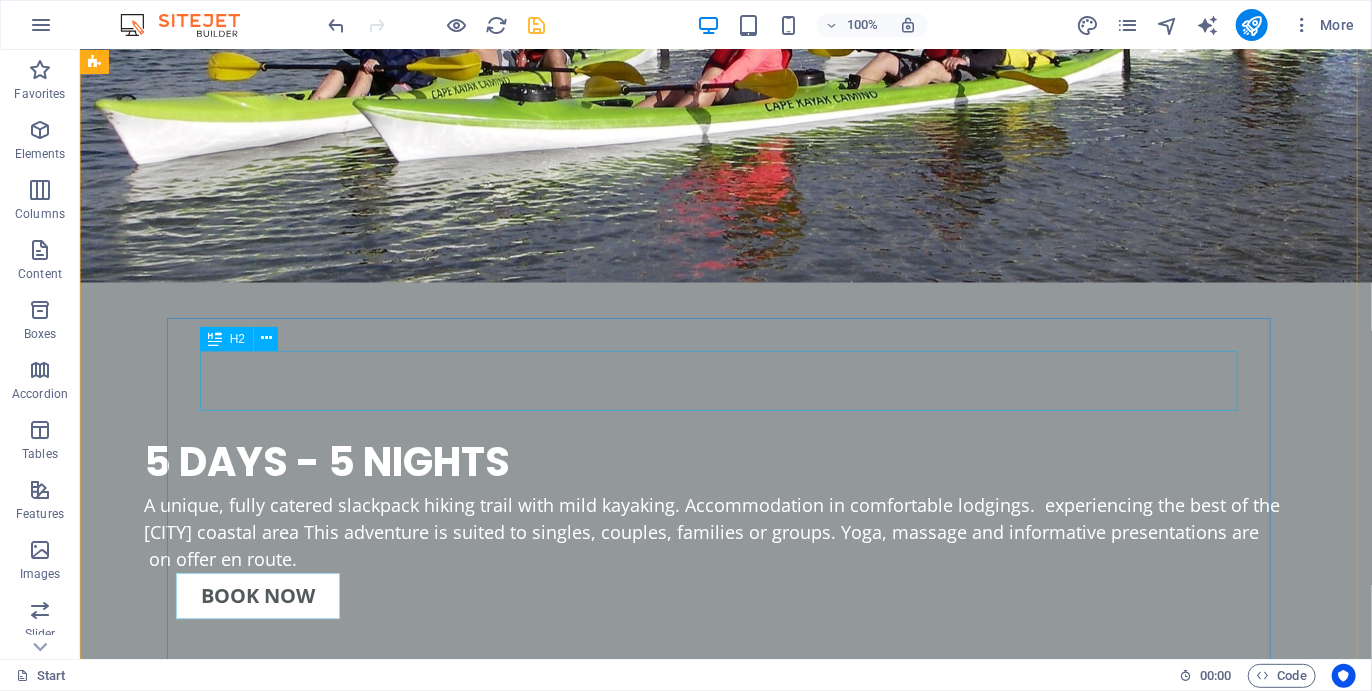 scroll, scrollTop: 2794, scrollLeft: 0, axis: vertical 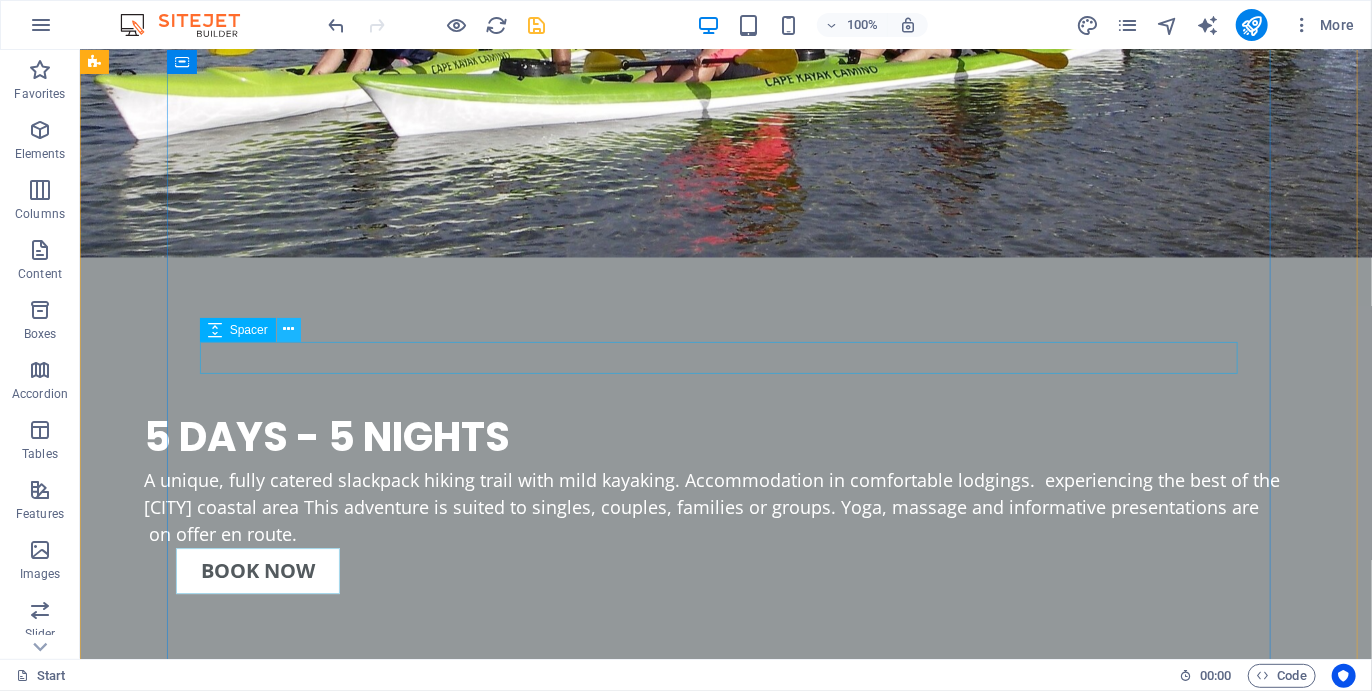 click at bounding box center [288, 329] 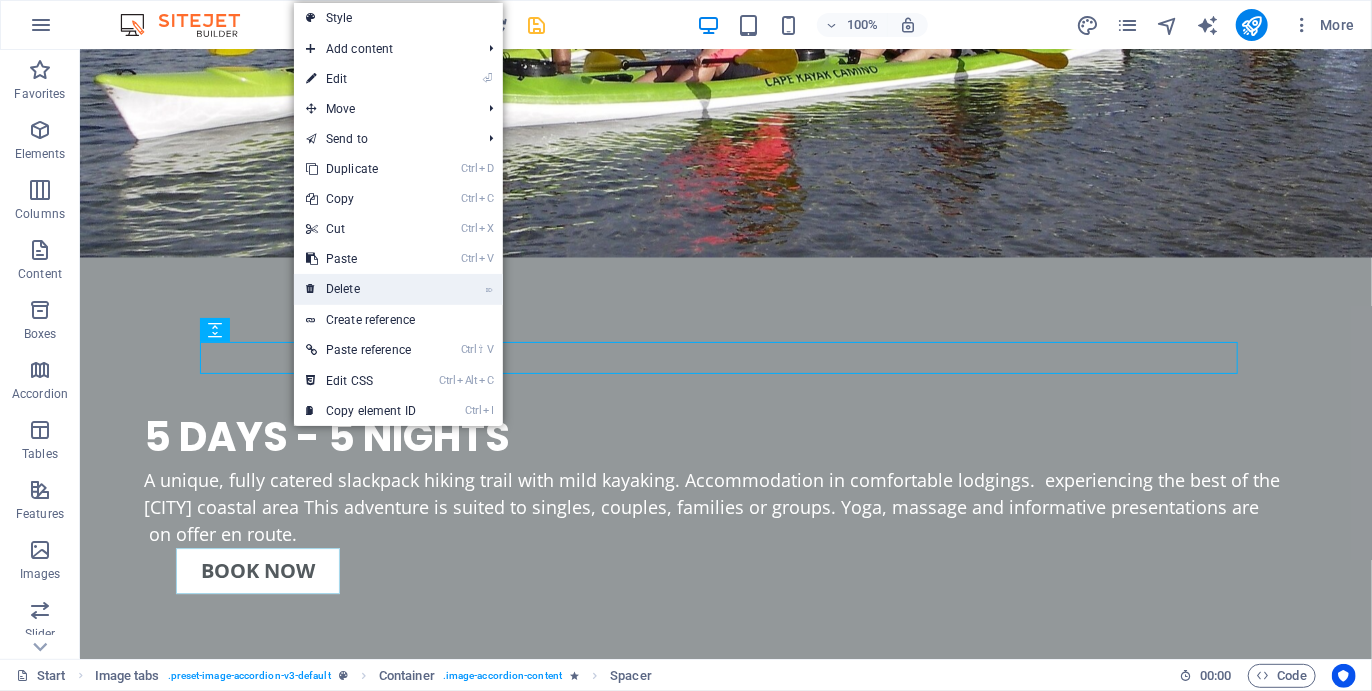 click on "⌦  Delete" at bounding box center [361, 289] 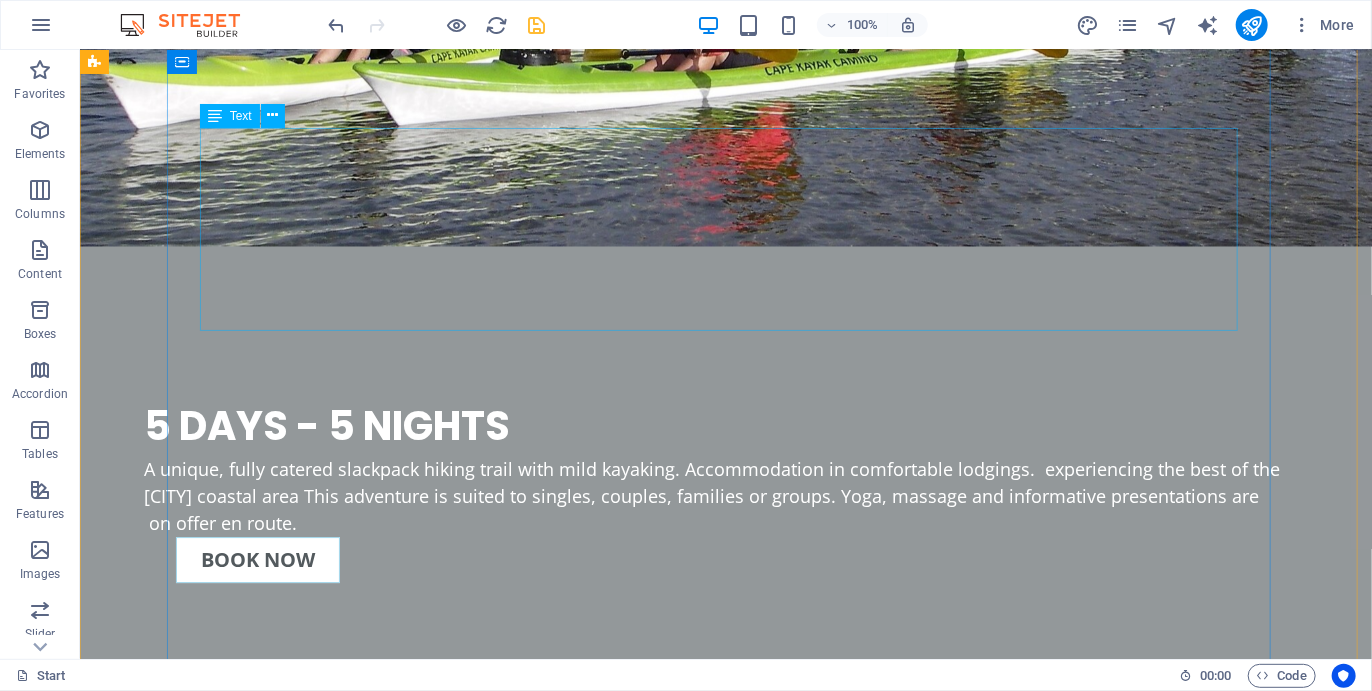 scroll, scrollTop: 2804, scrollLeft: 0, axis: vertical 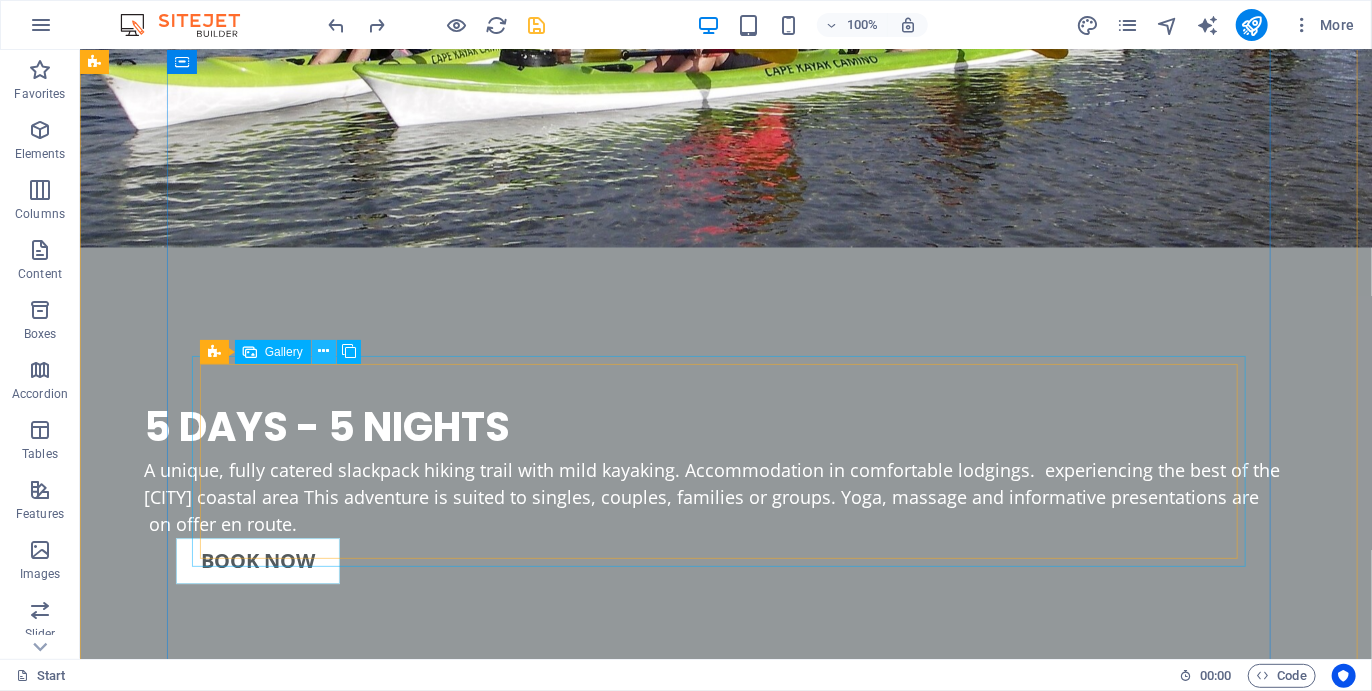 click at bounding box center [323, 351] 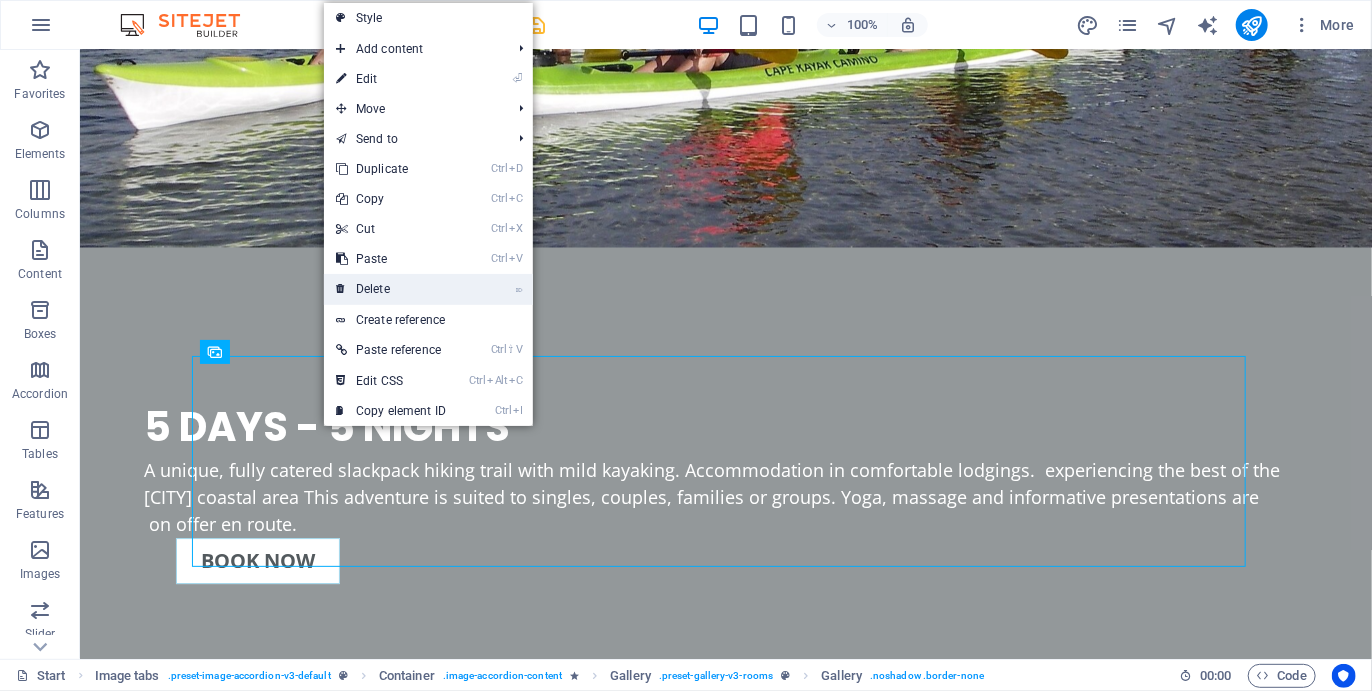 click on "⌦  Delete" at bounding box center [391, 289] 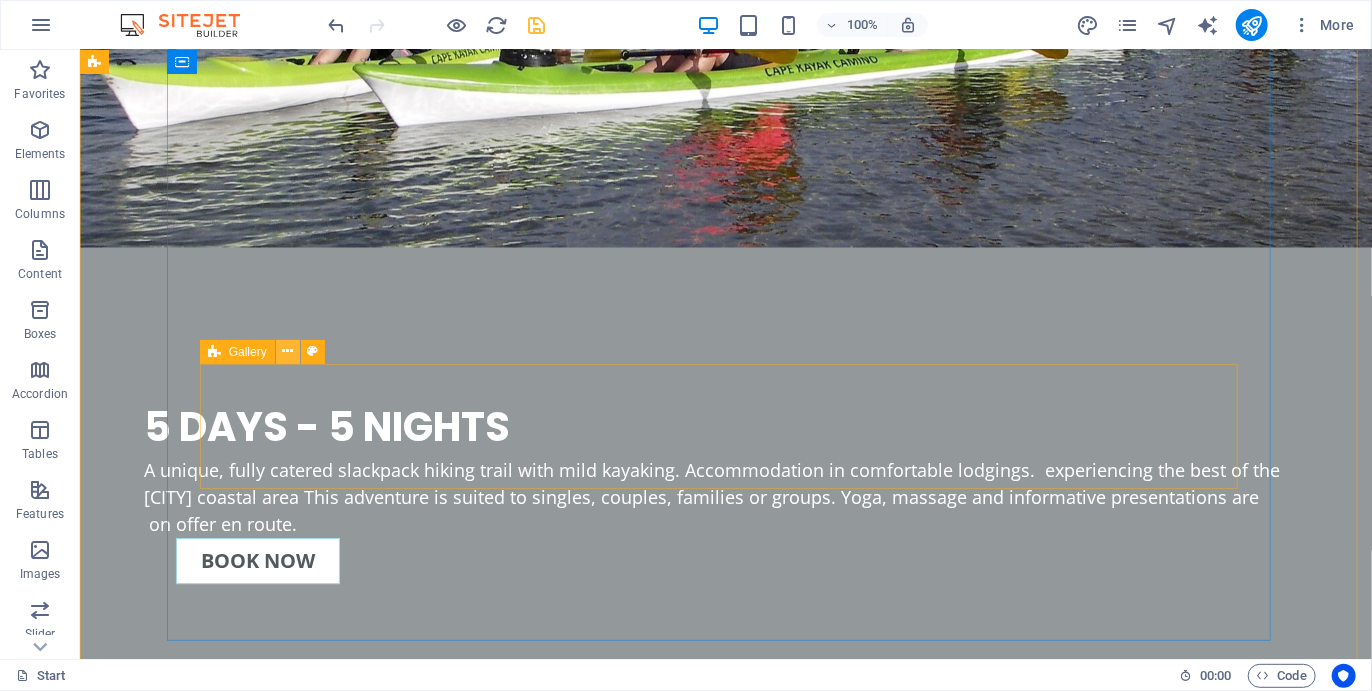 click at bounding box center (287, 351) 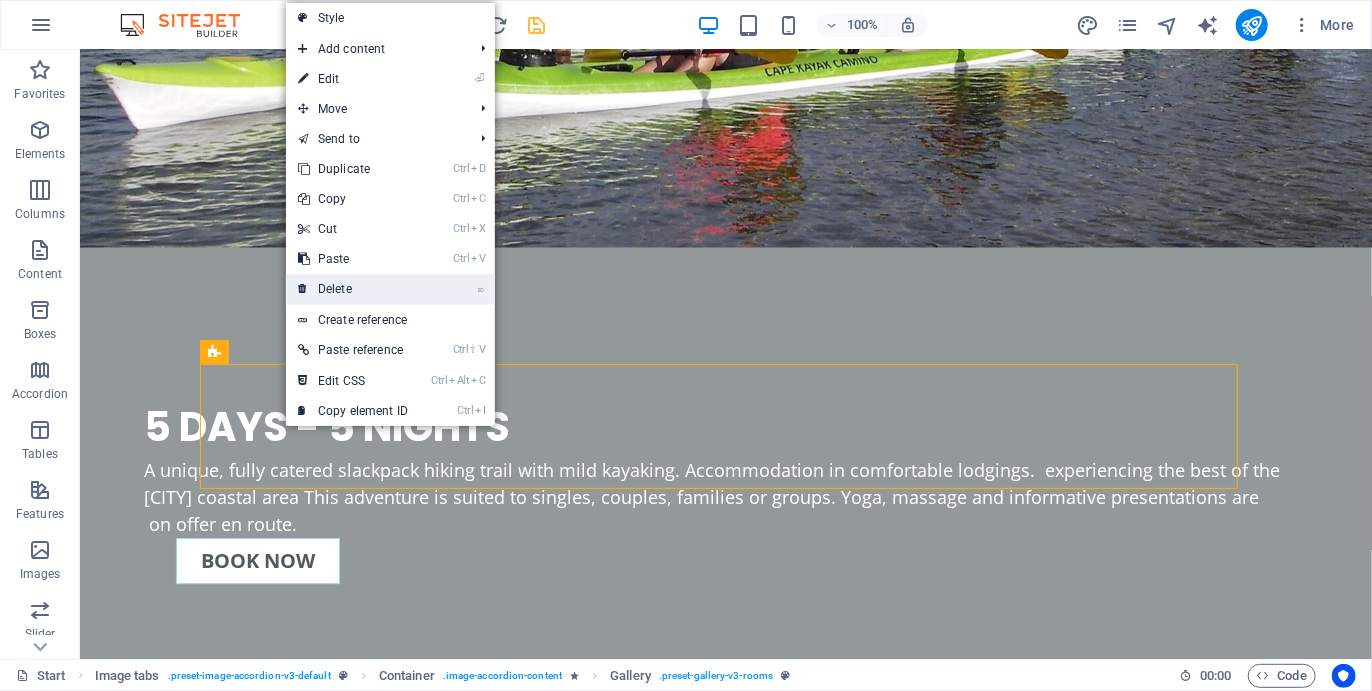 click on "⌦  Delete" at bounding box center [353, 289] 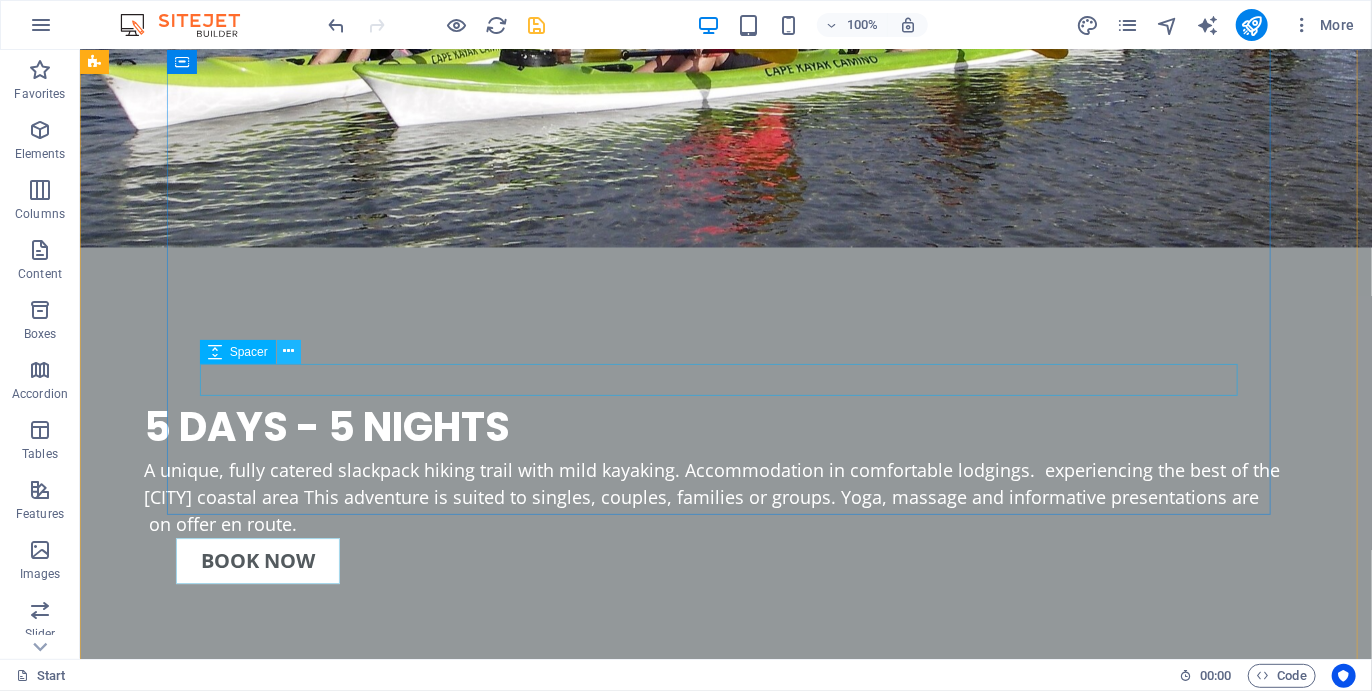 click at bounding box center (288, 351) 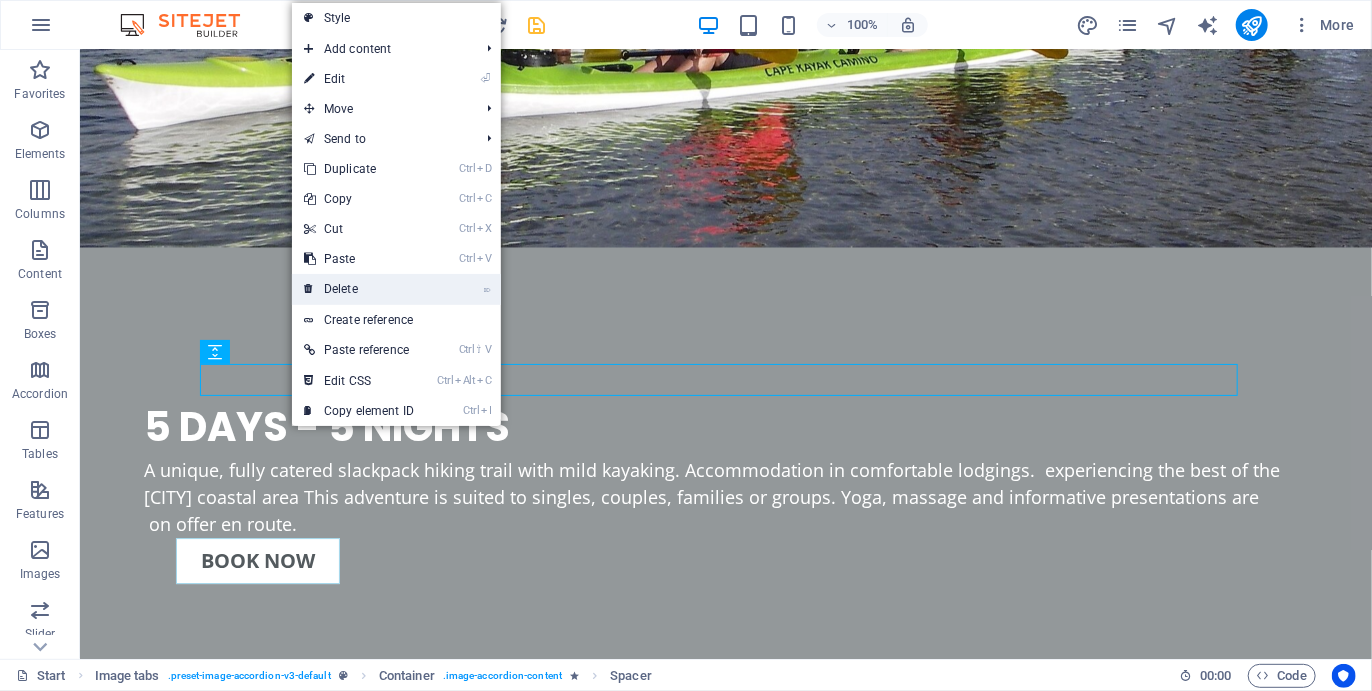 click on "⌦  Delete" at bounding box center [359, 289] 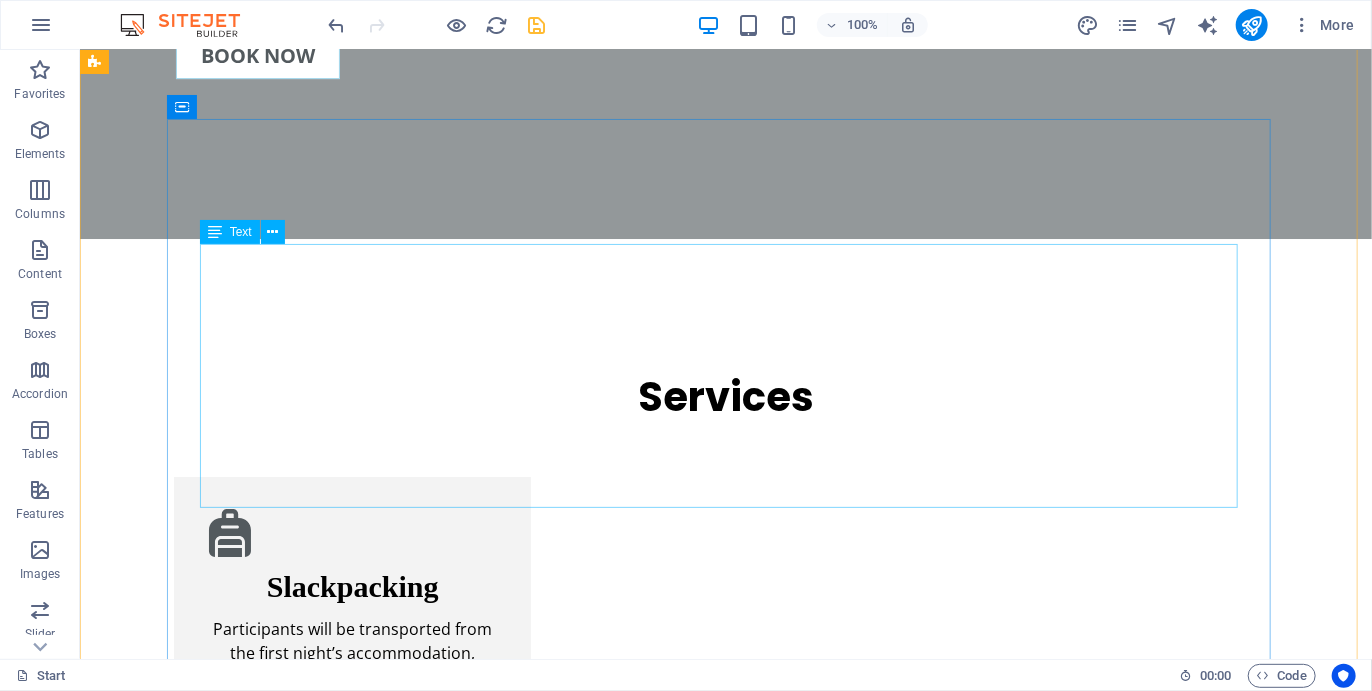 scroll, scrollTop: 3690, scrollLeft: 0, axis: vertical 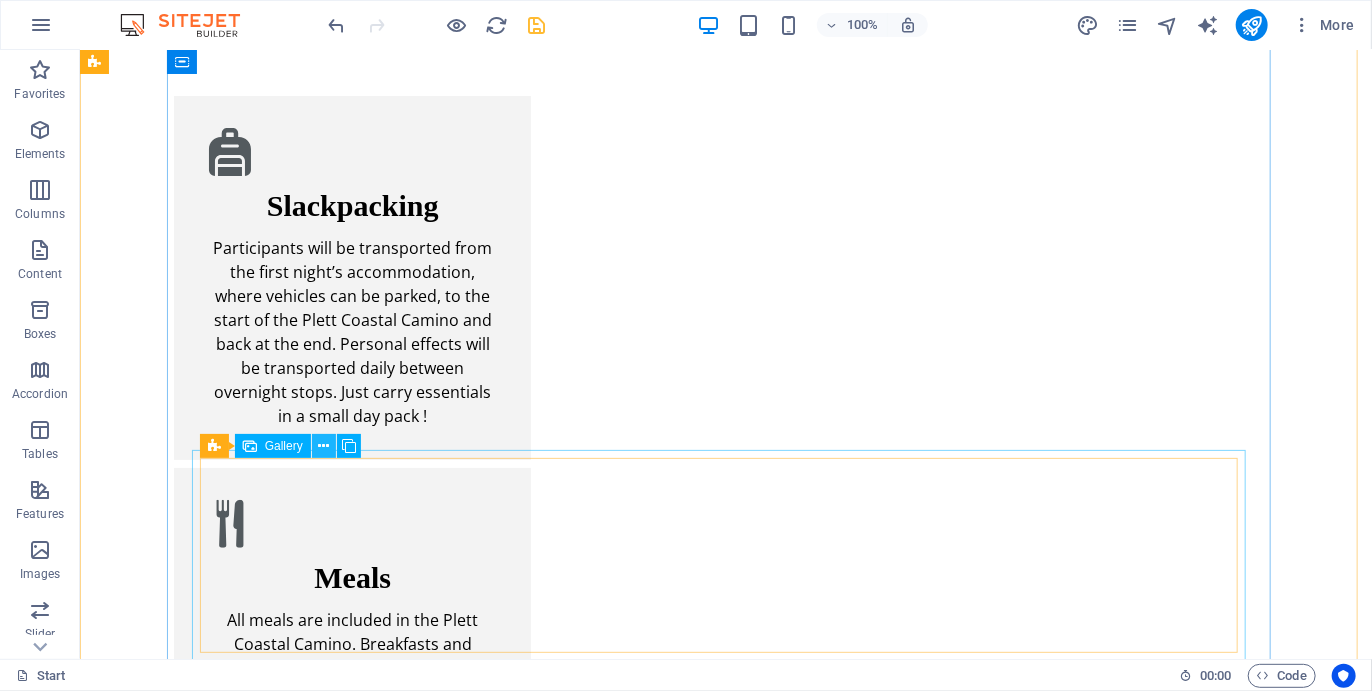 click at bounding box center (323, 446) 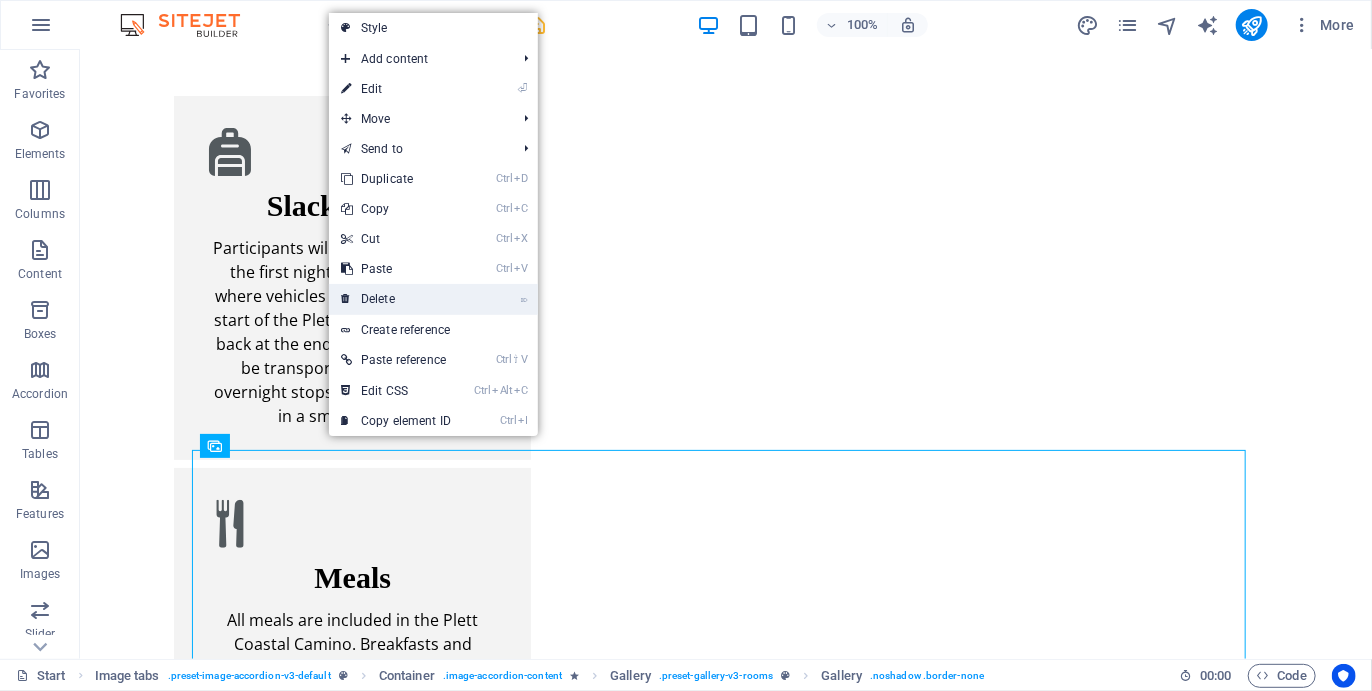 click on "⌦  Delete" at bounding box center [396, 299] 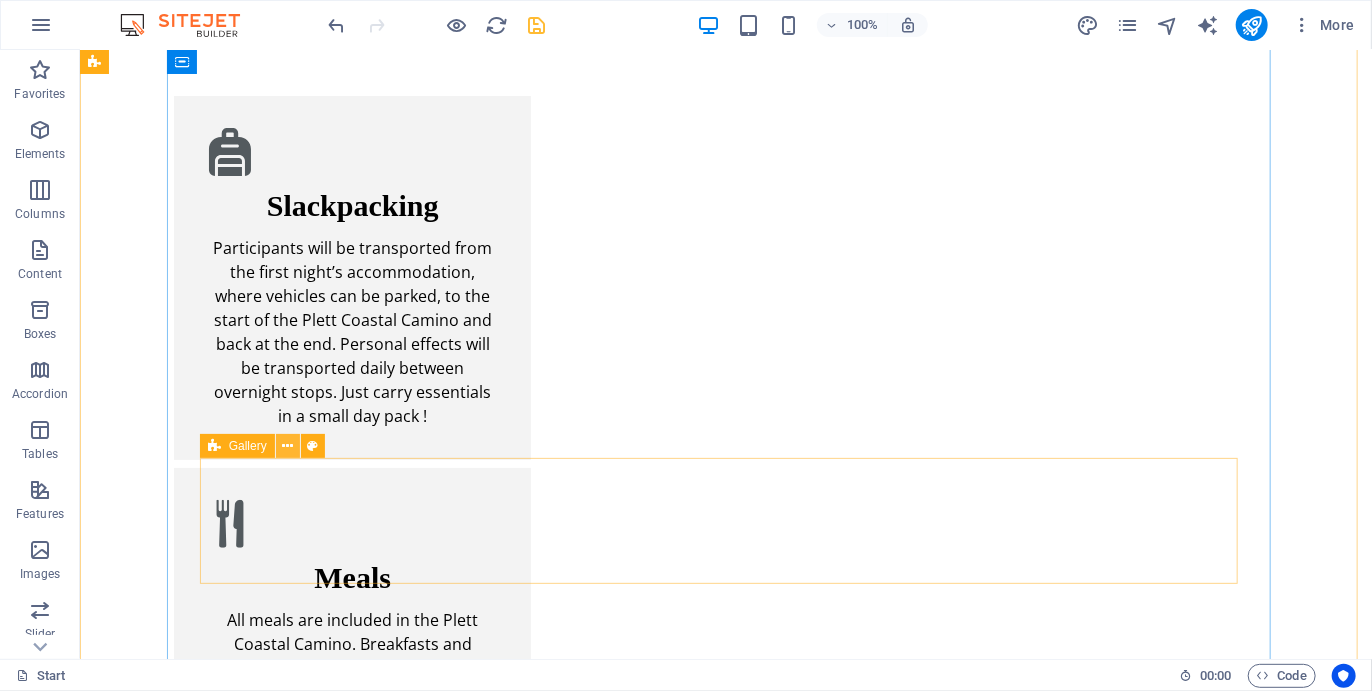 click at bounding box center (287, 446) 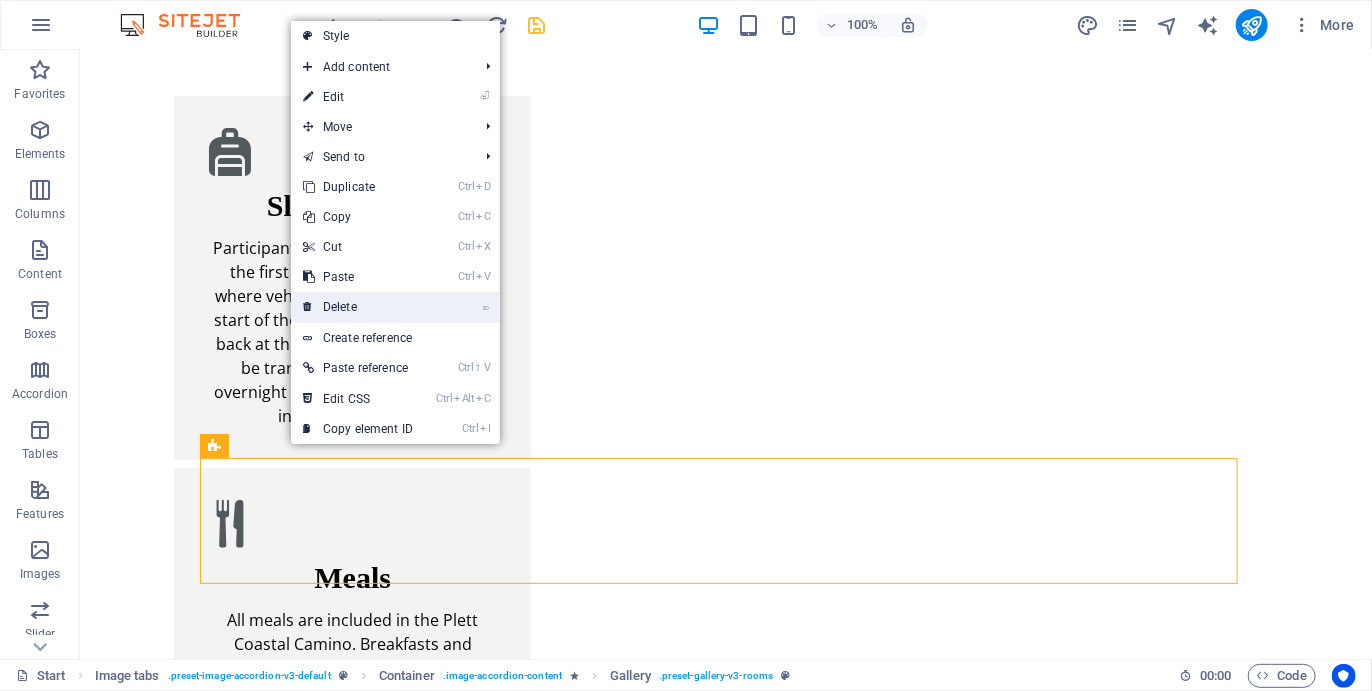 click on "⌦  Delete" at bounding box center (358, 307) 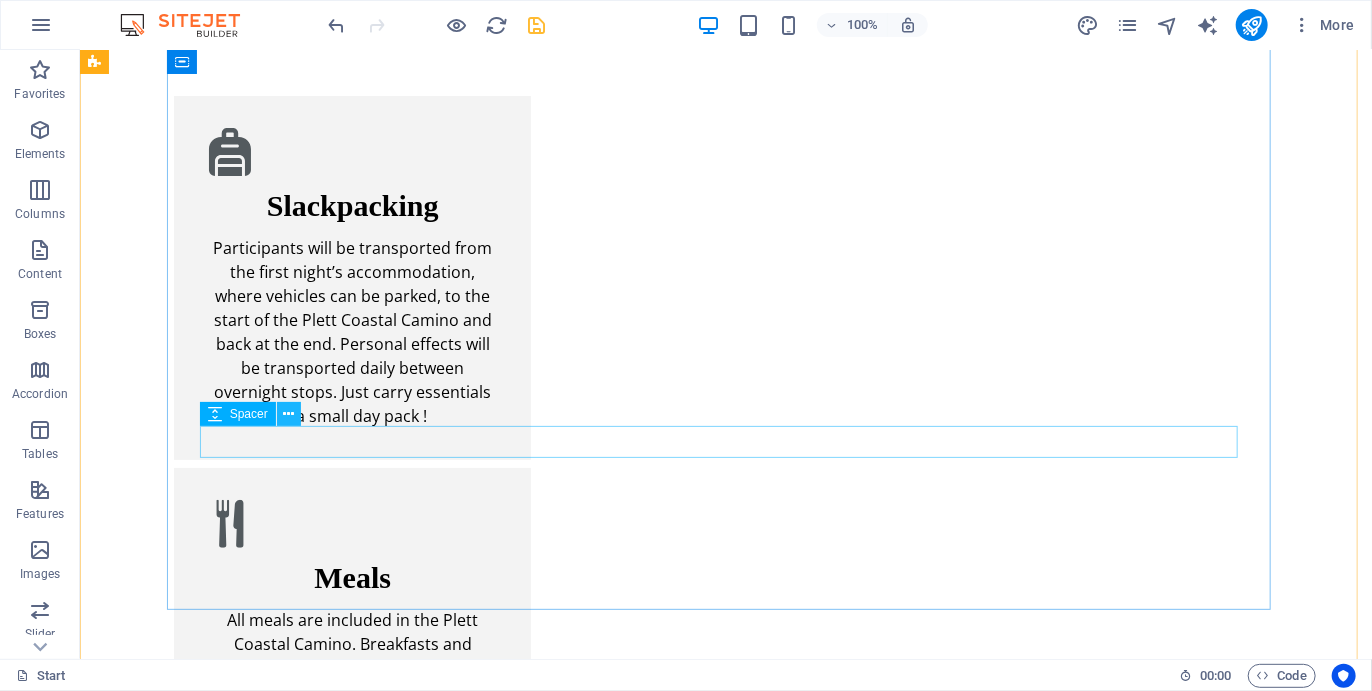 click at bounding box center (288, 414) 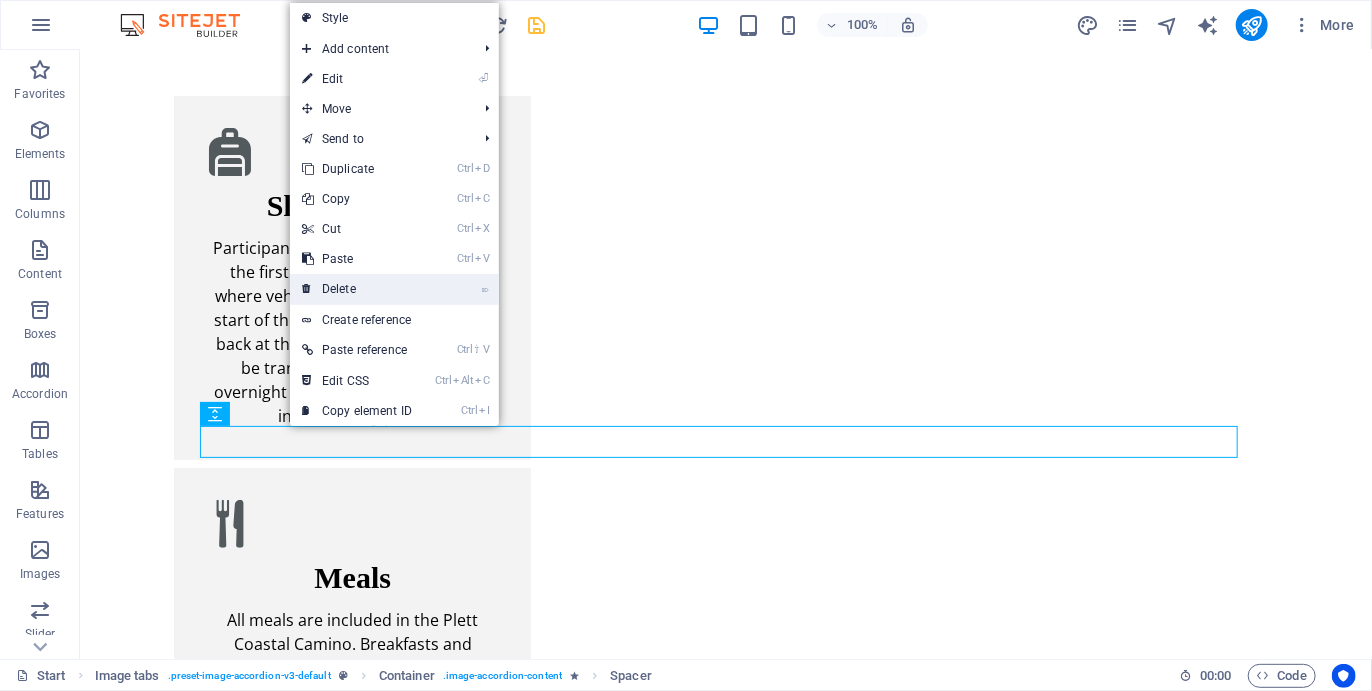 click on "⌦  Delete" at bounding box center (357, 289) 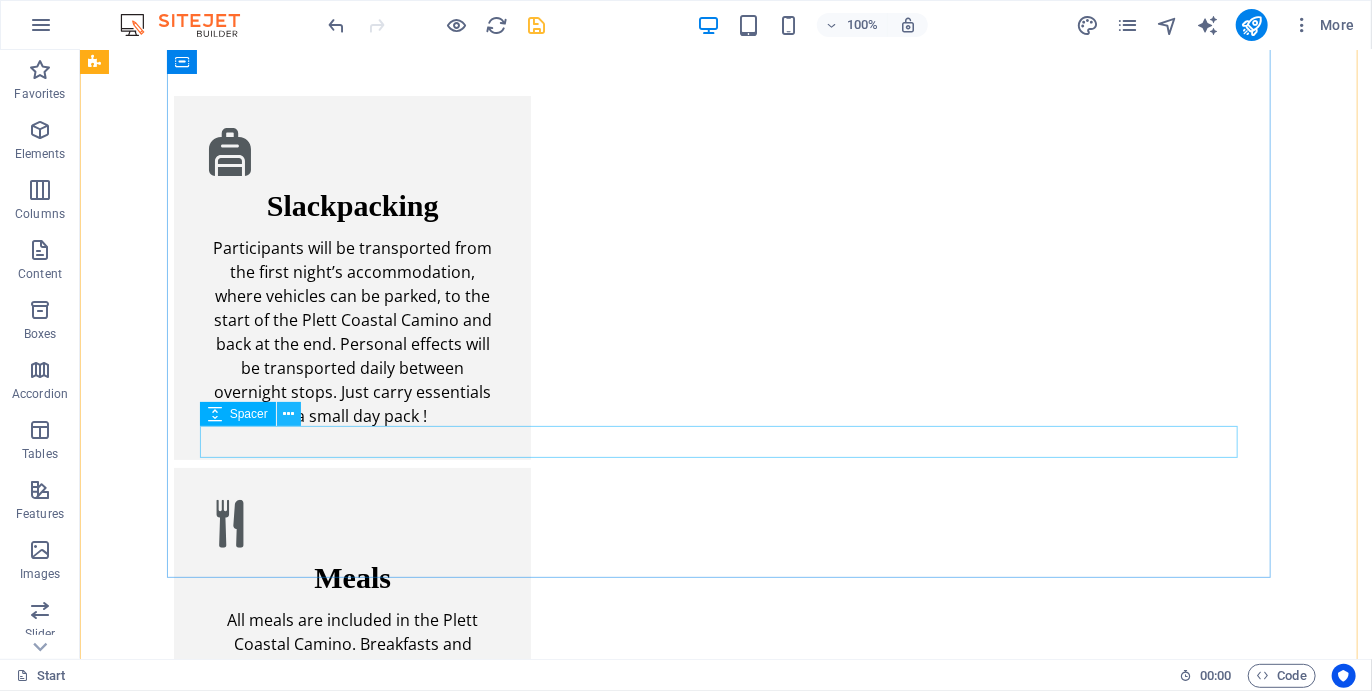 click at bounding box center (288, 414) 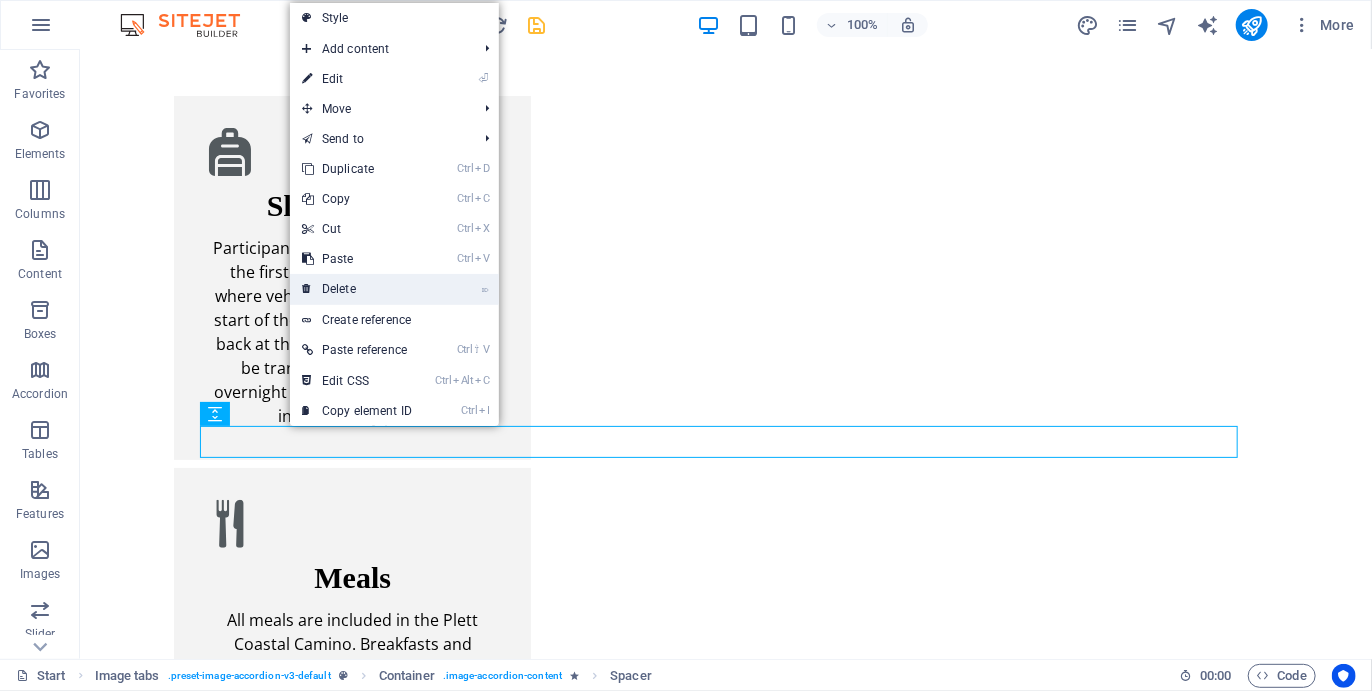 click on "⌦  Delete" at bounding box center [357, 289] 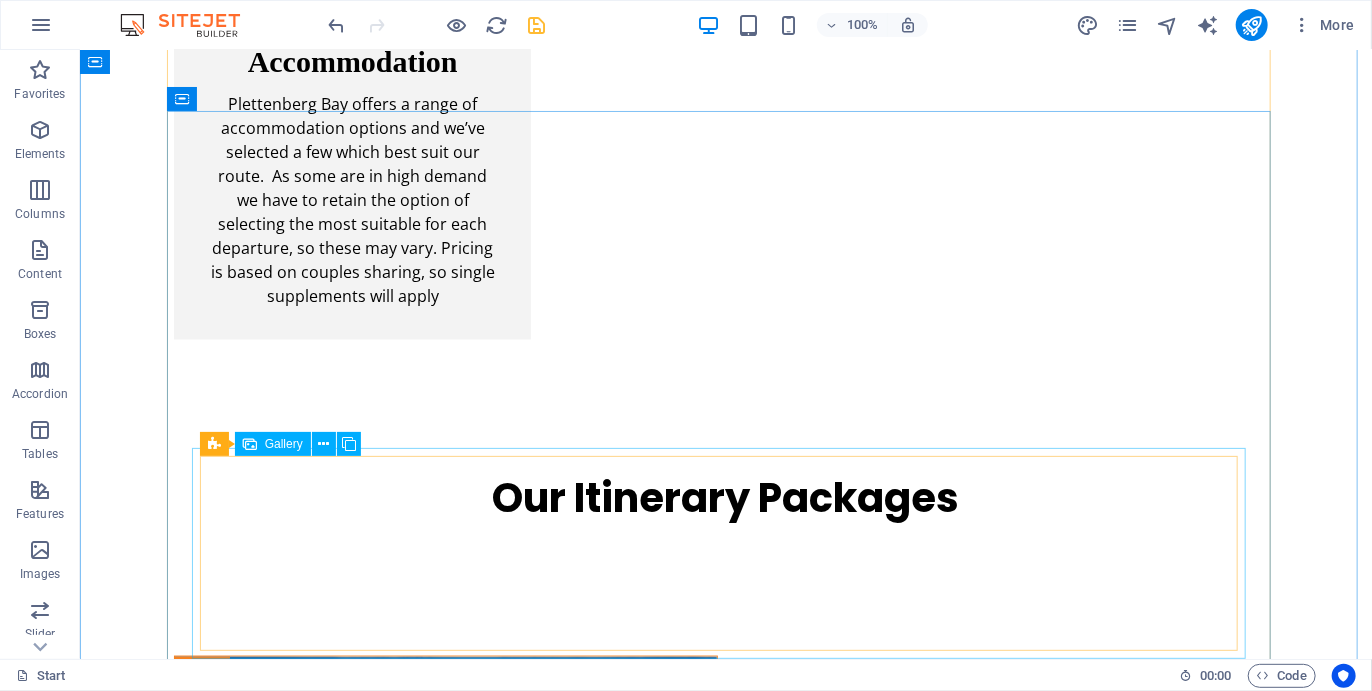scroll, scrollTop: 4880, scrollLeft: 0, axis: vertical 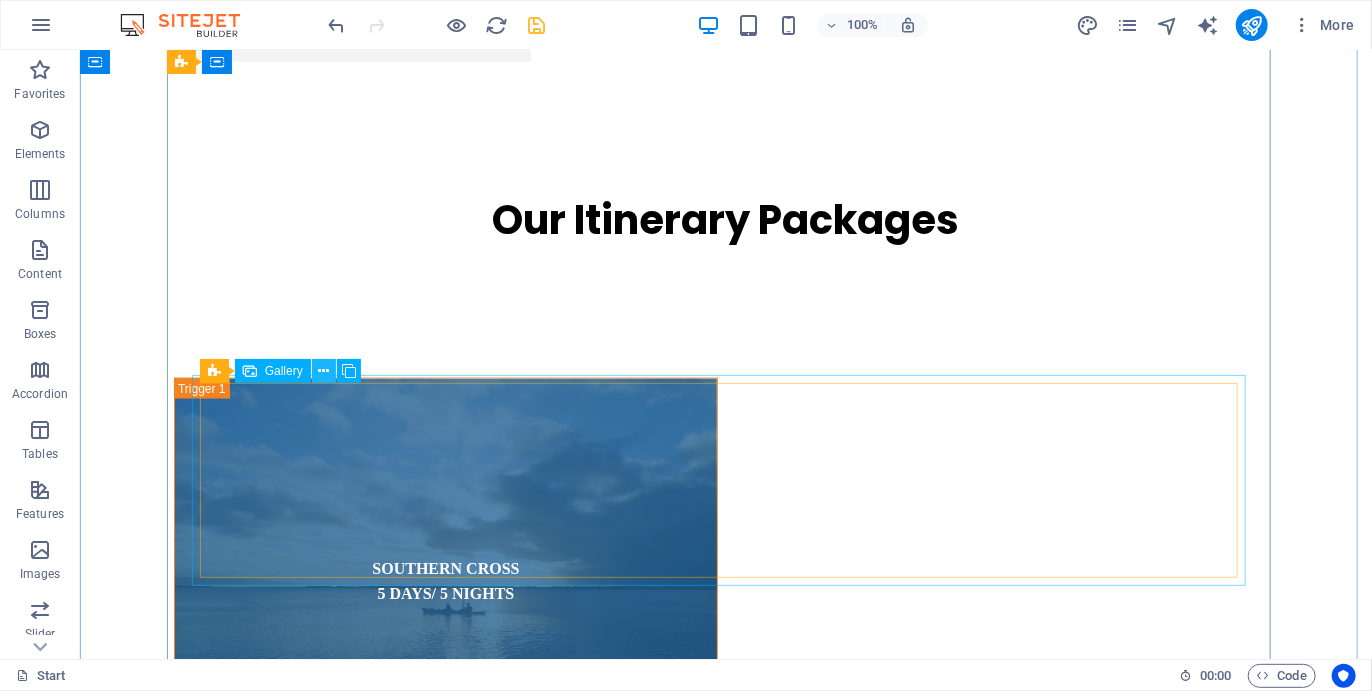 click at bounding box center [323, 371] 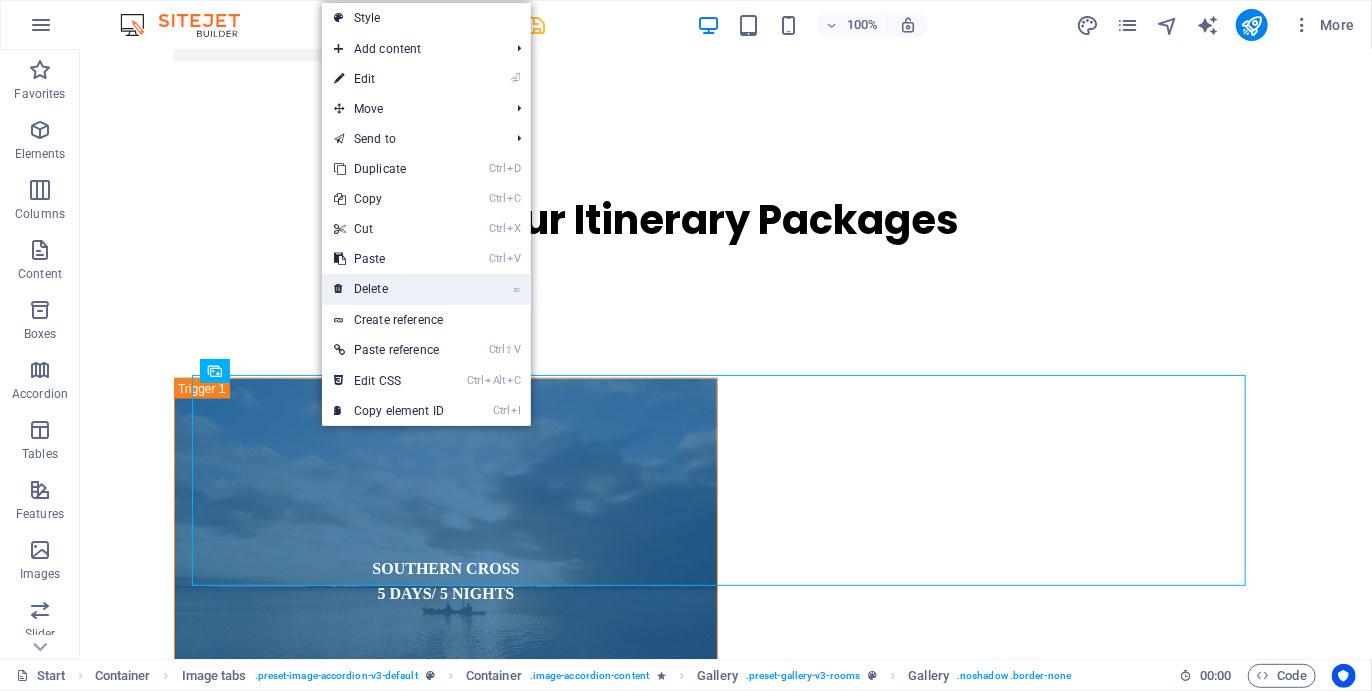 click on "⌦  Delete" at bounding box center [389, 289] 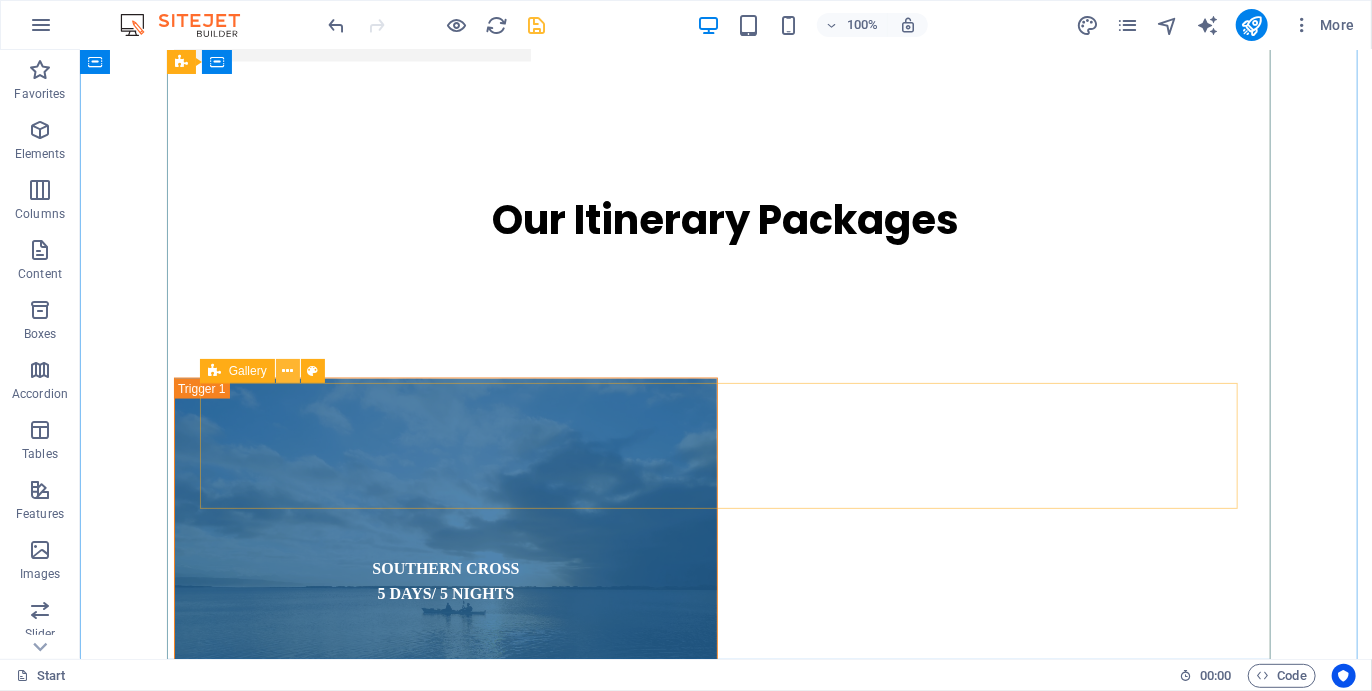 click at bounding box center (287, 371) 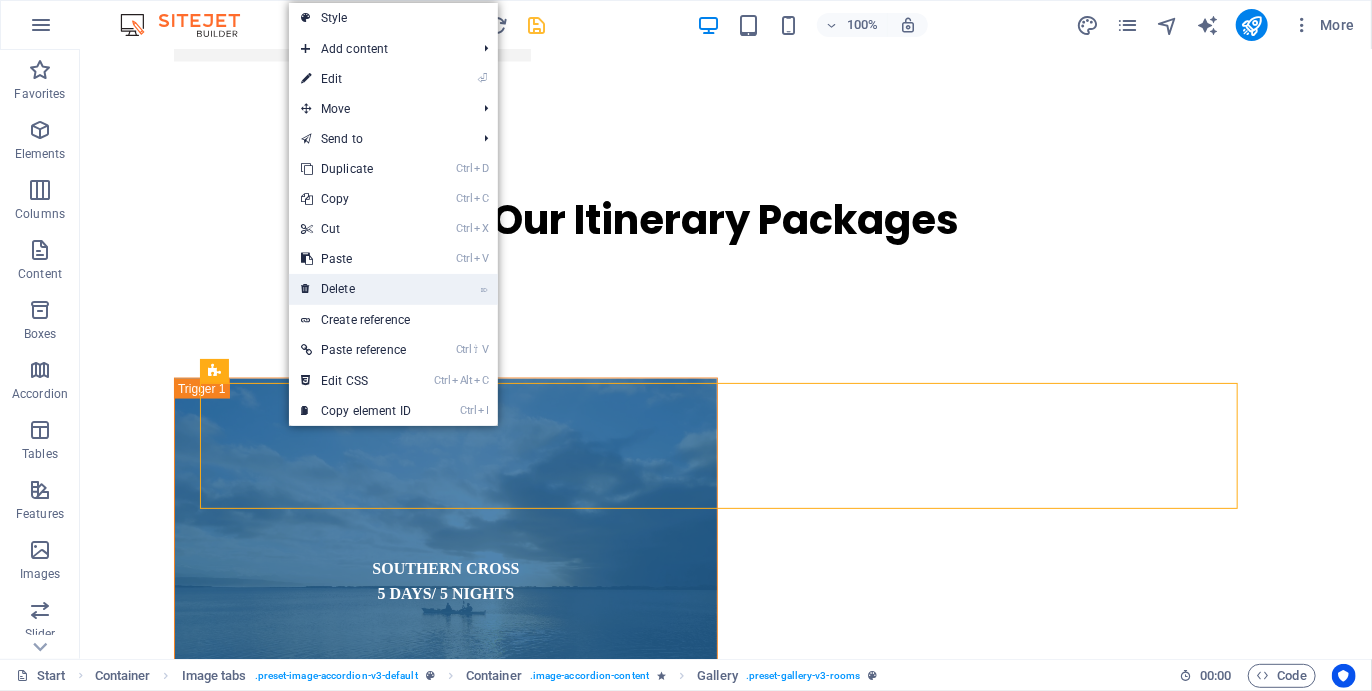 click on "⌦  Delete" at bounding box center (356, 289) 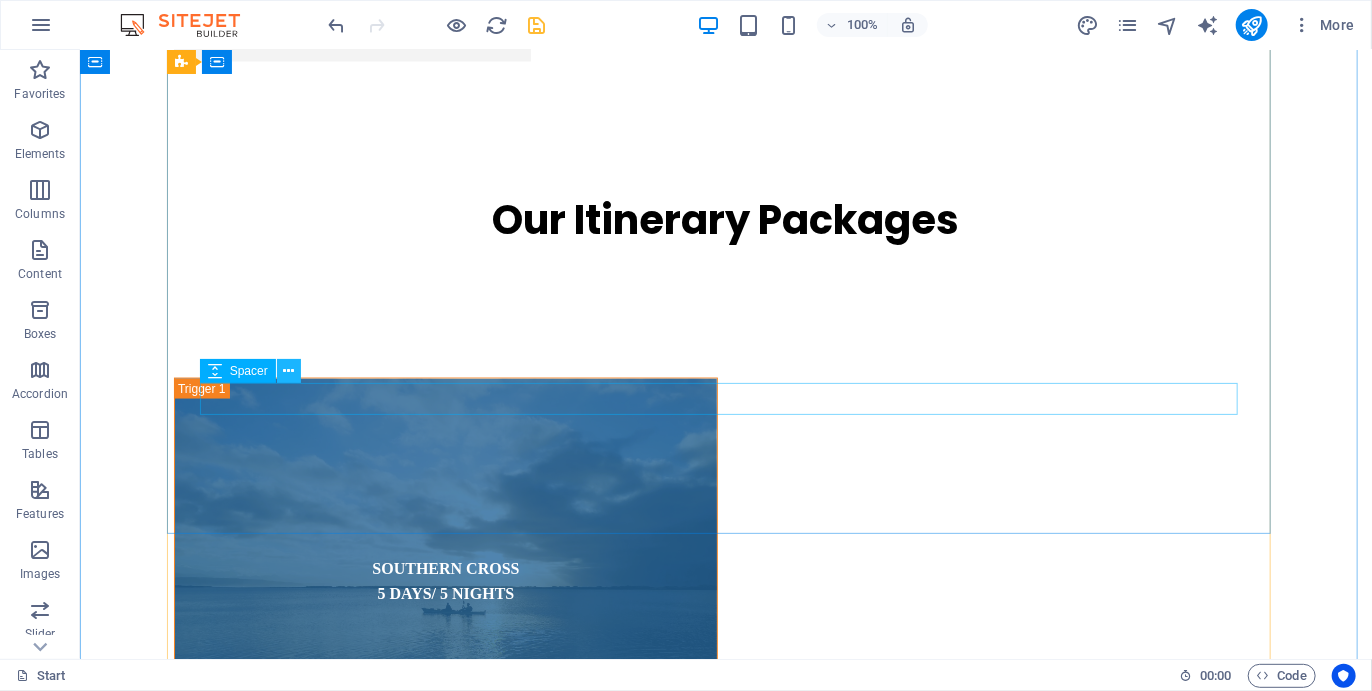 click at bounding box center (288, 371) 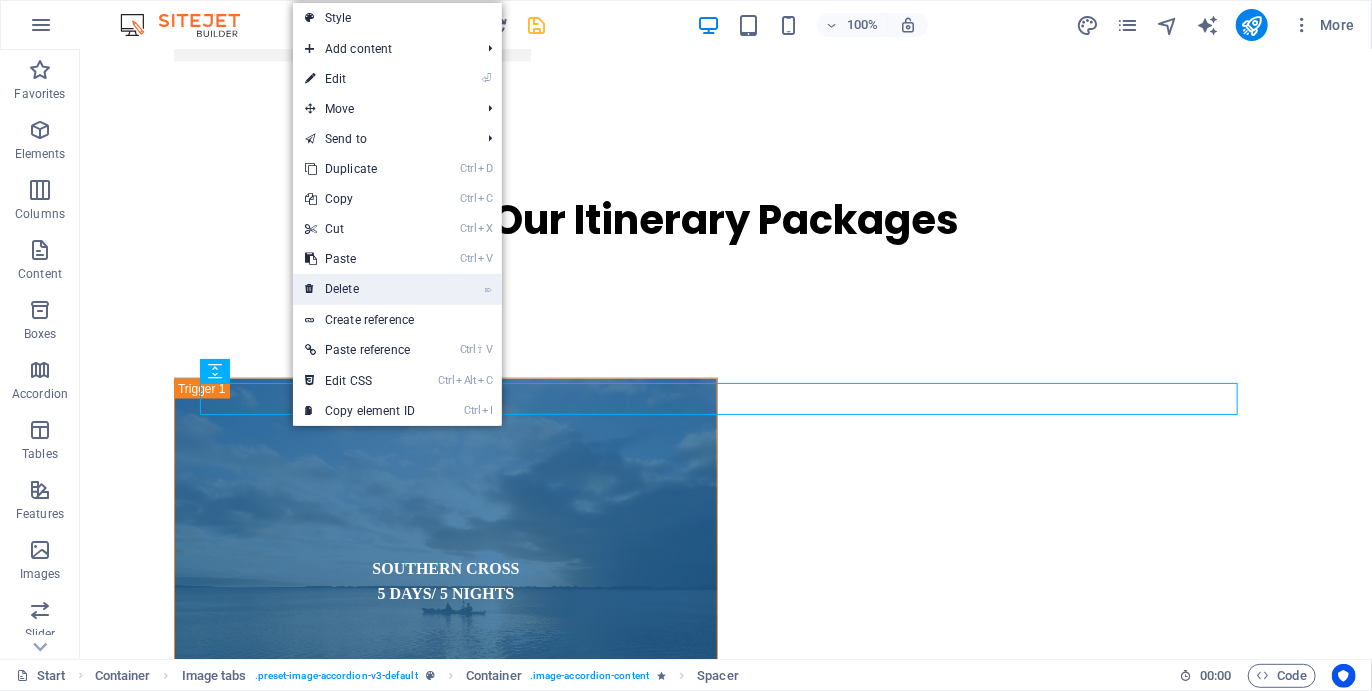 click on "⌦  Delete" at bounding box center (360, 289) 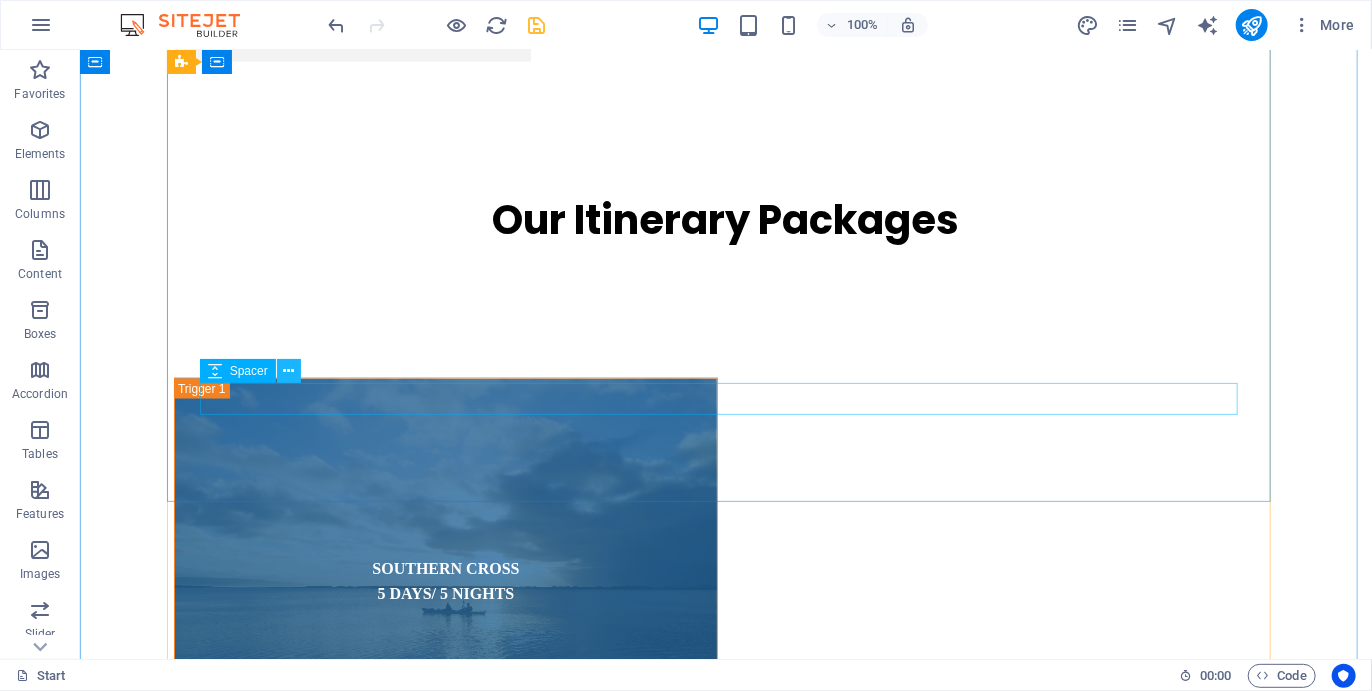 click at bounding box center (288, 371) 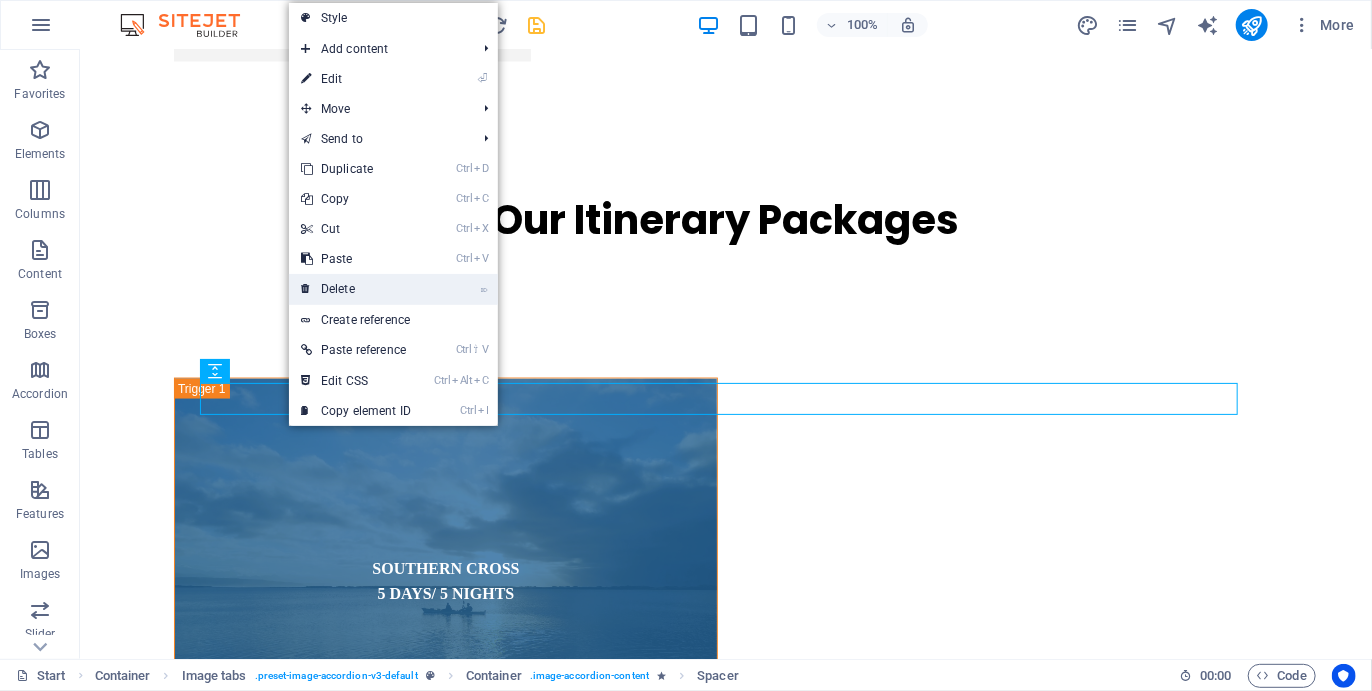 click on "⌦  Delete" at bounding box center (356, 289) 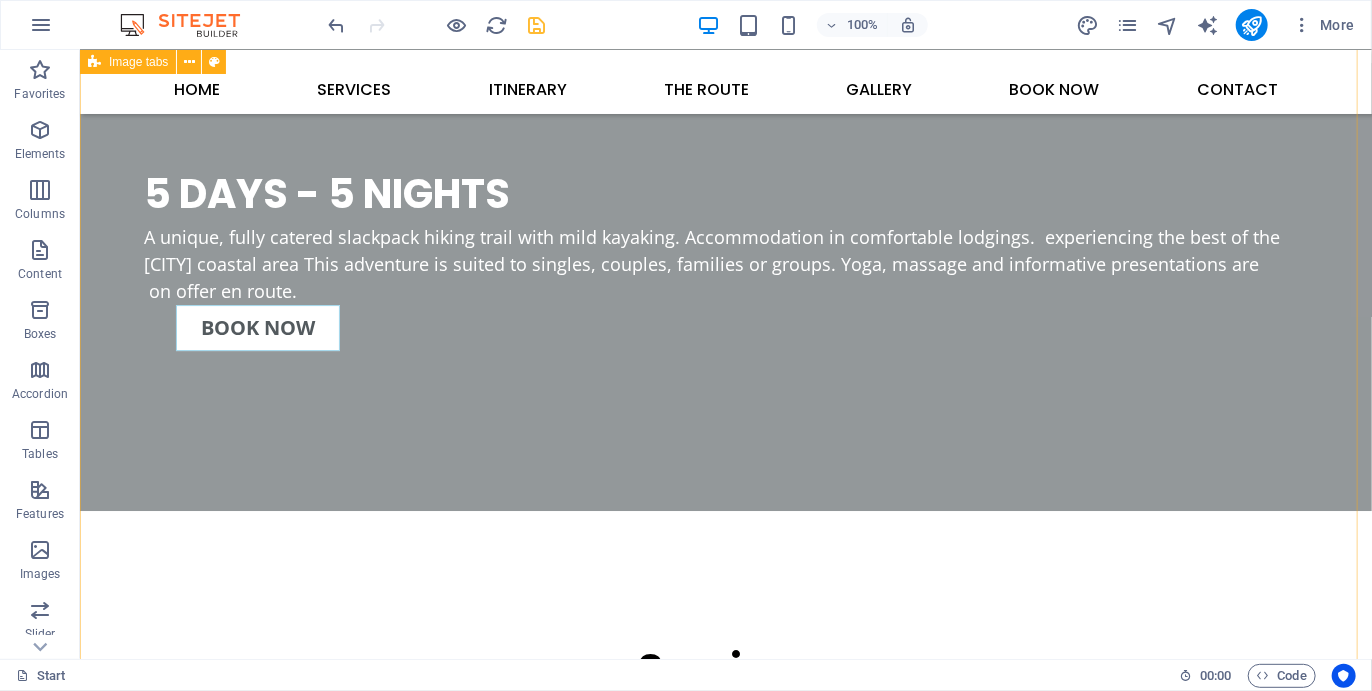scroll, scrollTop: 2640, scrollLeft: 0, axis: vertical 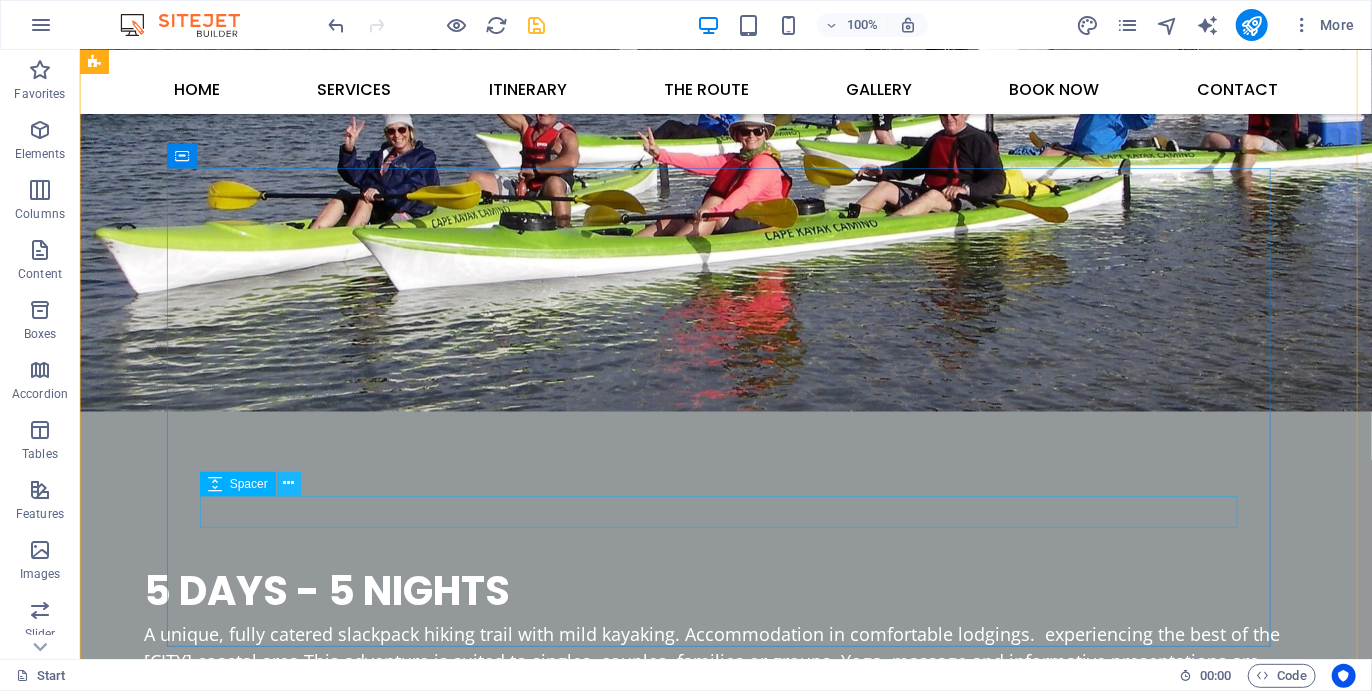 click at bounding box center (288, 483) 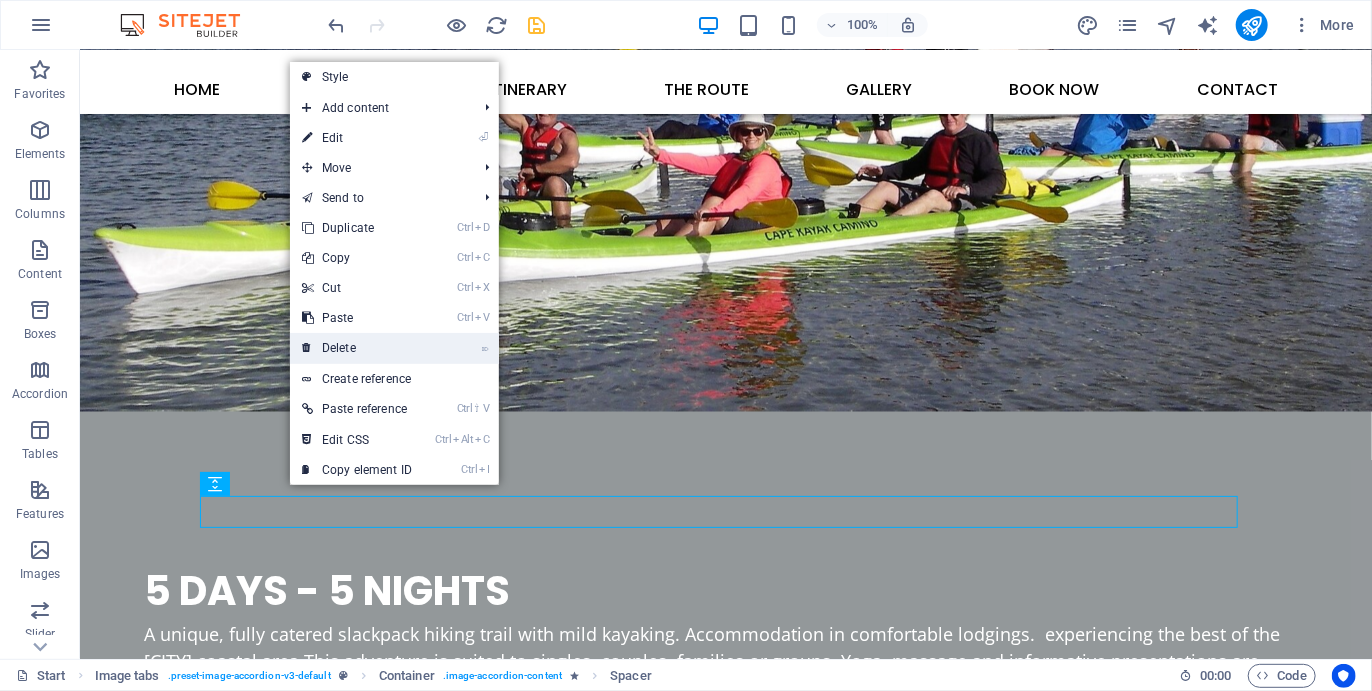 click on "⌦  Delete" at bounding box center (357, 348) 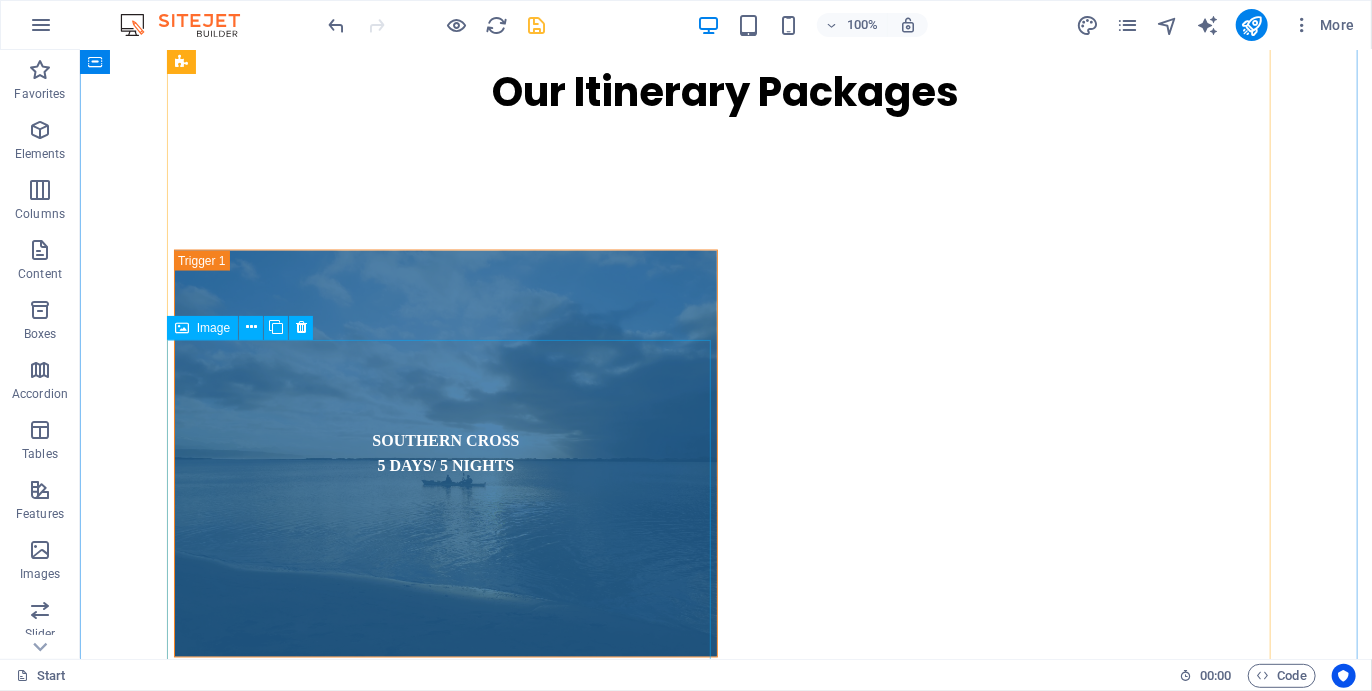 scroll, scrollTop: 5023, scrollLeft: 0, axis: vertical 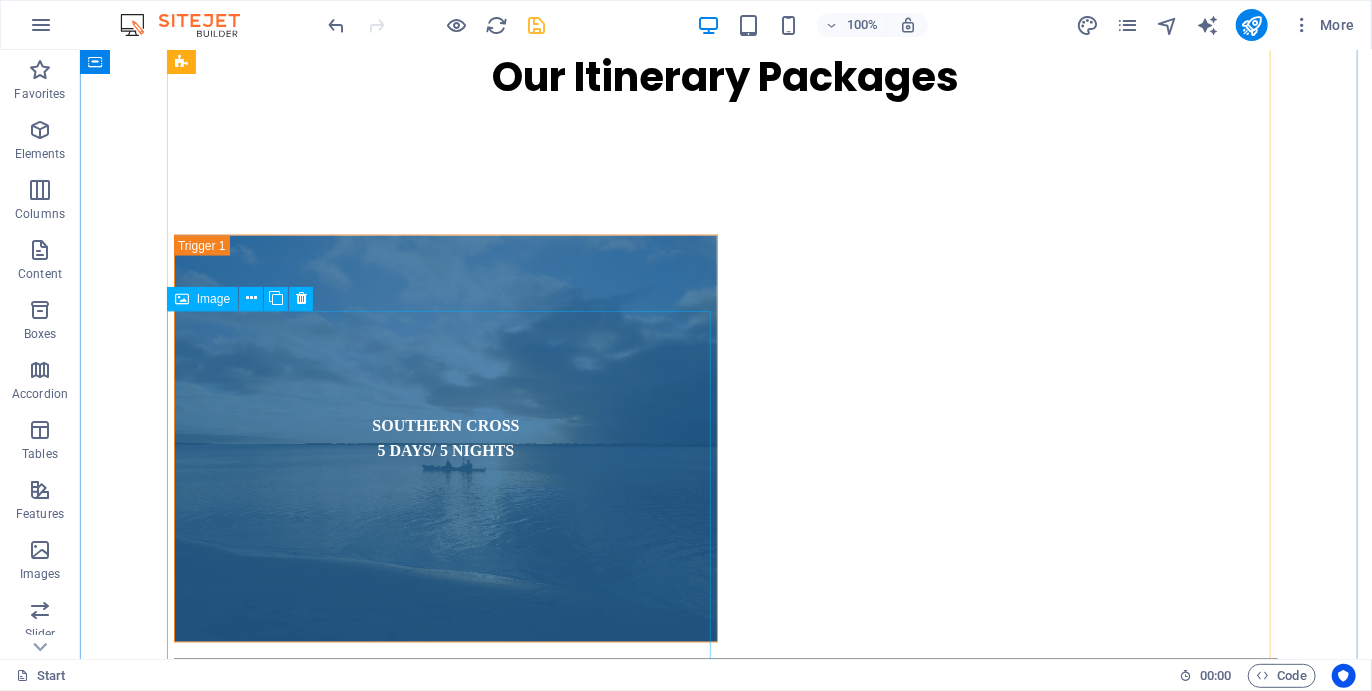 click on "PERIWINKLE 2 DAYS/ 2 DAYS" at bounding box center (445, 3362) 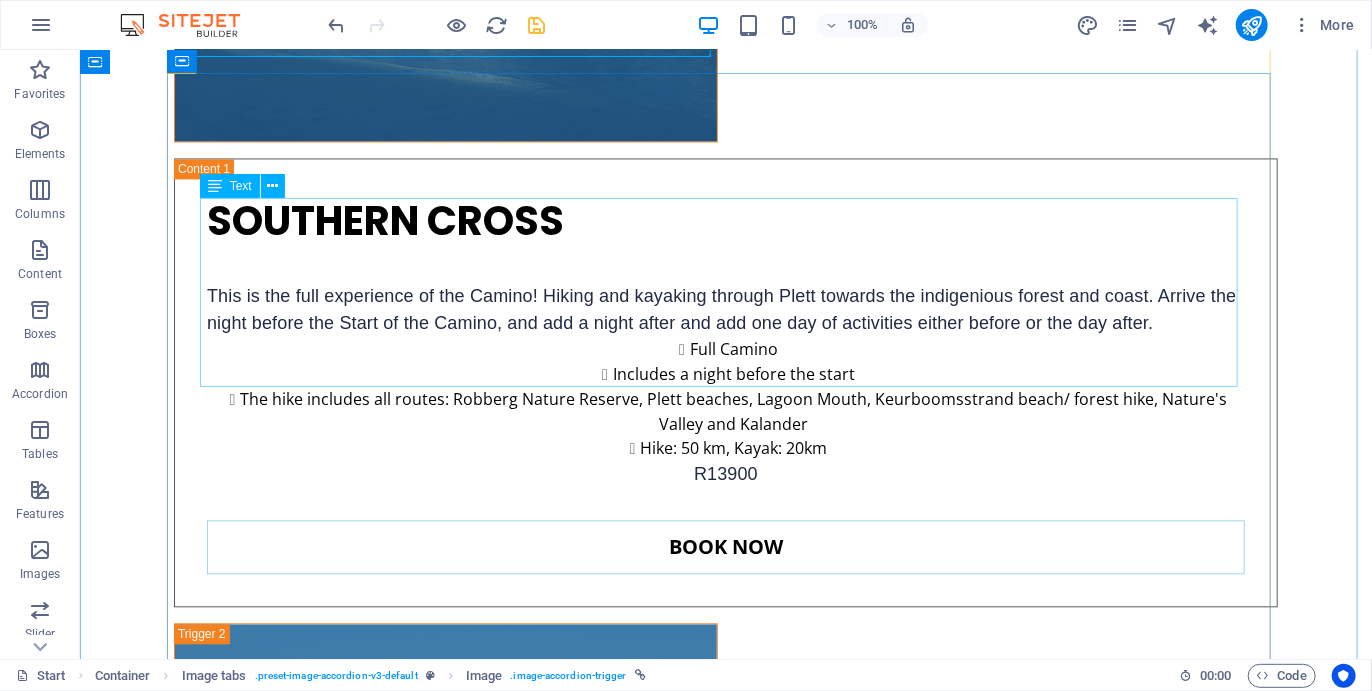 scroll, scrollTop: 5840, scrollLeft: 0, axis: vertical 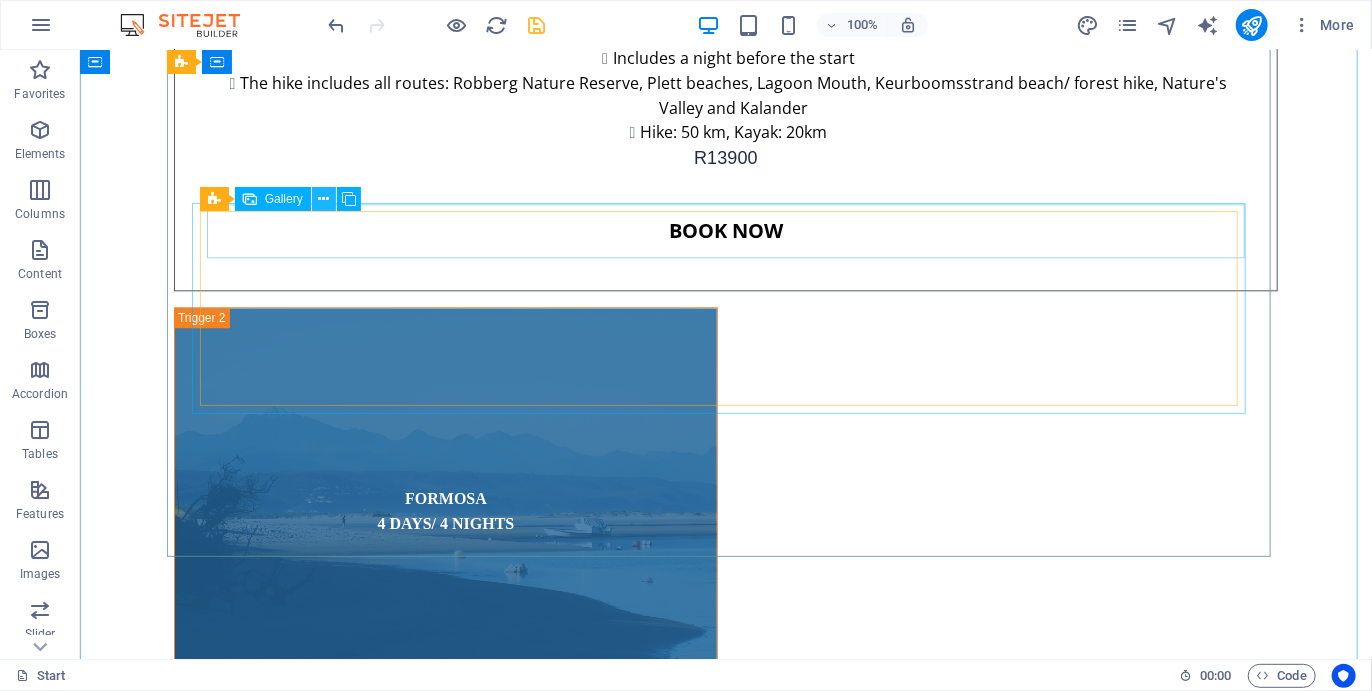 click at bounding box center (323, 199) 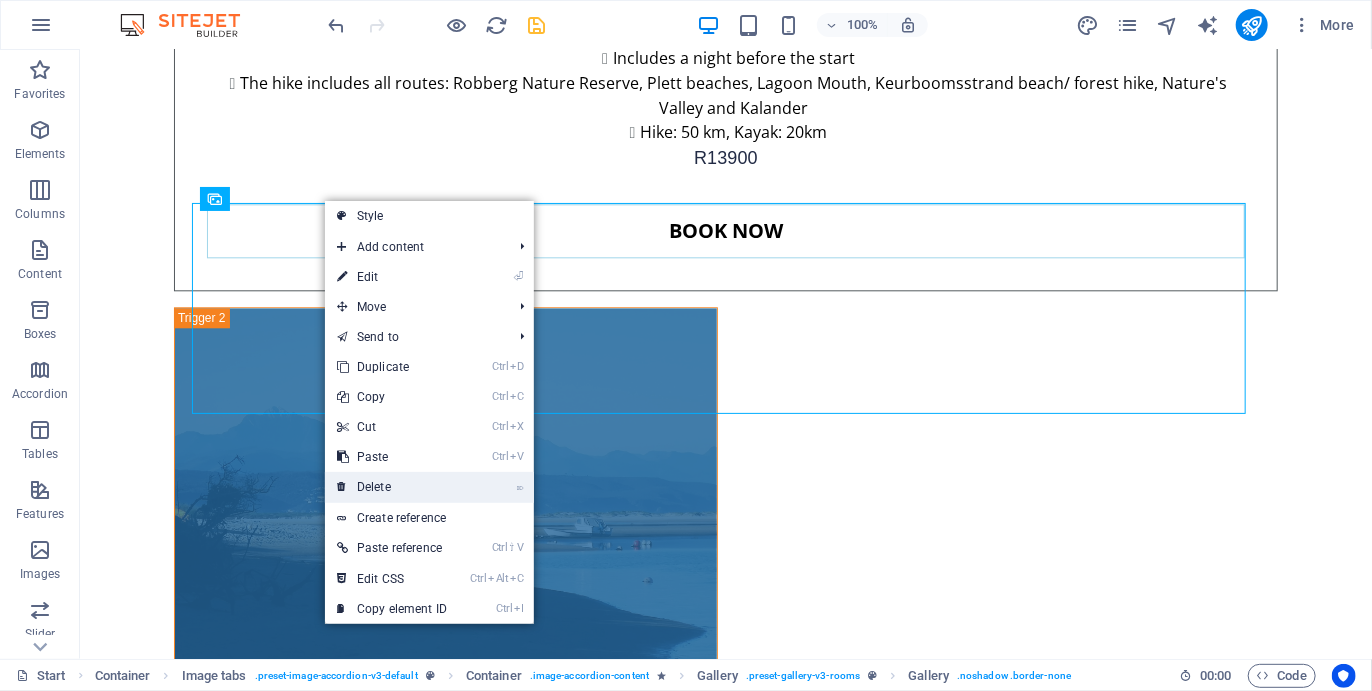 click on "⌦  Delete" at bounding box center (392, 487) 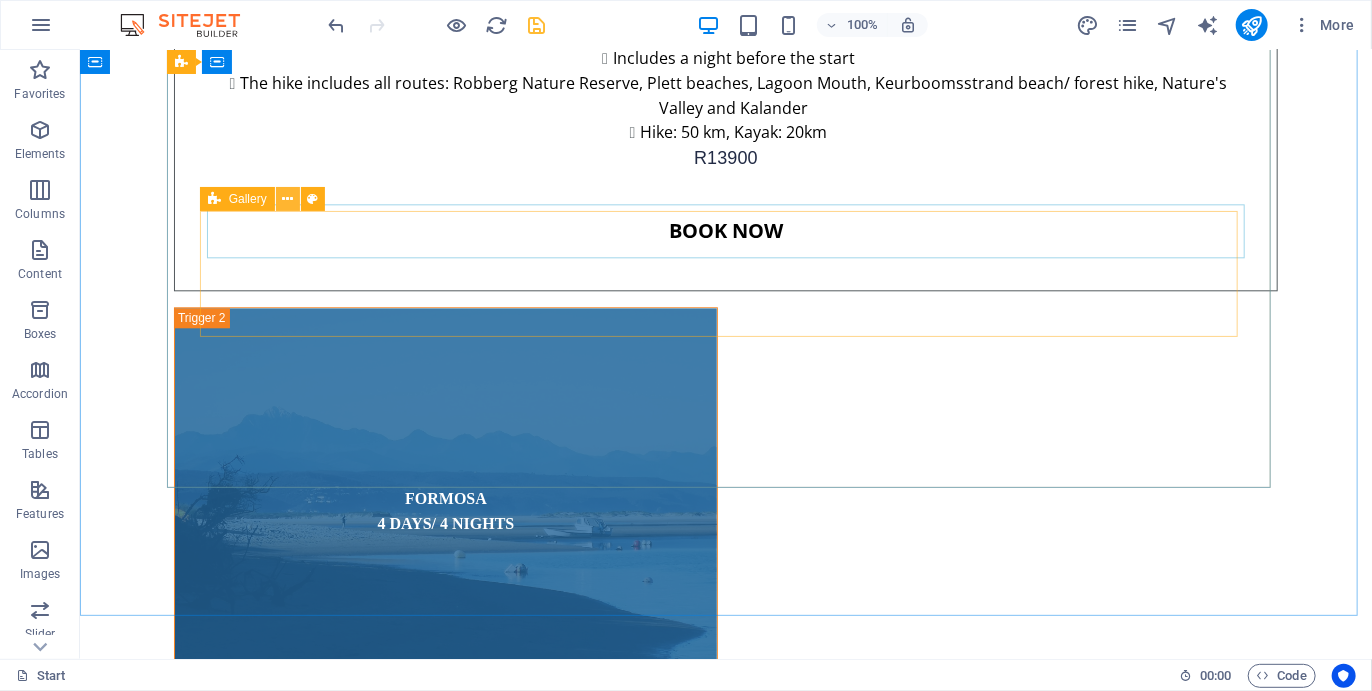 click at bounding box center [287, 199] 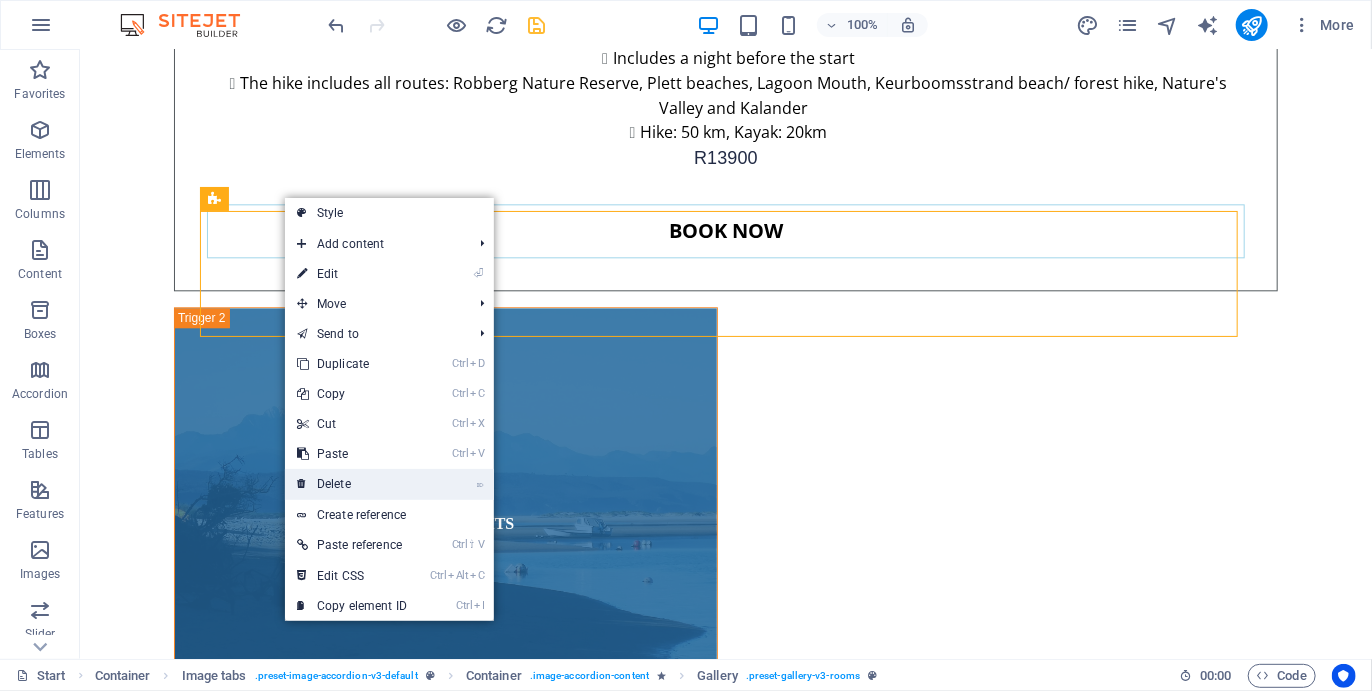 click on "⌦  Delete" at bounding box center (352, 484) 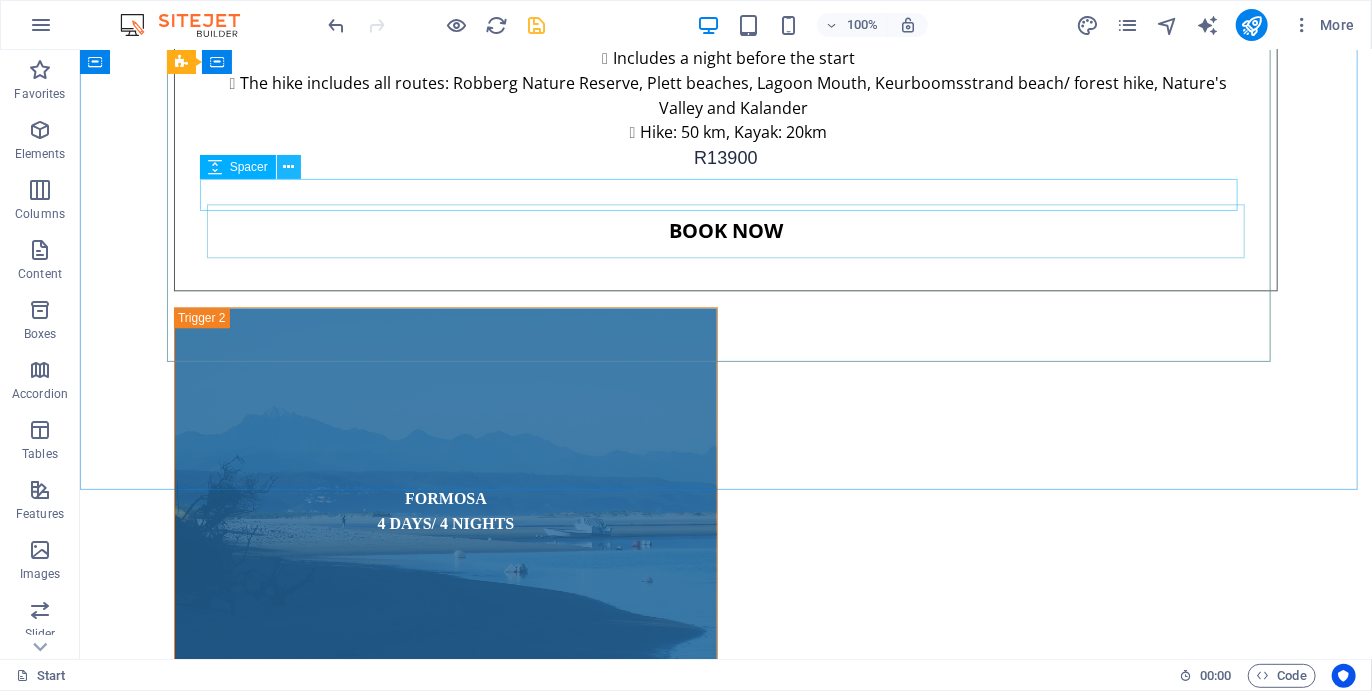 click at bounding box center [288, 167] 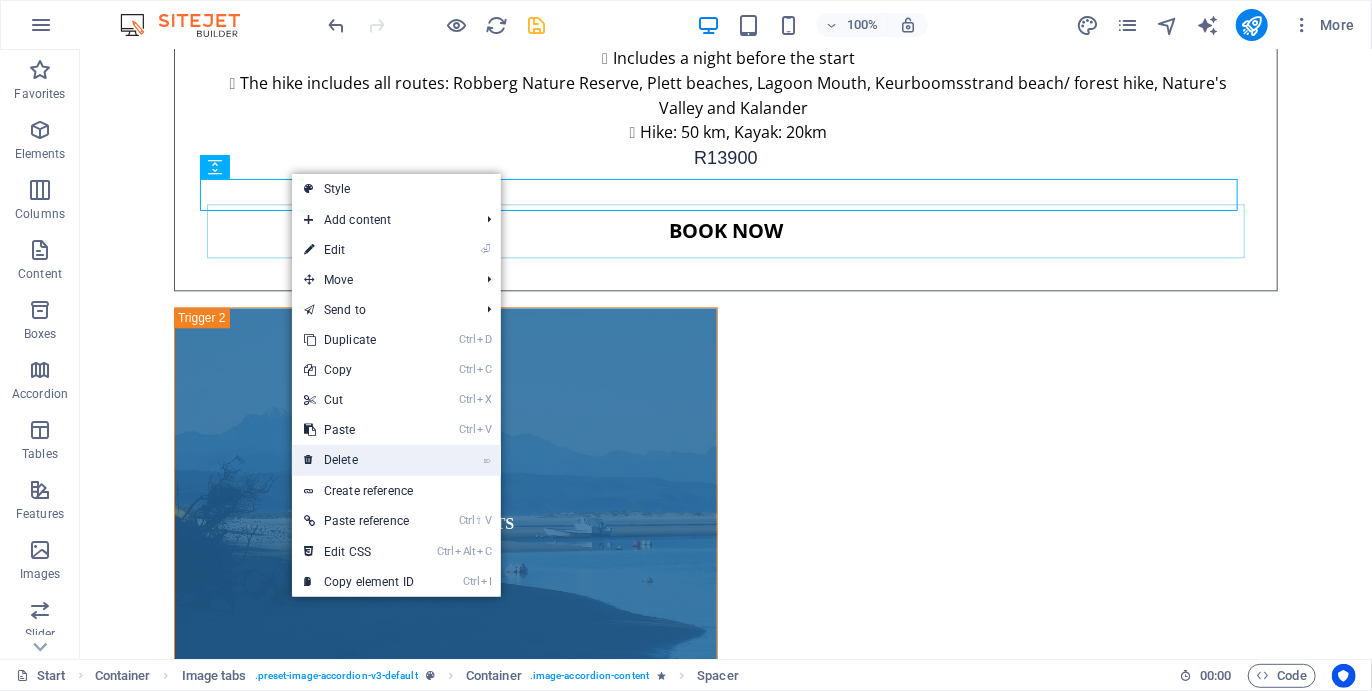 click on "⌦  Delete" at bounding box center (359, 460) 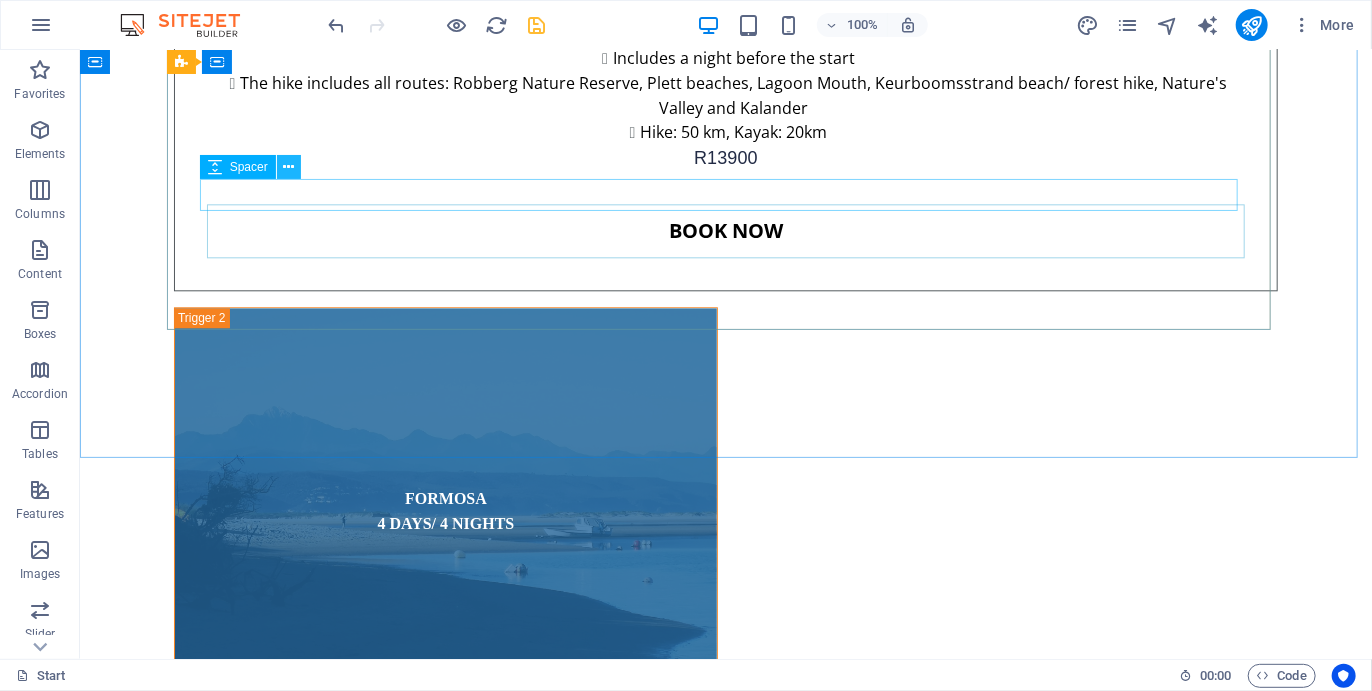 click at bounding box center [288, 167] 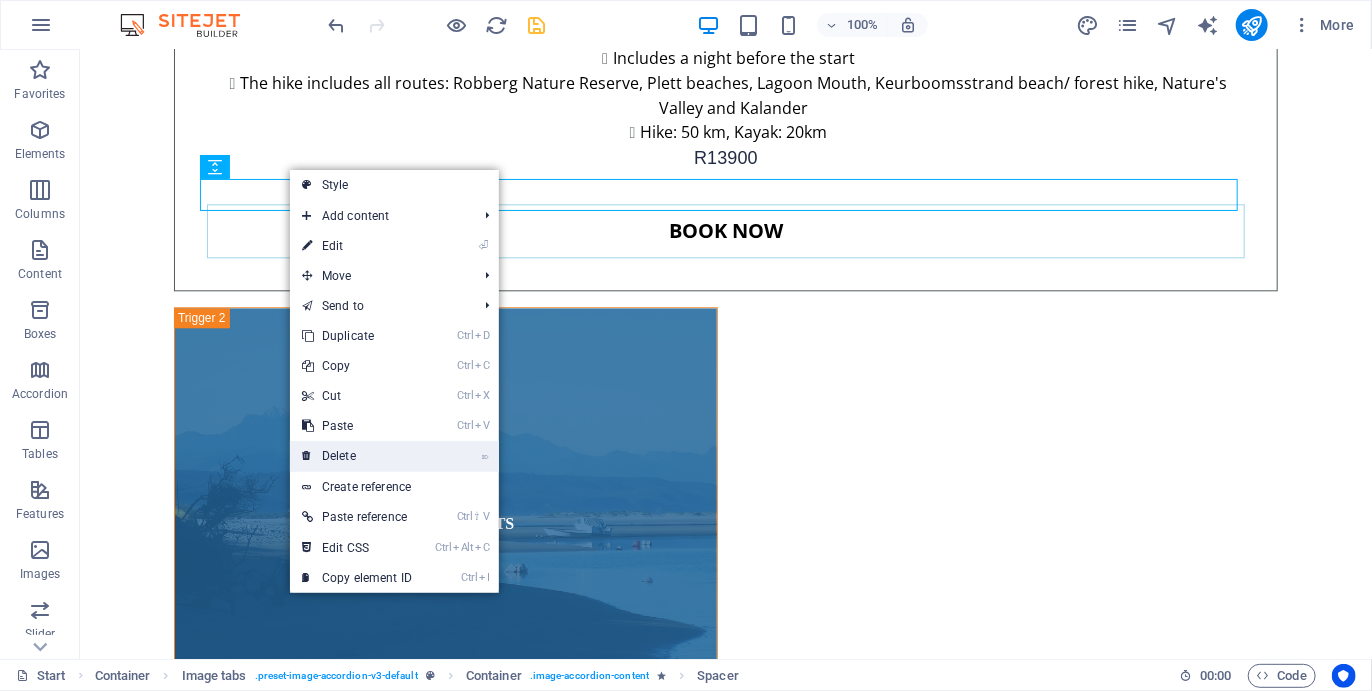 click on "⌦  Delete" at bounding box center (357, 456) 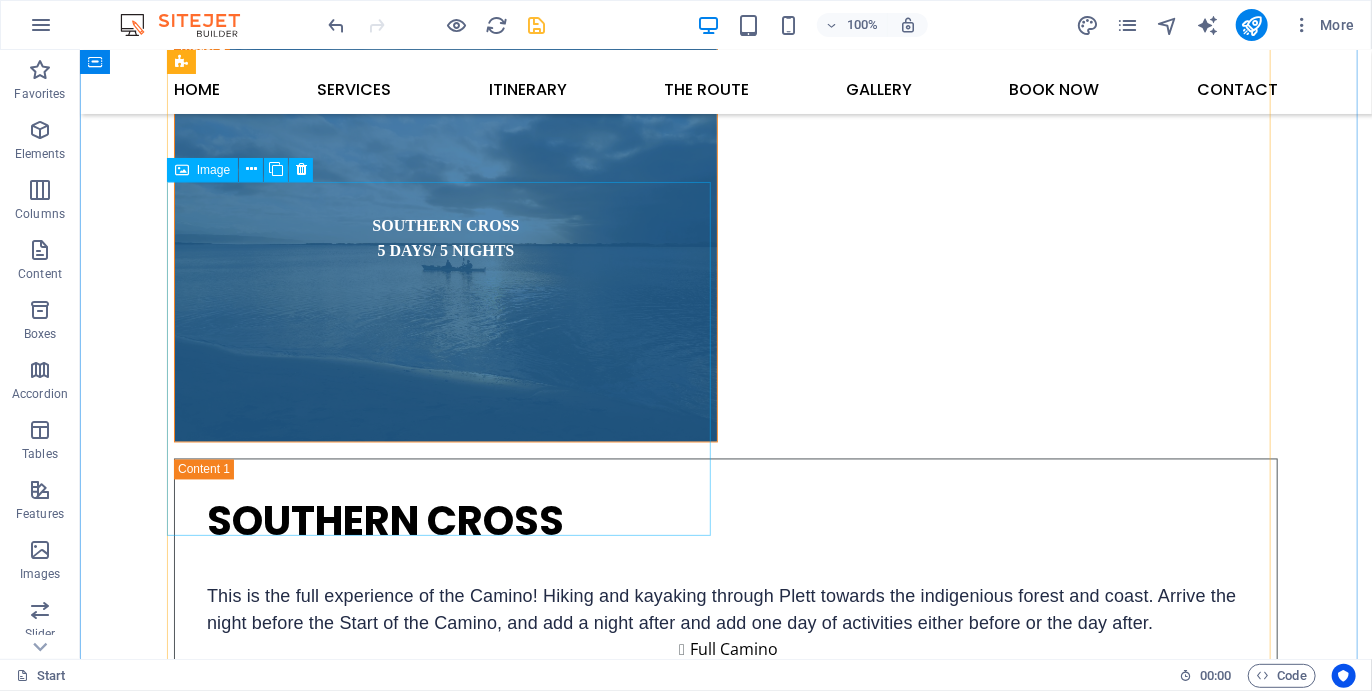 scroll, scrollTop: 5152, scrollLeft: 0, axis: vertical 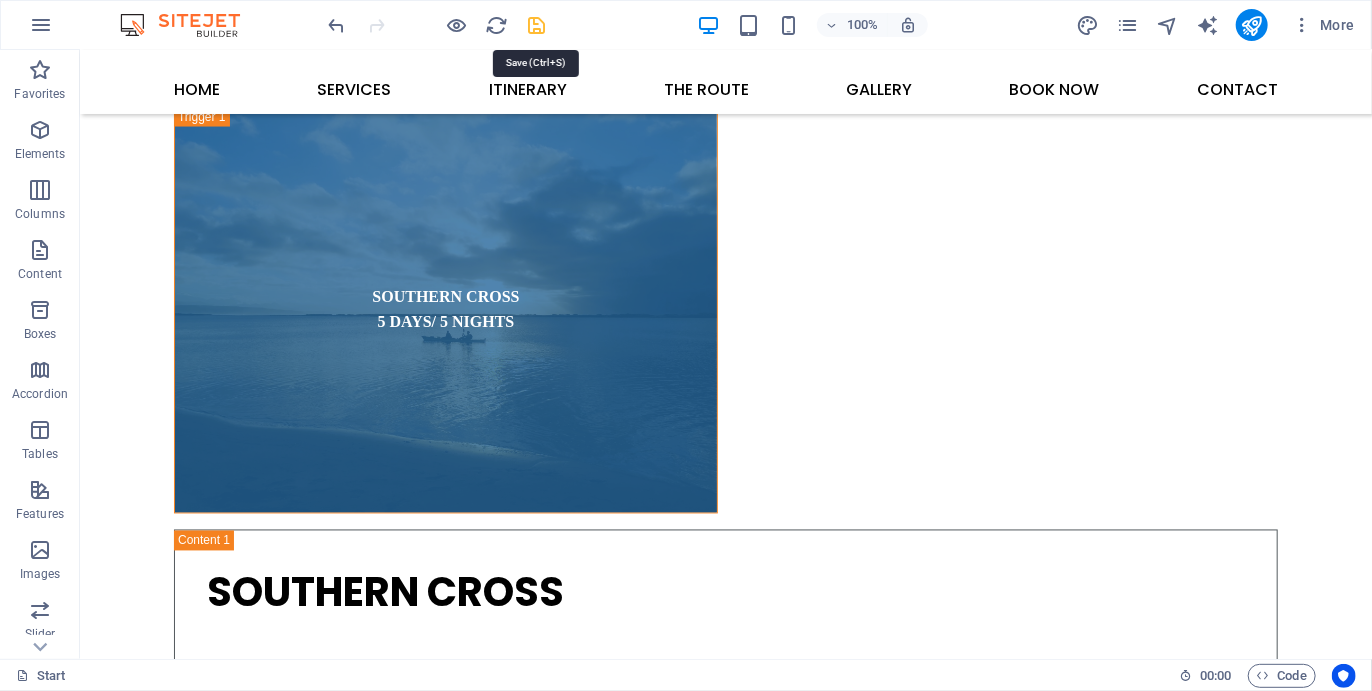 click at bounding box center [537, 25] 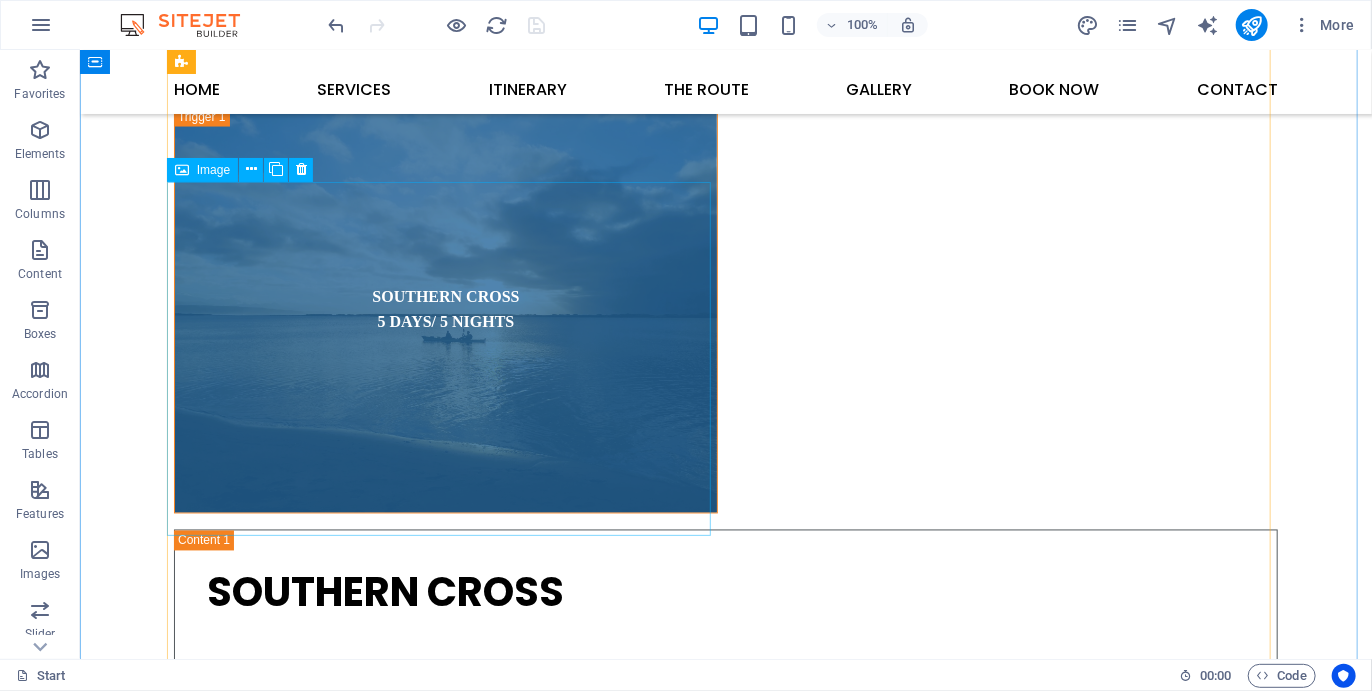 click on "PERIWINKLE 2 DAYS/ 2 DAYS" at bounding box center (445, 3233) 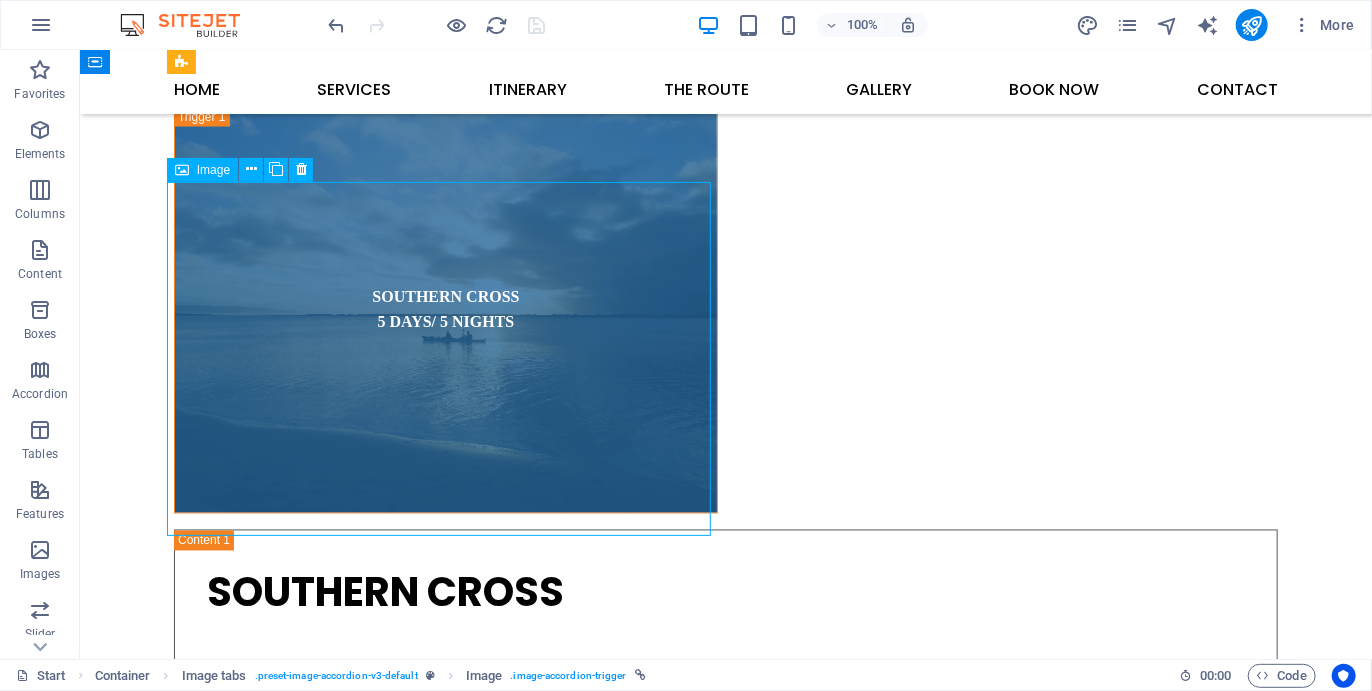 click on "PERIWINKLE 2 DAYS/ 2 DAYS" at bounding box center (445, 3233) 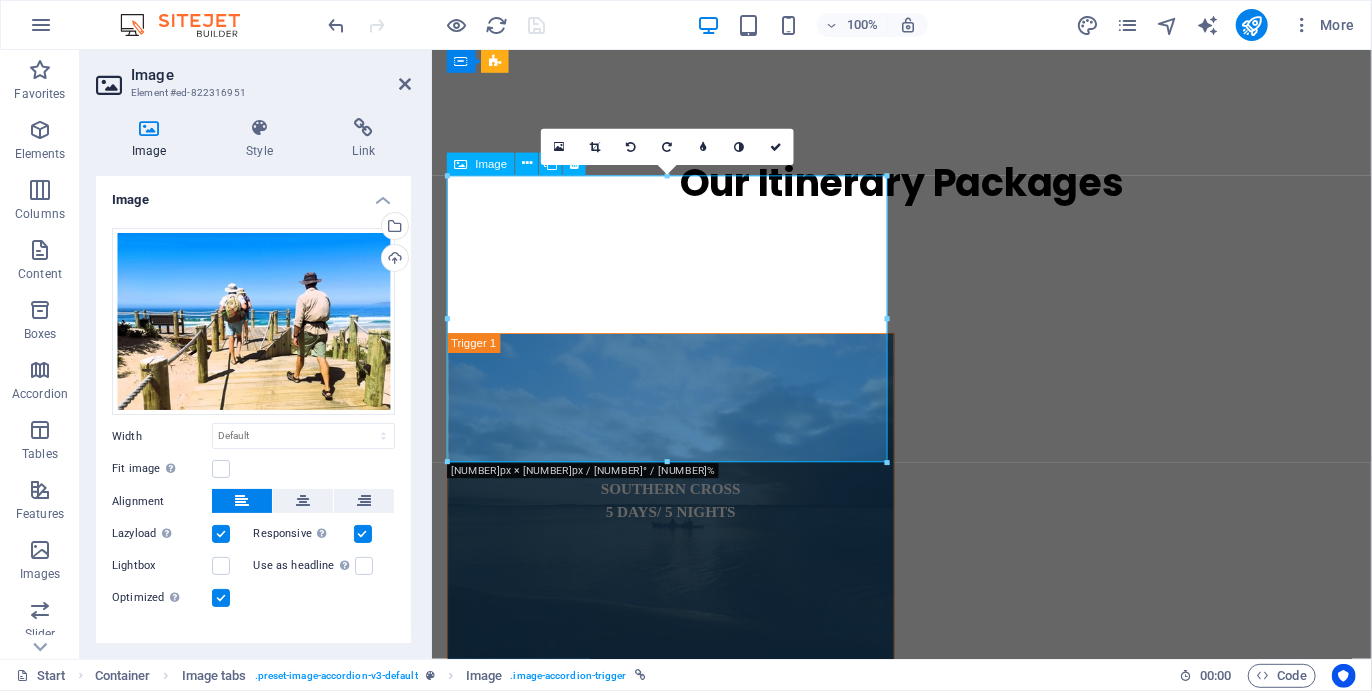 scroll, scrollTop: 5160, scrollLeft: 0, axis: vertical 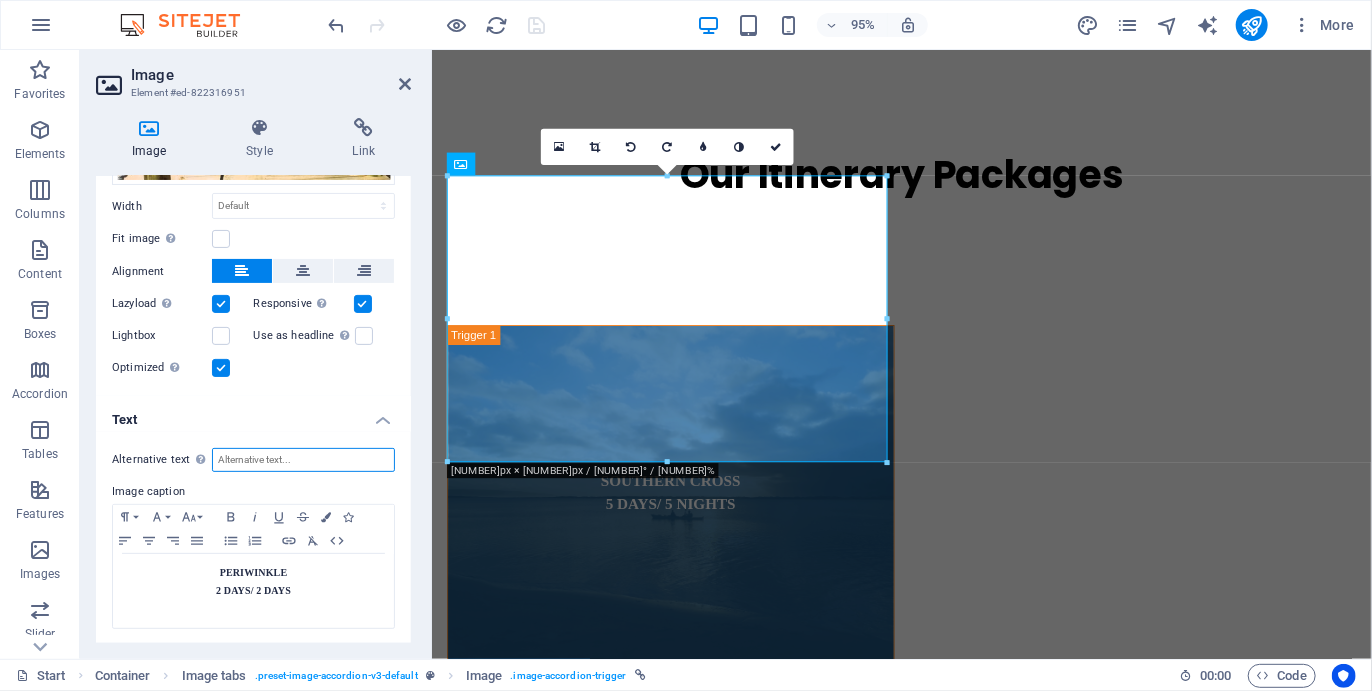 click on "Alternative text The alternative text is used by devices that cannot display images (e.g. image search engines) and should be added to every image to improve website accessibility." at bounding box center [303, 460] 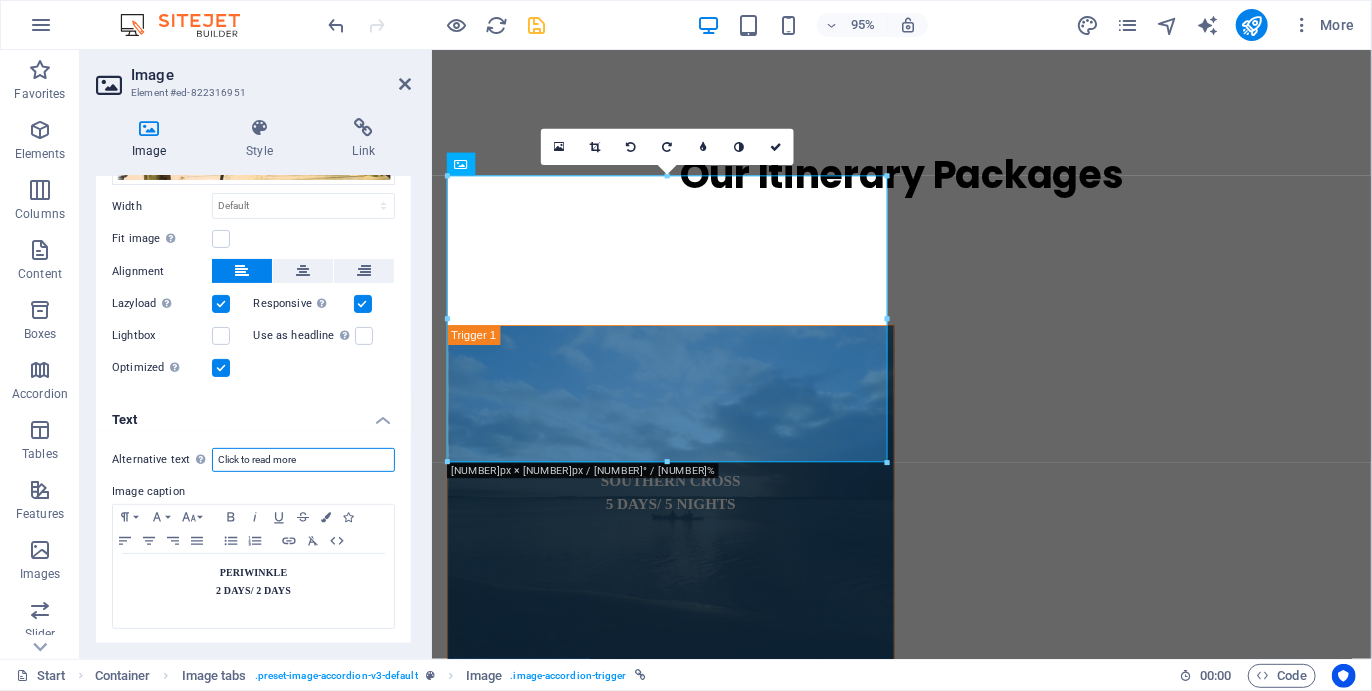 type on "Click to read more" 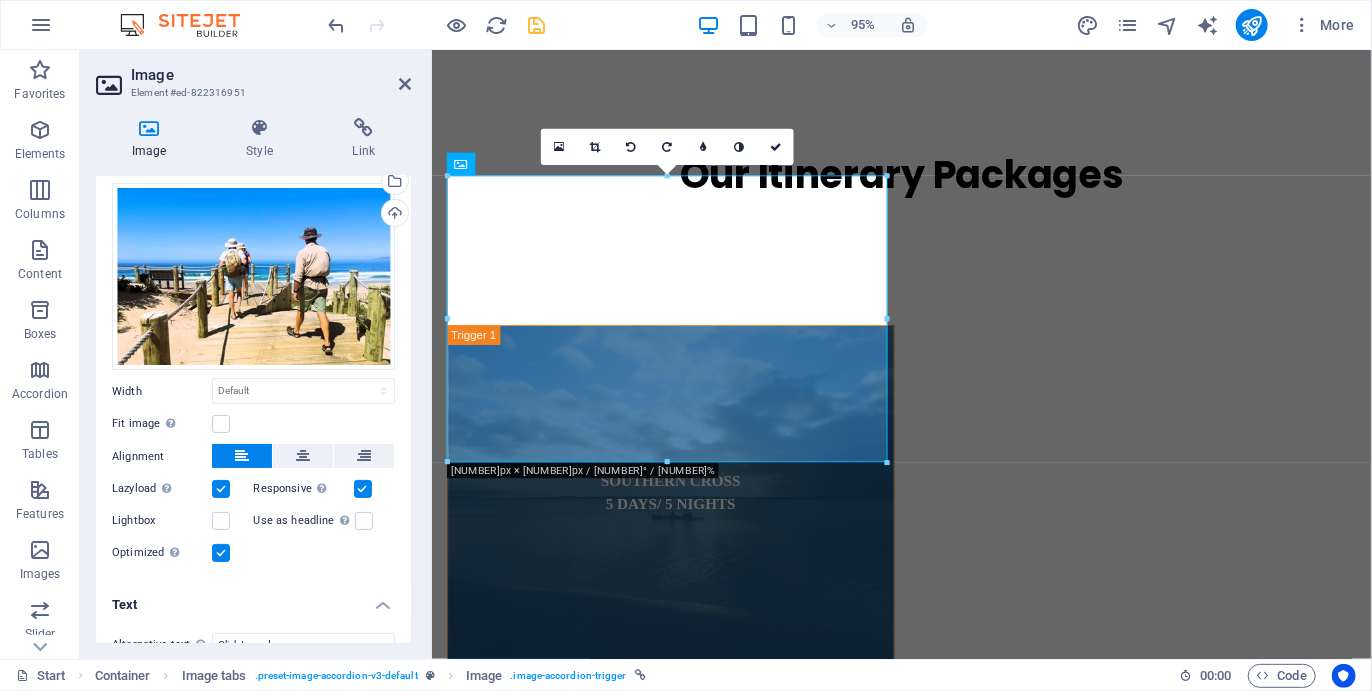 scroll, scrollTop: 0, scrollLeft: 0, axis: both 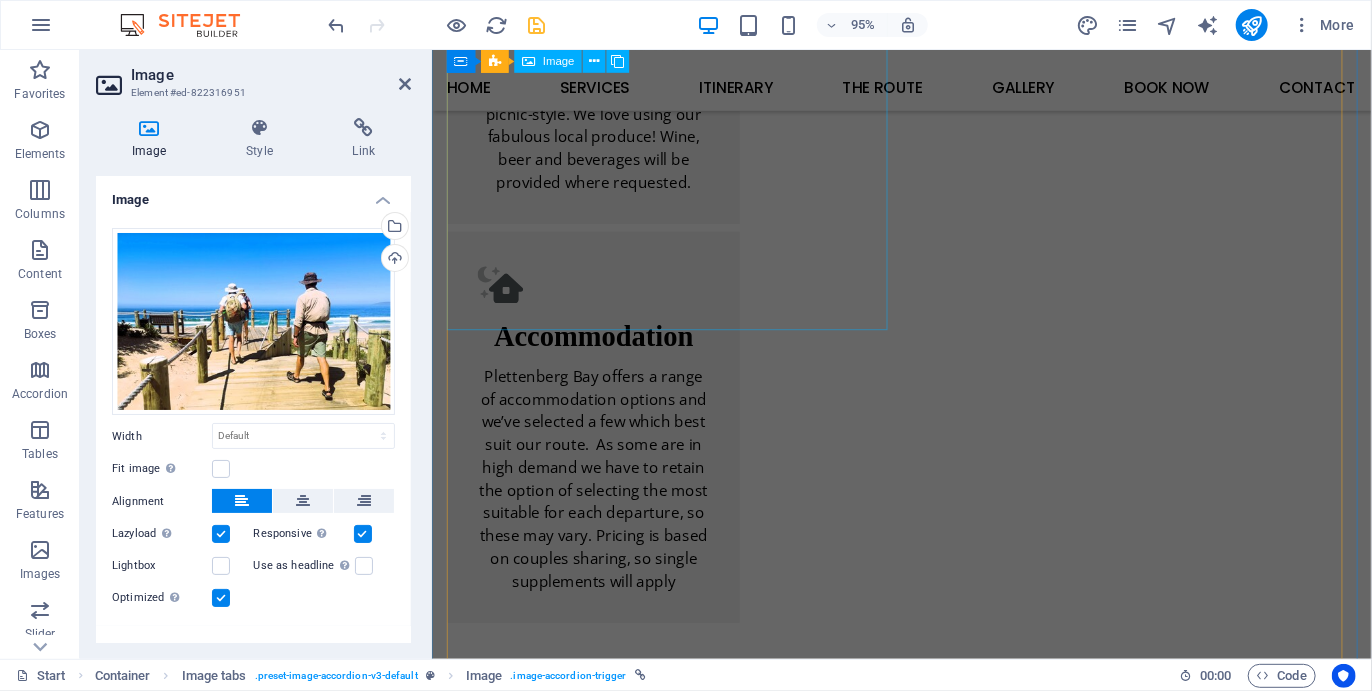 click on "OYSTER 4 DAYS/ 3 NIGHTS" at bounding box center [682, 3140] 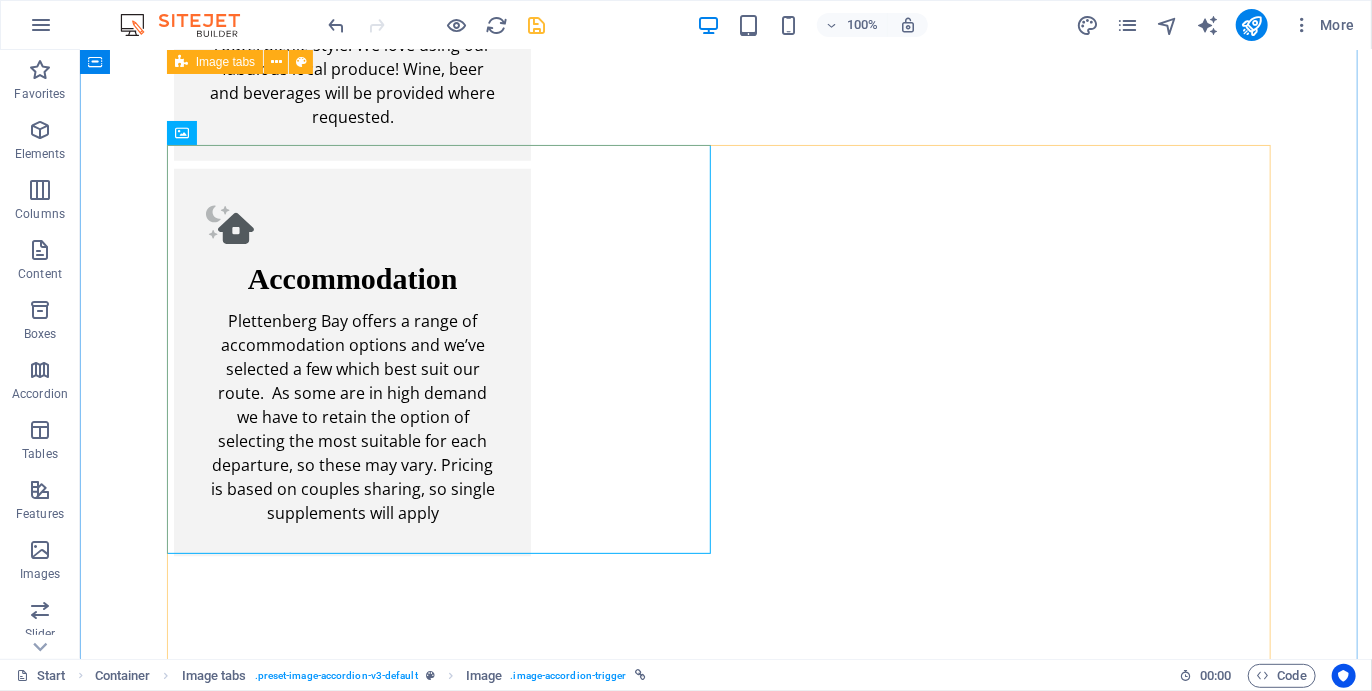 scroll, scrollTop: 4463, scrollLeft: 0, axis: vertical 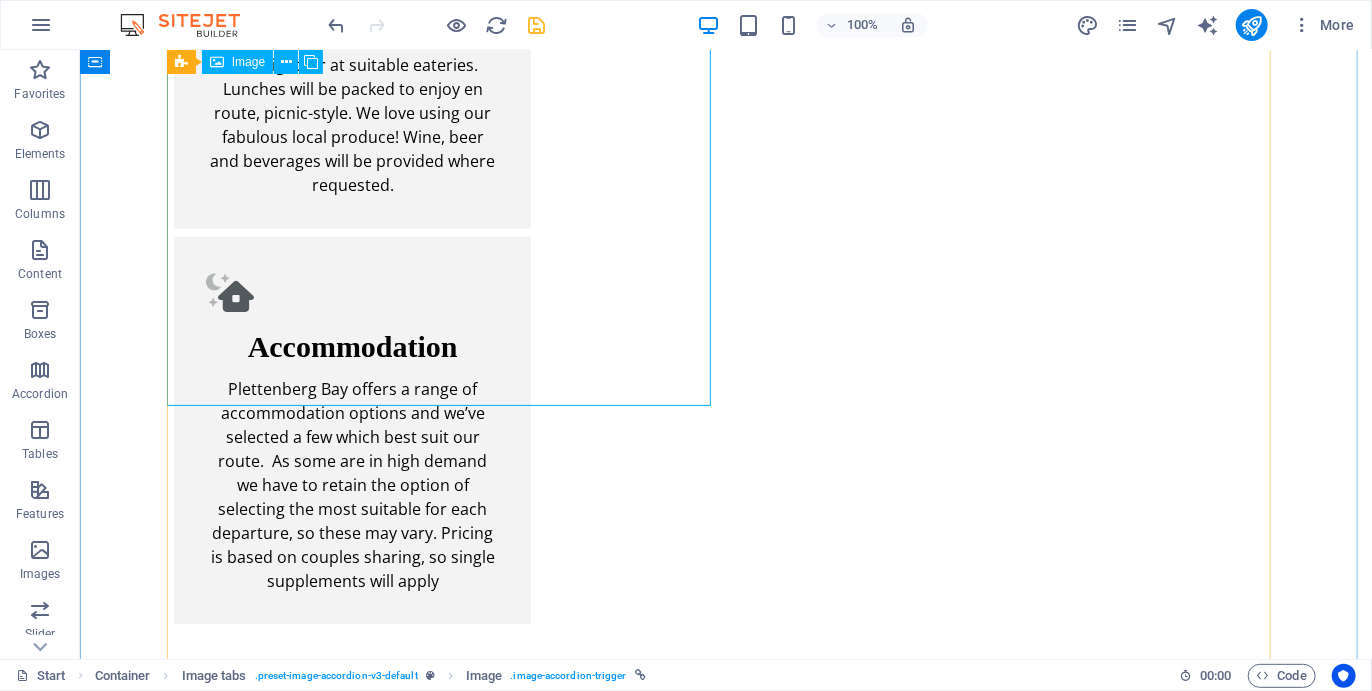 click on "OYSTER 4 DAYS/ 3 NIGHTS" at bounding box center [445, 3222] 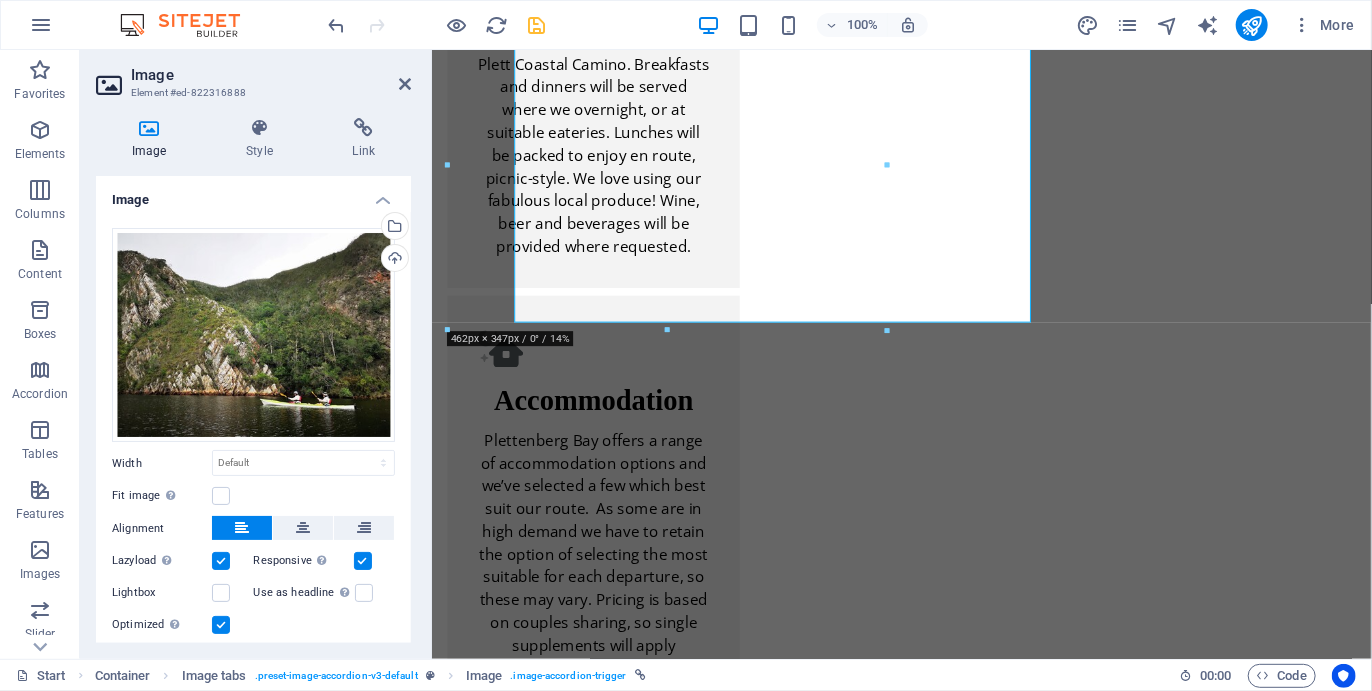 scroll, scrollTop: 4531, scrollLeft: 0, axis: vertical 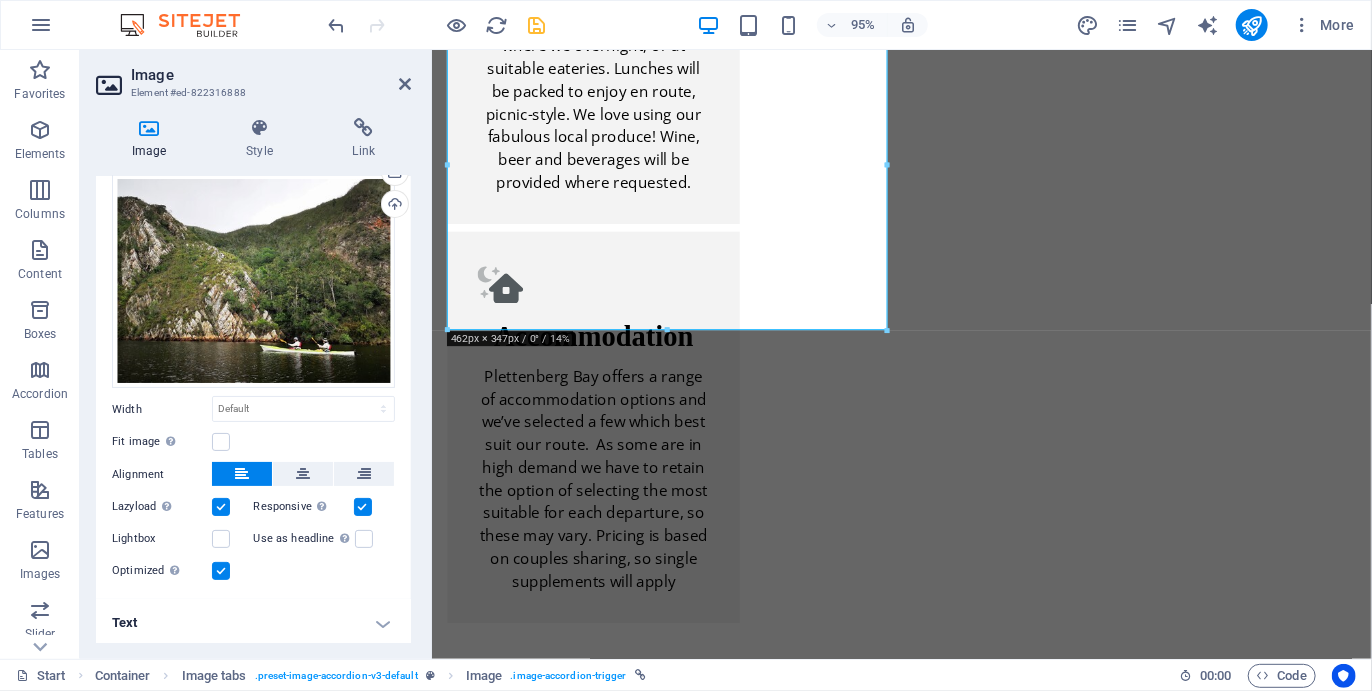 click on "Text" at bounding box center [253, 623] 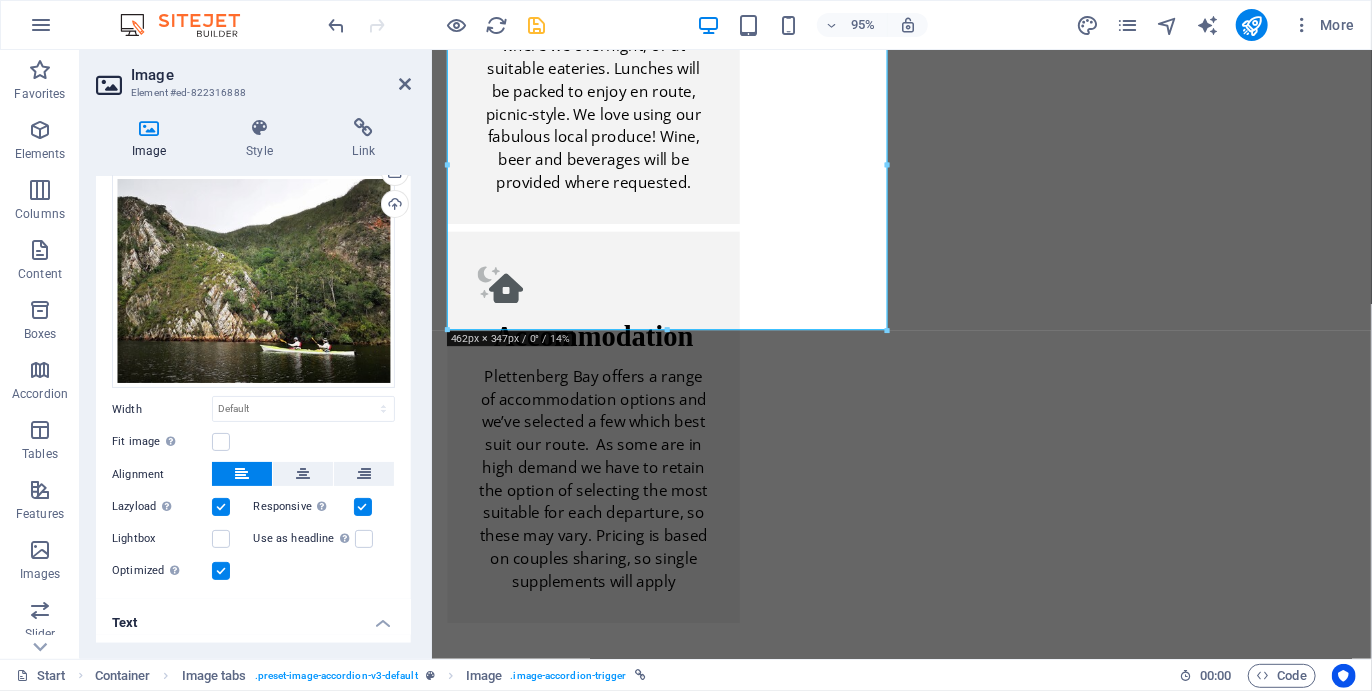 scroll, scrollTop: 242, scrollLeft: 0, axis: vertical 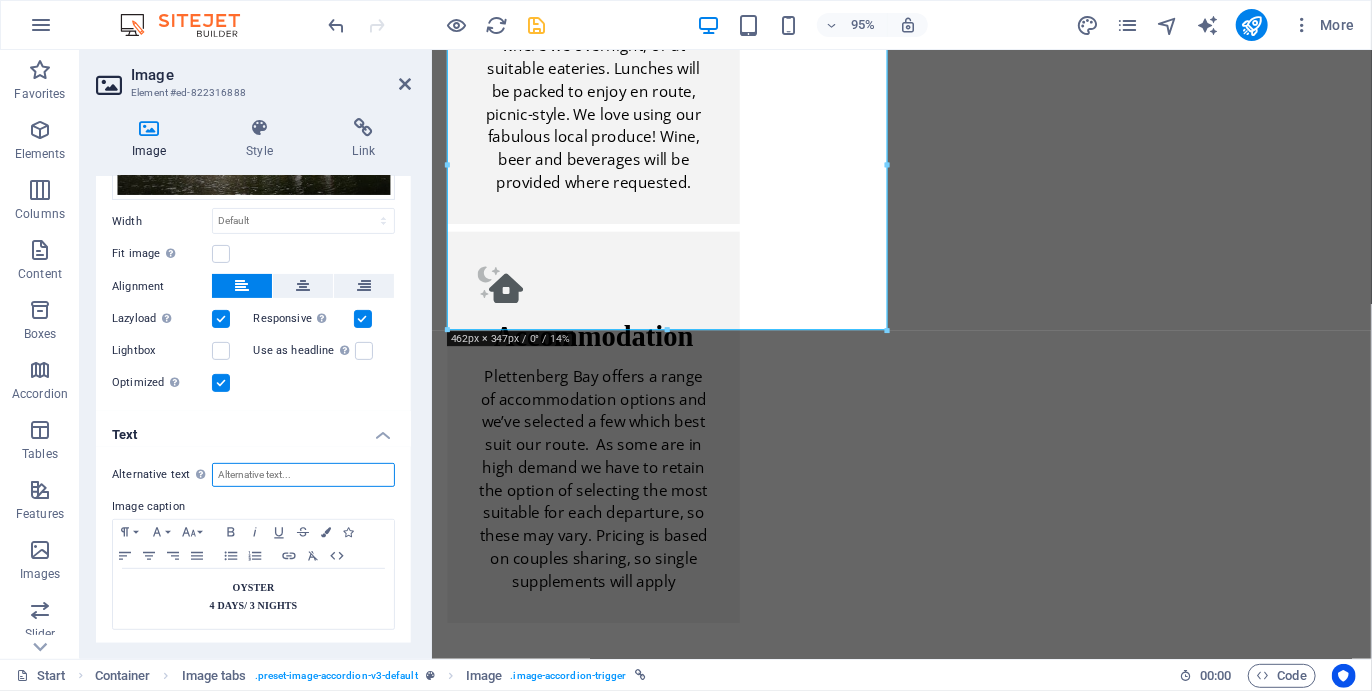 click on "Alternative text The alternative text is used by devices that cannot display images (e.g. image search engines) and should be added to every image to improve website accessibility." at bounding box center (303, 475) 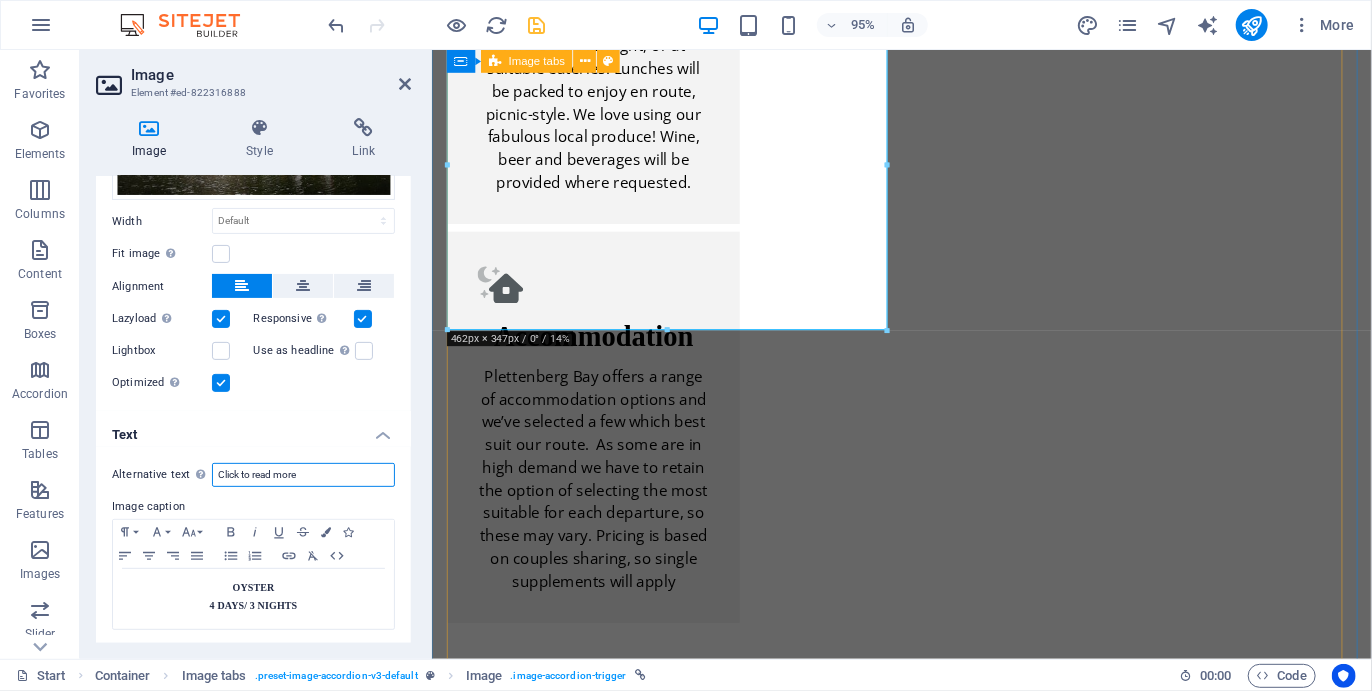 type on "Click to read more" 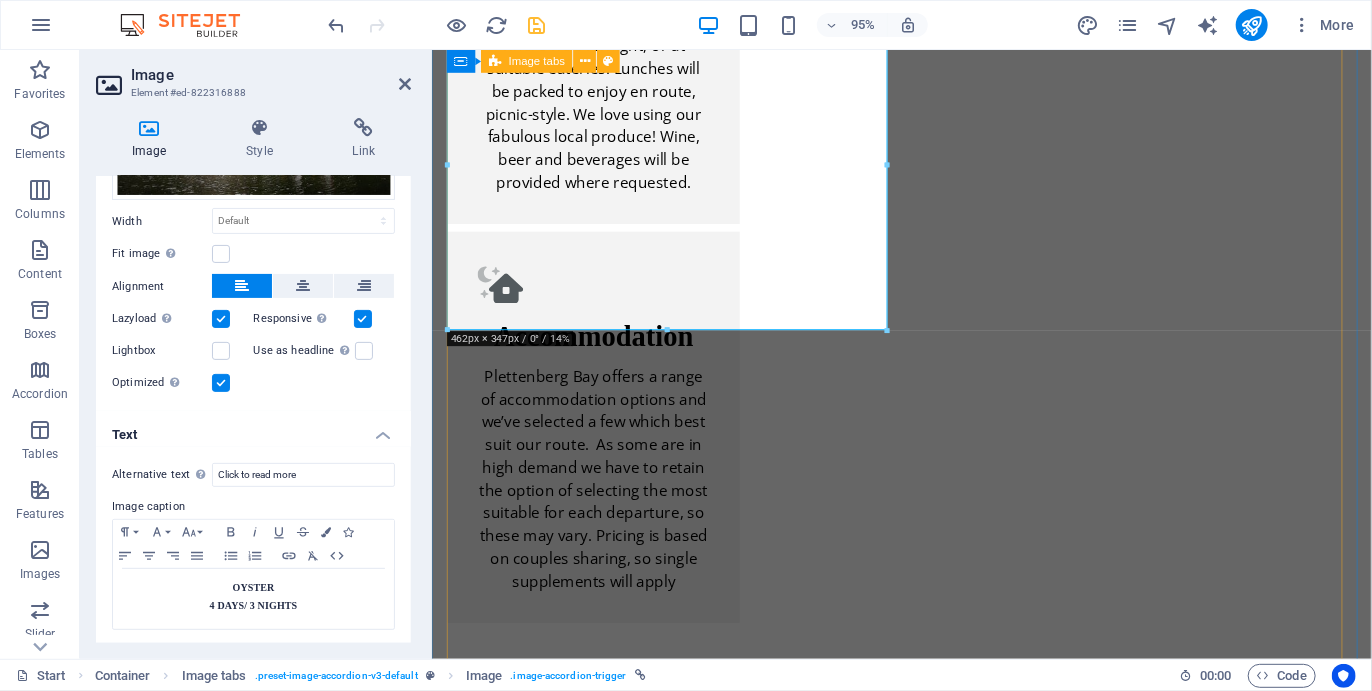 click on "OYSTER 4 DAYS/ 3 NIGHTS OYSTER The Oyster takes you towards the lush forest and wild beaches of Keurboomsstrand and further. Meals included — No night before the Start Hike includes Keurboomsstrand beach/ forest hike, Nature's Valley and Kalander  — Does not include Robberg Nature Reserve, Plett beaches and Lagoon Mouth Hike: 35 km, Kayak: 20km R7900  Book now  PERIWINKLE 2 DAYS/ 2 DAYS PERIWINKLE If you are wanting to experience the Camino in a condensed version, the Periwinkle is One Day Hiking and One Day Kayaking; with one night in-between and one night at the End. Meals included — No night before the Start Hike includes Robberg Nature Reserve and Lagoon Mouth OR one of the other hike options Hike: 15 km, Kayak: 20km R4900 Book now" at bounding box center [925, 3750] 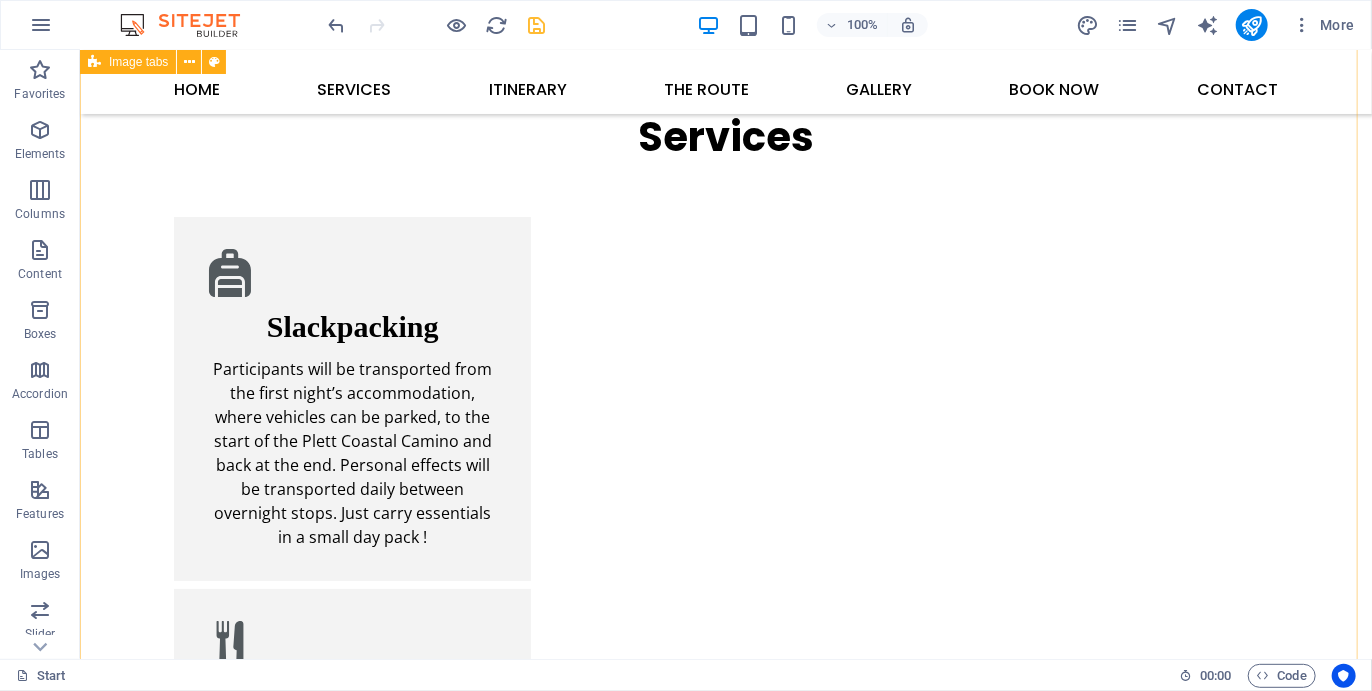scroll, scrollTop: 3002, scrollLeft: 0, axis: vertical 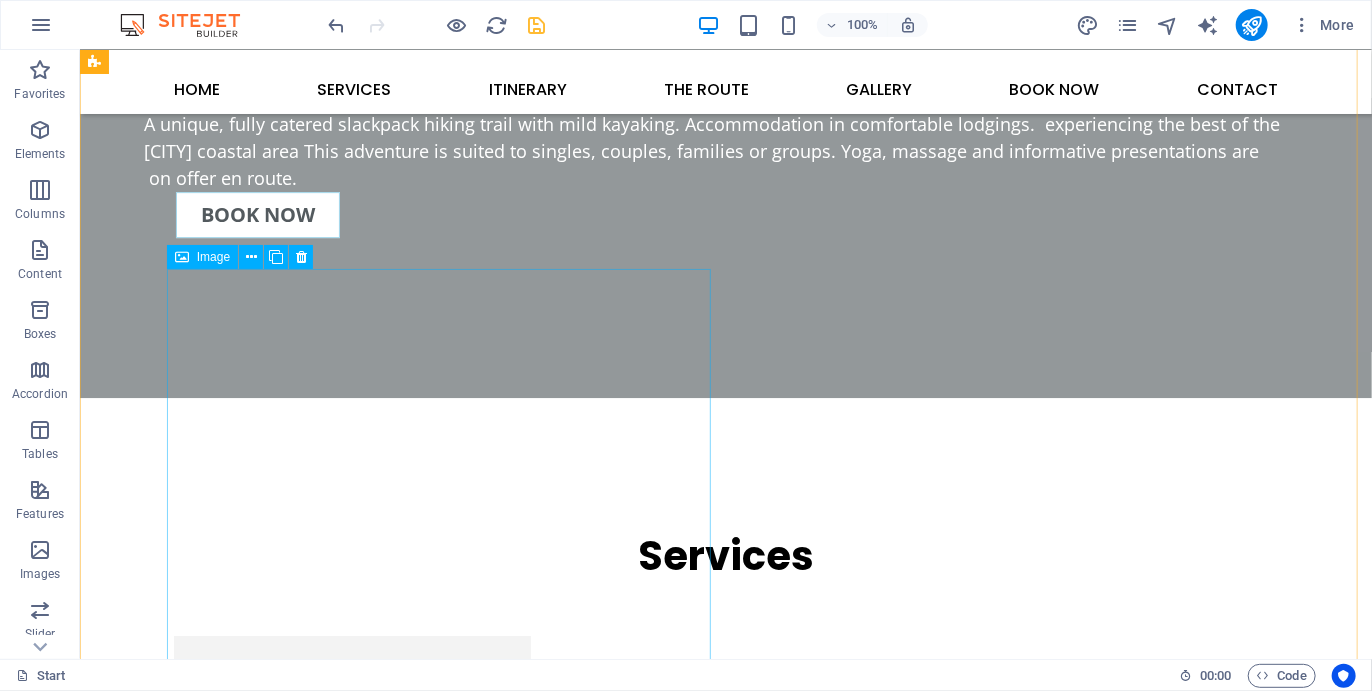 click on "FORMOSA 4 DAYS/ 4 NIGHTS" at bounding box center [445, 3200] 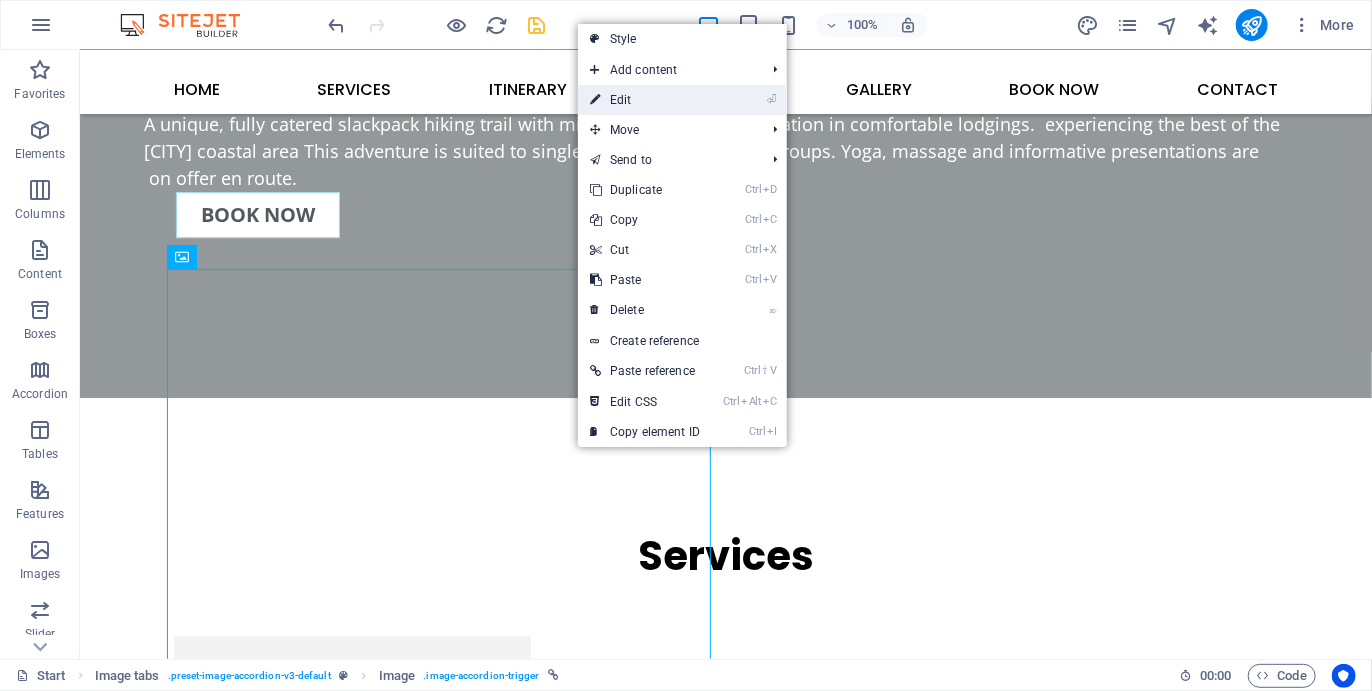 click on "⏎  Edit" at bounding box center (645, 100) 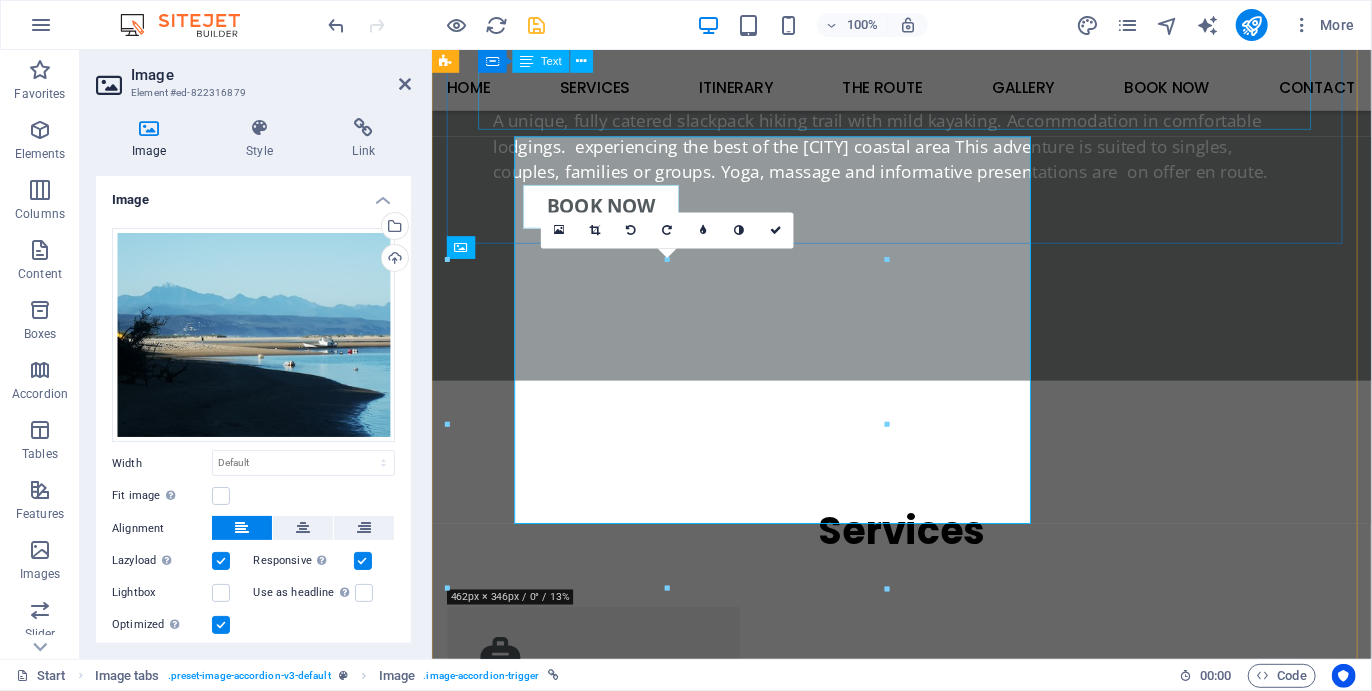 scroll, scrollTop: 3130, scrollLeft: 0, axis: vertical 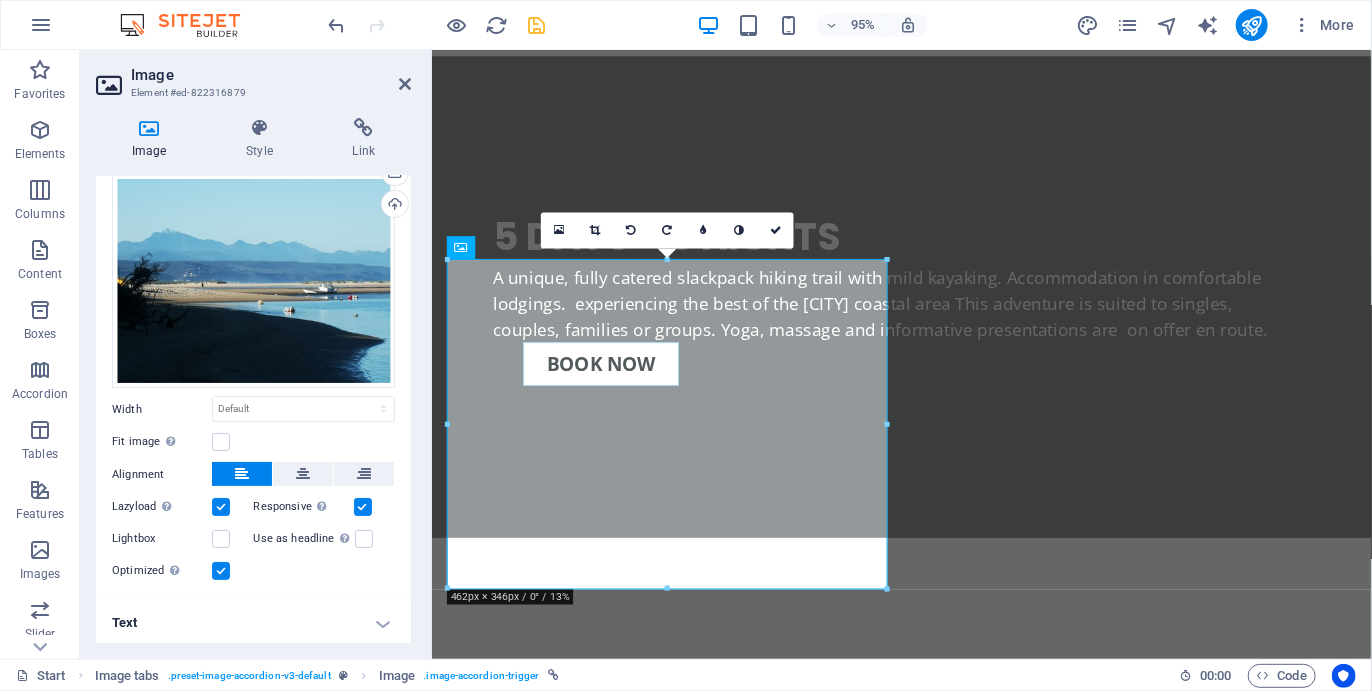 click on "Text" at bounding box center (253, 623) 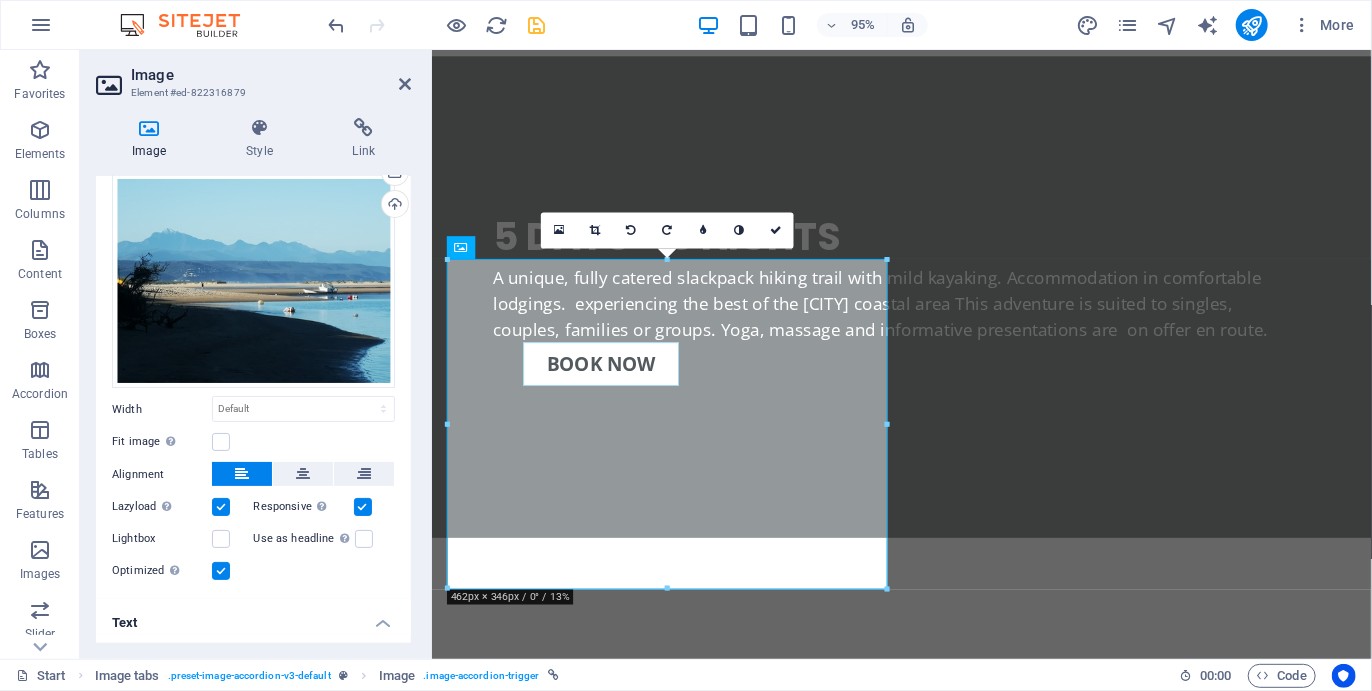 scroll, scrollTop: 242, scrollLeft: 0, axis: vertical 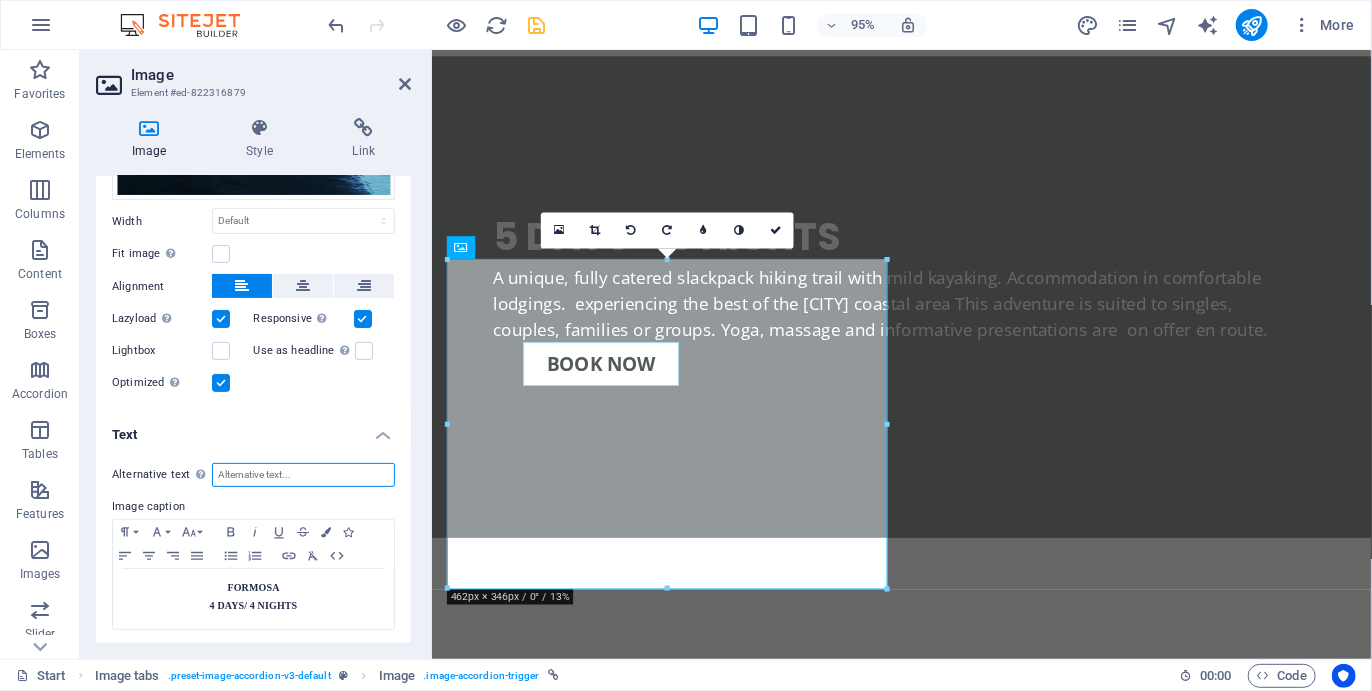 click on "Alternative text The alternative text is used by devices that cannot display images (e.g. image search engines) and should be added to every image to improve website accessibility." at bounding box center (303, 475) 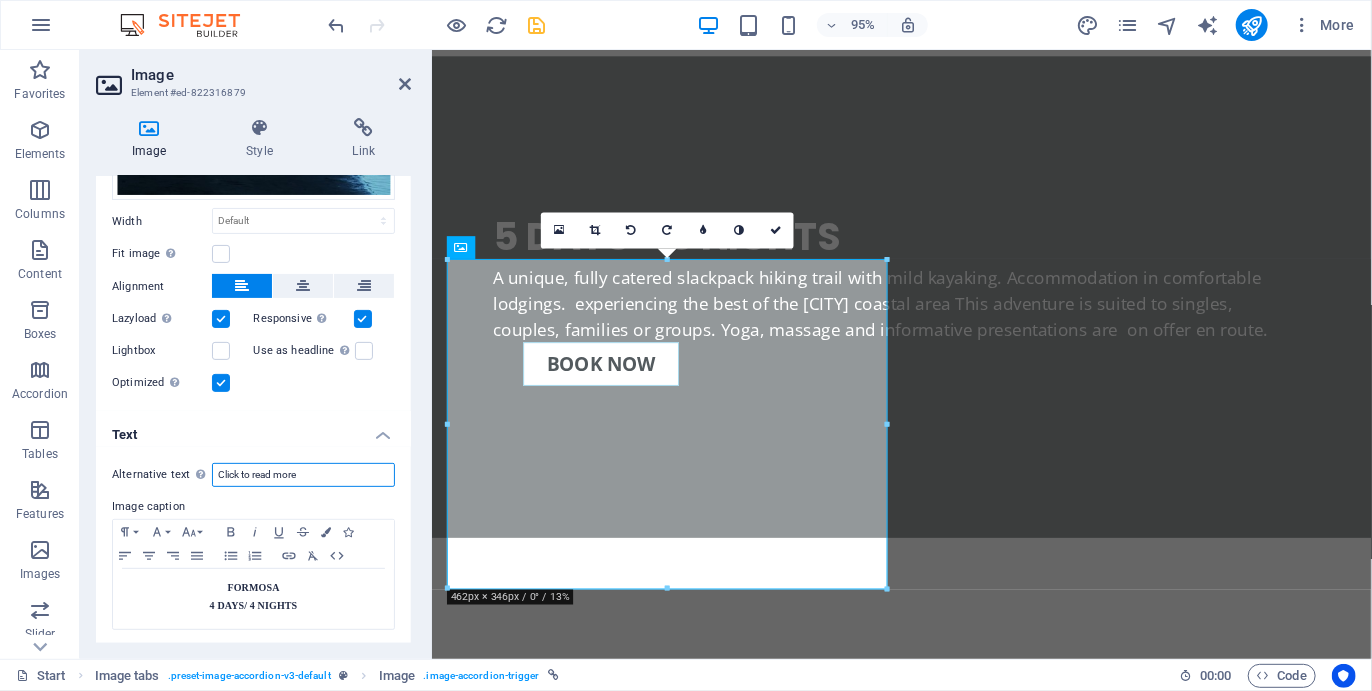 type on "Click to read more" 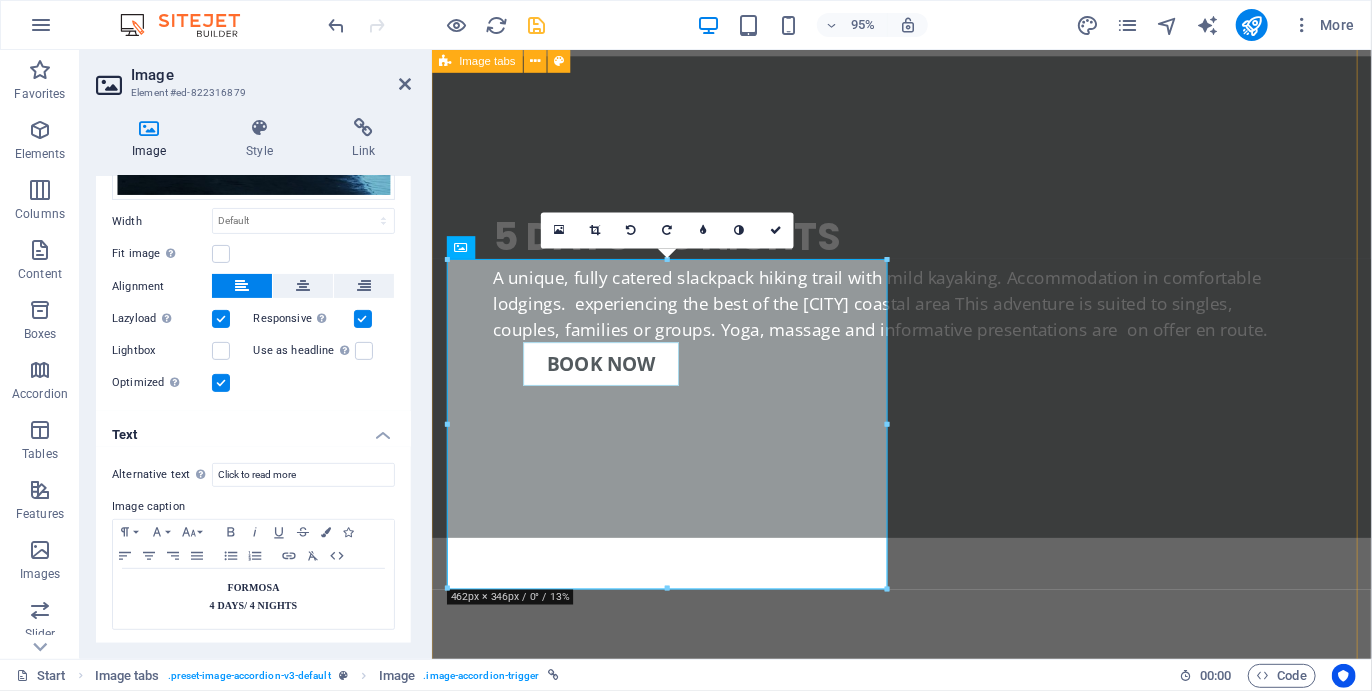 click on "SOUTHERN CROSS 5 DAYS/ 5 NIGHTS SOUTHERN CROSS This is the full experience of the Camino! Hiking and kayaking through Plett towards the indigenious forest and coast. Arrive the night before the Start of the Camino, and add a night after and add one day of activities either before or the day after. Full Camino Includes a night before the start The hike includes all routes: Robberg Nature Reserve, Plett beaches, Lagoon Mouth, Keurboomsstrand beach/ forest hike, Nature's Valley and Kalander Hike: 50 km, Kayak: 20km R13900  Book now  FORMOSA 4 DAYS/ 4 NIGHTS FORMOSA Arrive in the morning of the start. Sleep a night after the End; the day after this last night is not counted. Meals included — No night before the Start Hike includes Robberg Nature Reserve, Plett beaches, Lagoon Mouth, Keurboomsstrand beach/ forest hike and Nature's Valley — Does not include Kalander hike  Hike: 40 km, Kayak: 20km R9900 Book now" at bounding box center (925, 3239) 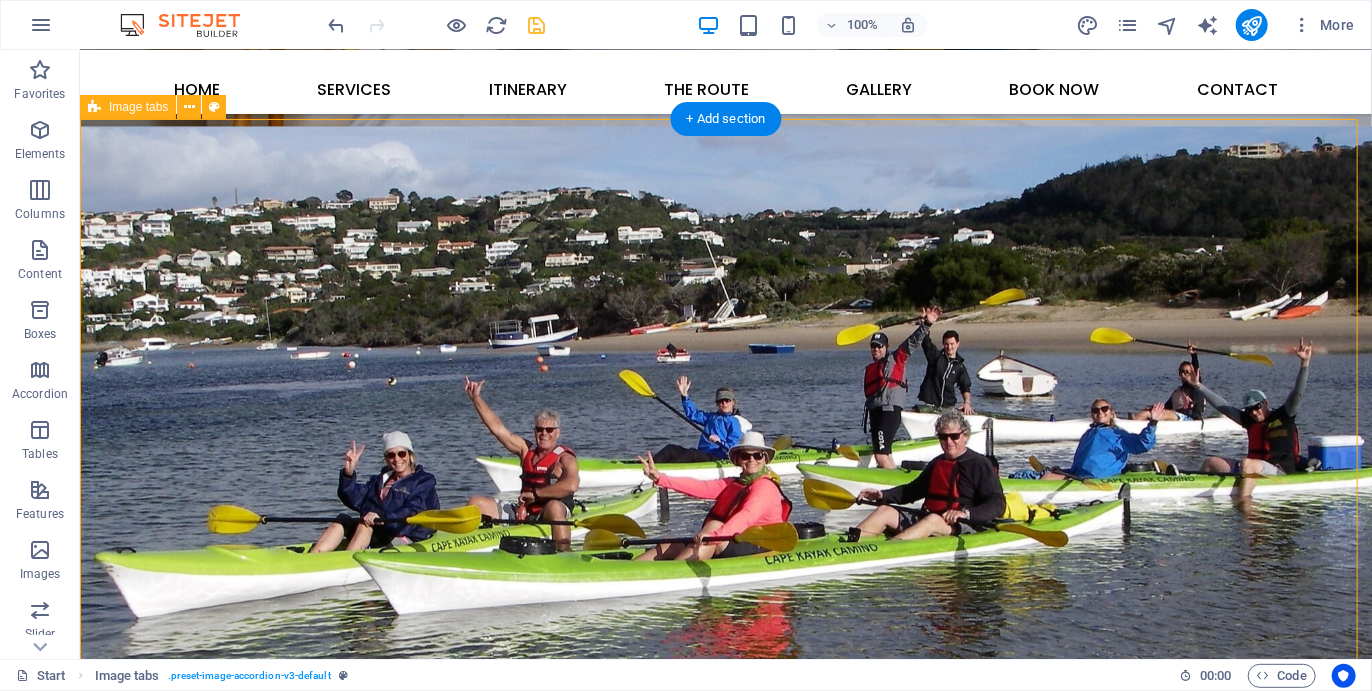 scroll, scrollTop: 2137, scrollLeft: 0, axis: vertical 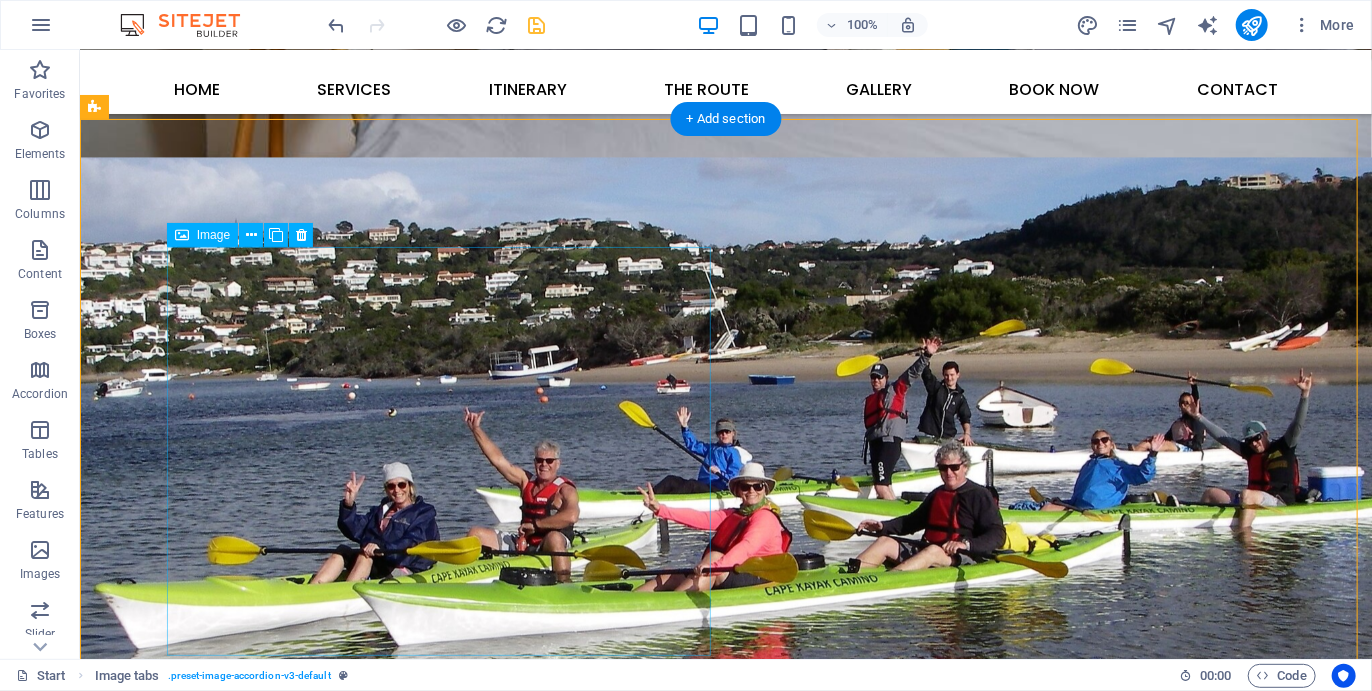 click on "SOUTHERN CROSS 5 DAYS/ 5 NIGHTS" at bounding box center (445, 3176) 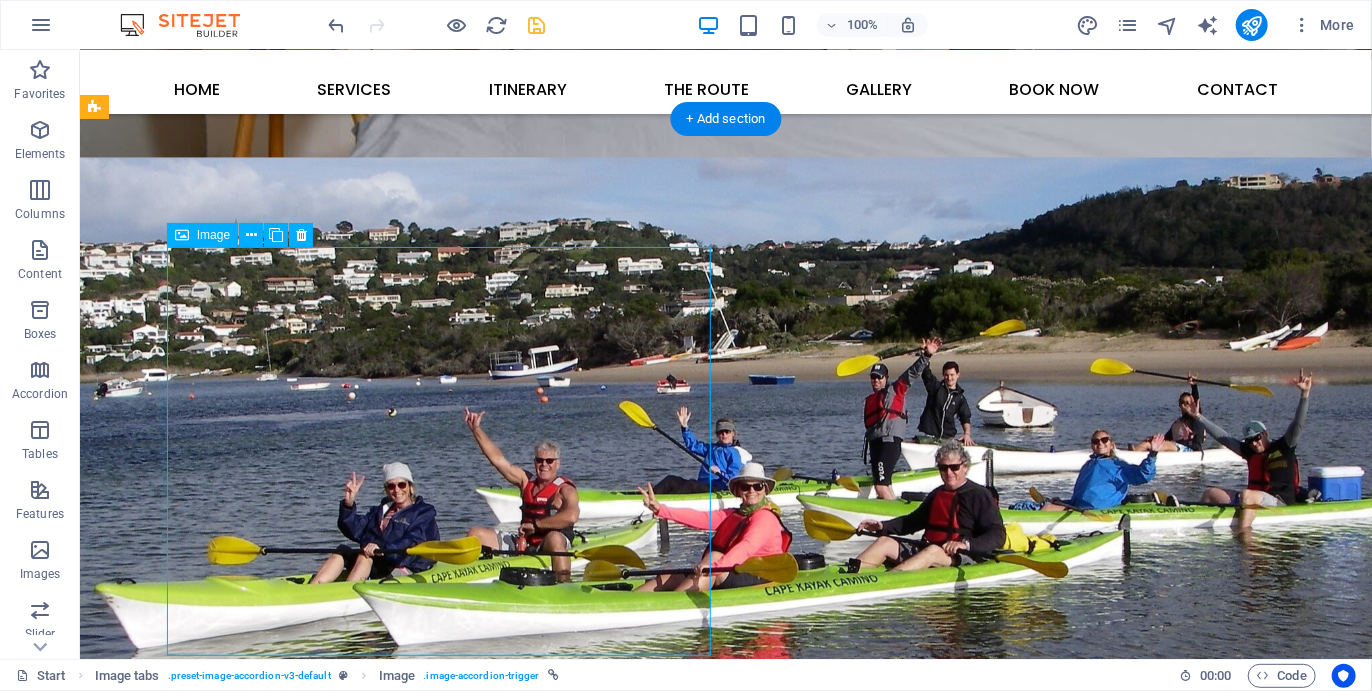 click on "SOUTHERN CROSS 5 DAYS/ 5 NIGHTS" at bounding box center [445, 3176] 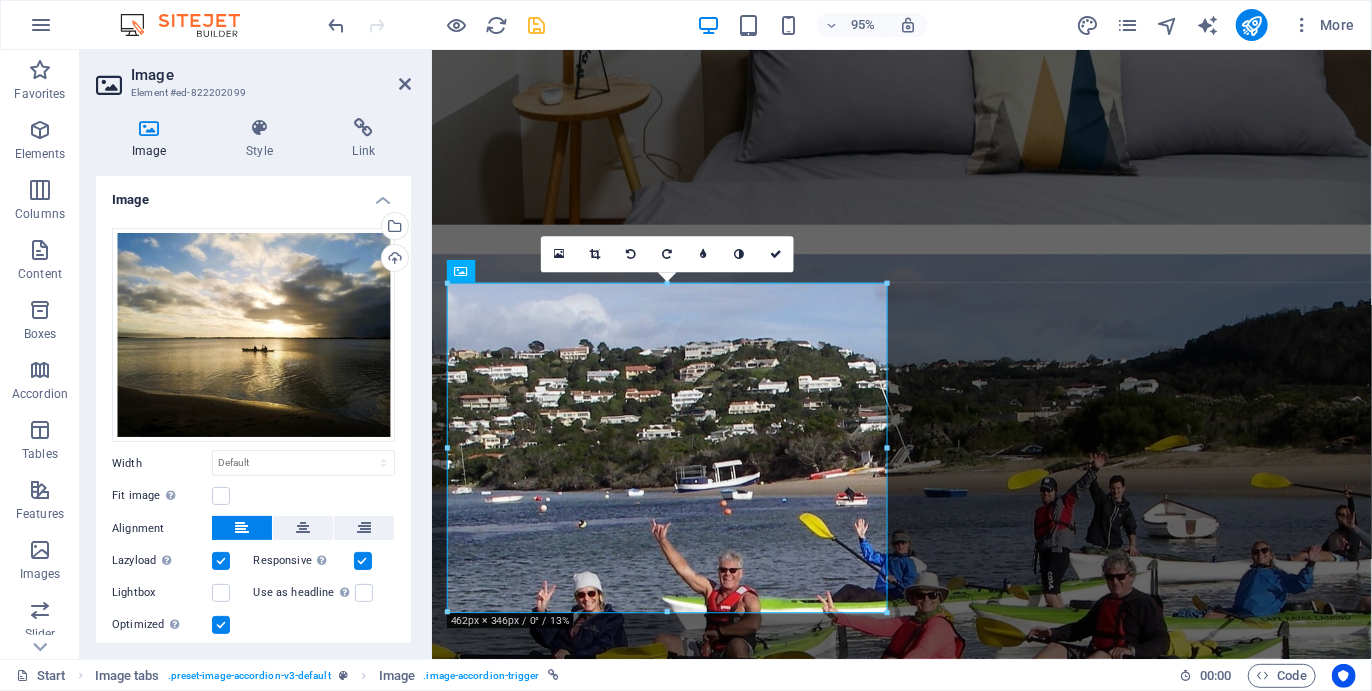 scroll, scrollTop: 54, scrollLeft: 0, axis: vertical 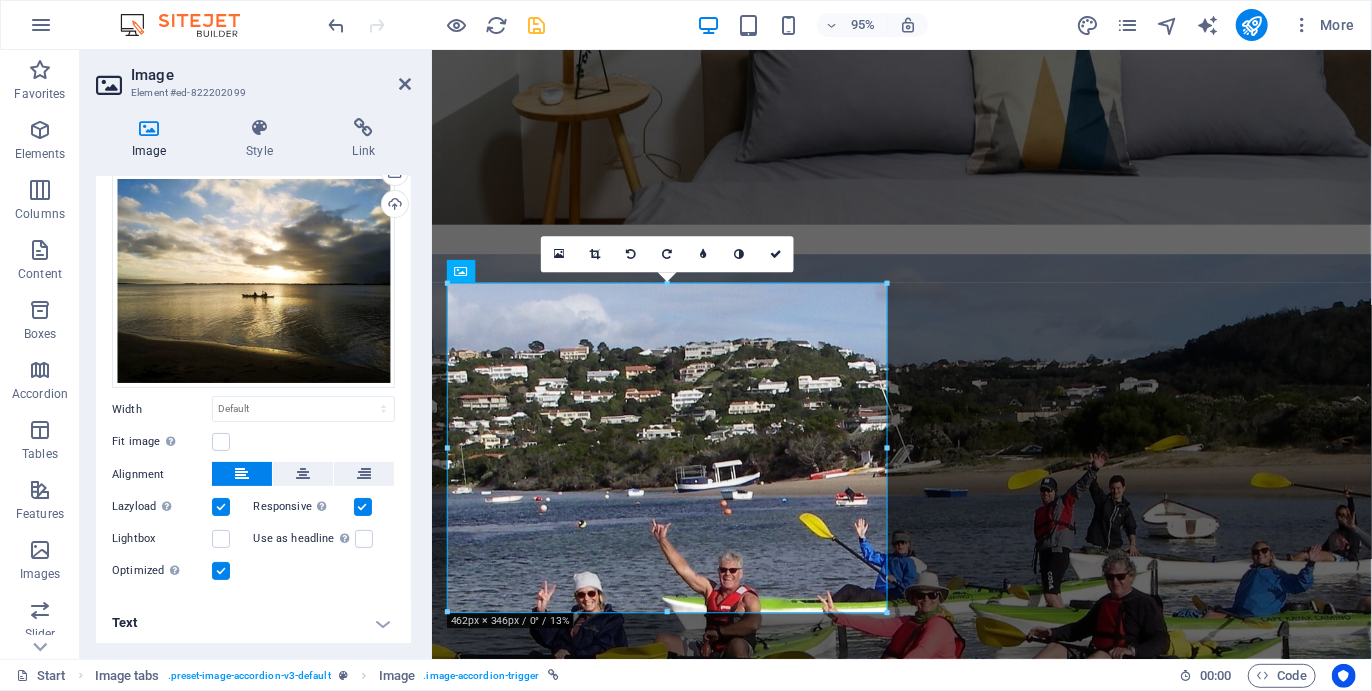 click on "Text" at bounding box center [253, 623] 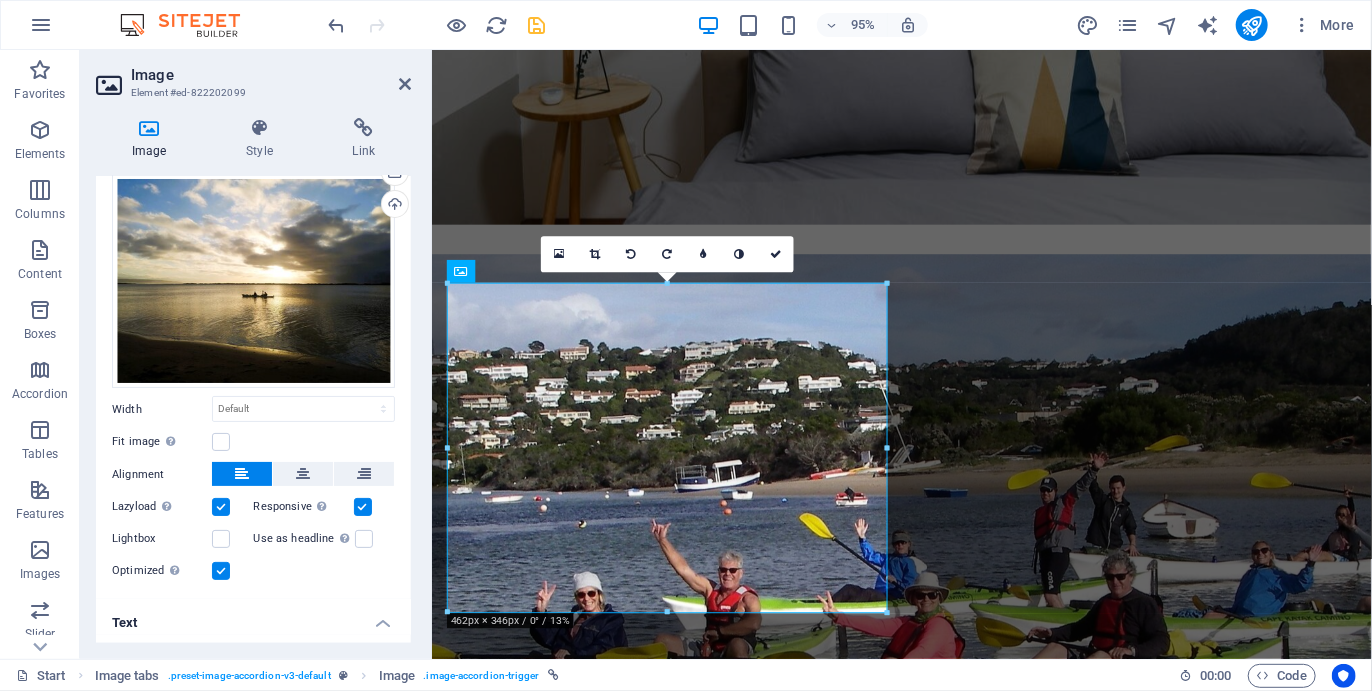 scroll, scrollTop: 242, scrollLeft: 0, axis: vertical 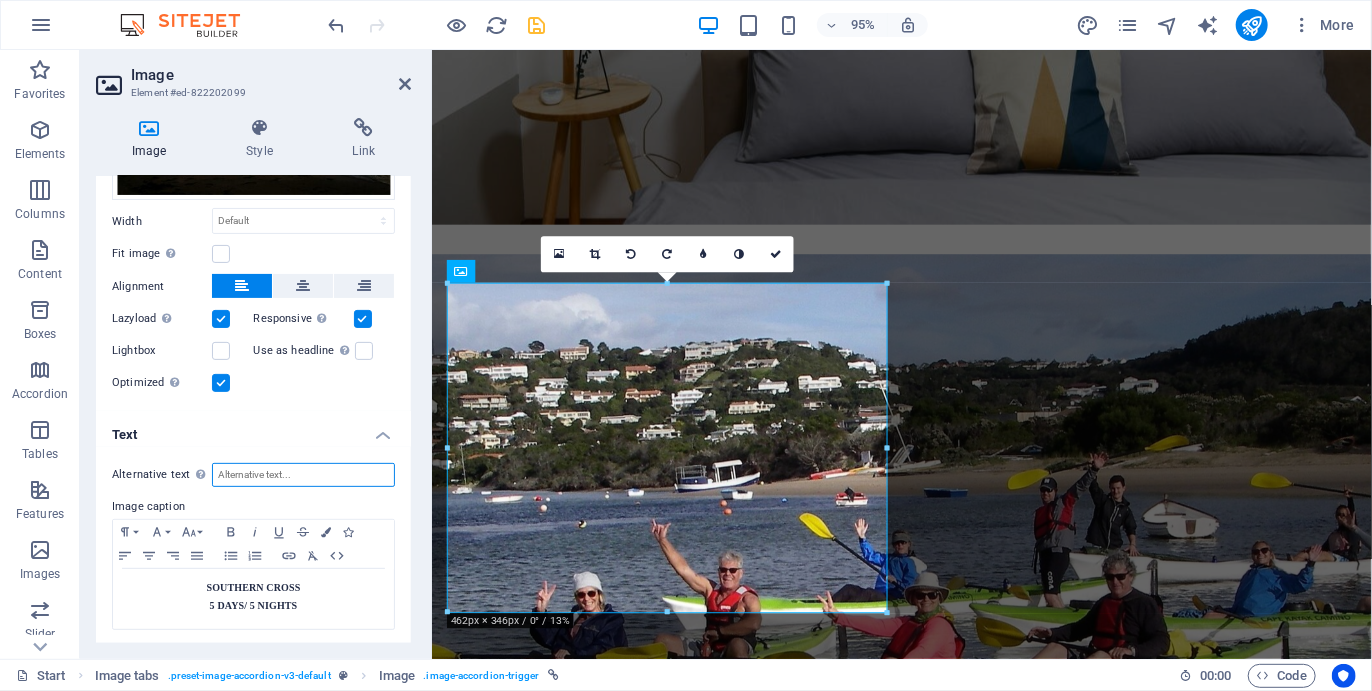 click on "Alternative text The alternative text is used by devices that cannot display images (e.g. image search engines) and should be added to every image to improve website accessibility." at bounding box center (303, 475) 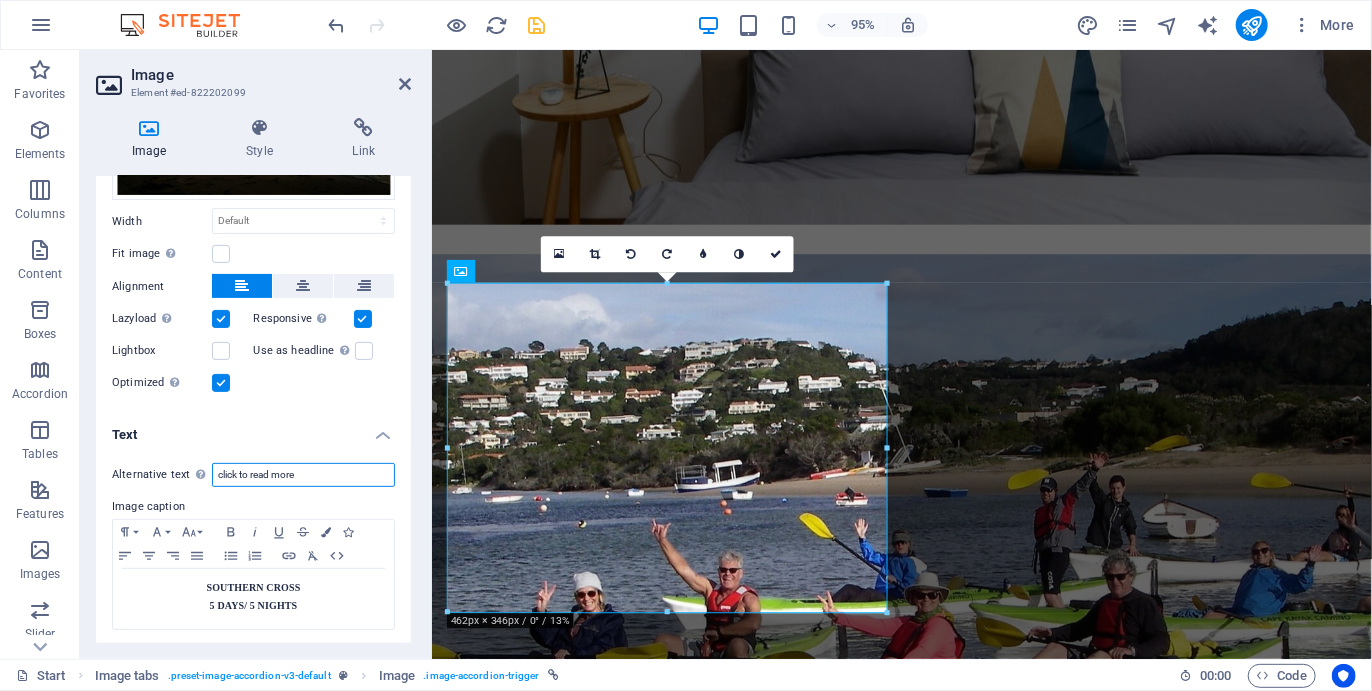 type on "click to read more" 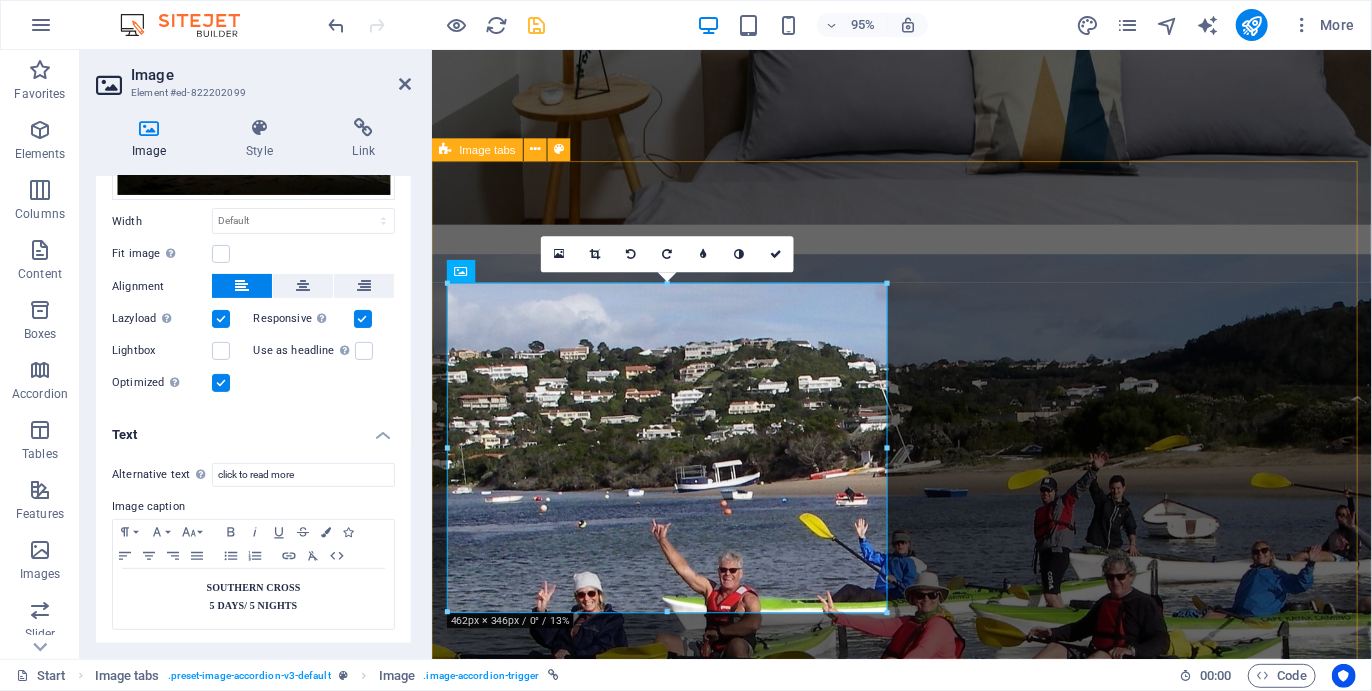 click on "SOUTHERN CROSS 5 DAYS/ 5 NIGHTS SOUTHERN CROSS This is the full experience of the Camino! Hiking and kayaking through Plett towards the indigenious forest and coast. Arrive the night before the Start of the Camino, and add a night after and add one day of activities either before or the day after. Full Camino Includes a night before the start The hike includes all routes: Robberg Nature Reserve, Plett beaches, Lagoon Mouth, Keurboomsstrand beach/ forest hike, Nature's Valley and Kalander Hike: 50 km, Kayak: 20km R13900  Book now  FORMOSA 4 DAYS/ 4 NIGHTS FORMOSA Arrive in the morning of the start. Sleep a night after the End; the day after this last night is not counted. Meals included — No night before the Start Hike includes Robberg Nature Reserve, Plett beaches, Lagoon Mouth, Keurboomsstrand beach/ forest hike and Nature's Valley — Does not include Kalander hike  Hike: 40 km, Kayak: 20km R9900 Book now" at bounding box center (925, 4119) 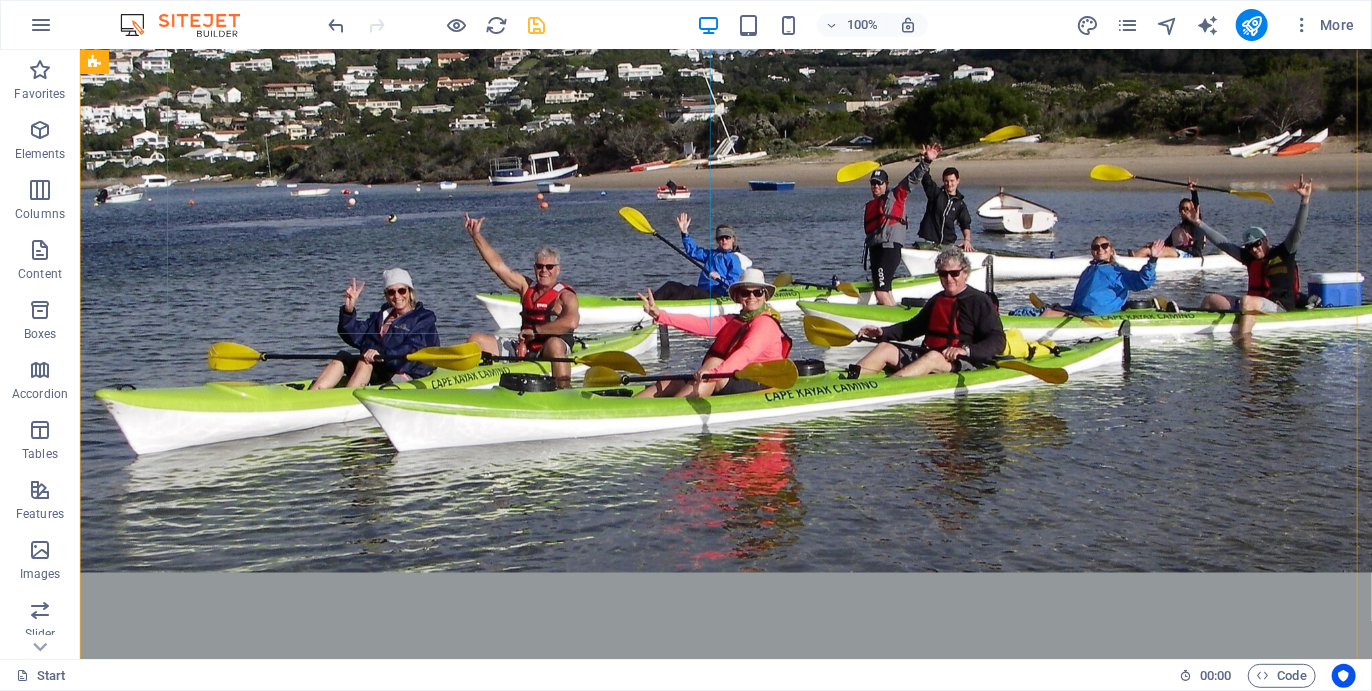 scroll, scrollTop: 2481, scrollLeft: 0, axis: vertical 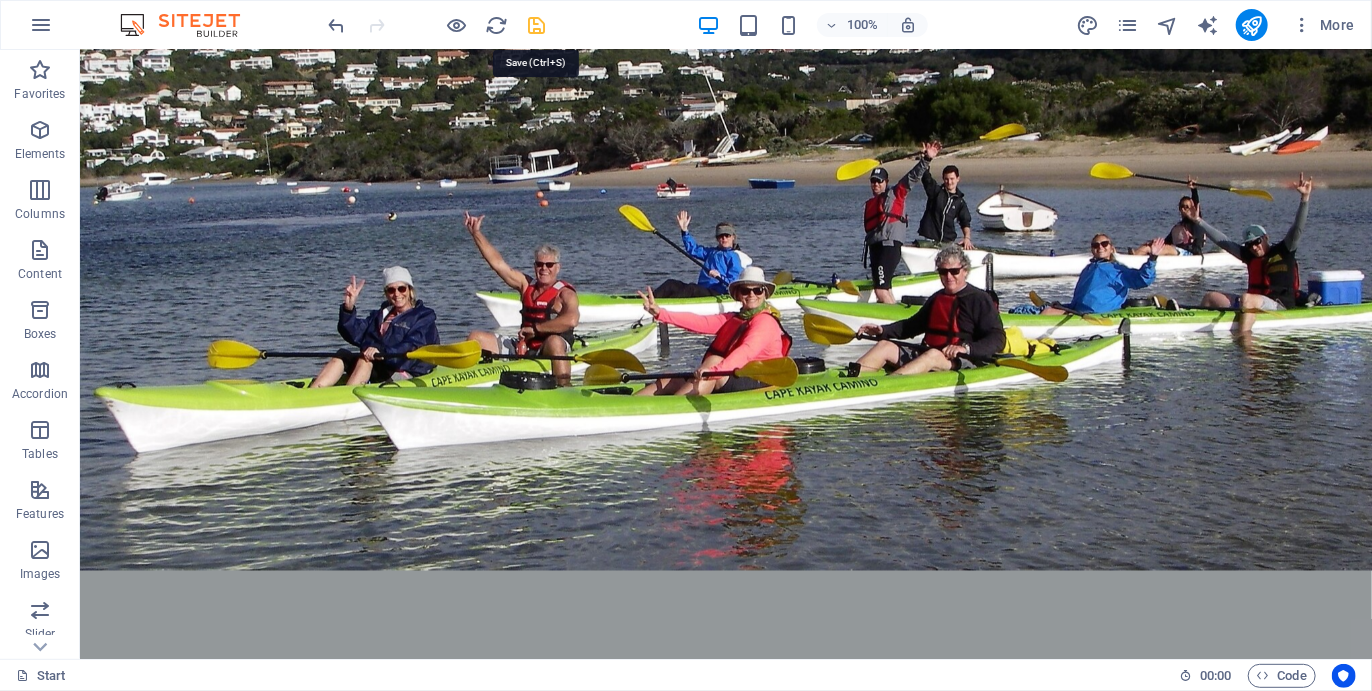 click at bounding box center (537, 25) 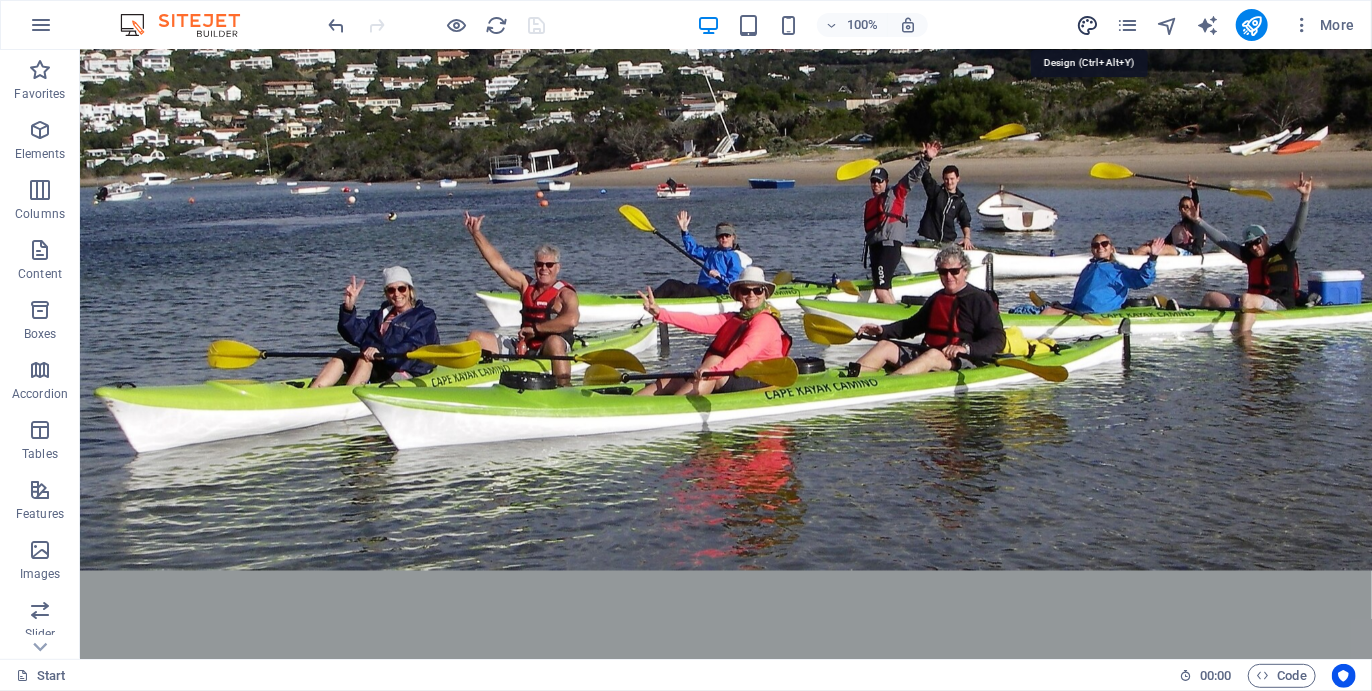 click at bounding box center (1087, 25) 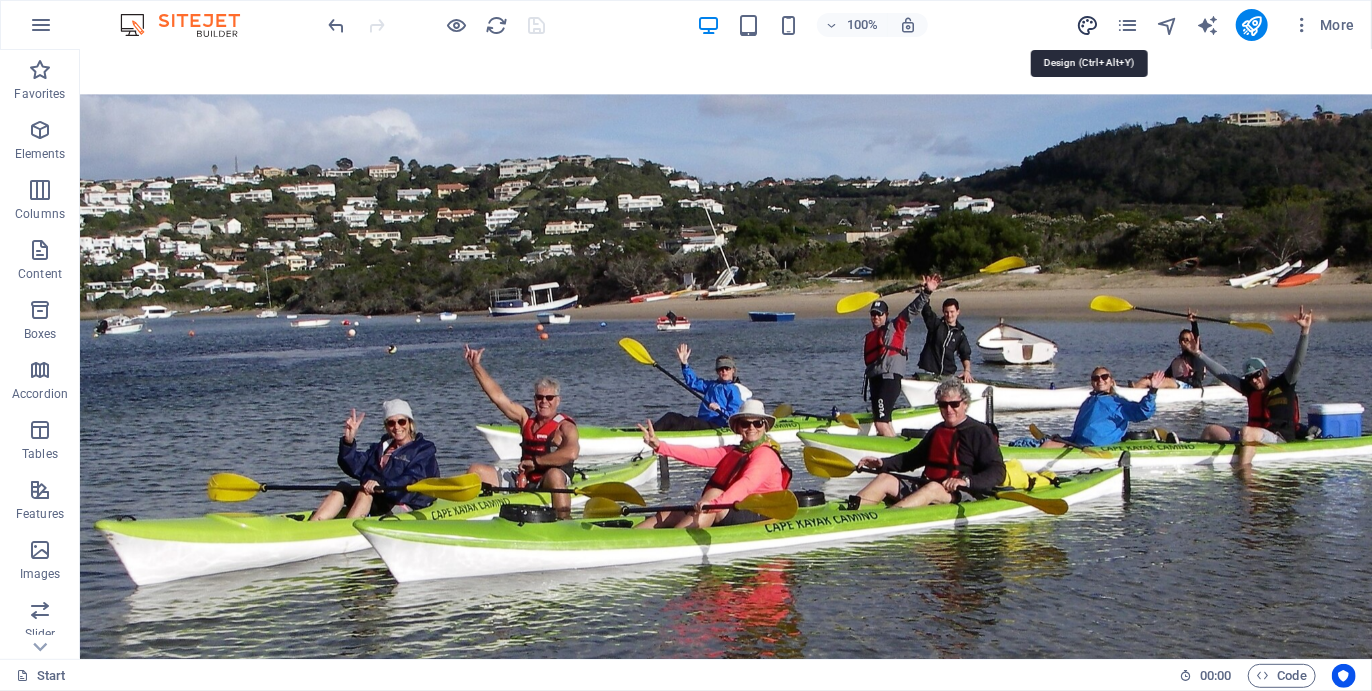 select on "ease-in-out" 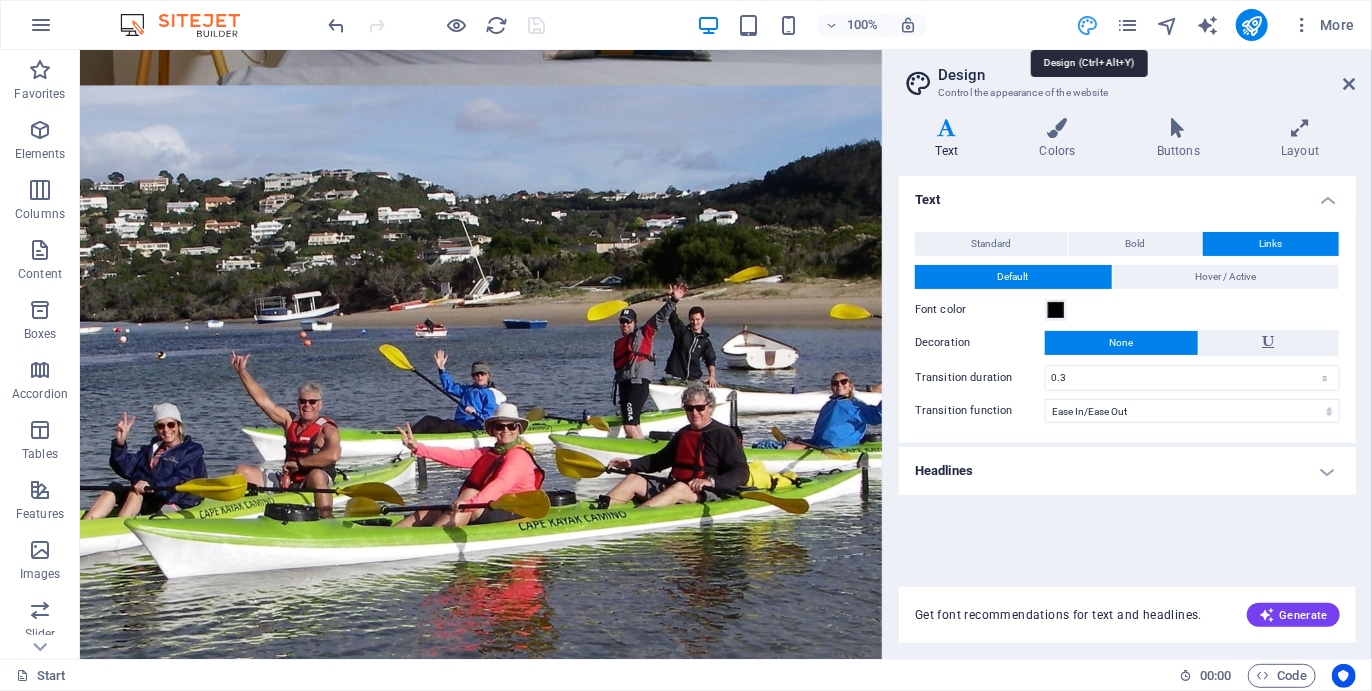 scroll, scrollTop: 2619, scrollLeft: 0, axis: vertical 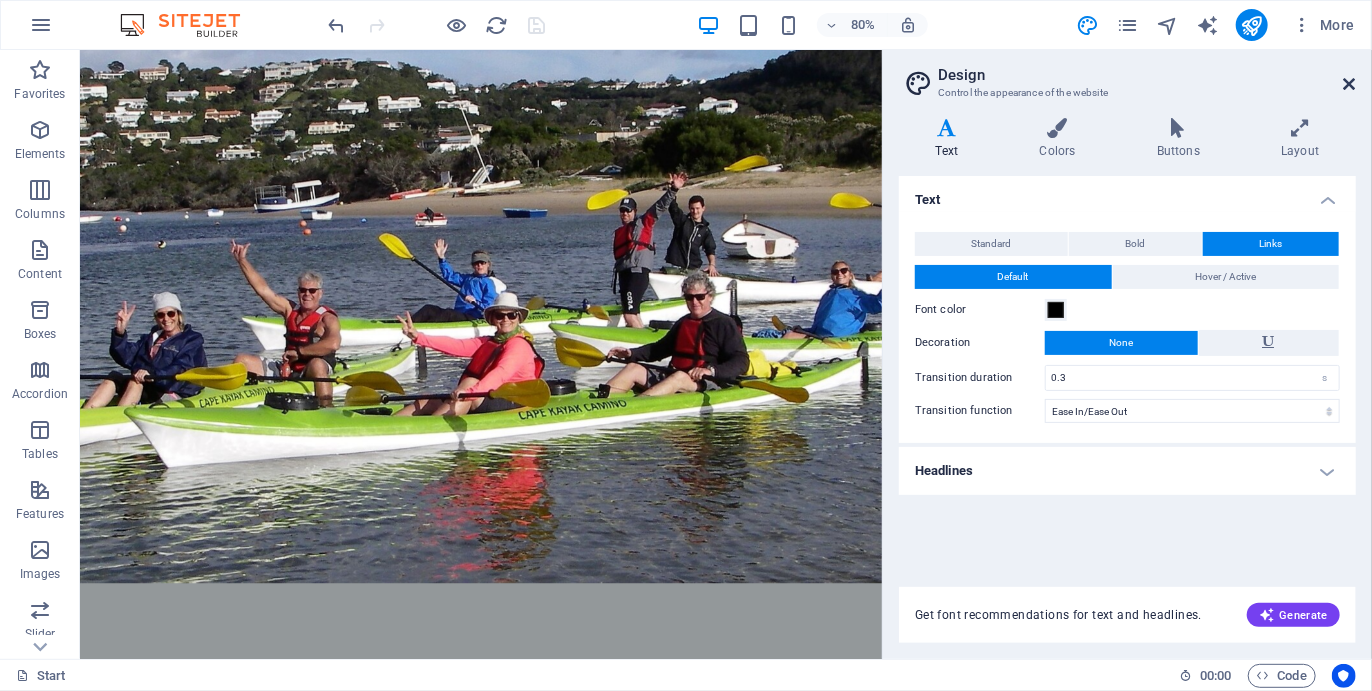 click at bounding box center [1350, 84] 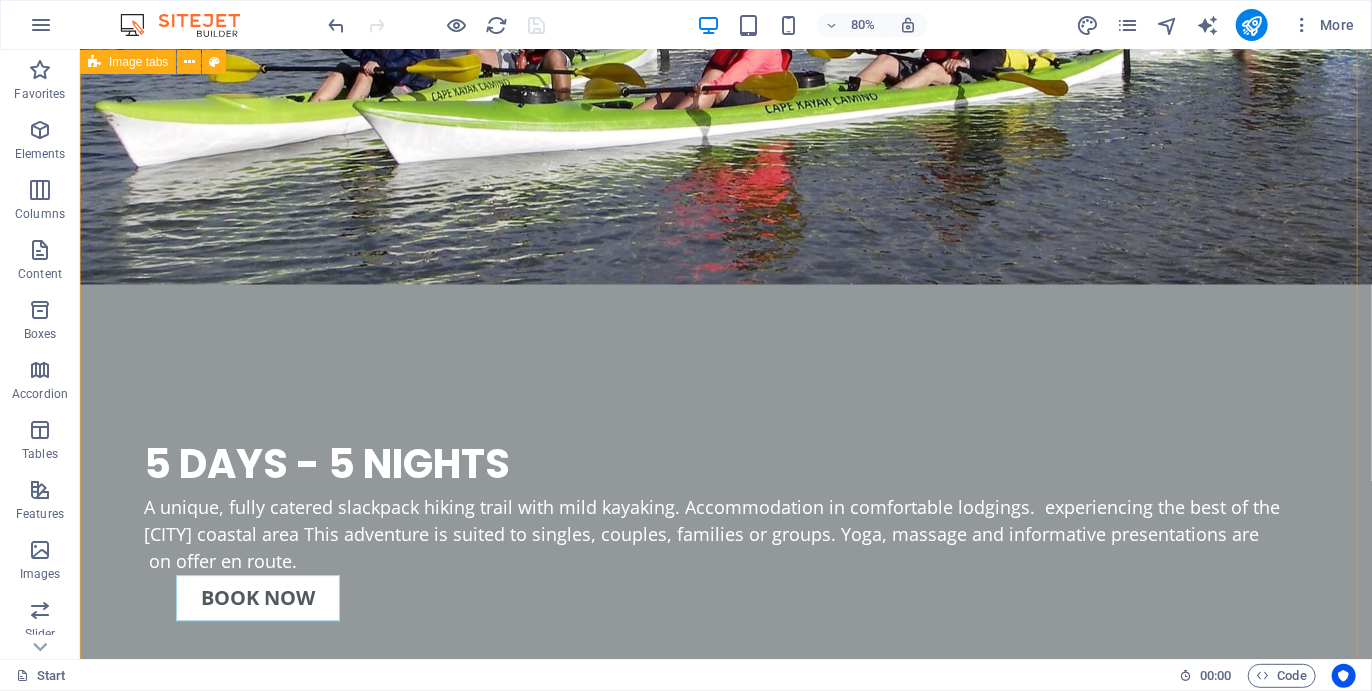 scroll, scrollTop: 2481, scrollLeft: 0, axis: vertical 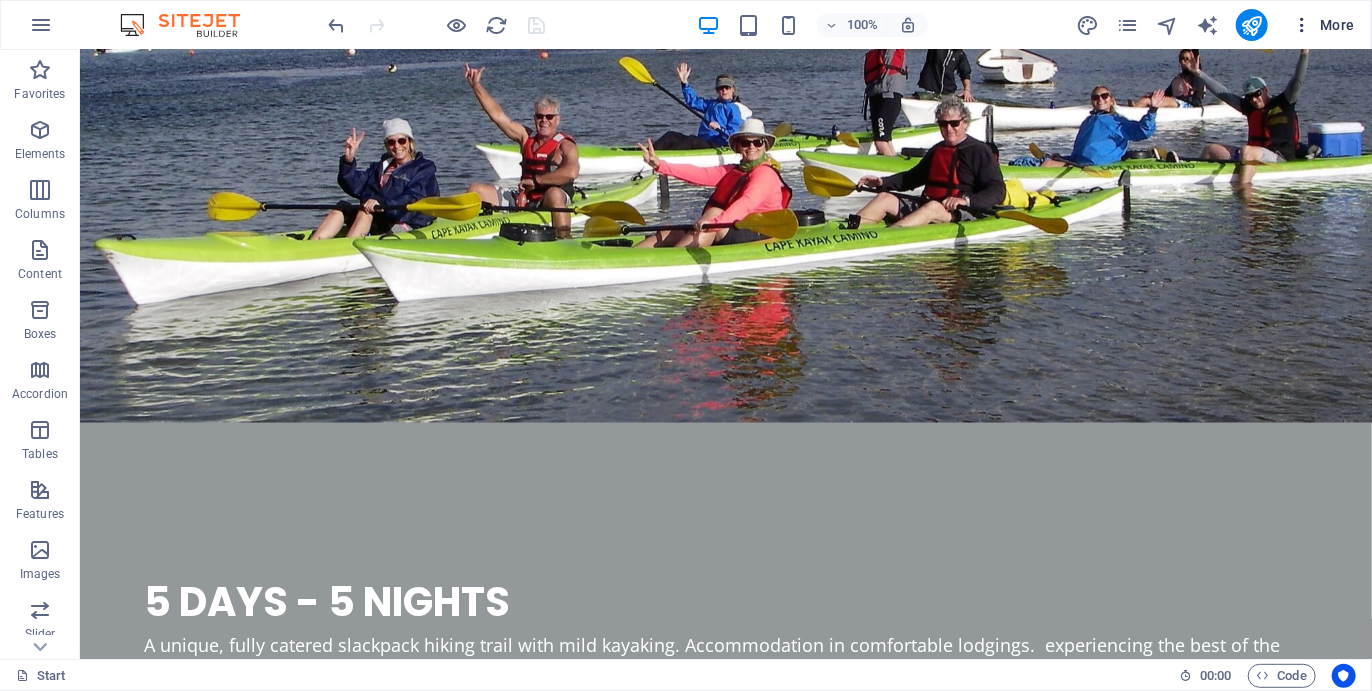 click on "More" at bounding box center [1323, 25] 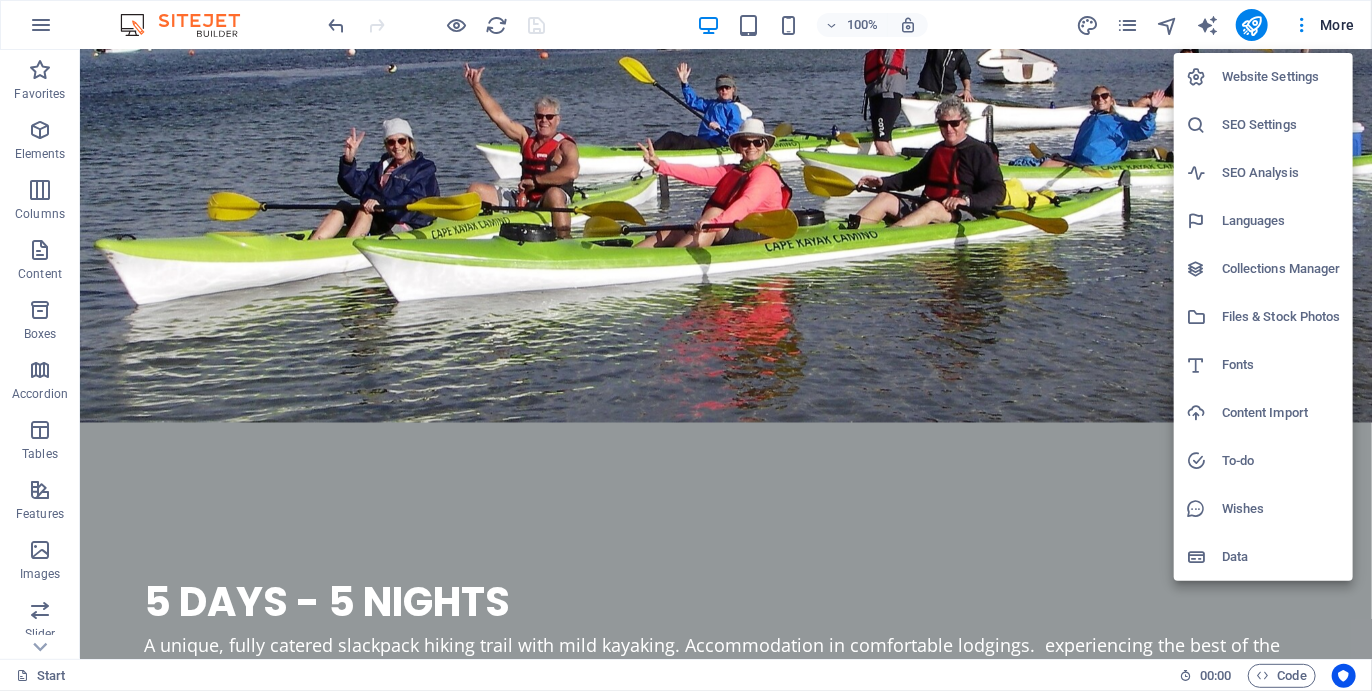 click on "Fonts" at bounding box center (1281, 365) 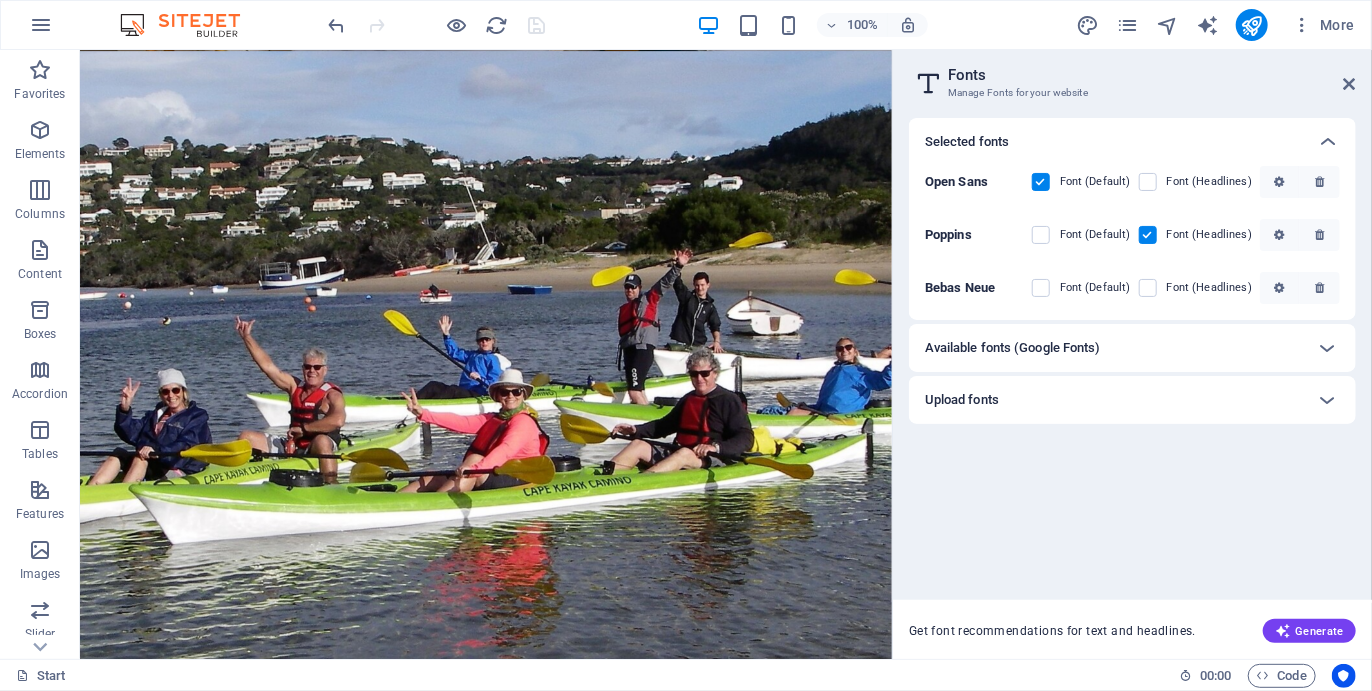 scroll, scrollTop: 2532, scrollLeft: 0, axis: vertical 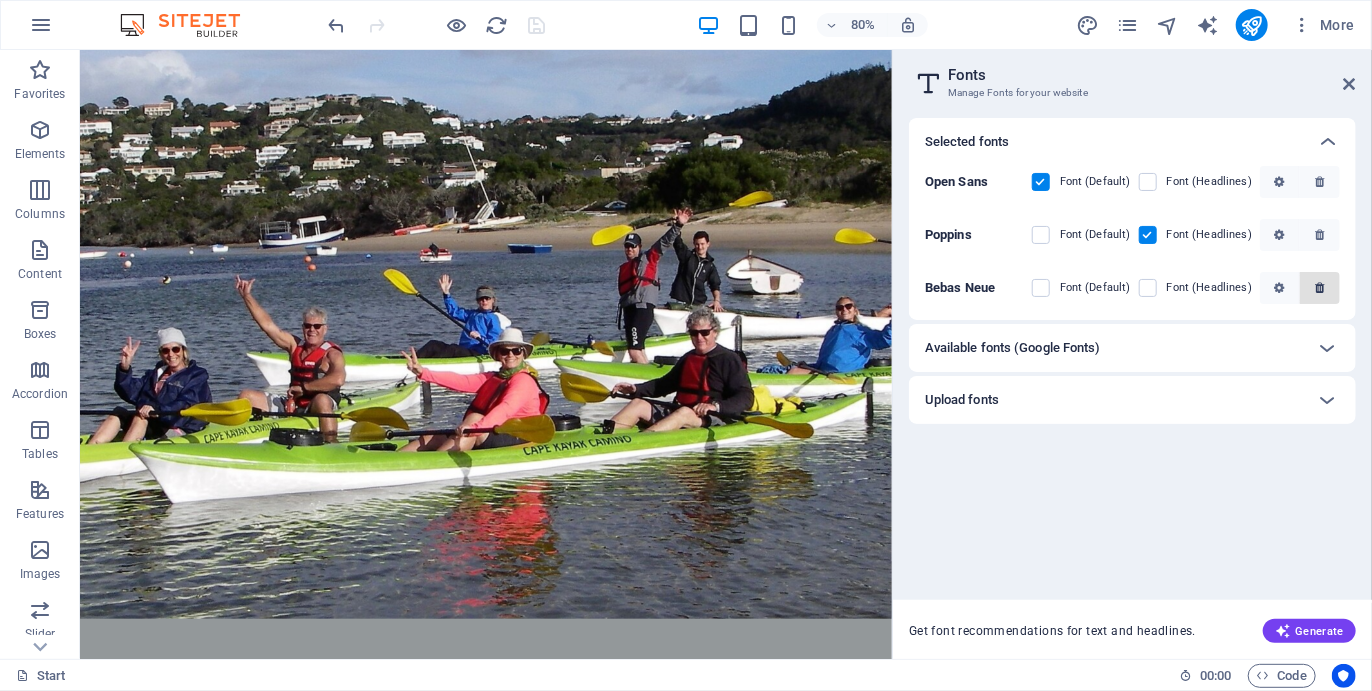 click at bounding box center [1319, 288] 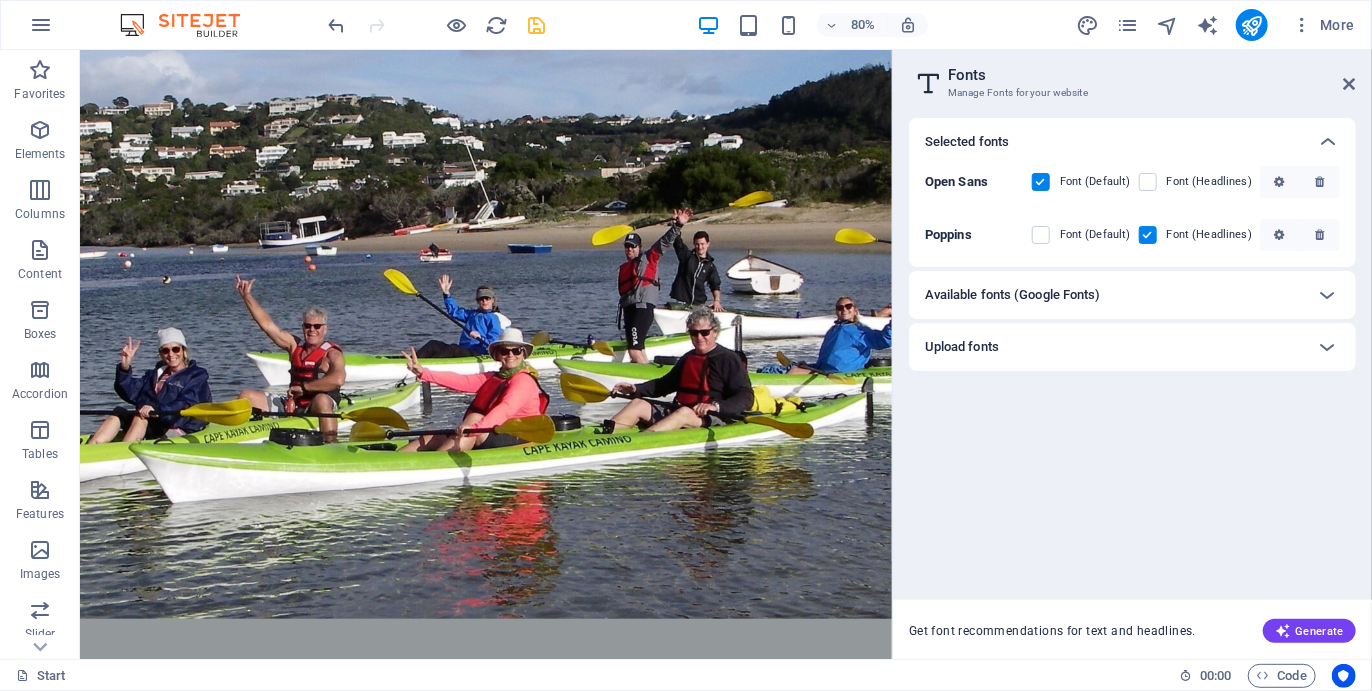 click at bounding box center [1148, 235] 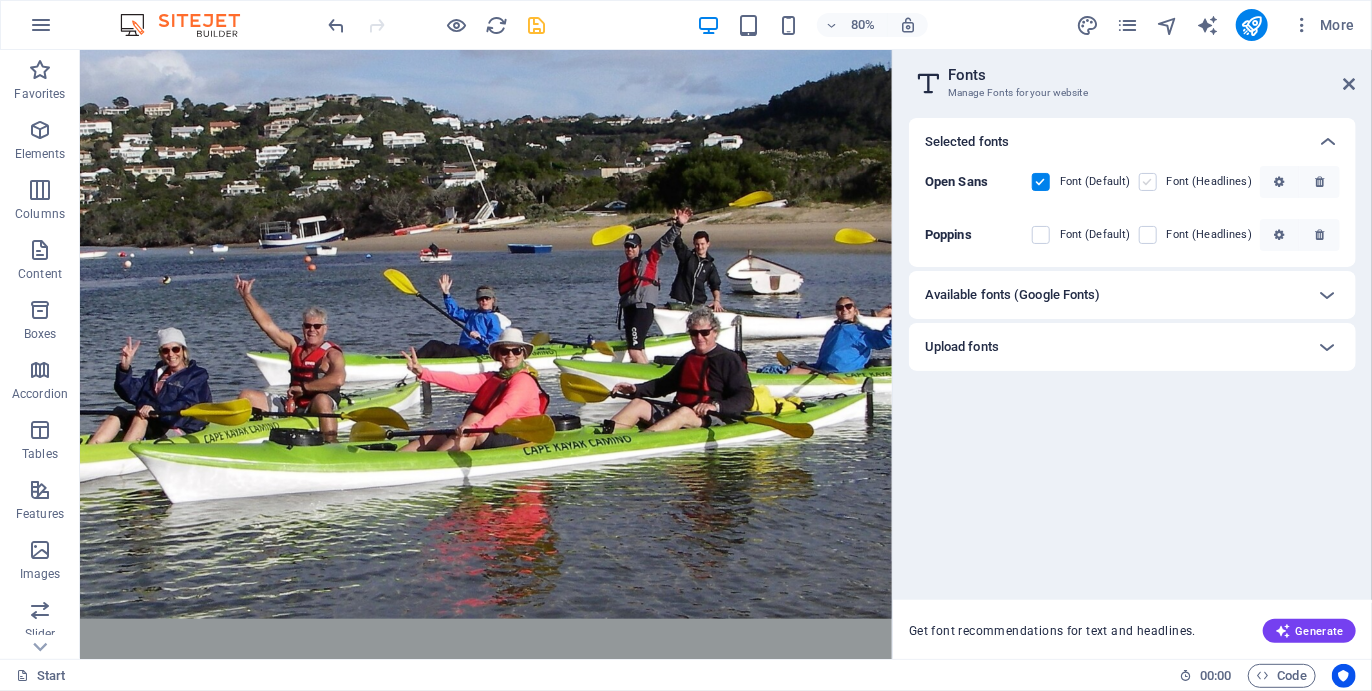 click at bounding box center [1148, 182] 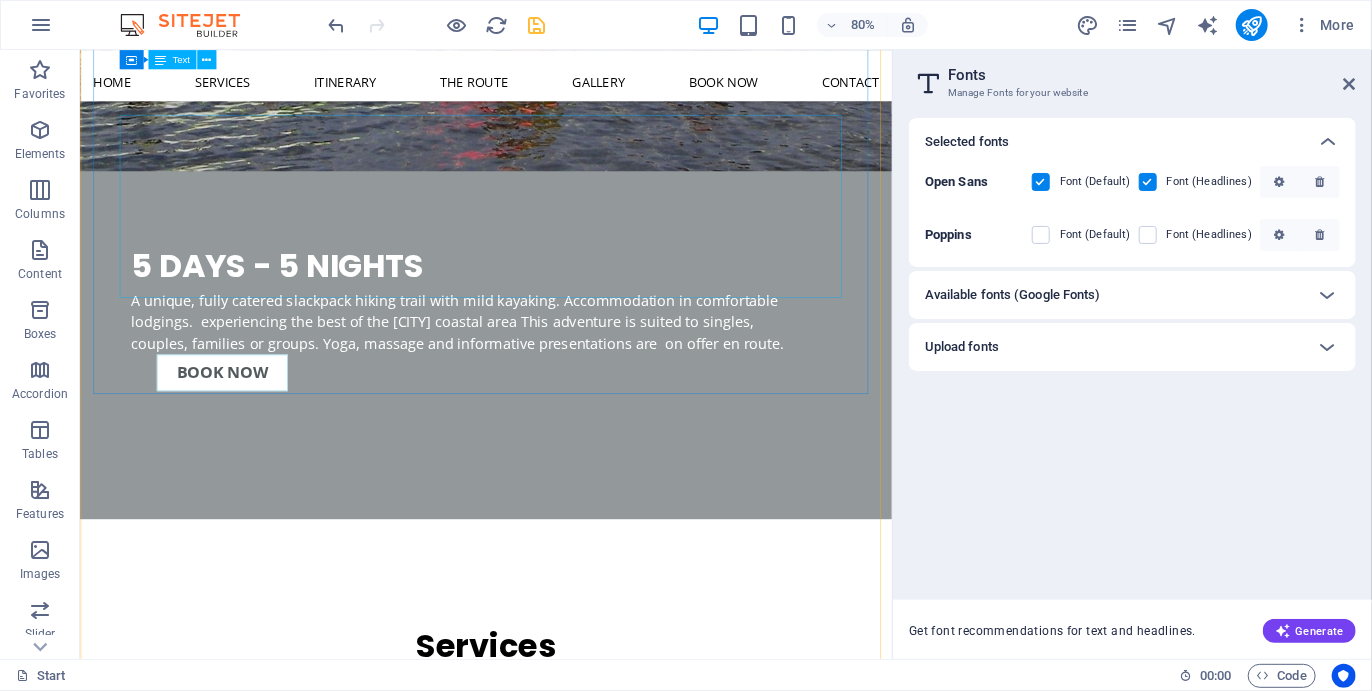 scroll, scrollTop: 2797, scrollLeft: 0, axis: vertical 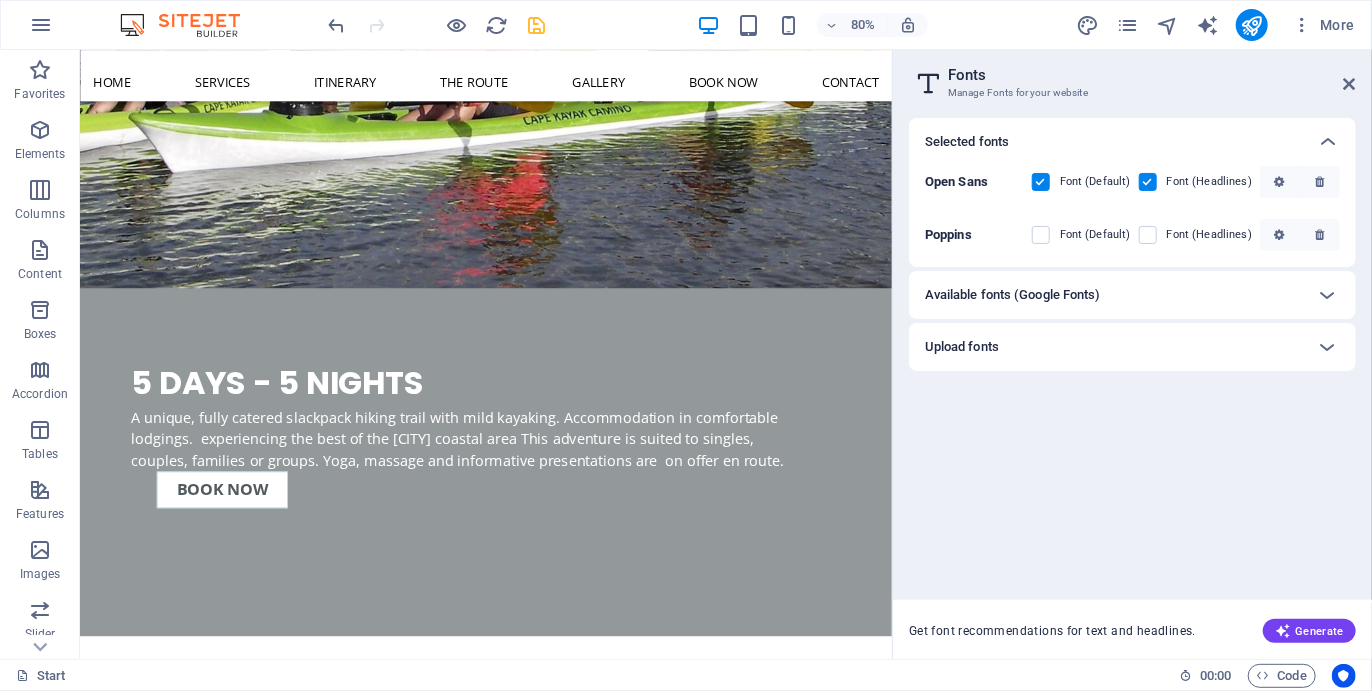 click at bounding box center [1148, 182] 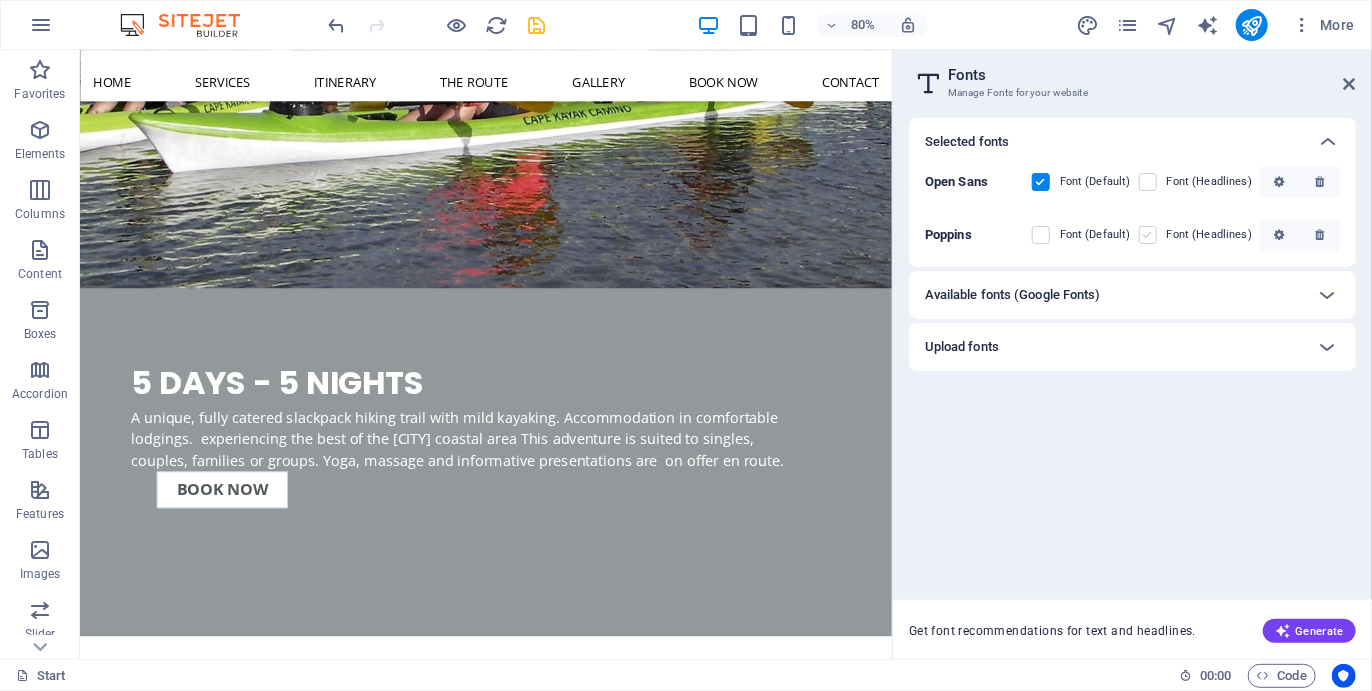 click at bounding box center (1148, 235) 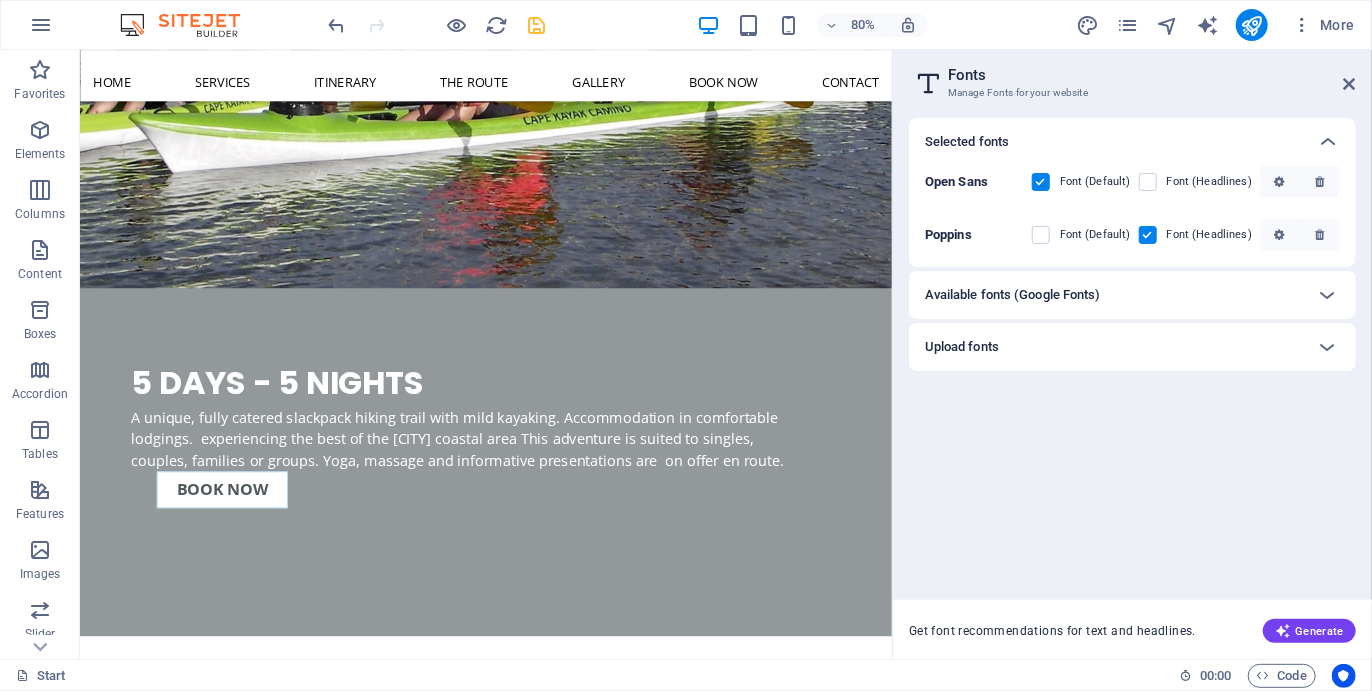click at bounding box center [1148, 235] 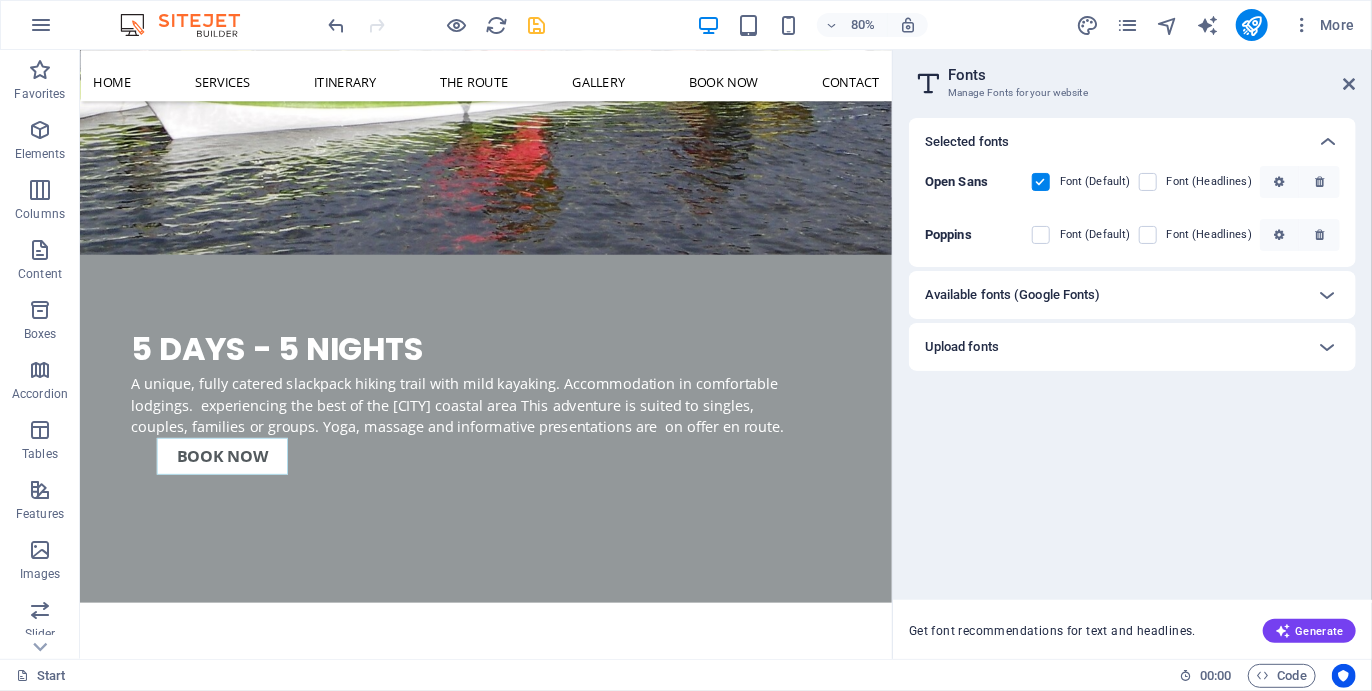 click at bounding box center [1055, 235] 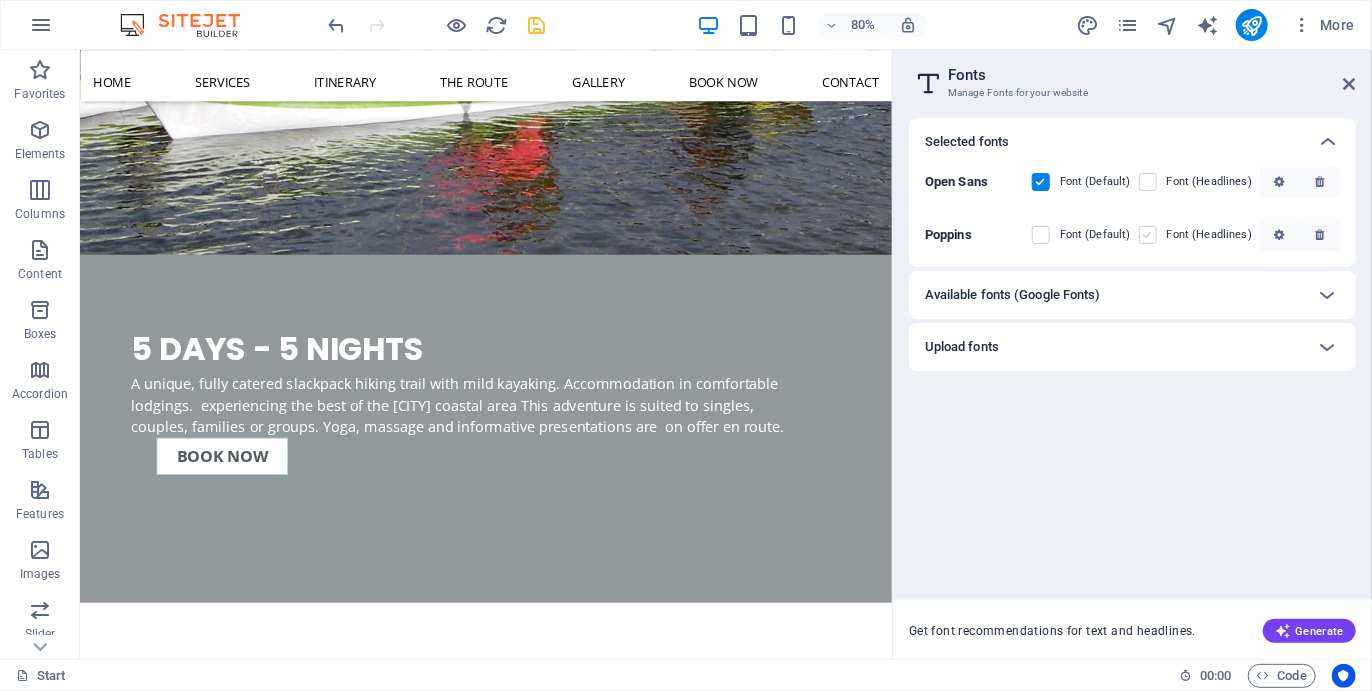 click at bounding box center (1148, 235) 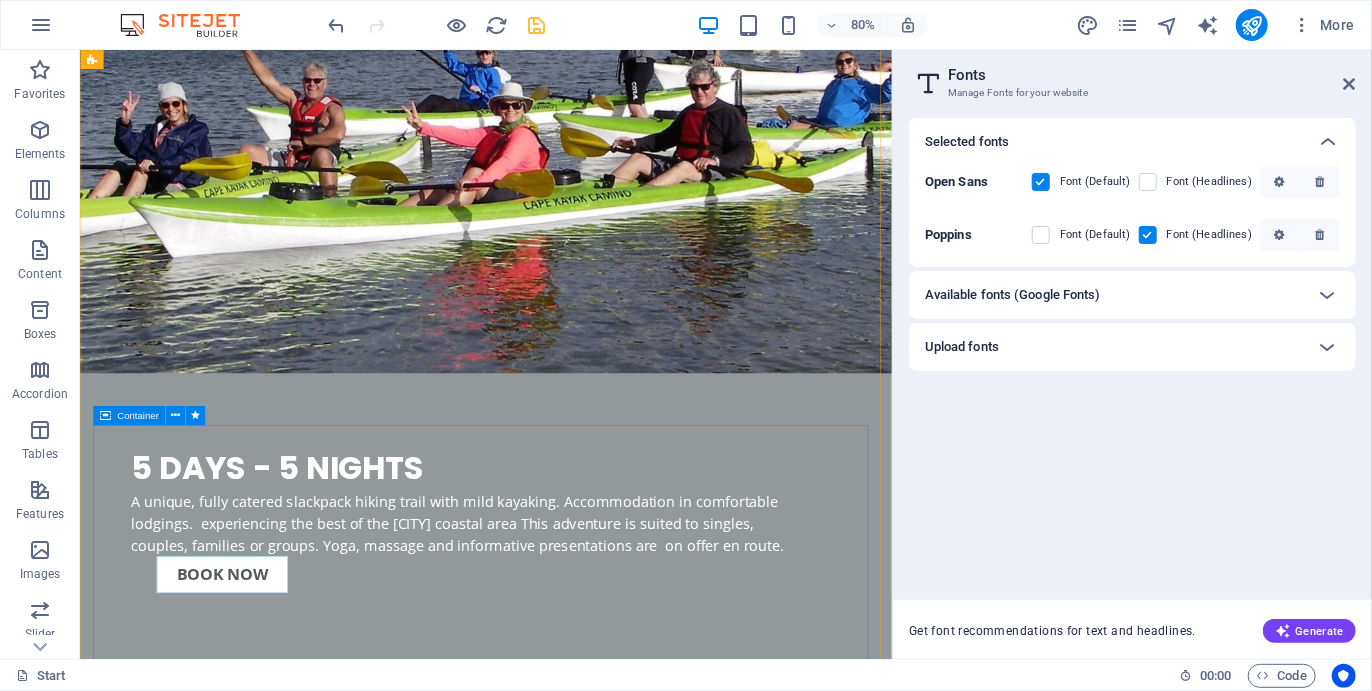 scroll, scrollTop: 3154, scrollLeft: 0, axis: vertical 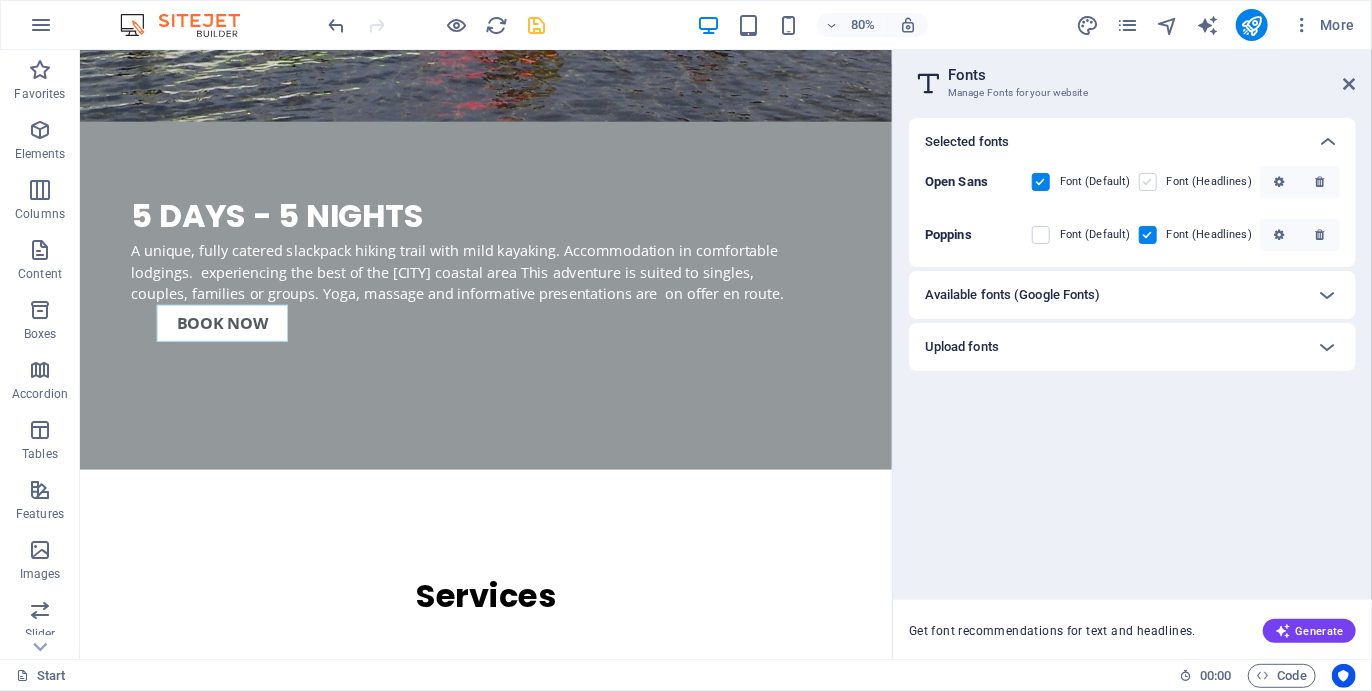 drag, startPoint x: 1148, startPoint y: 178, endPoint x: 910, endPoint y: 178, distance: 238 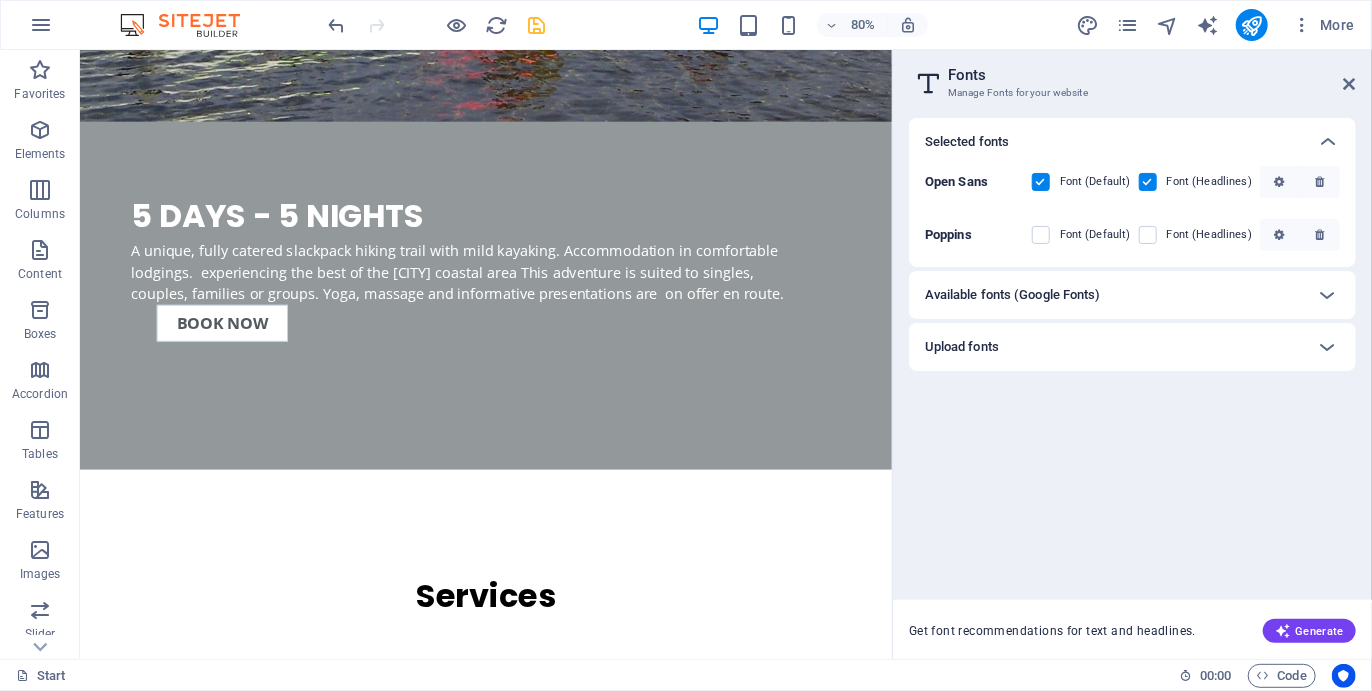 click at bounding box center (1350, 84) 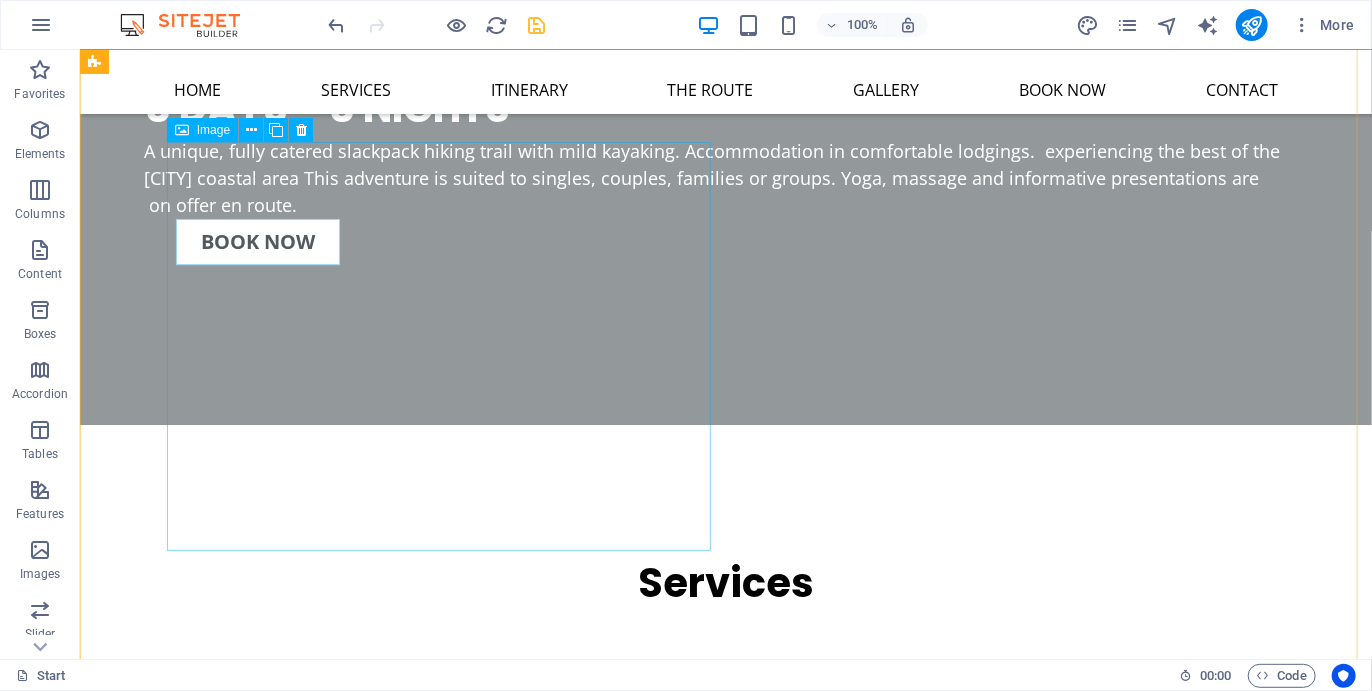 scroll, scrollTop: 3122, scrollLeft: 0, axis: vertical 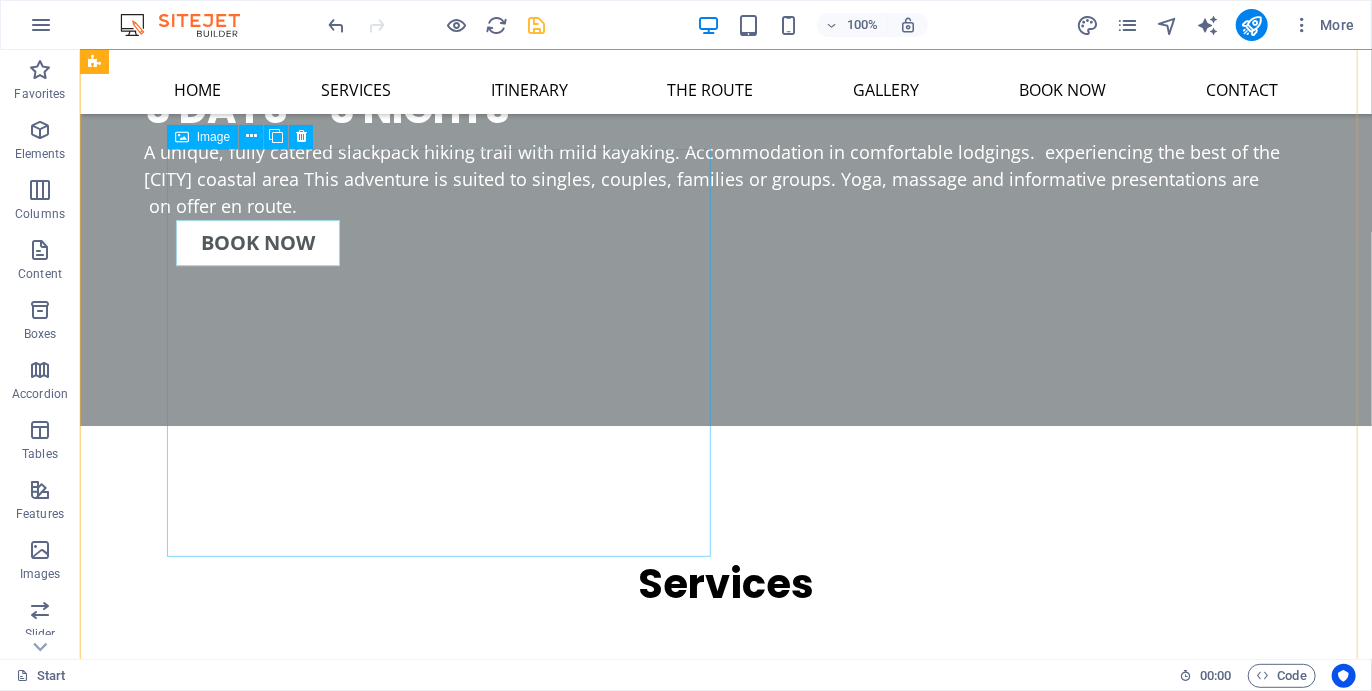 click on "FORMOSA 4 DAYS/ 4 NIGHTS" at bounding box center [445, 3228] 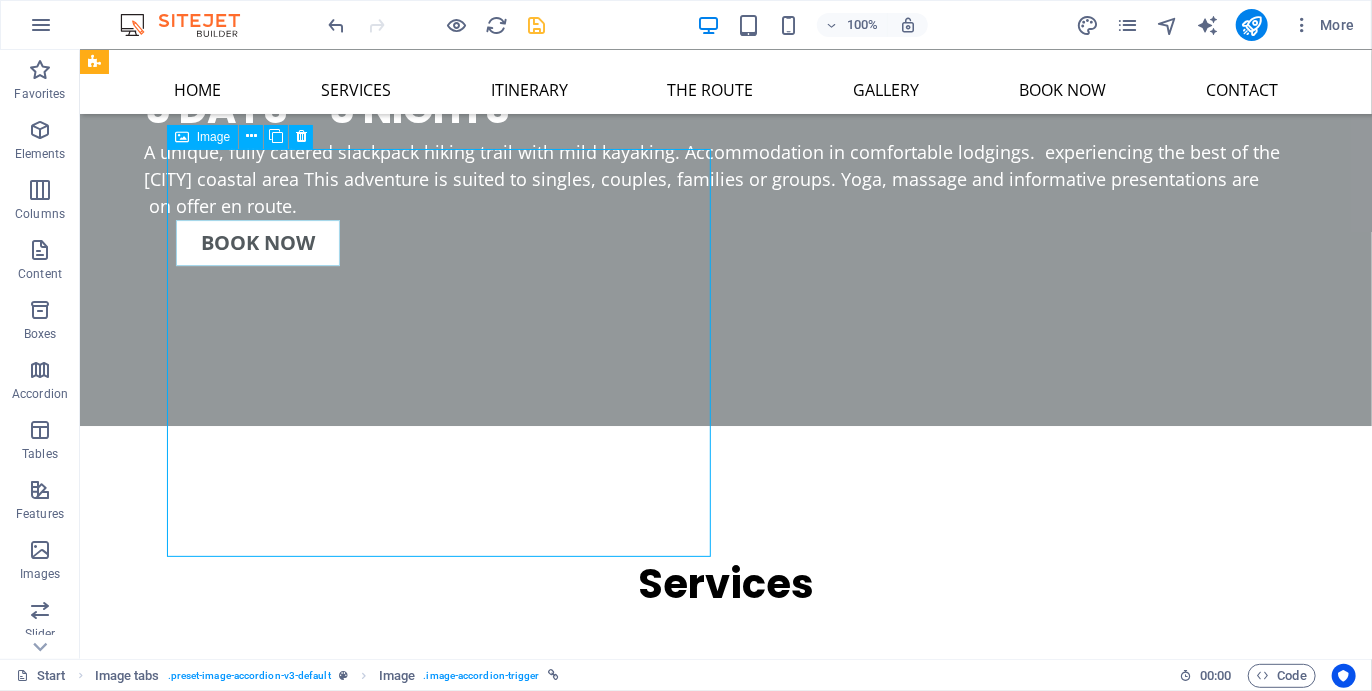 click on "FORMOSA 4 DAYS/ 4 NIGHTS" at bounding box center (445, 3228) 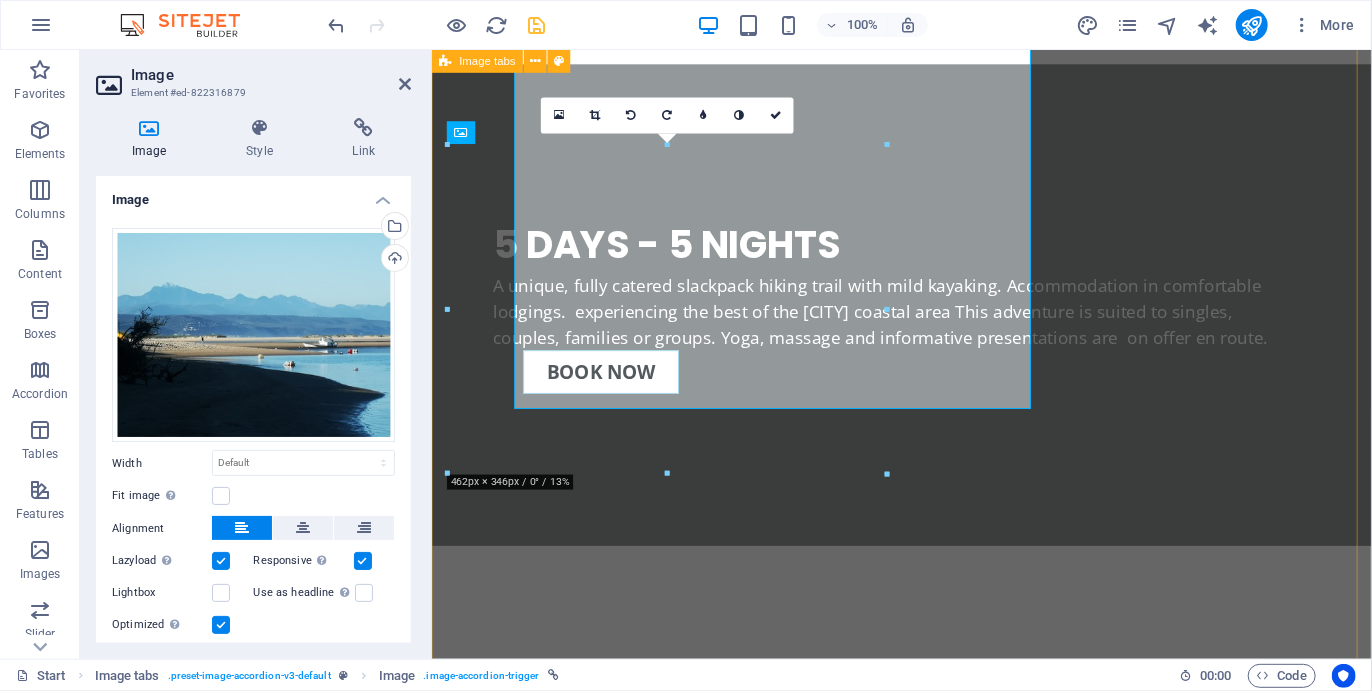 scroll, scrollTop: 3251, scrollLeft: 0, axis: vertical 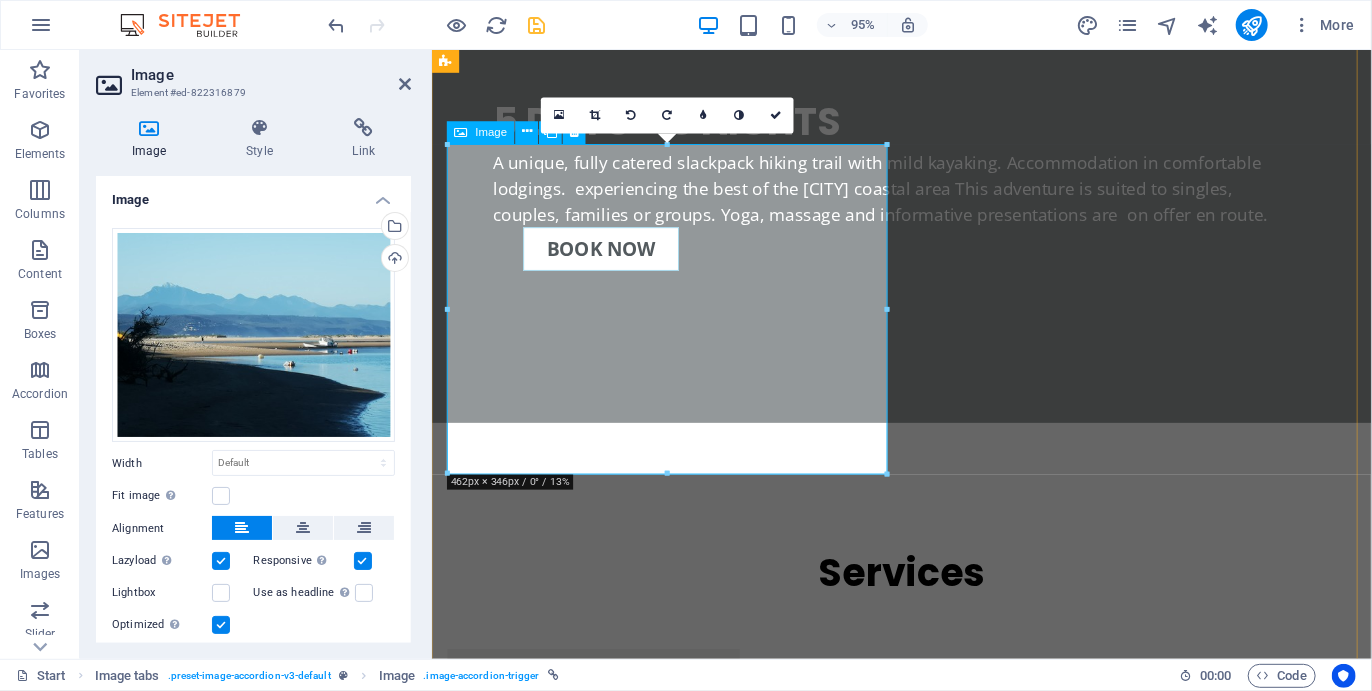 click on "FORMOSA 4 DAYS/ 4 NIGHTS" at bounding box center [682, 3286] 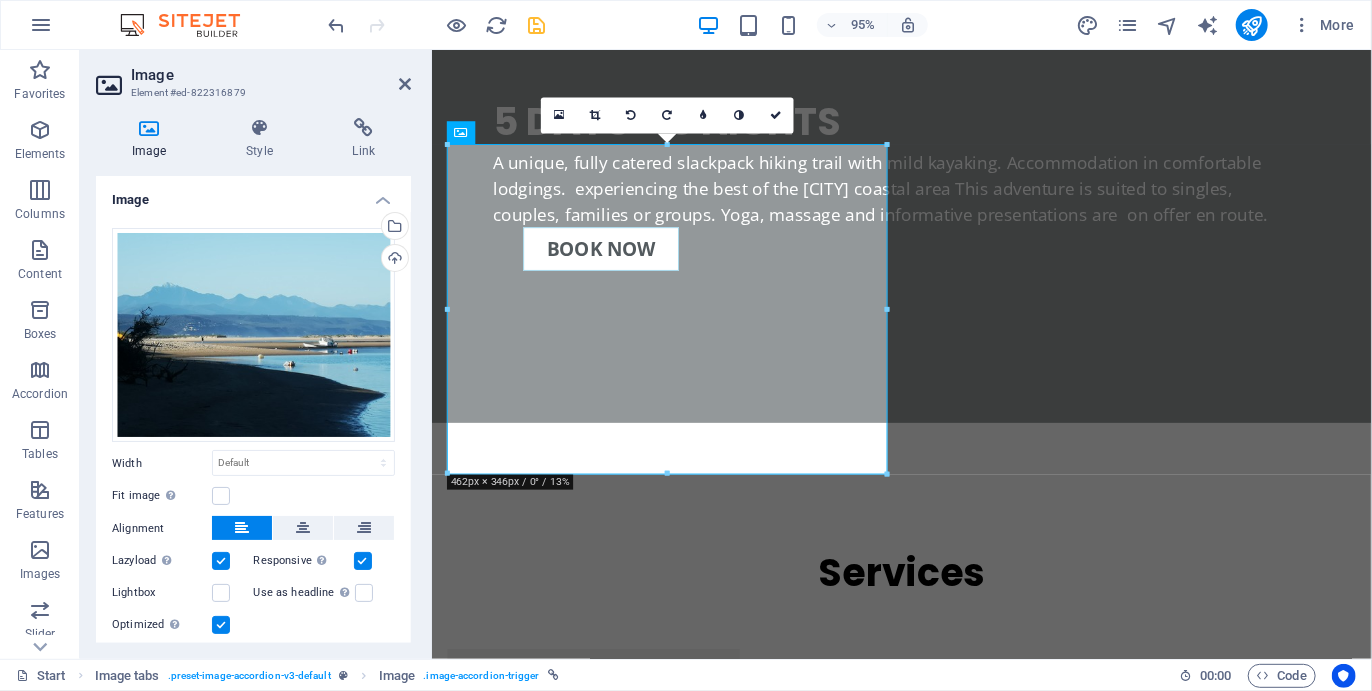 scroll, scrollTop: 242, scrollLeft: 0, axis: vertical 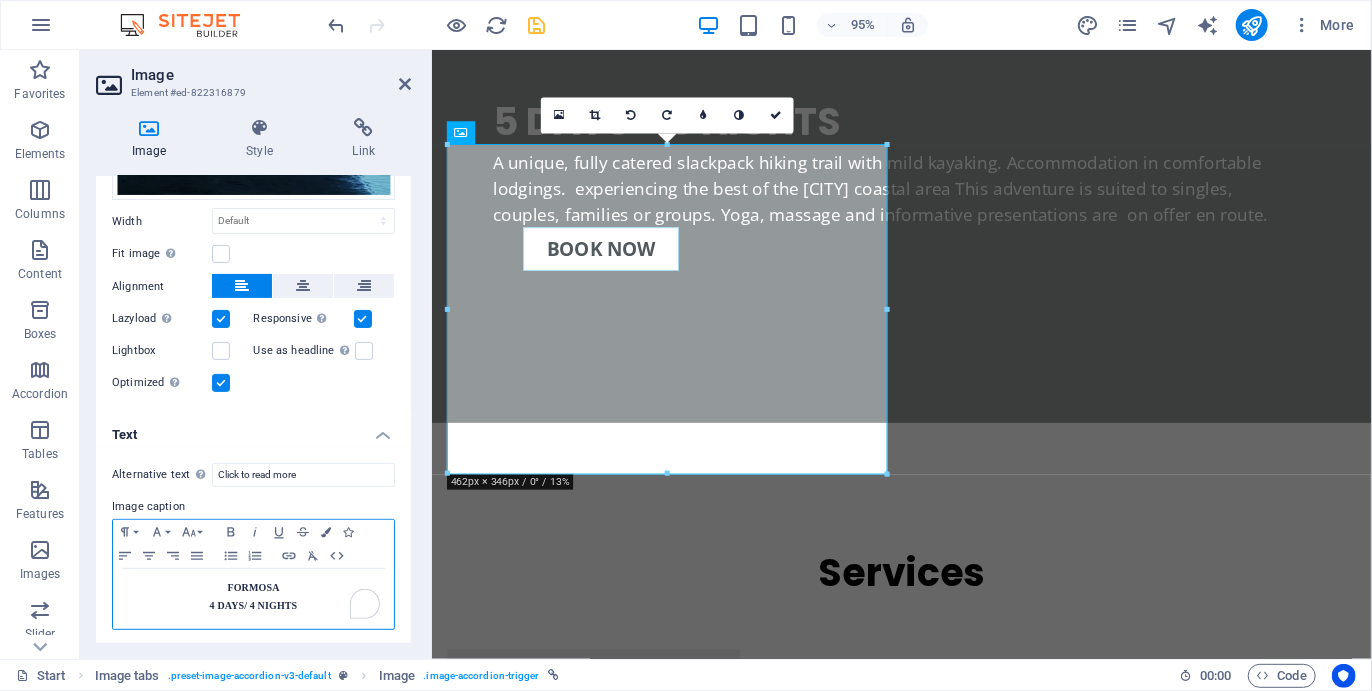 click on "FORMOSA" at bounding box center (253, 587) 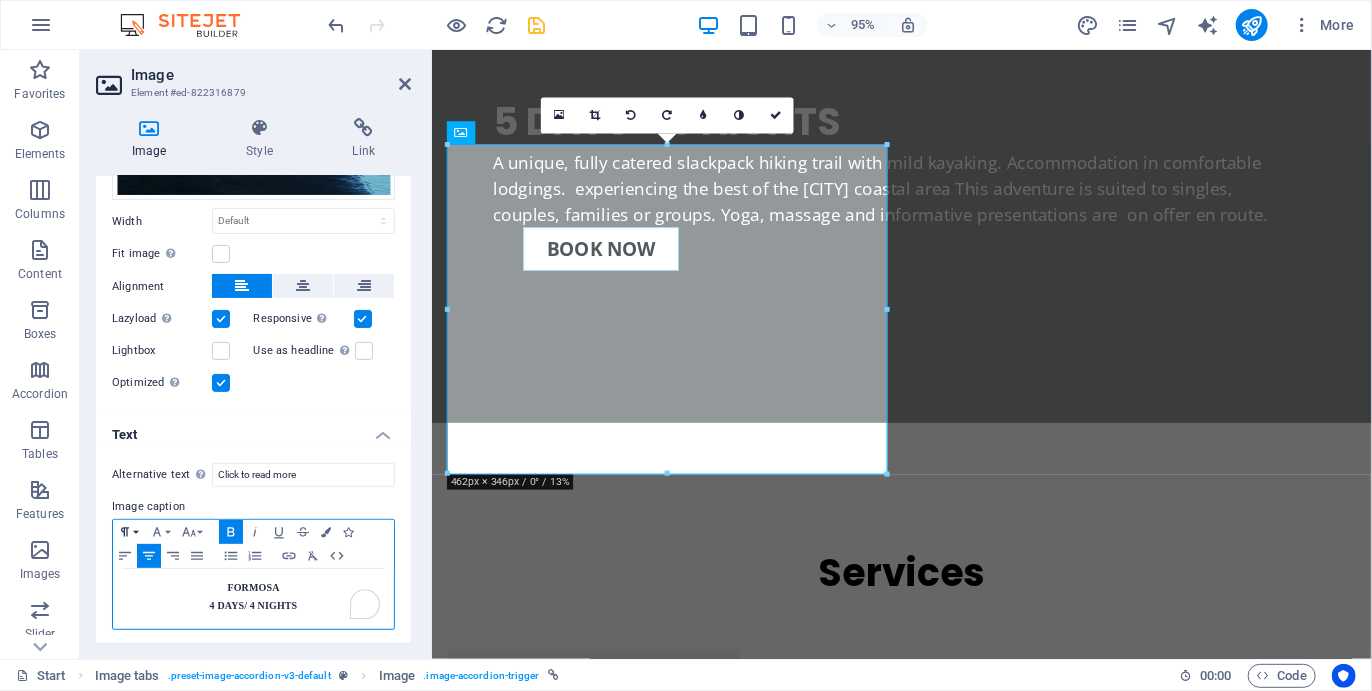 click on "Paragraph Format" at bounding box center [129, 532] 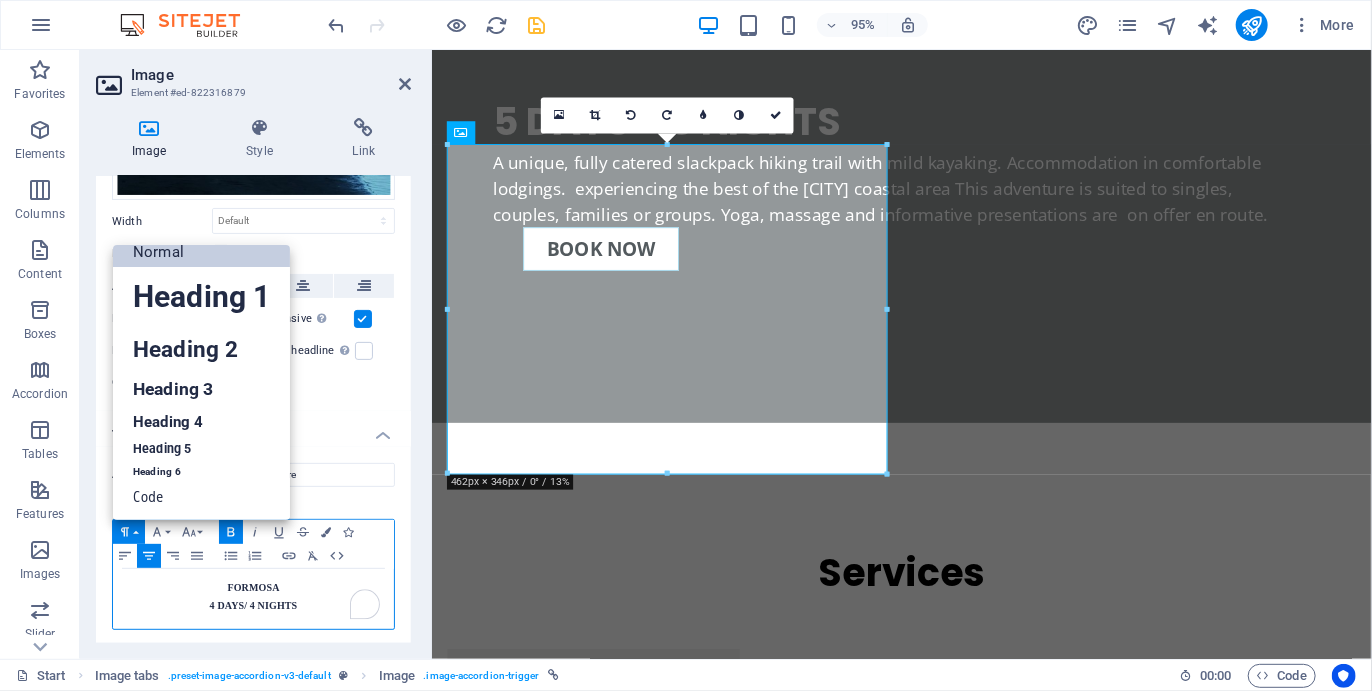 scroll, scrollTop: 15, scrollLeft: 0, axis: vertical 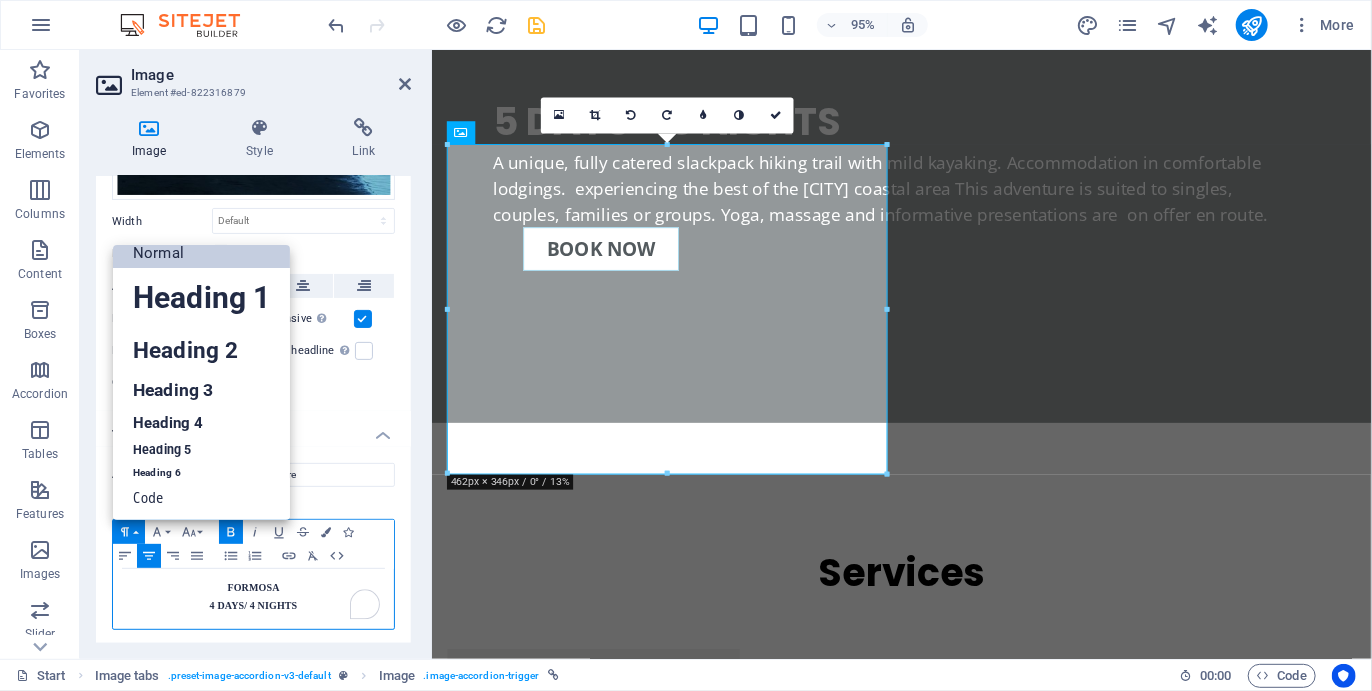 click on "Paragraph Format" at bounding box center (129, 532) 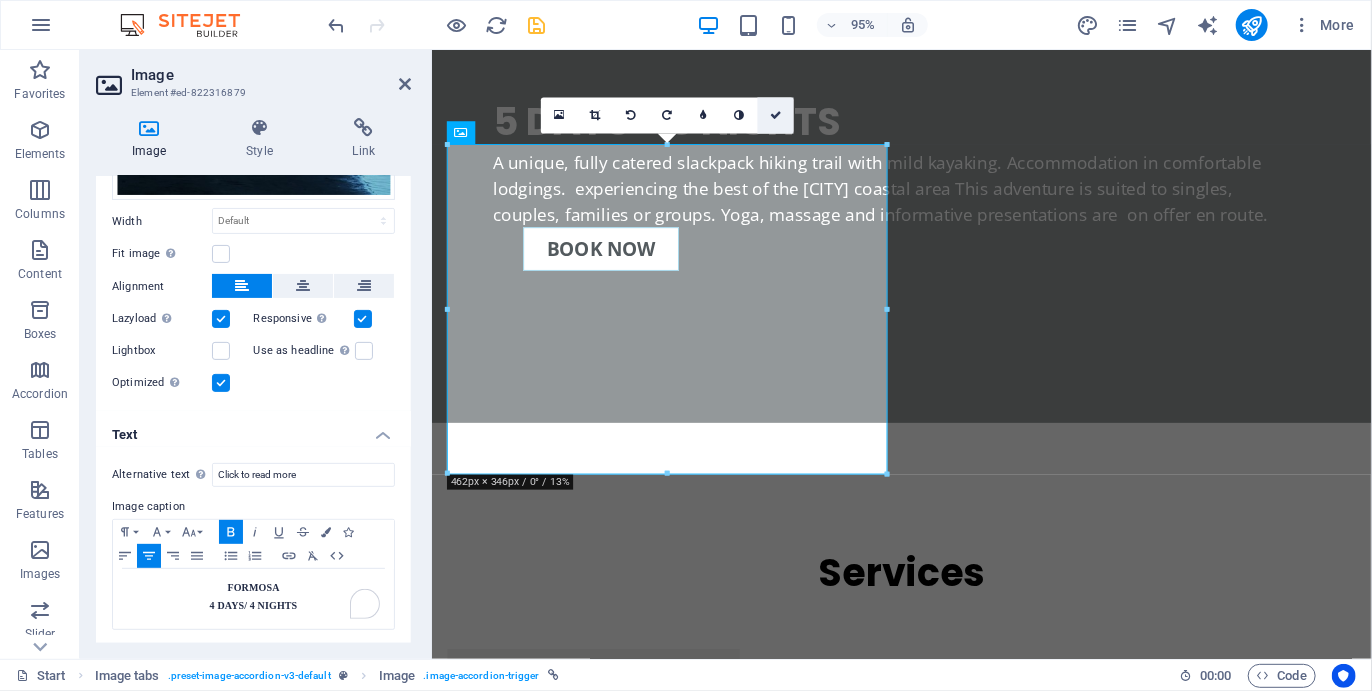 click at bounding box center (776, 114) 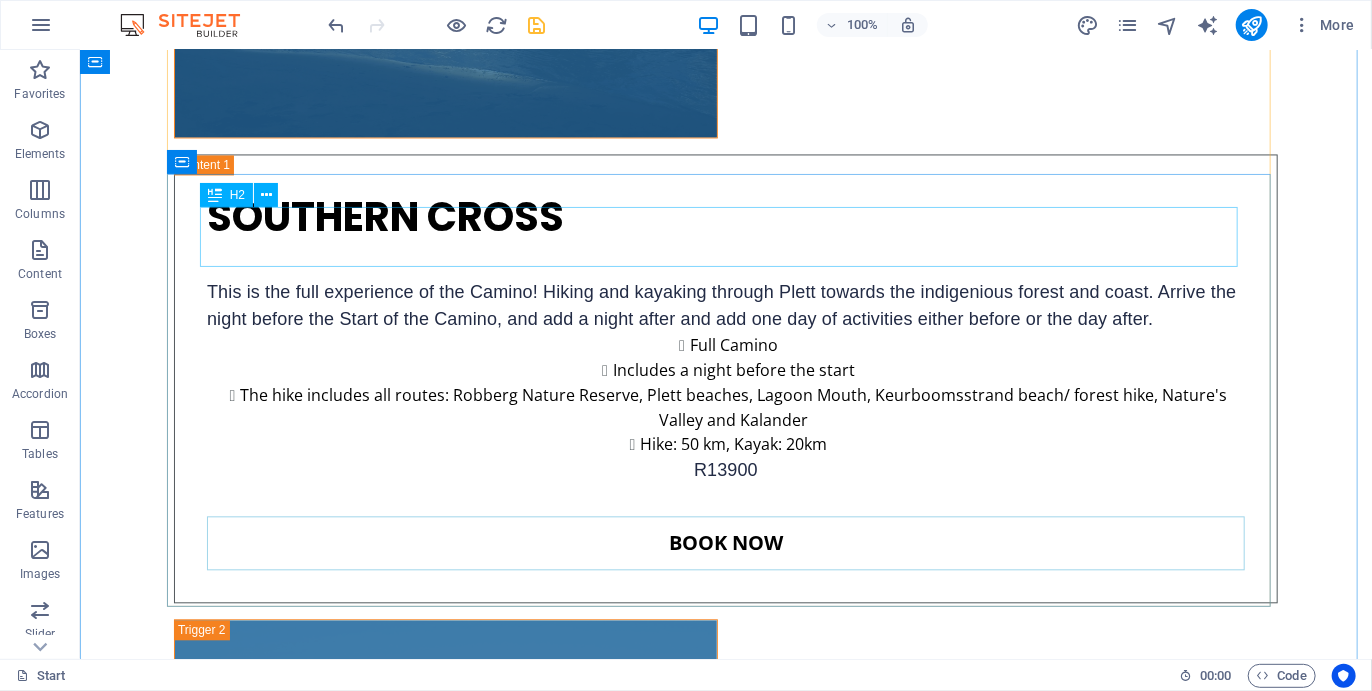 scroll, scrollTop: 5533, scrollLeft: 0, axis: vertical 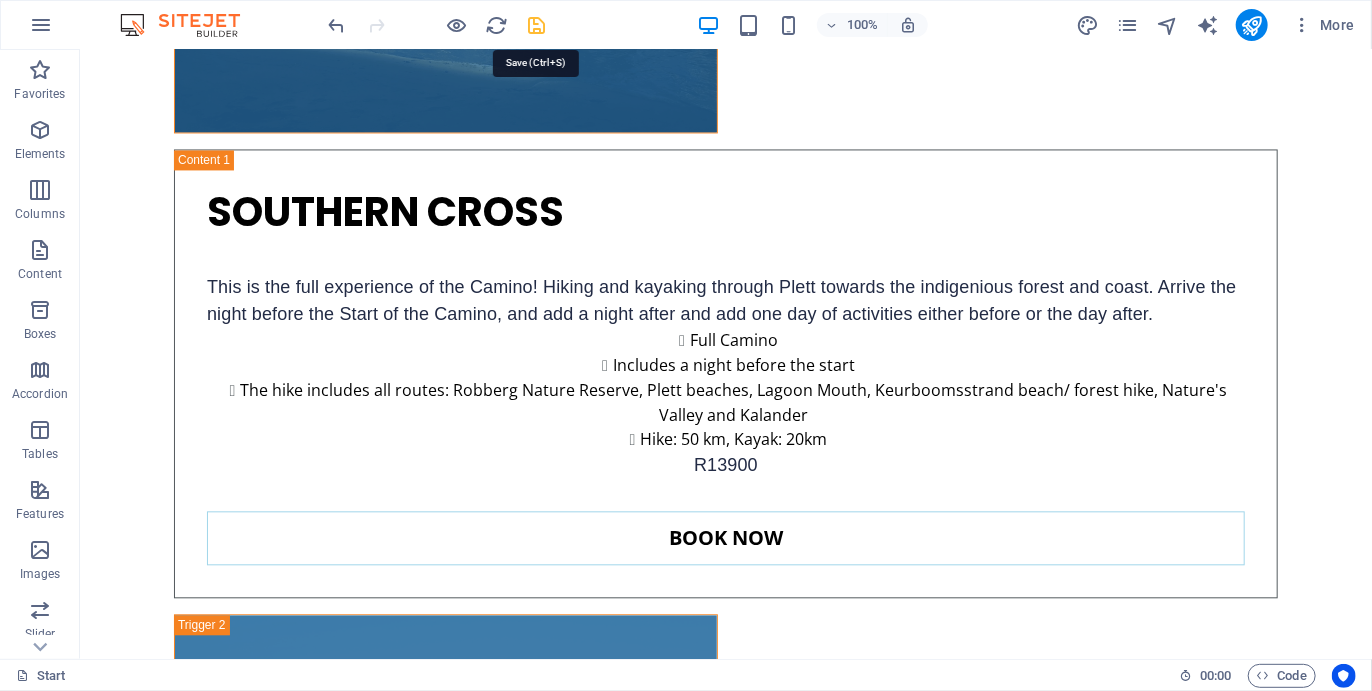 click at bounding box center (537, 25) 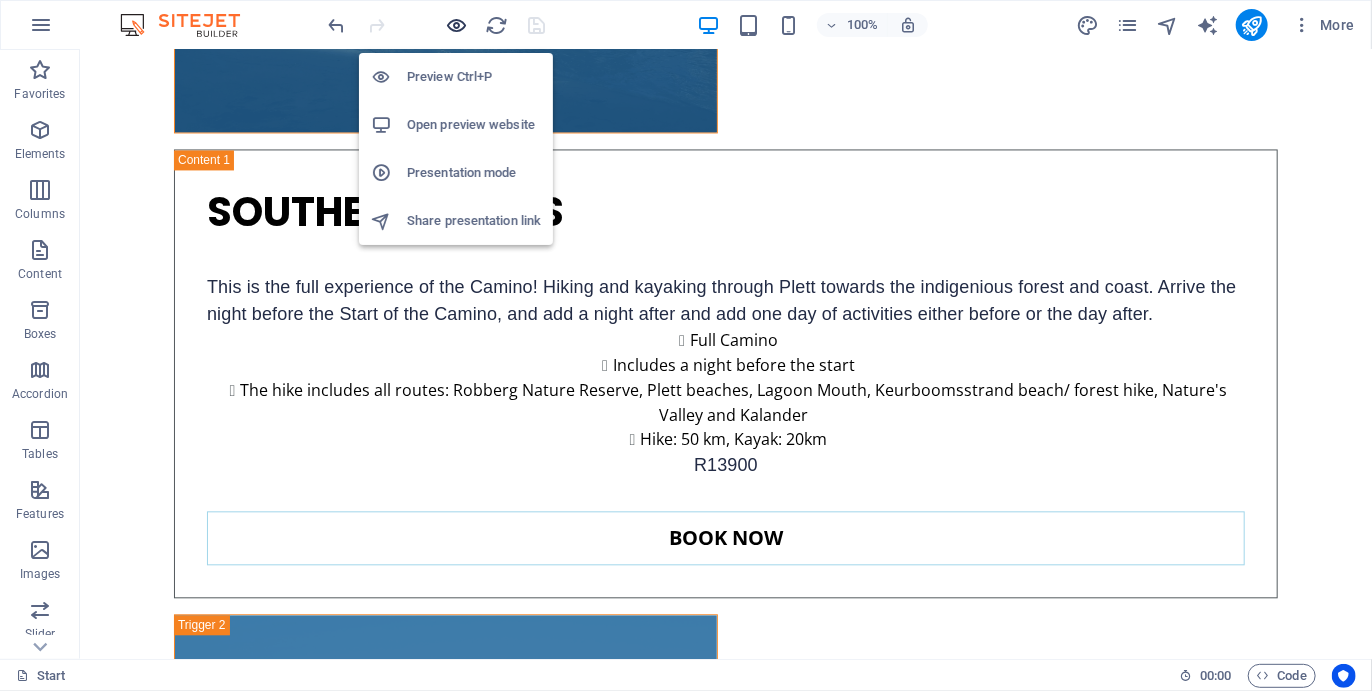 click at bounding box center [457, 25] 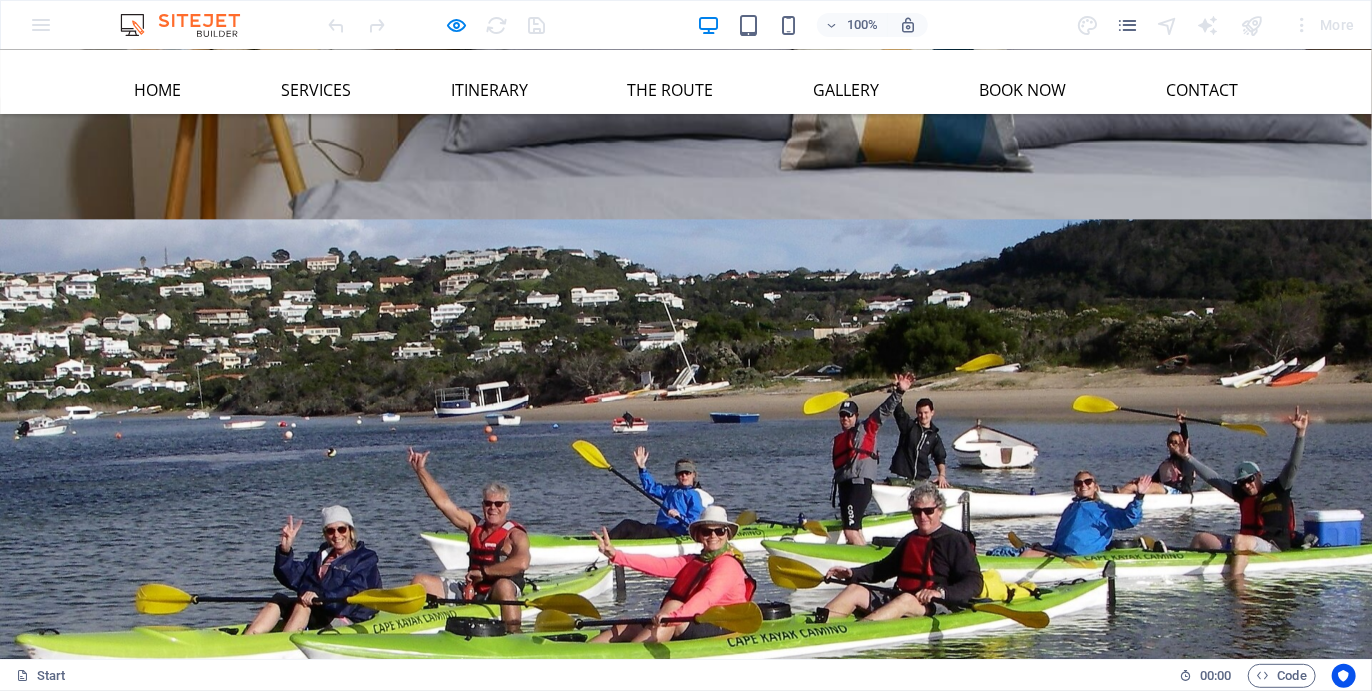 scroll, scrollTop: 2204, scrollLeft: 0, axis: vertical 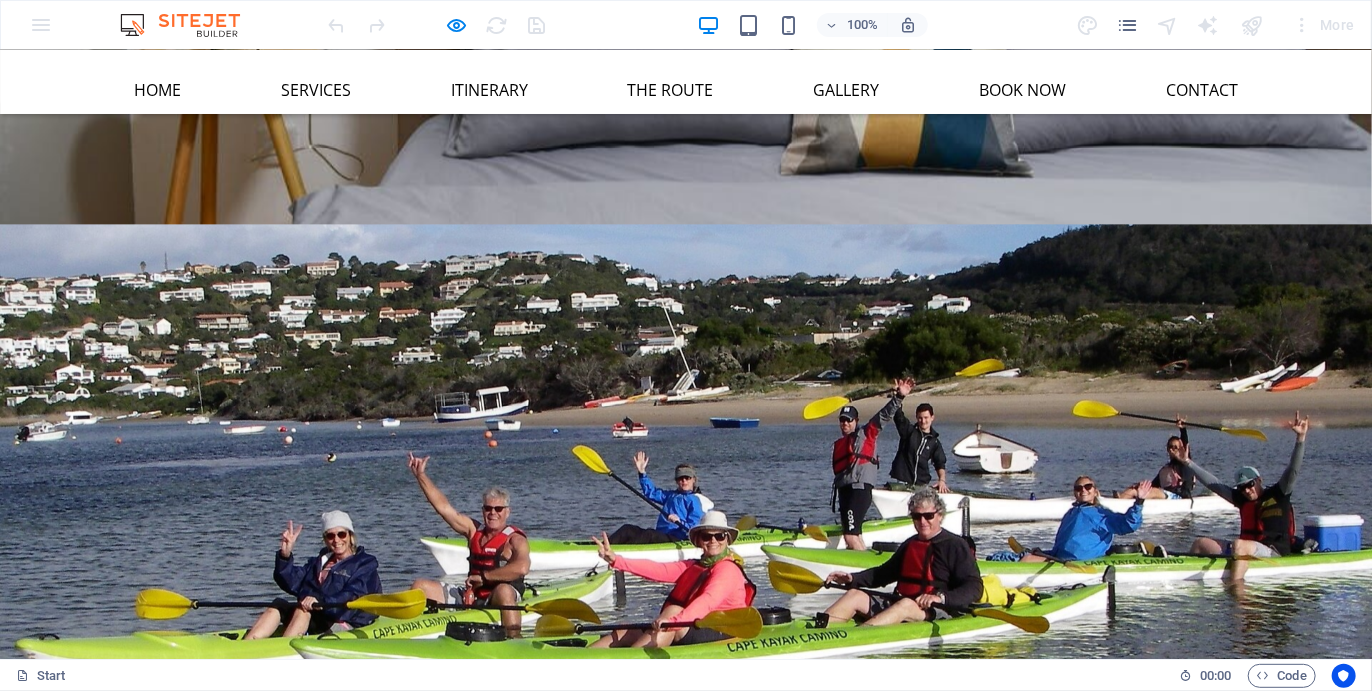 click on "SOUTHERN CROSS 5 DAYS/ 5 NIGHTS" at bounding box center (406, 3202) 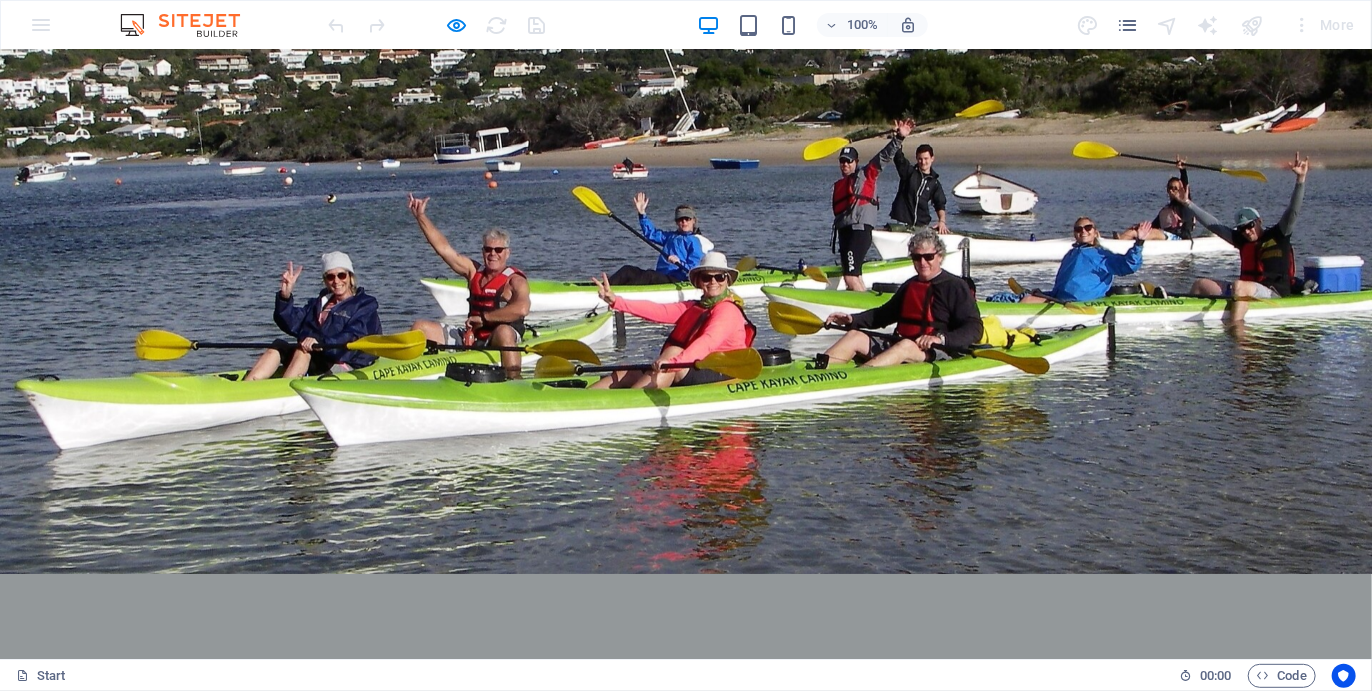 scroll, scrollTop: 2472, scrollLeft: 0, axis: vertical 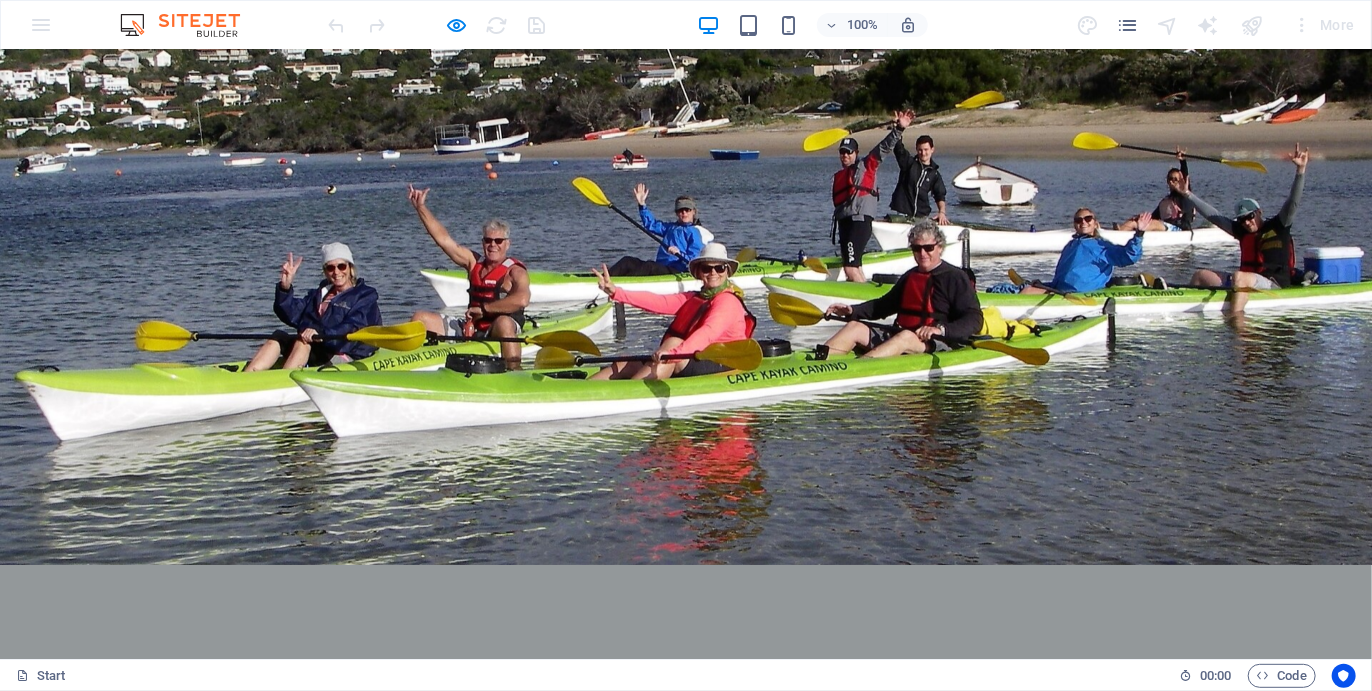 click on "SOUTHERN CROSS 5 DAYS/ 5 NIGHTS" at bounding box center [406, 2934] 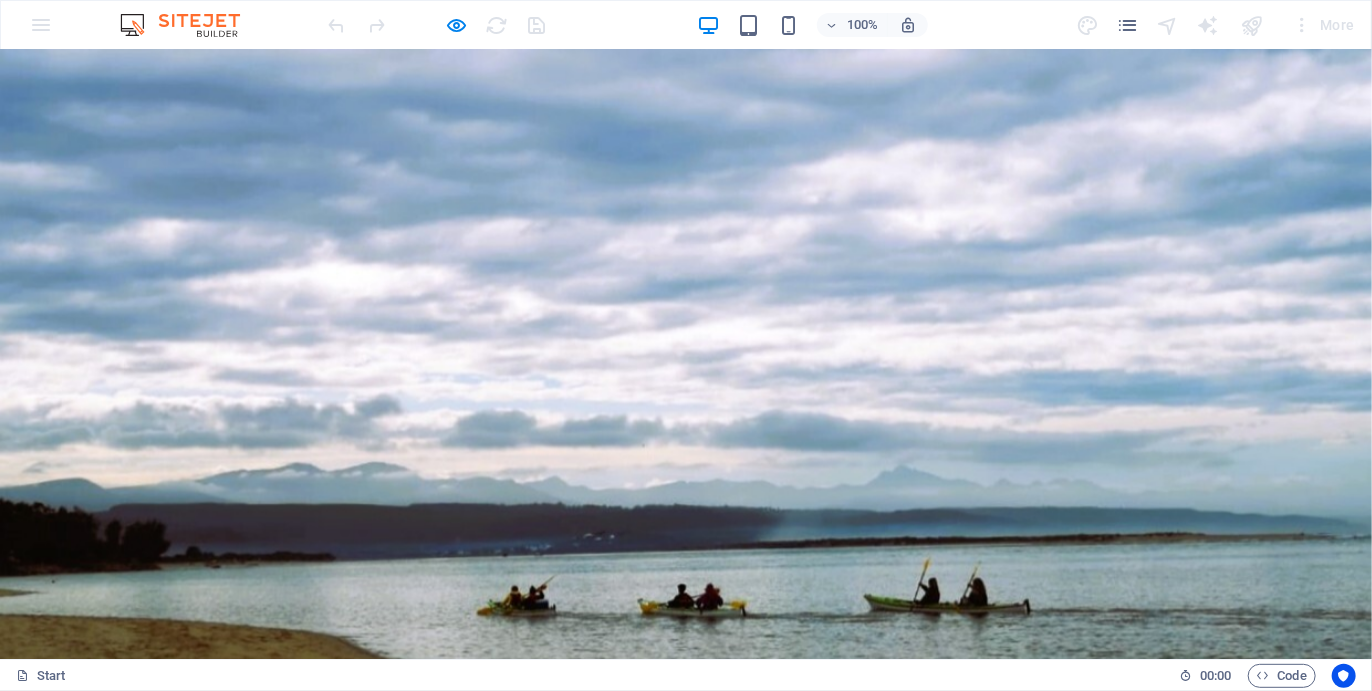 scroll, scrollTop: 80, scrollLeft: 0, axis: vertical 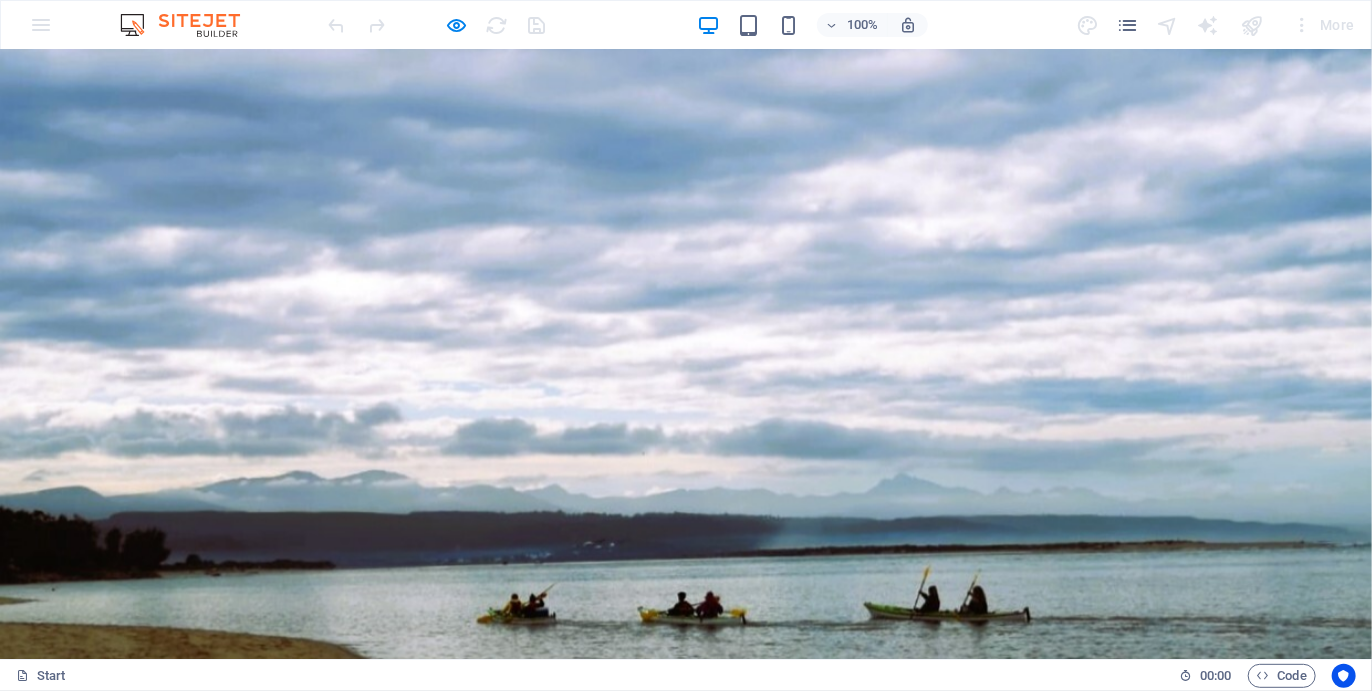 click on "Itinerary" at bounding box center (489, 1196) 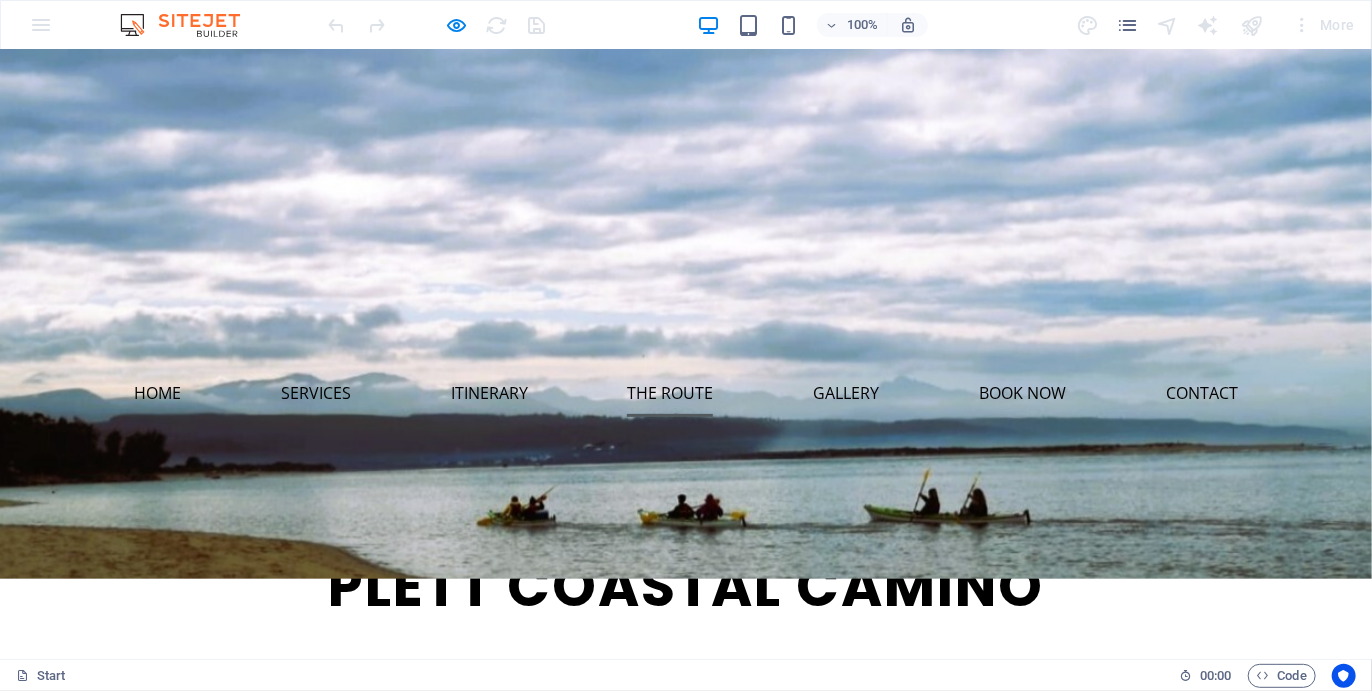 scroll, scrollTop: 0, scrollLeft: 0, axis: both 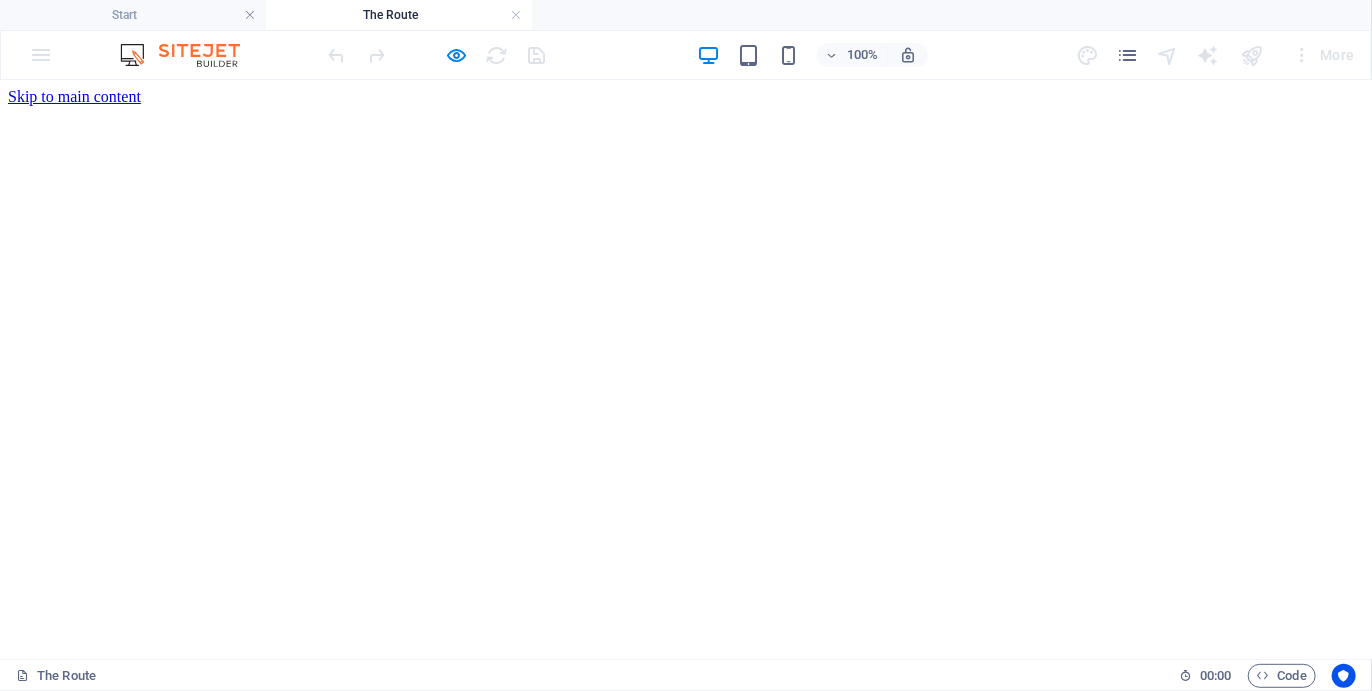 click on "Home Services Itinerary The Route Gallery Book now Contact" at bounding box center [686, 6016] 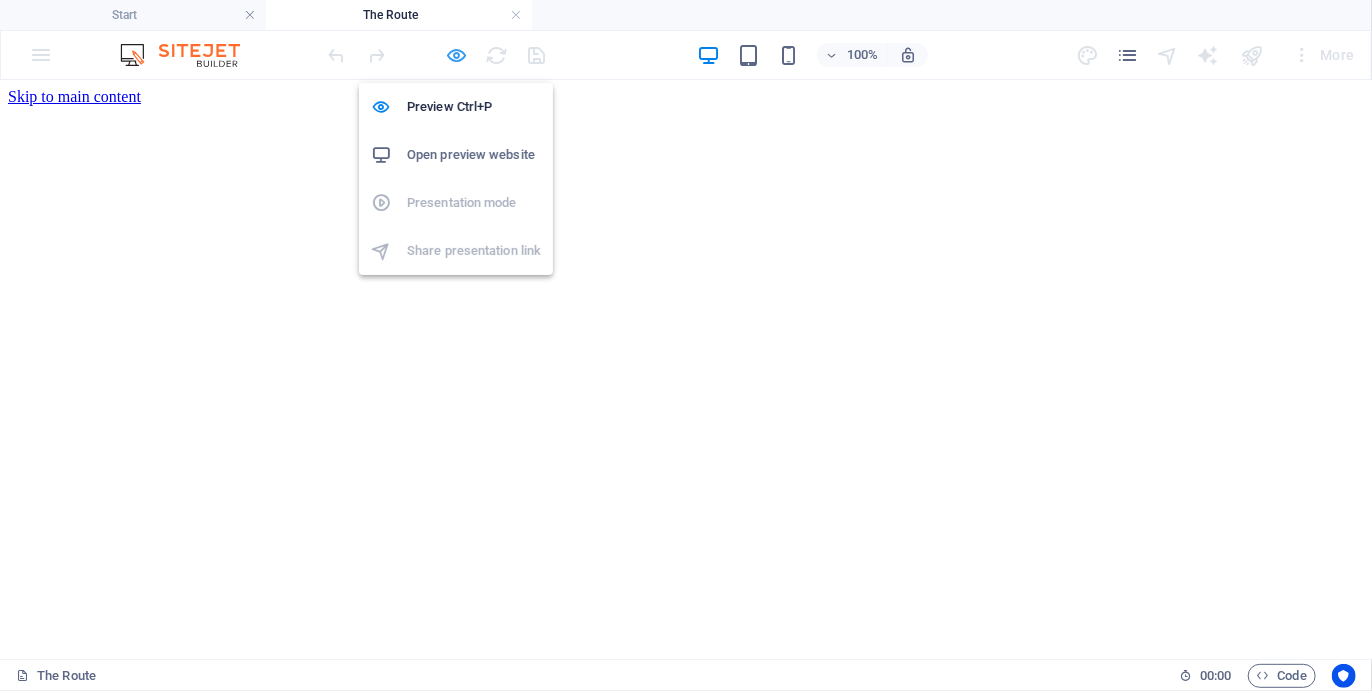 click at bounding box center (457, 55) 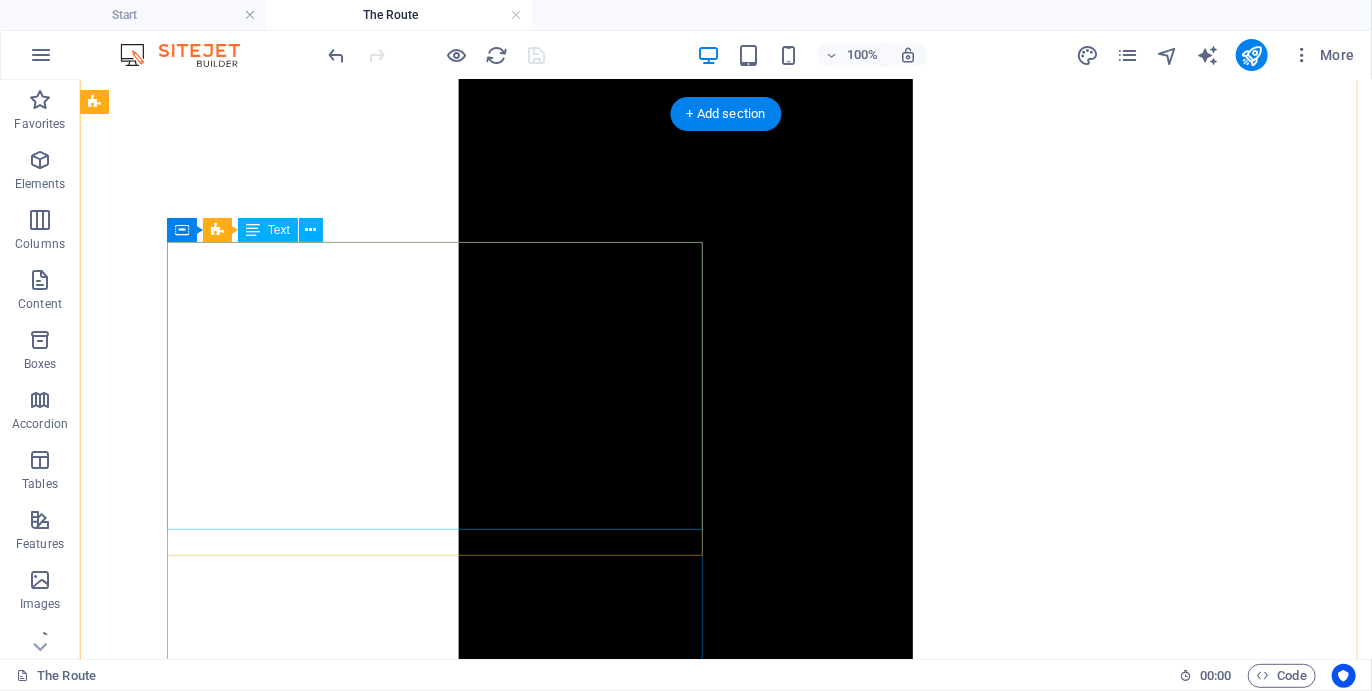 scroll, scrollTop: 2414, scrollLeft: 0, axis: vertical 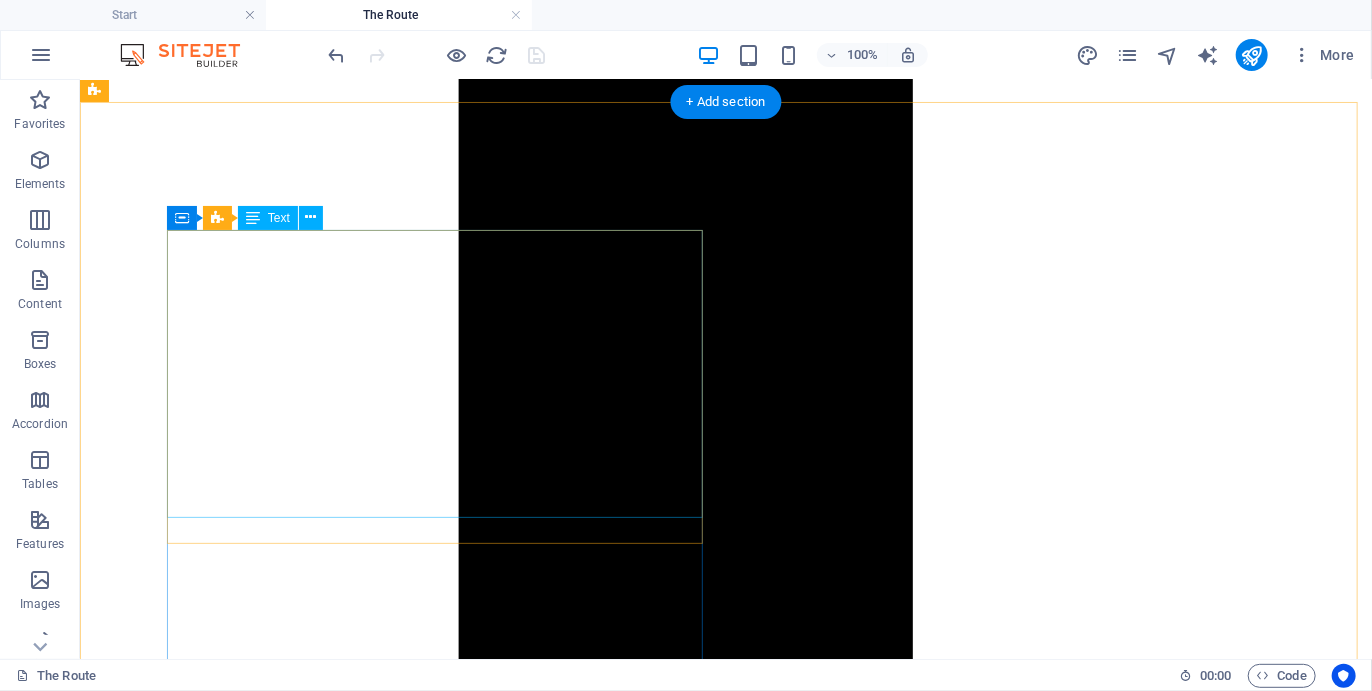 click on "Lorem ipsum dolor sit amet, consectetur adipiscing elit. Vestibulum laoreet, nunc eget laoreet sagittis, quam ligula sodales orci, congue imperdiet eros tortor ac lectus. Duis eget nisl orci. Aliquam mattis purus non mauris blandit id luctus felis convallis. Integer varius egestas vestibulum. Nullam a dolor arcu, ac tempor elit. Donec. Lorem ipsum dolor sit amet, consectetur adipiscing elit. Proin blandit nunc sed sem dictum id feugiat quam blandit. Donec nec sem sed arcu interdum commodo ac ac diam. Donec consequat semper rutrum. Vestibulum et mauris elit. Vestibulum mauris lacus, ultricies. Duis nisl nibh, egestas at fermentum at, viverra et purus. Maecenas lobortis odio id sapien facilisis elementum. Curabitur et magna justo, et gravida augue. Sed tristique pellentesque arcu quis tempo." at bounding box center (725, 10158) 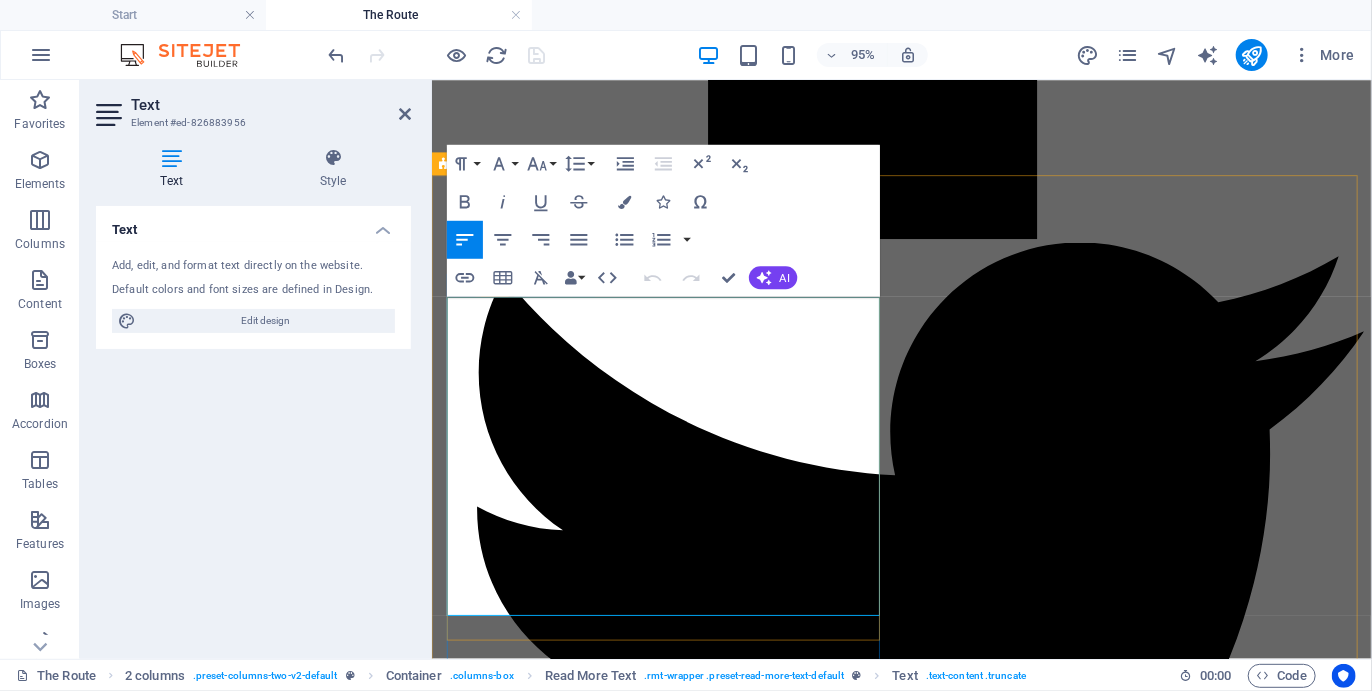 drag, startPoint x: 764, startPoint y: 628, endPoint x: 450, endPoint y: 314, distance: 444.06305 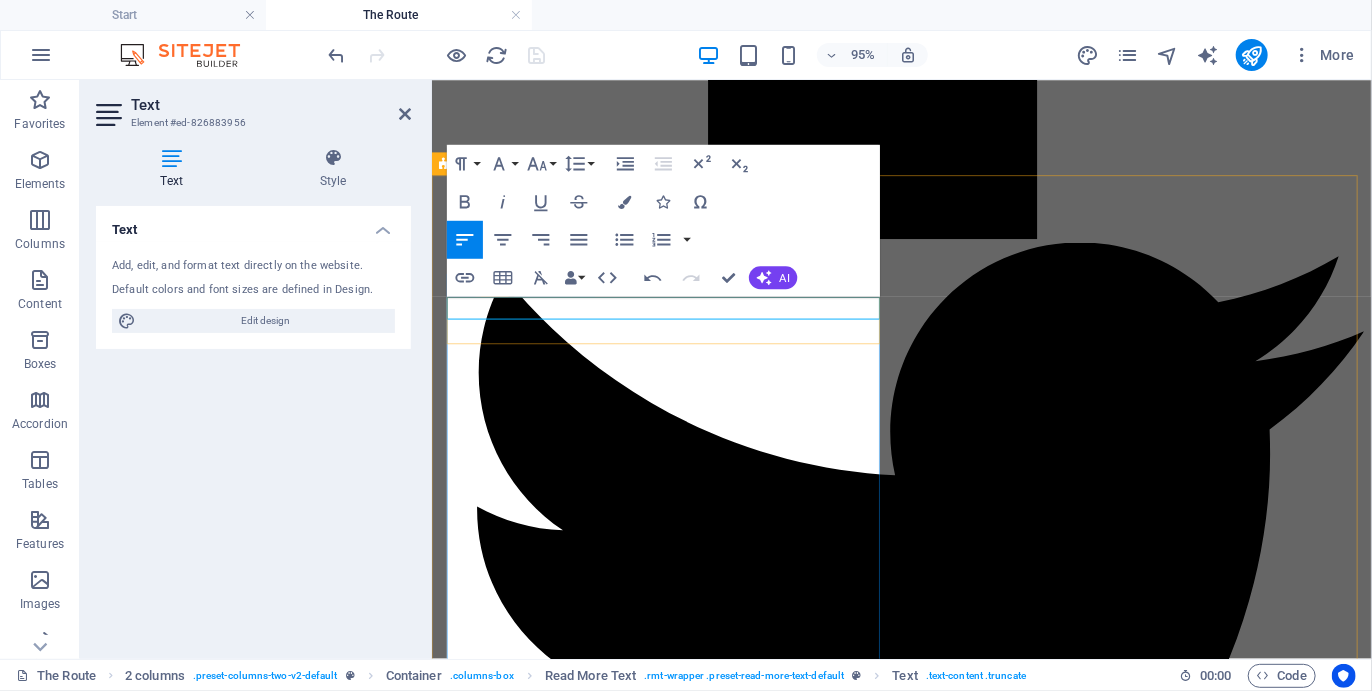 scroll, scrollTop: 10942, scrollLeft: 2, axis: both 